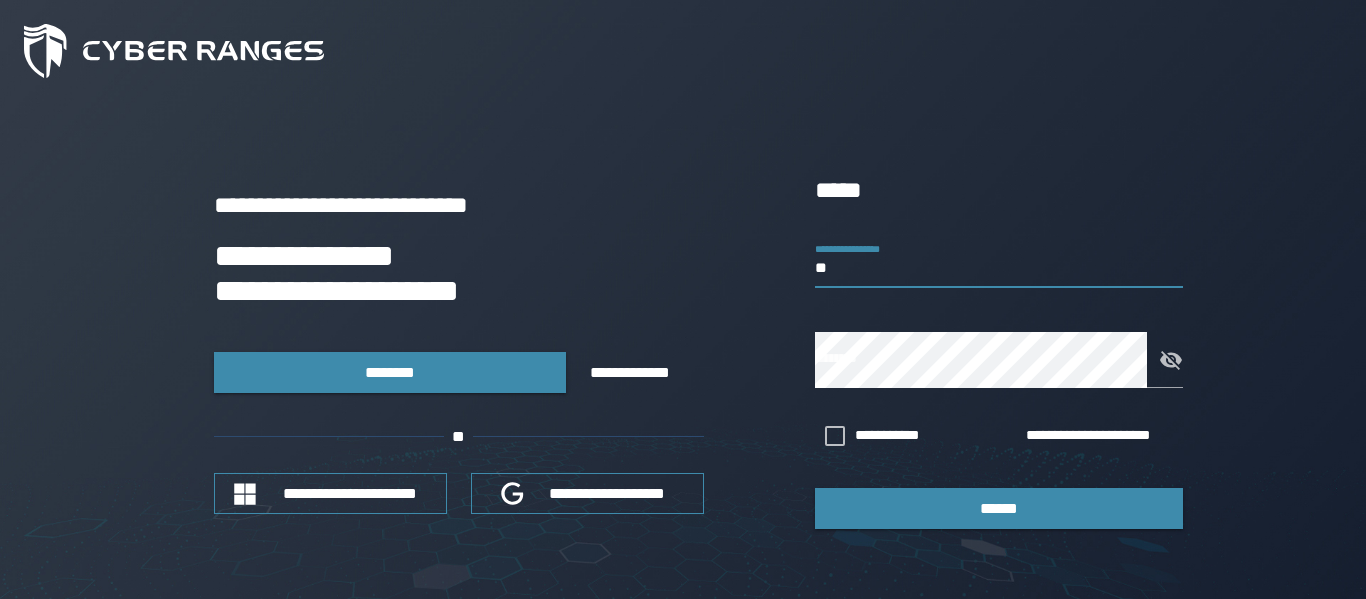 scroll, scrollTop: 0, scrollLeft: 0, axis: both 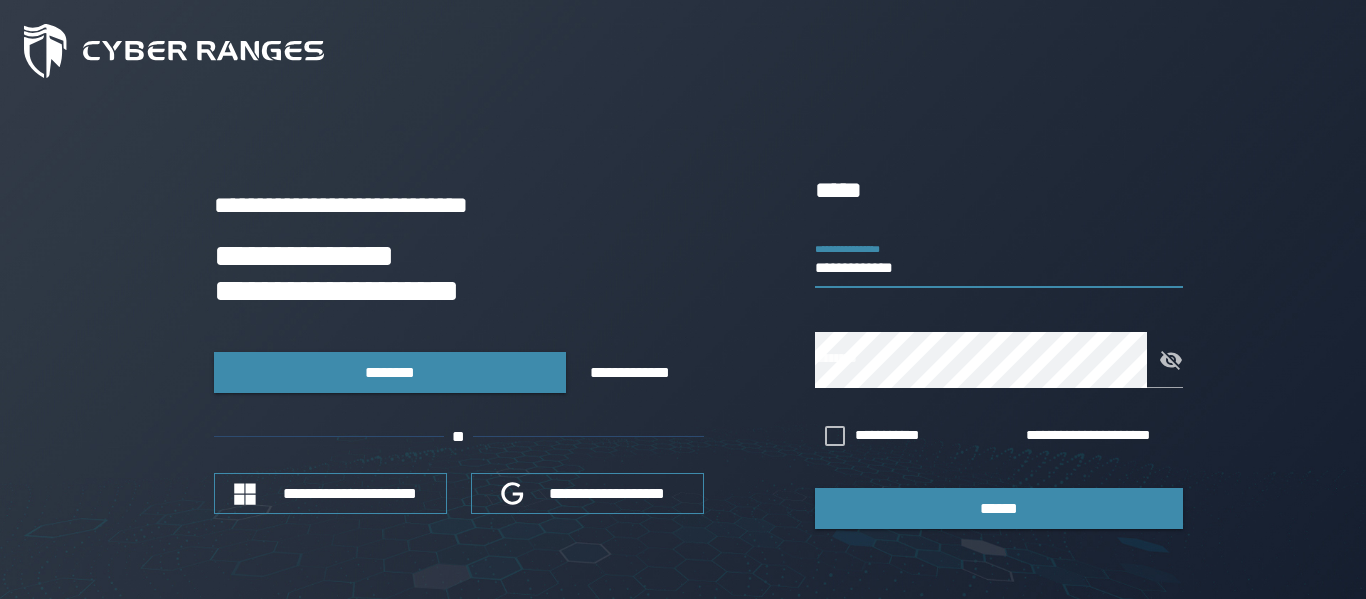 type on "**********" 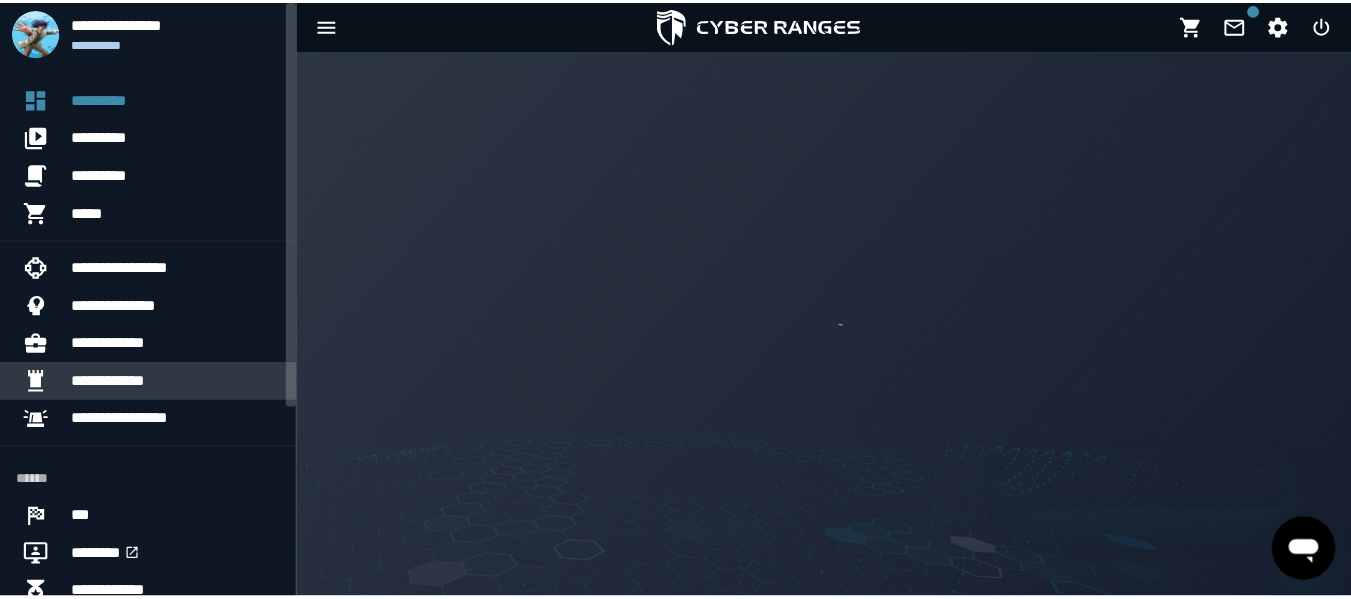 scroll, scrollTop: 0, scrollLeft: 0, axis: both 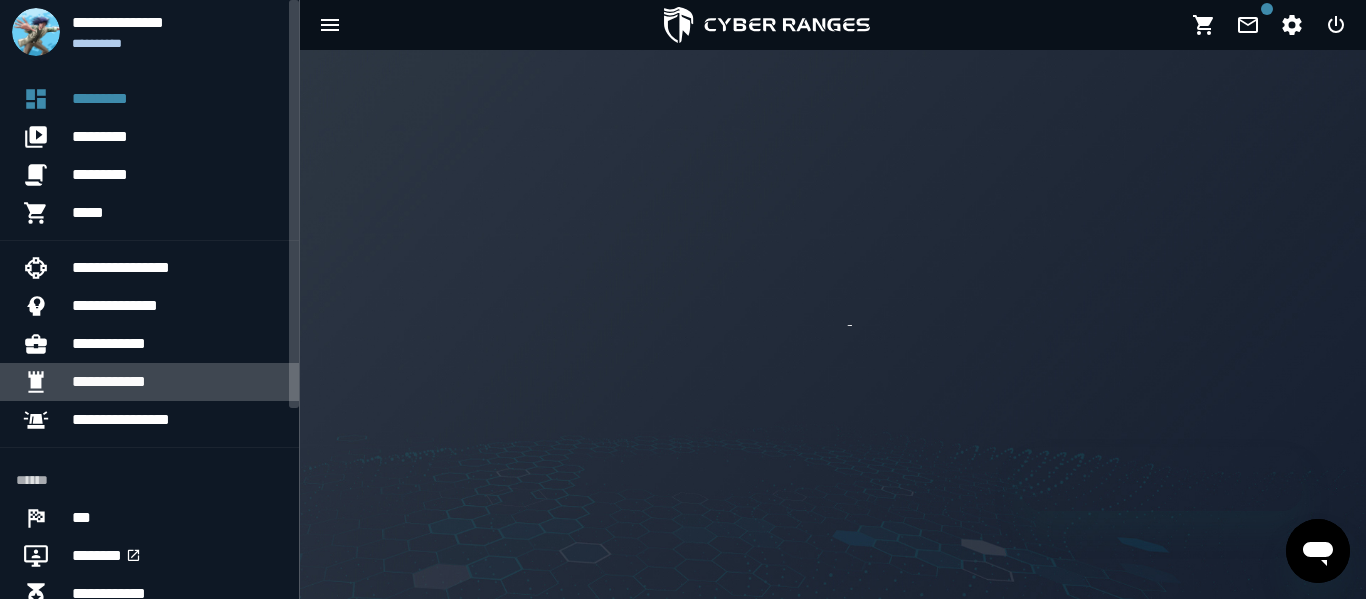 click on "**********" 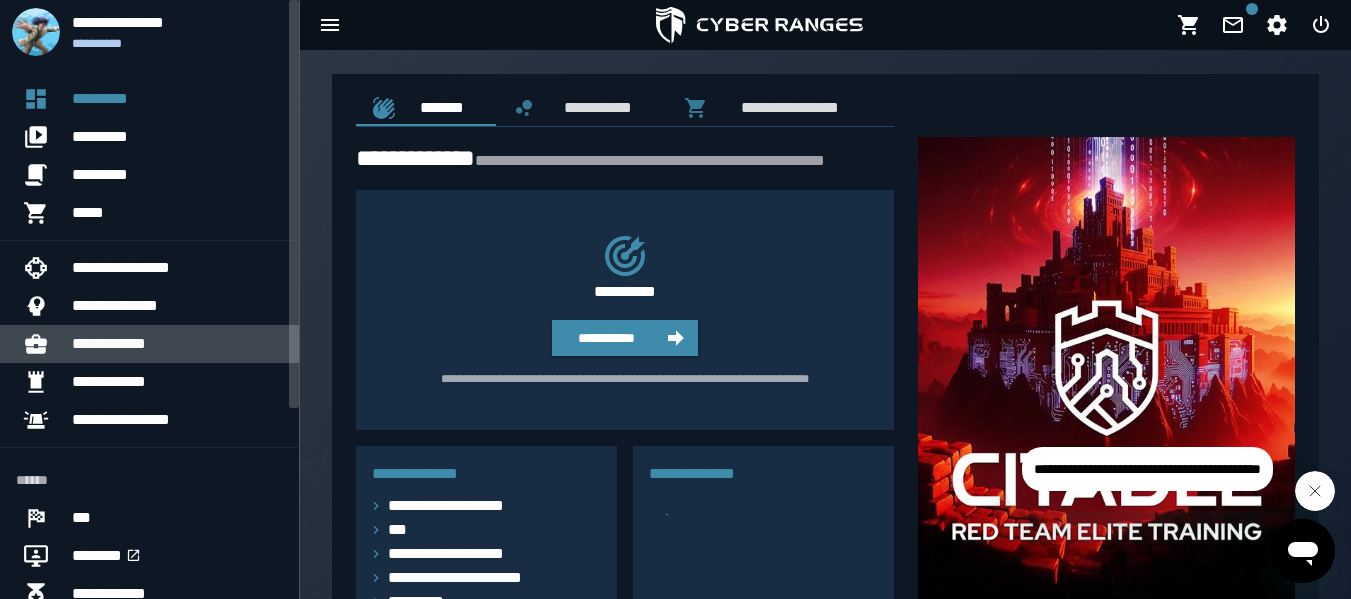 click on "**********" at bounding box center [675, 443] 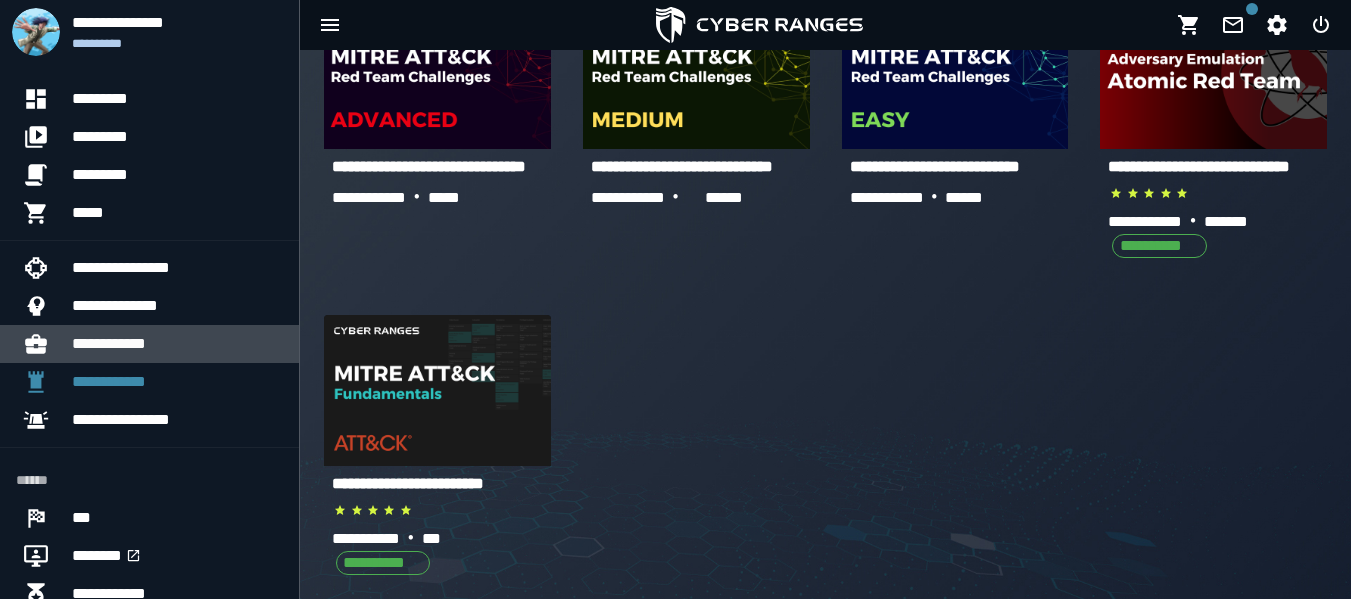 scroll, scrollTop: 132, scrollLeft: 0, axis: vertical 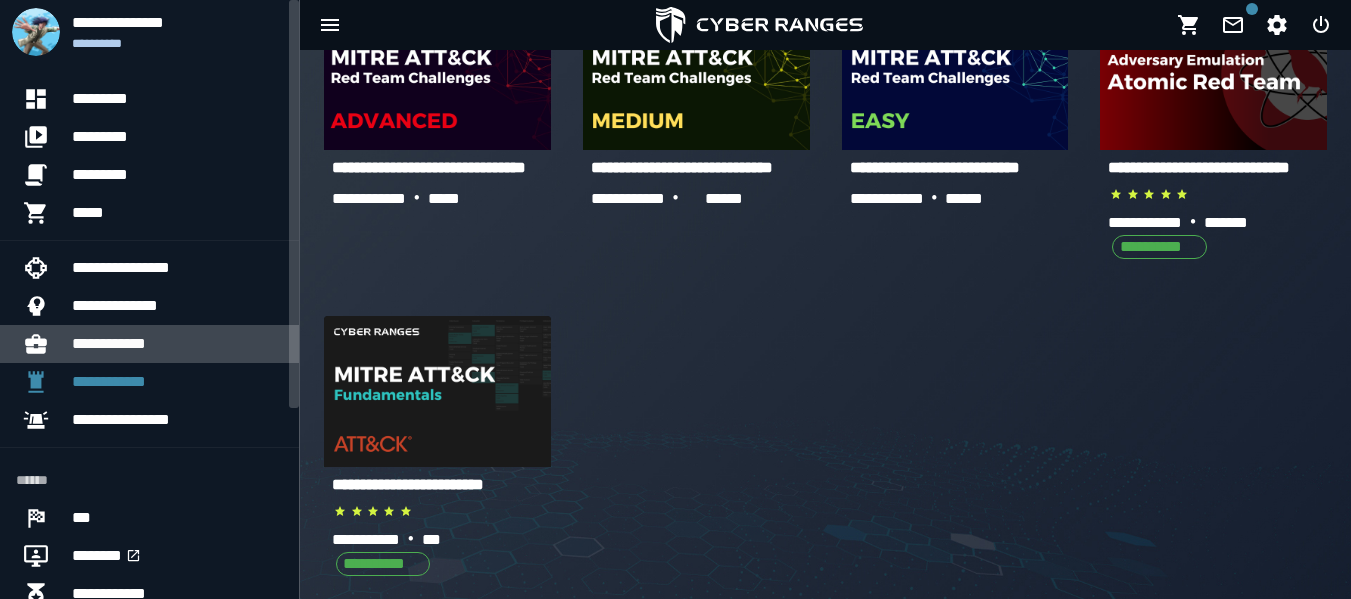 click on "**********" at bounding box center [177, 344] 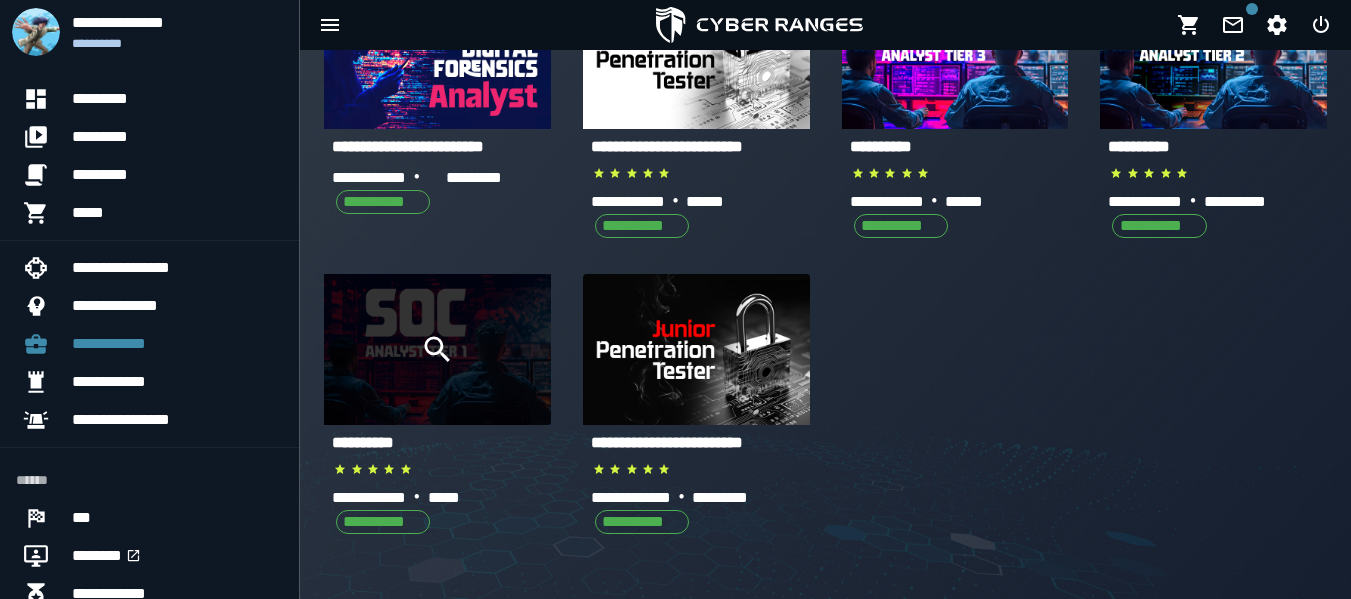 scroll, scrollTop: 196, scrollLeft: 0, axis: vertical 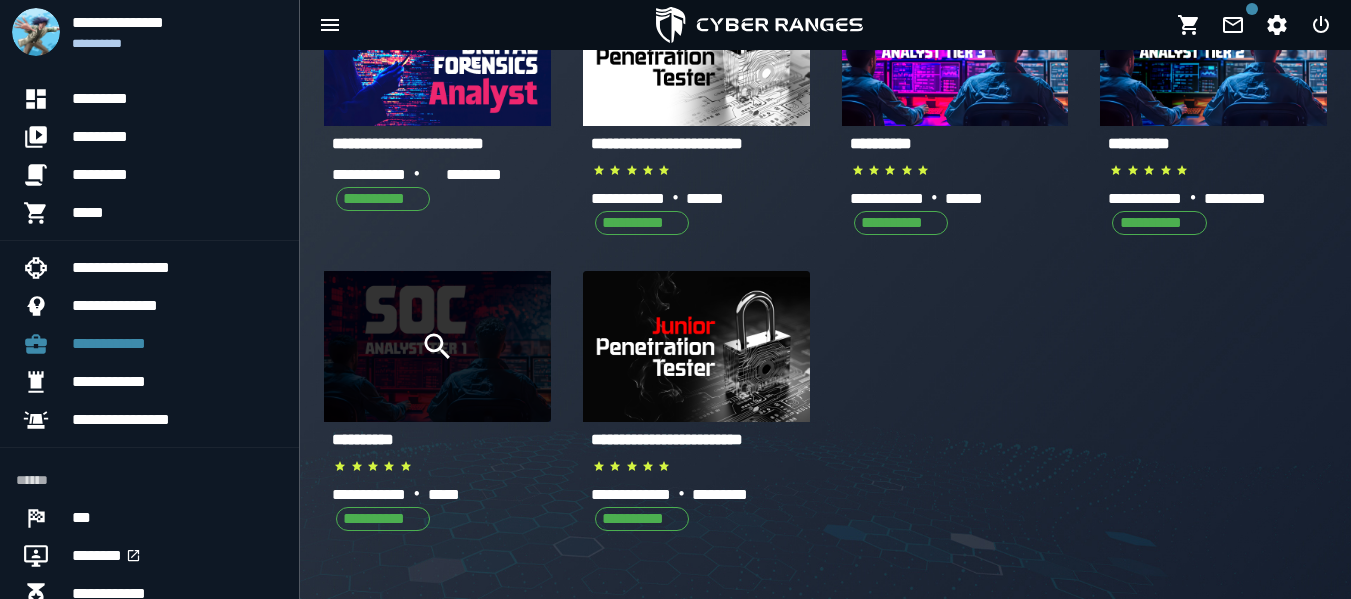 click 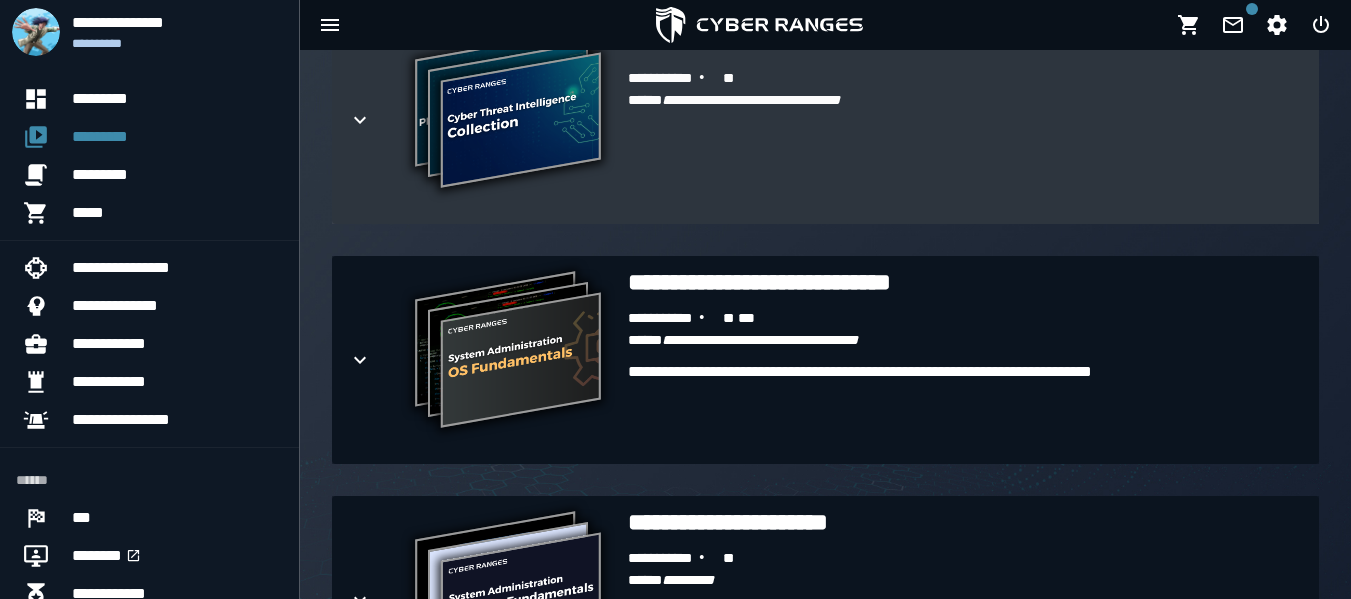 scroll, scrollTop: 563, scrollLeft: 0, axis: vertical 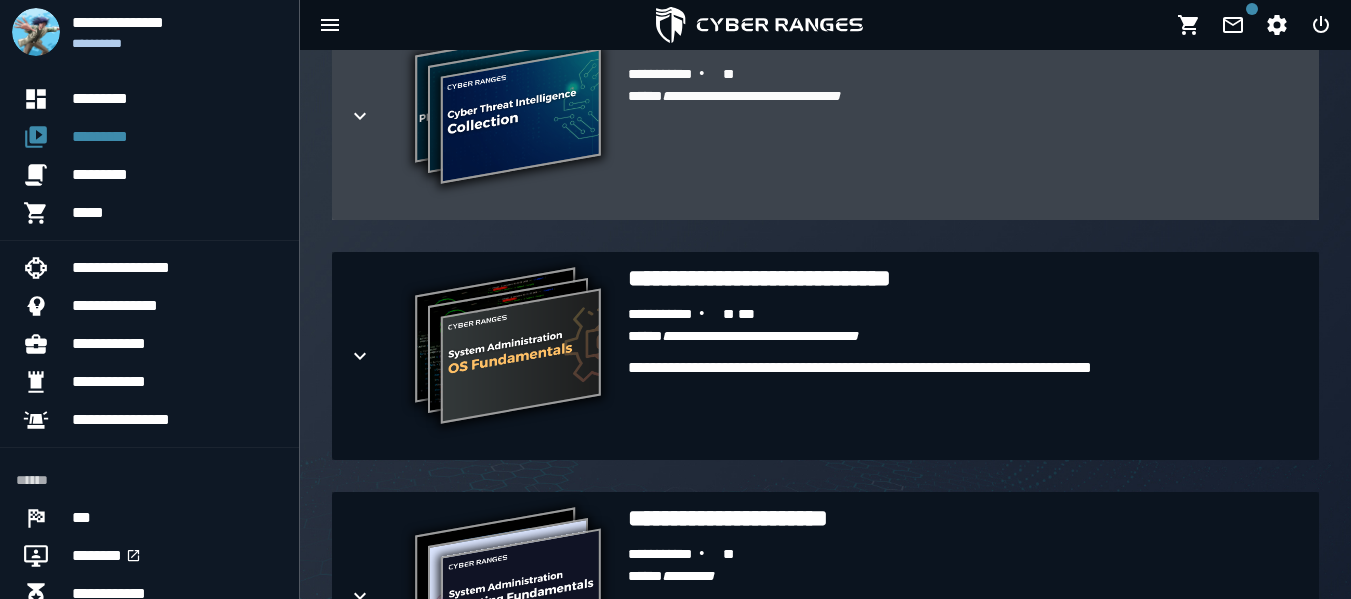 click on "**********" at bounding box center [965, 134] 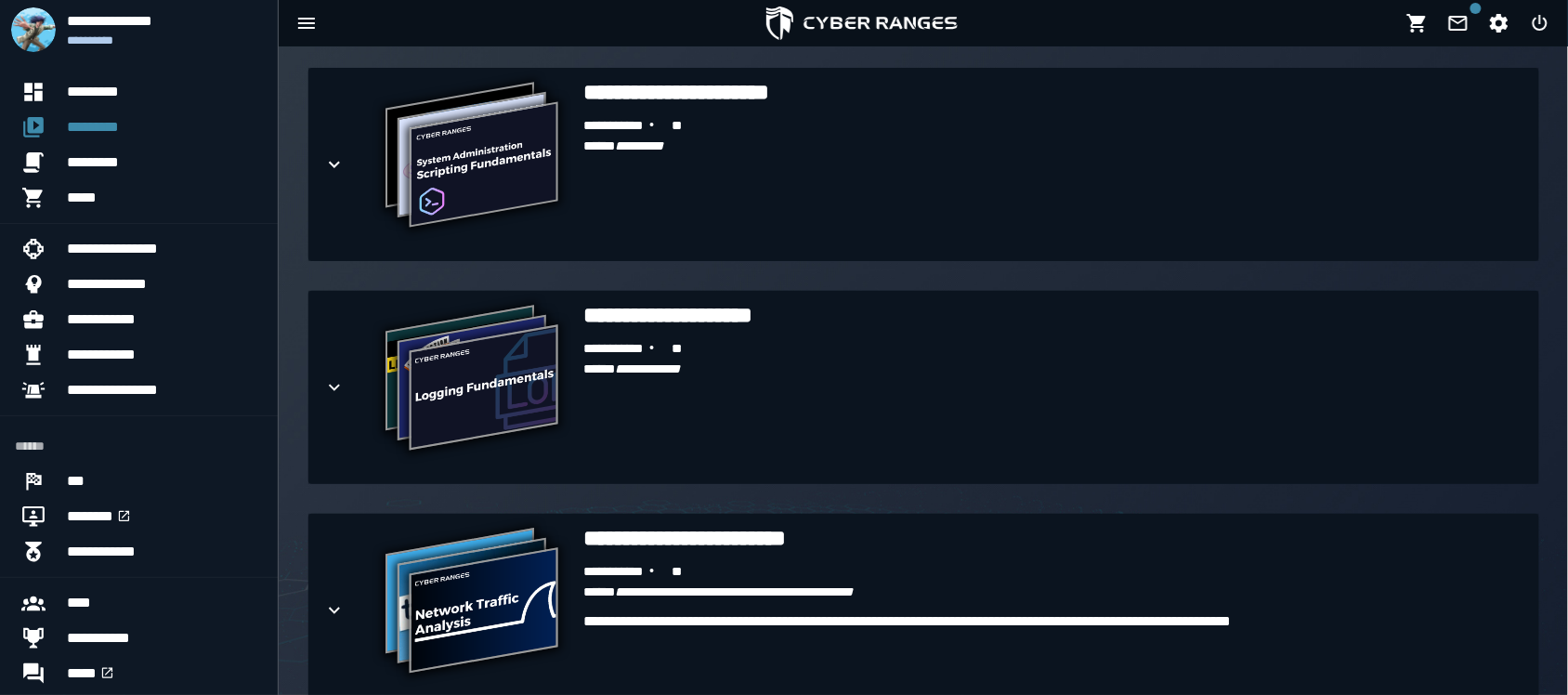 scroll, scrollTop: 1687, scrollLeft: 0, axis: vertical 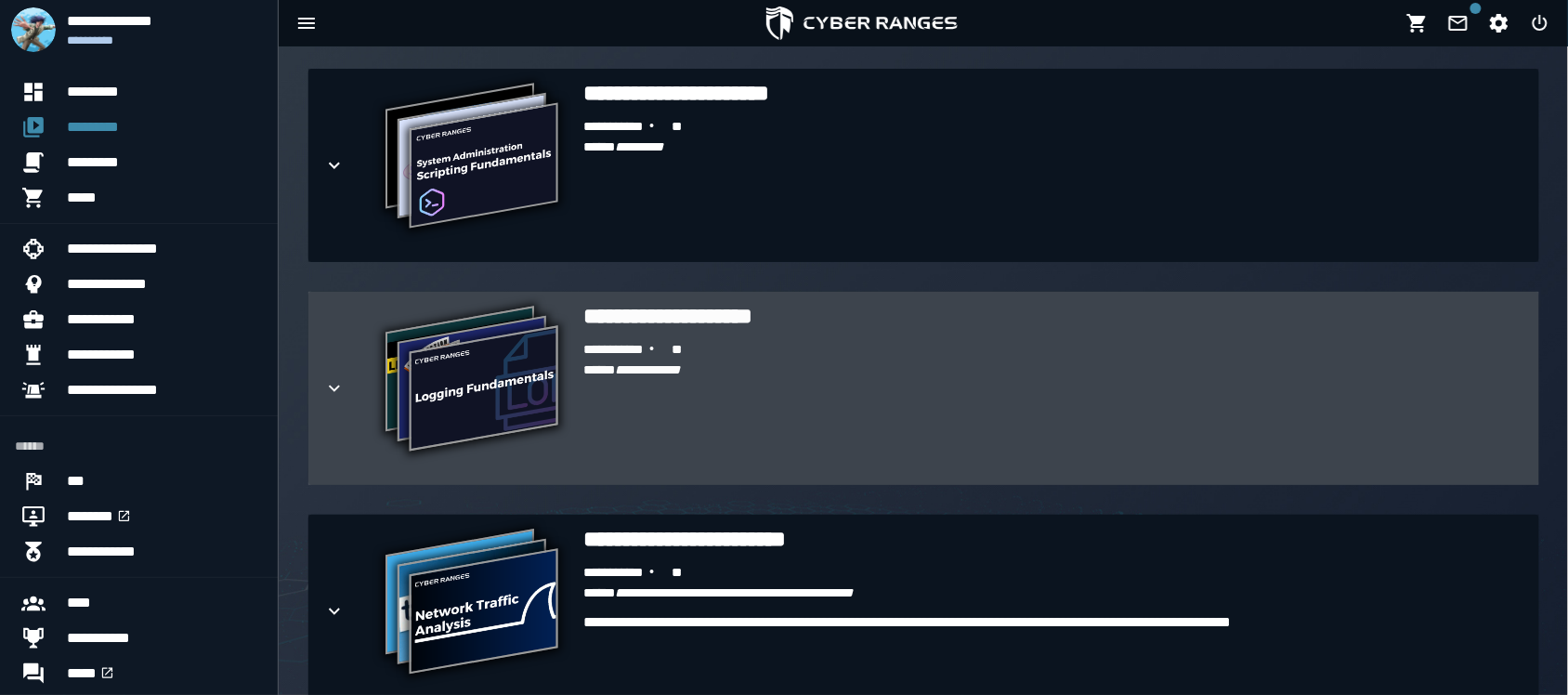 click on "**********" at bounding box center (1053, 316) 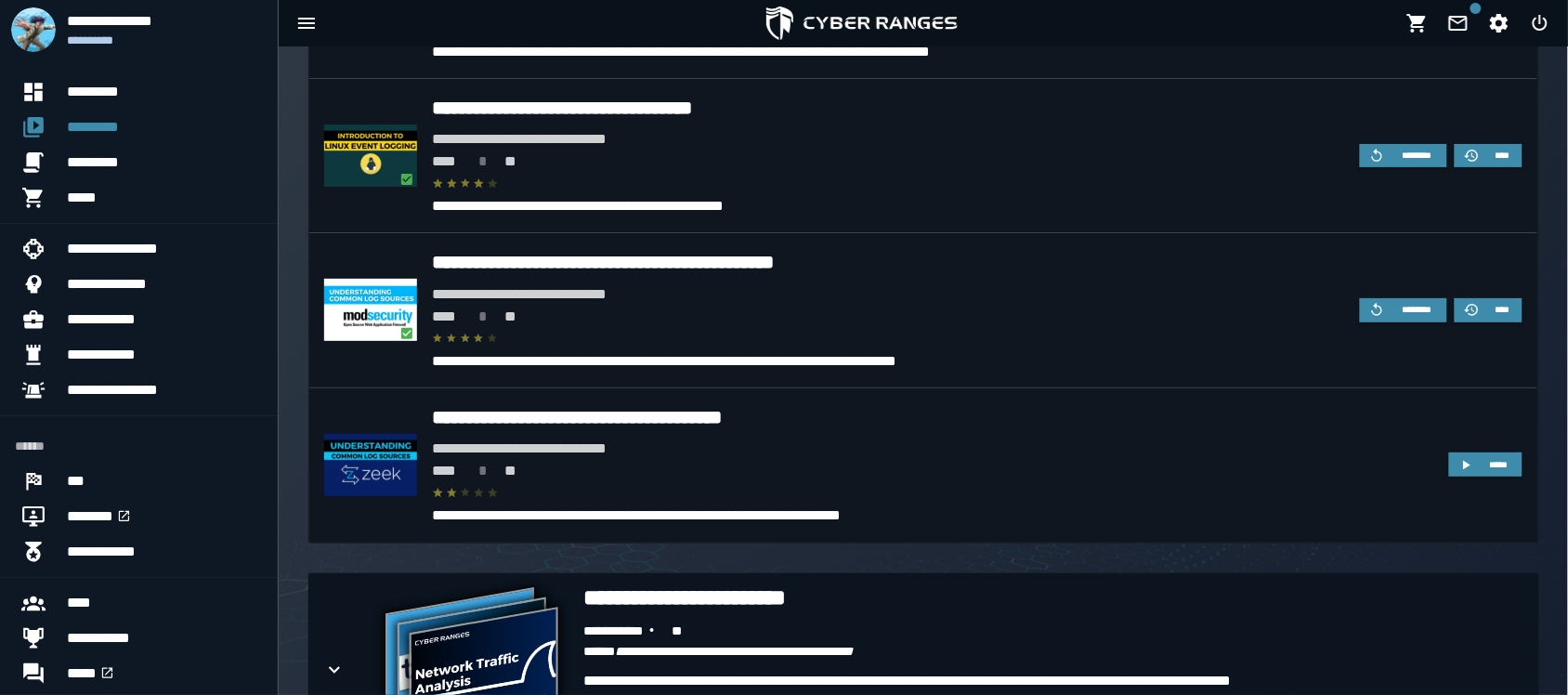 scroll, scrollTop: 2251, scrollLeft: 0, axis: vertical 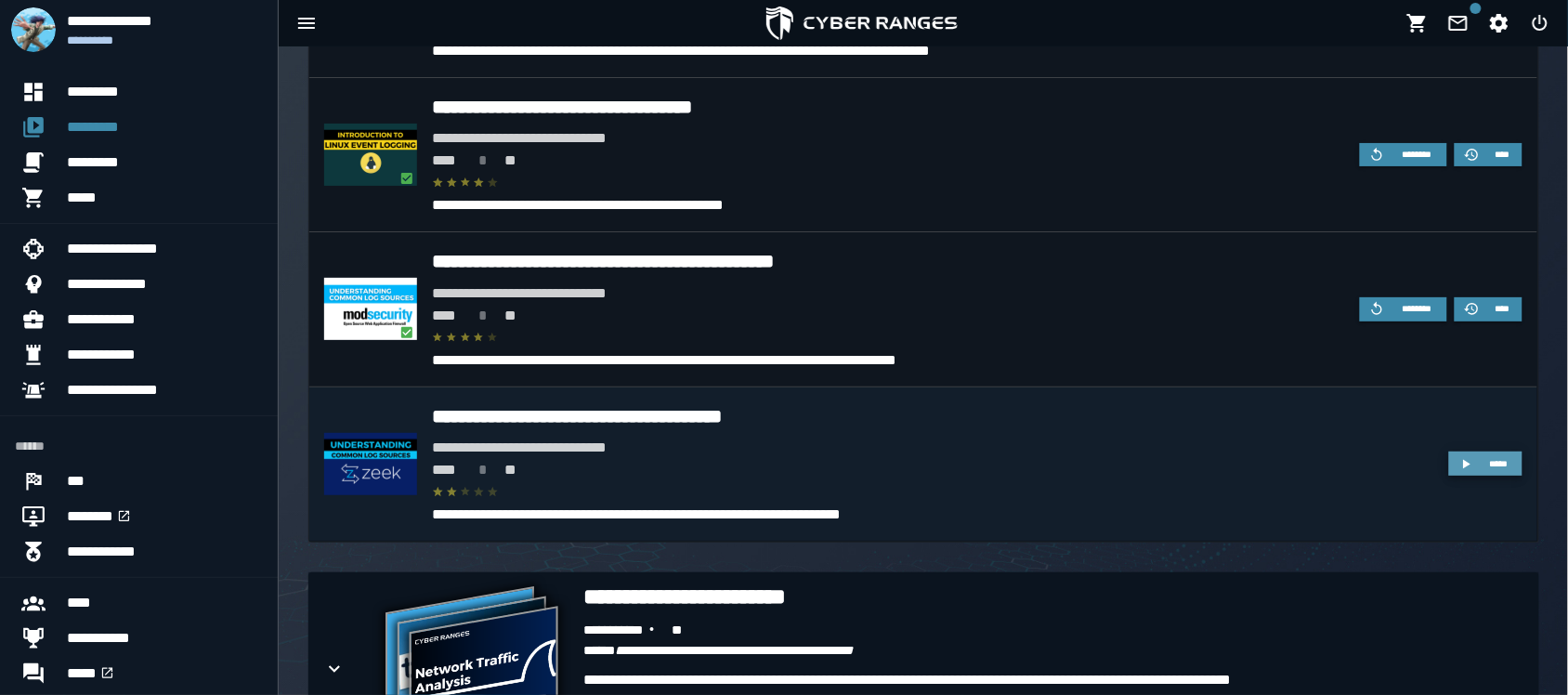 click on "*****" at bounding box center [1485, 464] 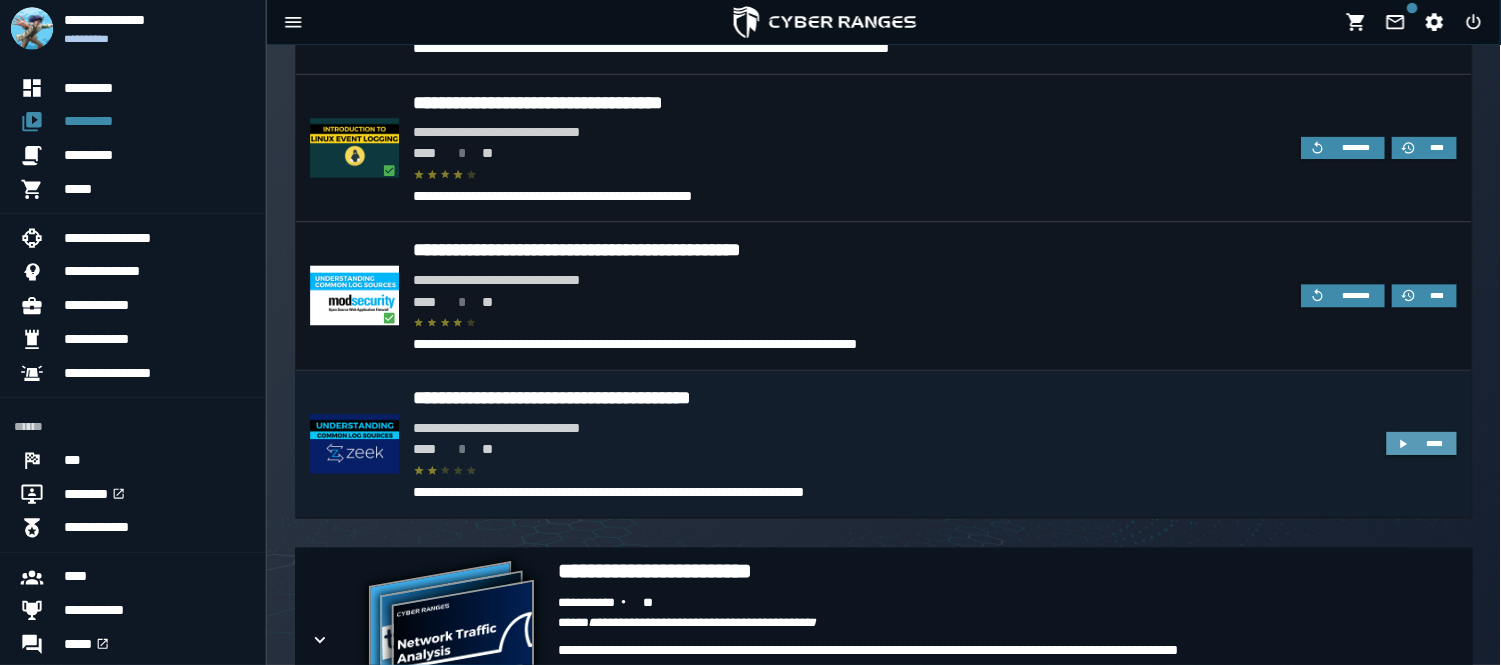 scroll, scrollTop: 0, scrollLeft: 0, axis: both 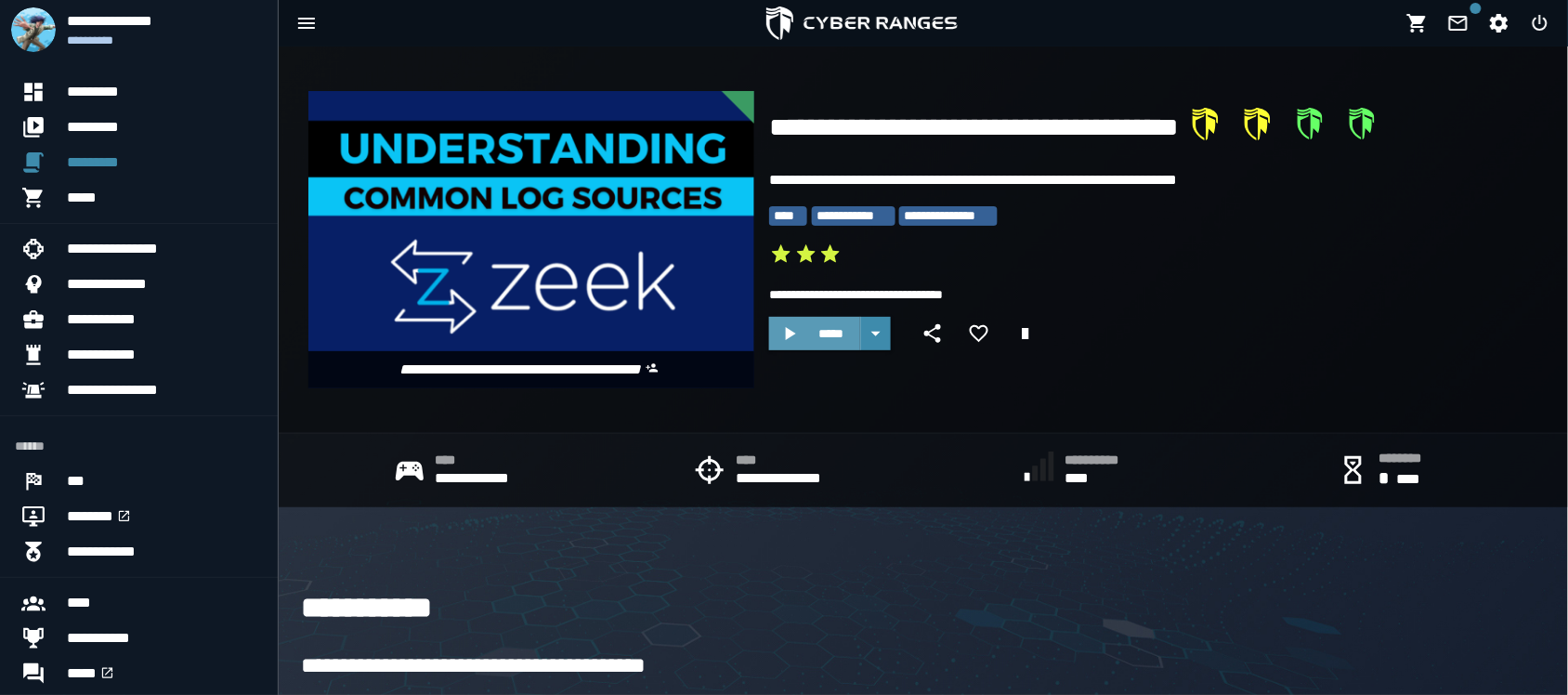 click on "*****" at bounding box center (831, 334) 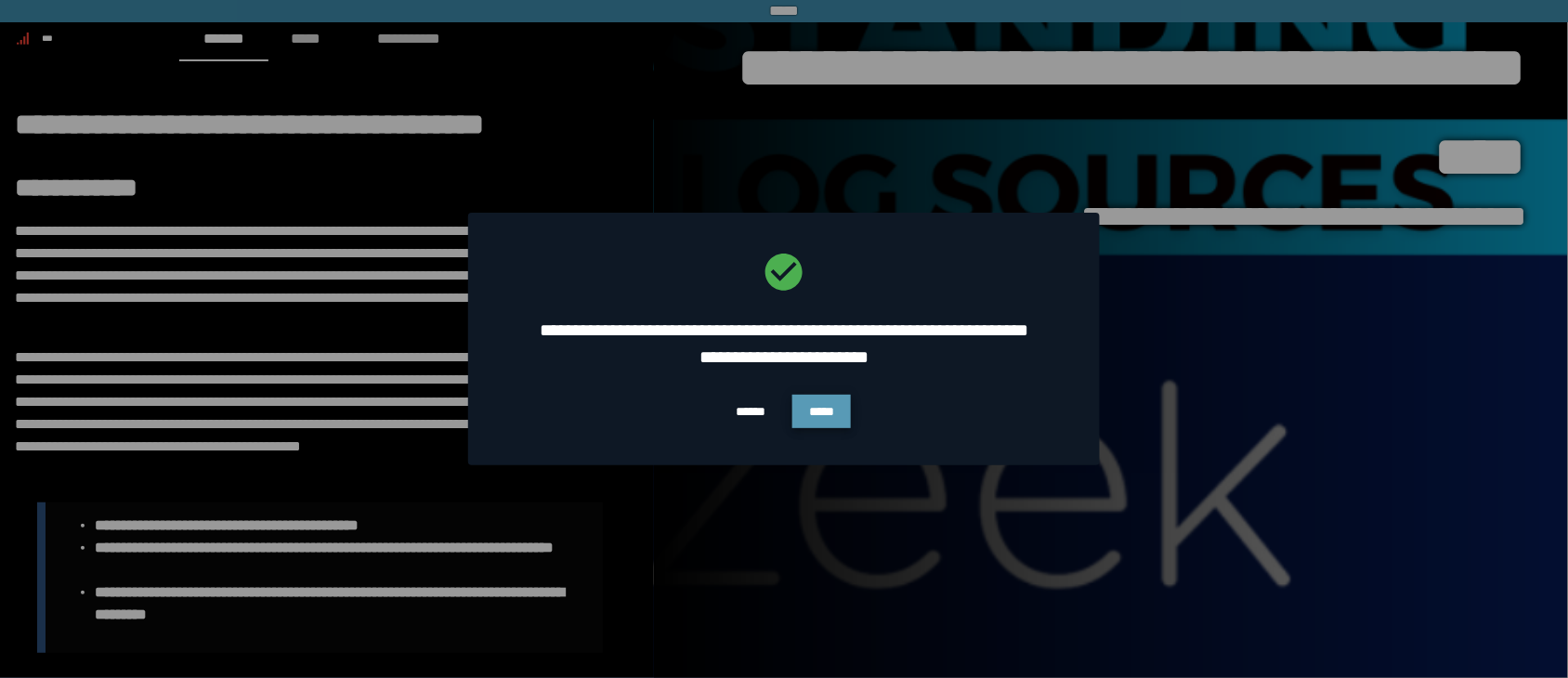 click on "*****" at bounding box center (821, 411) 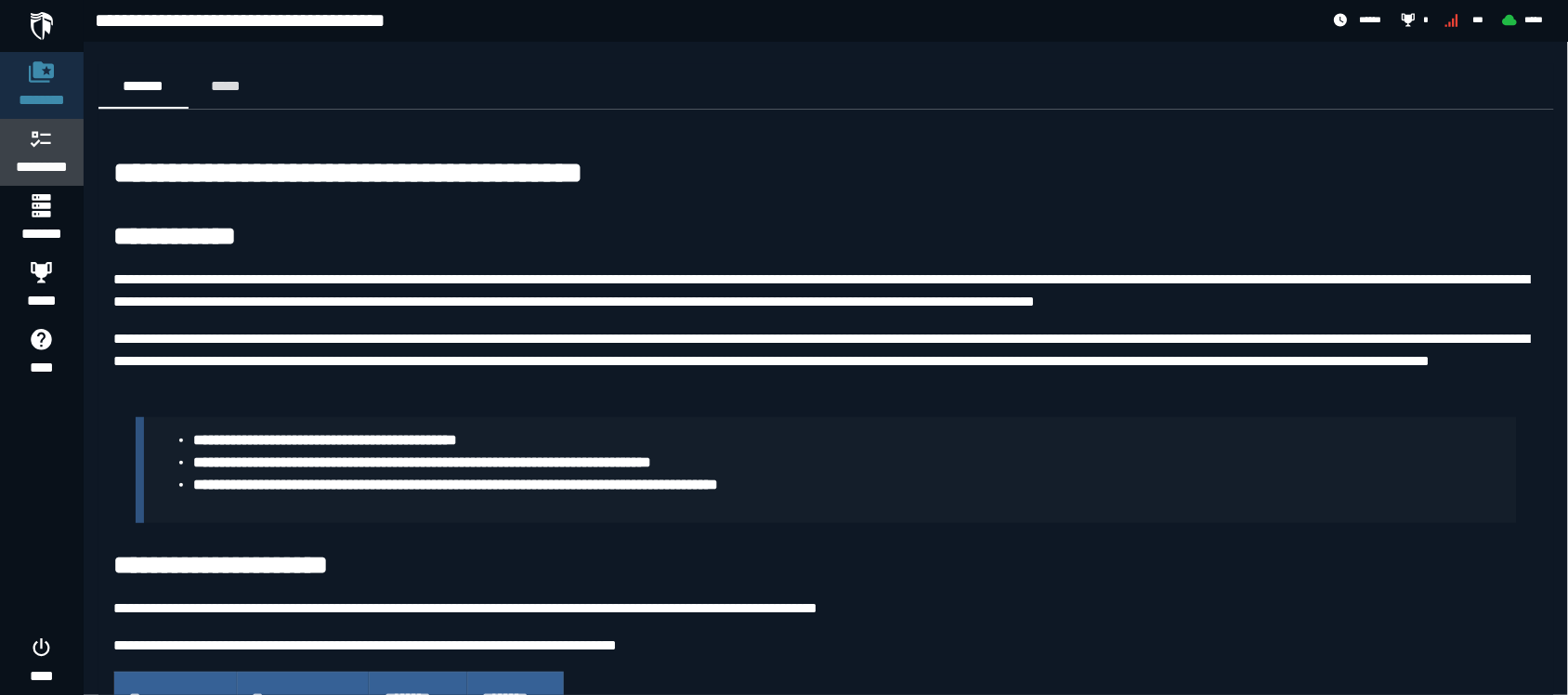 click on "*********" at bounding box center [42, 167] 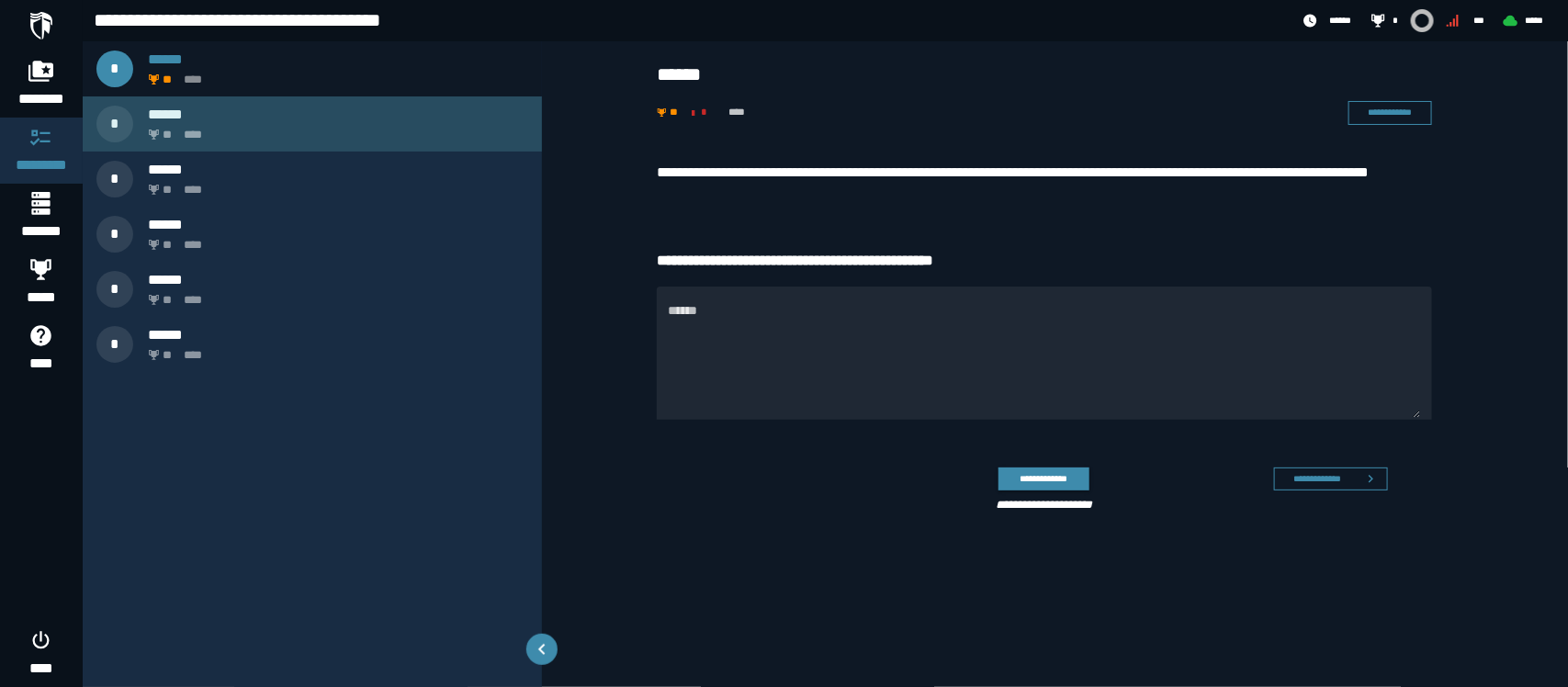 click on "* ****** ** ****" at bounding box center [312, 124] 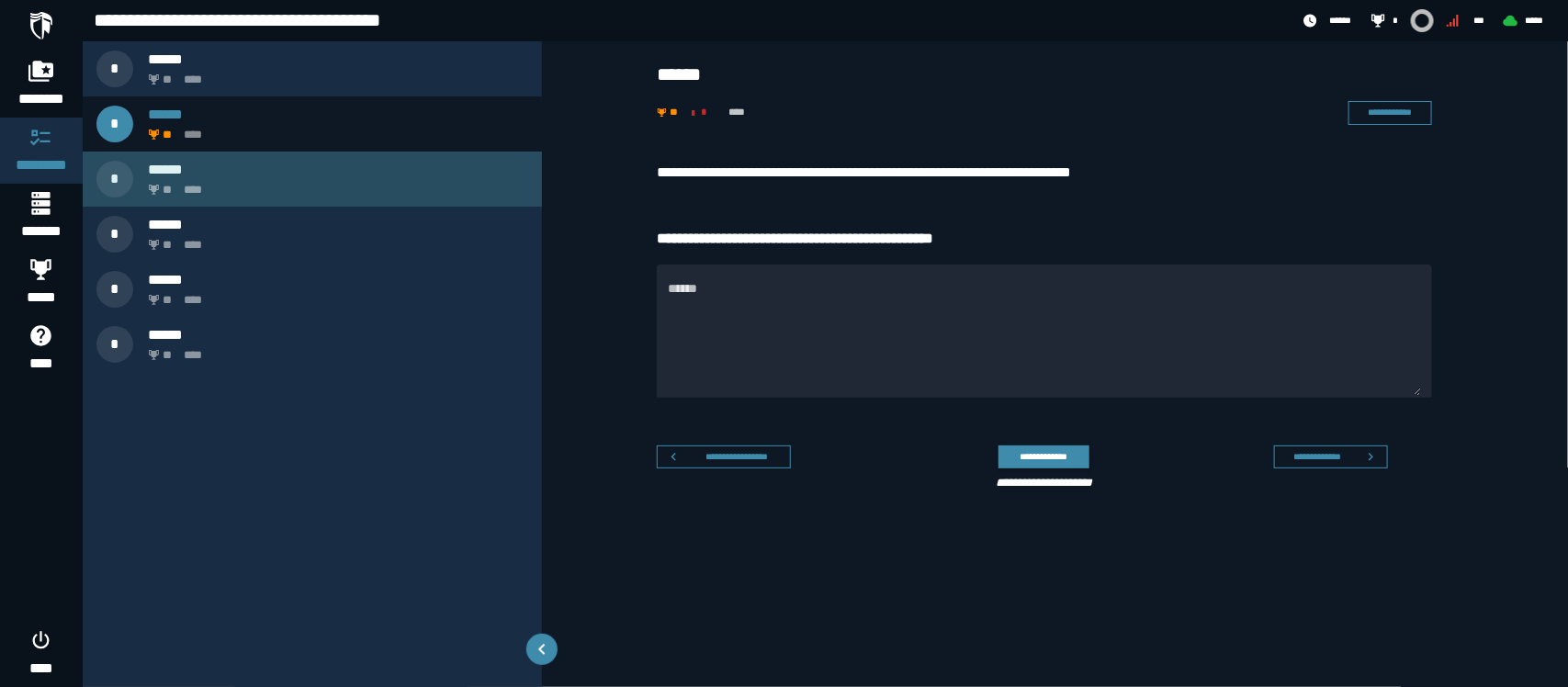 click on "** ****" at bounding box center (334, 185) 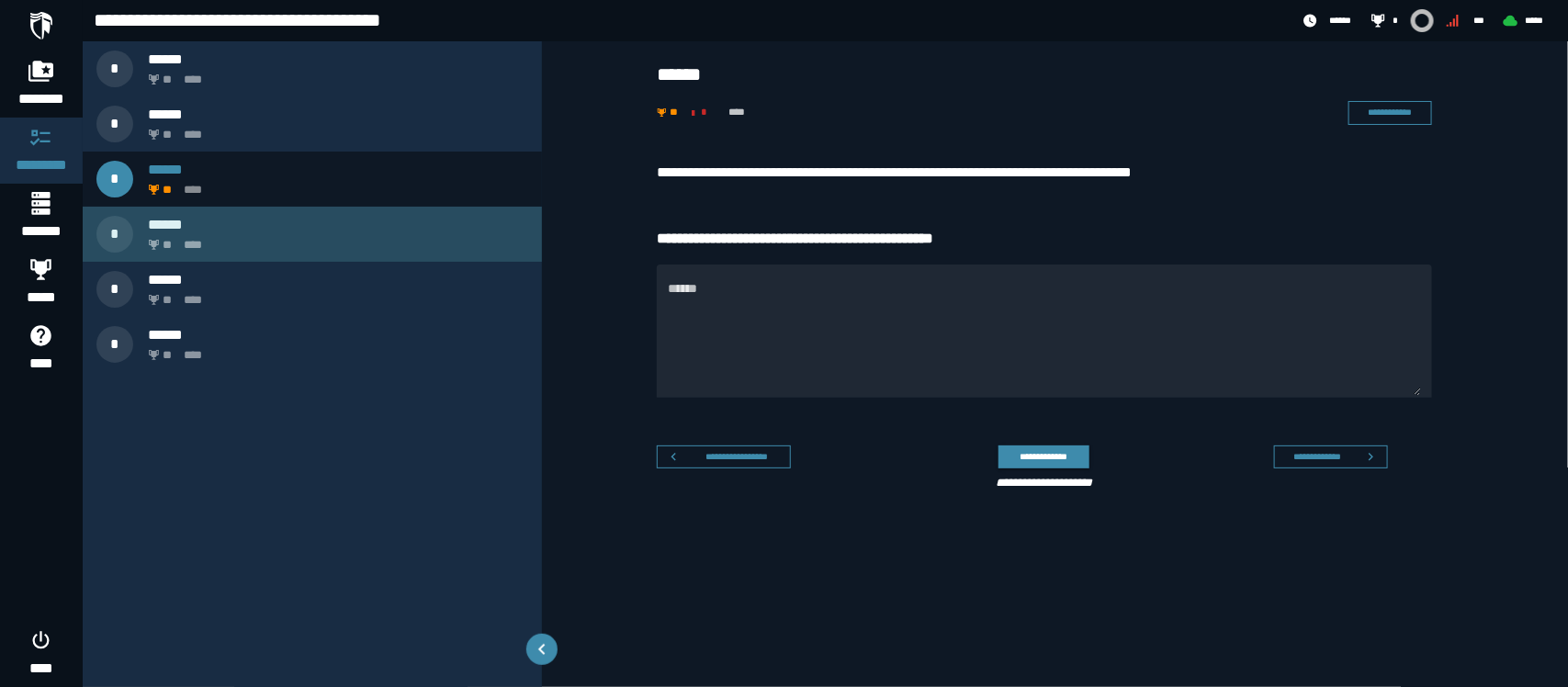 click on "** ****" at bounding box center [334, 240] 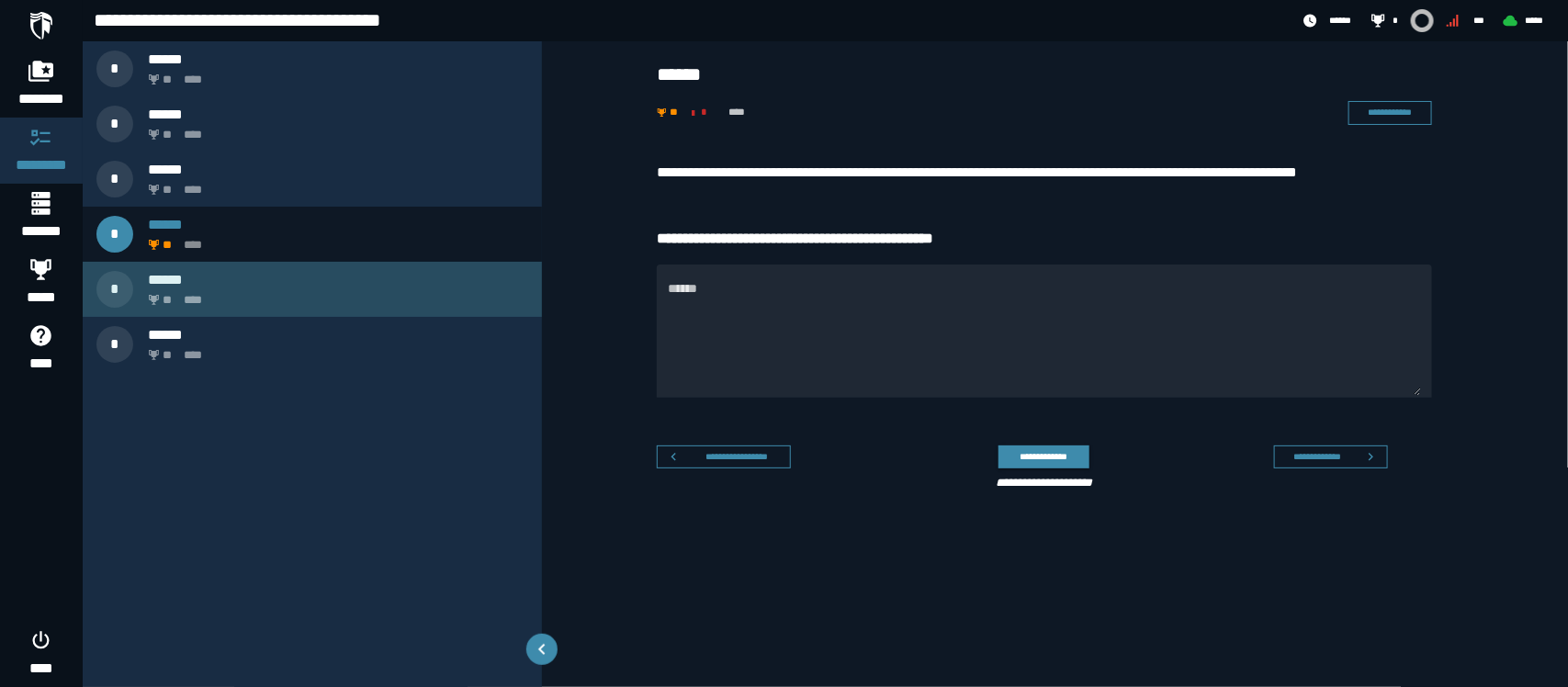click on "******" at bounding box center [338, 279] 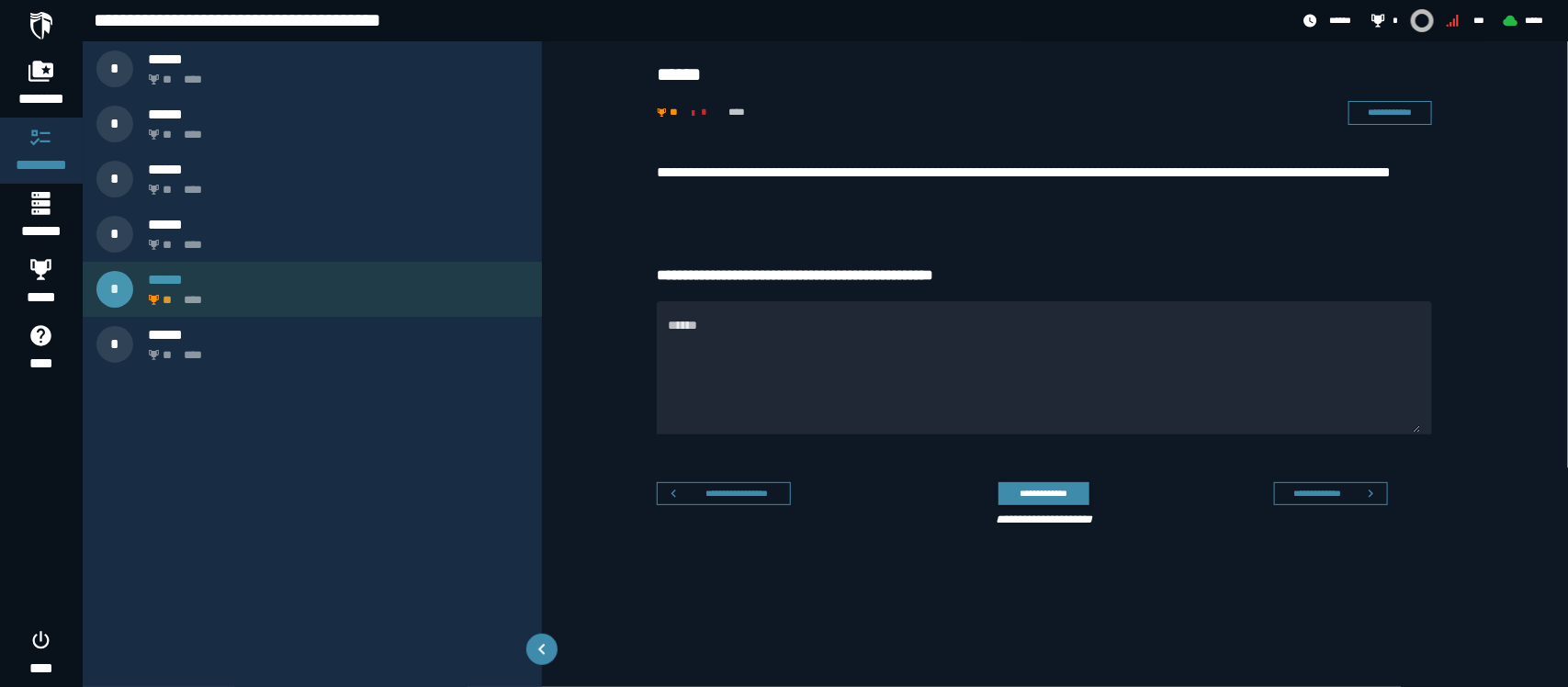 click on "** ****" at bounding box center (334, 295) 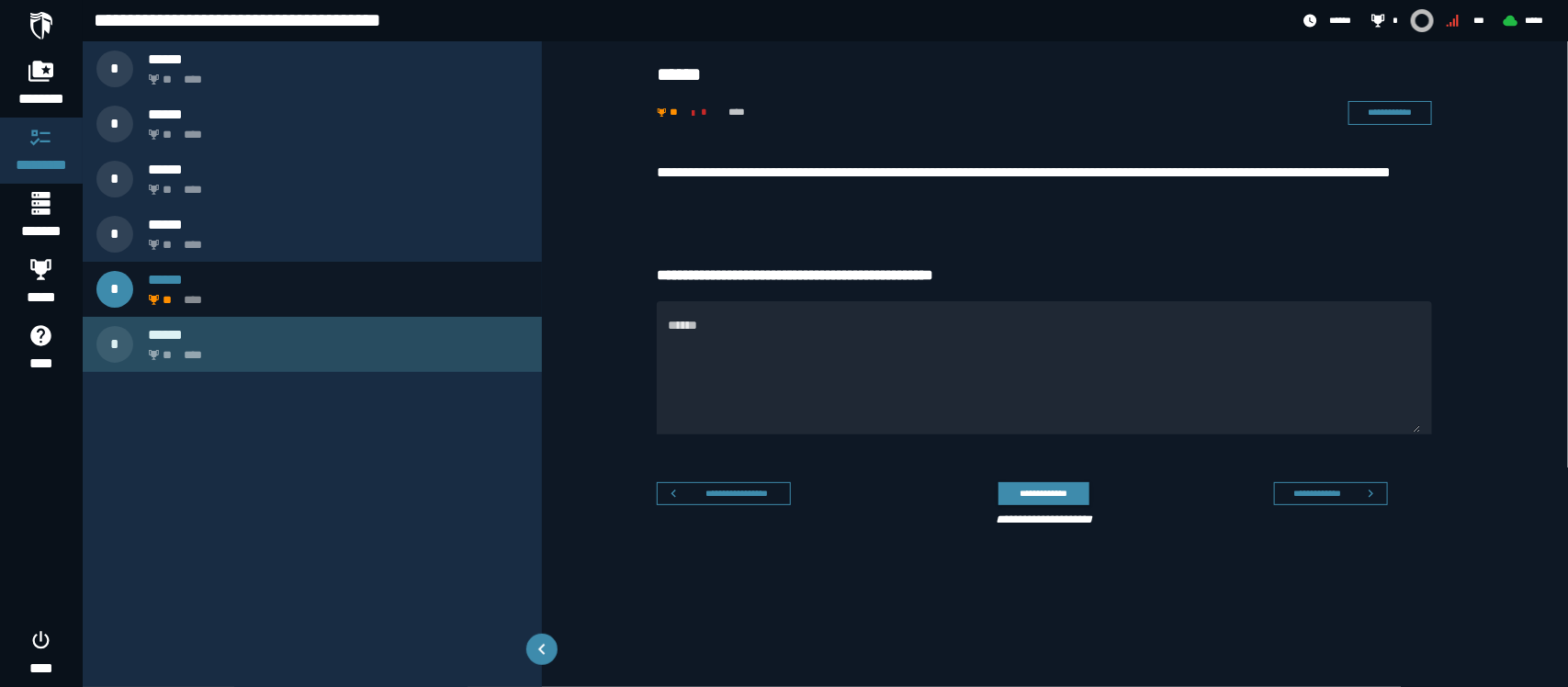 click on "* ****** ** ****" at bounding box center [312, 344] 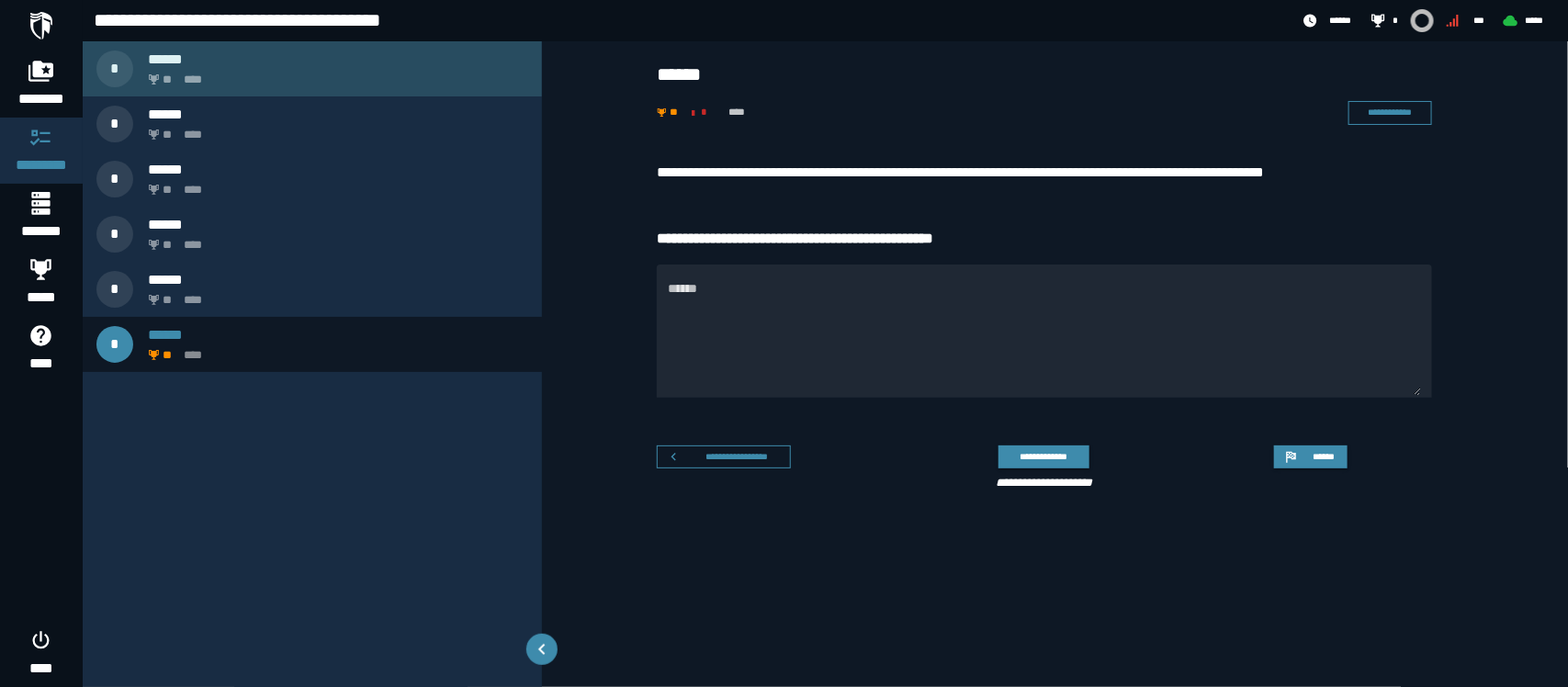 click on "** ****" at bounding box center (334, 74) 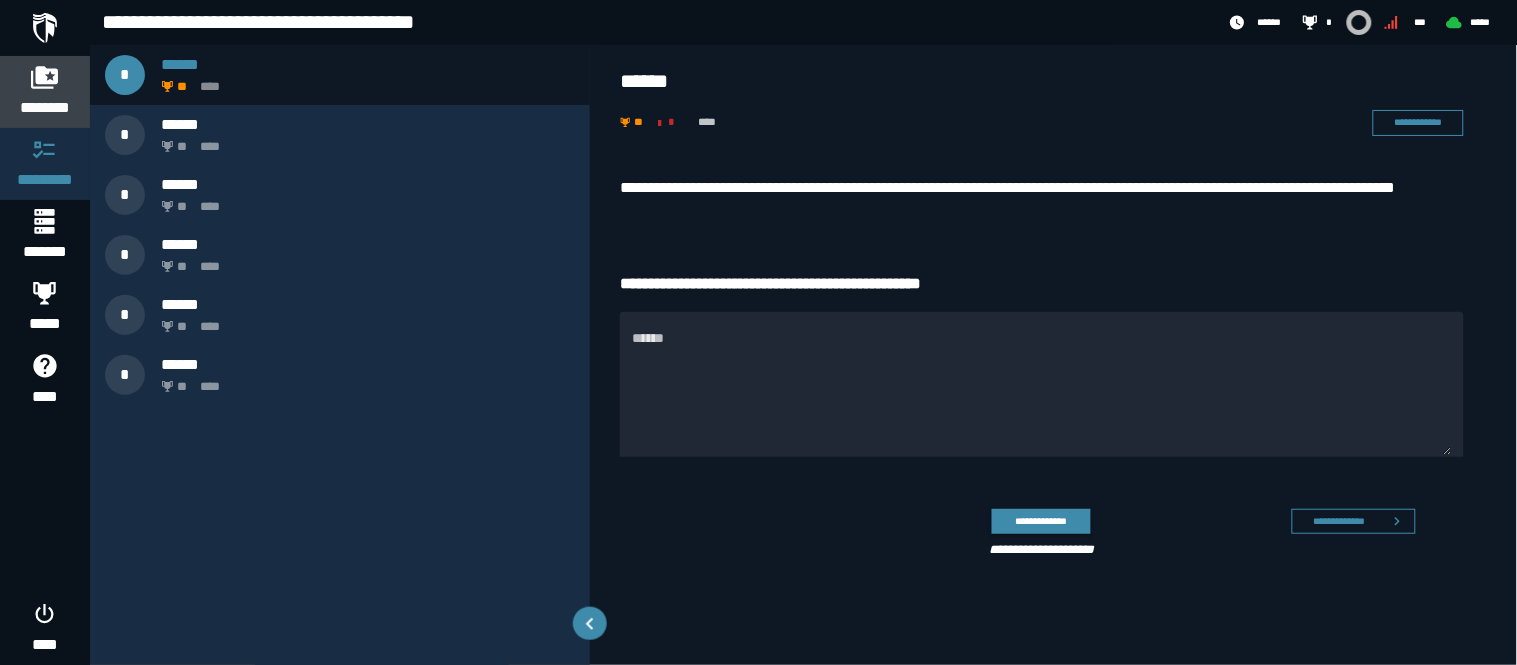 click 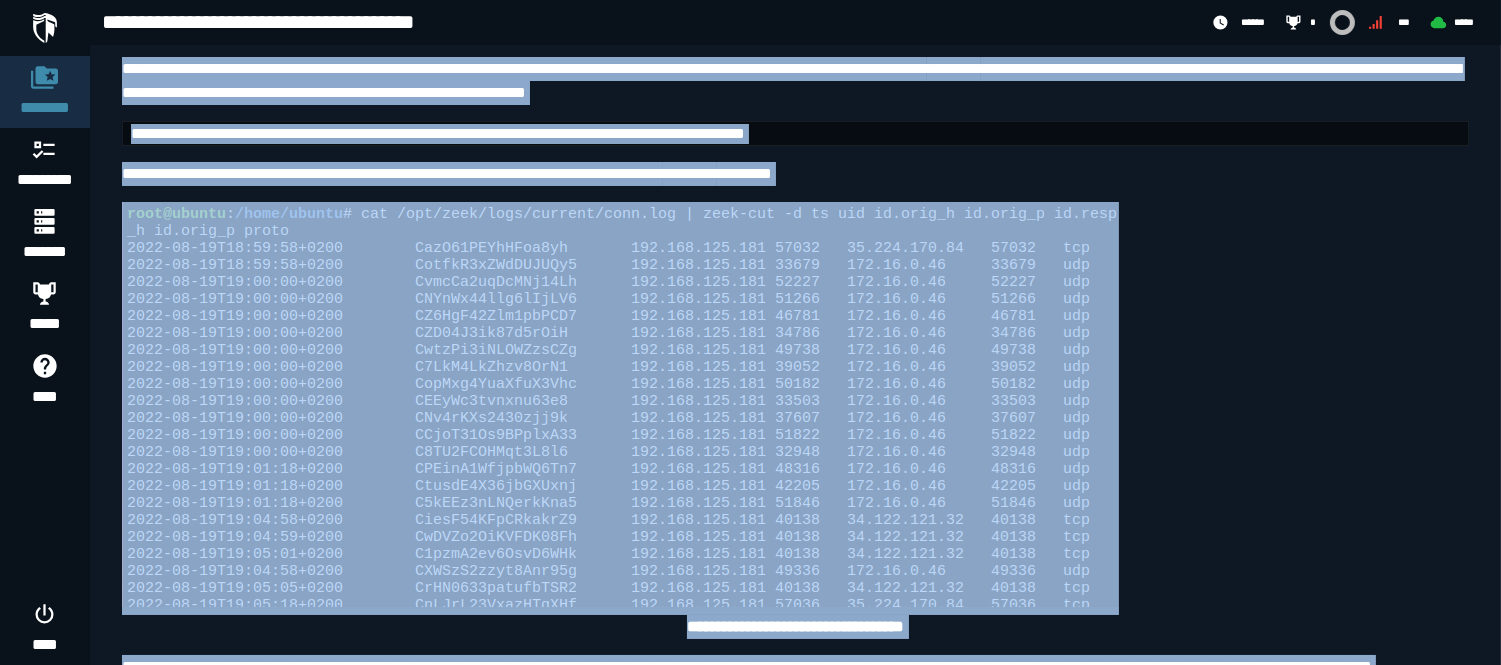 scroll, scrollTop: 5307, scrollLeft: 0, axis: vertical 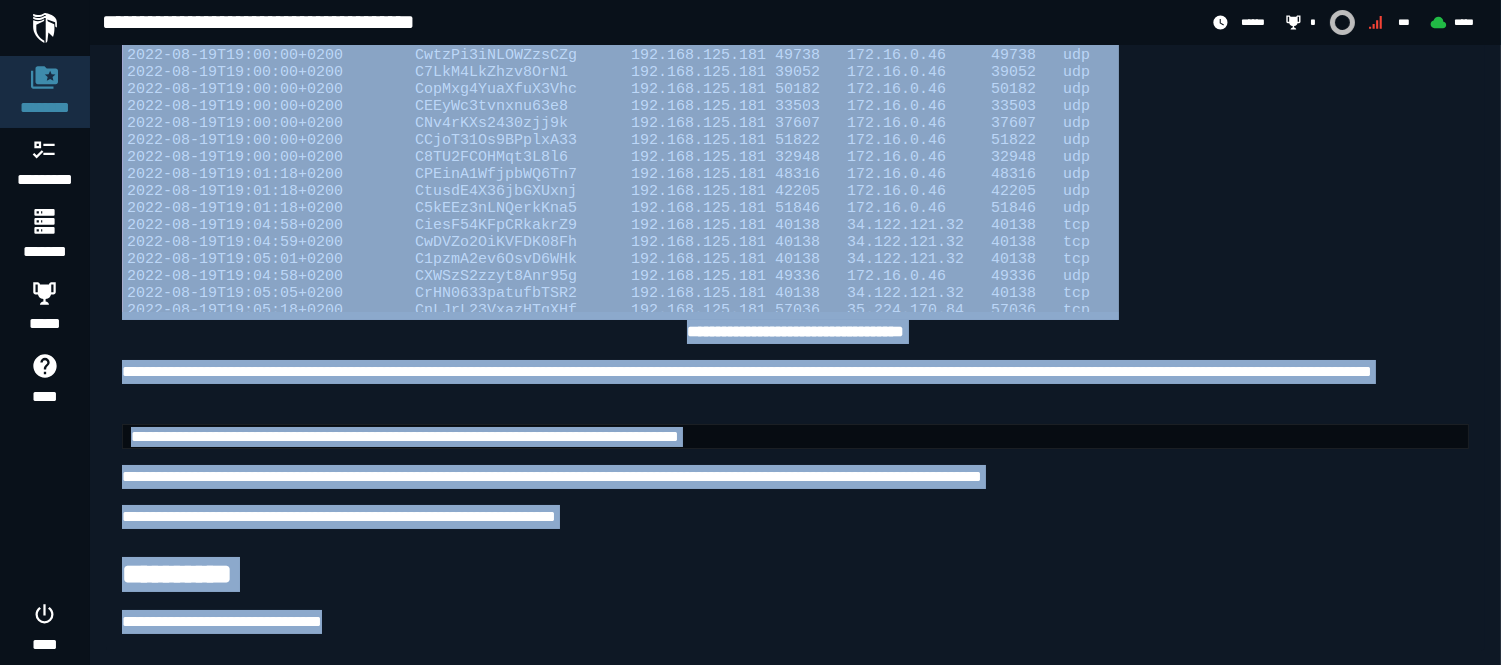 drag, startPoint x: 120, startPoint y: 152, endPoint x: 617, endPoint y: 717, distance: 752.4852 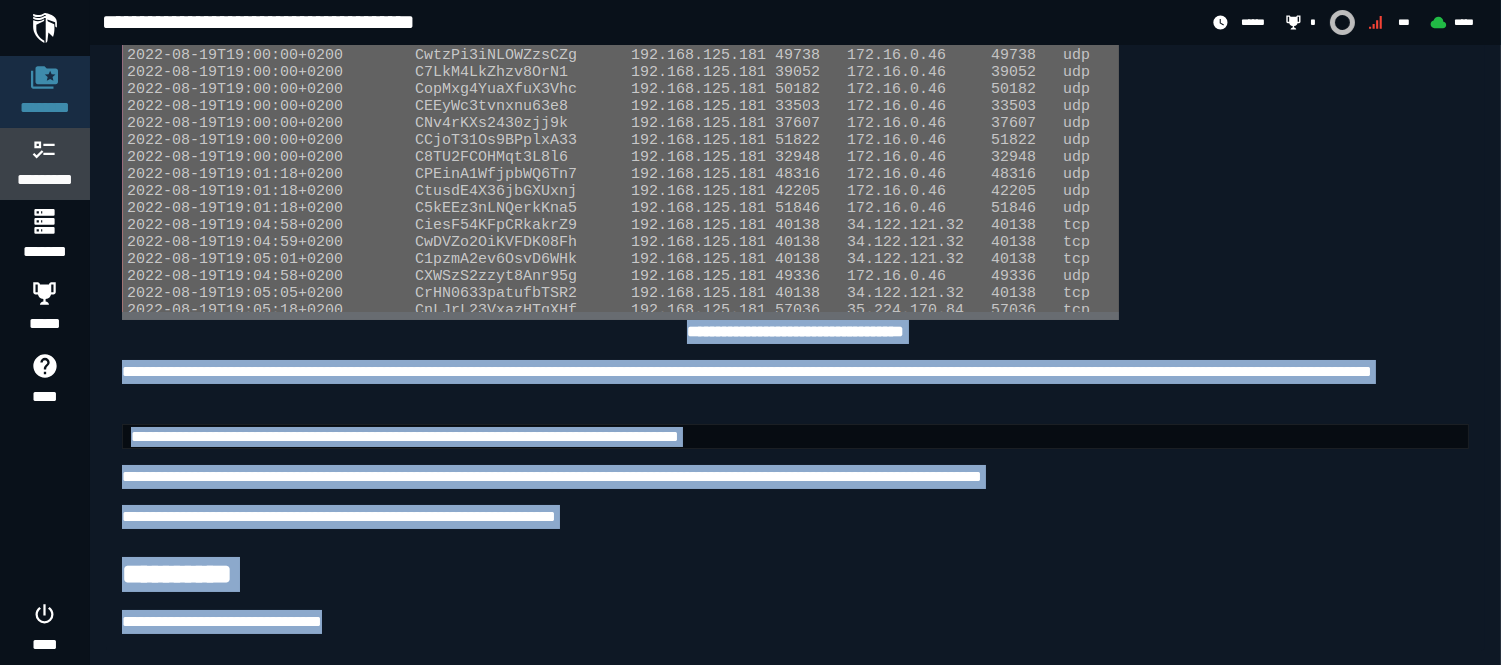click on "*********" at bounding box center (45, 180) 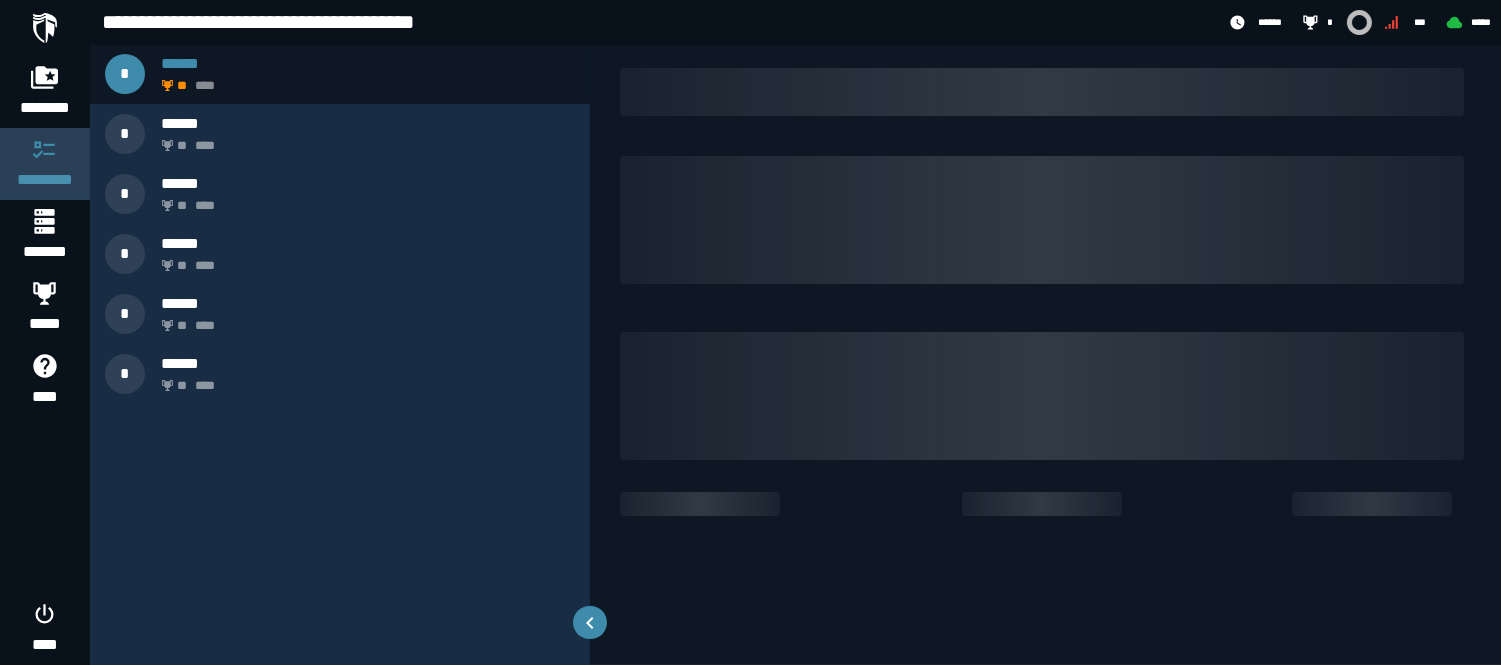 scroll, scrollTop: 0, scrollLeft: 0, axis: both 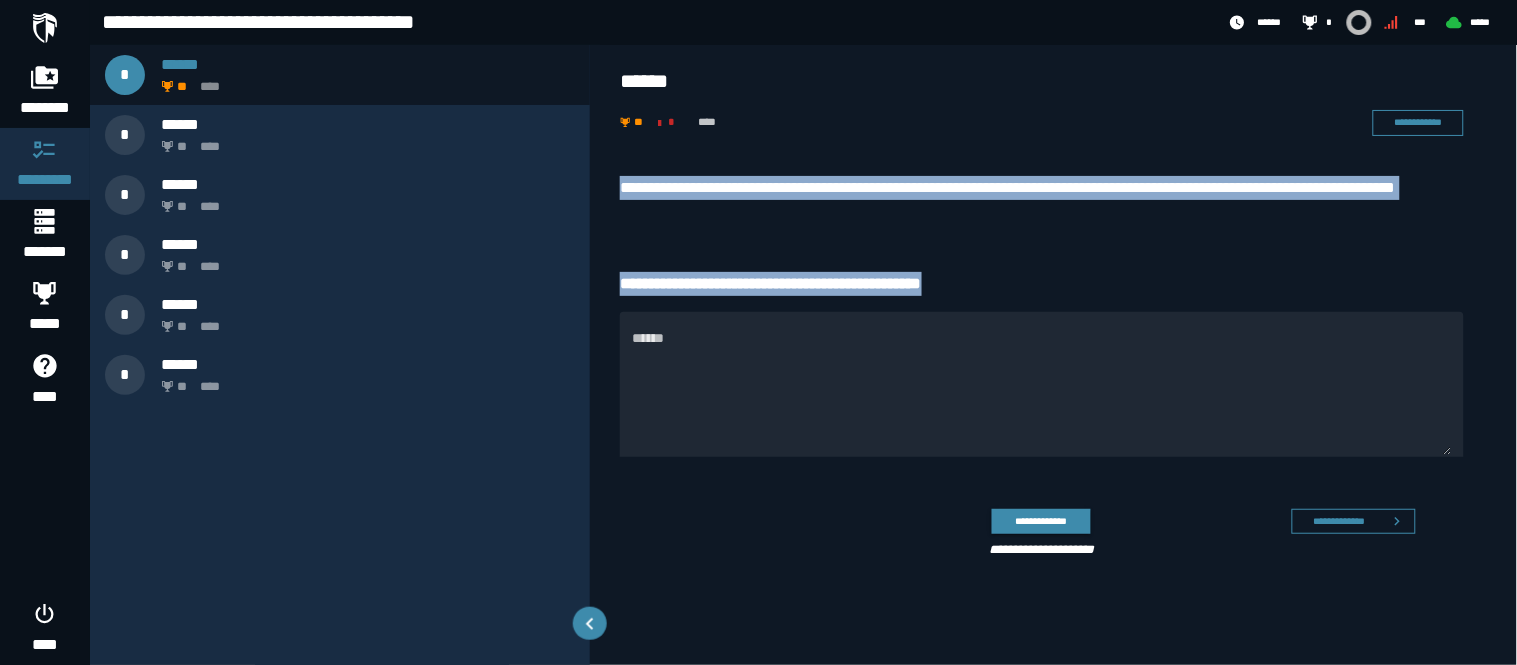 drag, startPoint x: 612, startPoint y: 167, endPoint x: 983, endPoint y: 263, distance: 383.21927 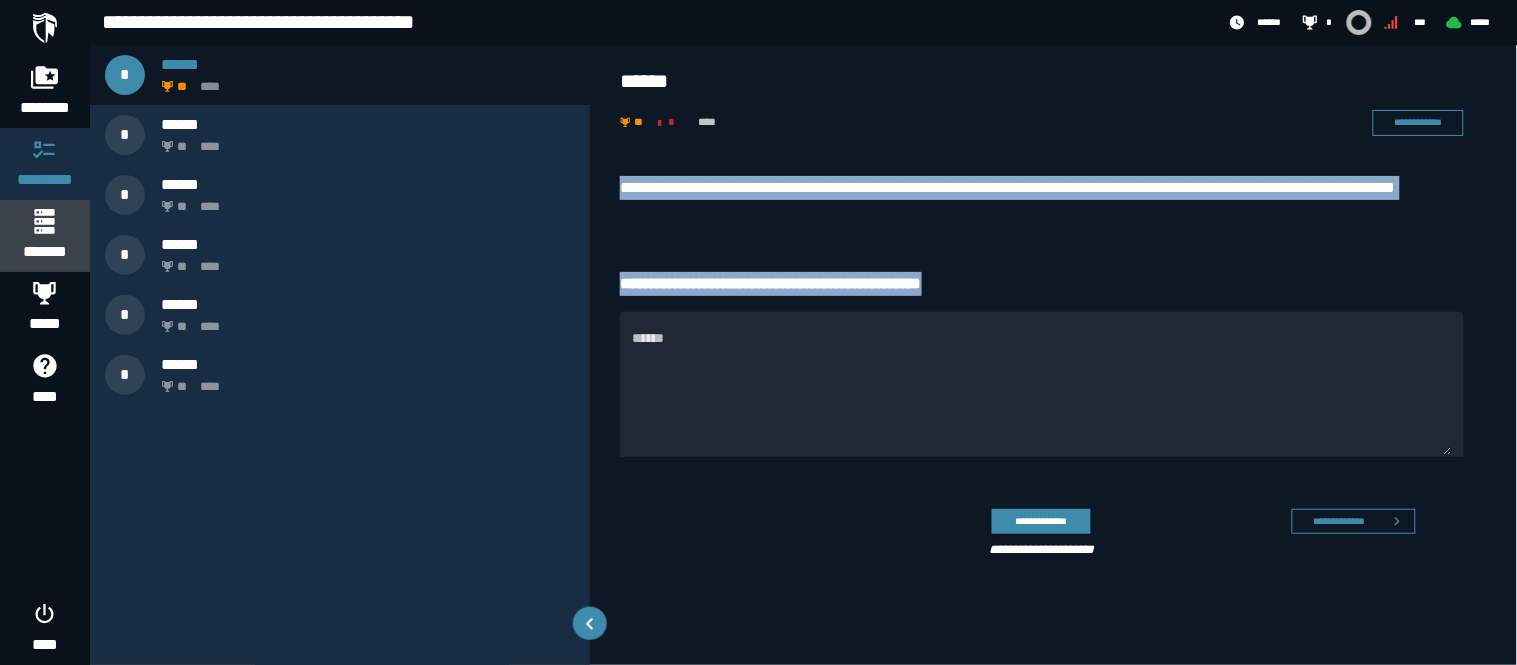 click on "*******" at bounding box center (44, 236) 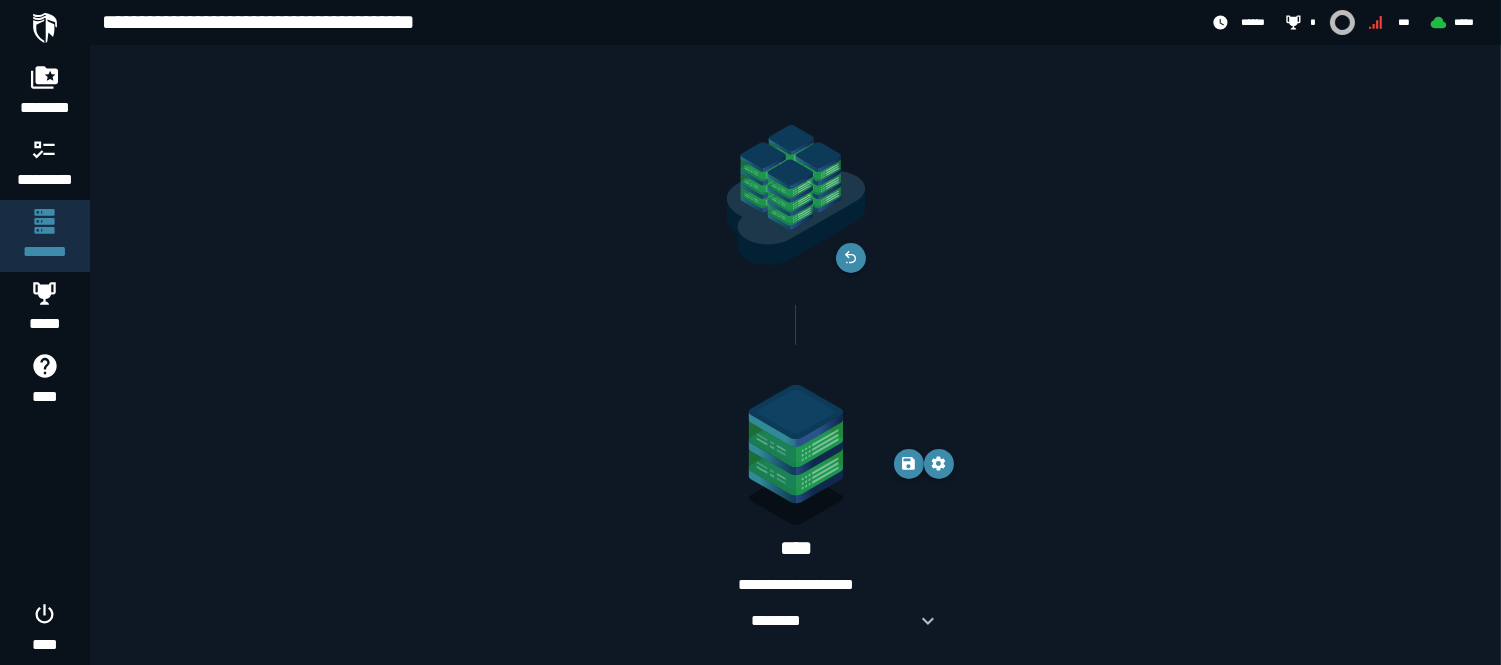 scroll, scrollTop: 25, scrollLeft: 0, axis: vertical 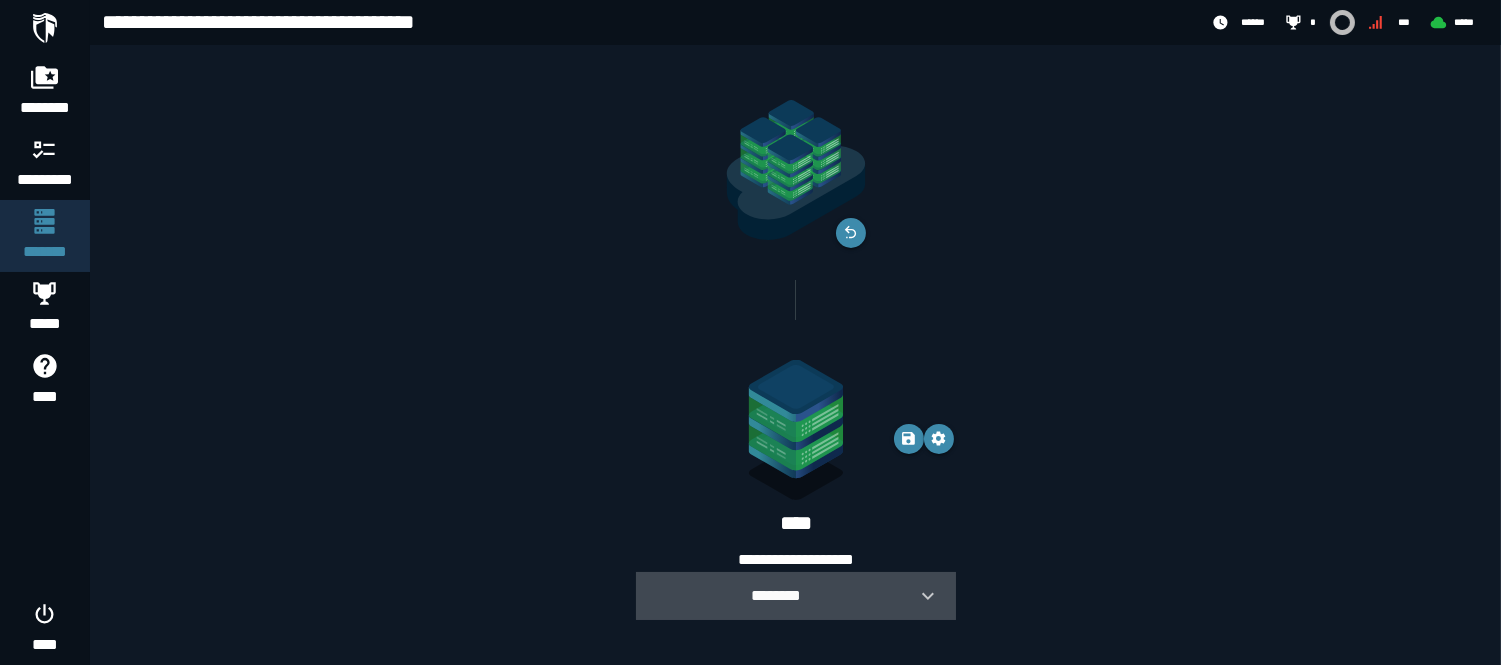 click 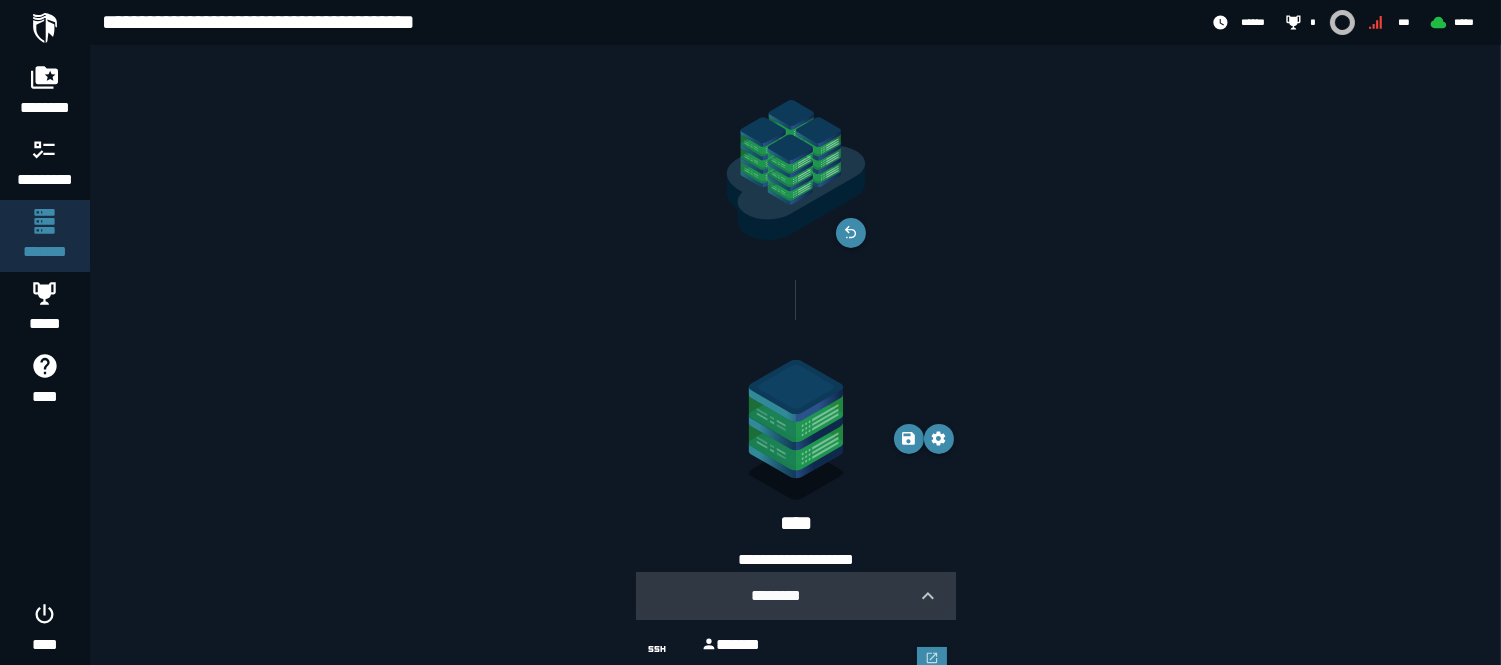 scroll, scrollTop: 107, scrollLeft: 0, axis: vertical 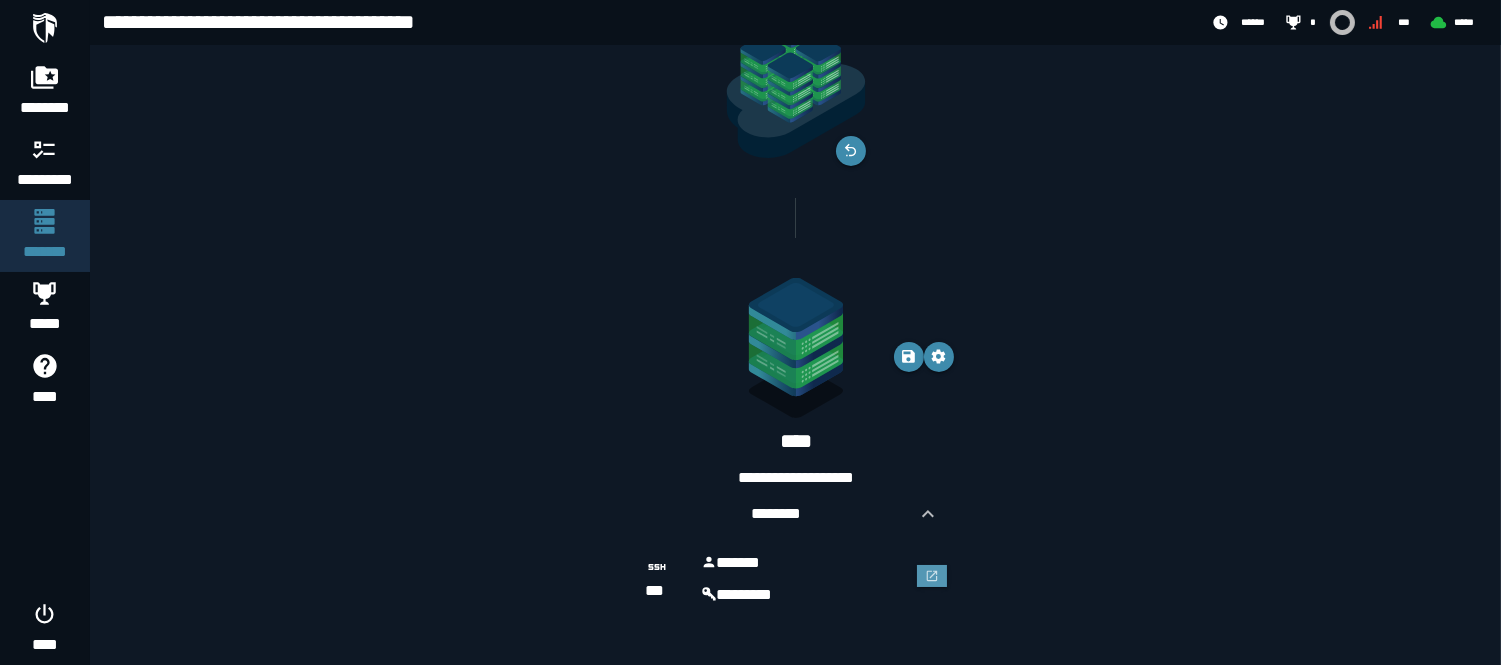 click 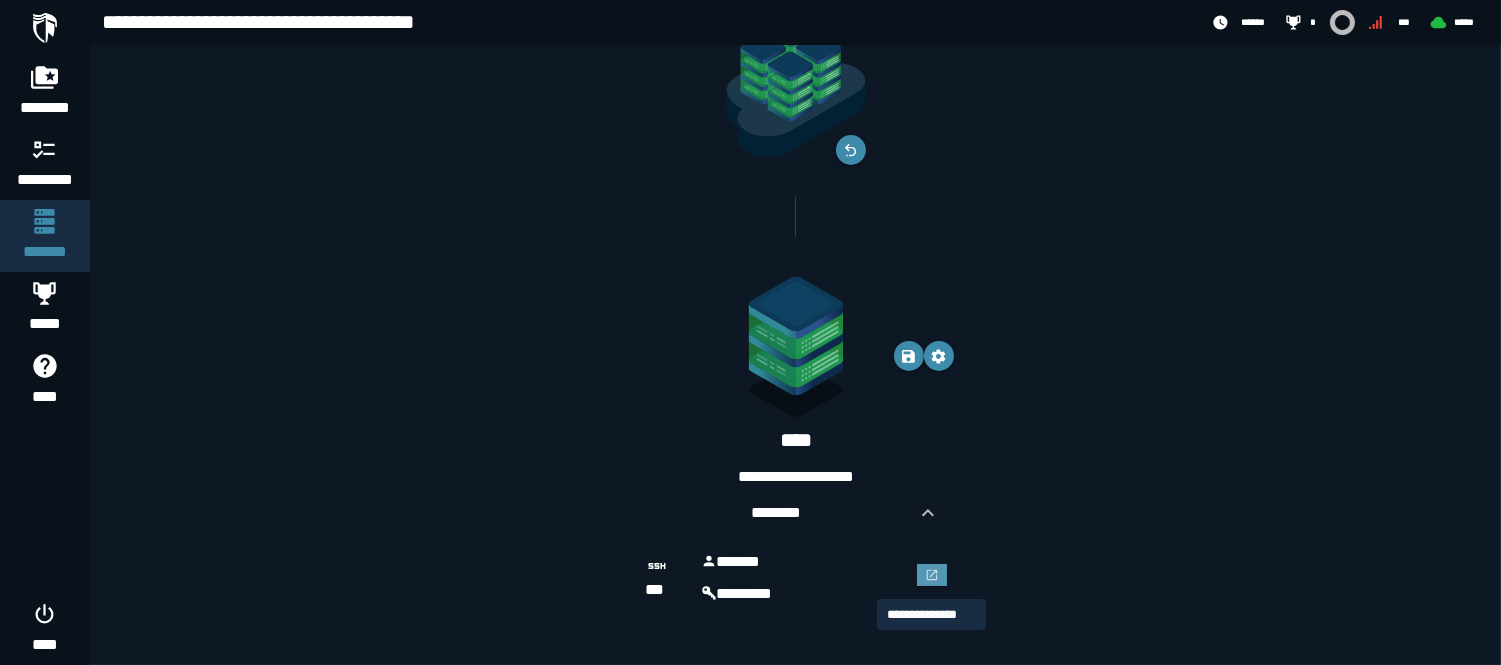 scroll, scrollTop: 0, scrollLeft: 0, axis: both 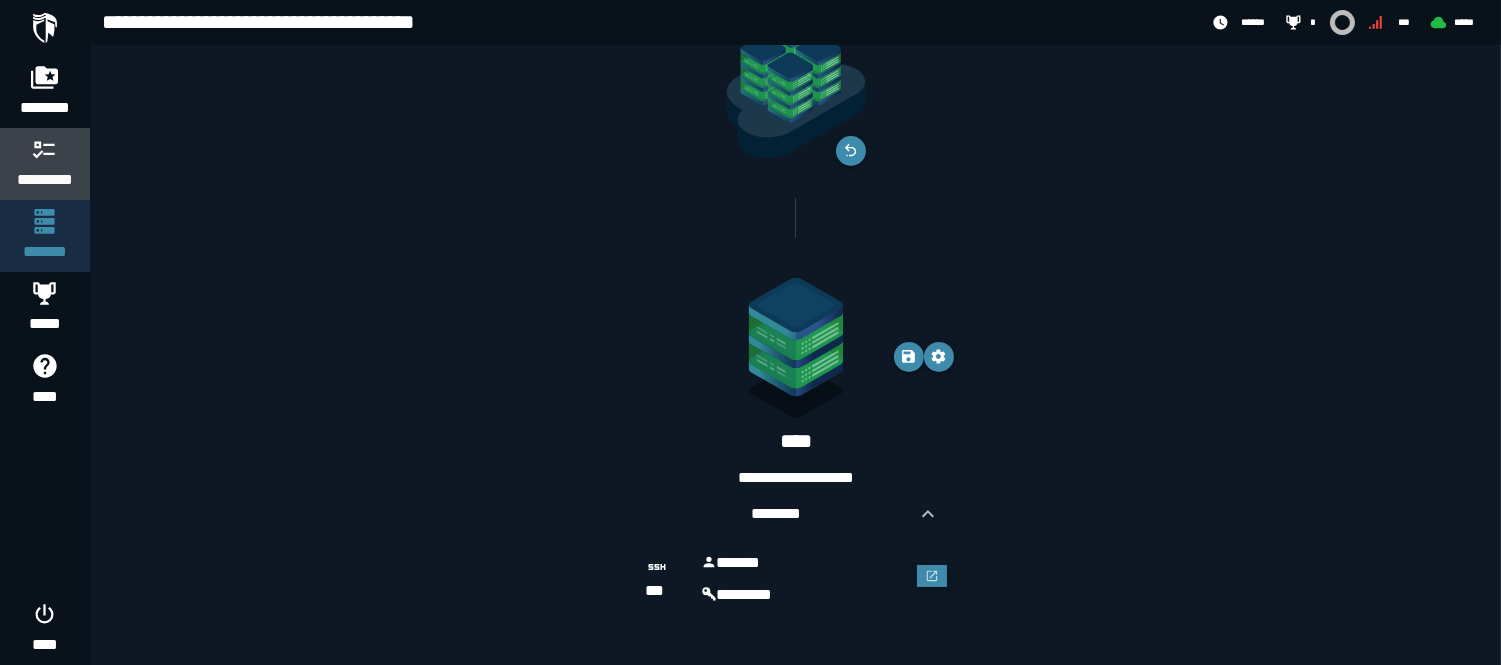 click 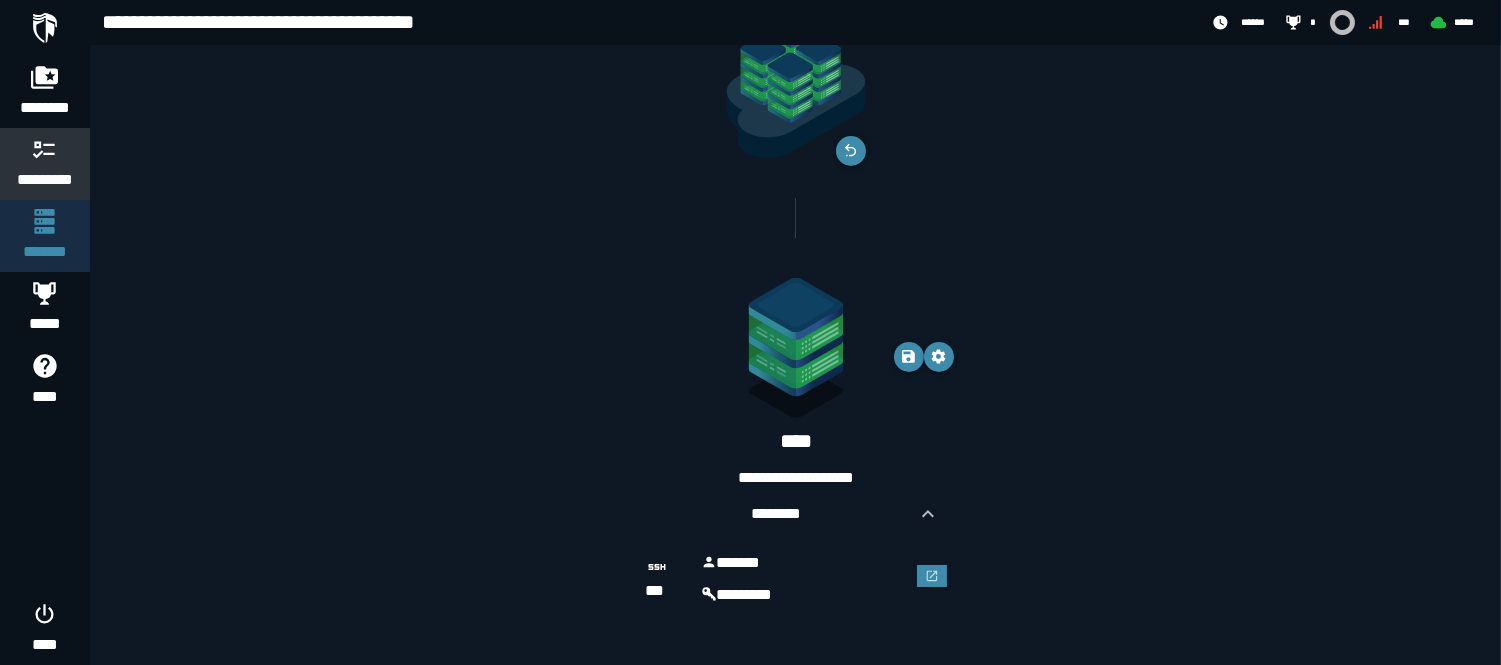 scroll, scrollTop: 0, scrollLeft: 0, axis: both 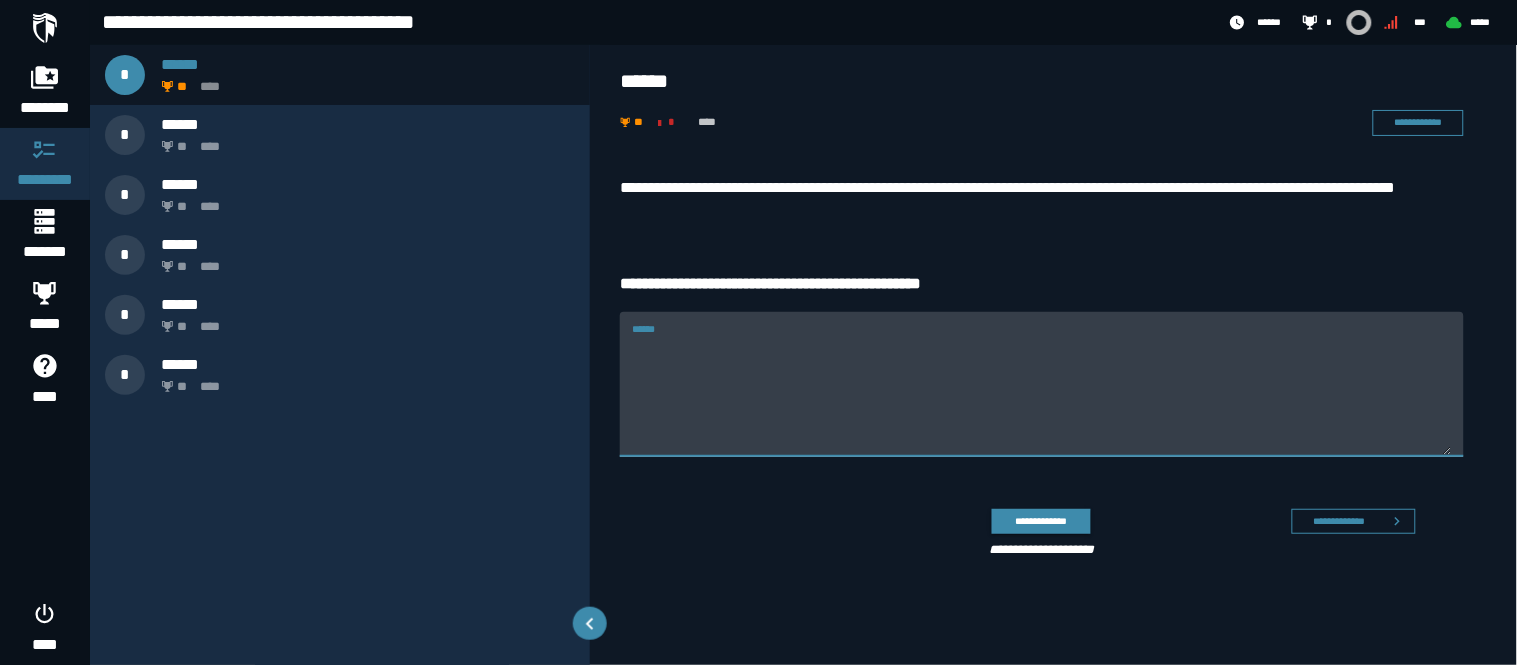 click on "******" at bounding box center [1042, 396] 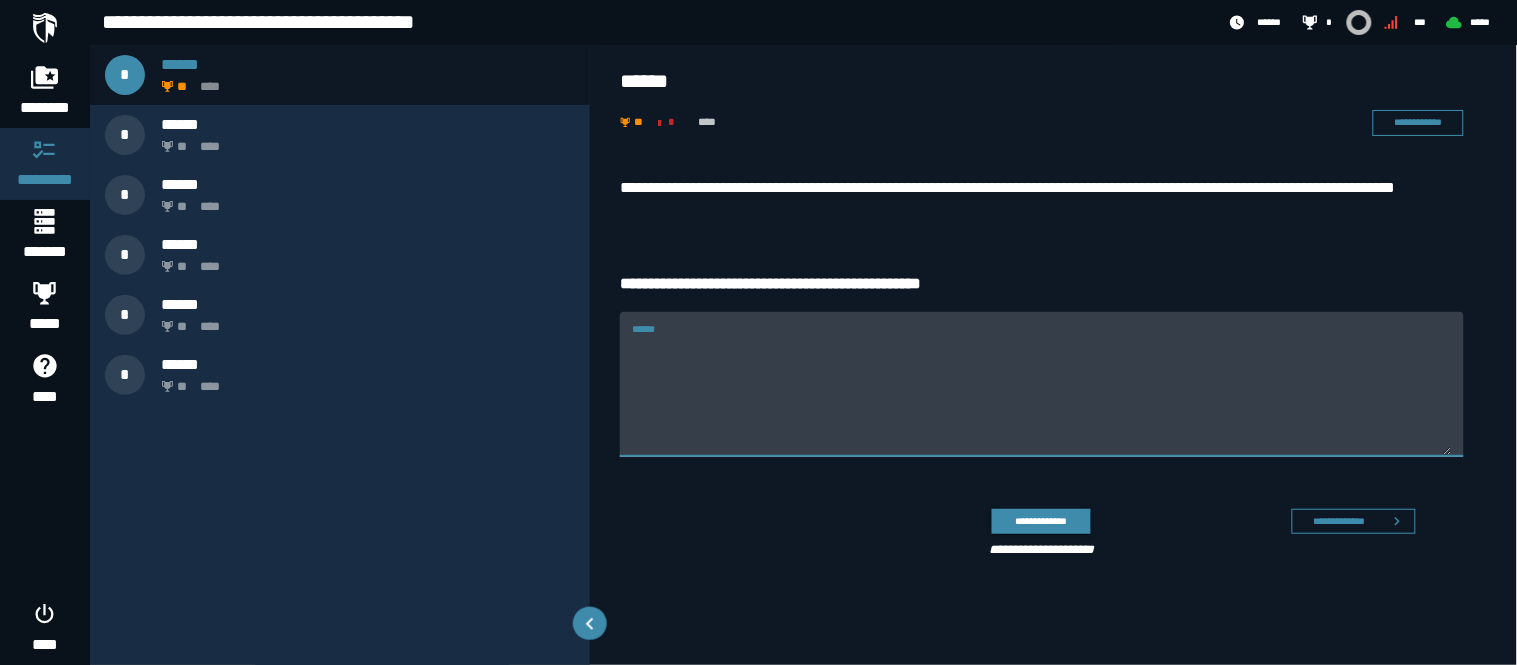 paste on "*********" 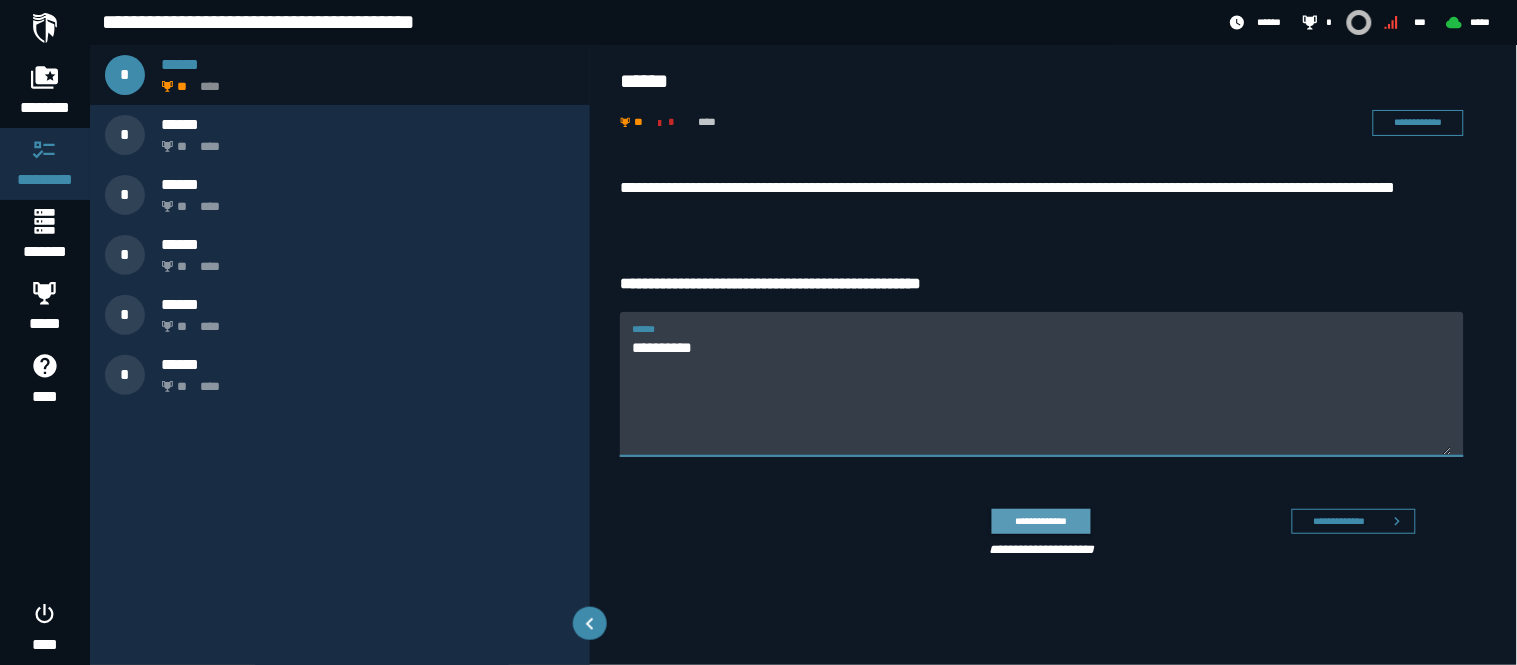 type on "*********" 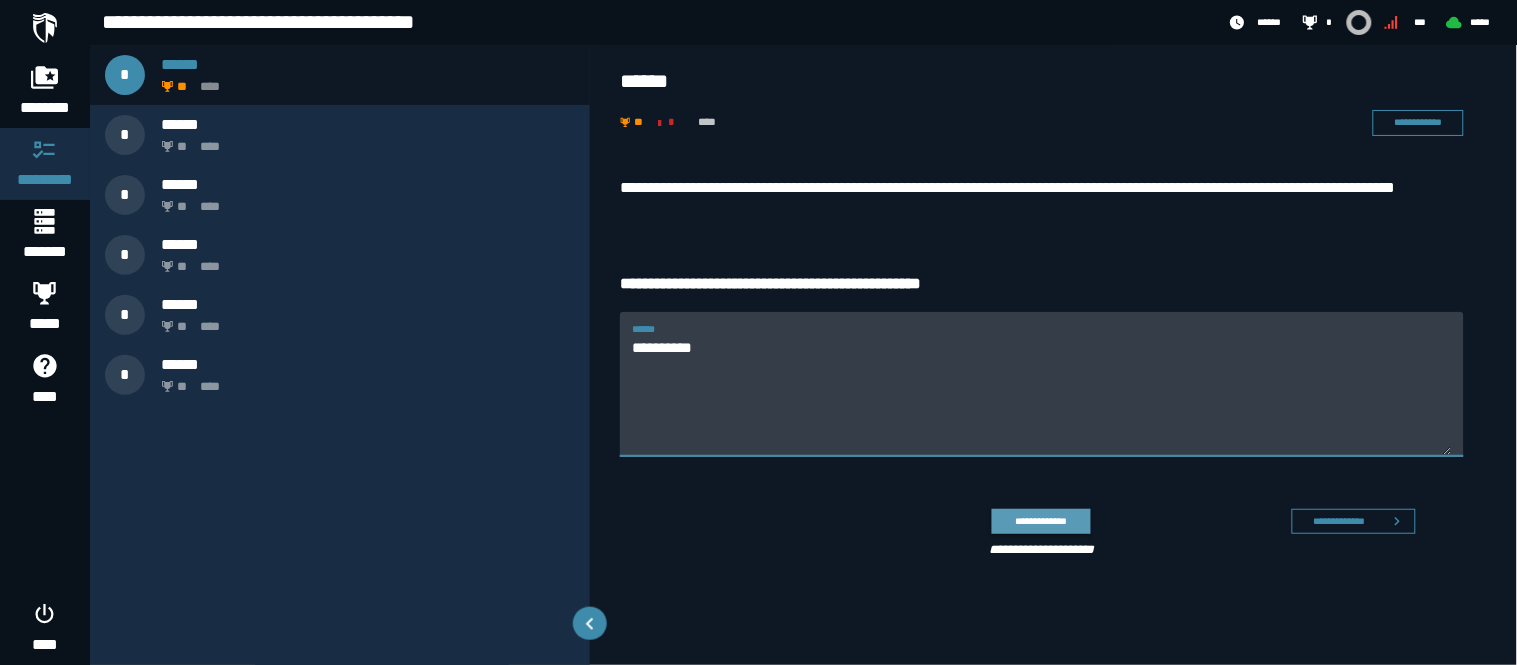 click on "**********" at bounding box center (1041, 521) 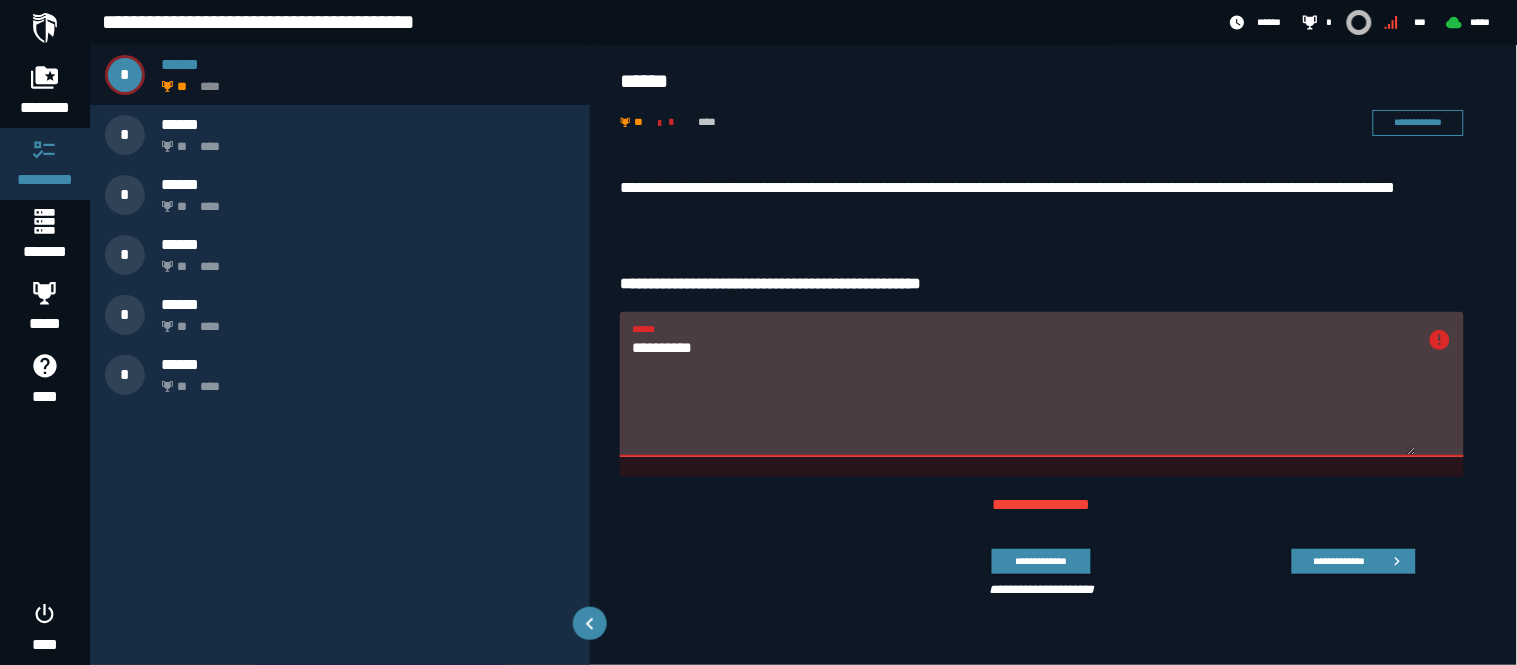 click on "*********" at bounding box center (1024, 396) 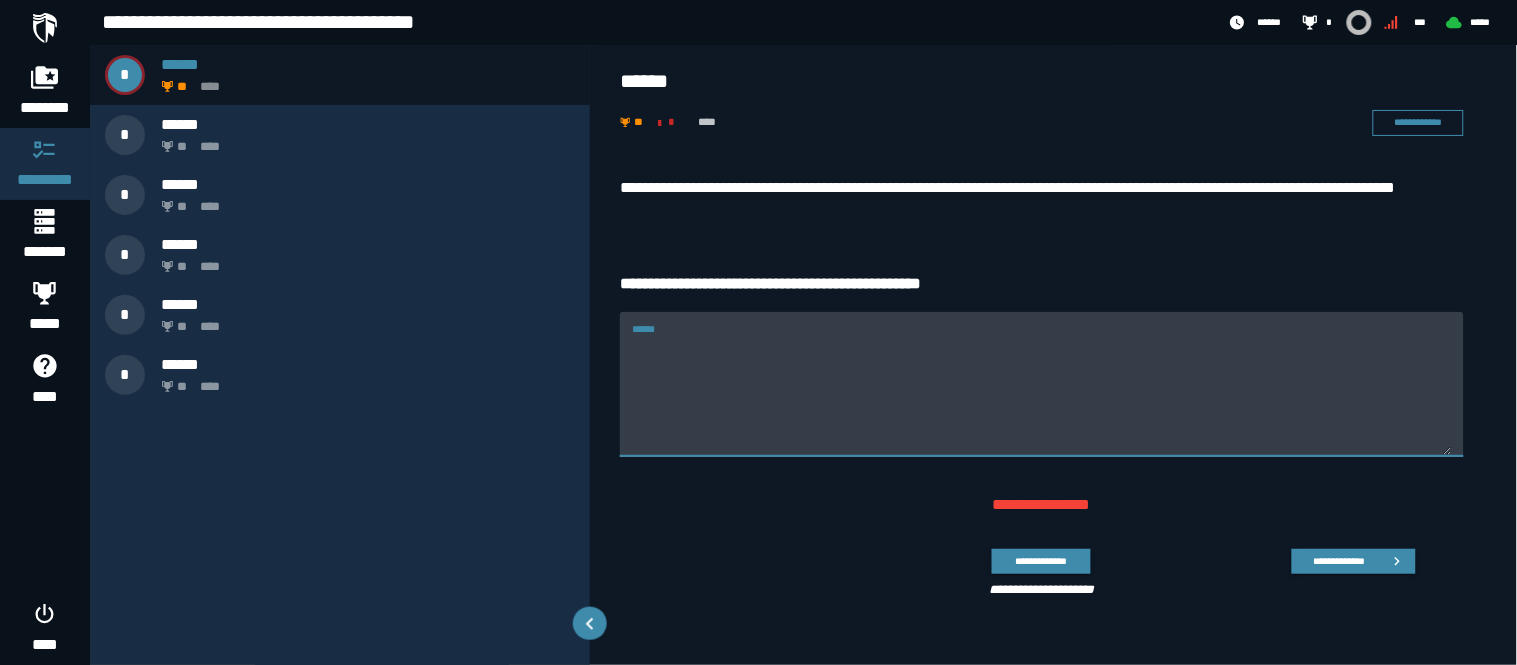 type 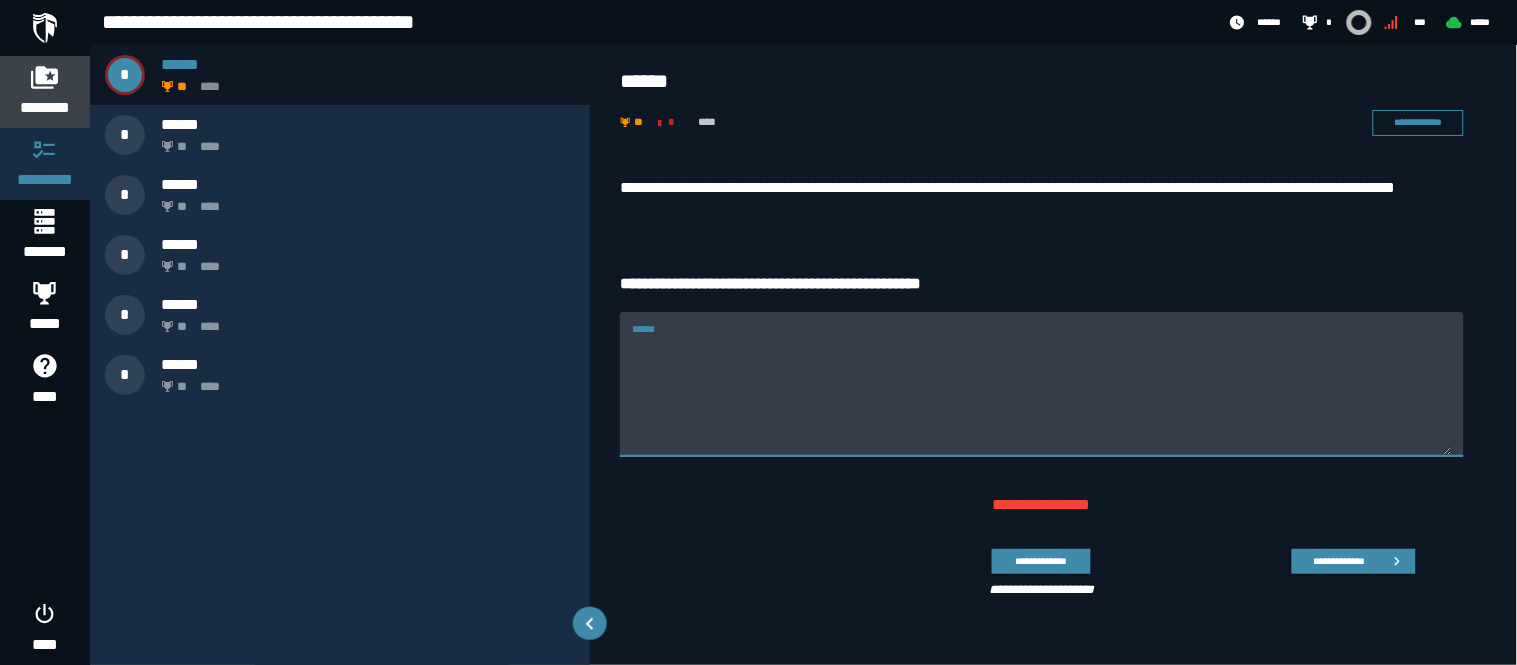 click at bounding box center [45, 77] 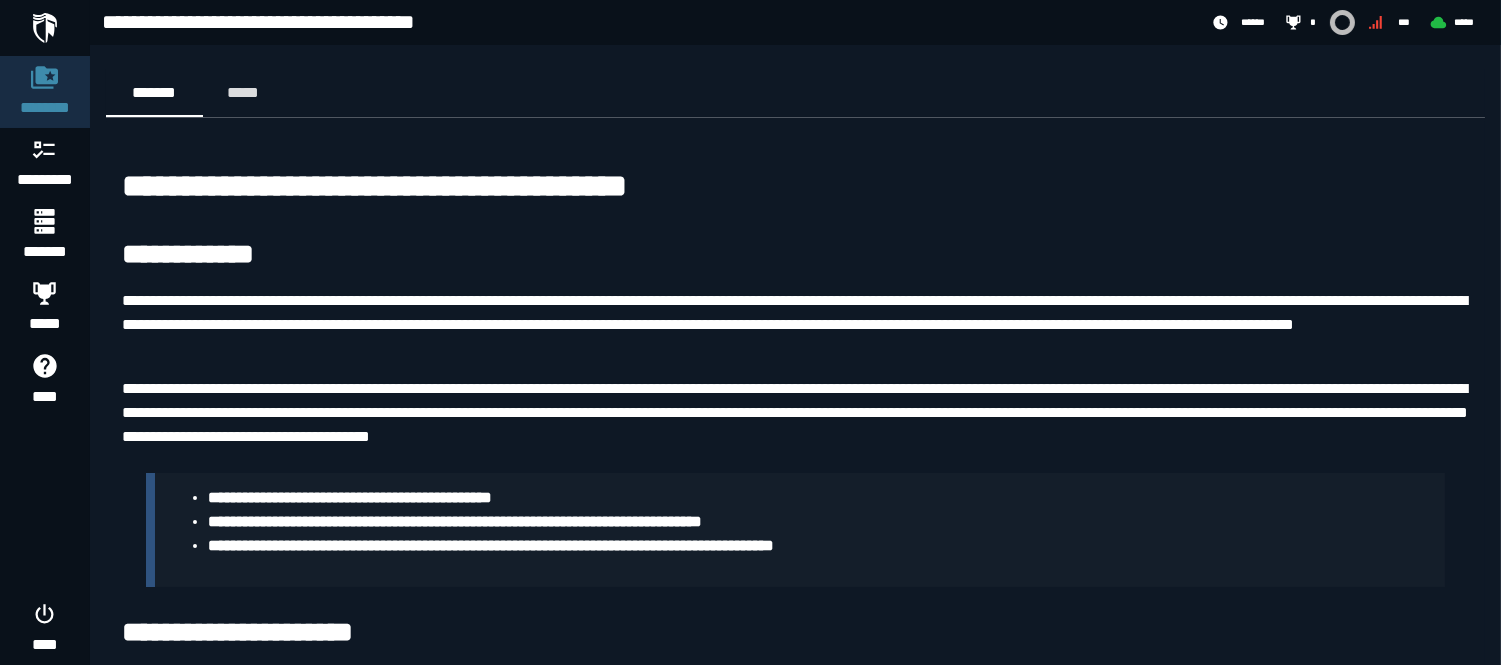click on "**********" at bounding box center (795, 3038) 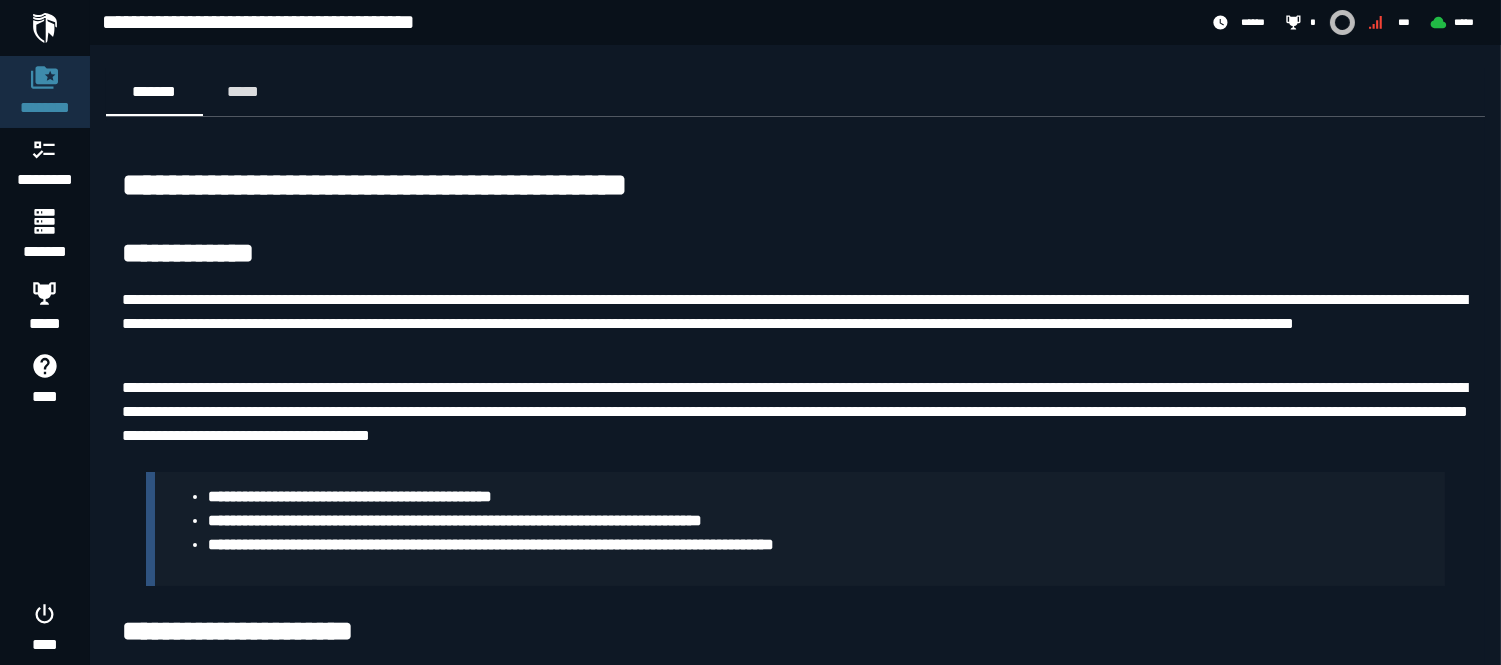 scroll, scrollTop: 0, scrollLeft: 0, axis: both 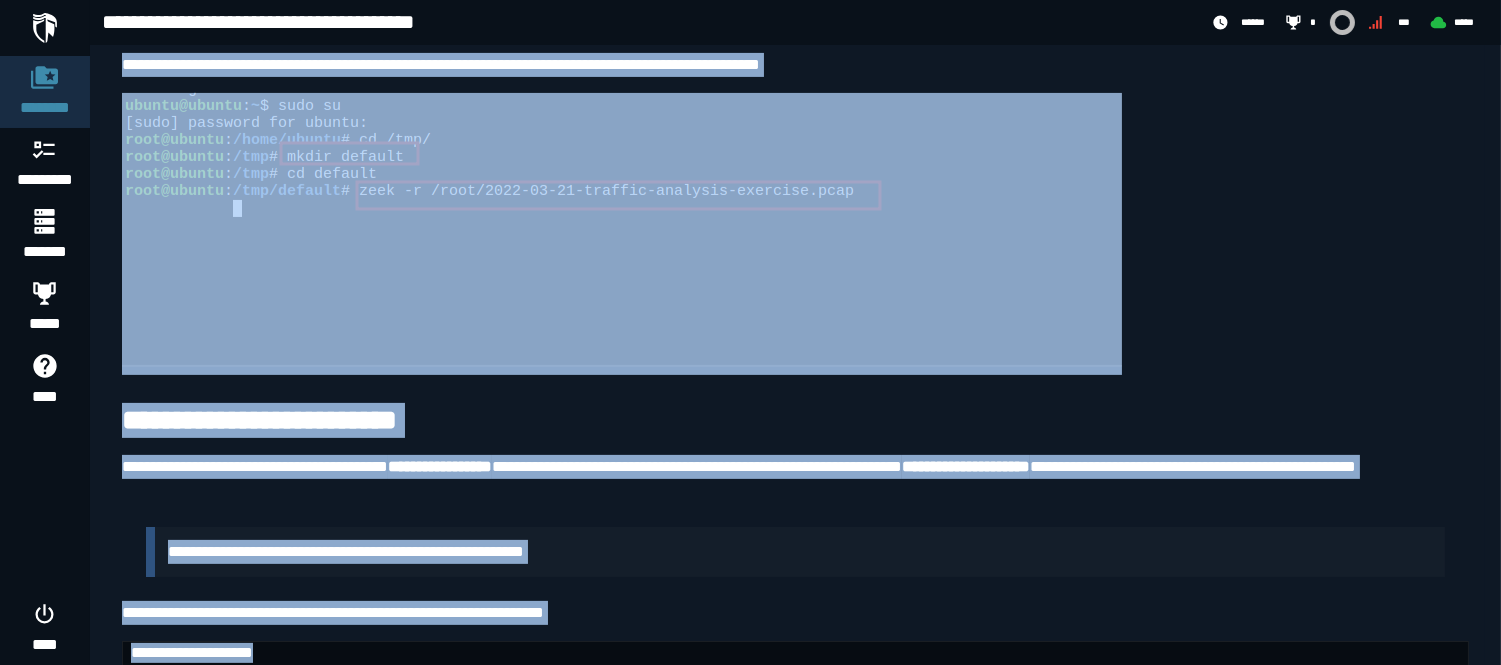 drag, startPoint x: 120, startPoint y: 131, endPoint x: 533, endPoint y: 717, distance: 716.9135 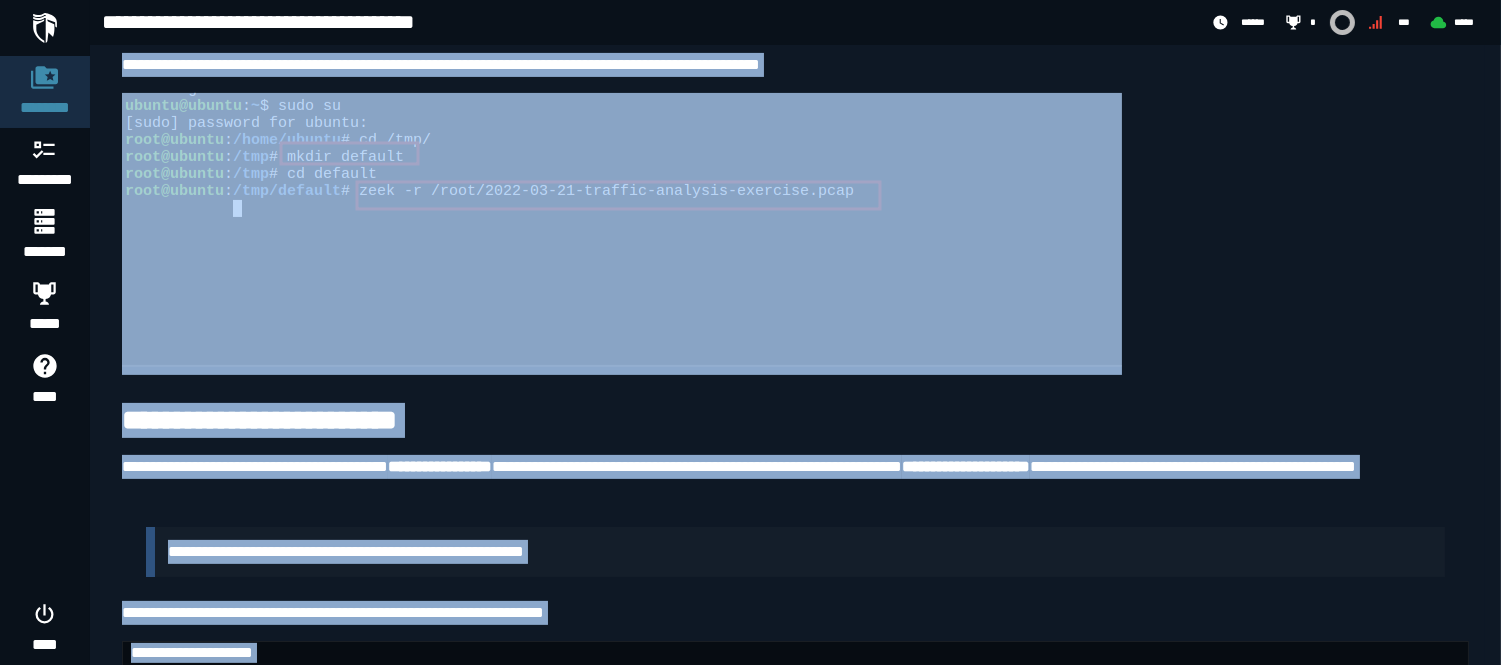 scroll, scrollTop: 1272, scrollLeft: 0, axis: vertical 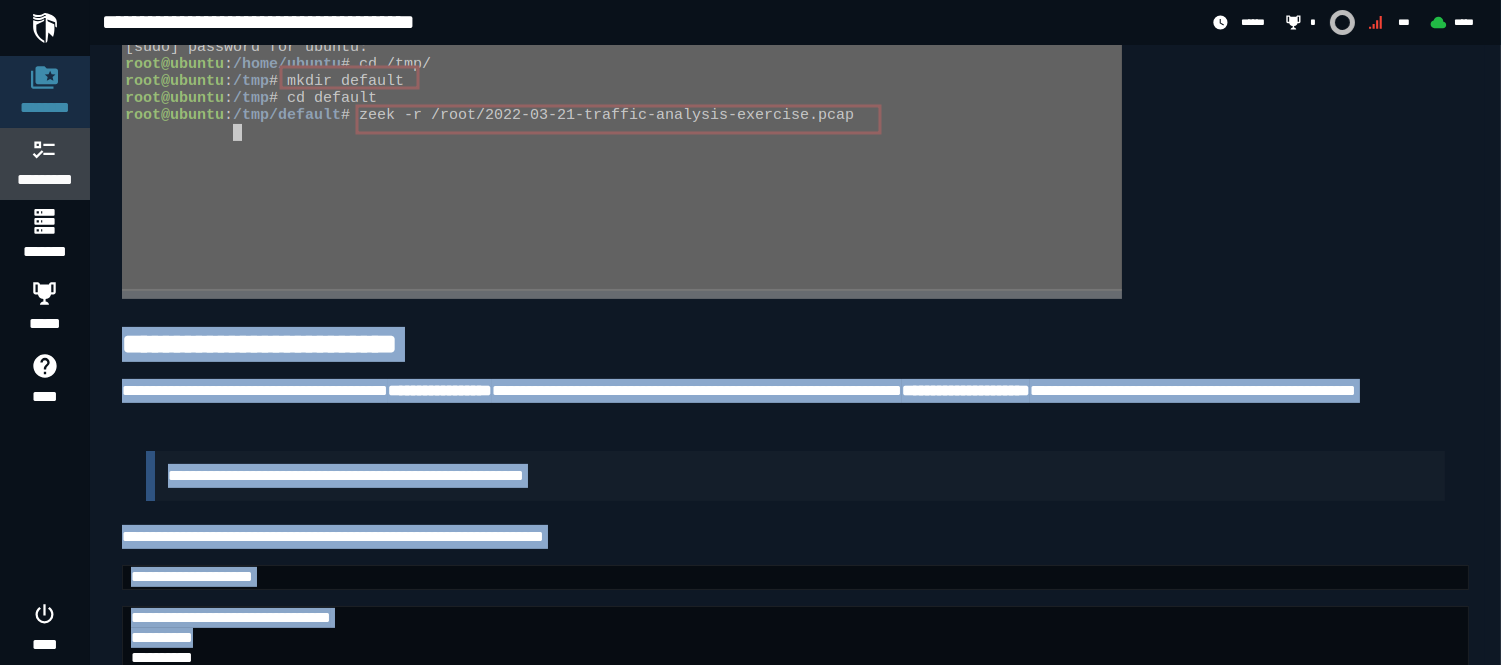 click on "*********" at bounding box center (45, 180) 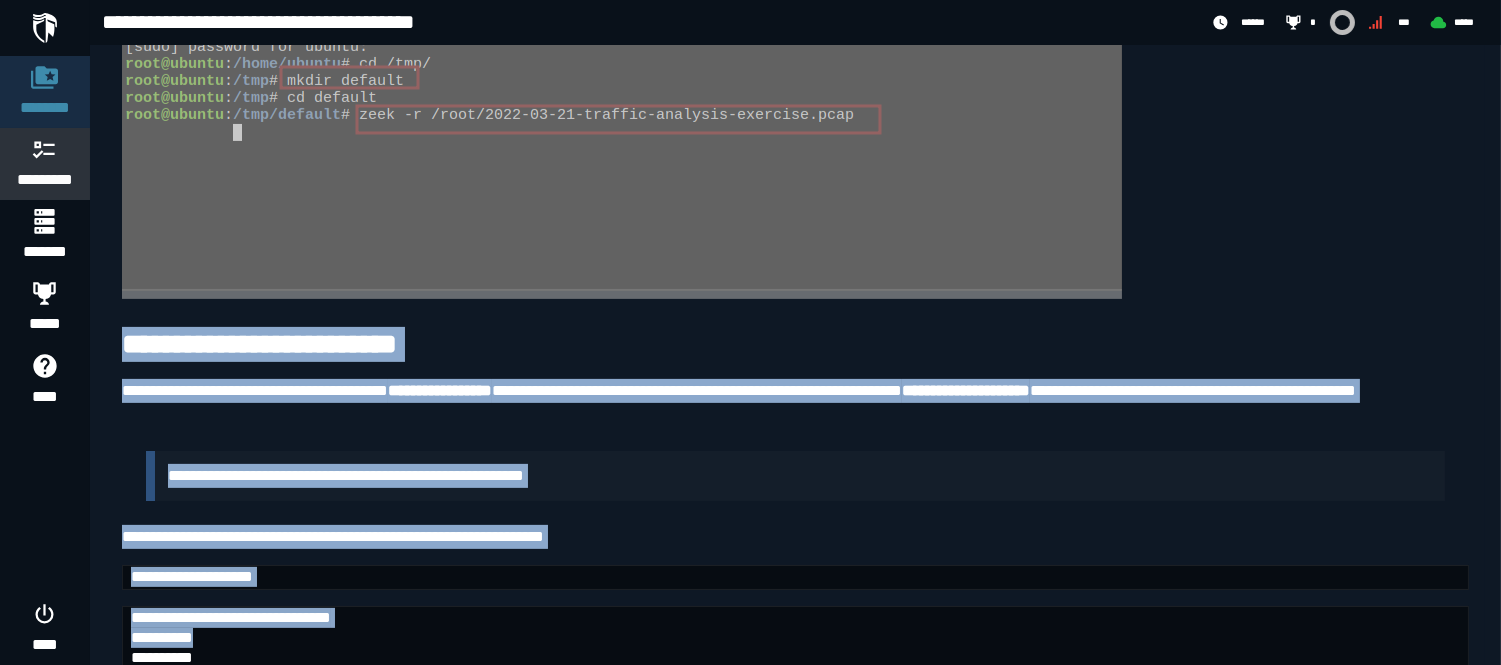 scroll, scrollTop: 0, scrollLeft: 0, axis: both 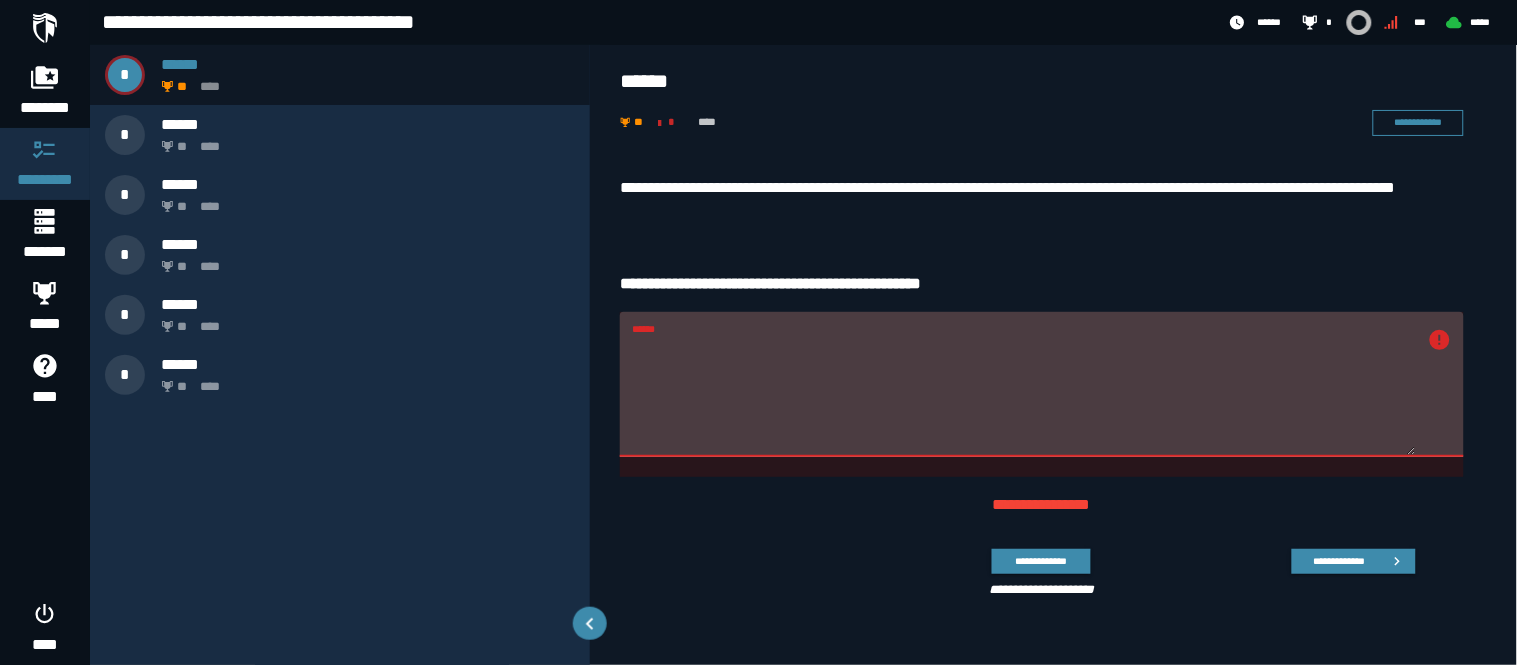 click on "******" at bounding box center (1024, 396) 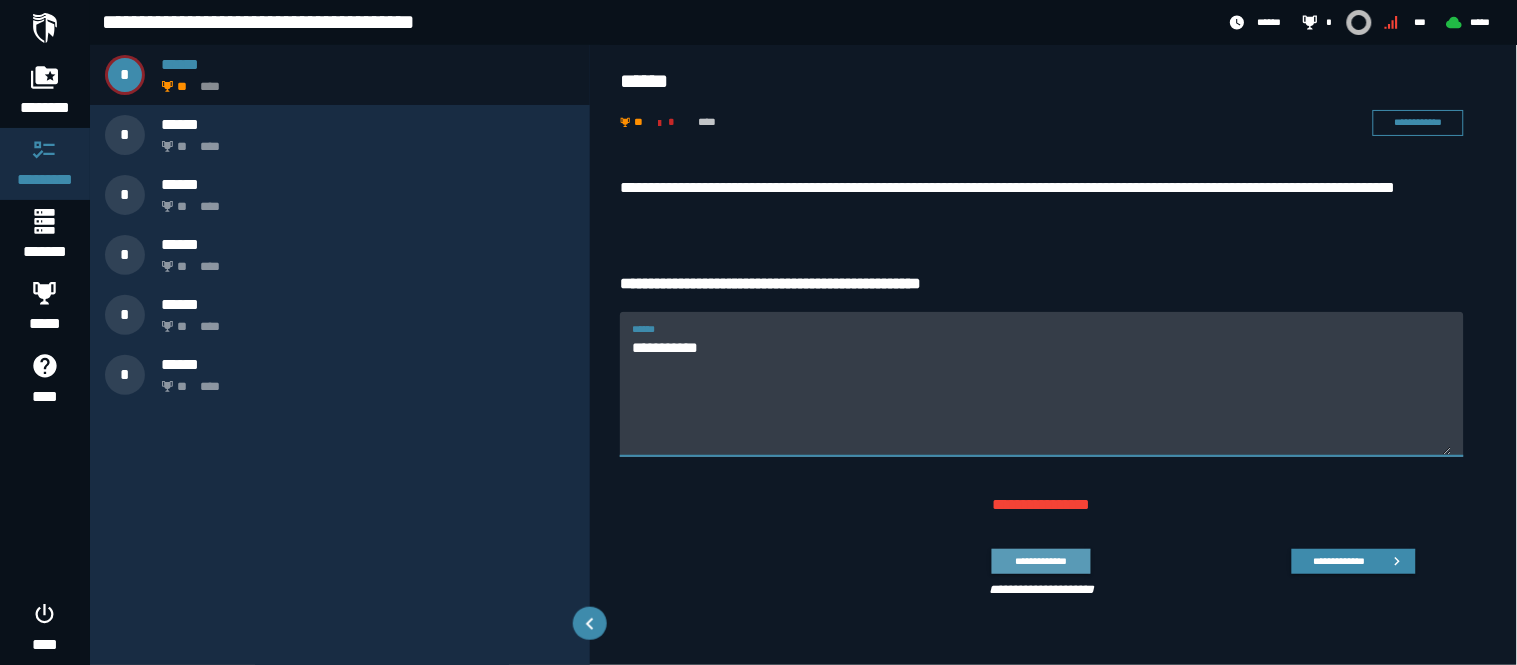 type on "**********" 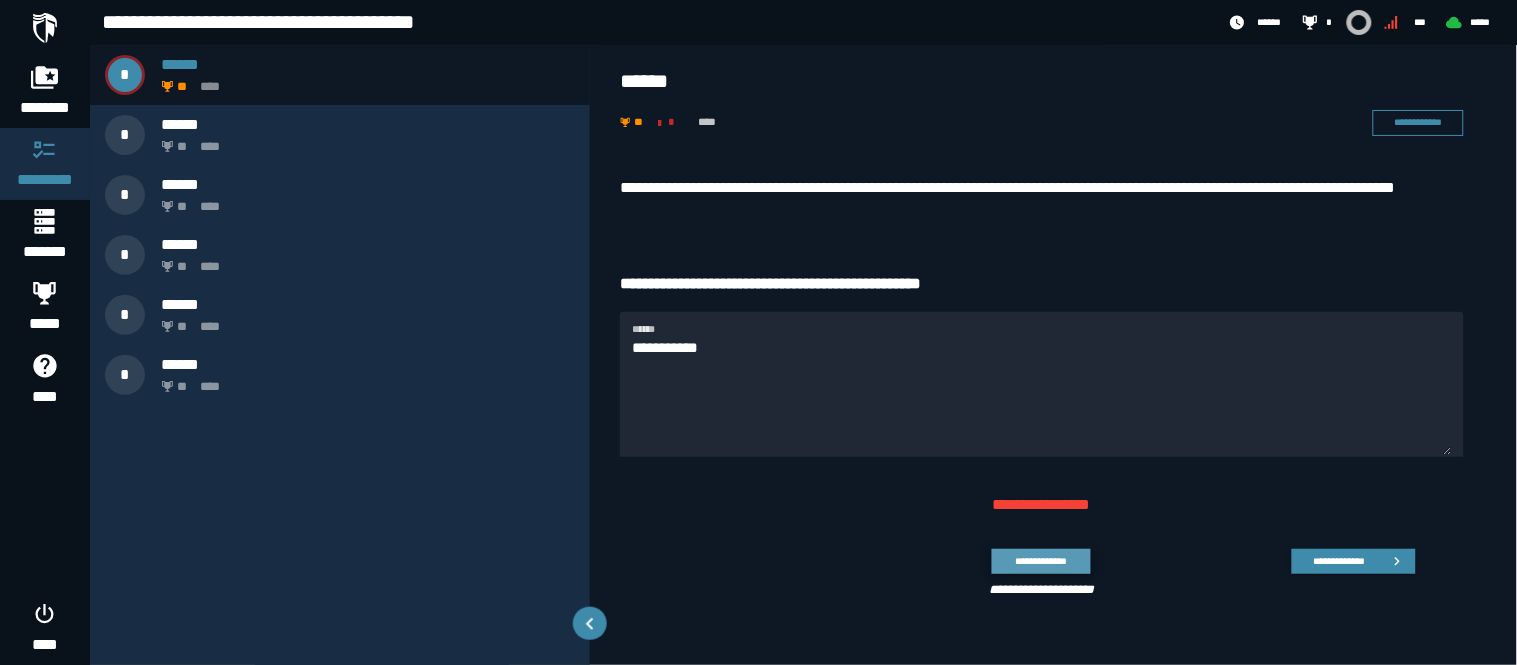 click on "**********" at bounding box center [1041, 561] 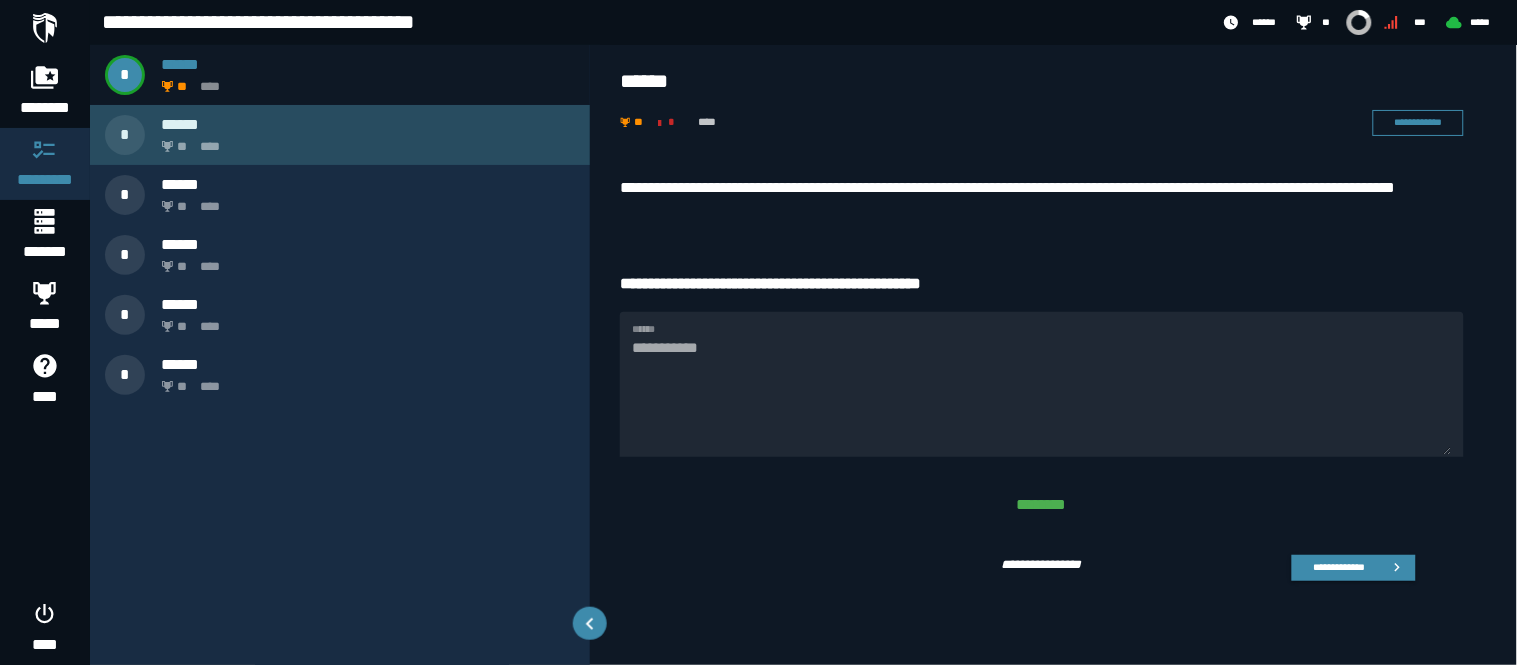 click on "** ****" at bounding box center [364, 141] 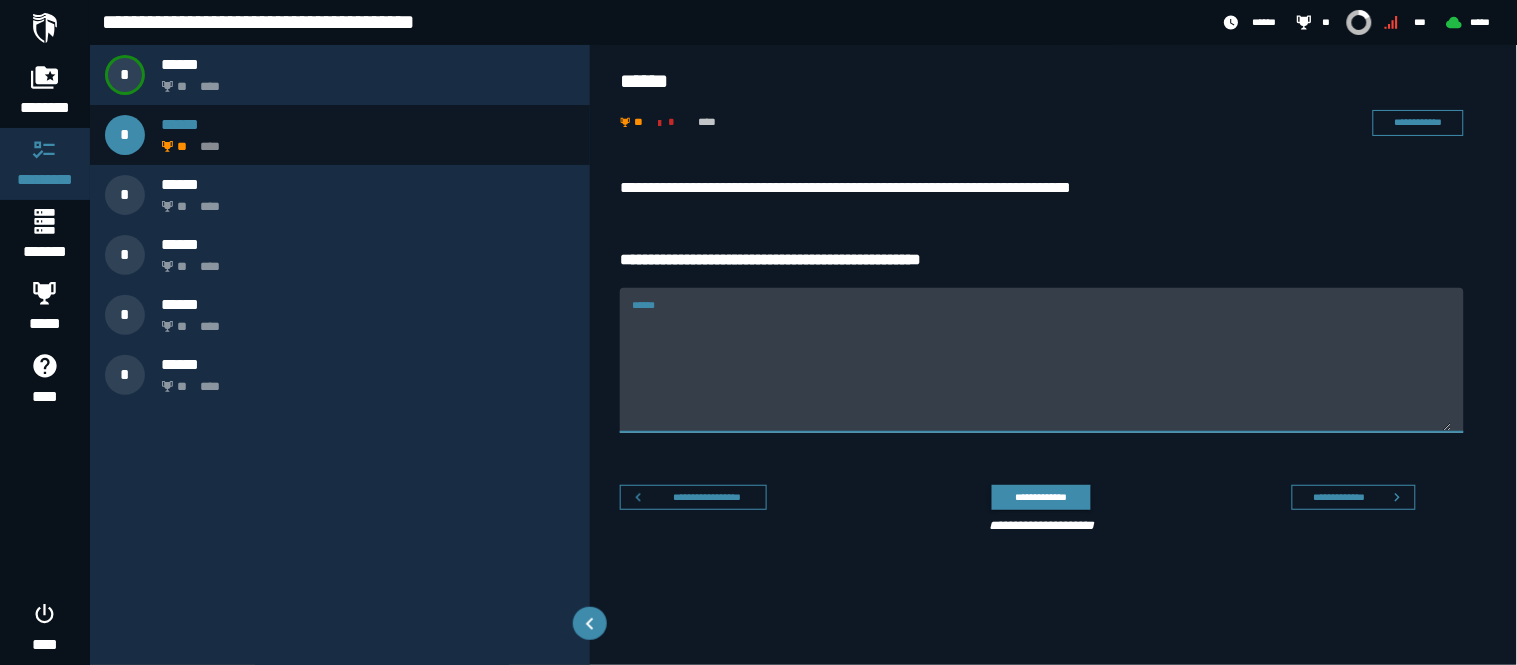 click on "******" at bounding box center [1042, 372] 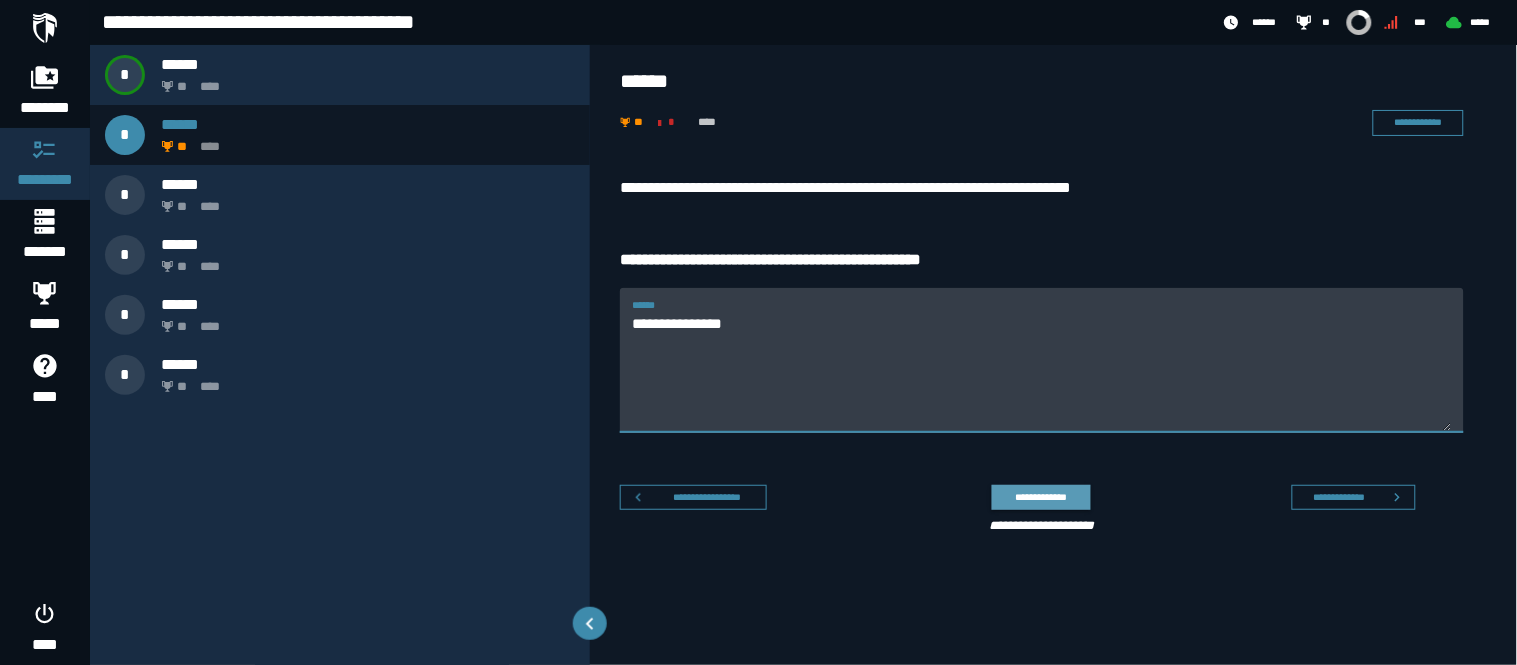 type on "**********" 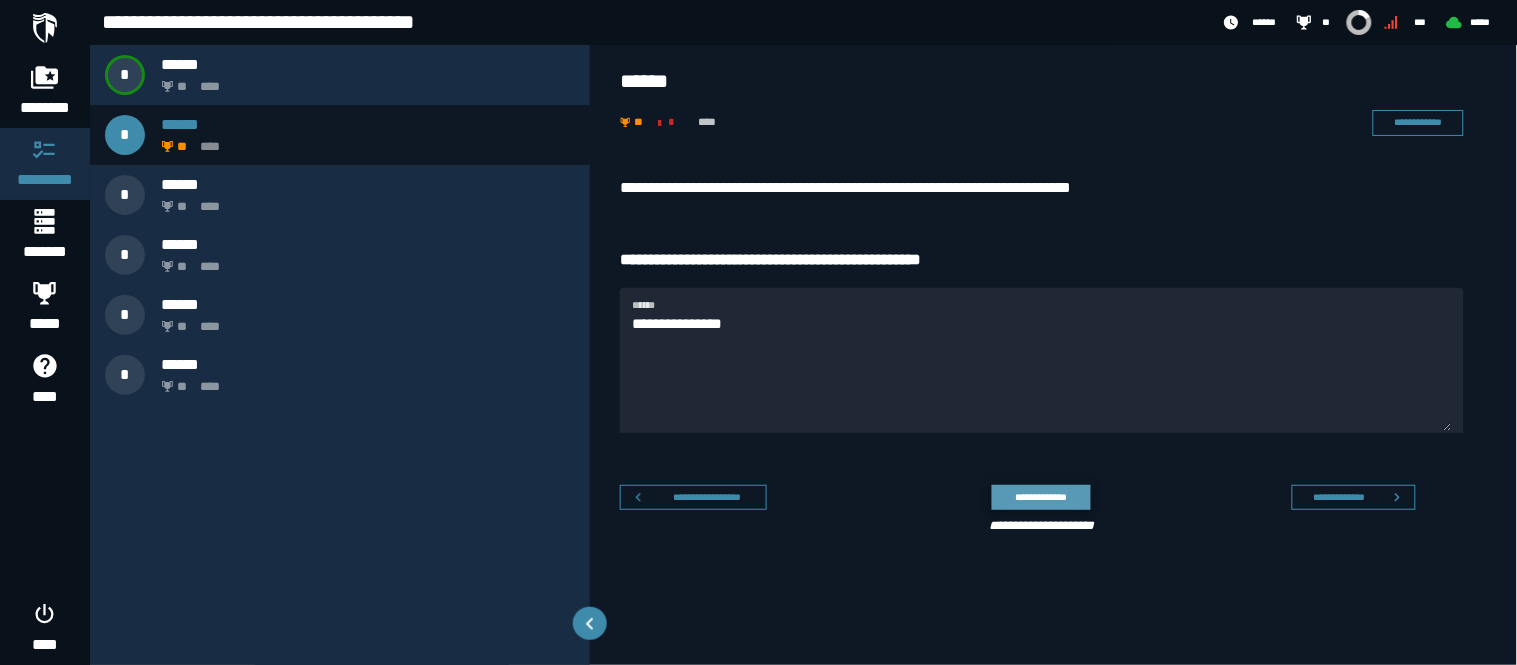 click on "**********" at bounding box center [1041, 497] 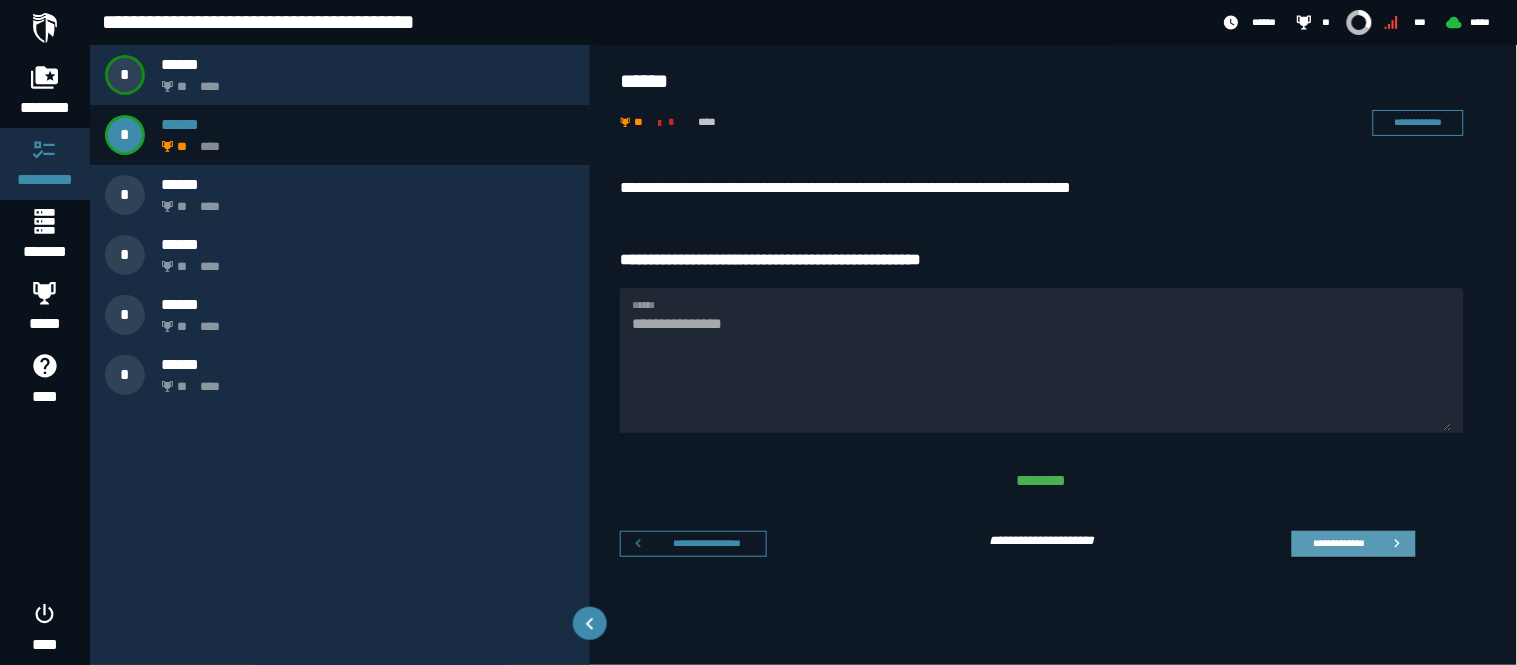 click on "**********" at bounding box center (1339, 543) 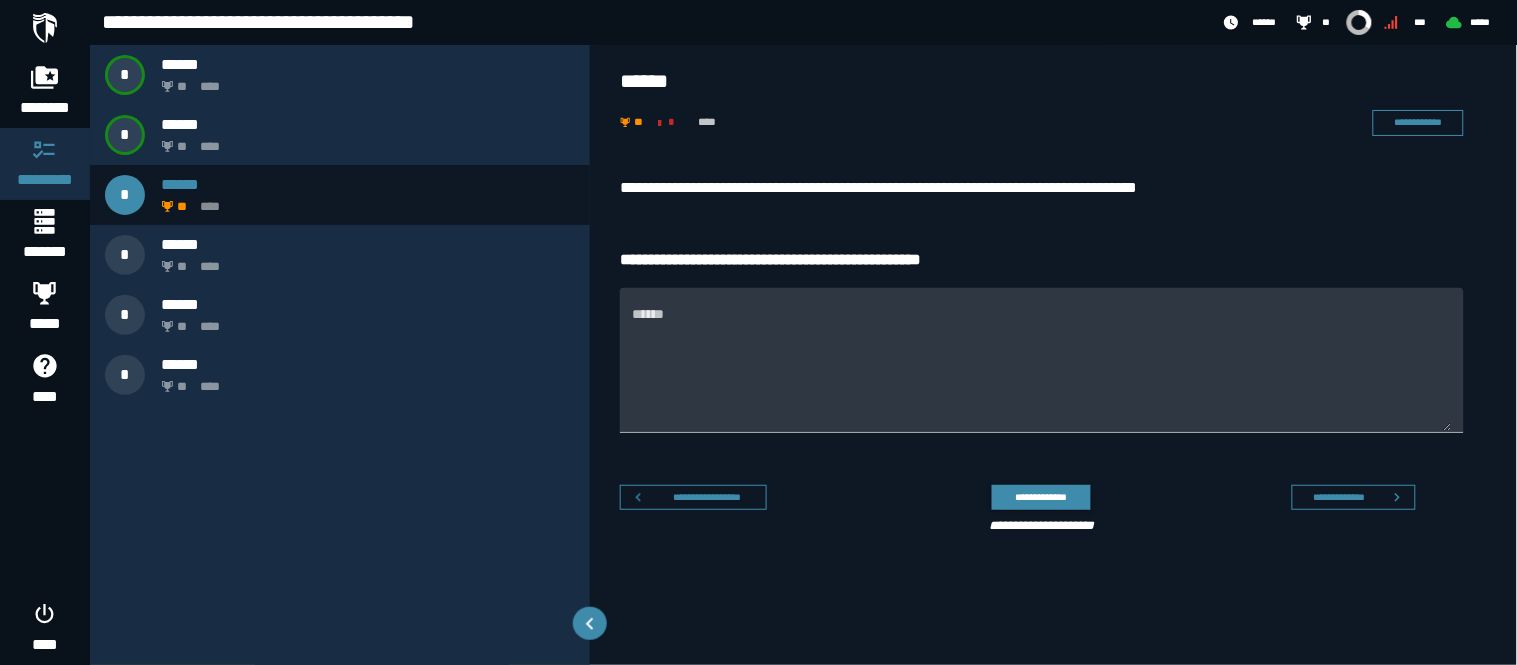 click on "******" at bounding box center (1042, 372) 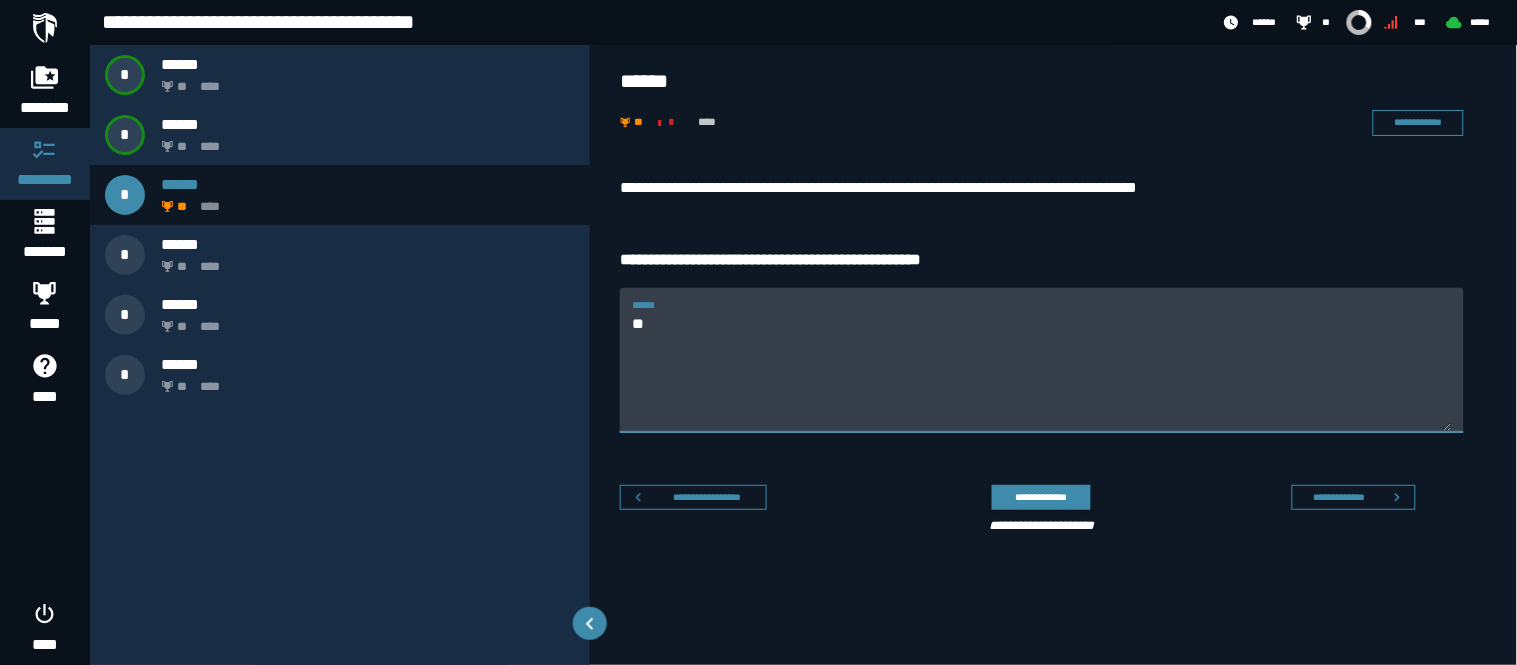 type on "*" 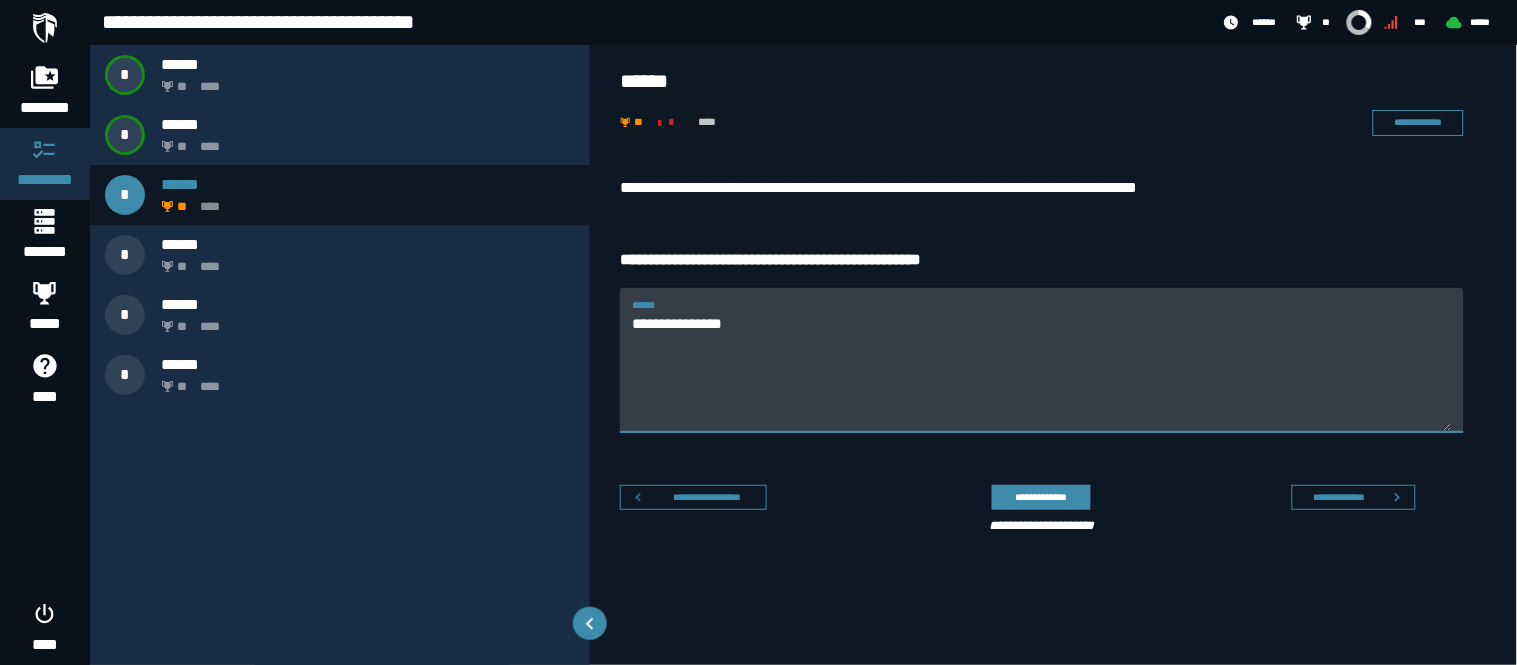 type on "**********" 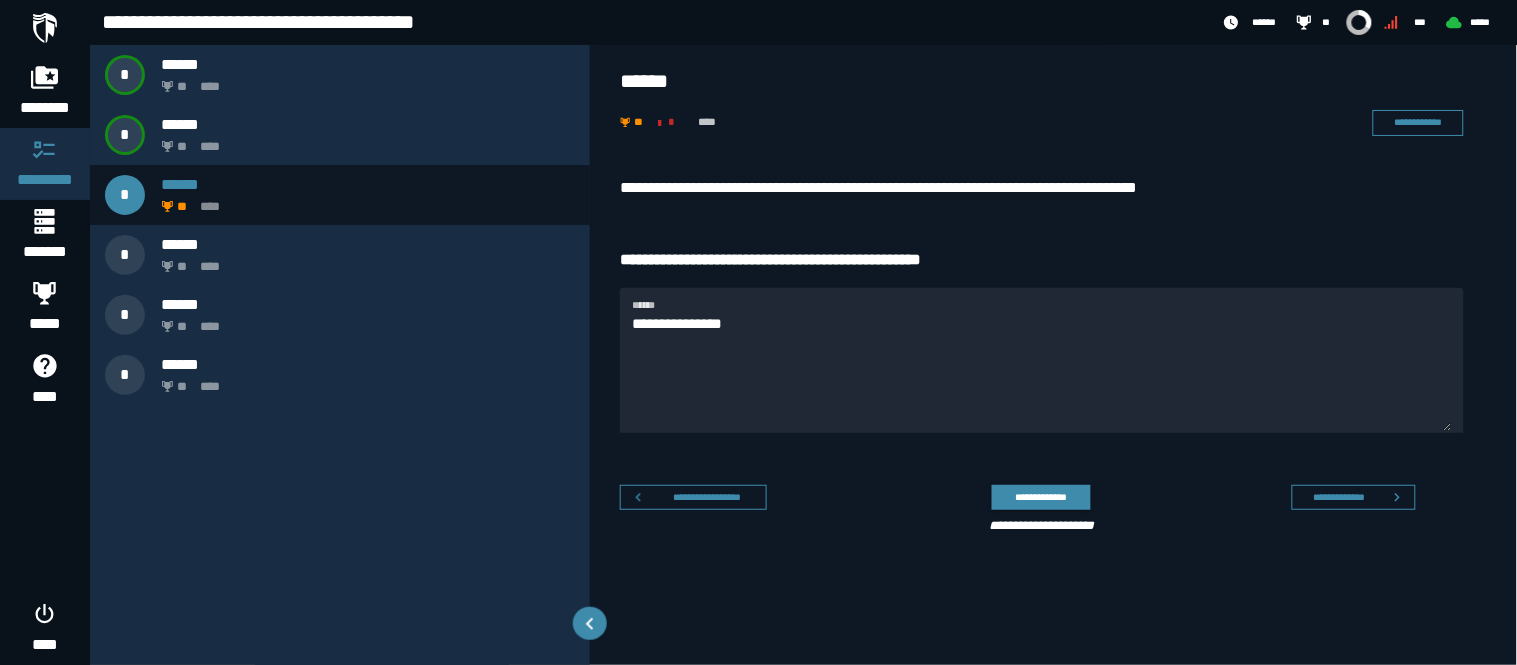 click on "**********" at bounding box center [1034, 506] 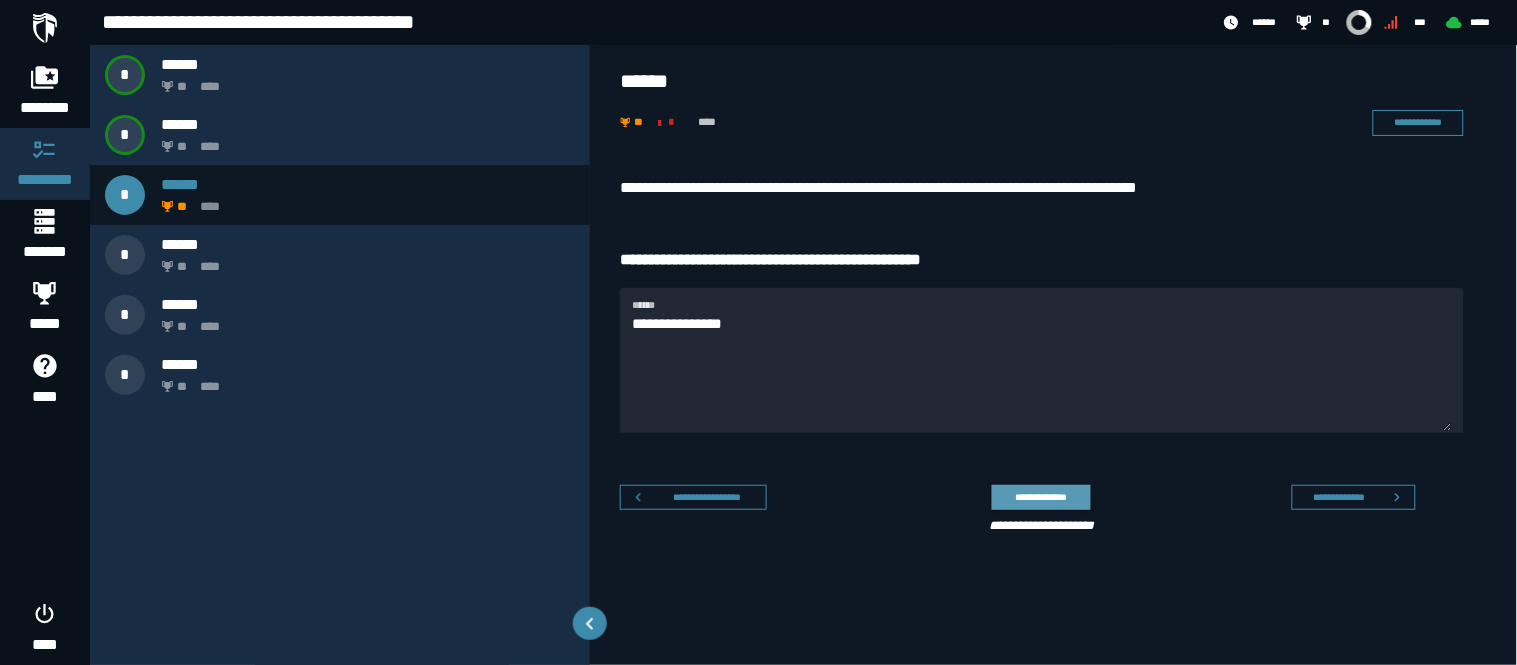 click on "**********" at bounding box center [1041, 497] 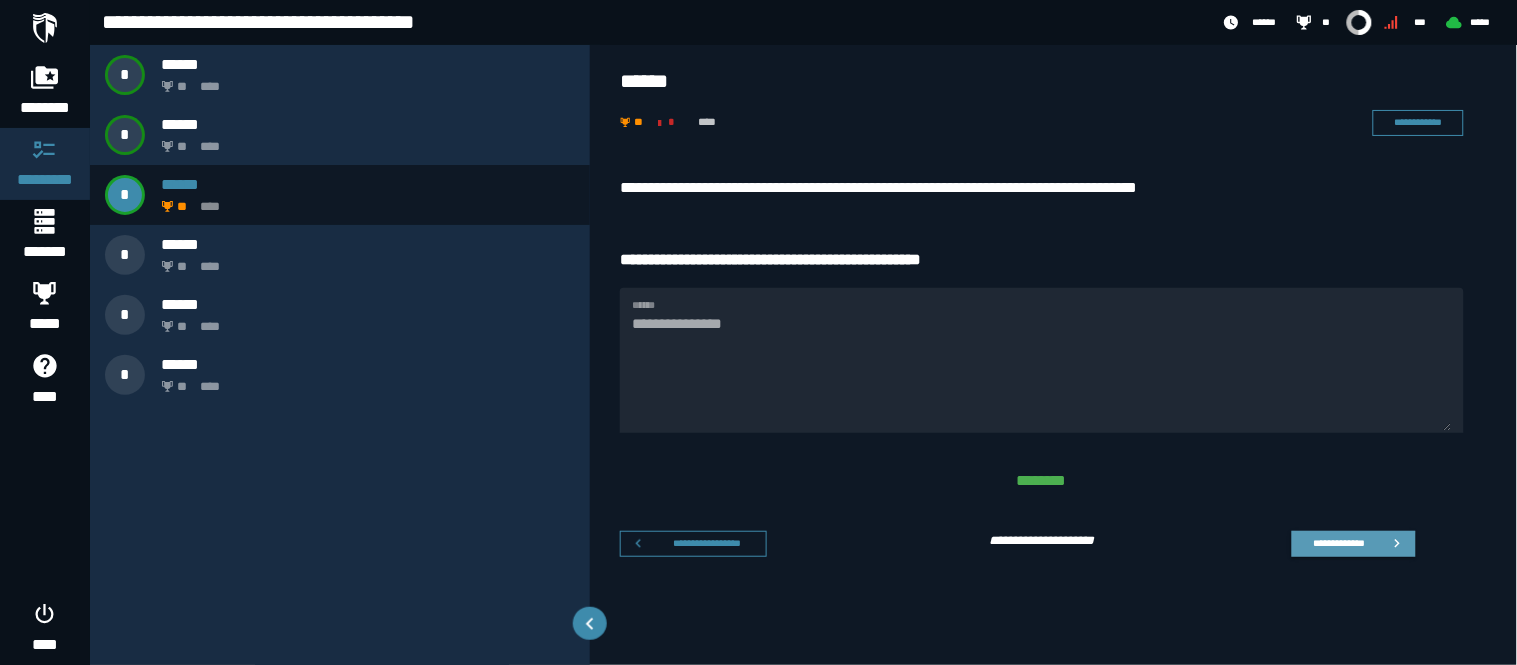 click on "**********" at bounding box center [1339, 543] 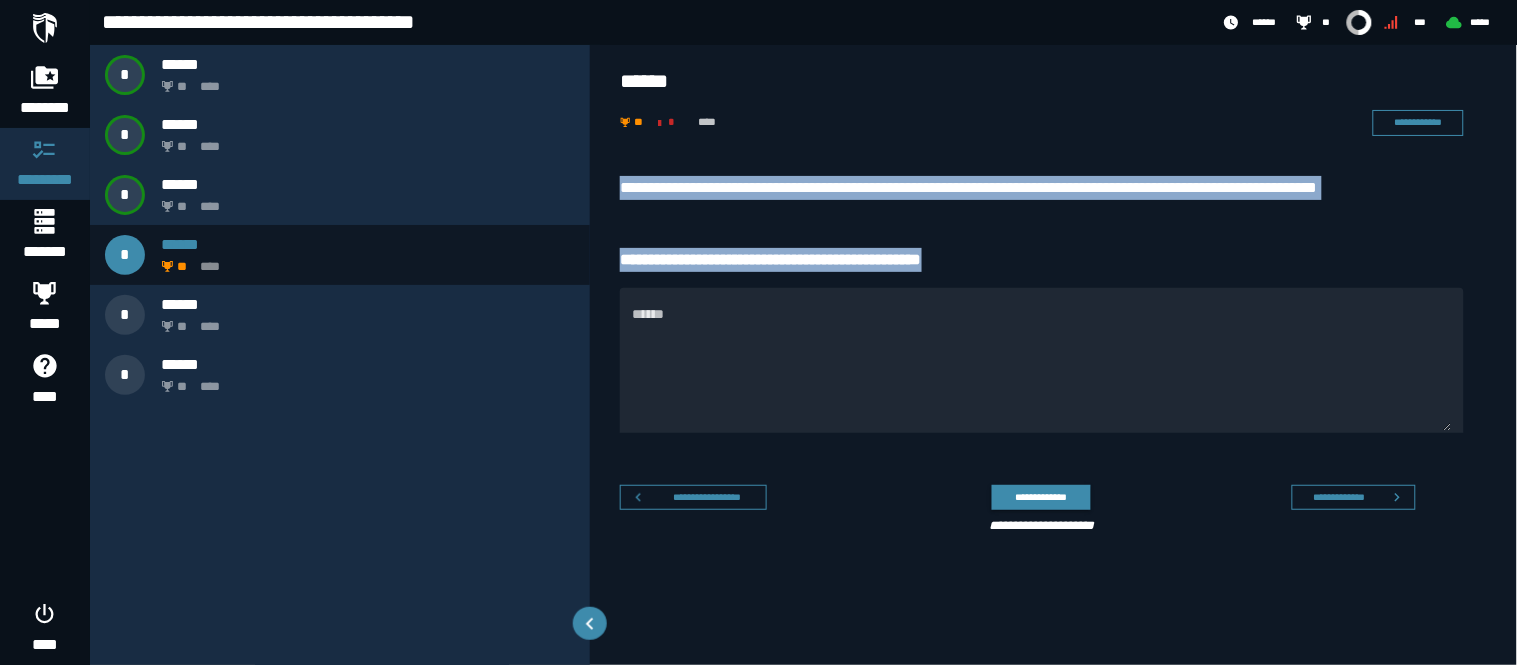 drag, startPoint x: 612, startPoint y: 167, endPoint x: 993, endPoint y: 260, distance: 392.1862 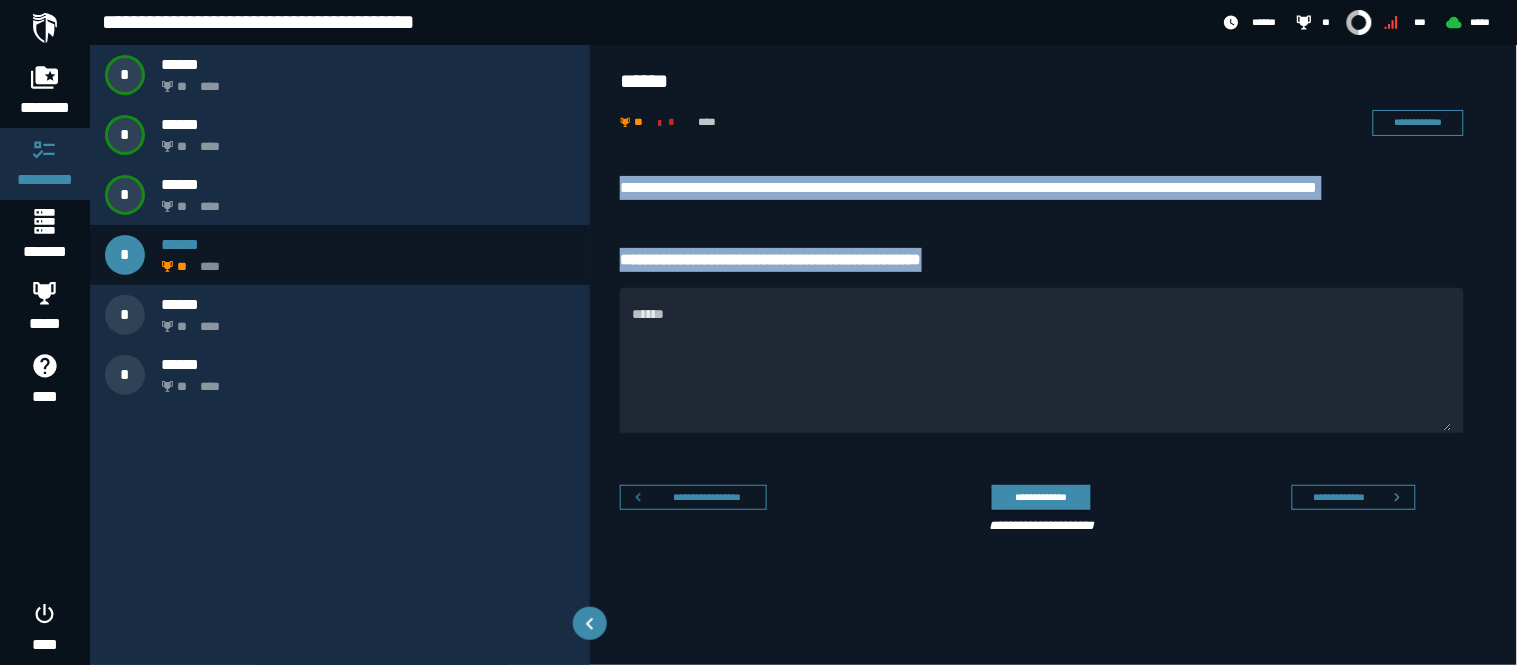copy on "**********" 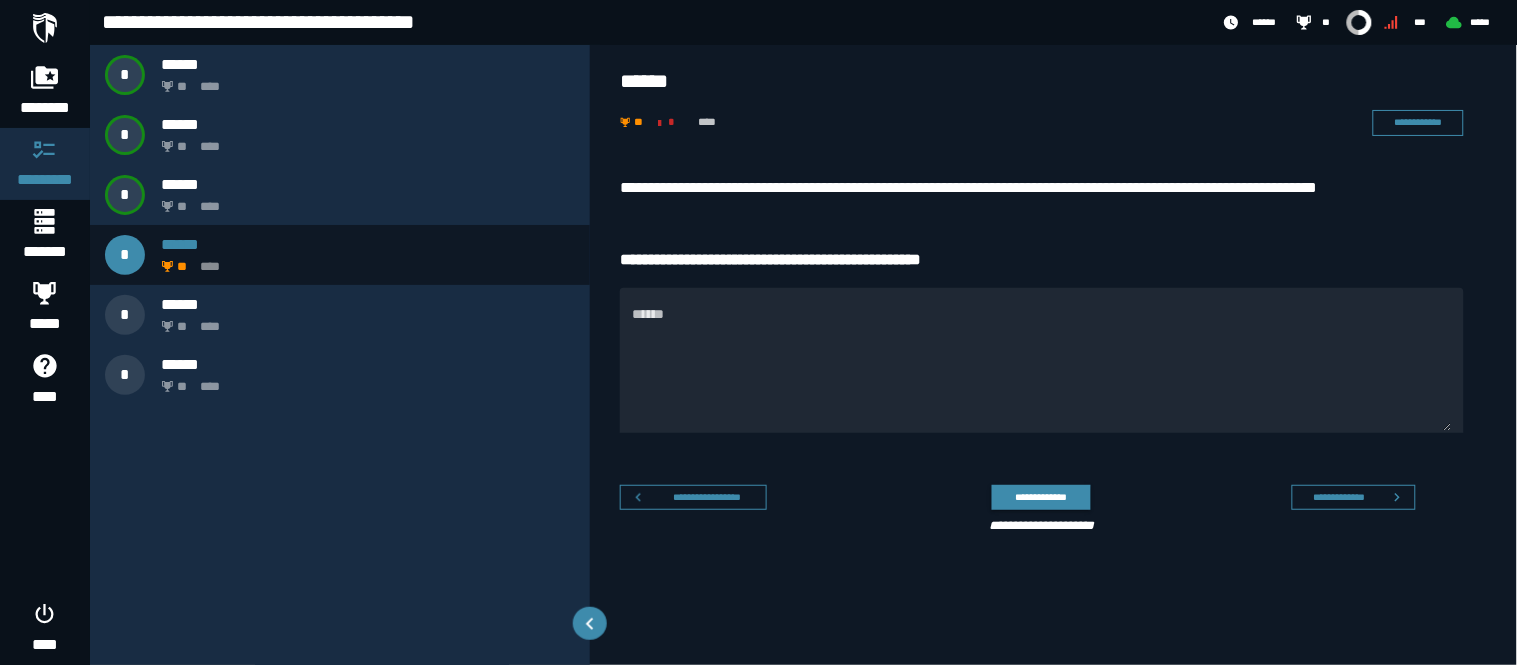 click on "******" at bounding box center [1042, 81] 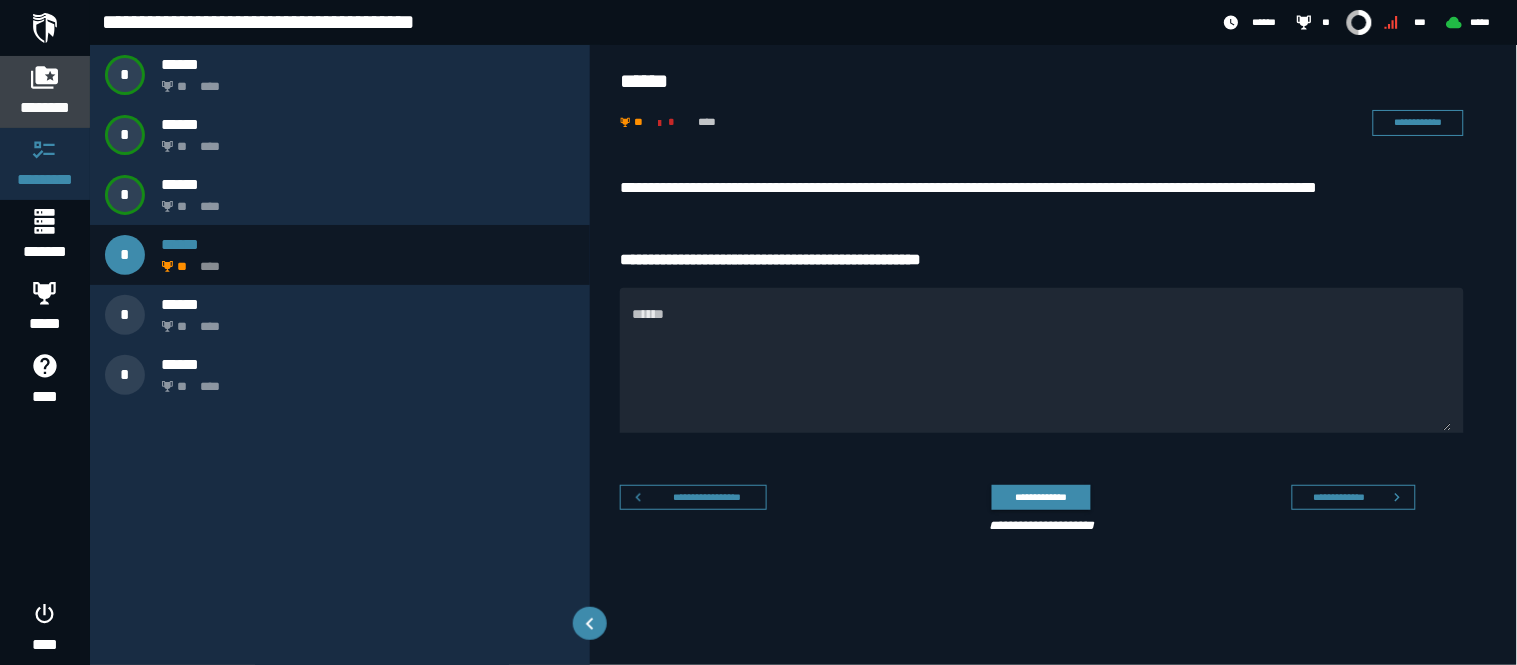click 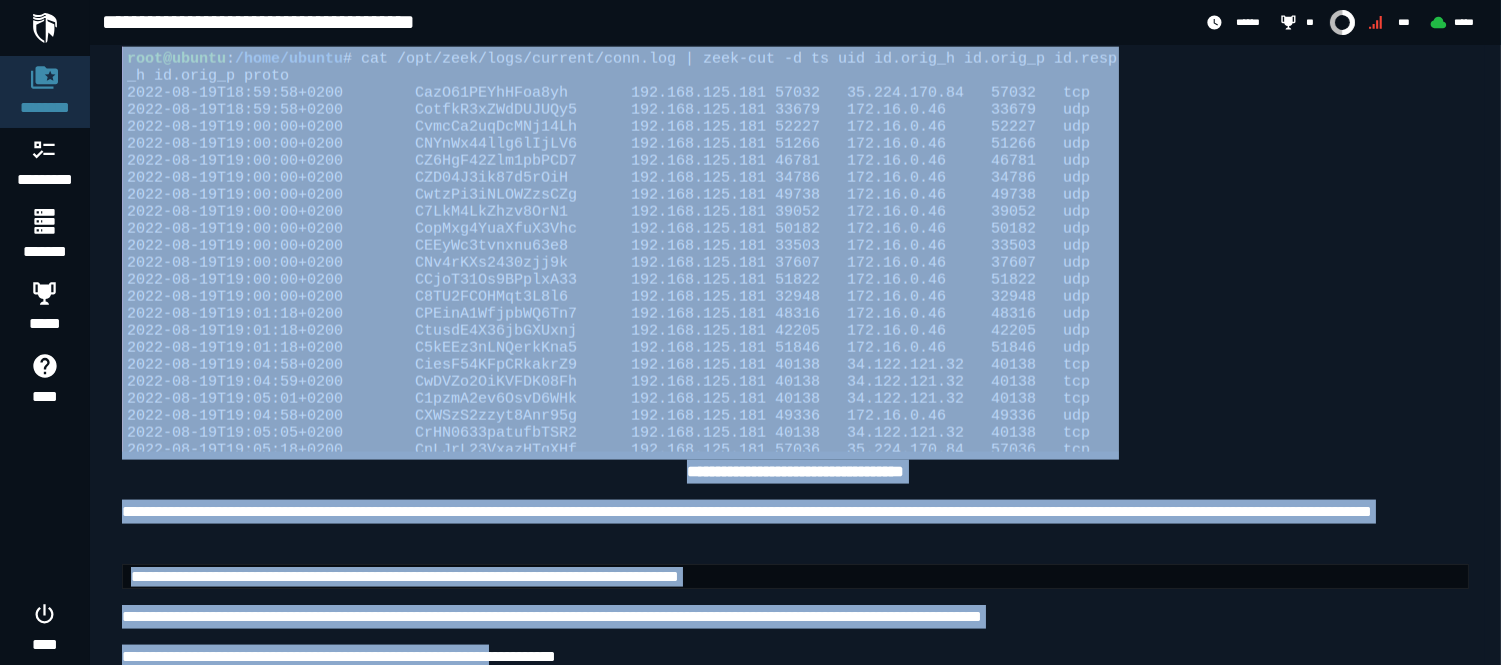 scroll, scrollTop: 5307, scrollLeft: 0, axis: vertical 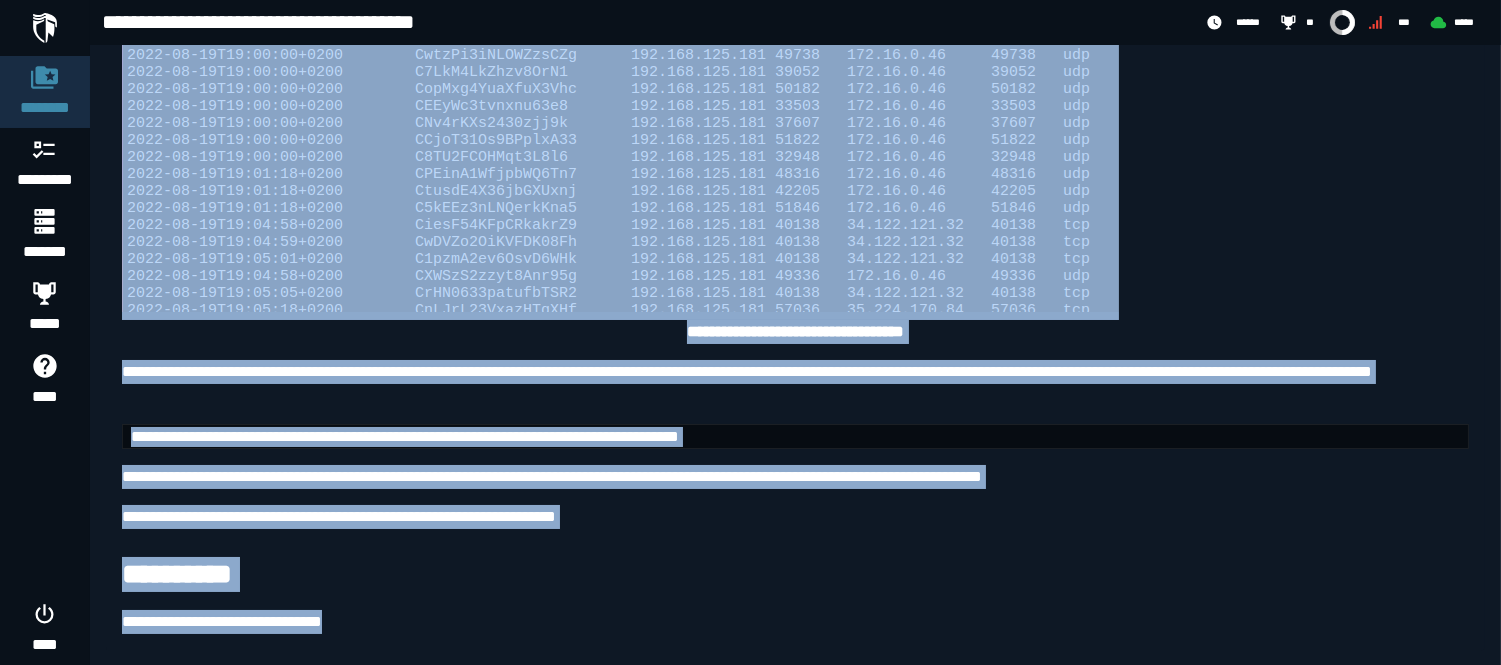 drag, startPoint x: 128, startPoint y: 148, endPoint x: 580, endPoint y: 717, distance: 726.6808 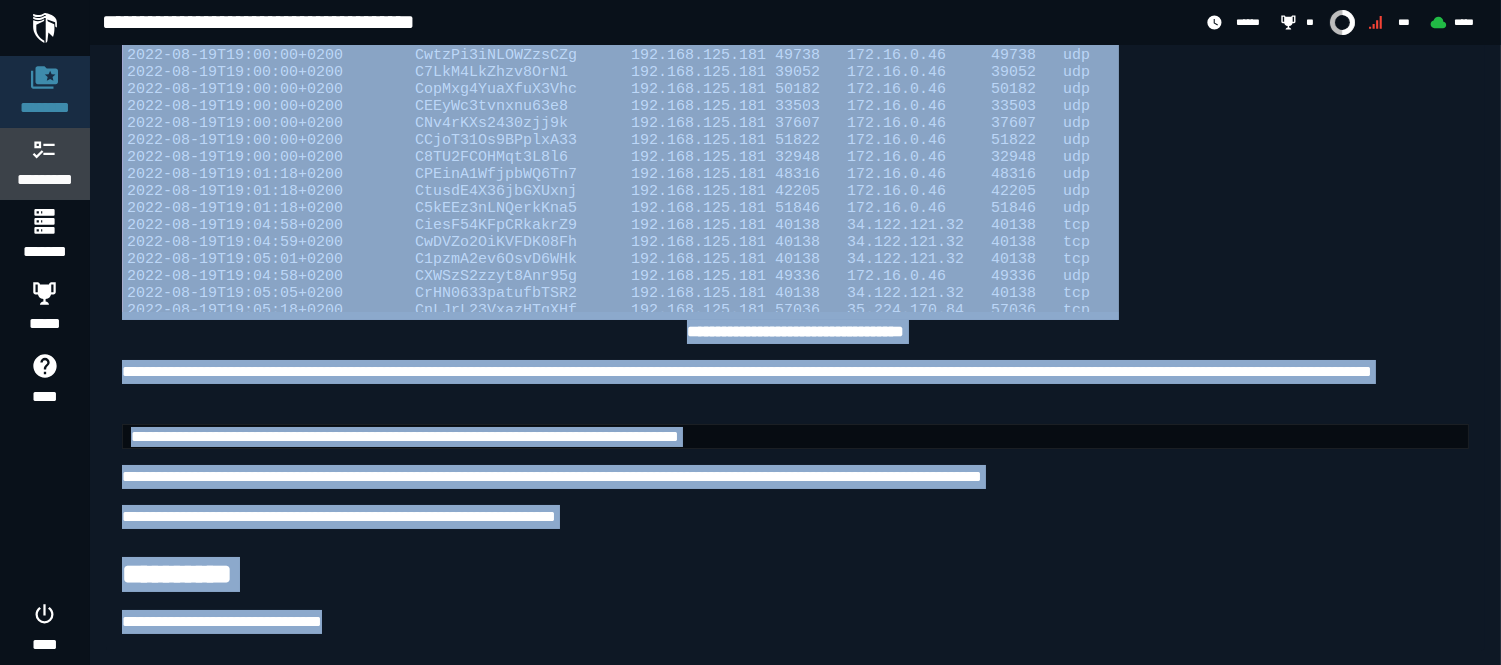 click on "*********" at bounding box center [45, 180] 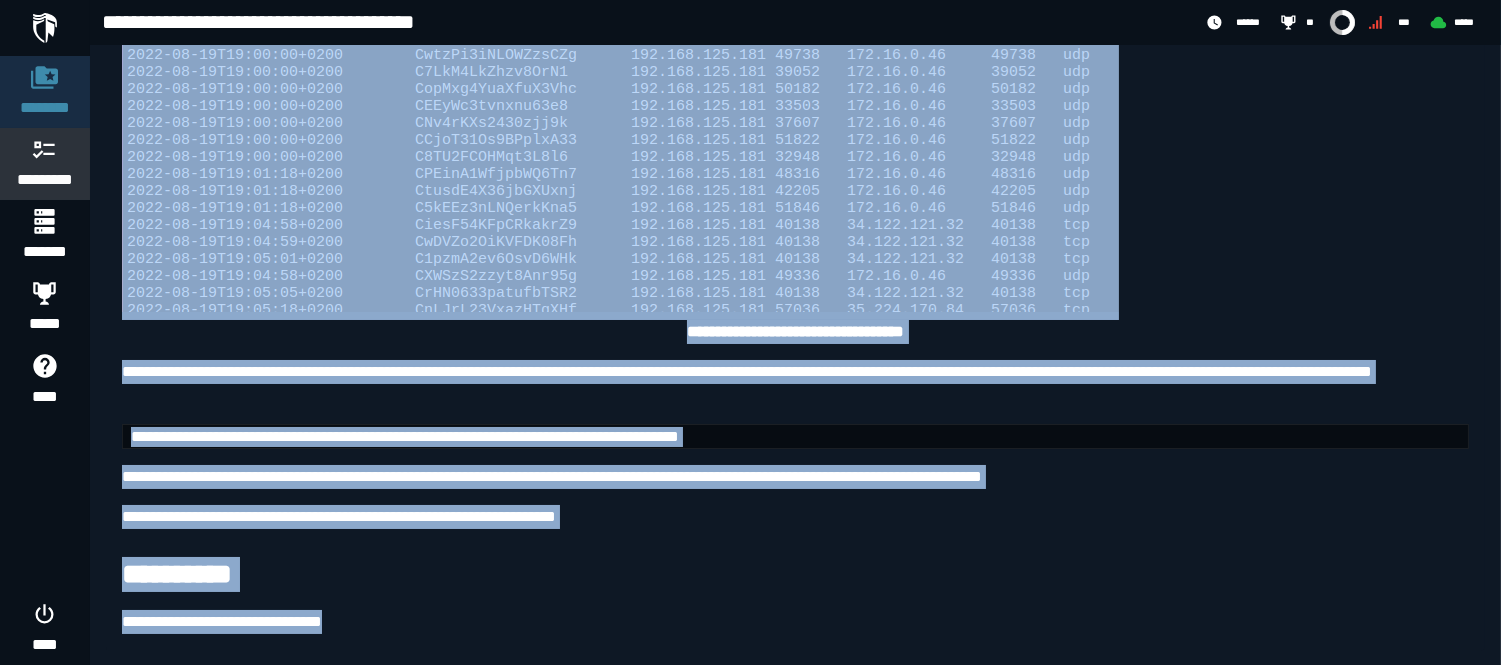 scroll, scrollTop: 0, scrollLeft: 0, axis: both 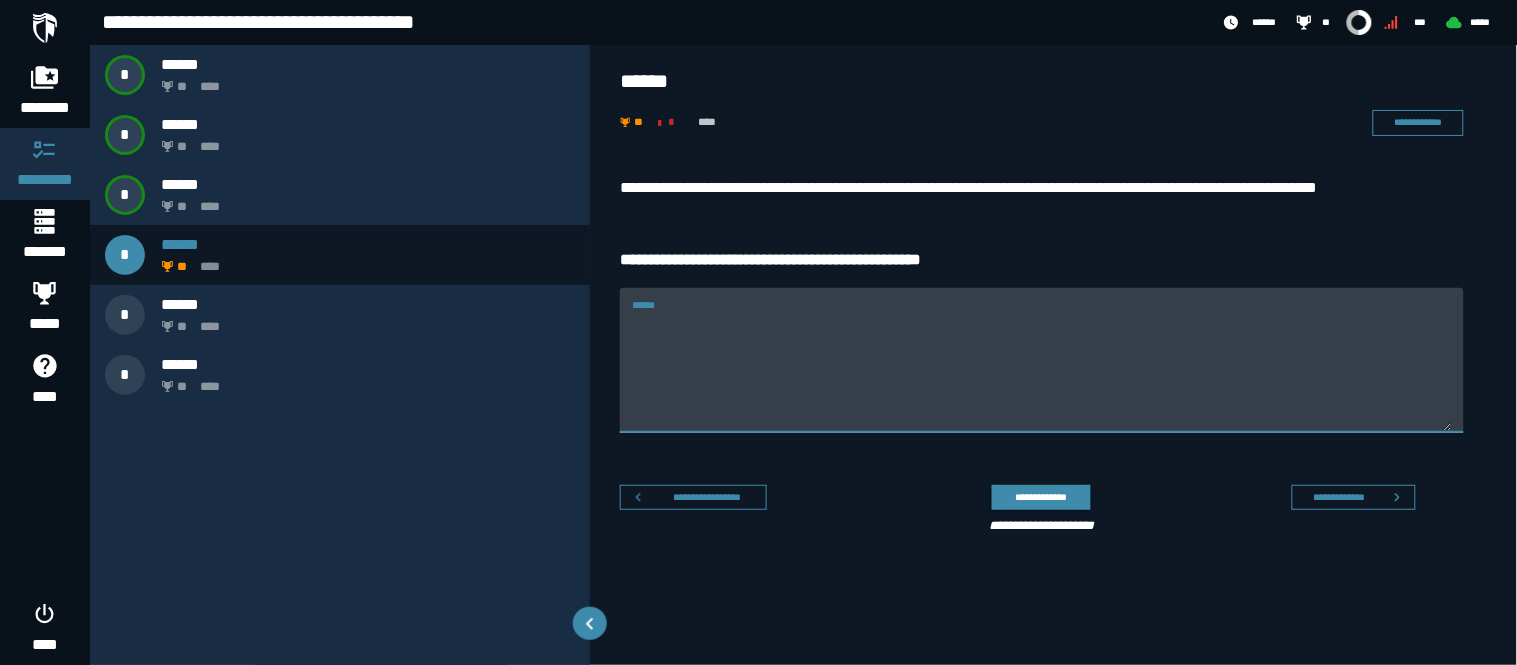 click on "******" at bounding box center [1042, 372] 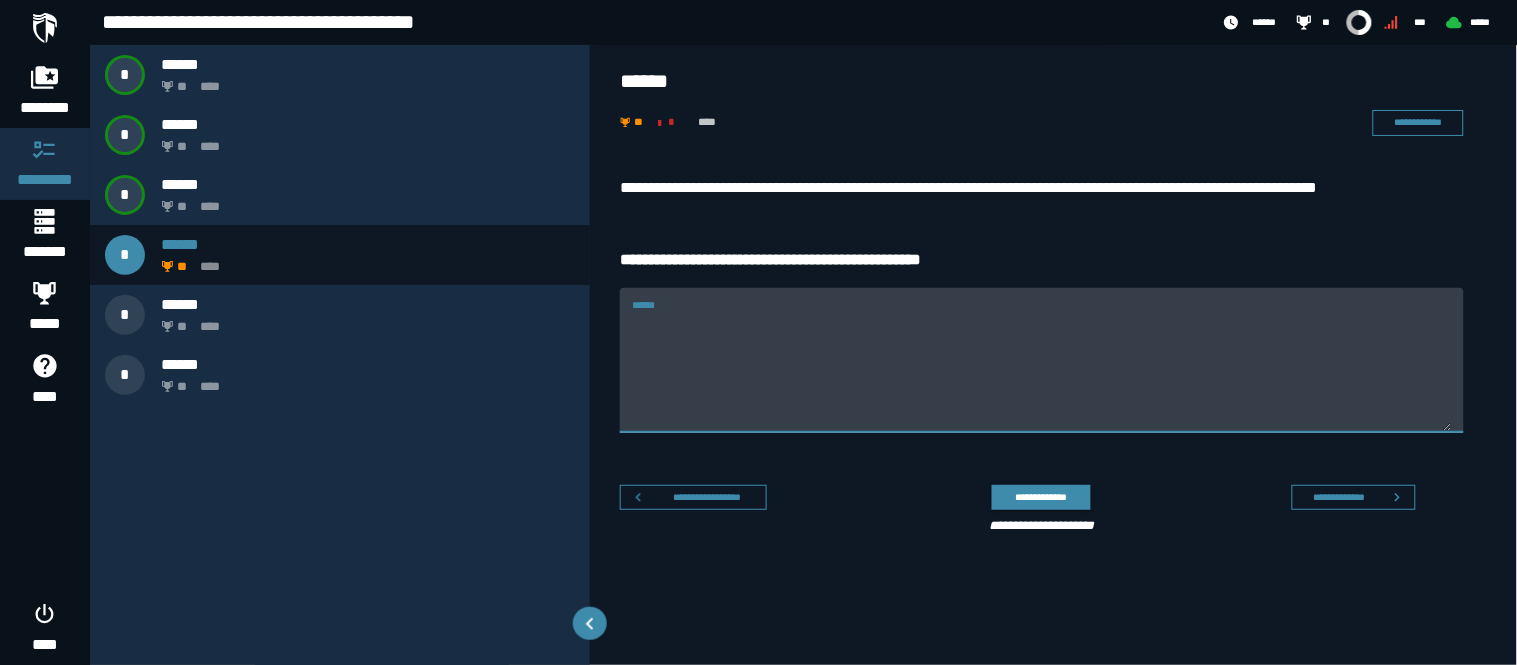 click on "******" at bounding box center [1042, 360] 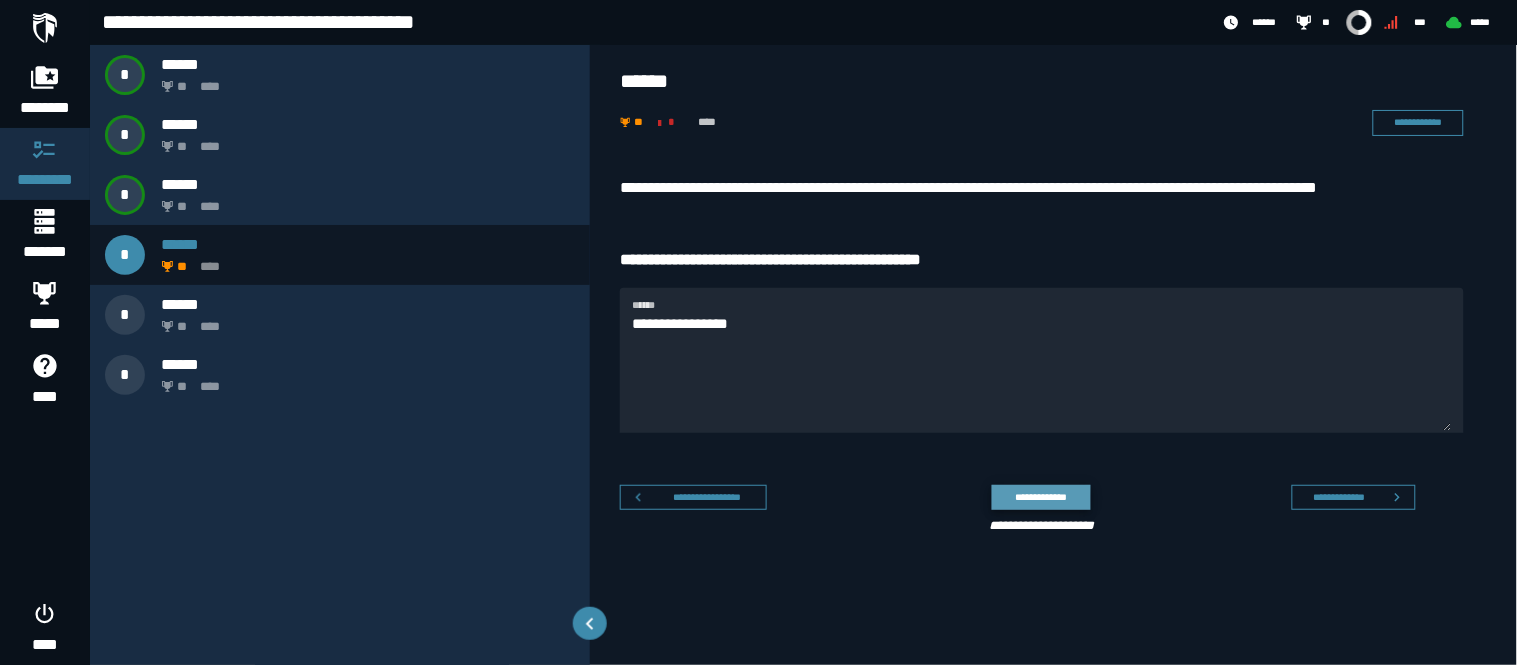 click on "**********" 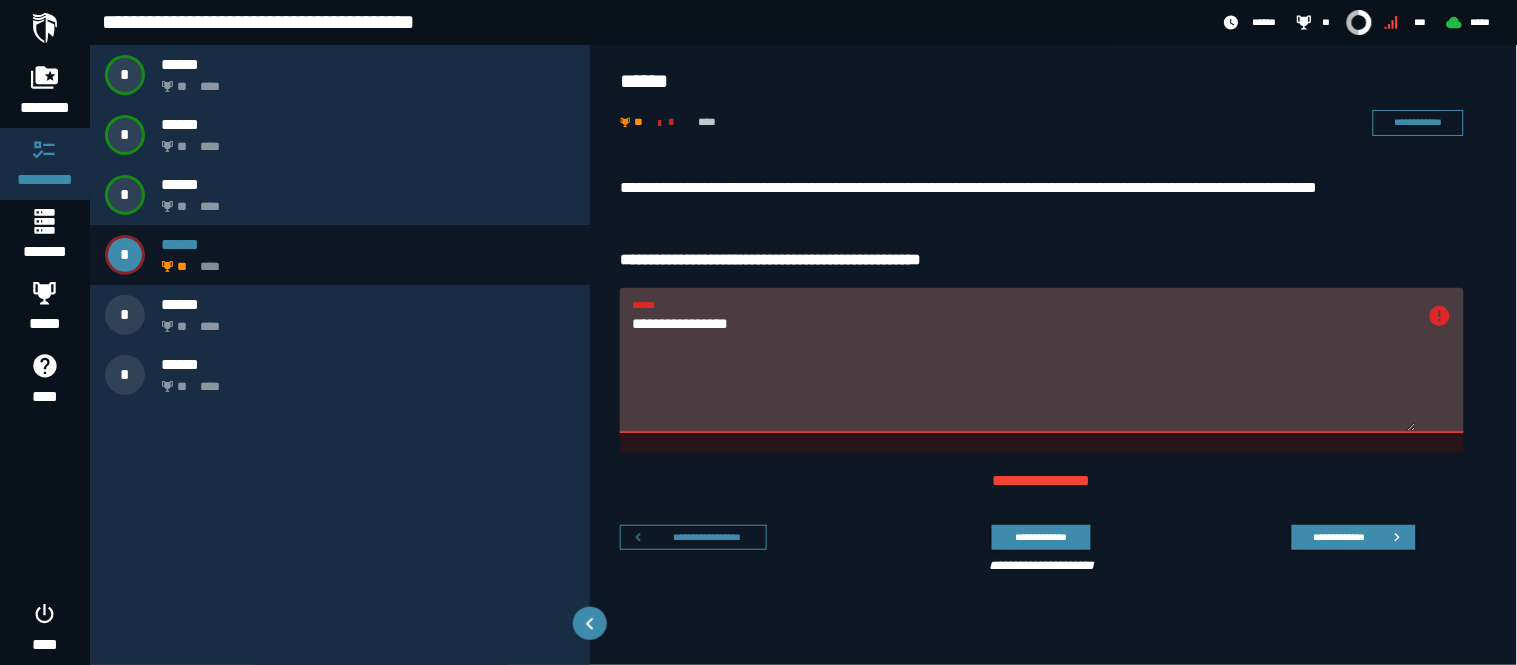 click on "**********" at bounding box center (1024, 372) 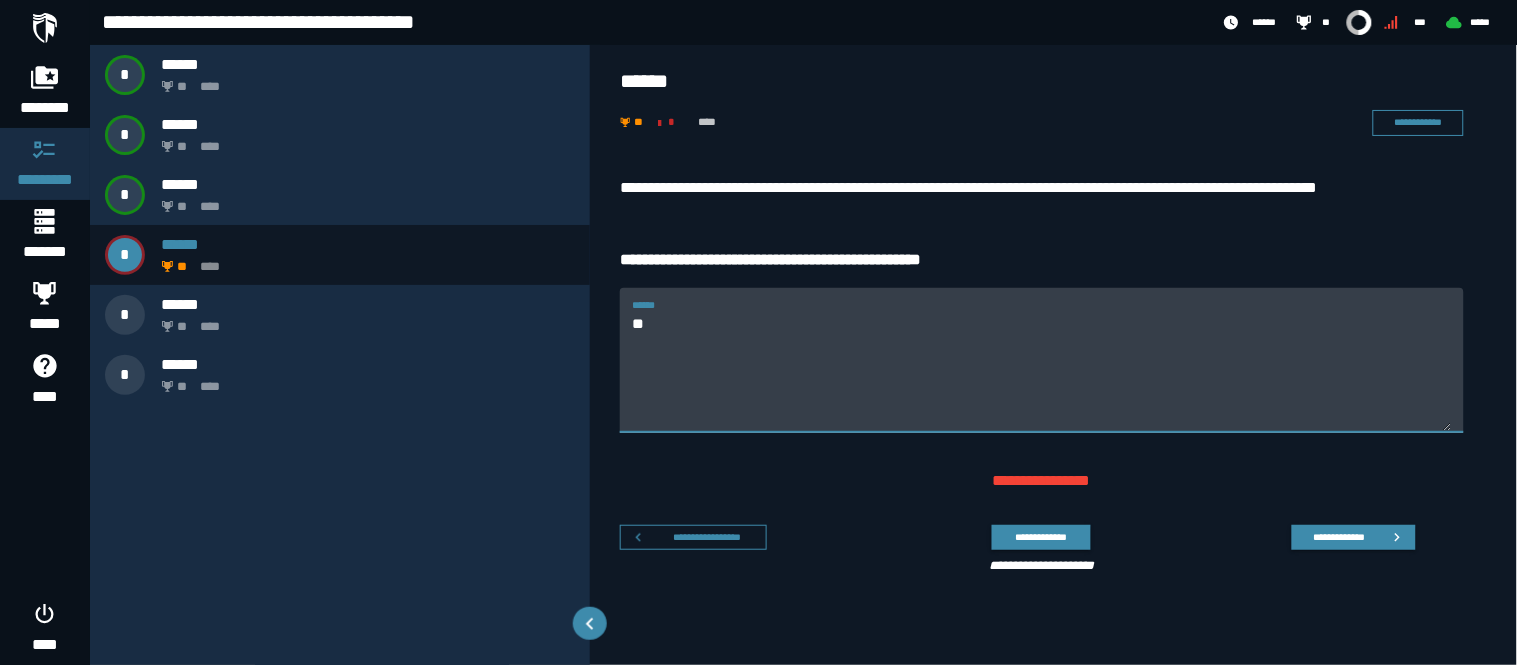 type on "*" 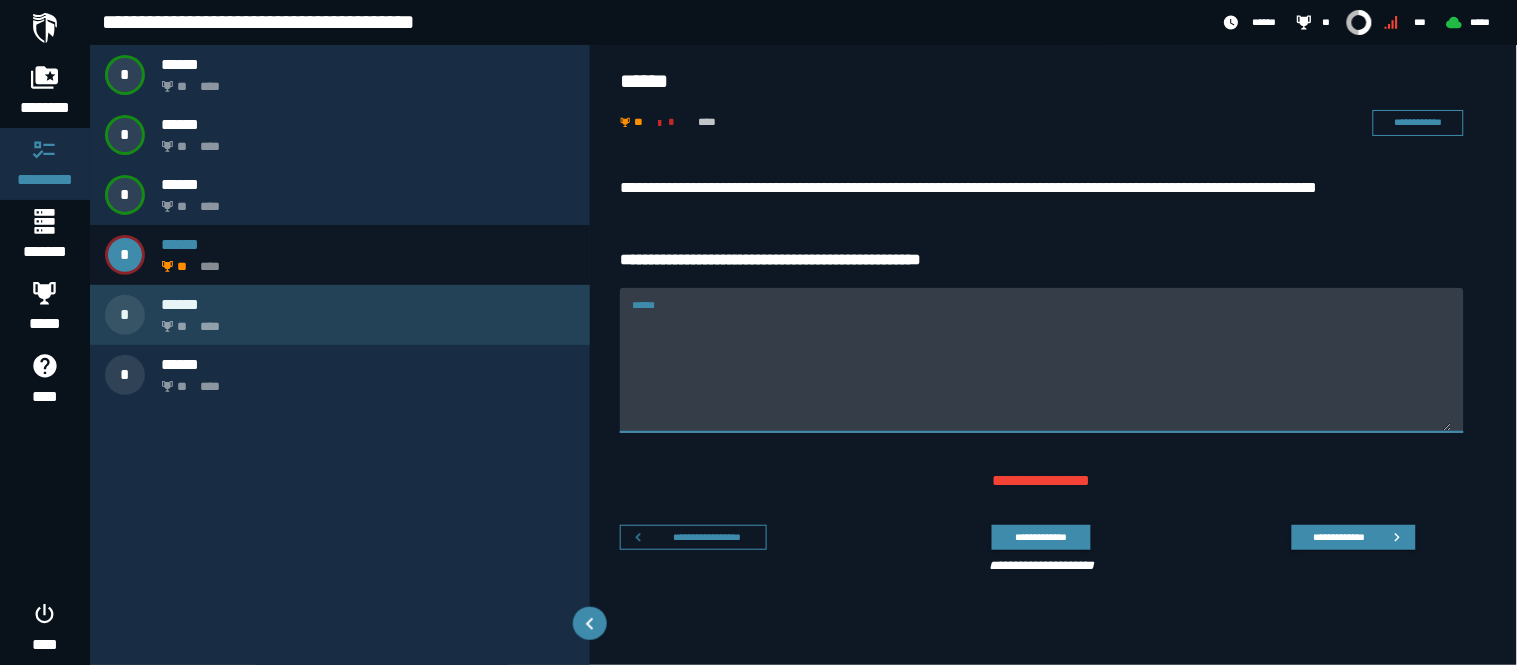 type 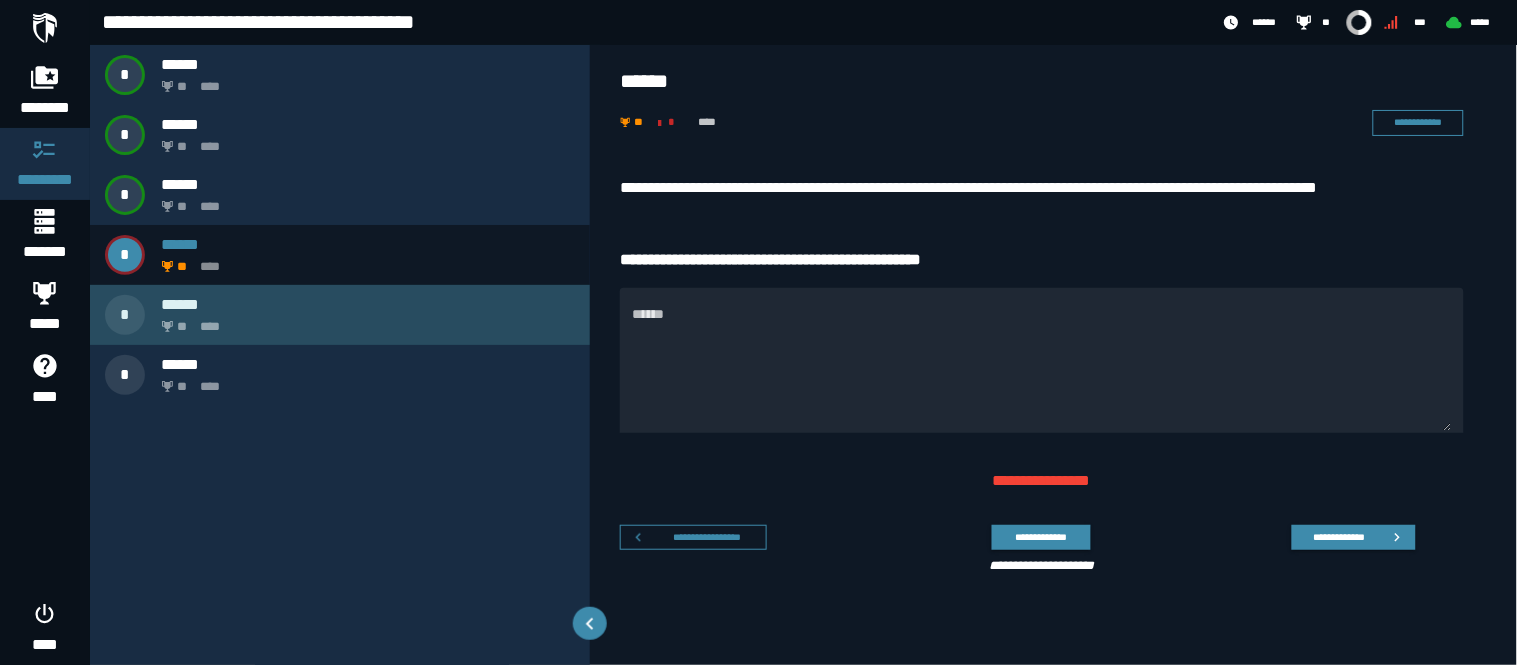 click on "** ****" at bounding box center (364, 321) 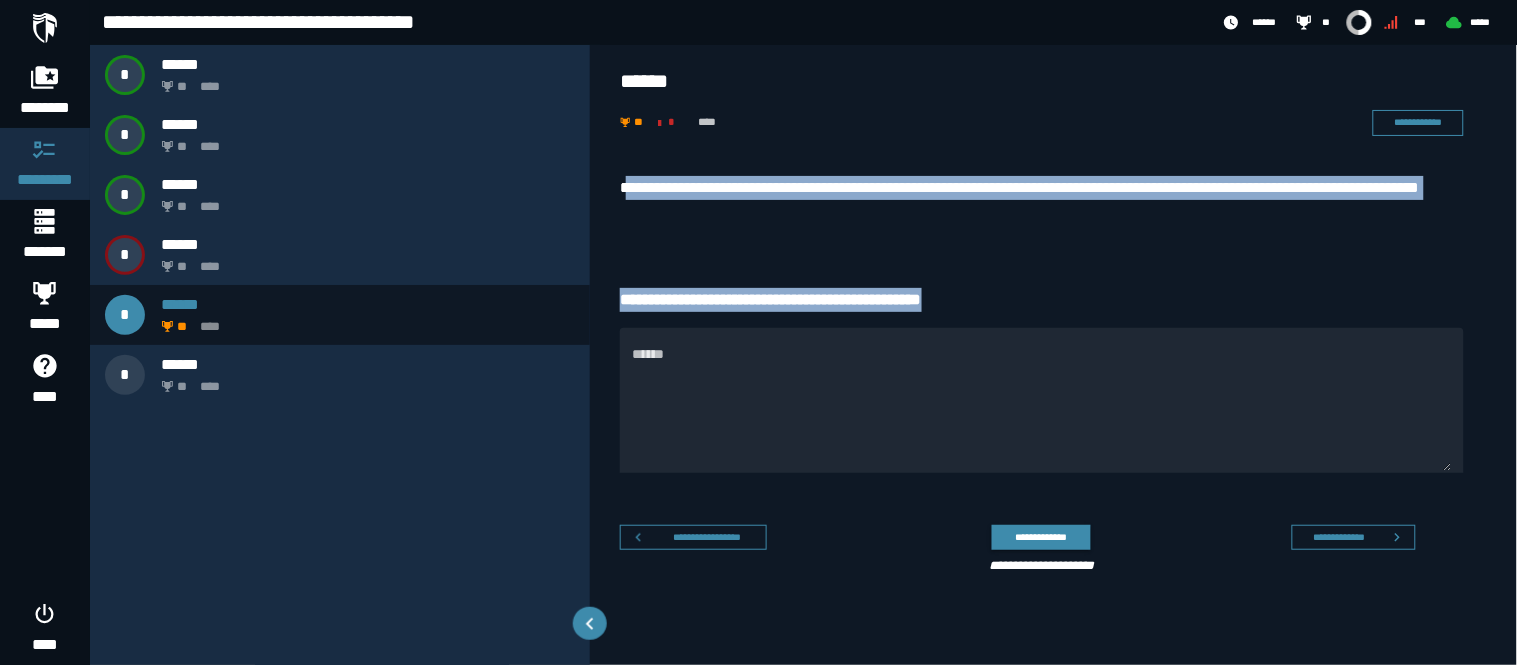 drag, startPoint x: 626, startPoint y: 162, endPoint x: 1034, endPoint y: 297, distance: 429.75458 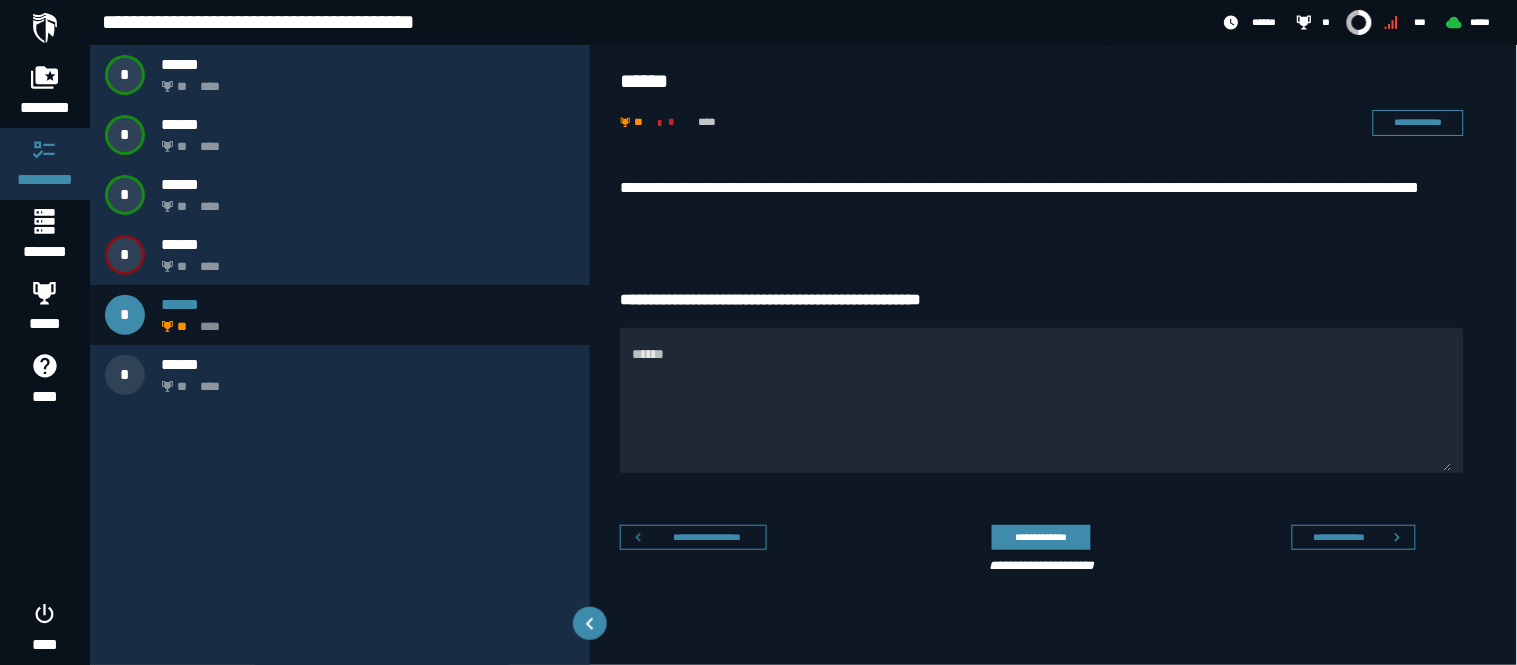 click on "**********" at bounding box center (1038, 123) 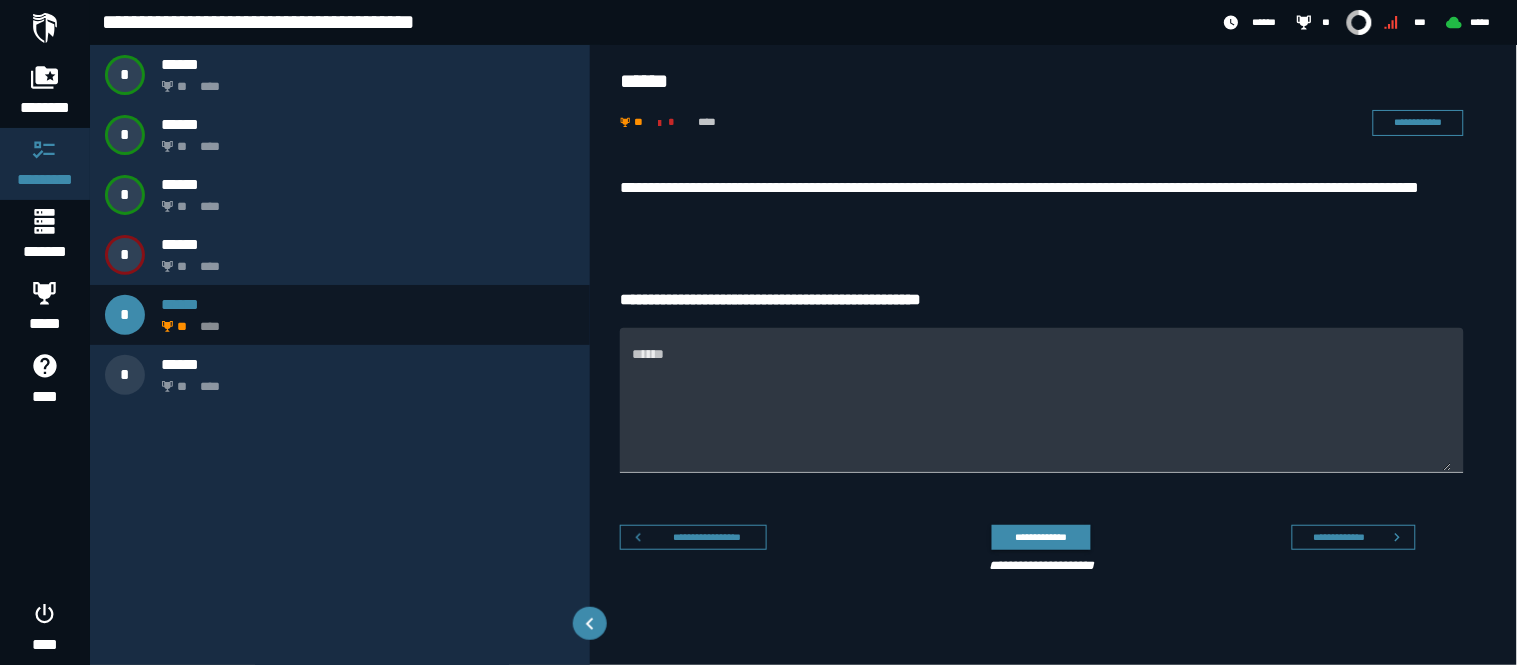 click on "******" at bounding box center [1042, 412] 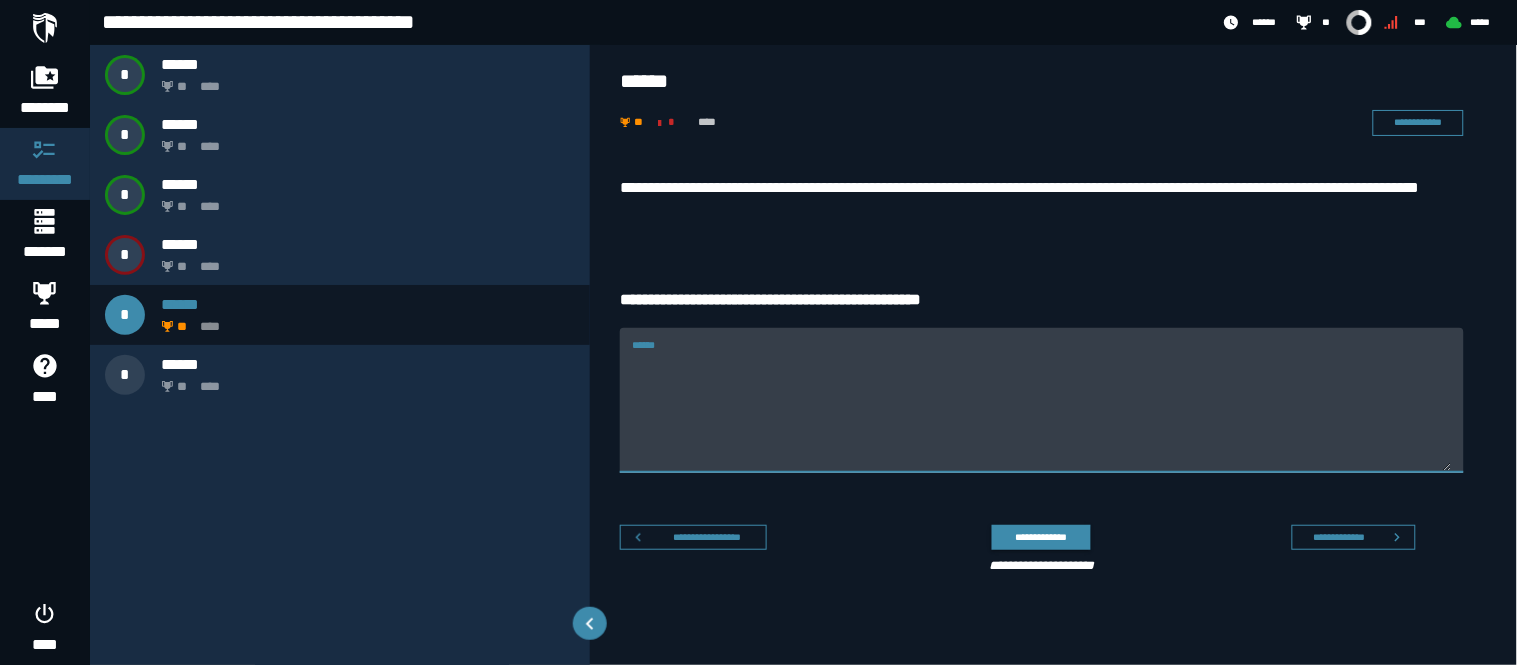 paste on "**********" 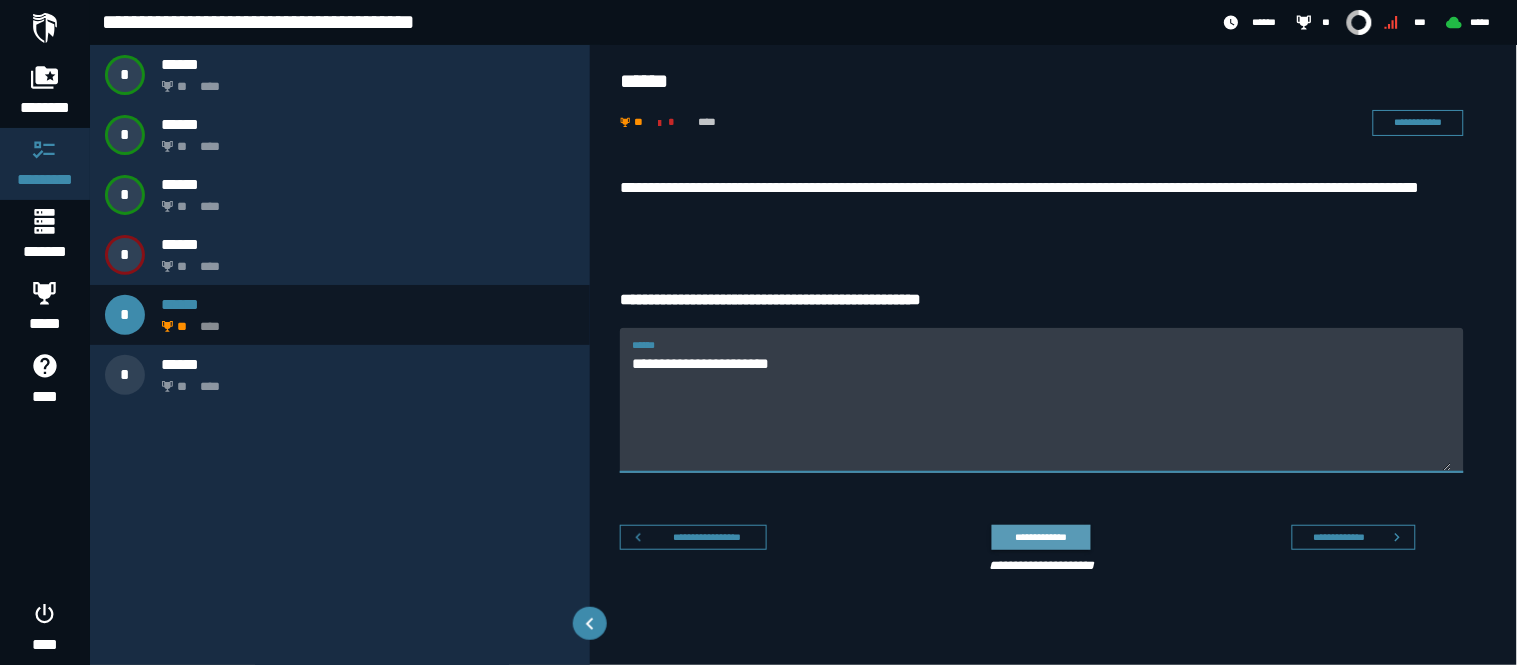 type on "**********" 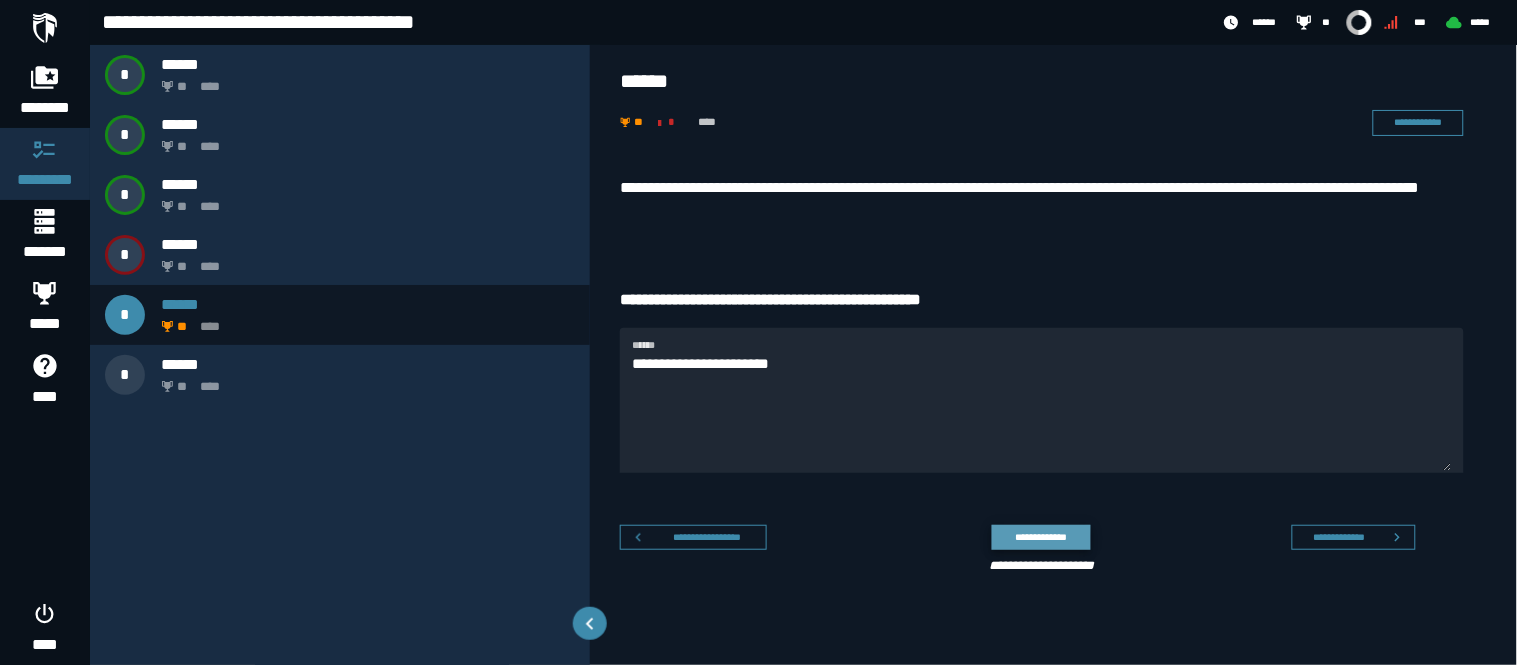 click on "**********" at bounding box center (1041, 537) 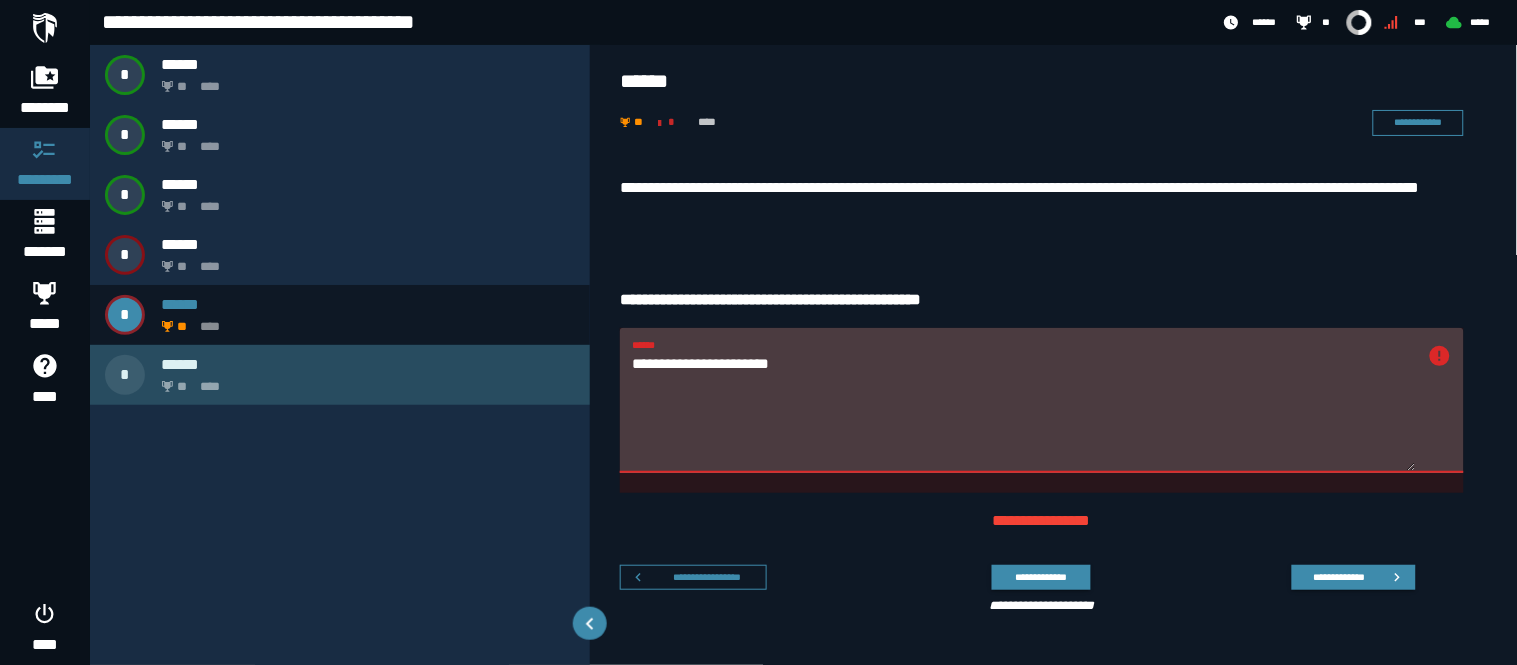 click on "******" at bounding box center (368, 364) 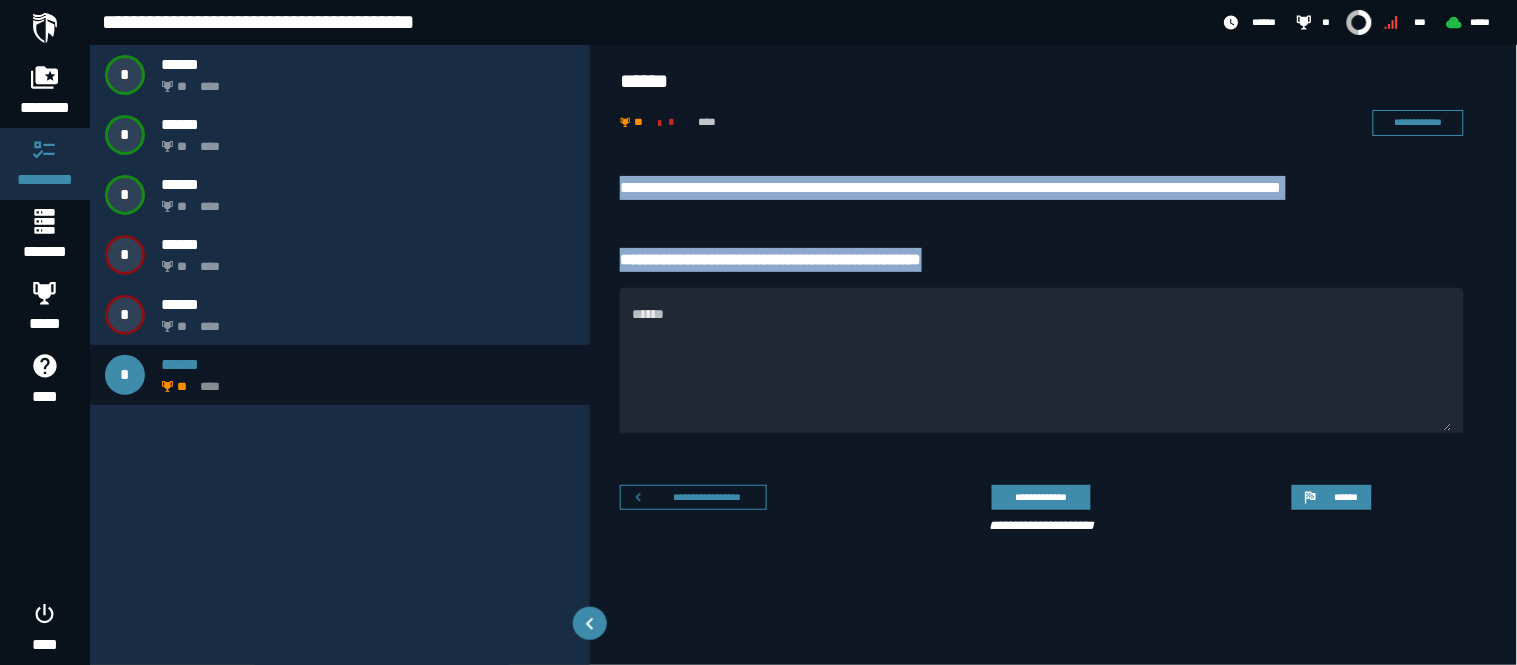 drag, startPoint x: 615, startPoint y: 164, endPoint x: 982, endPoint y: 248, distance: 376.4904 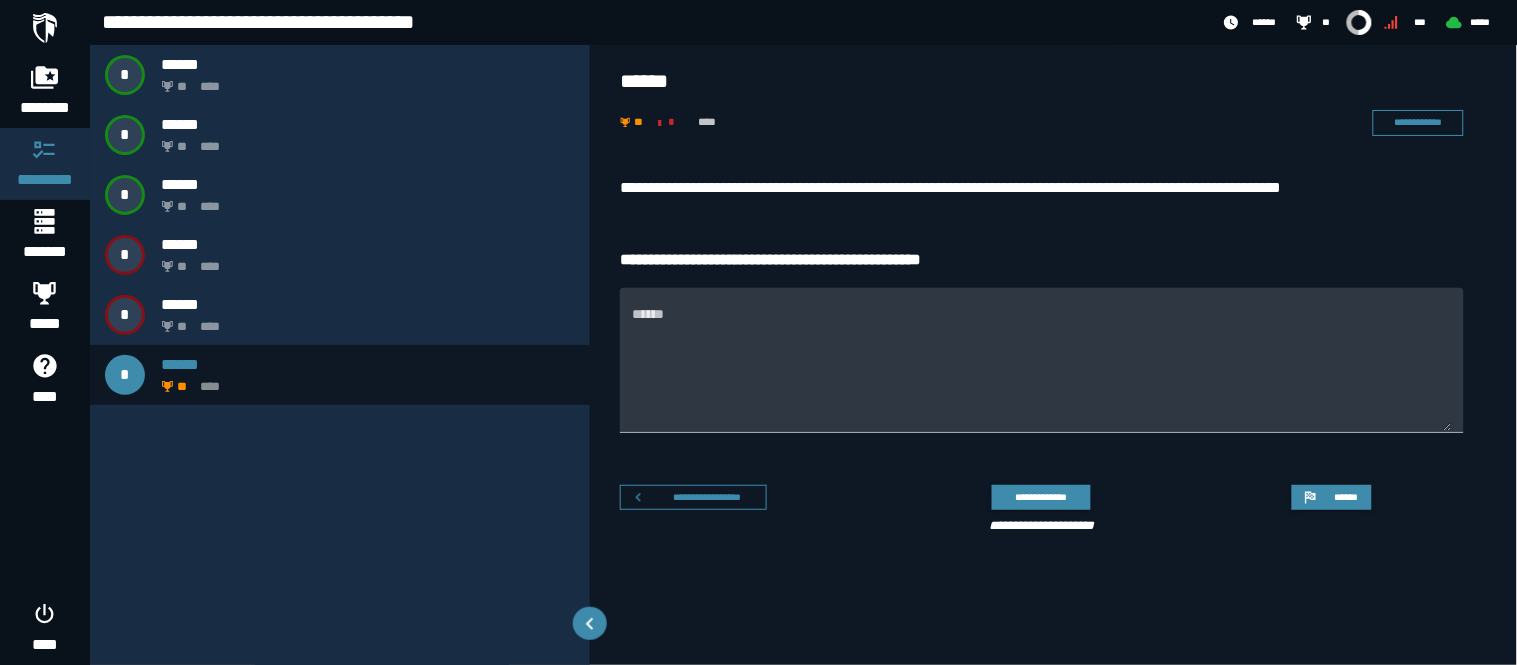 click on "******" at bounding box center [1042, 372] 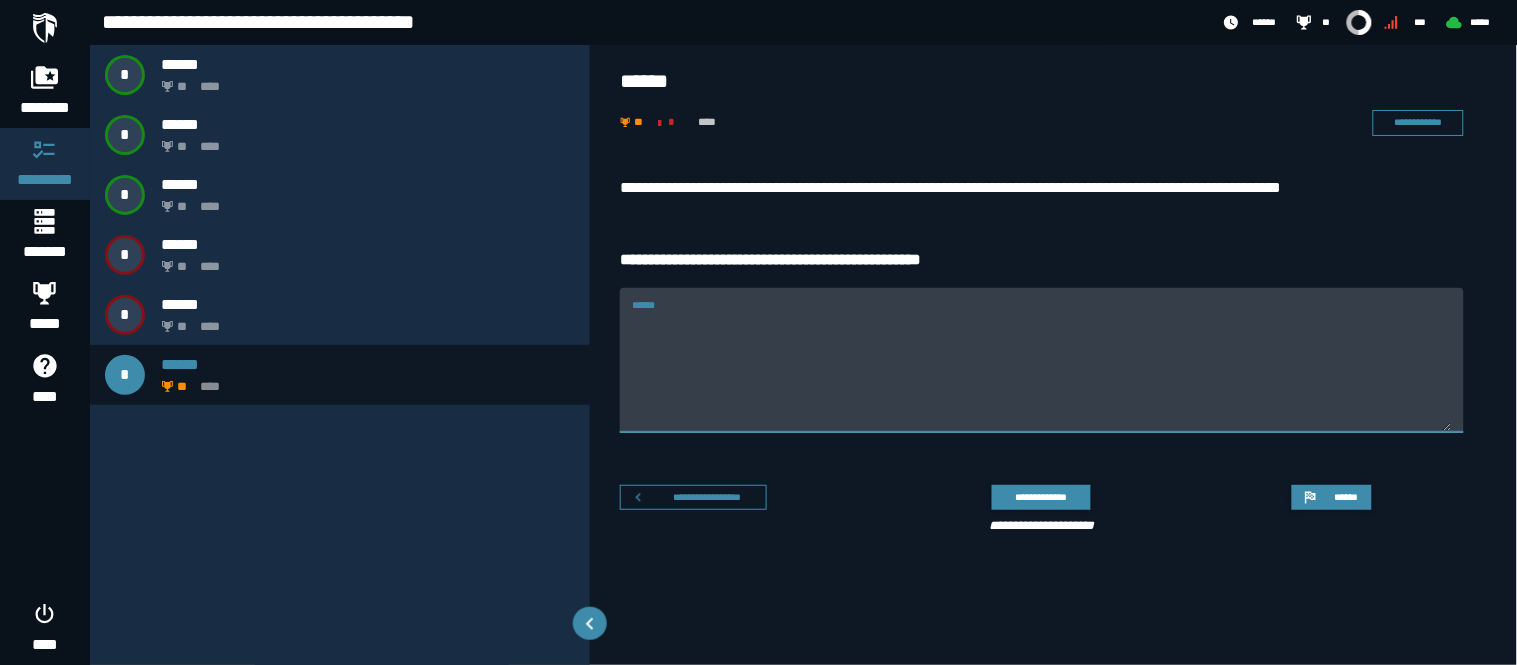 paste on "**********" 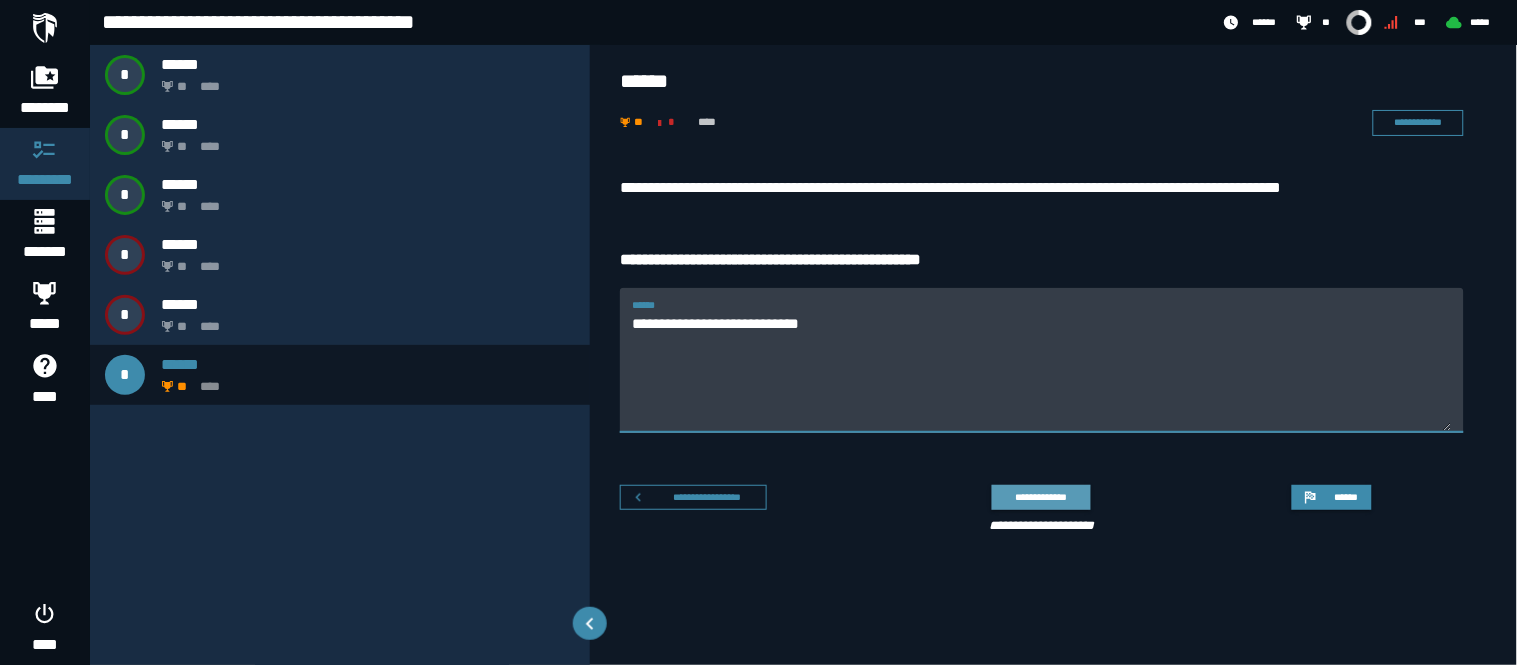 type on "**********" 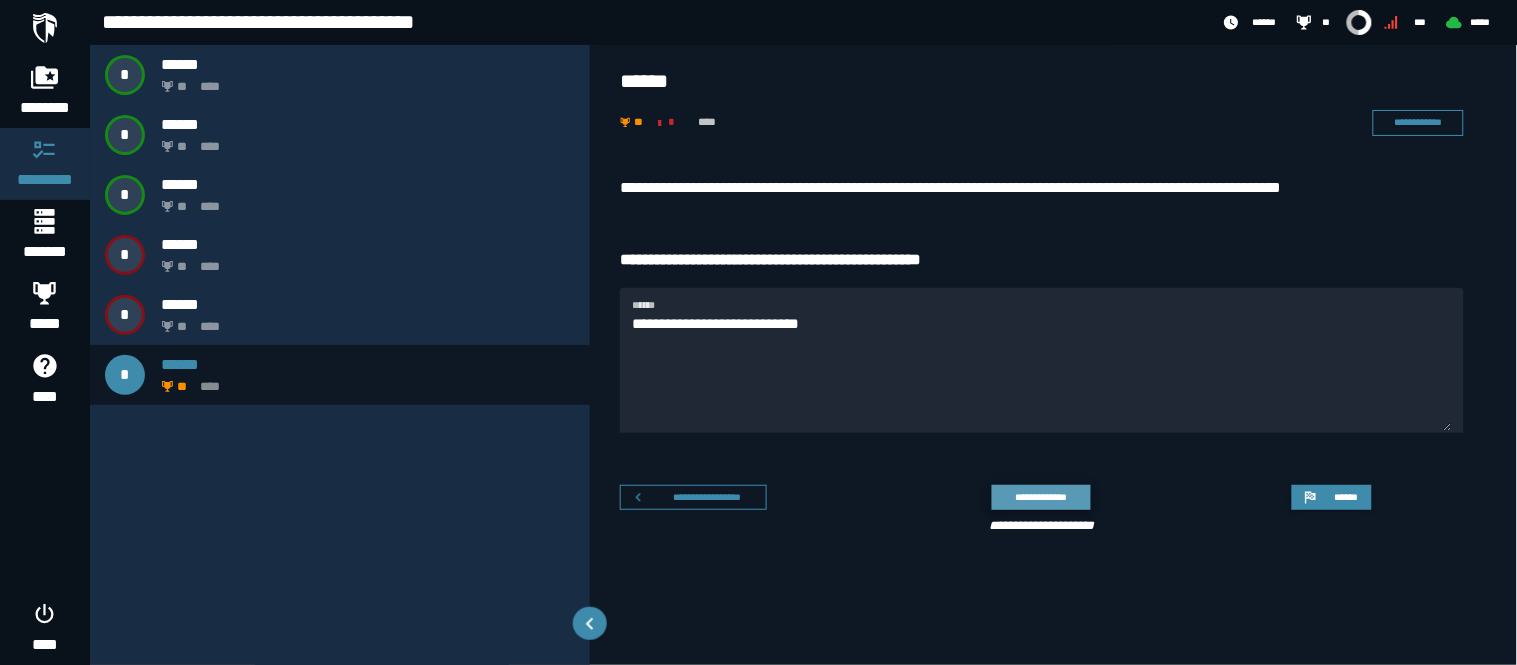 click on "**********" at bounding box center [1041, 497] 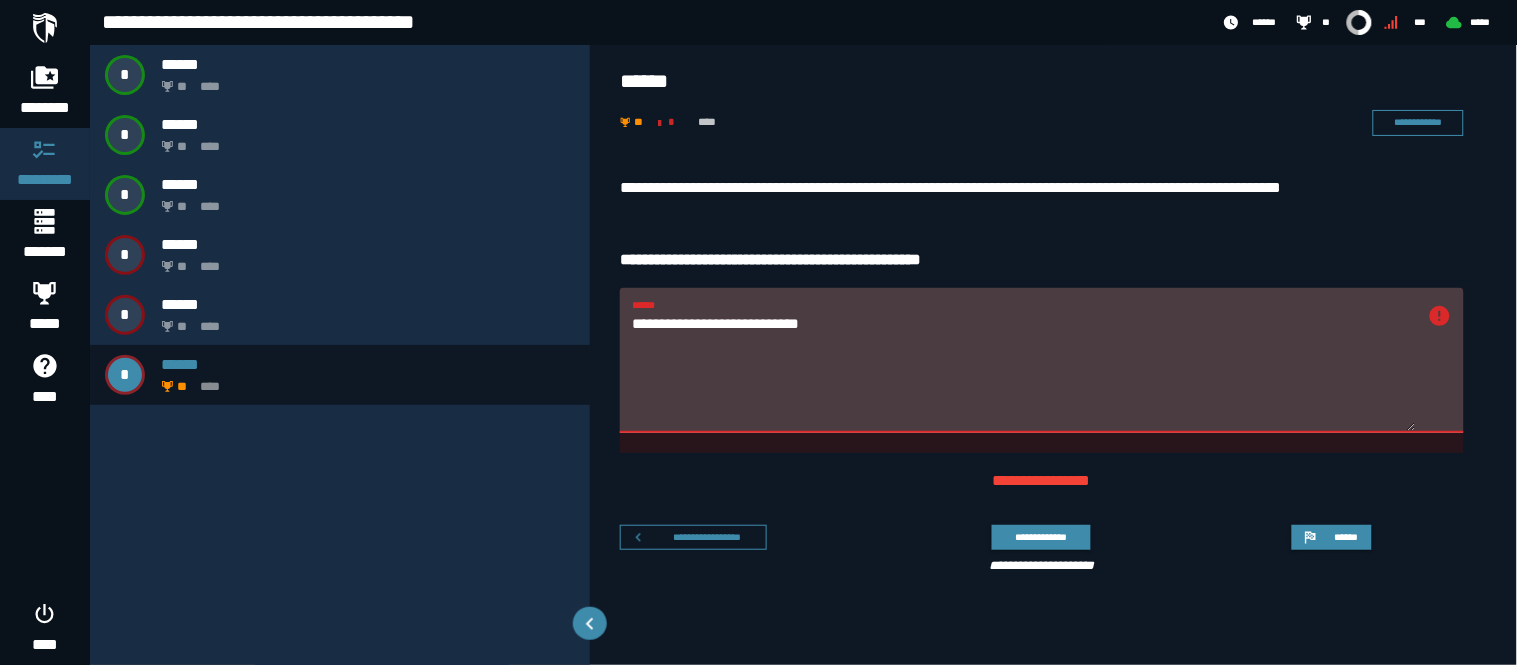 click on "**********" at bounding box center (1024, 372) 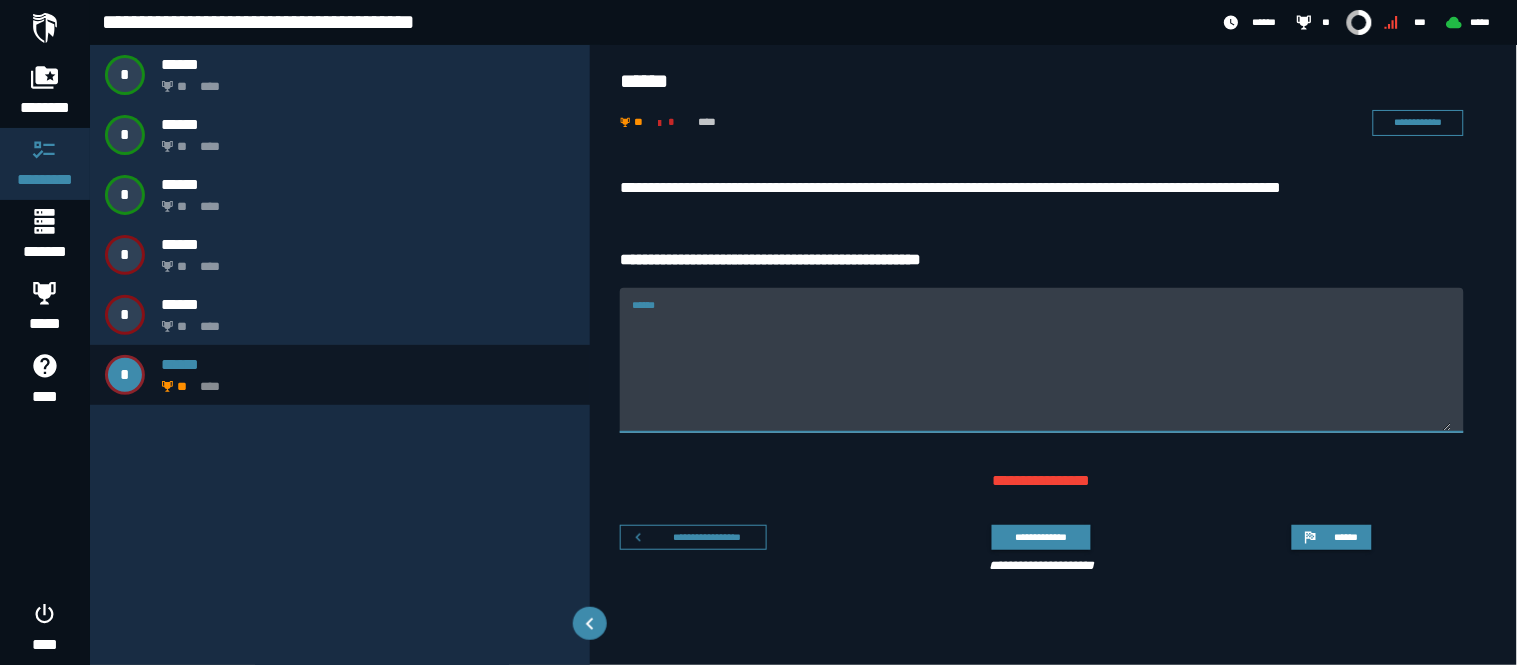 paste on "**********" 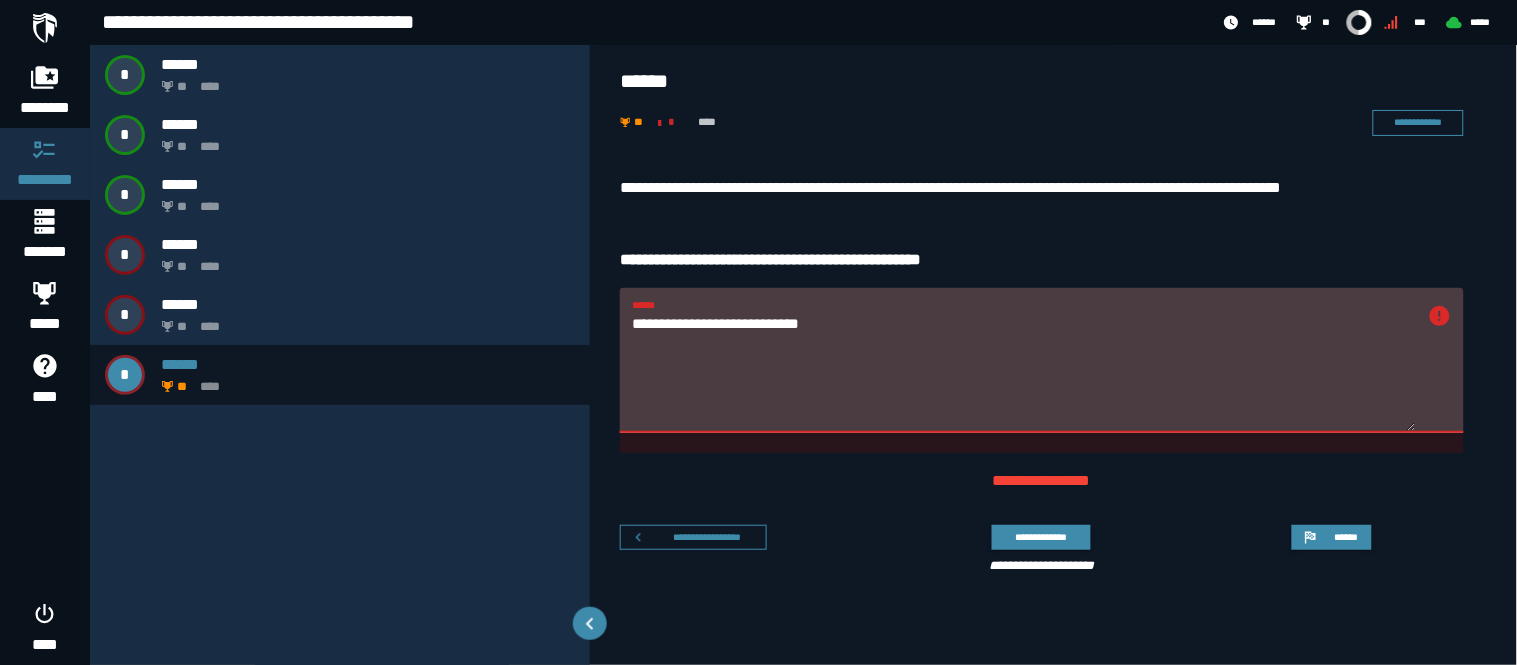 click on "**********" at bounding box center (1024, 372) 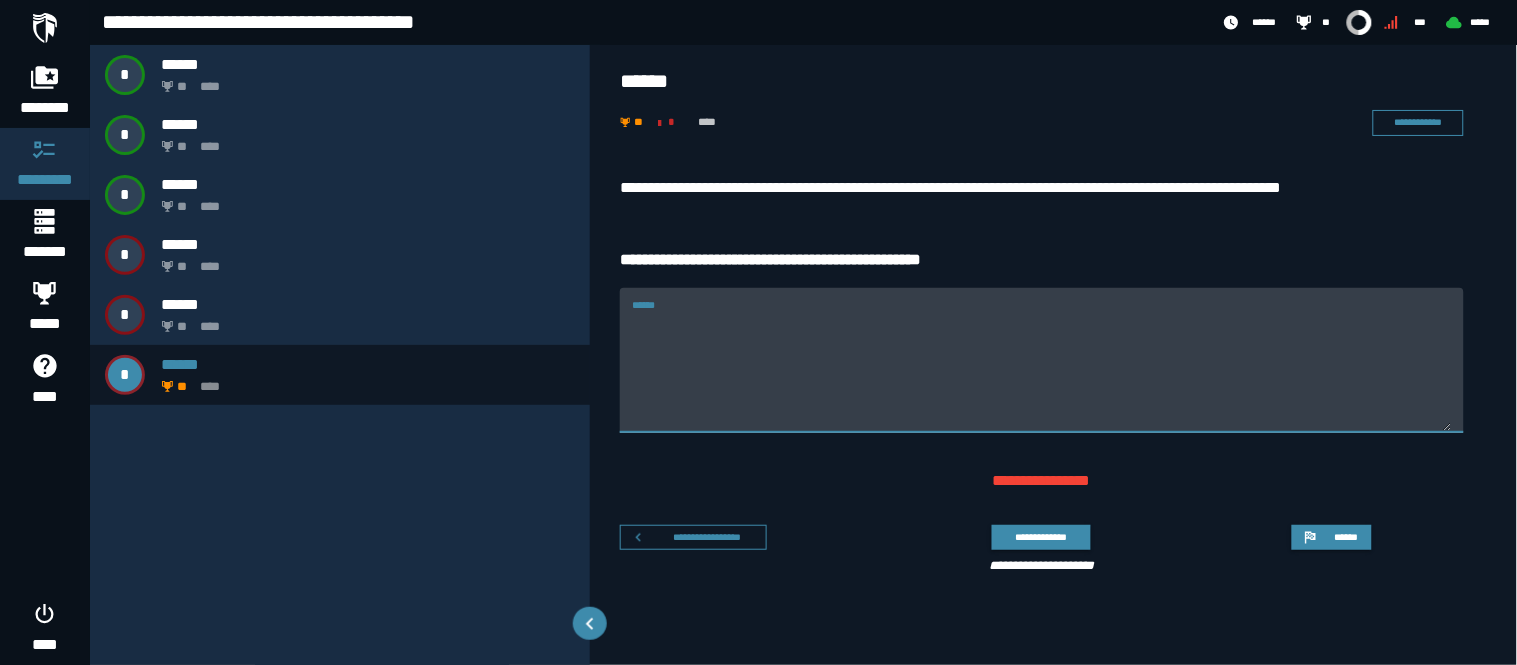 click on "******" at bounding box center [1042, 372] 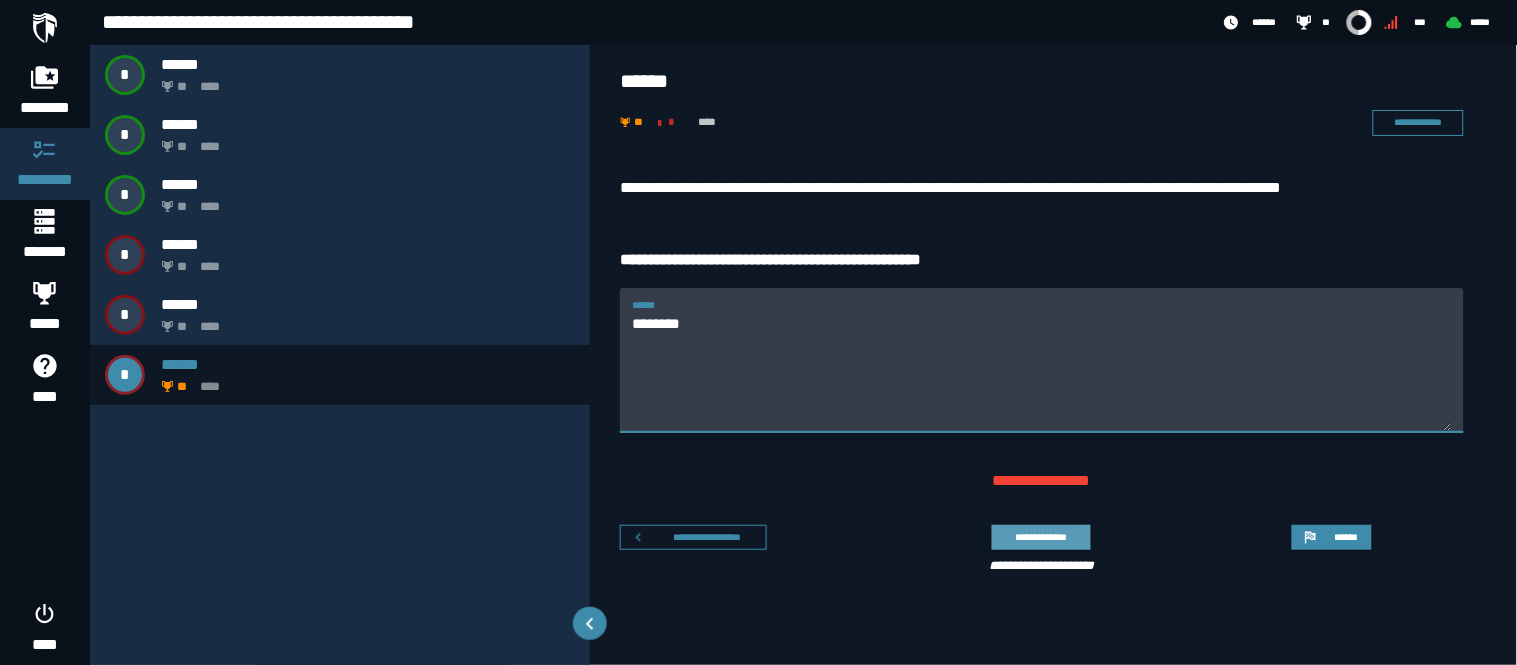 type on "*******" 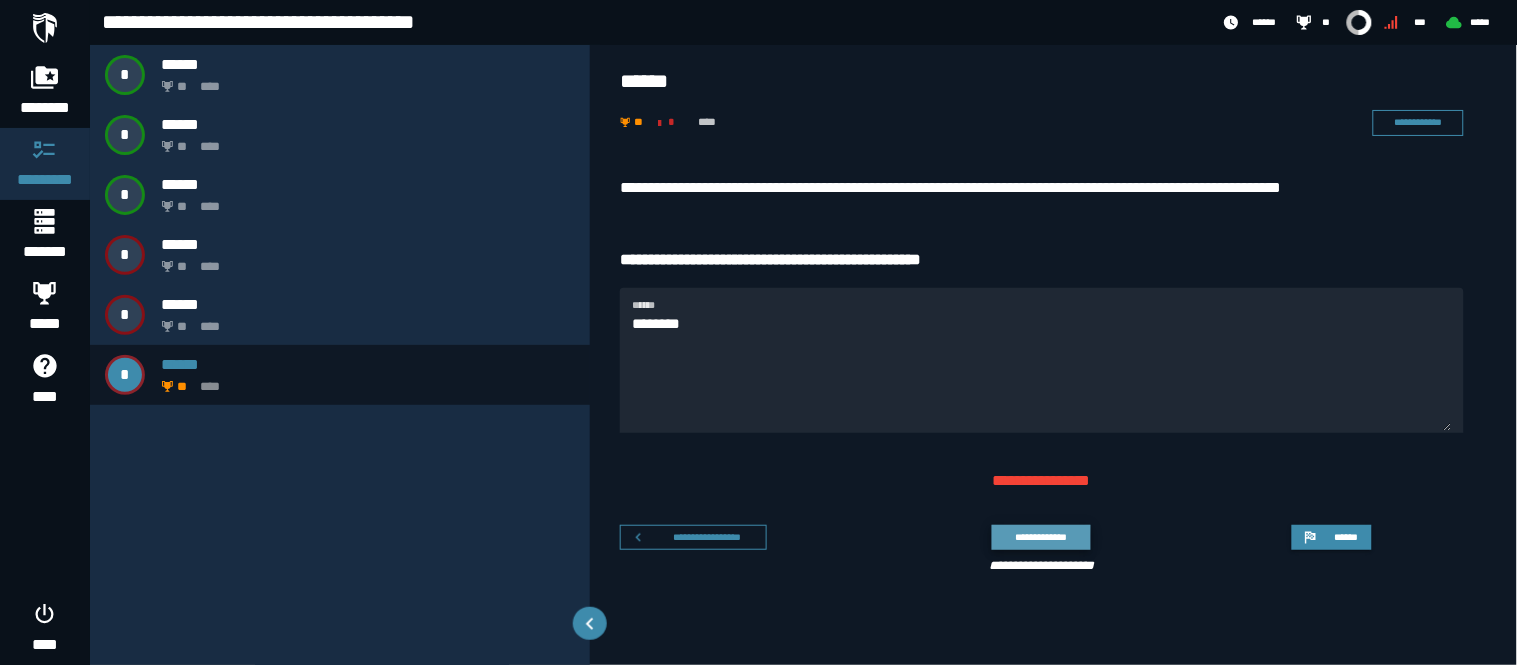 click on "**********" at bounding box center (1041, 537) 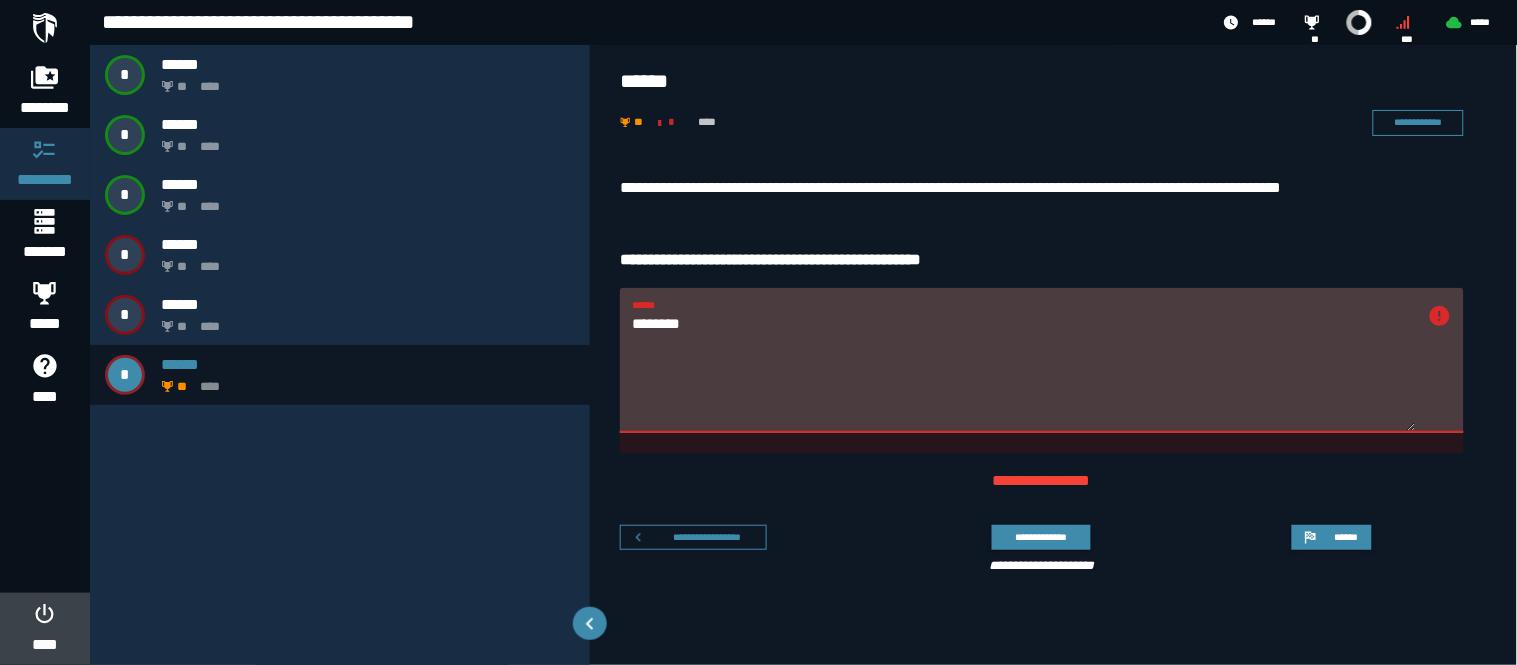 click 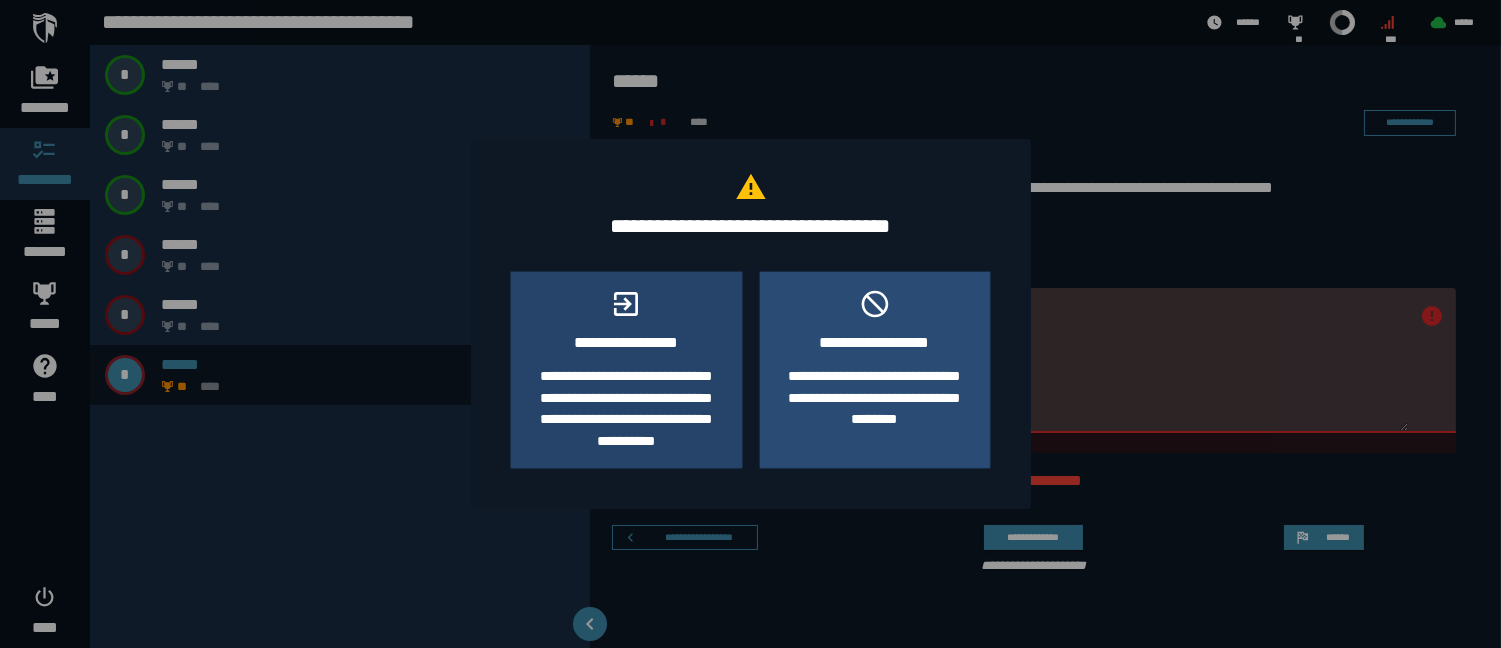 click on "**********" 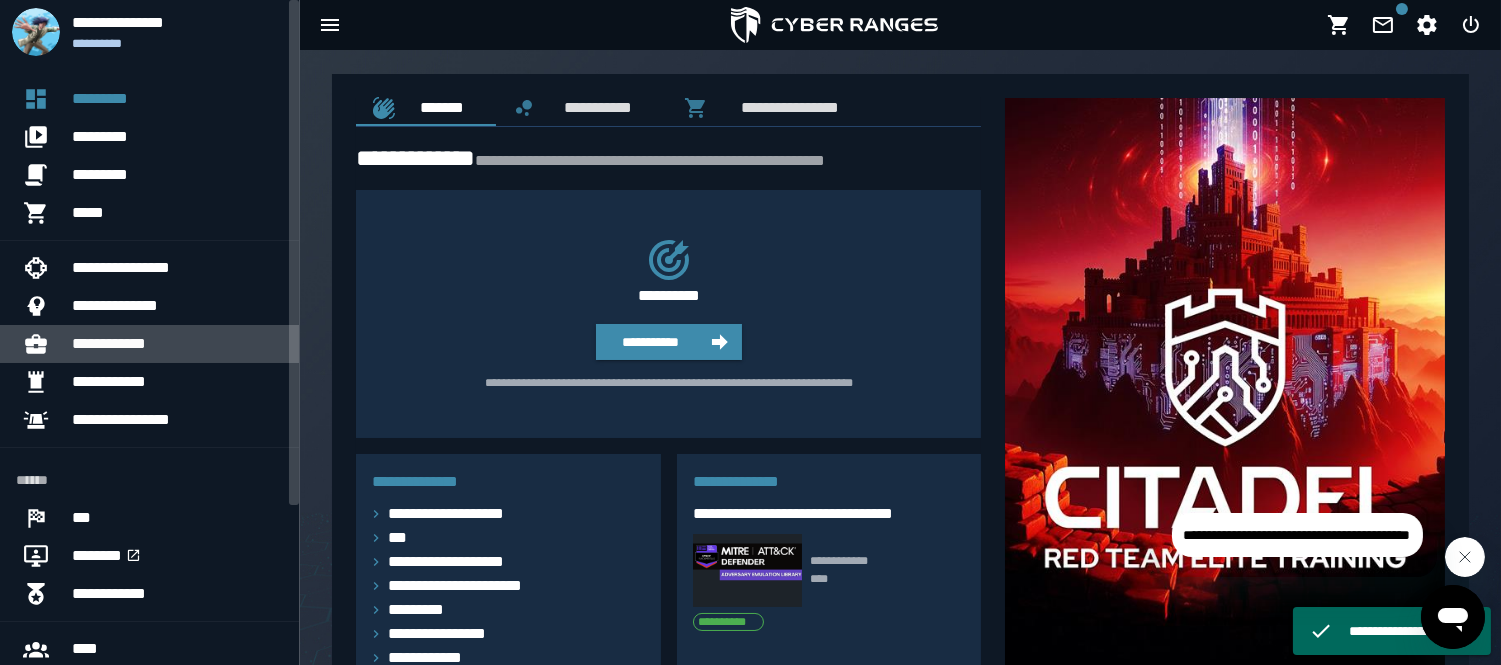 click on "**********" at bounding box center (177, 344) 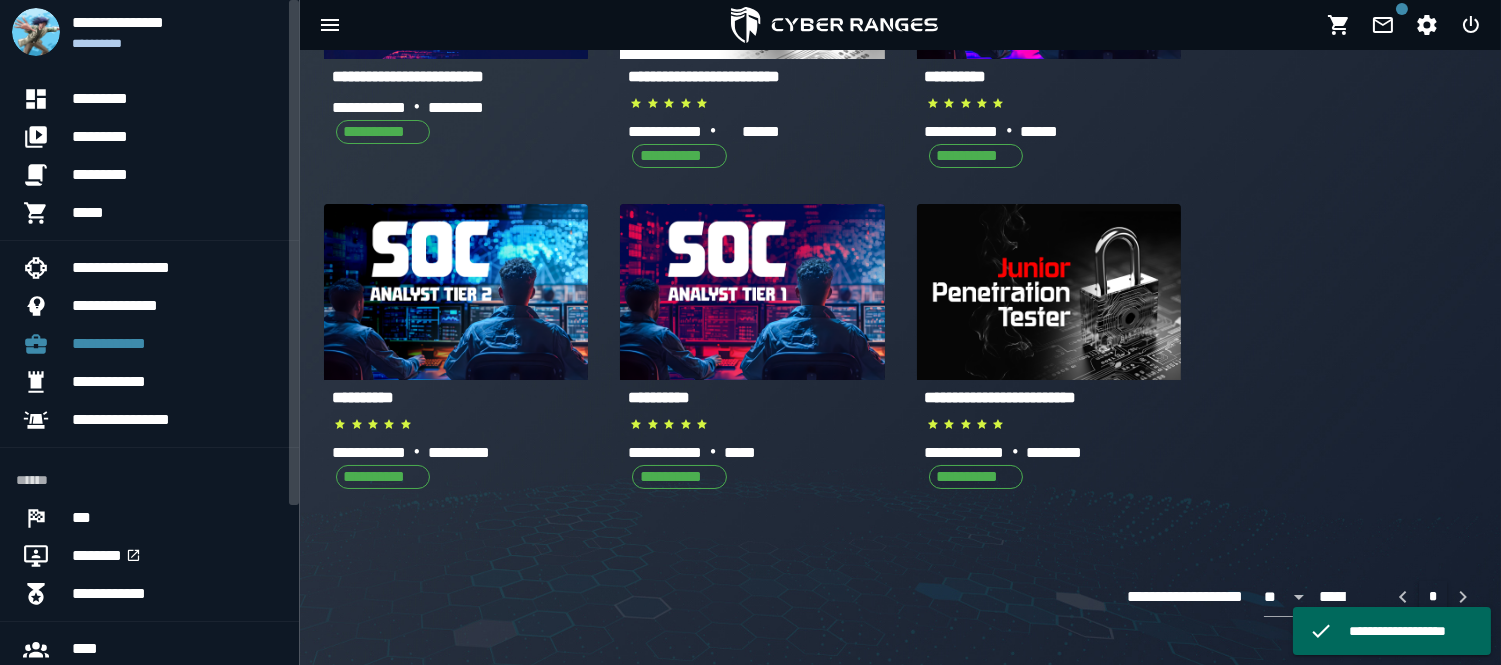 scroll, scrollTop: 290, scrollLeft: 0, axis: vertical 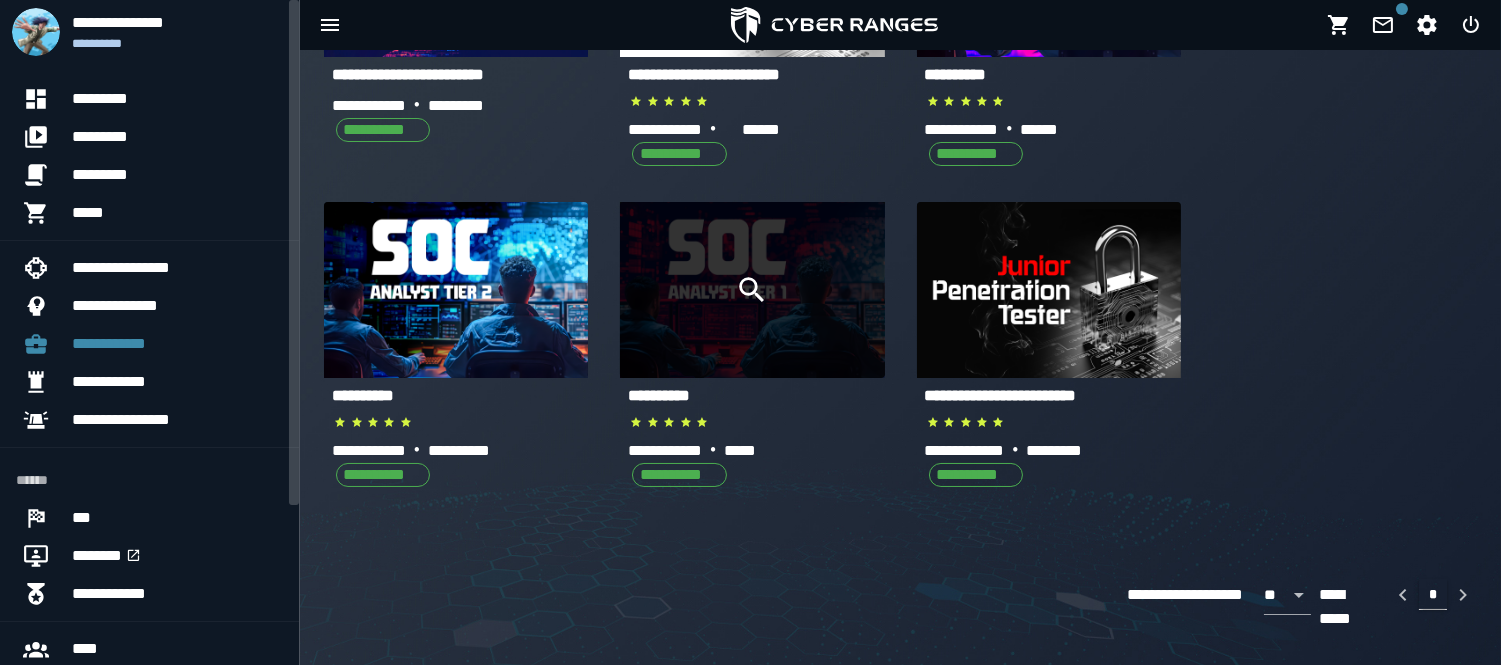 click 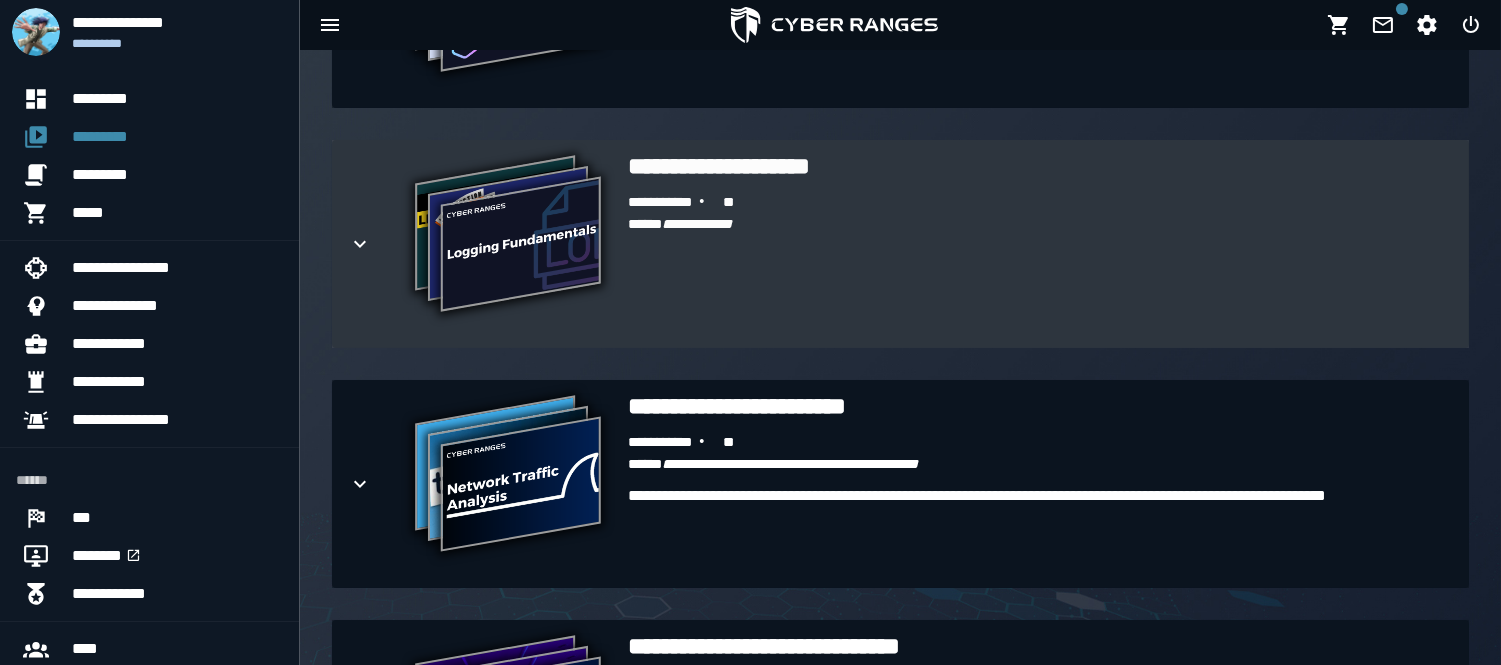 scroll, scrollTop: 1315, scrollLeft: 0, axis: vertical 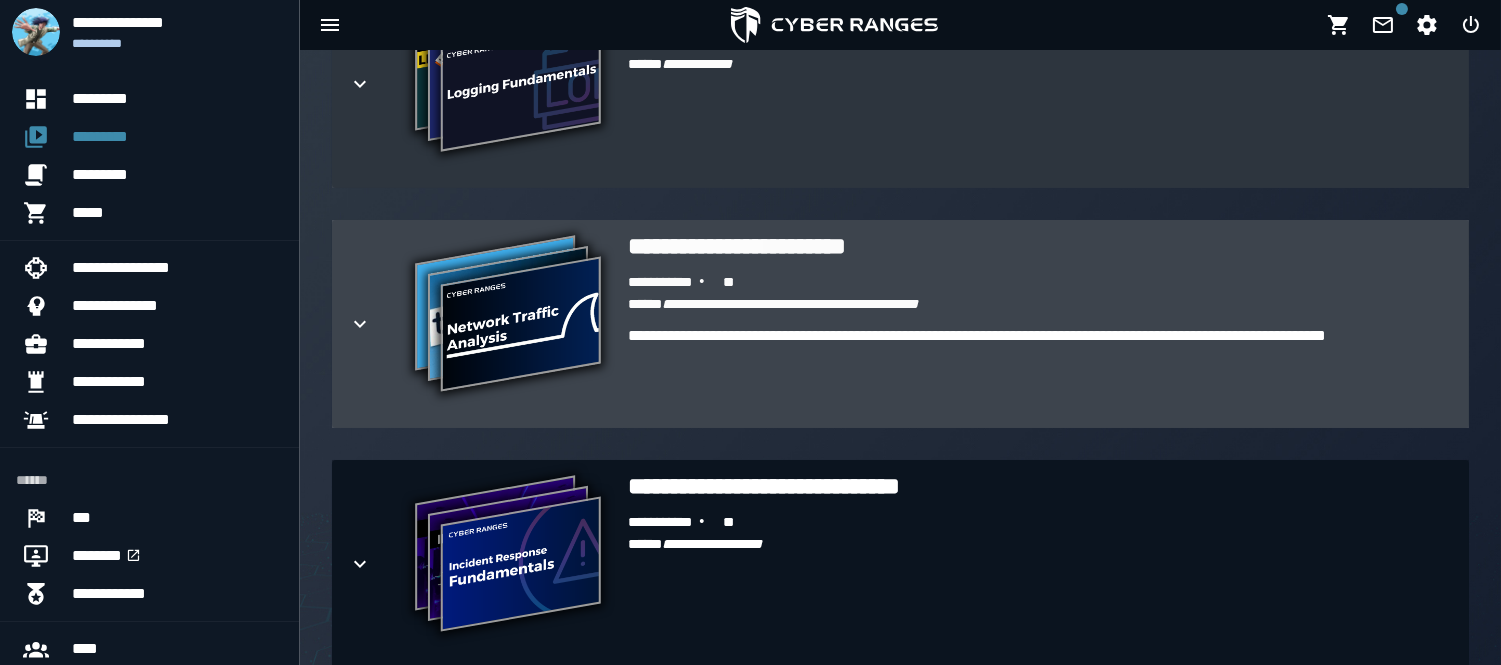 click on "**********" at bounding box center [1040, 372] 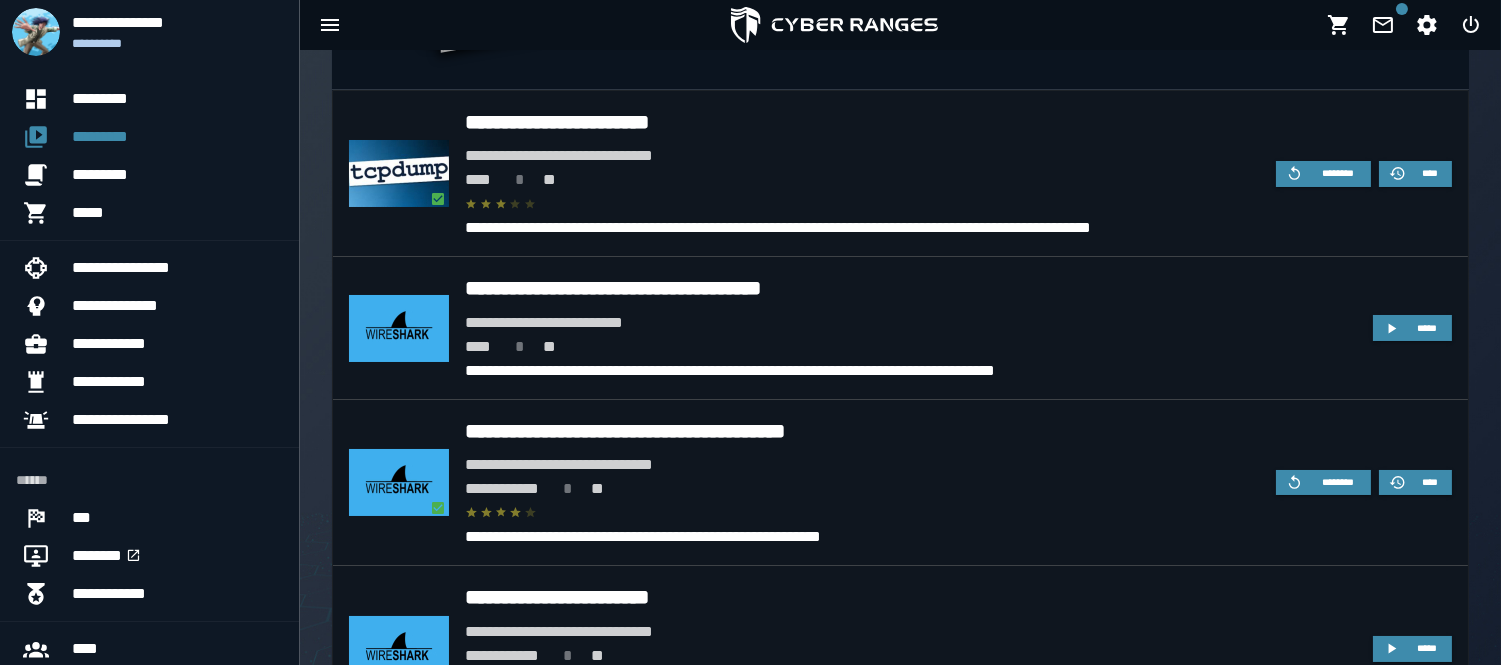 scroll, scrollTop: 1655, scrollLeft: 0, axis: vertical 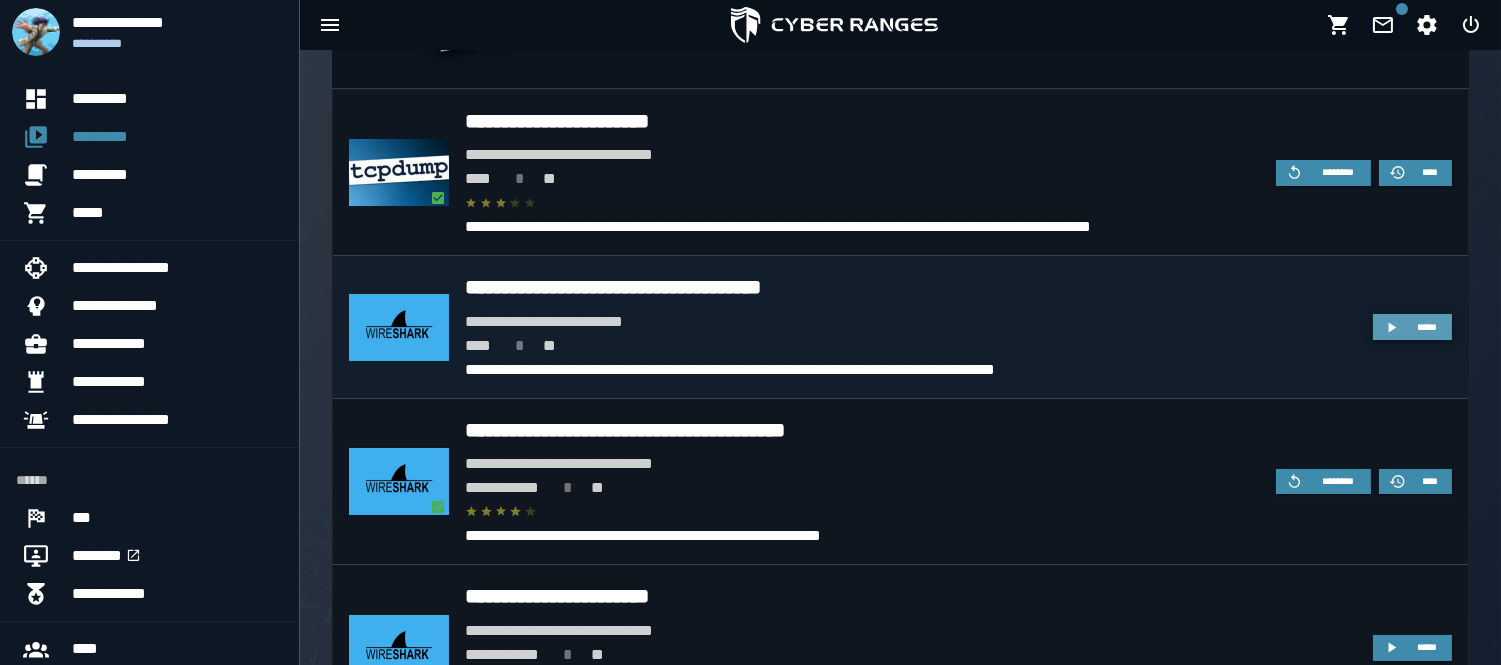 click 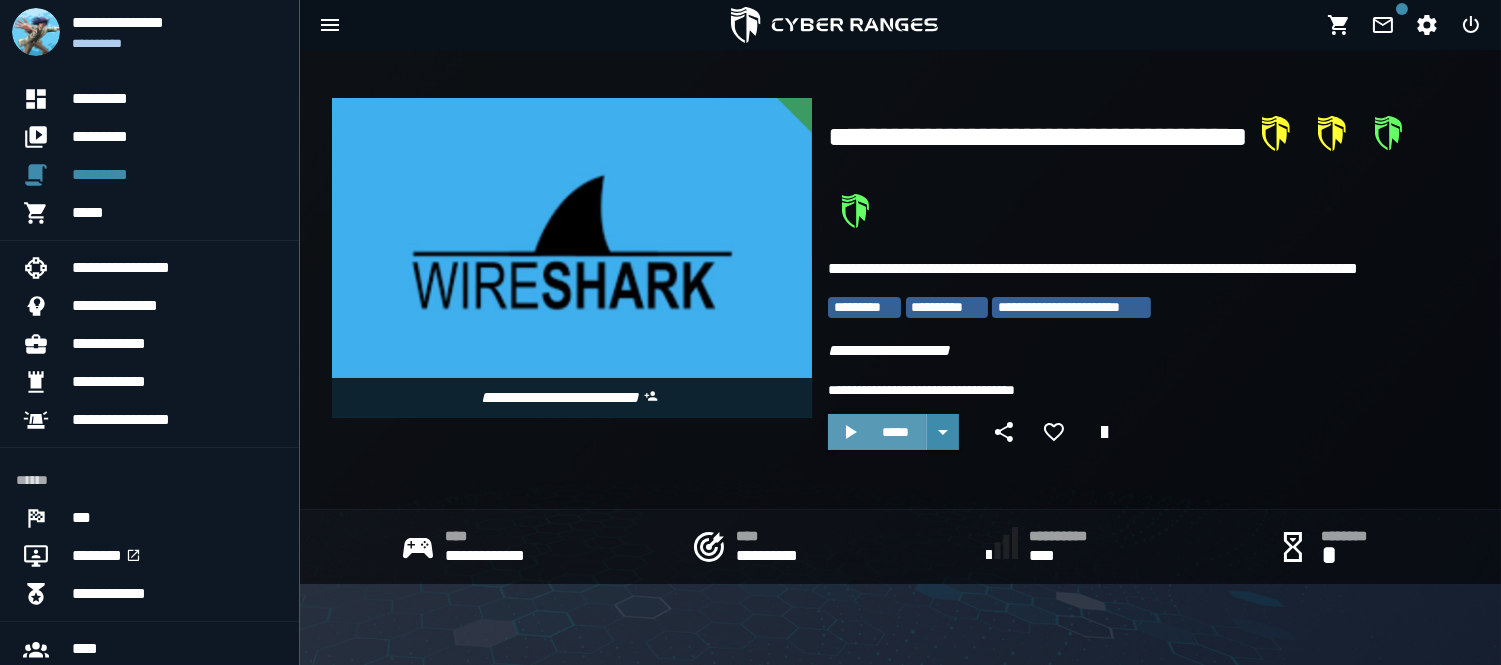 click on "*****" at bounding box center [895, 432] 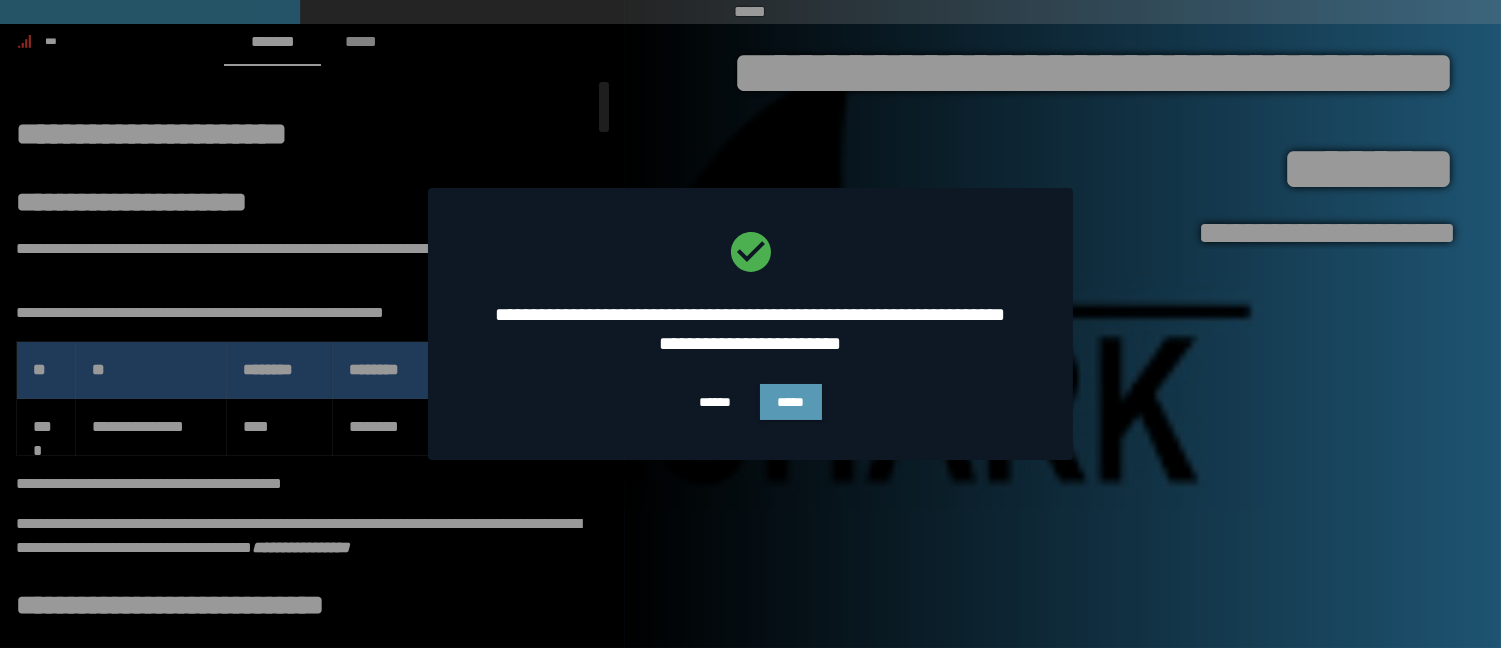 click on "*****" at bounding box center [791, 402] 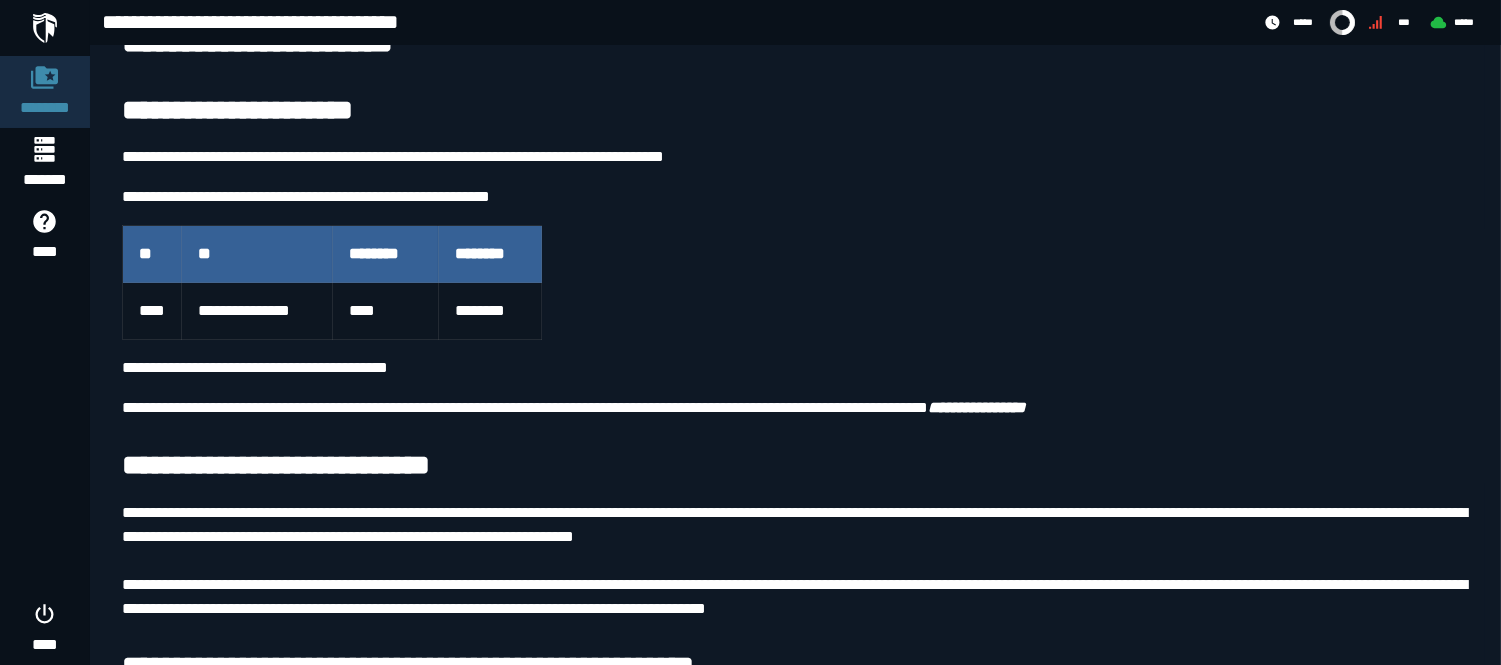 scroll, scrollTop: 156, scrollLeft: 0, axis: vertical 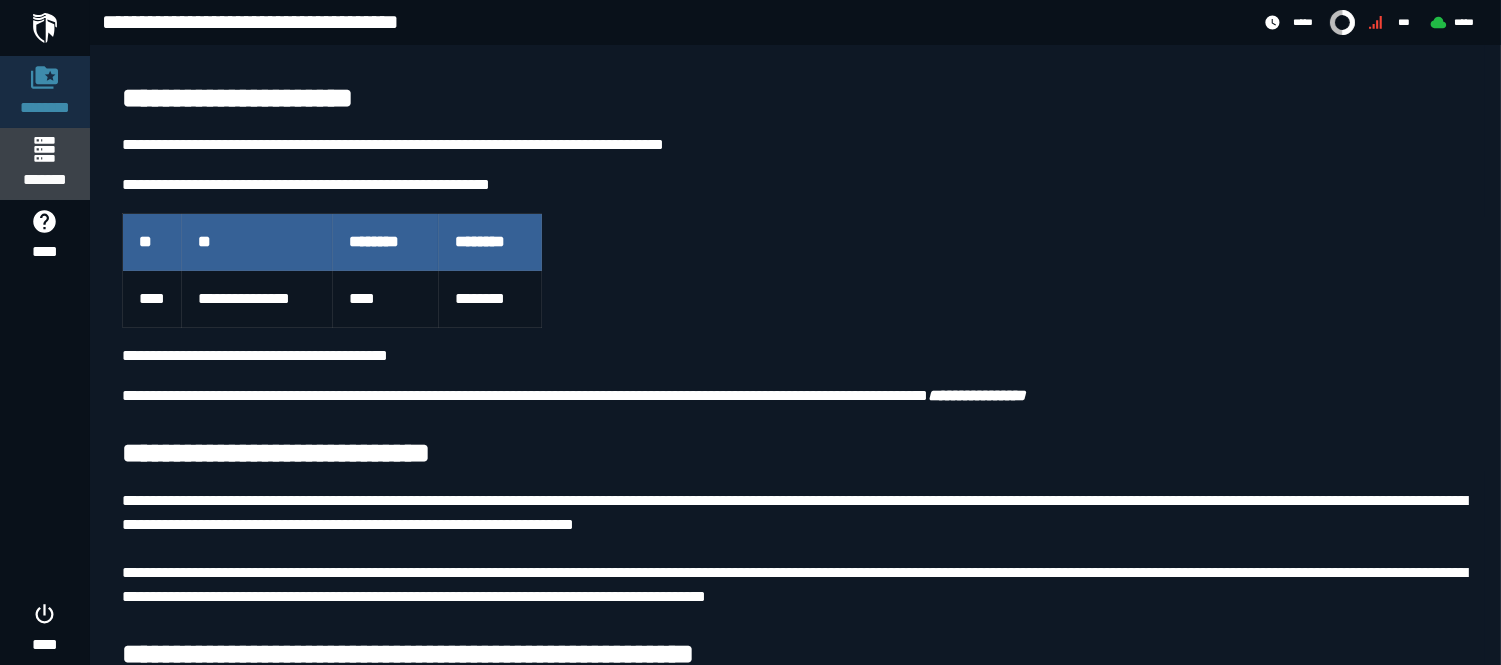 click on "*******" at bounding box center [44, 164] 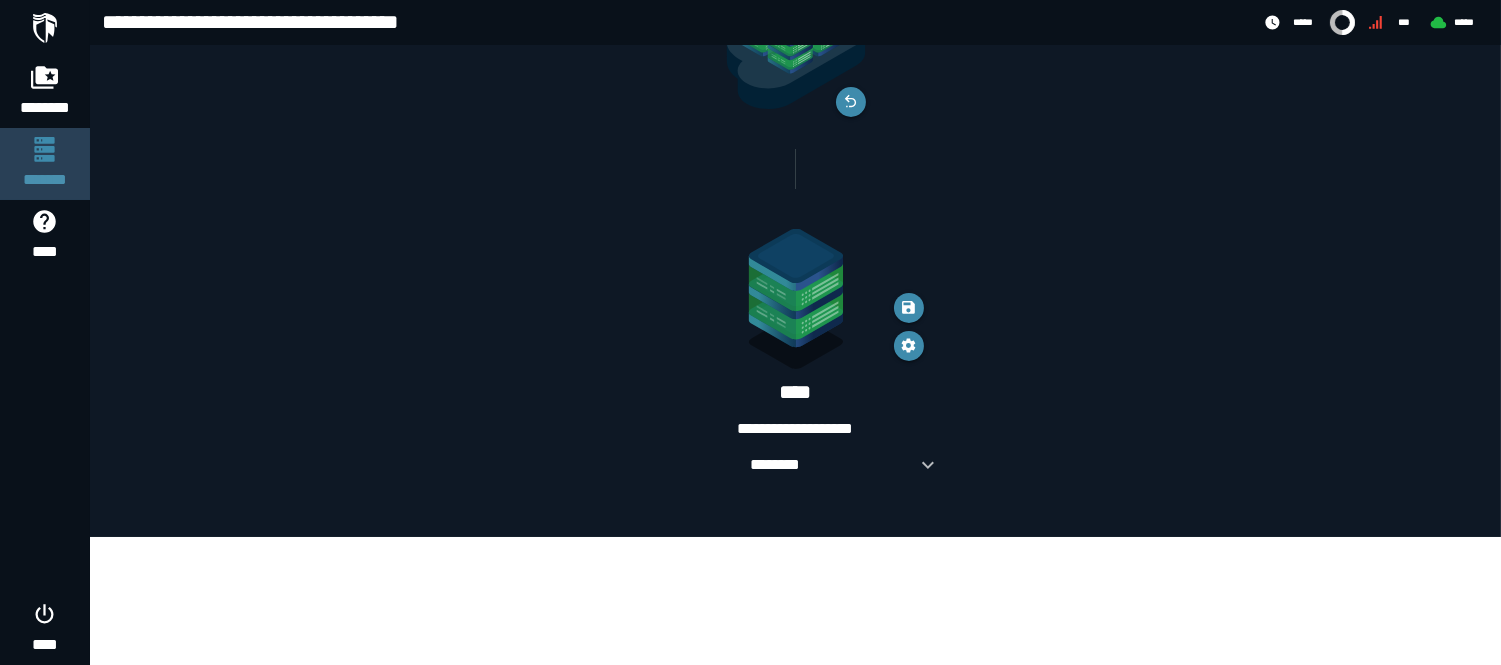 scroll, scrollTop: 0, scrollLeft: 0, axis: both 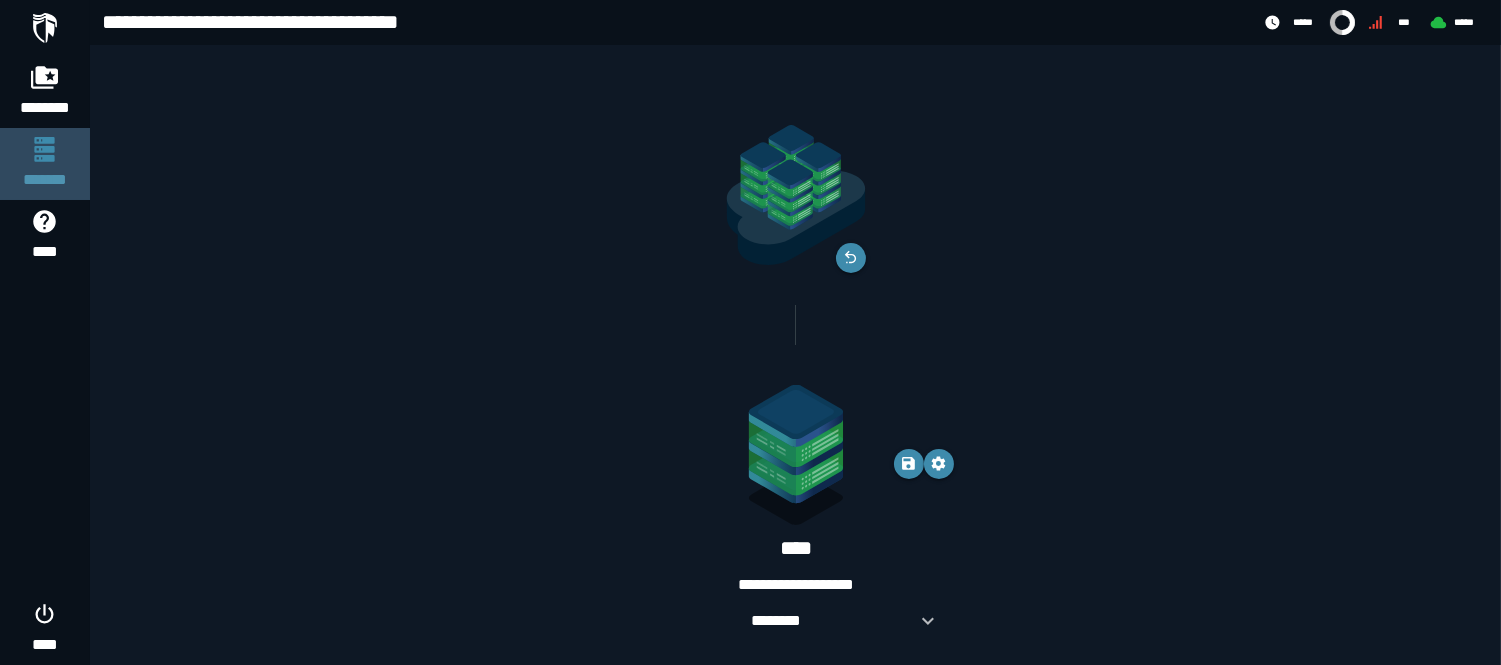 click 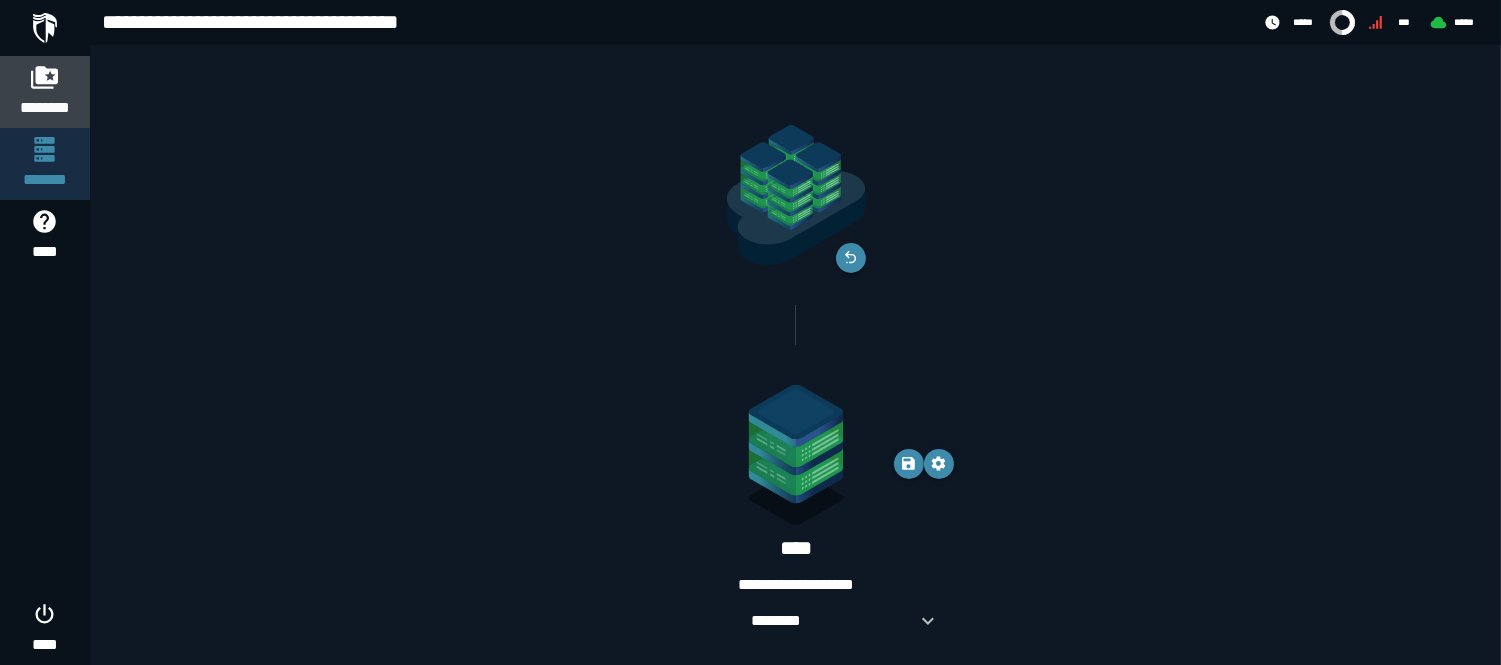click on "********" at bounding box center (45, 108) 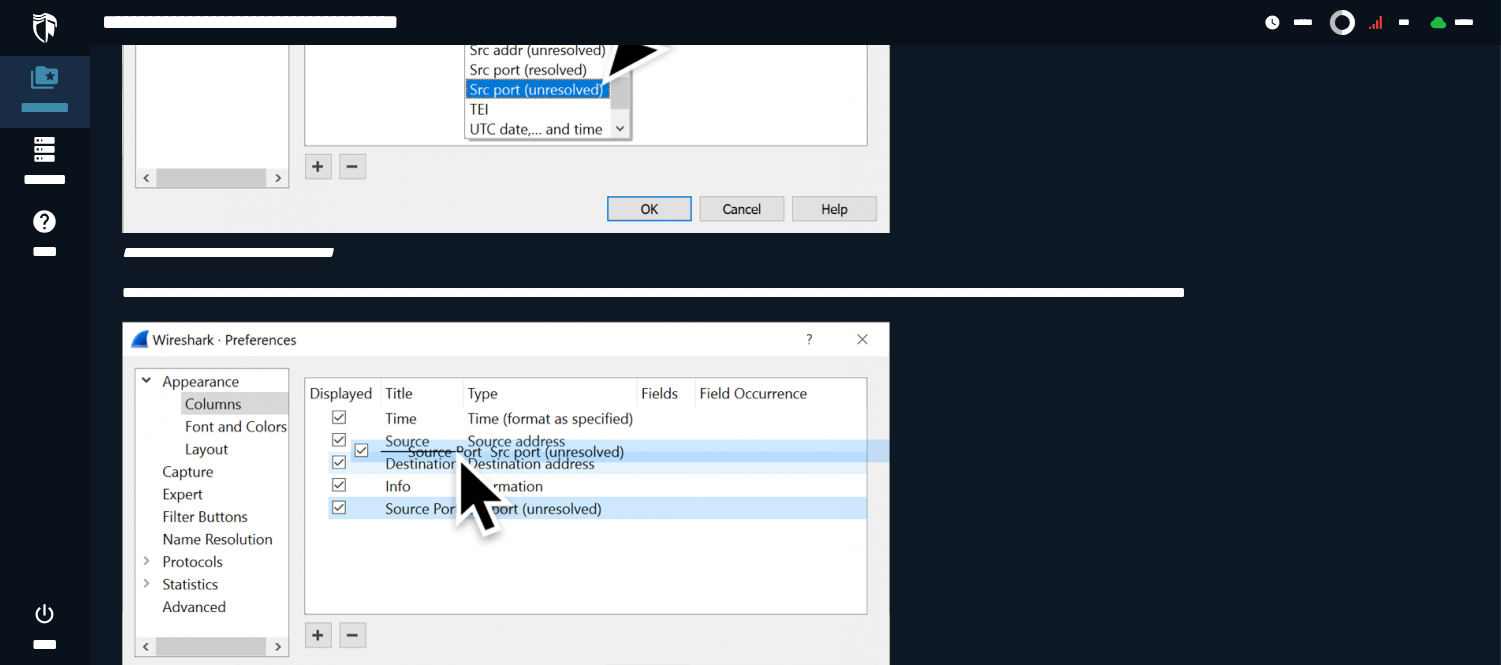 scroll, scrollTop: 5358, scrollLeft: 0, axis: vertical 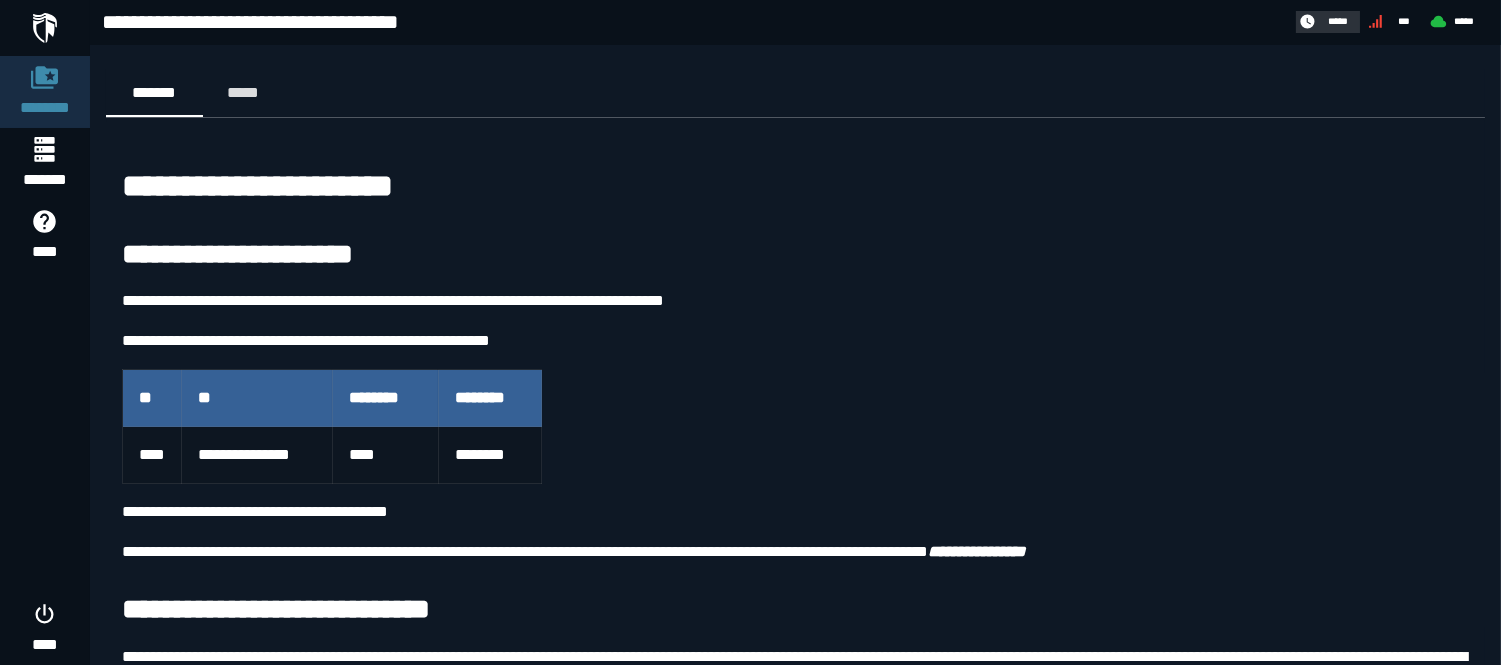 click on "*****" at bounding box center (1326, 21) 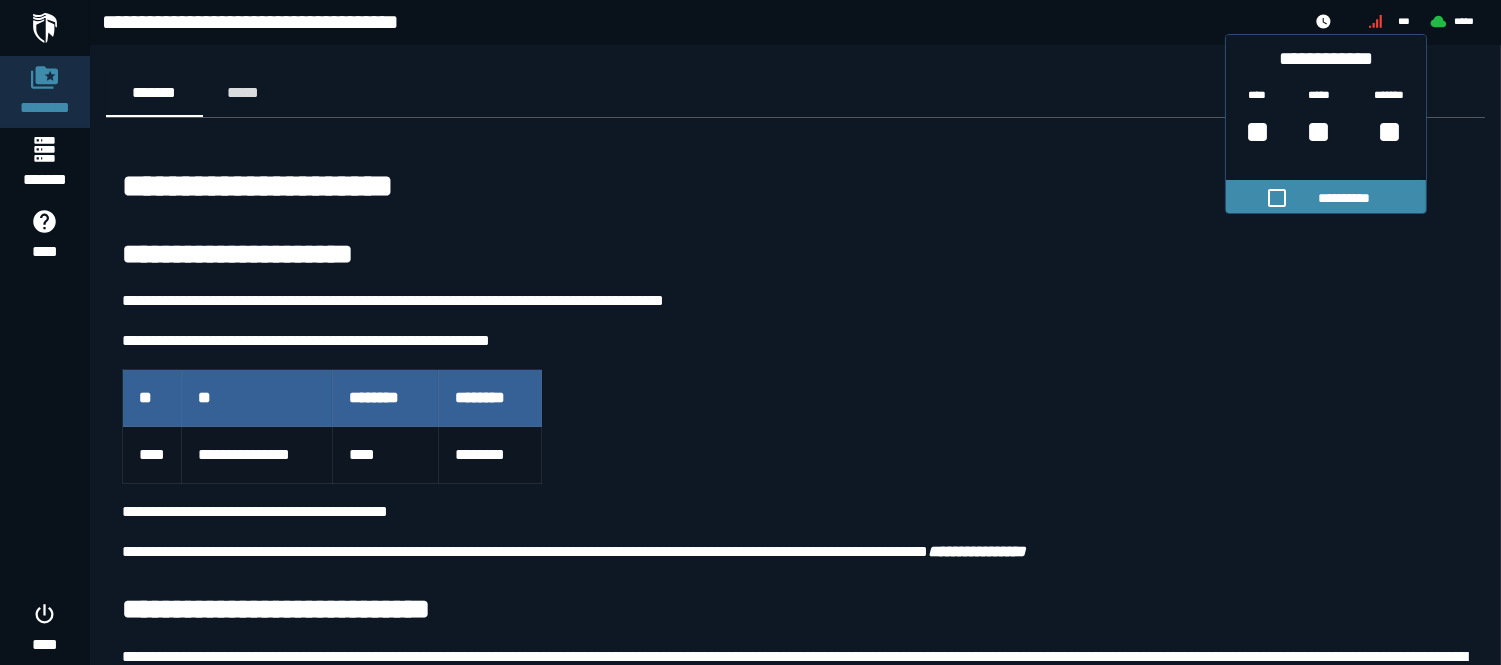 click on "**********" at bounding box center (795, 256) 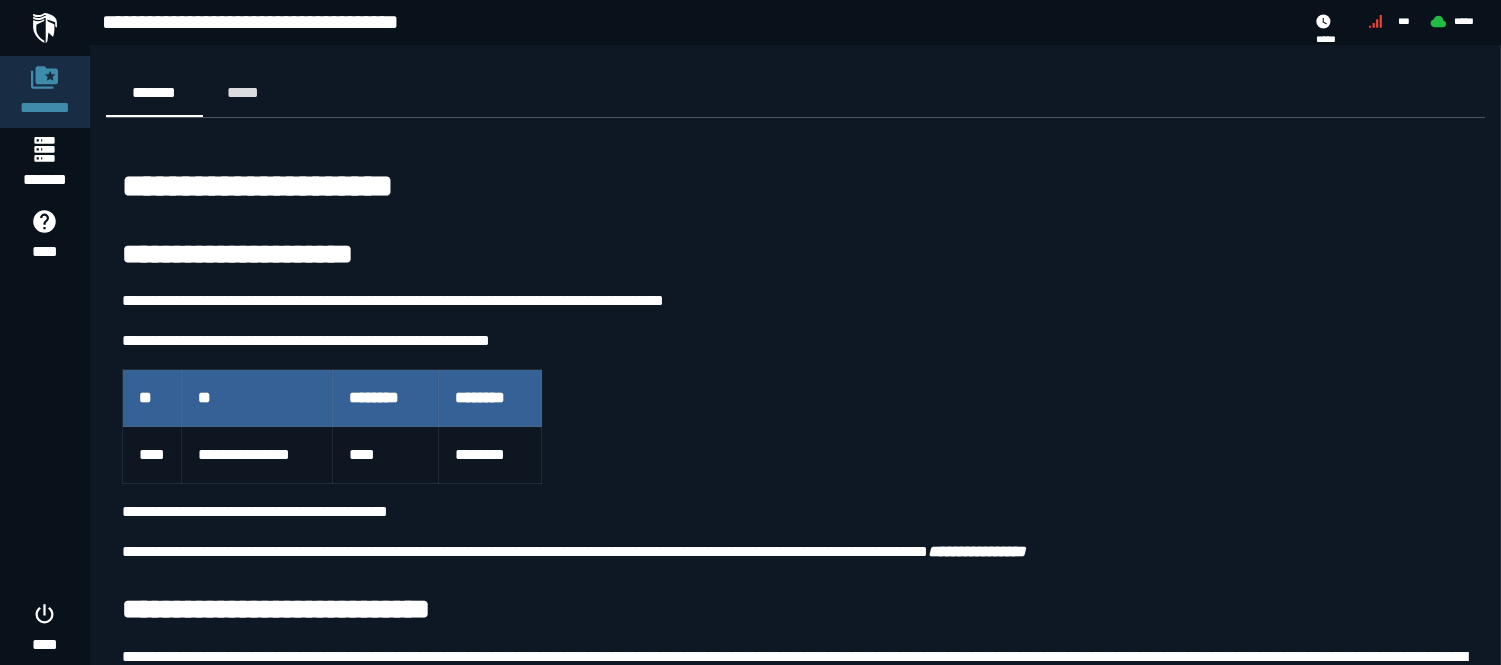 click at bounding box center (45, 28) 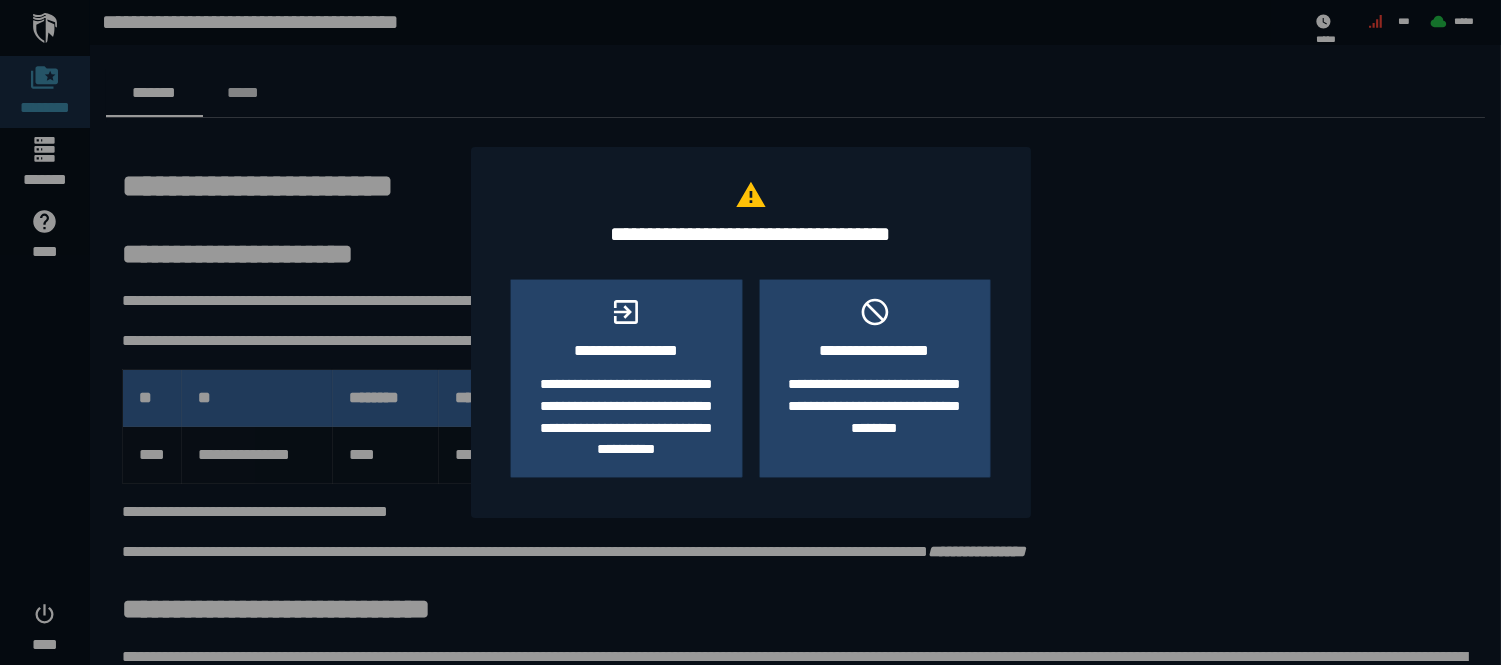 click at bounding box center [750, 332] 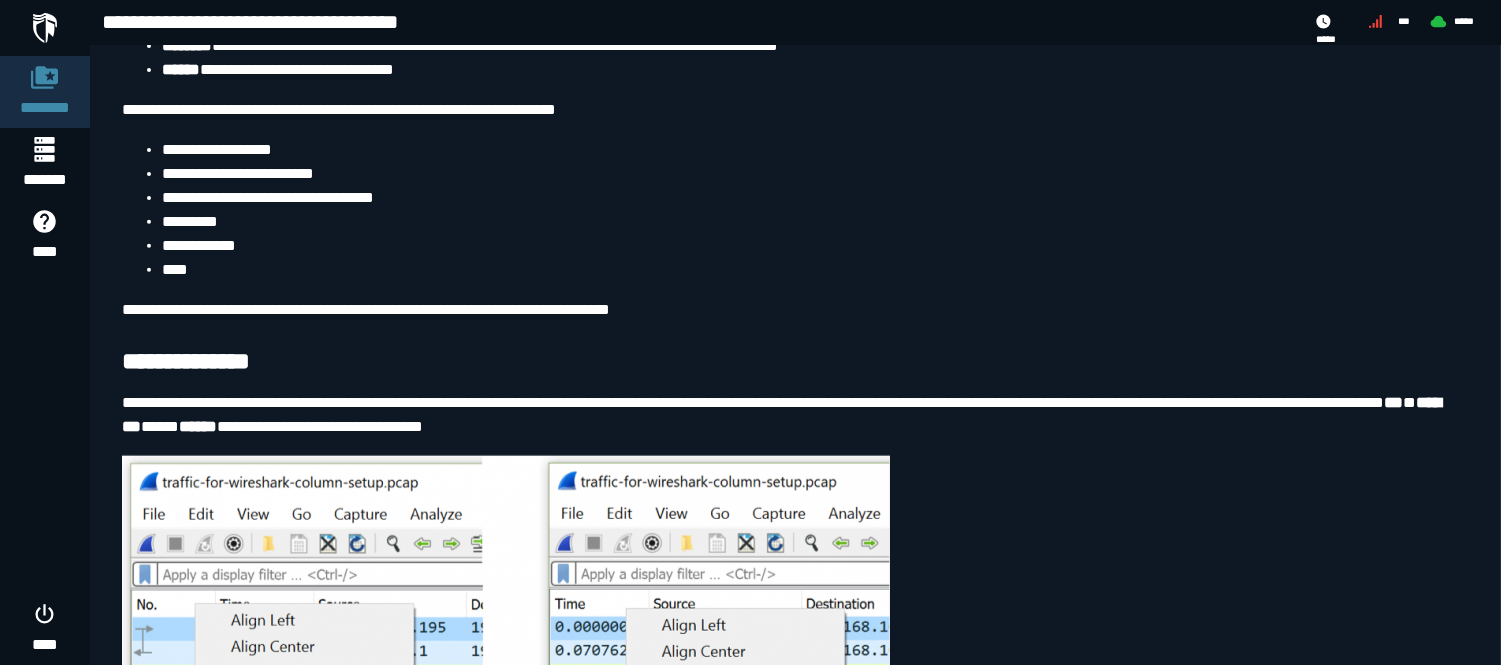 scroll, scrollTop: 1590, scrollLeft: 0, axis: vertical 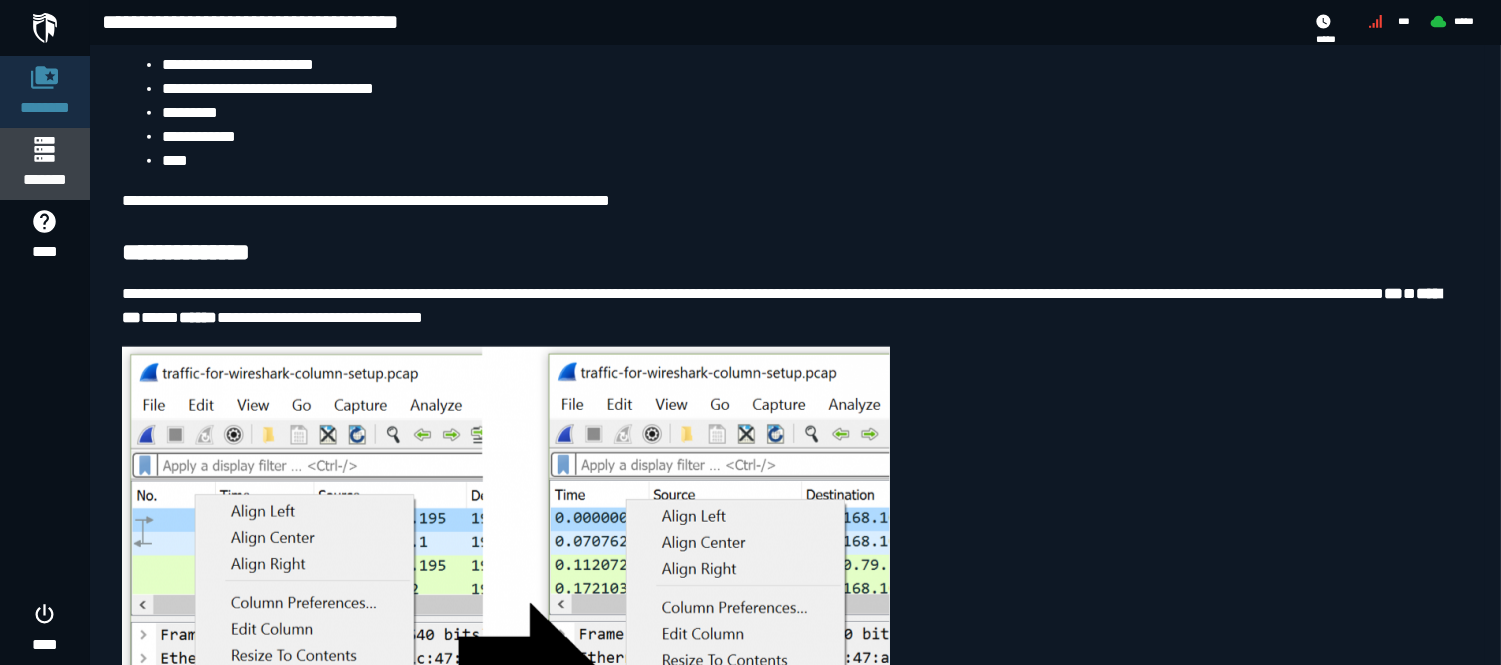 click 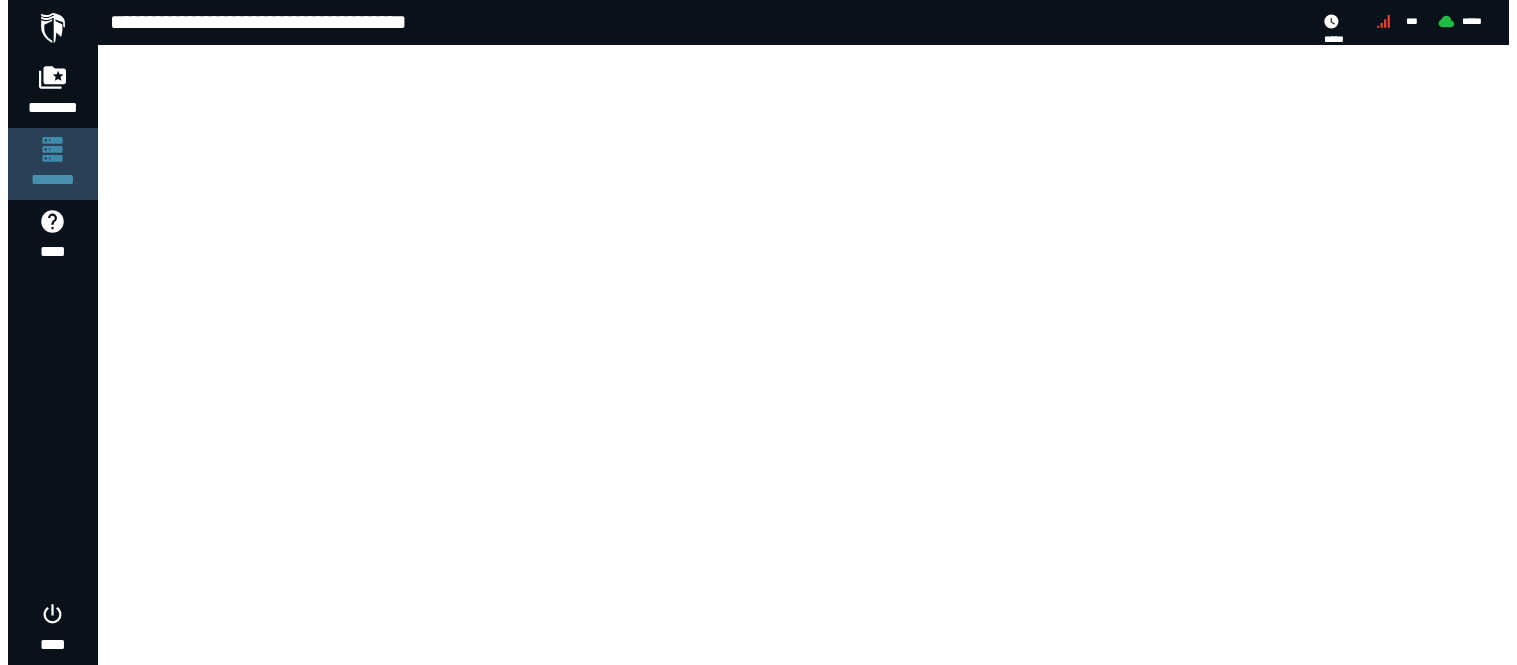 scroll, scrollTop: 0, scrollLeft: 0, axis: both 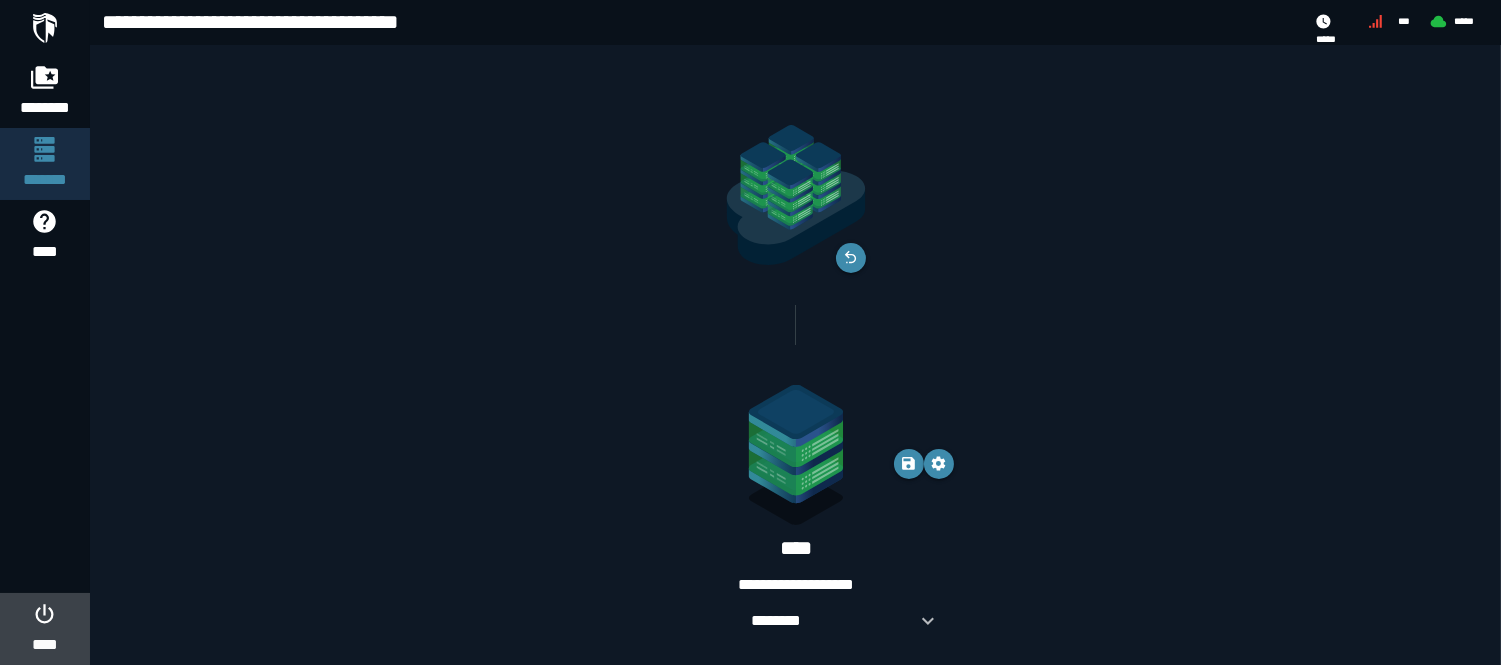 click 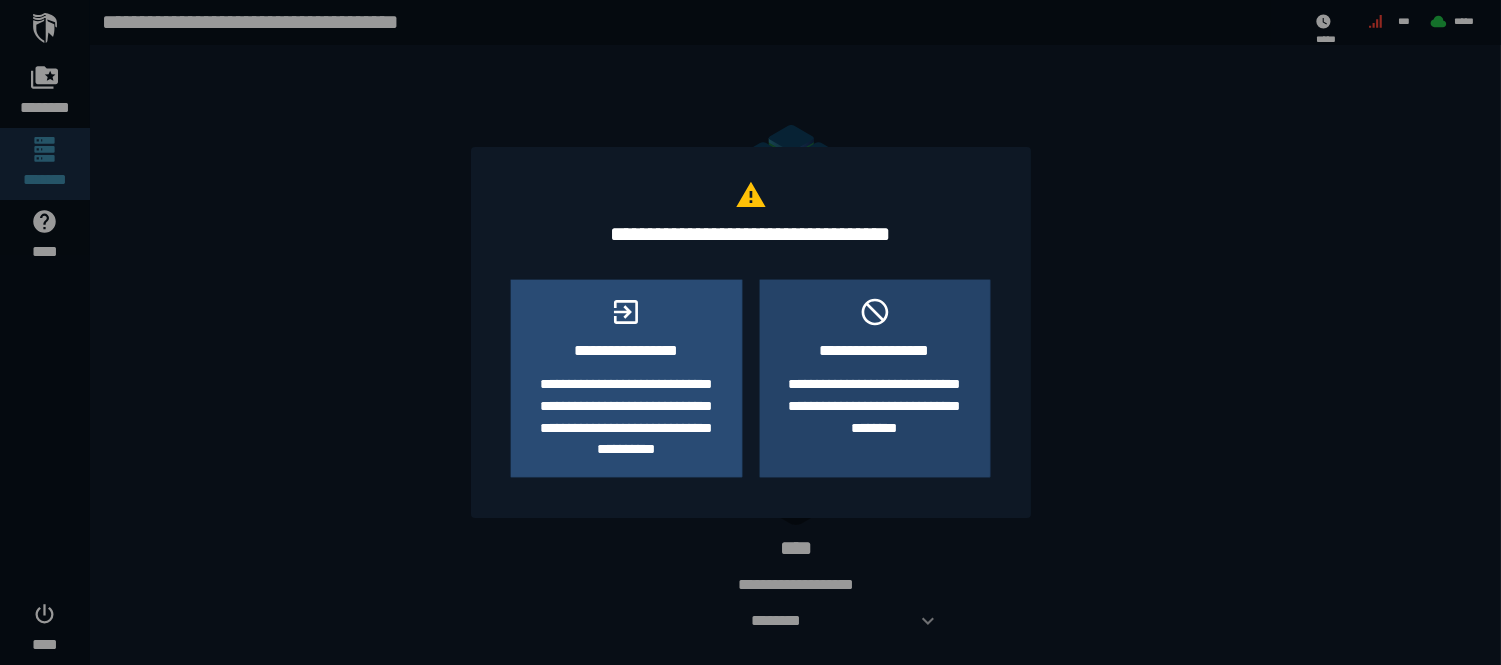click on "**********" 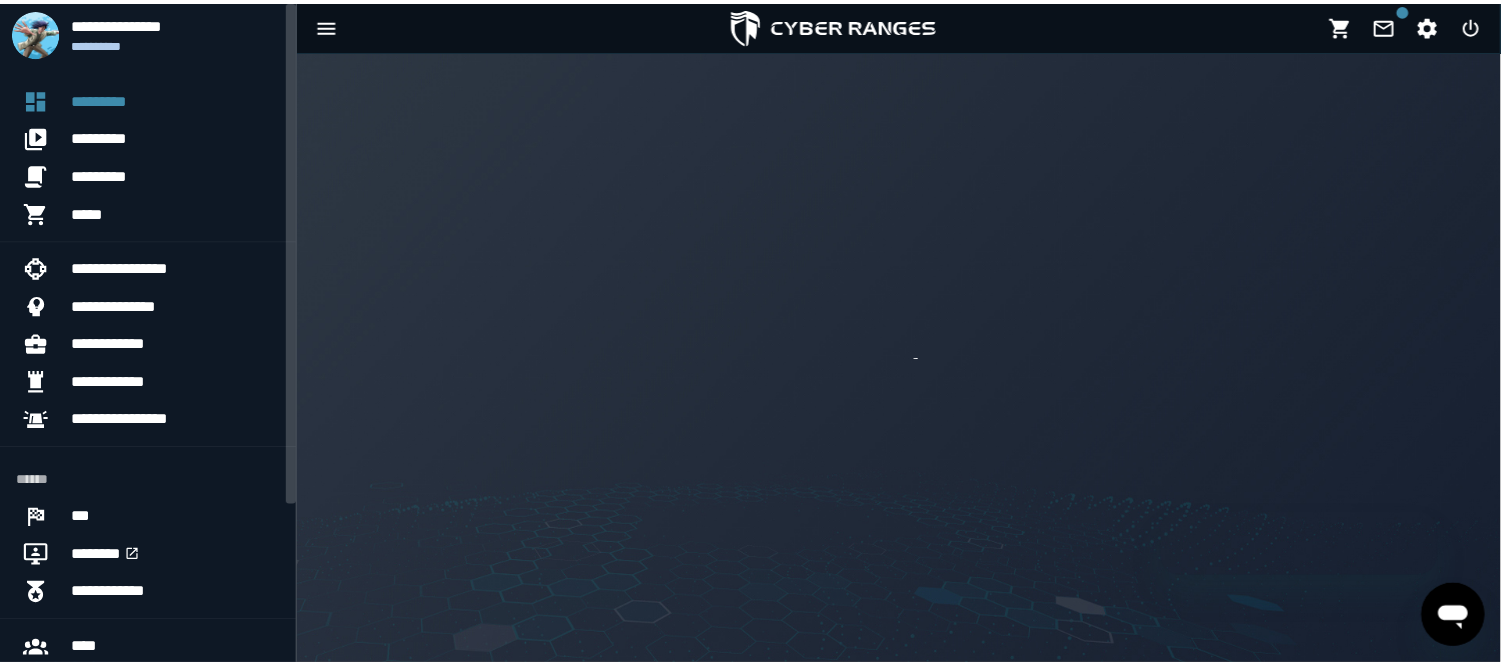 scroll, scrollTop: 0, scrollLeft: 0, axis: both 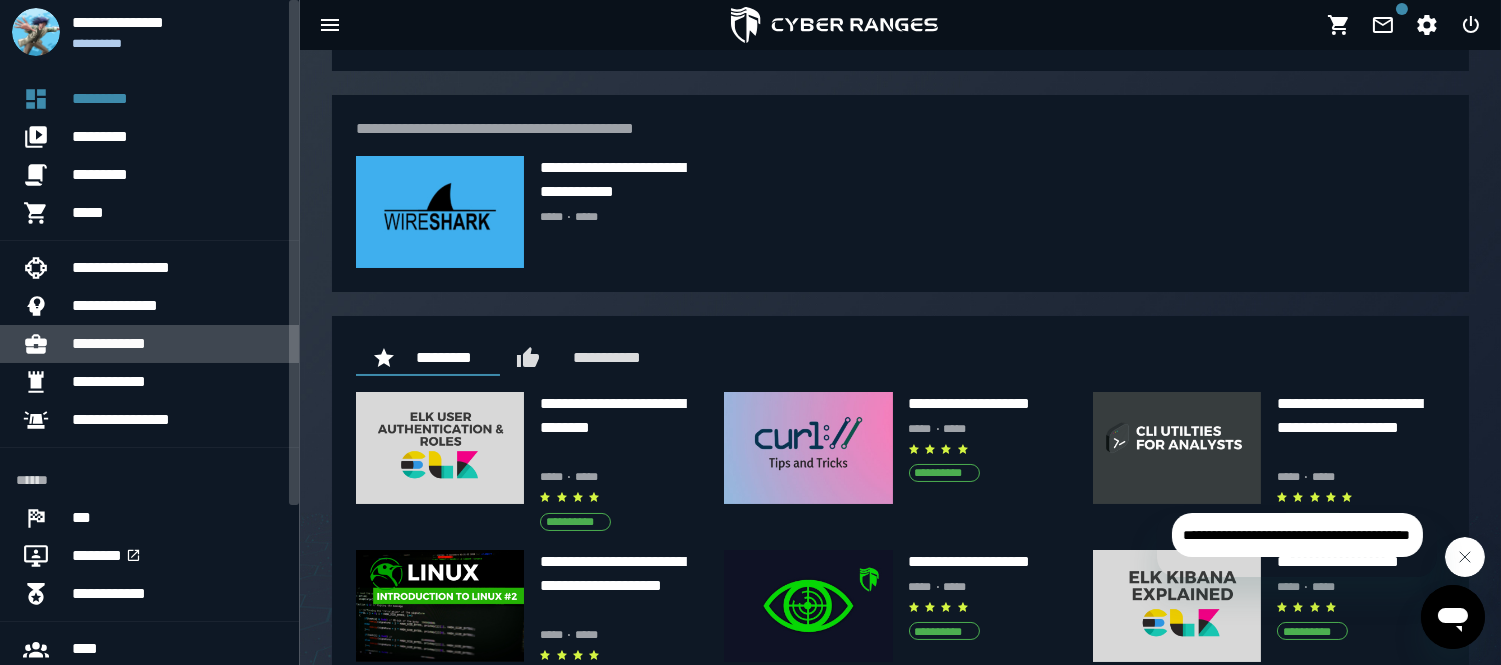 click on "**********" at bounding box center (177, 344) 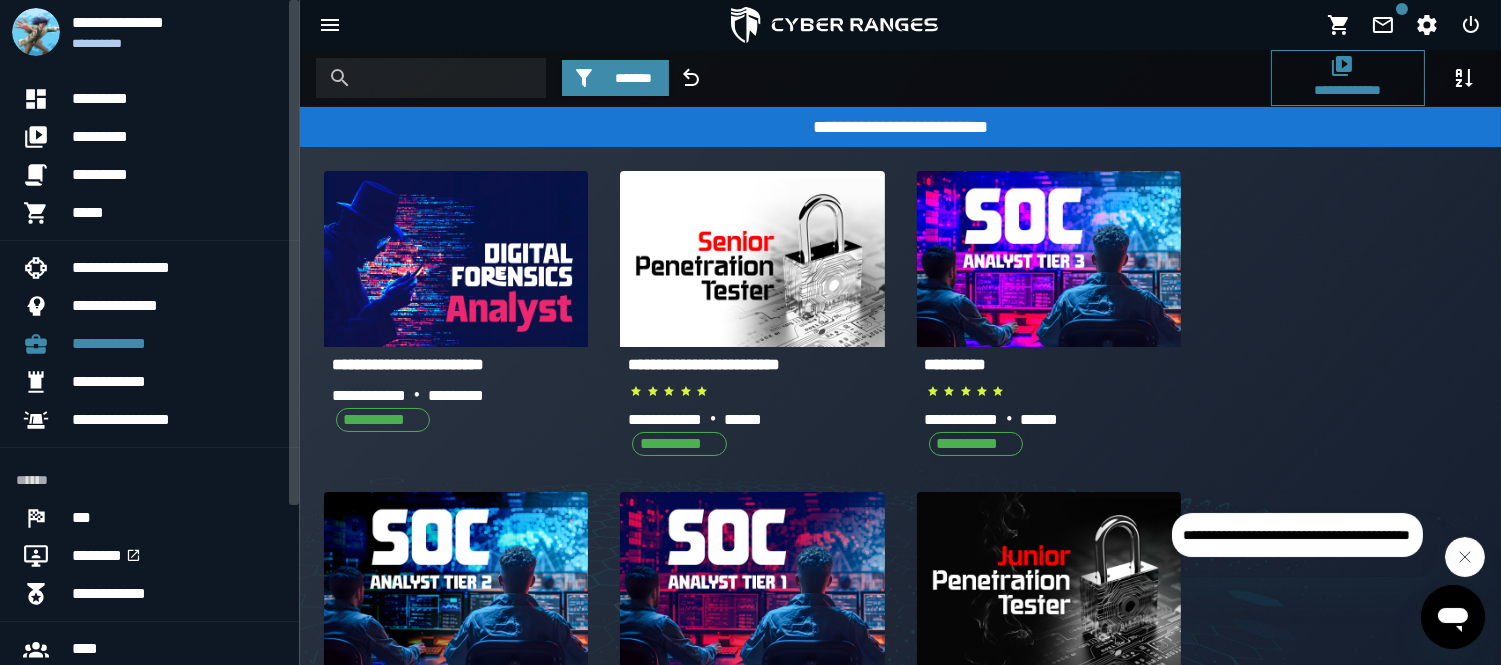 scroll, scrollTop: 291, scrollLeft: 0, axis: vertical 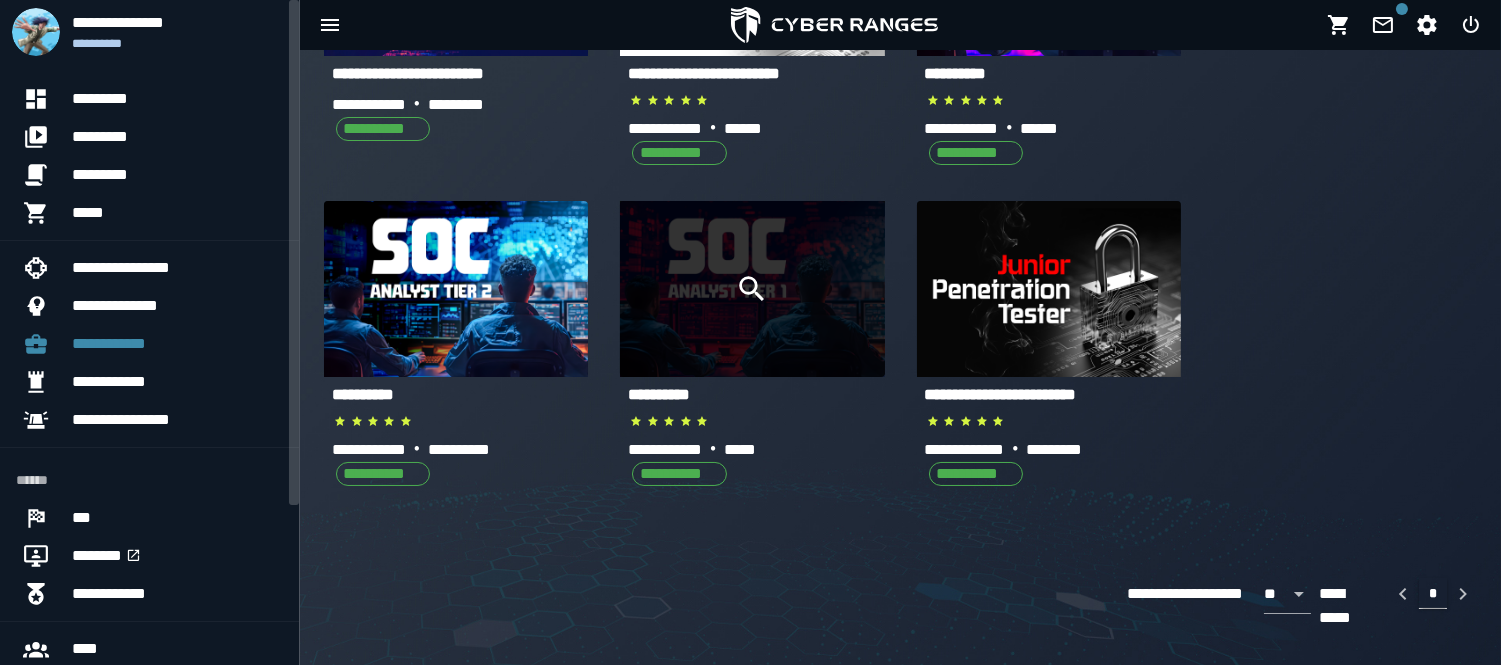 click 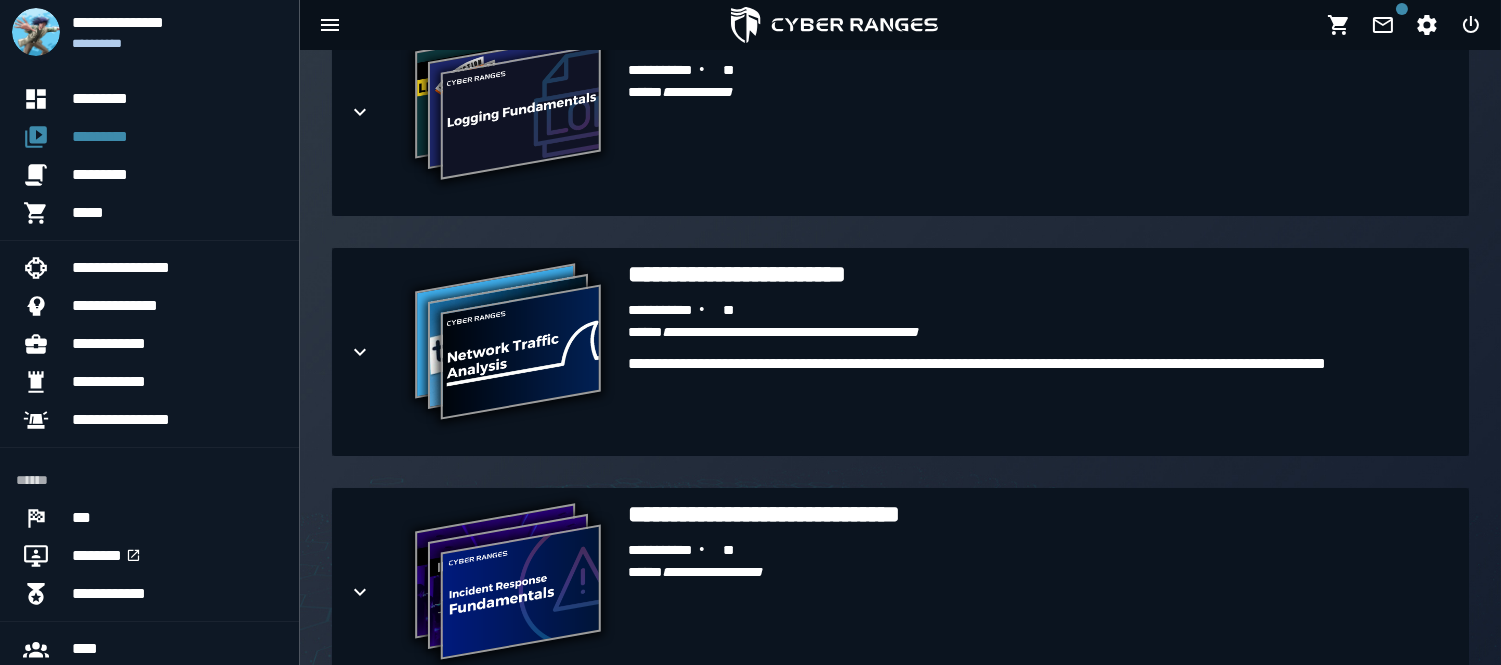 scroll, scrollTop: 1290, scrollLeft: 0, axis: vertical 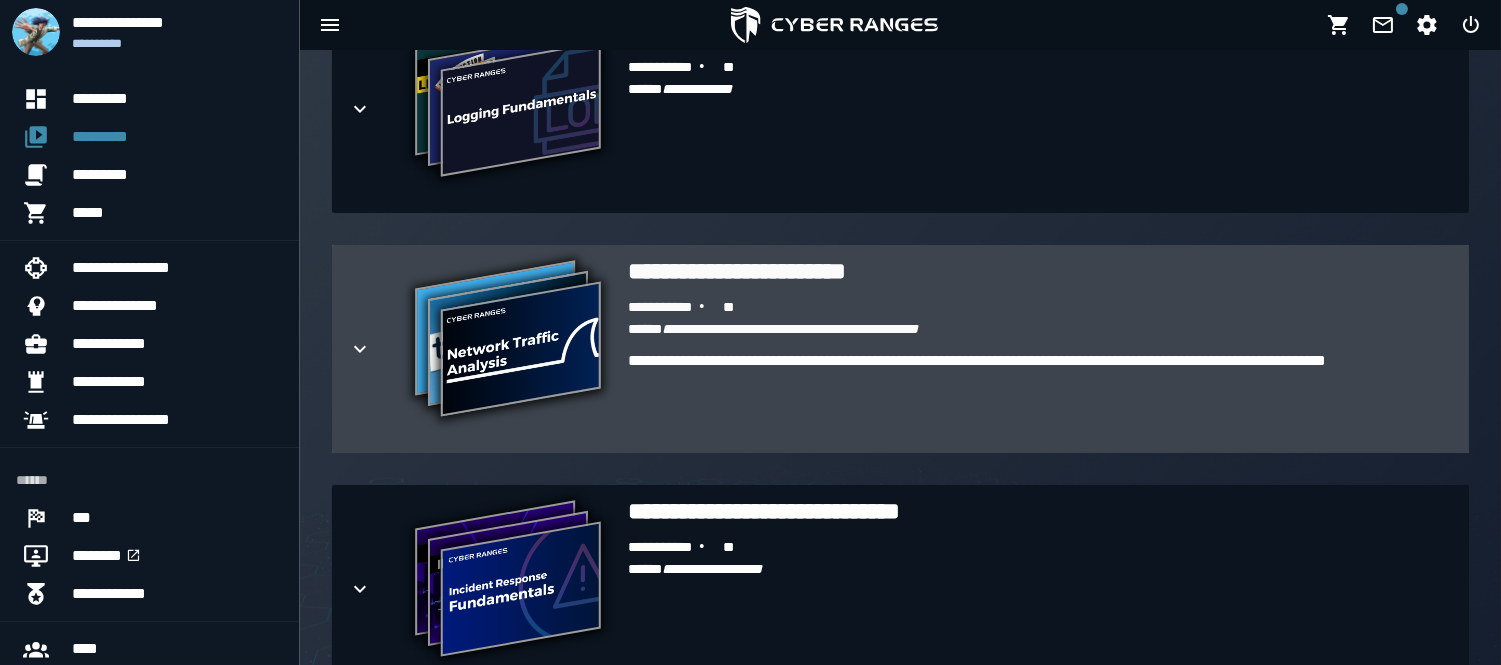 click on "**********" at bounding box center [1040, 397] 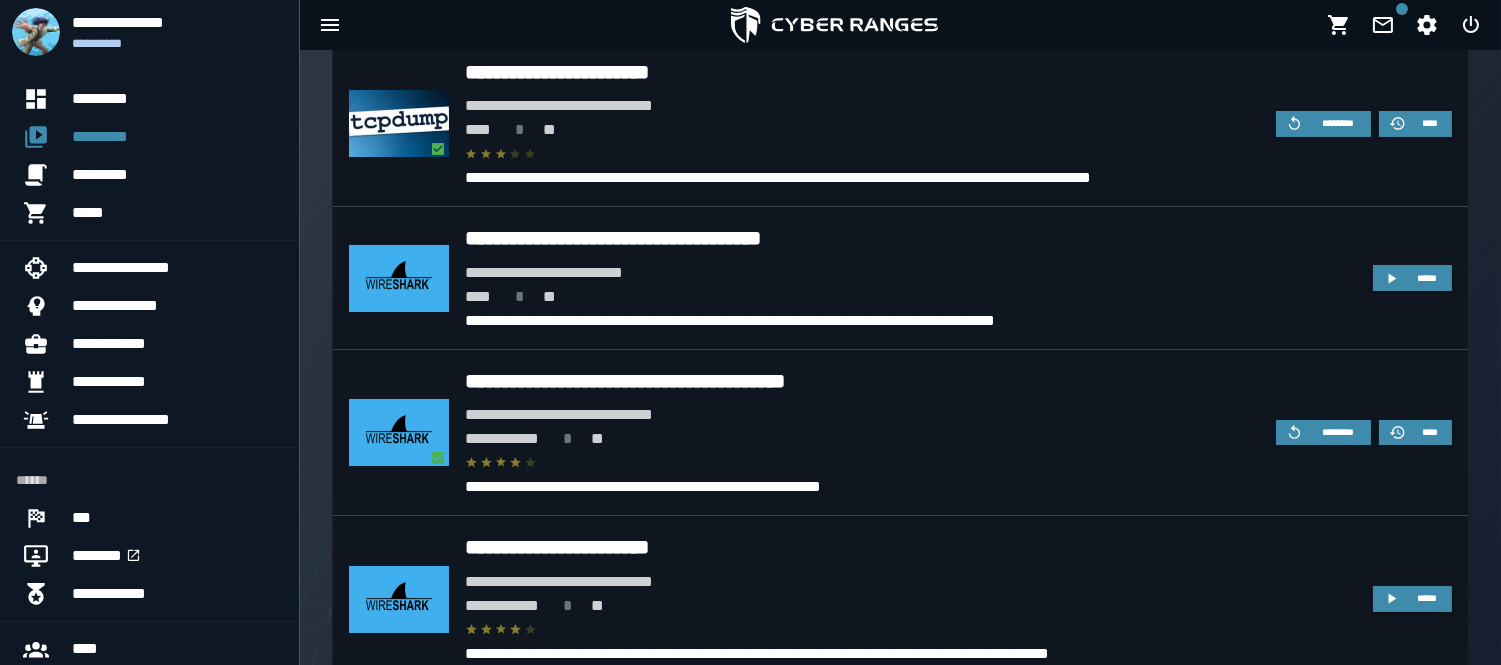 scroll, scrollTop: 1703, scrollLeft: 0, axis: vertical 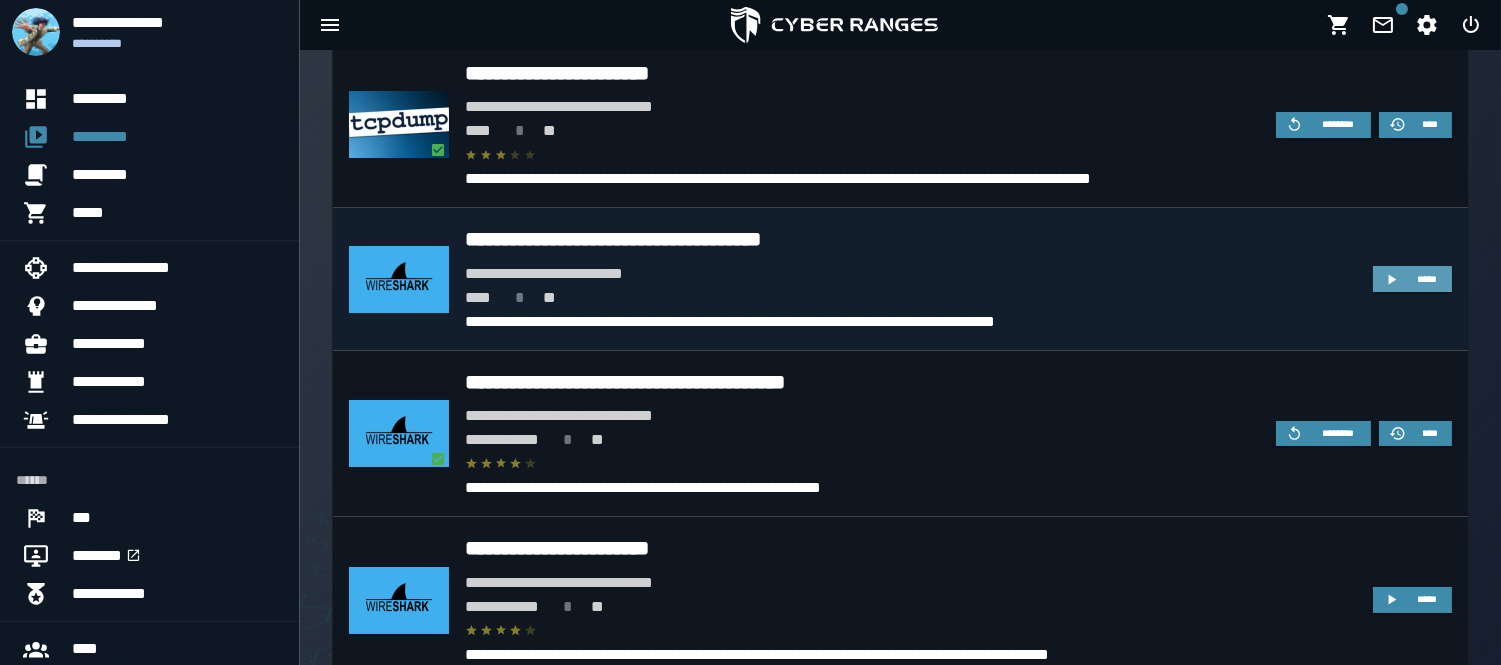 click 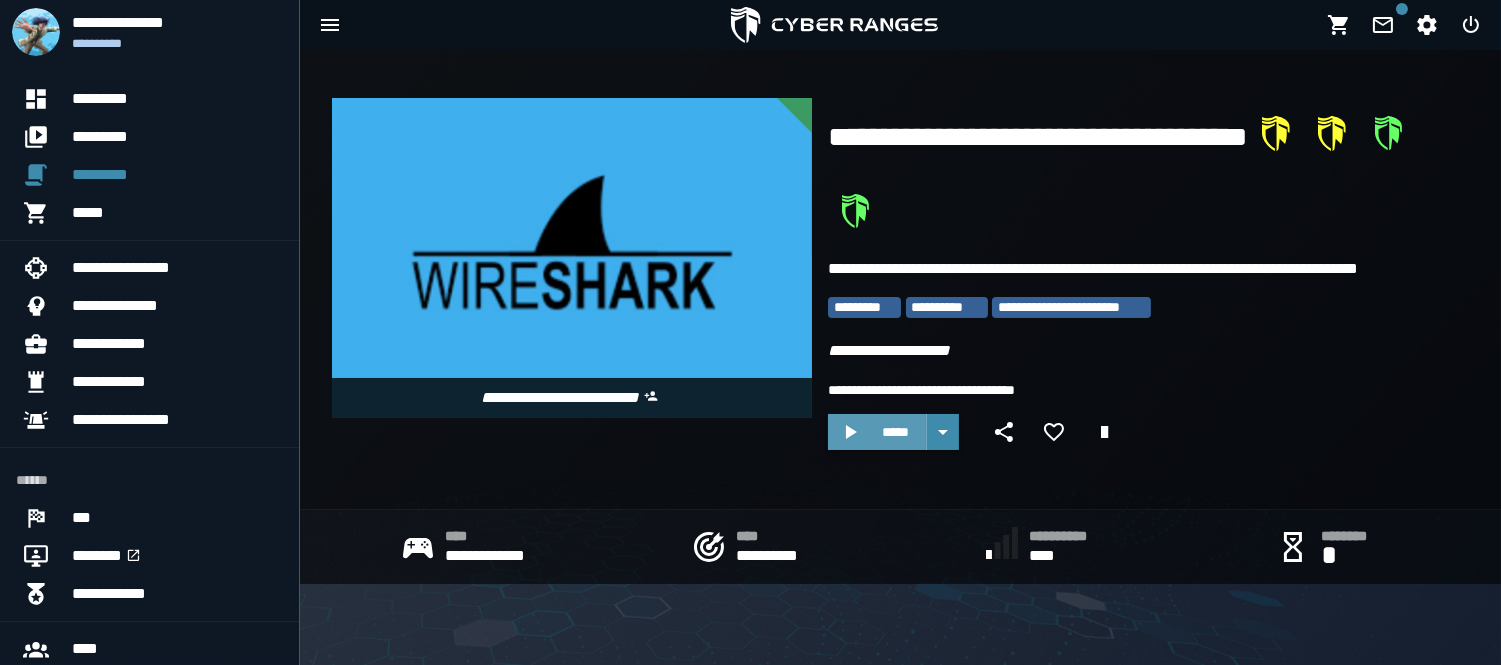 click on "*****" at bounding box center [895, 432] 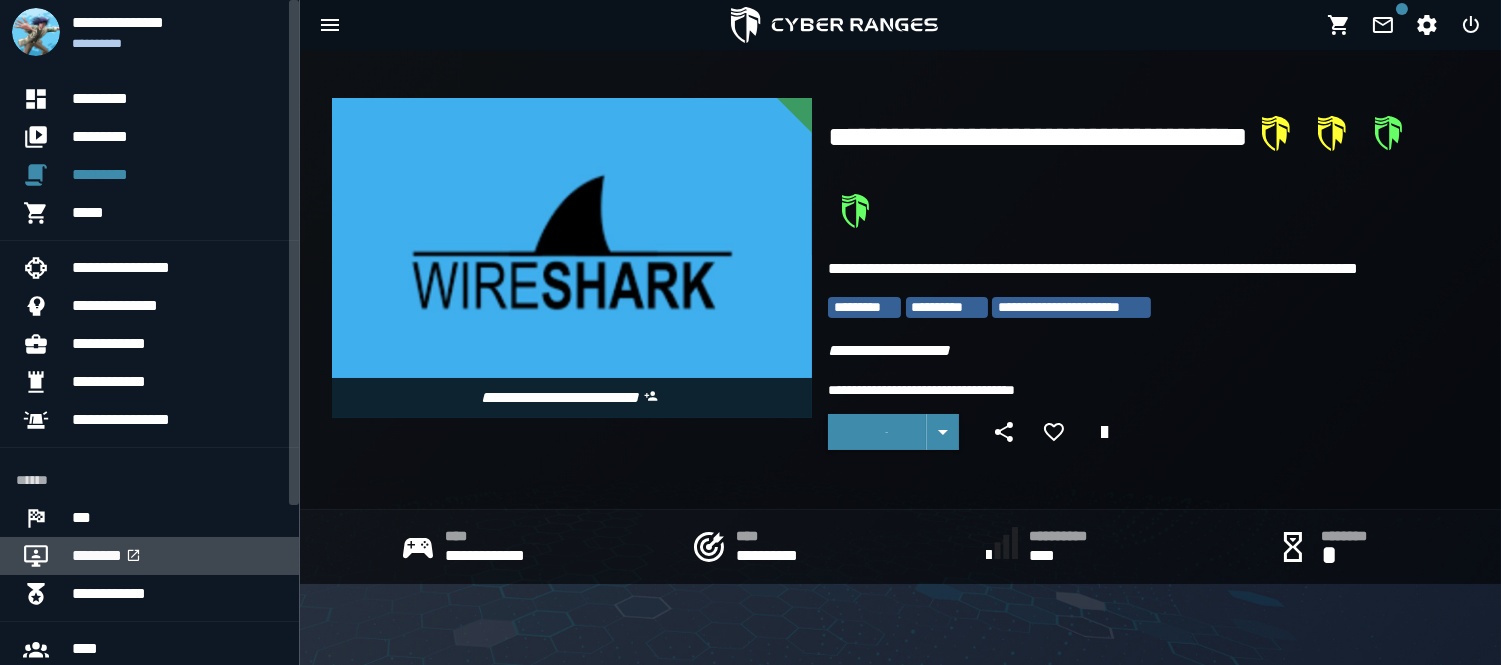 click on "********" at bounding box center (177, 556) 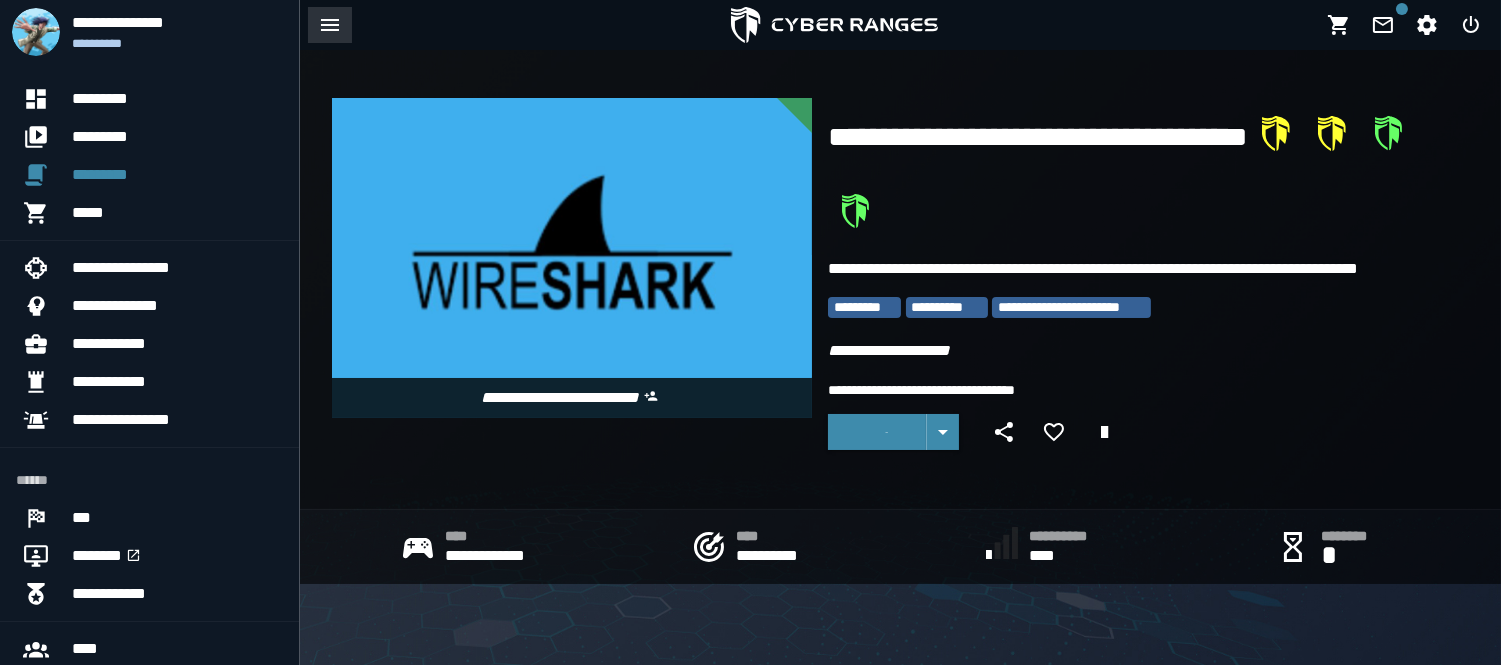 click 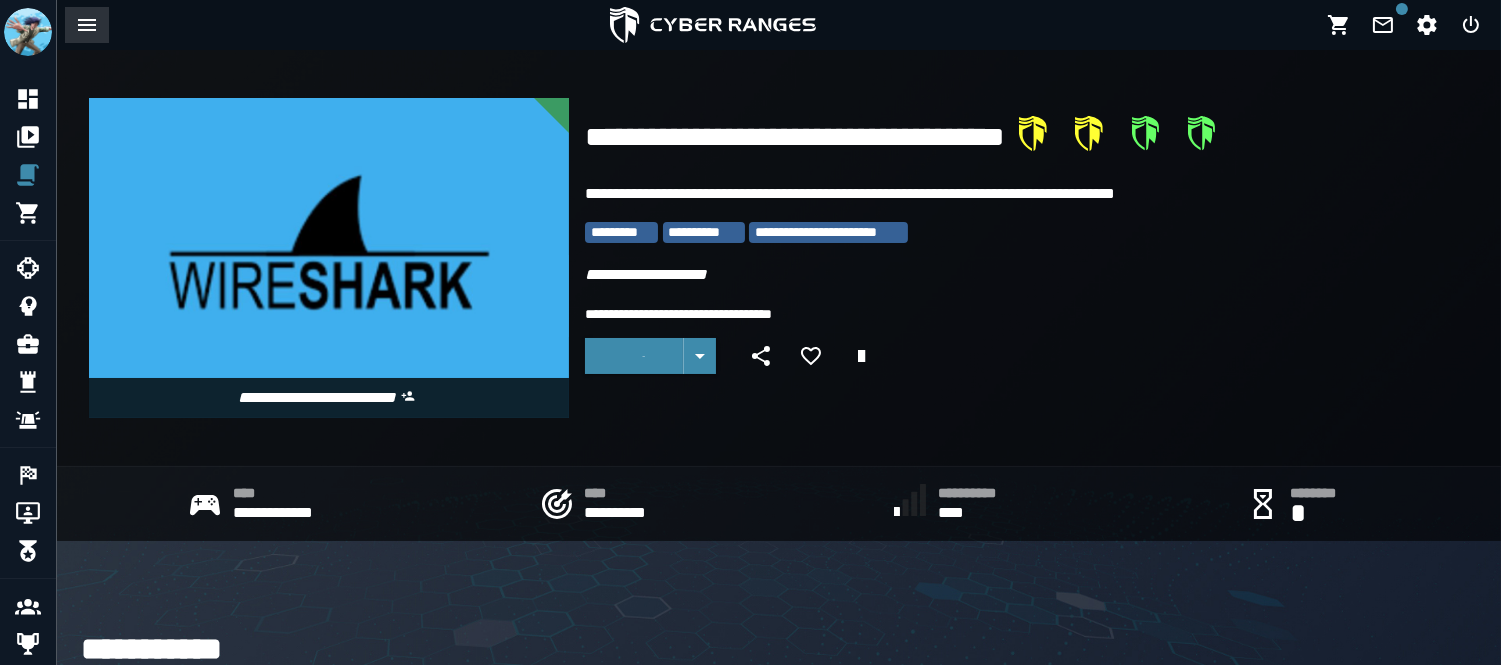 click 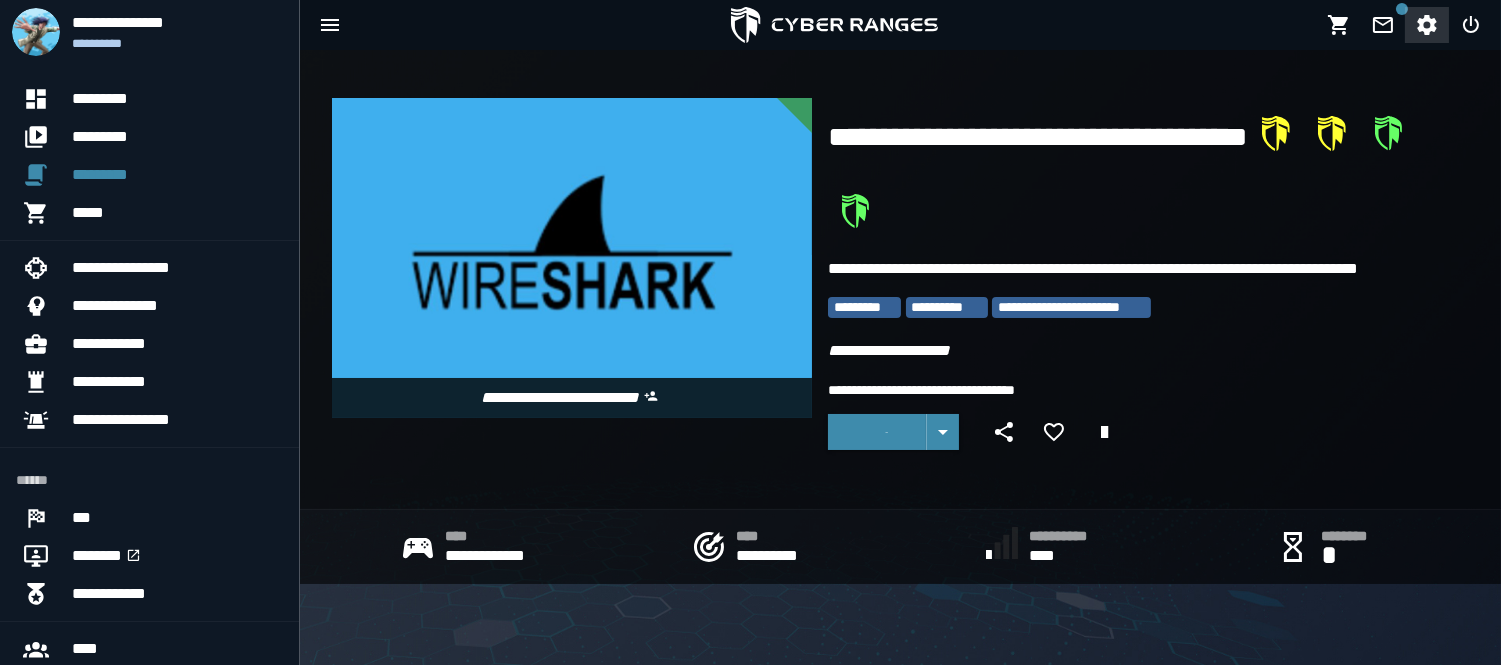 click 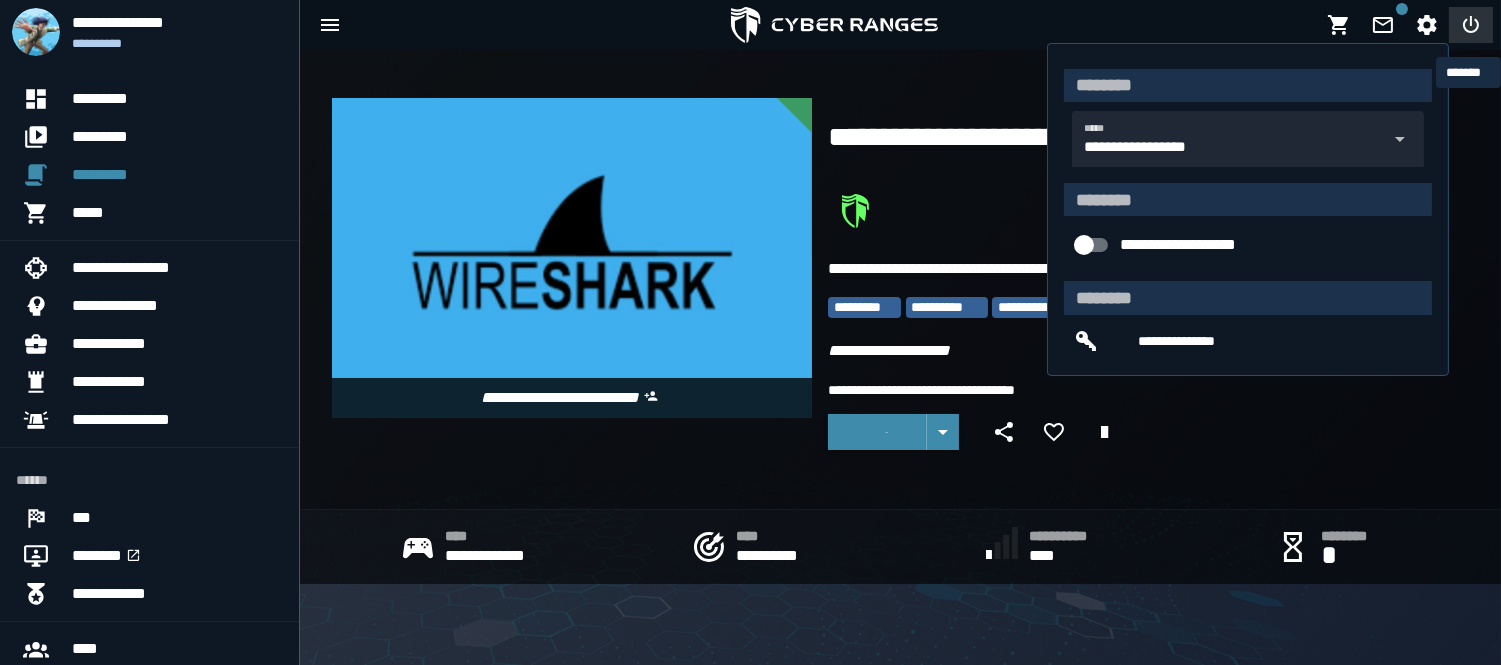 click 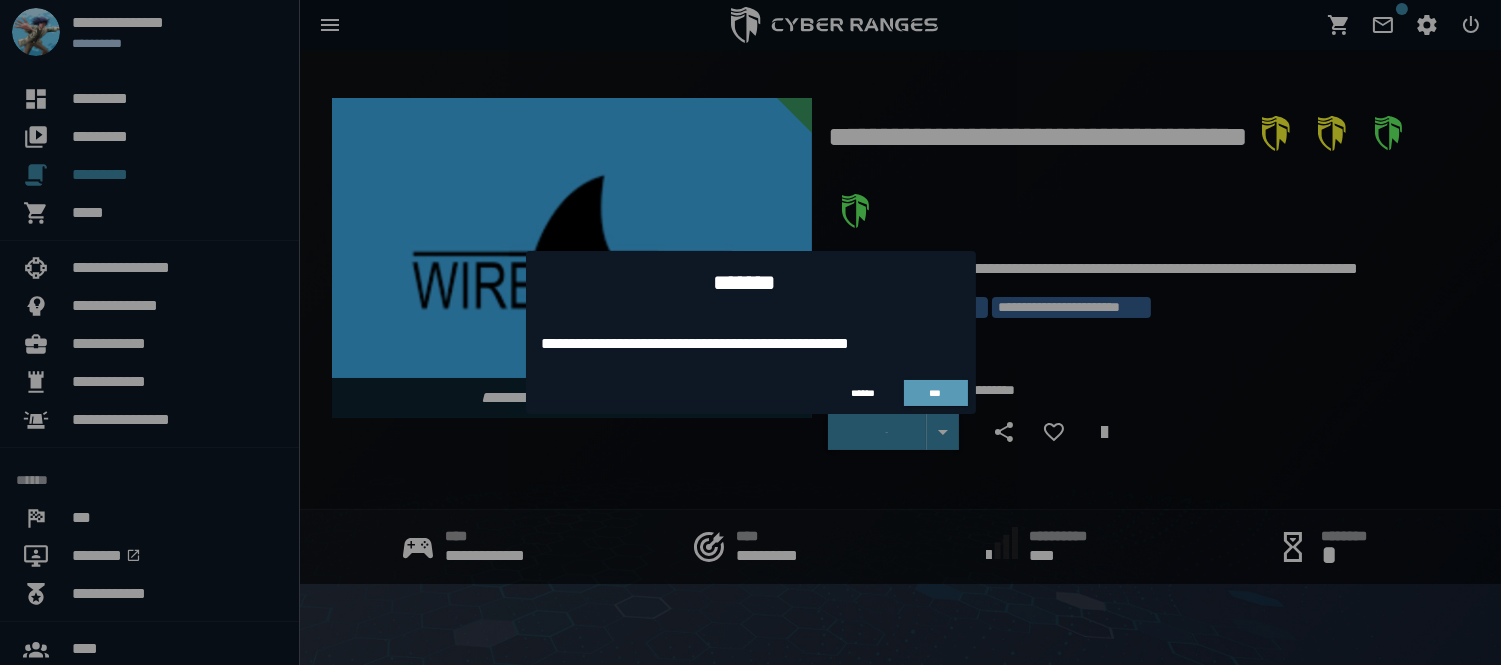 click on "***" at bounding box center (936, 393) 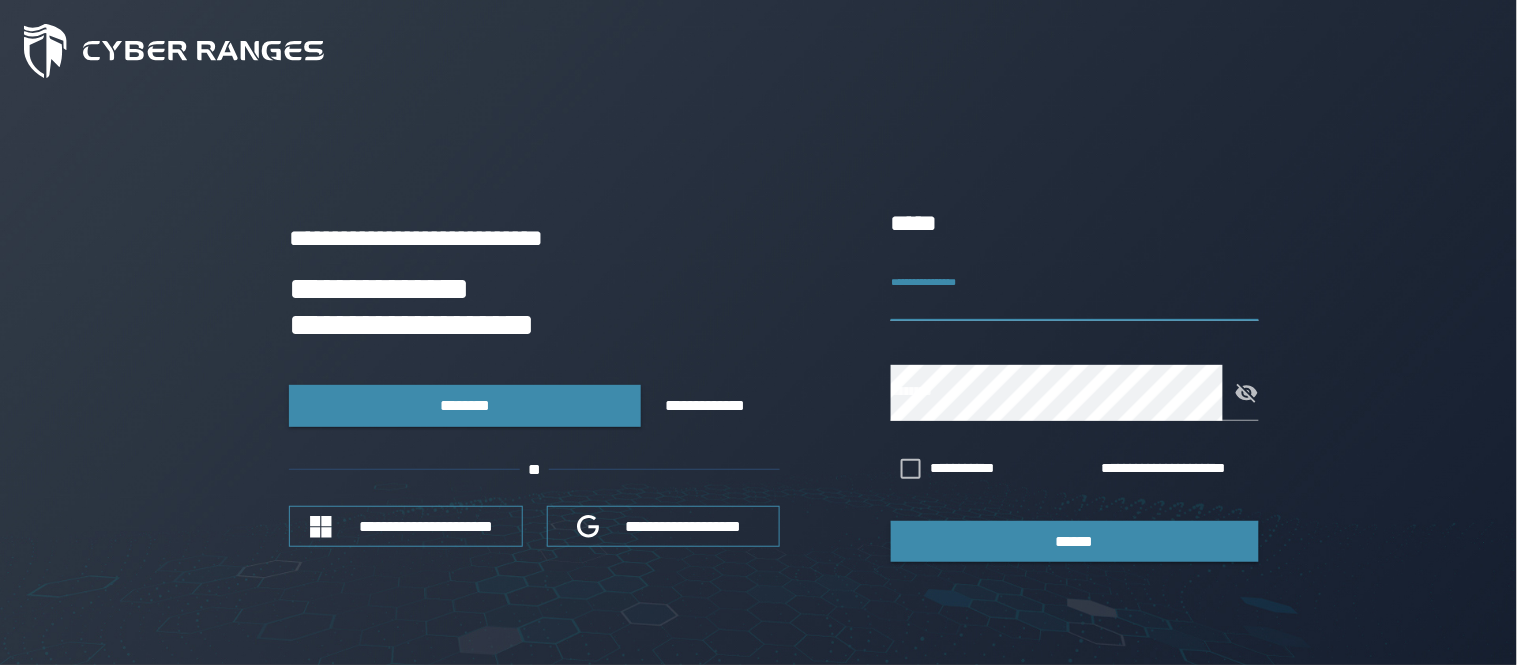 click on "**********" at bounding box center (1075, 293) 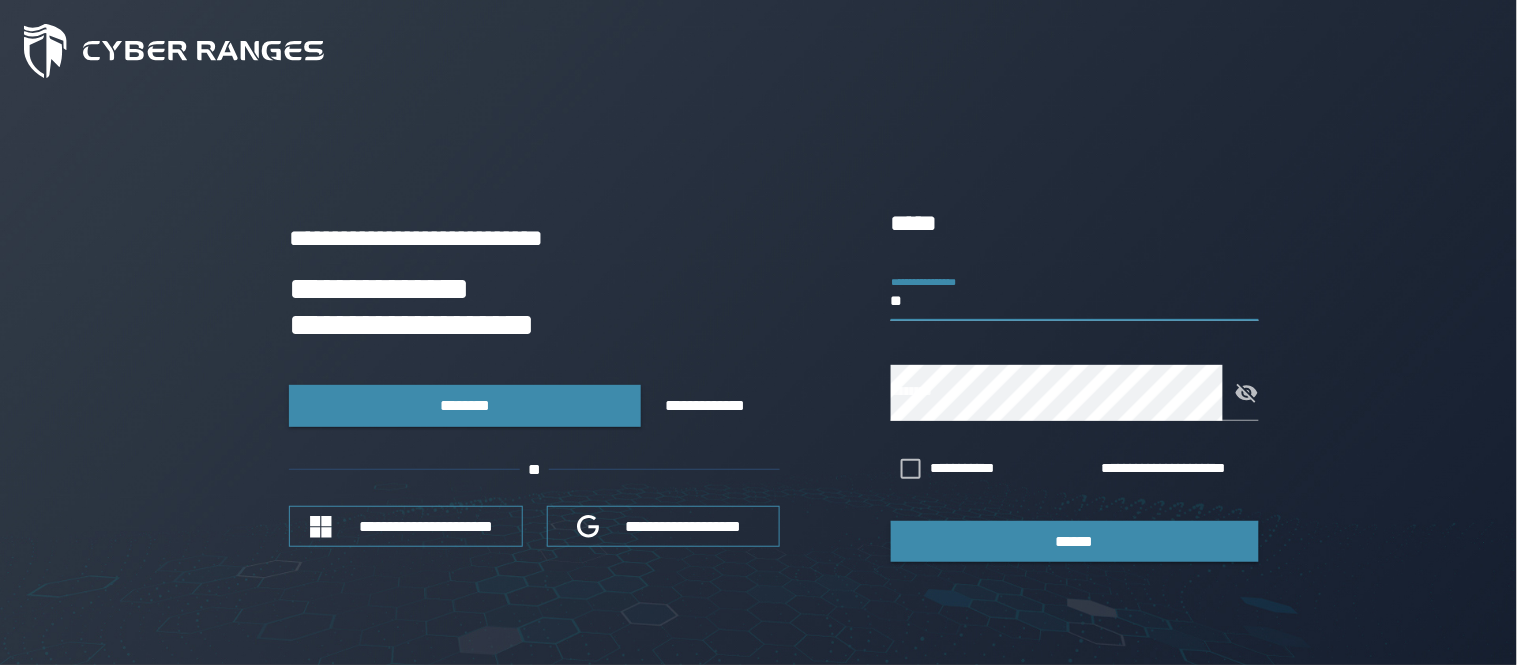 type on "*" 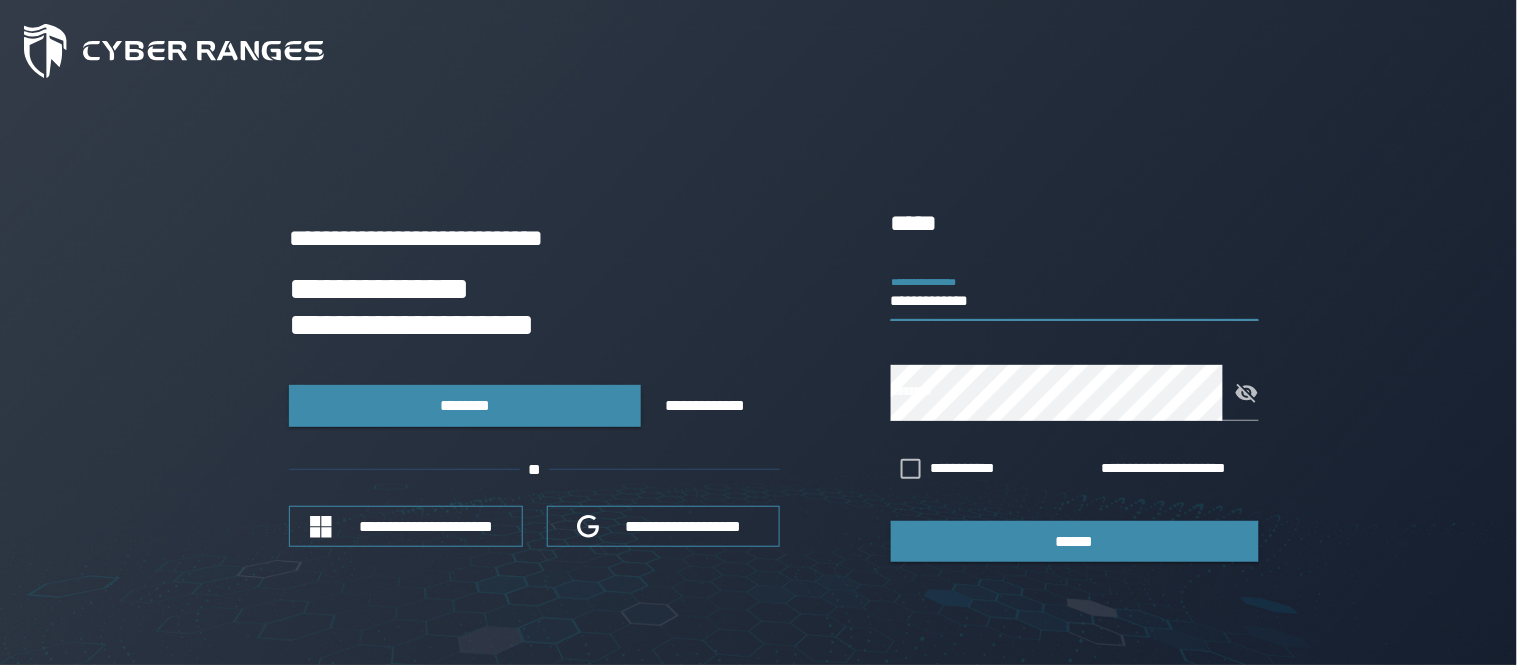 type on "**********" 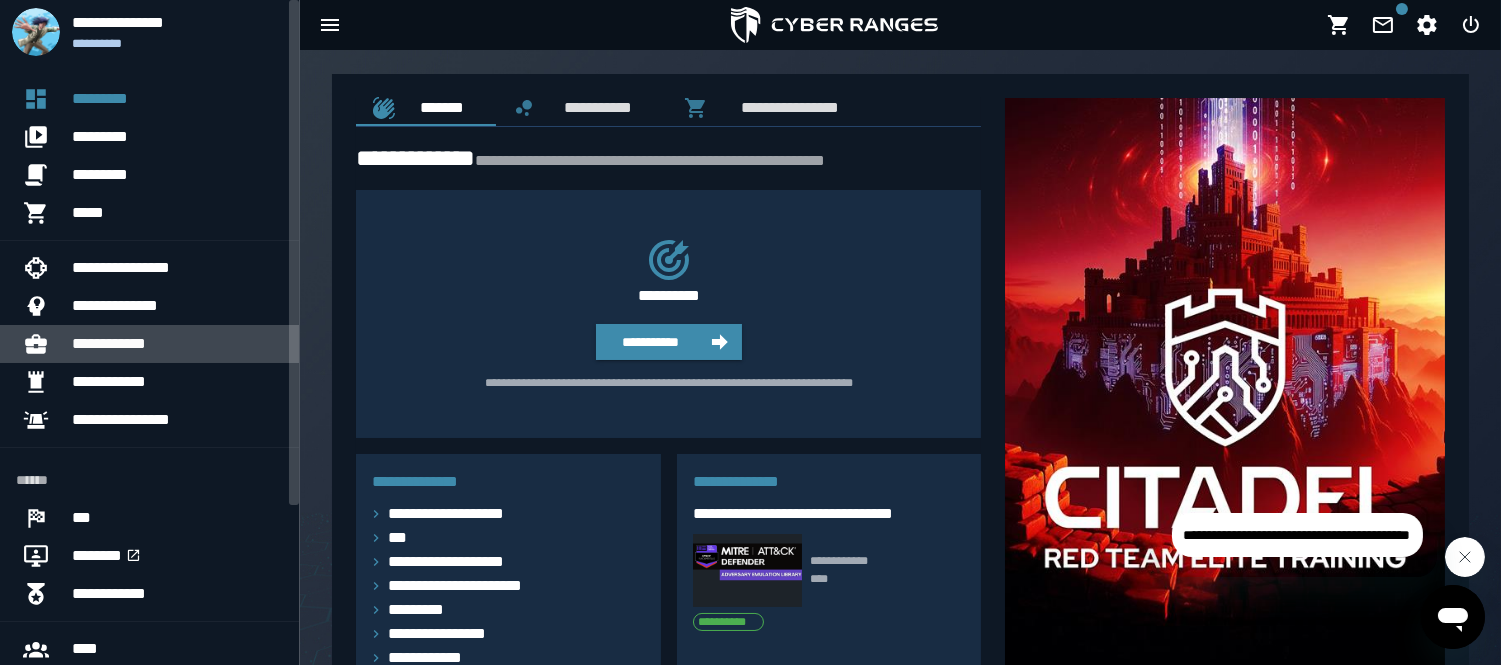 click on "**********" at bounding box center [177, 344] 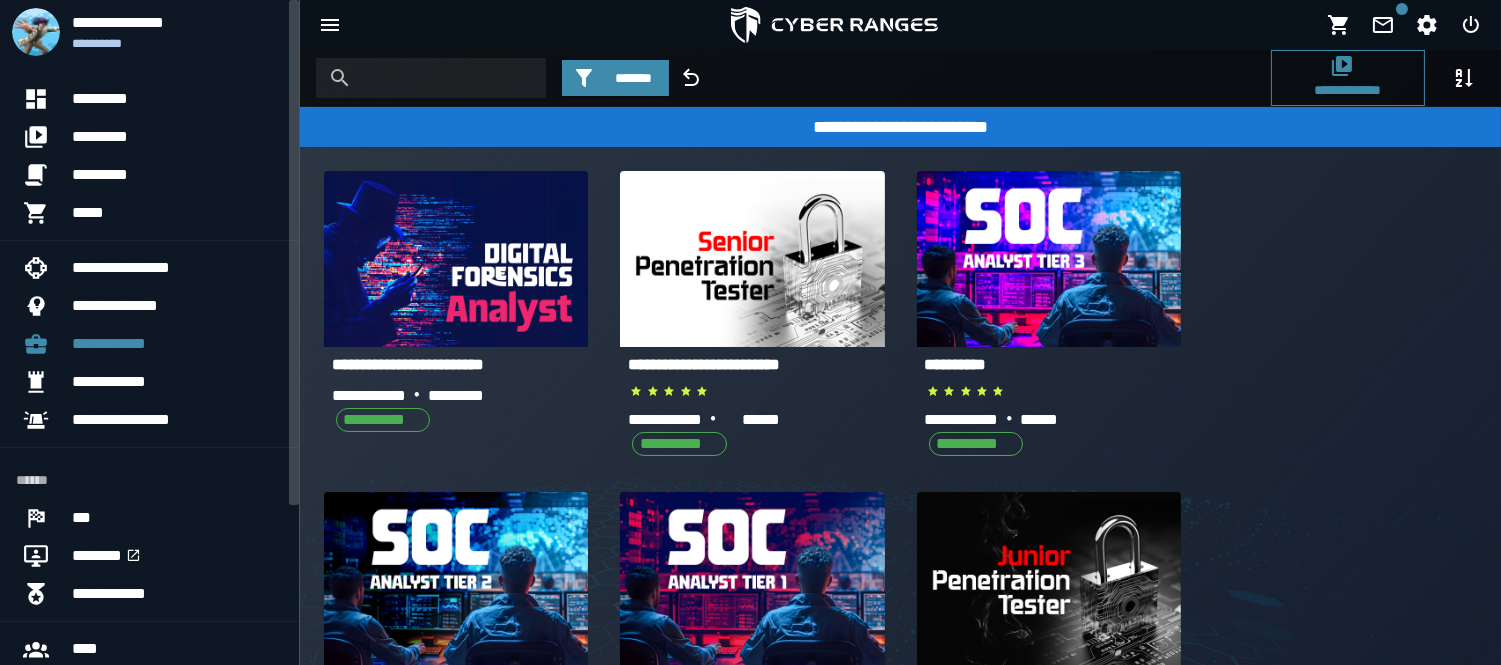 scroll, scrollTop: 178, scrollLeft: 0, axis: vertical 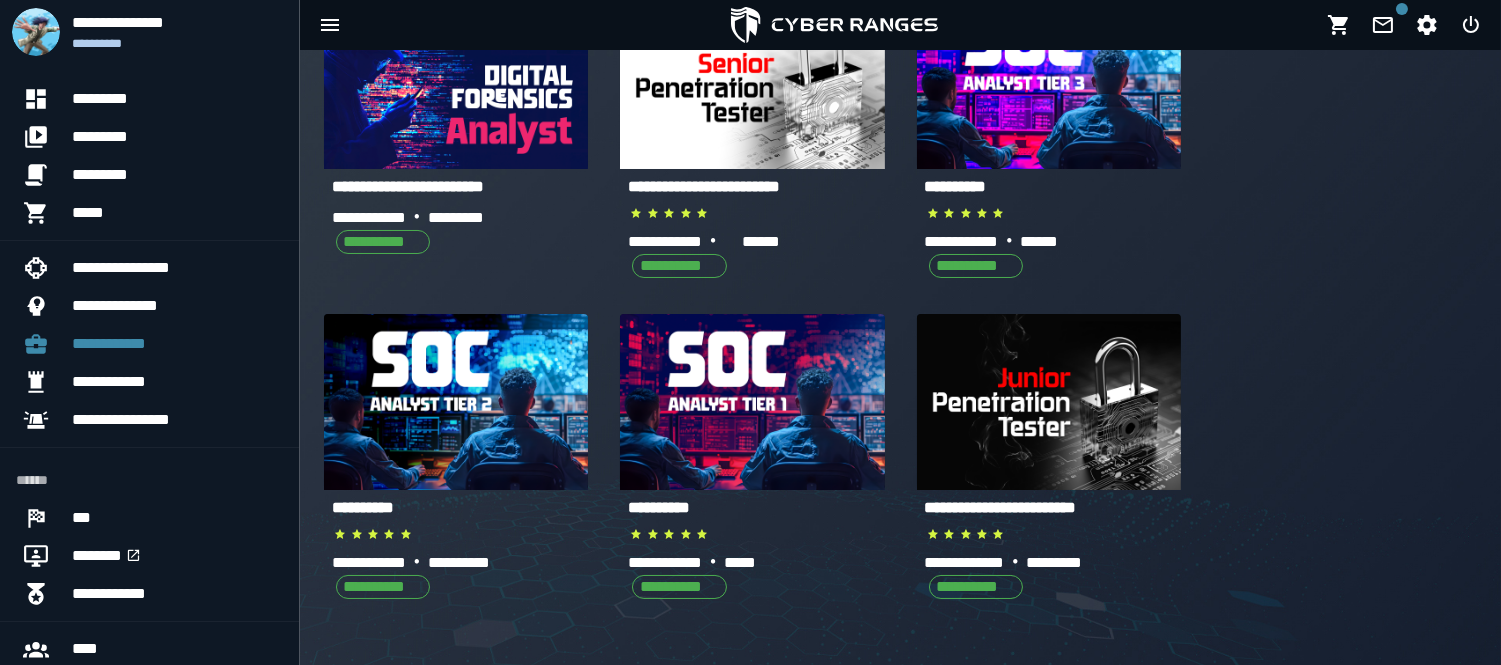 click on "**********" 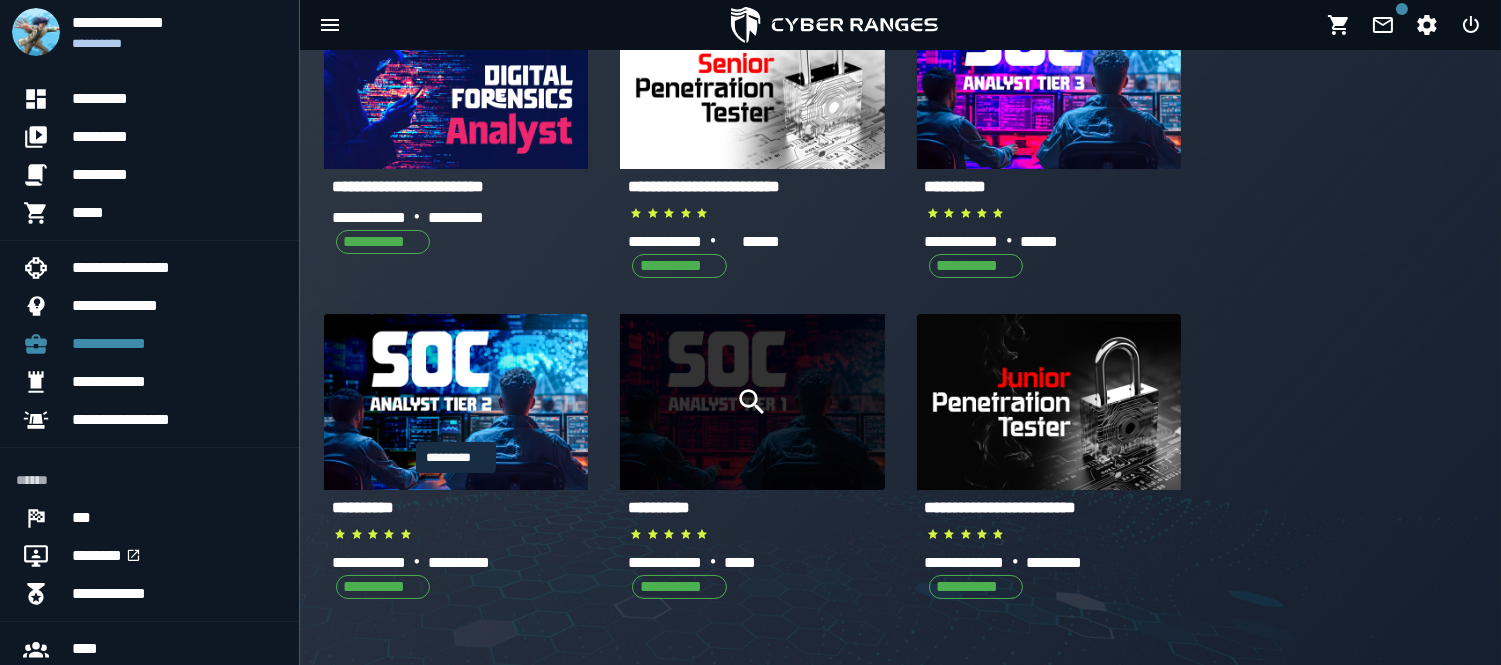 click at bounding box center [752, 402] 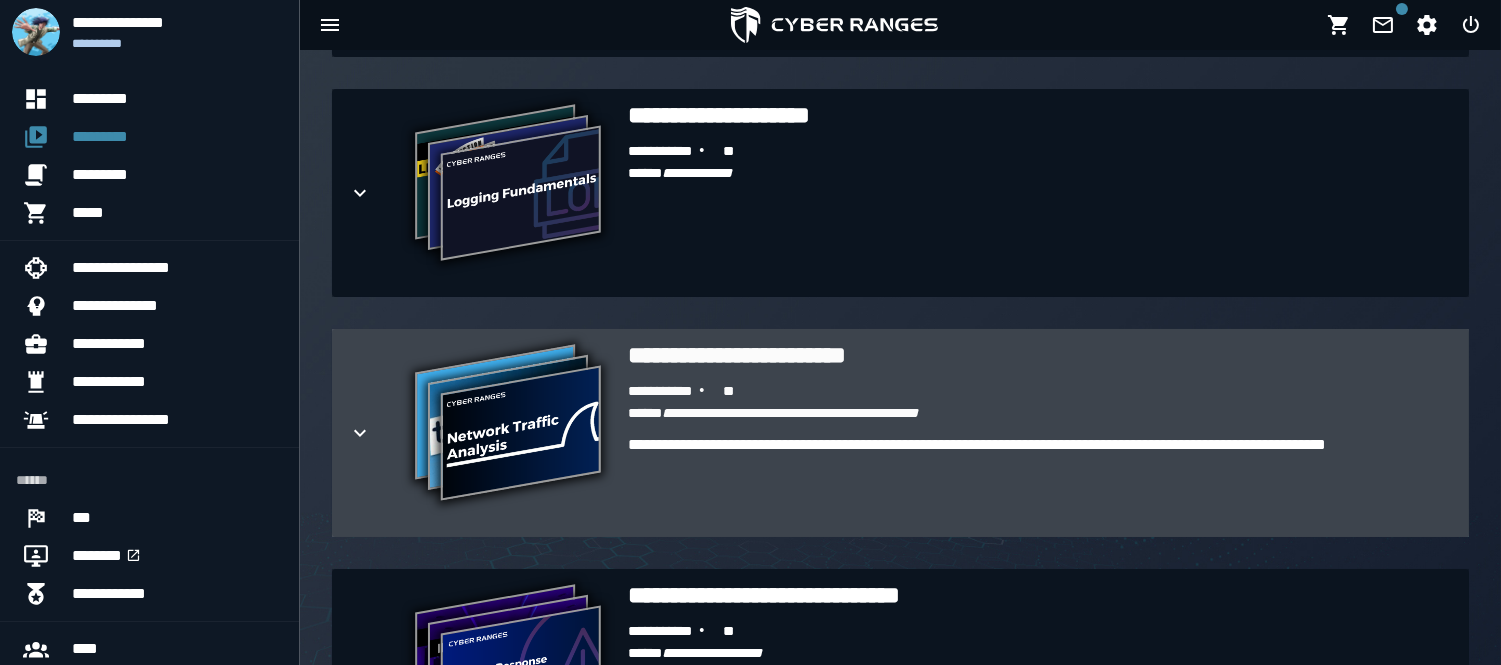 click on "**********" at bounding box center (1040, 481) 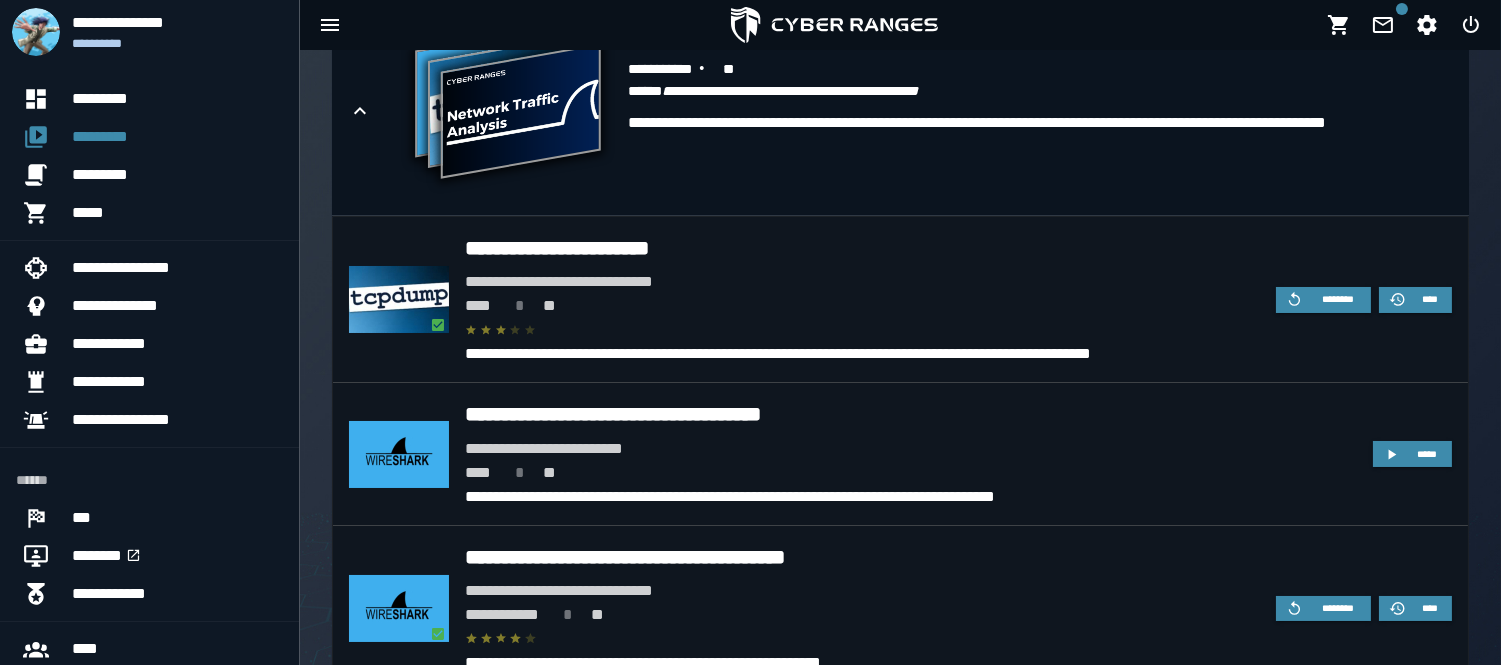 scroll, scrollTop: 1724, scrollLeft: 0, axis: vertical 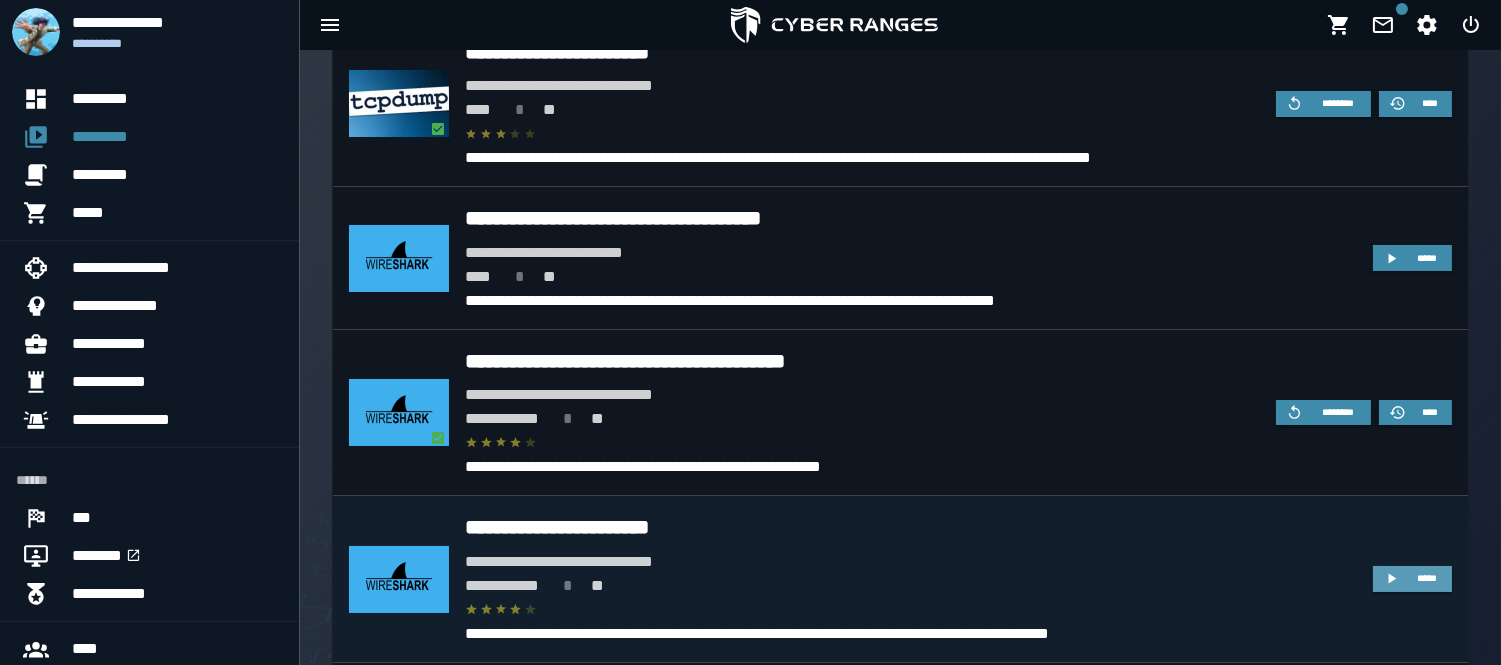 click on "*****" at bounding box center [1427, 578] 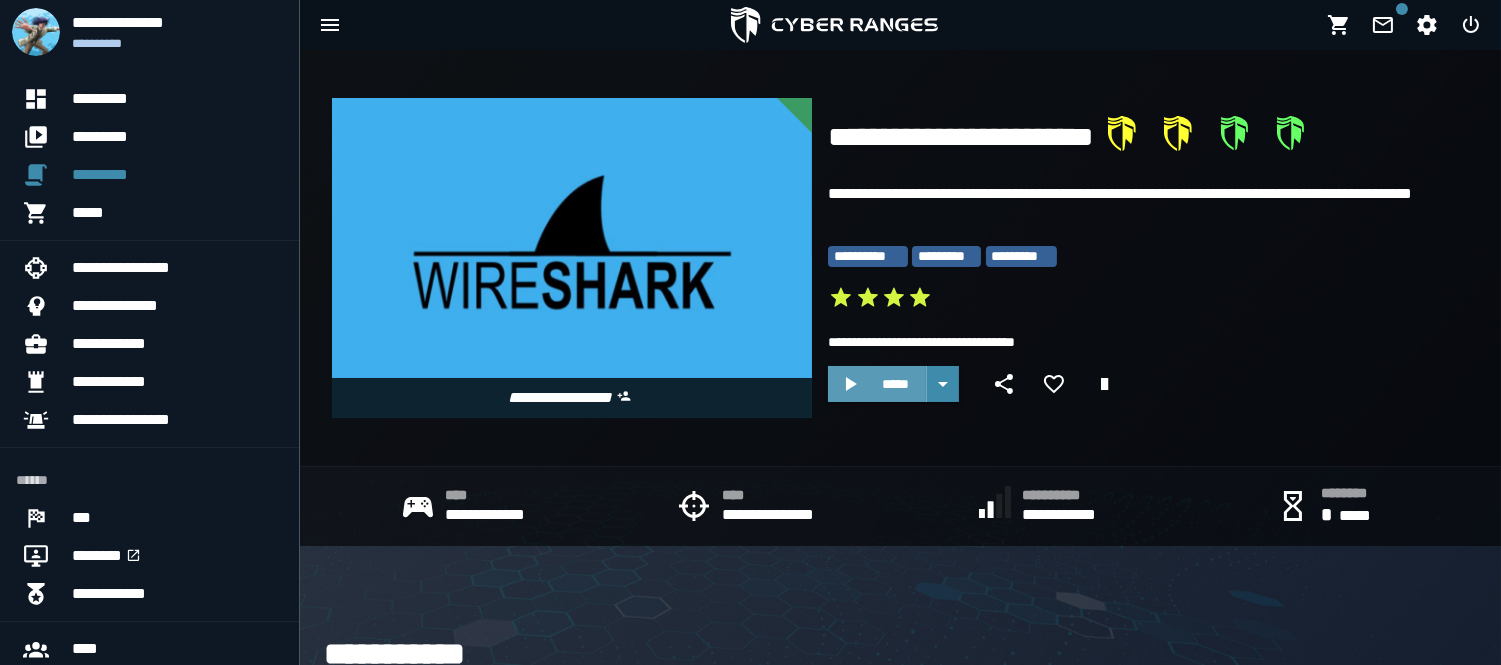 click on "*****" at bounding box center [877, 384] 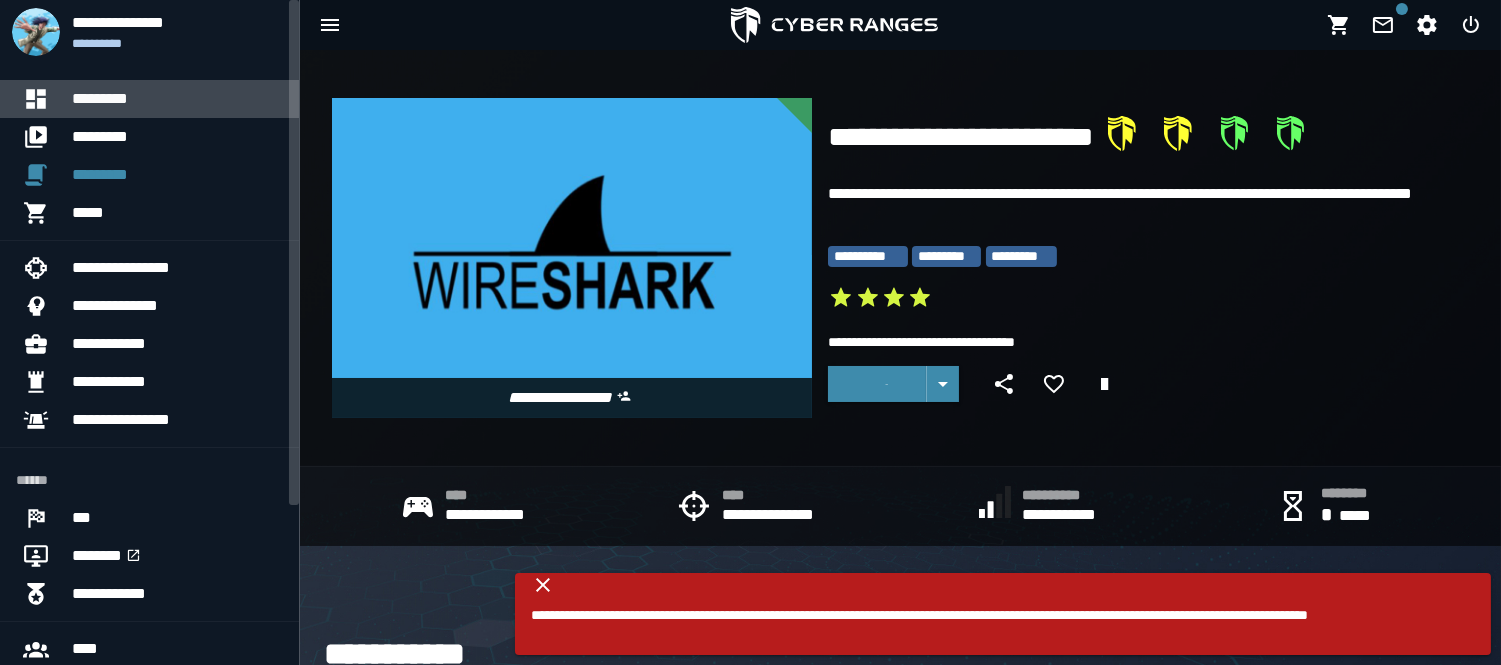 click on "*********" at bounding box center (177, 99) 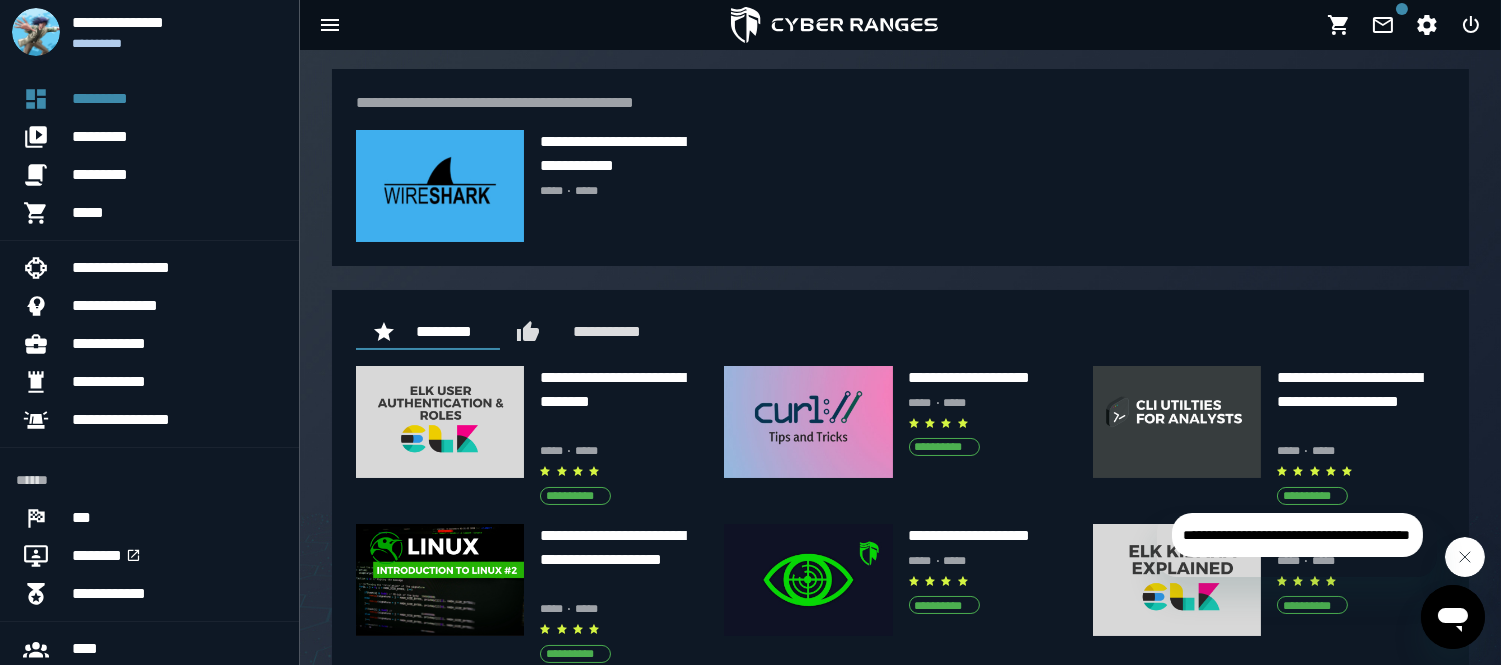 scroll, scrollTop: 738, scrollLeft: 0, axis: vertical 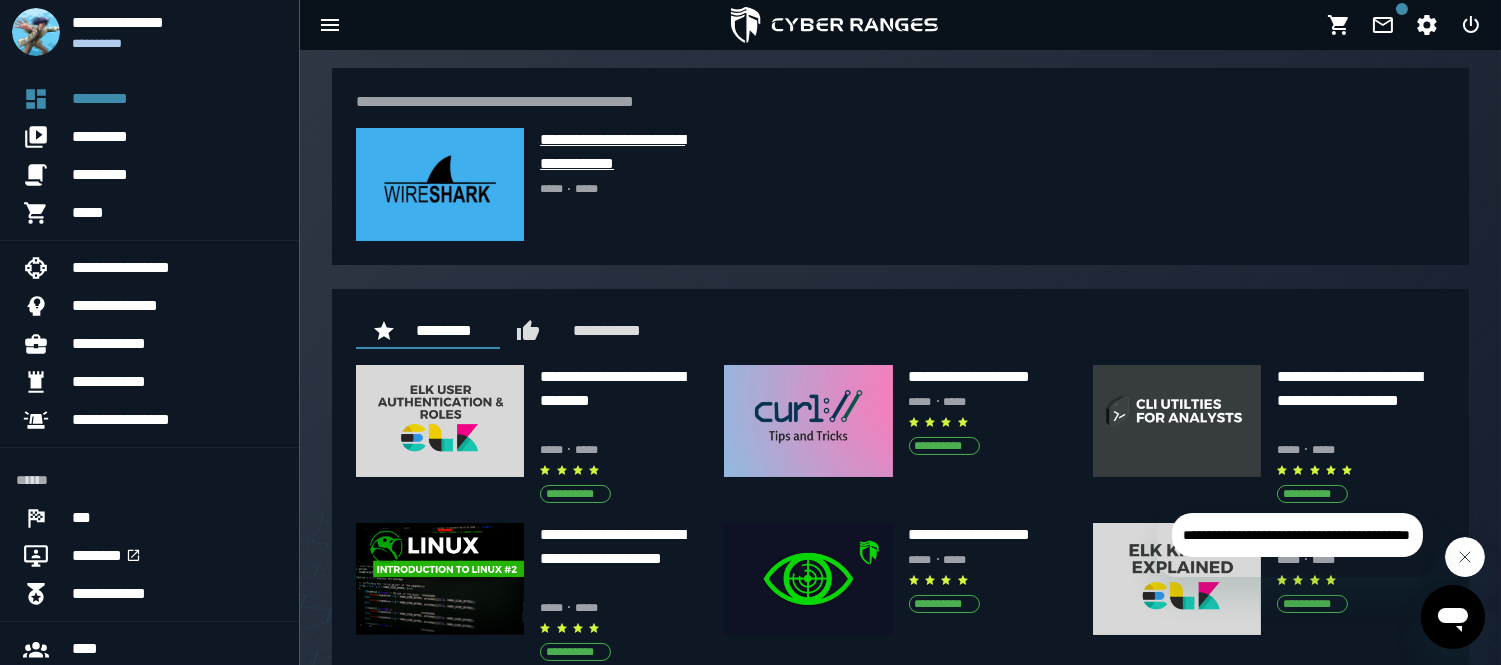 click on "**********" at bounding box center [624, 152] 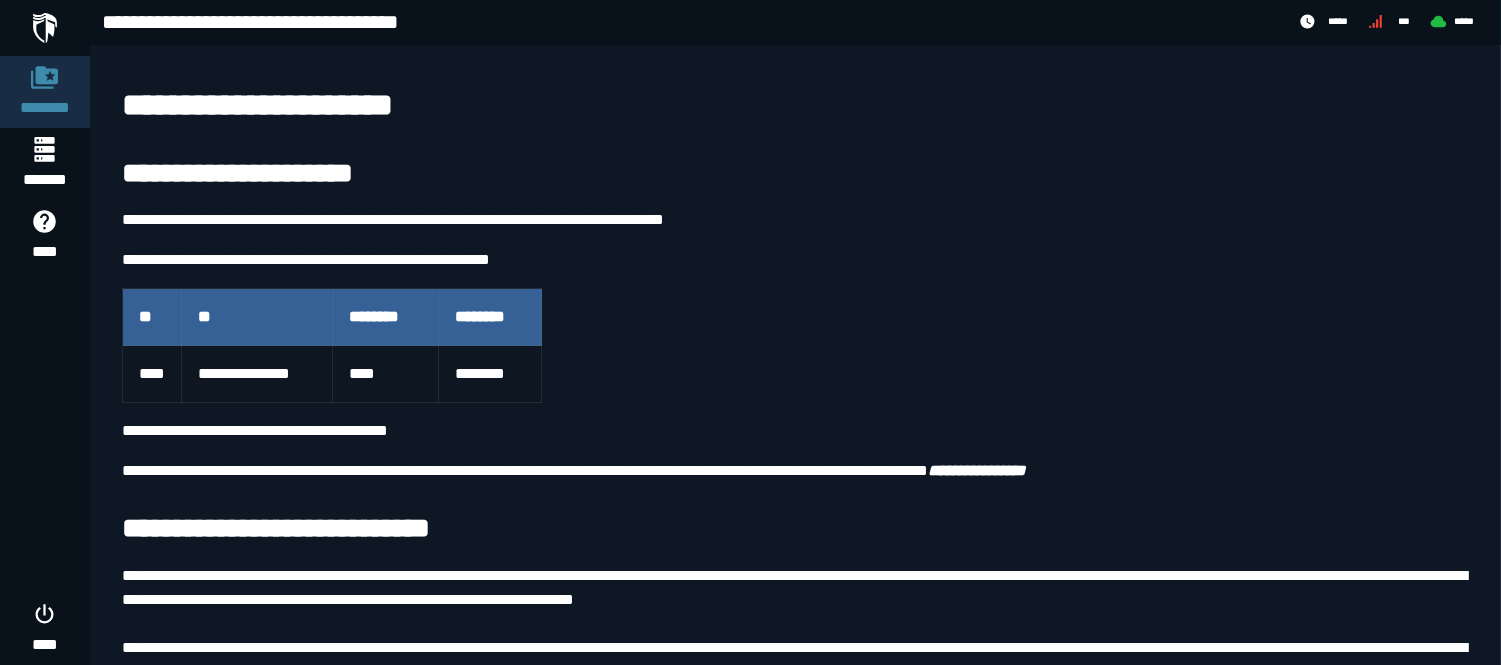 scroll, scrollTop: 0, scrollLeft: 0, axis: both 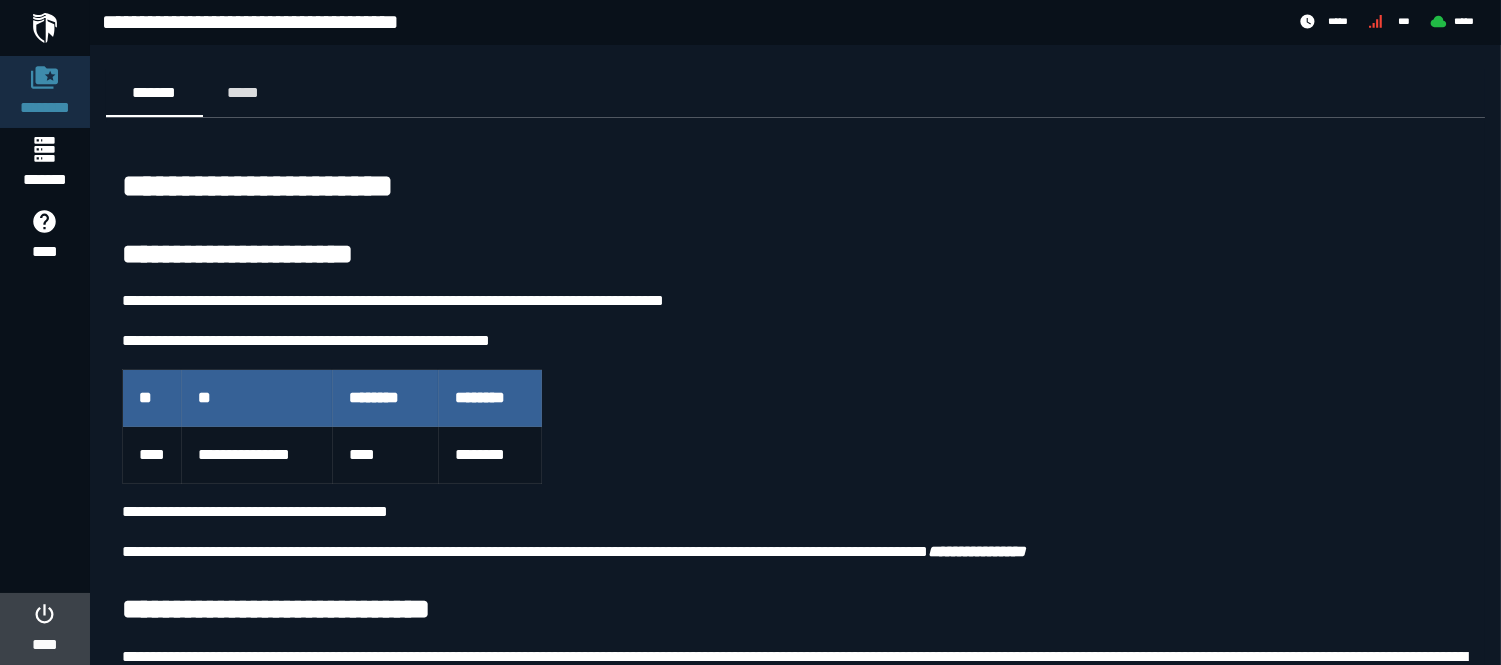 click 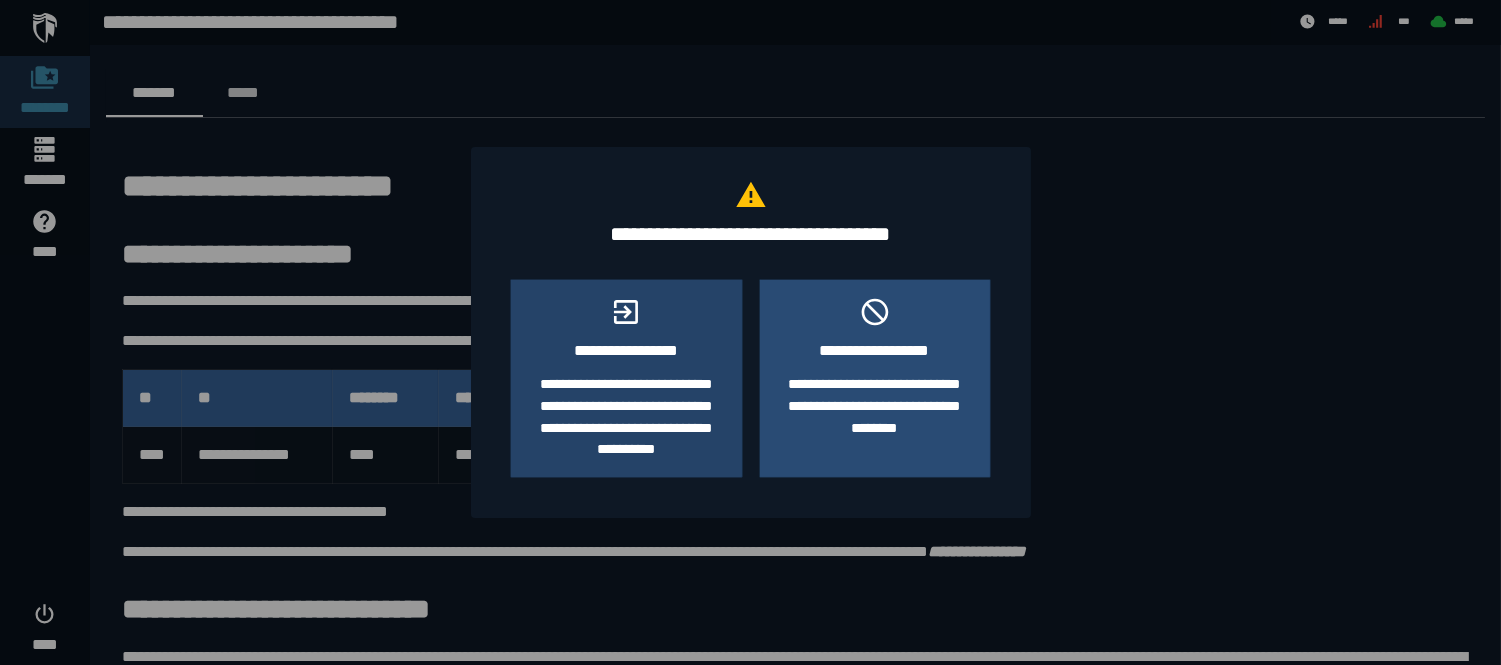 click on "**********" 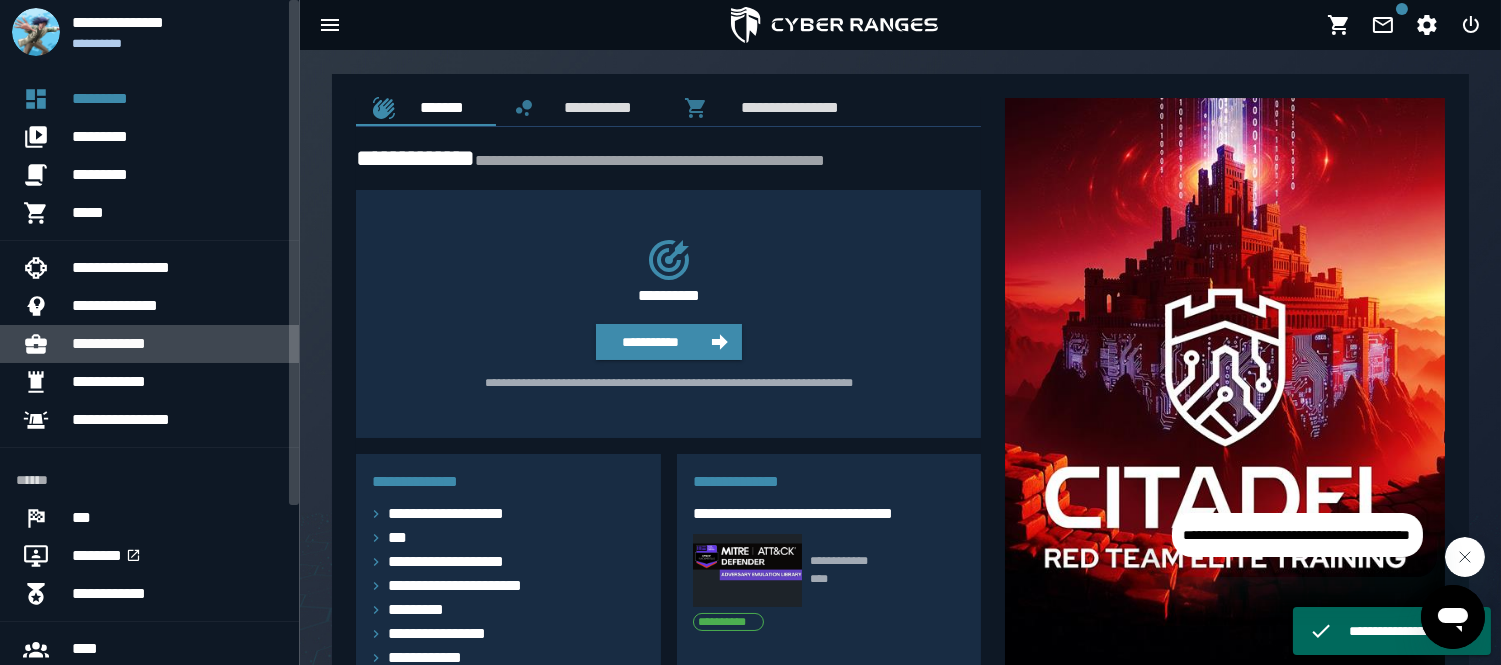 click on "**********" at bounding box center [177, 344] 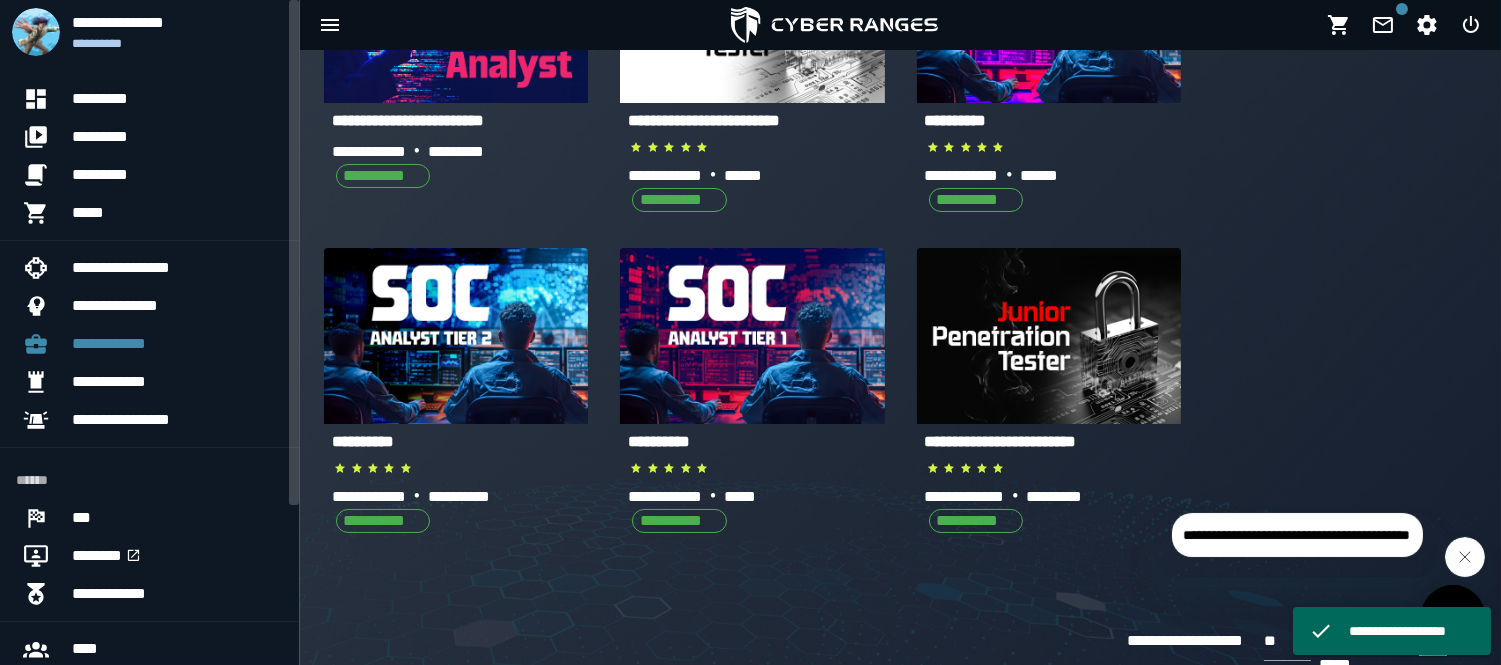 scroll, scrollTop: 243, scrollLeft: 0, axis: vertical 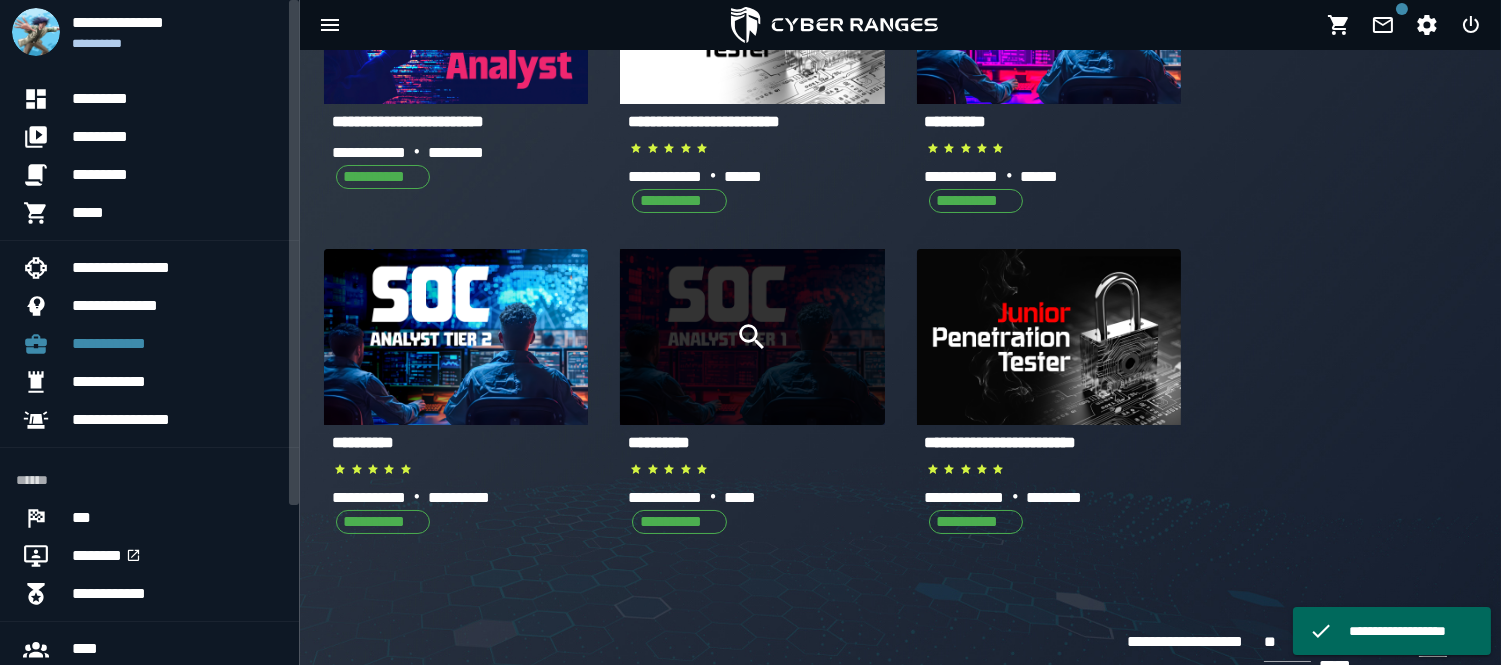 click 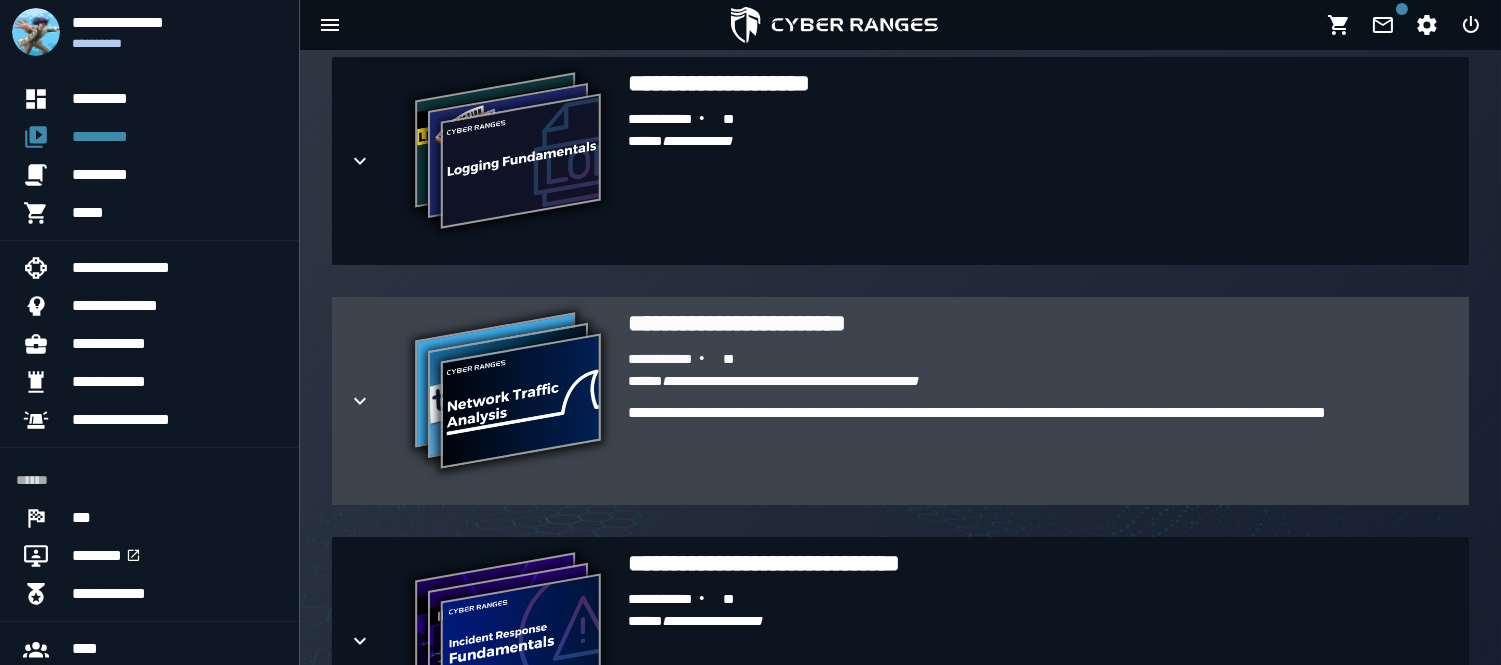 click 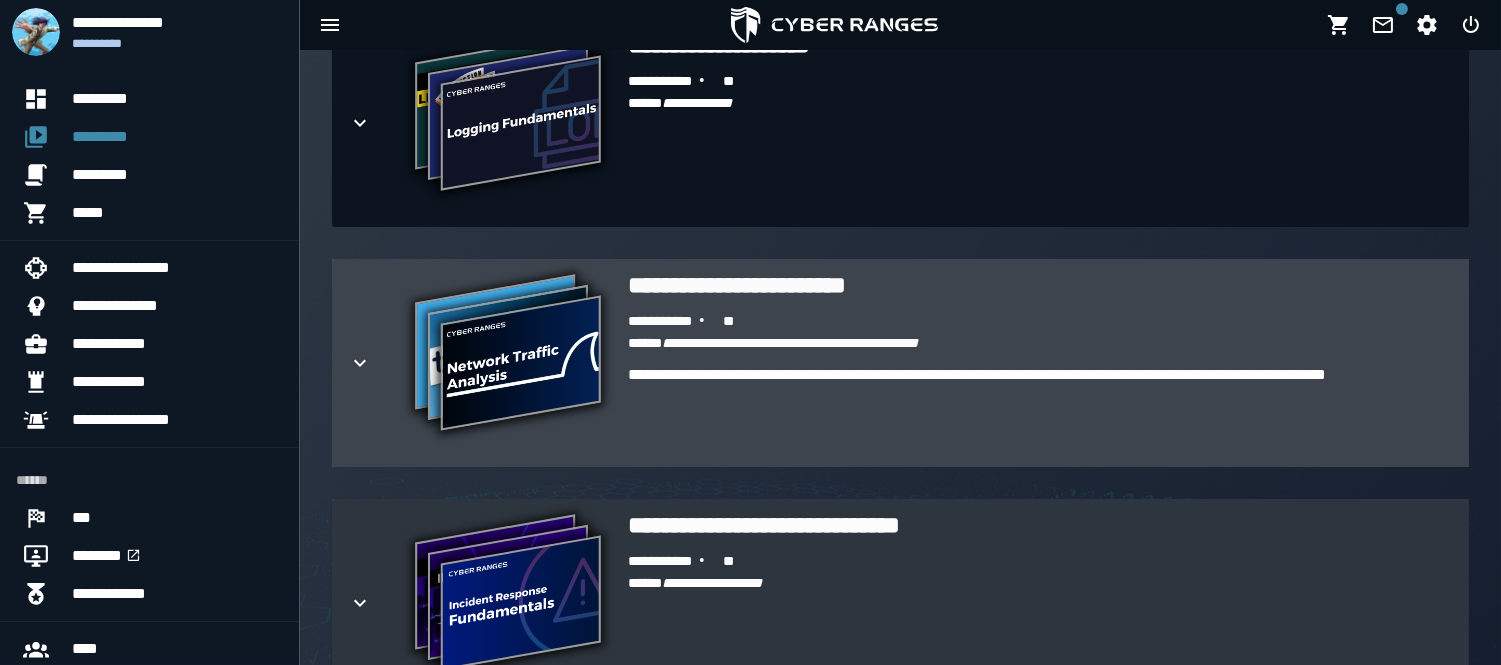 scroll, scrollTop: 1275, scrollLeft: 0, axis: vertical 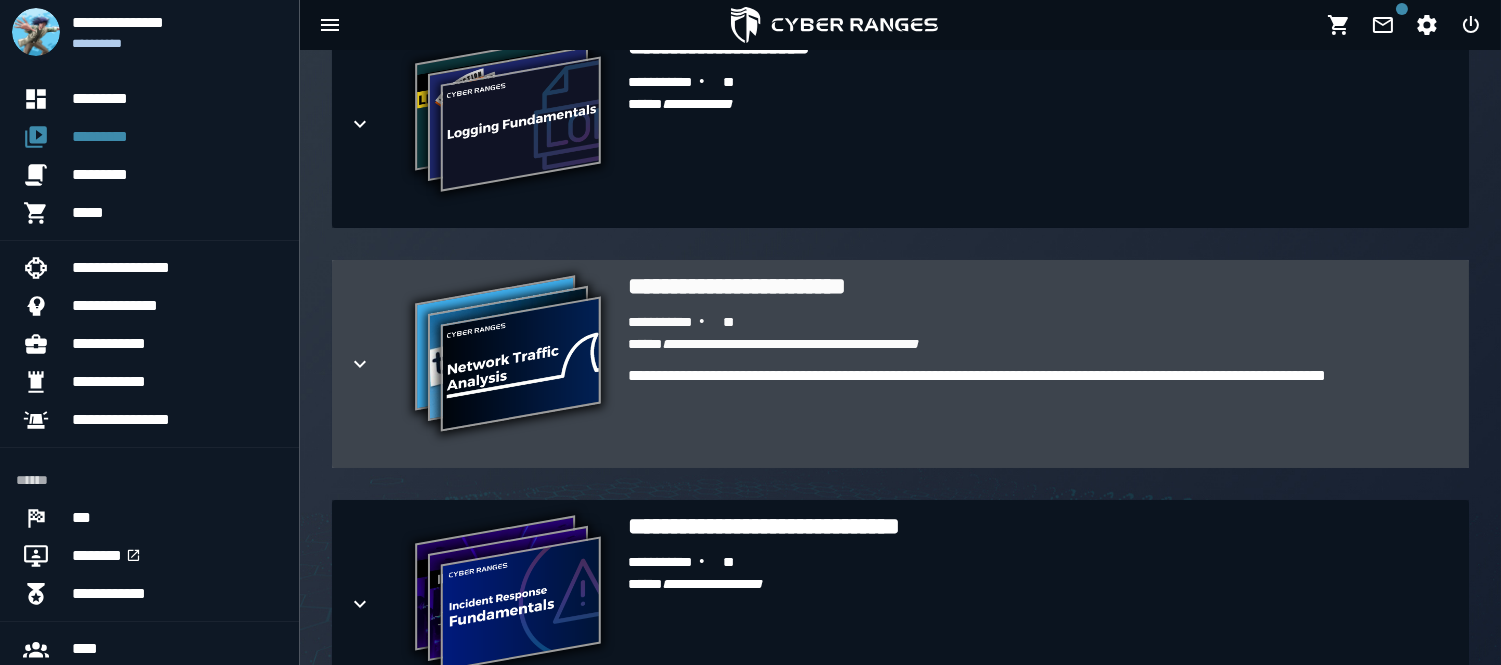 click on "**********" at bounding box center (900, 364) 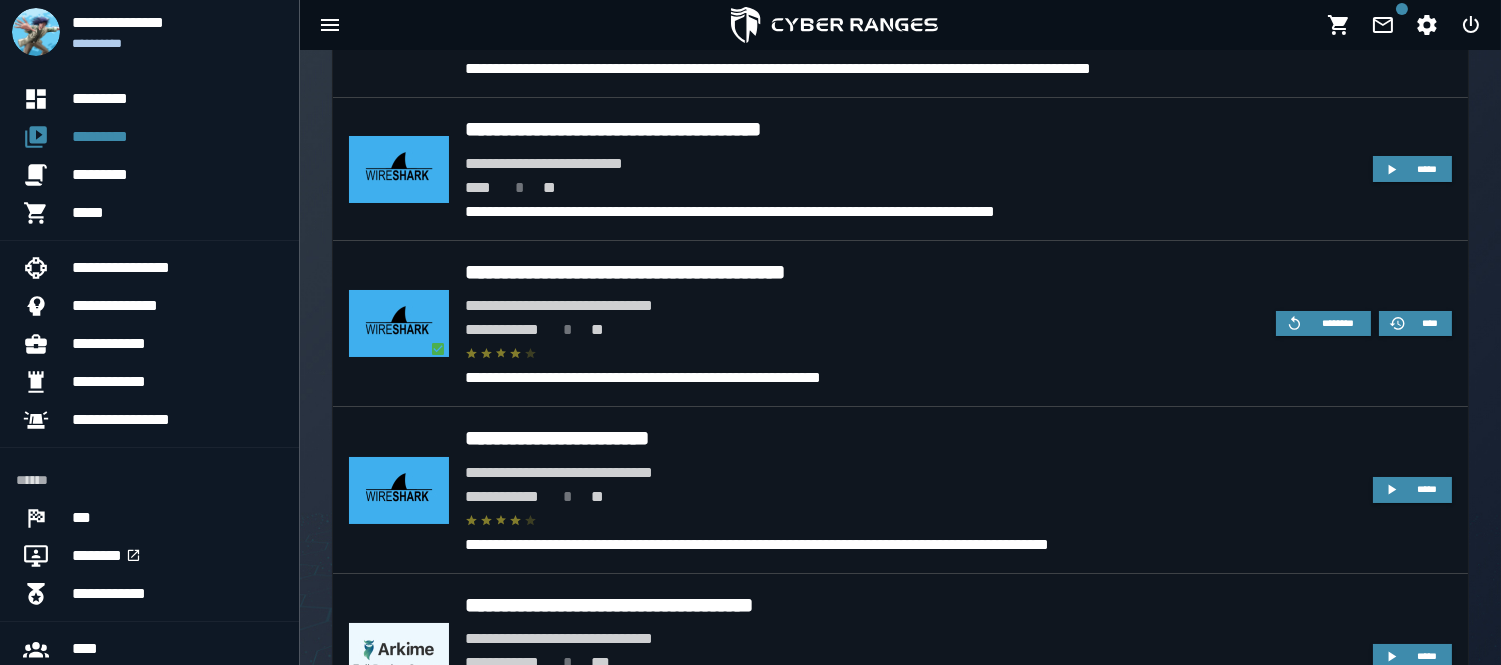 scroll, scrollTop: 1814, scrollLeft: 0, axis: vertical 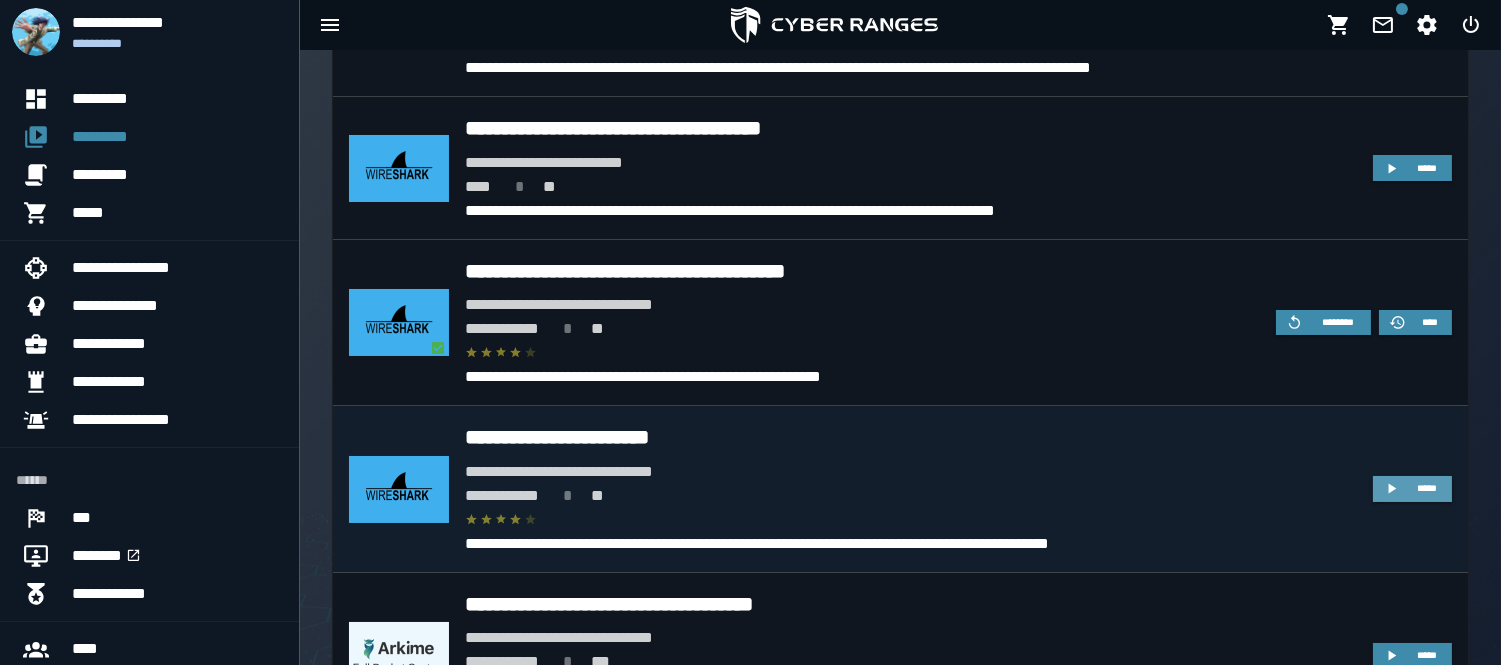 click on "*****" at bounding box center (1427, 488) 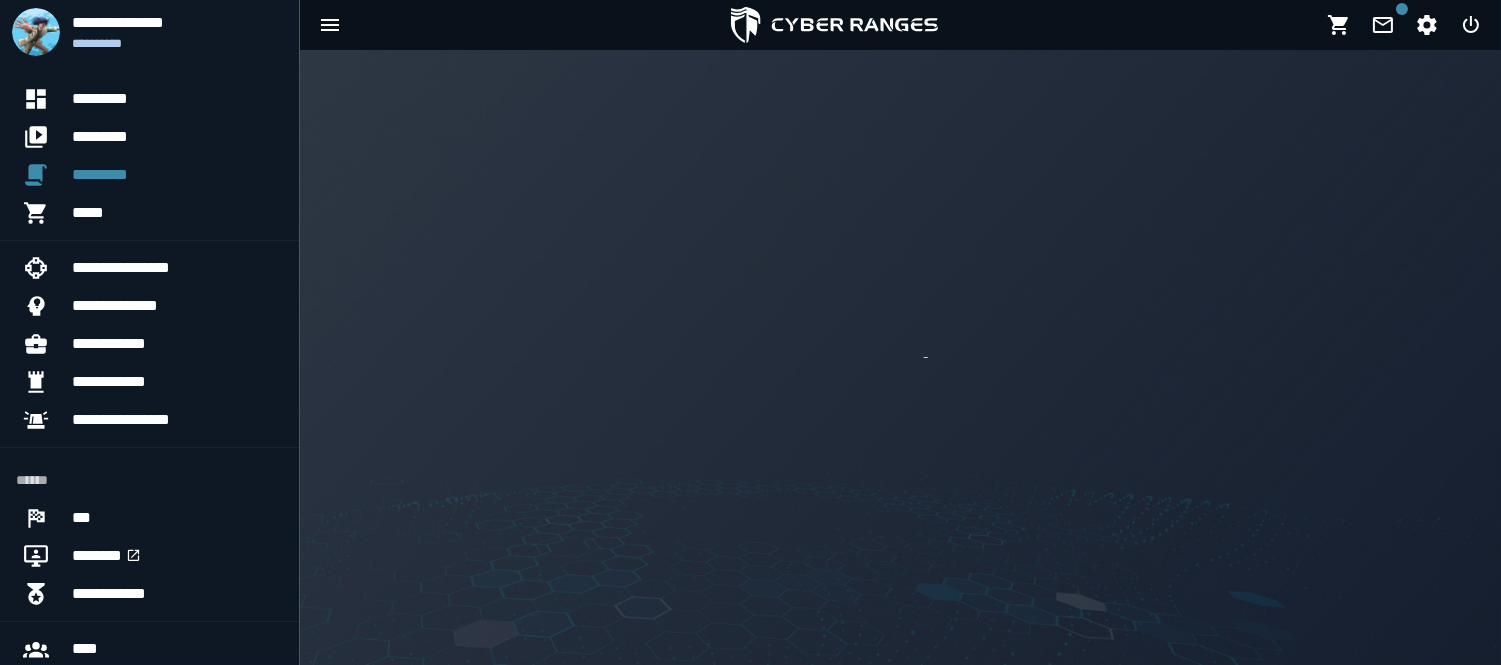 scroll, scrollTop: 0, scrollLeft: 0, axis: both 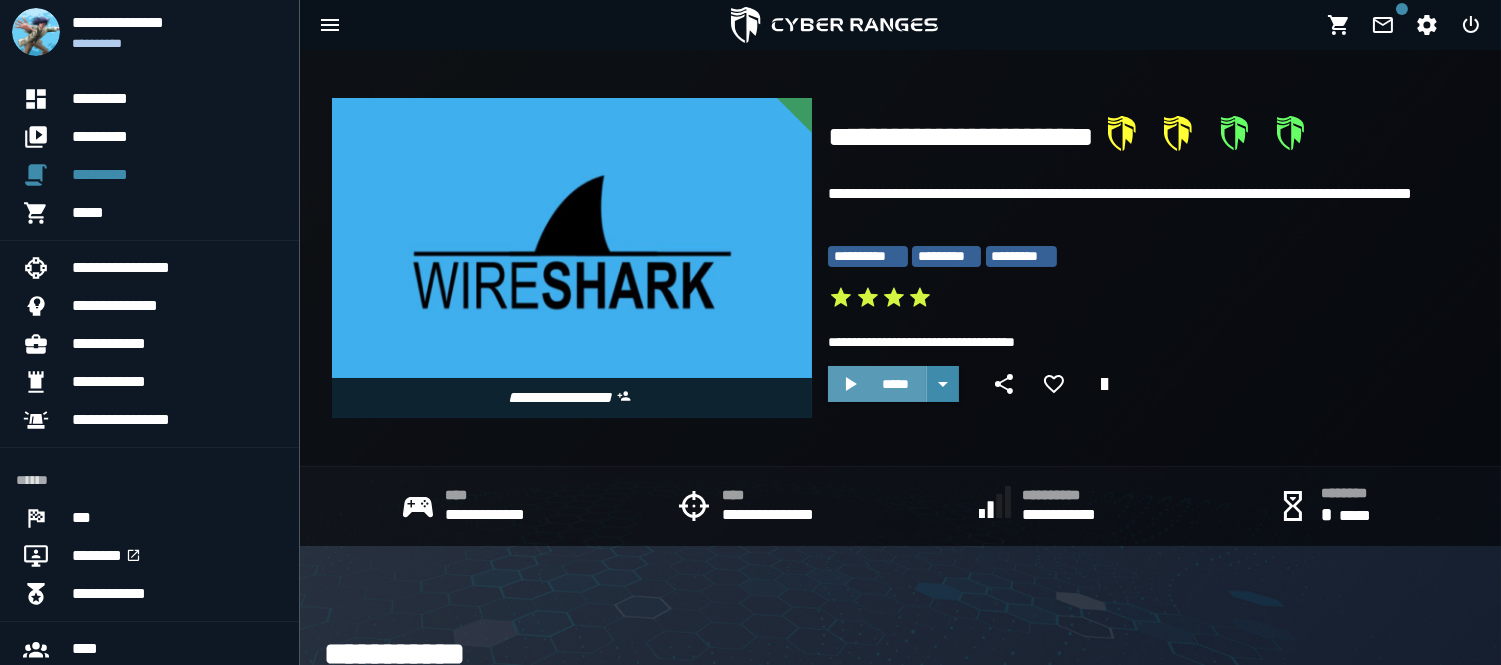click on "*****" at bounding box center [895, 384] 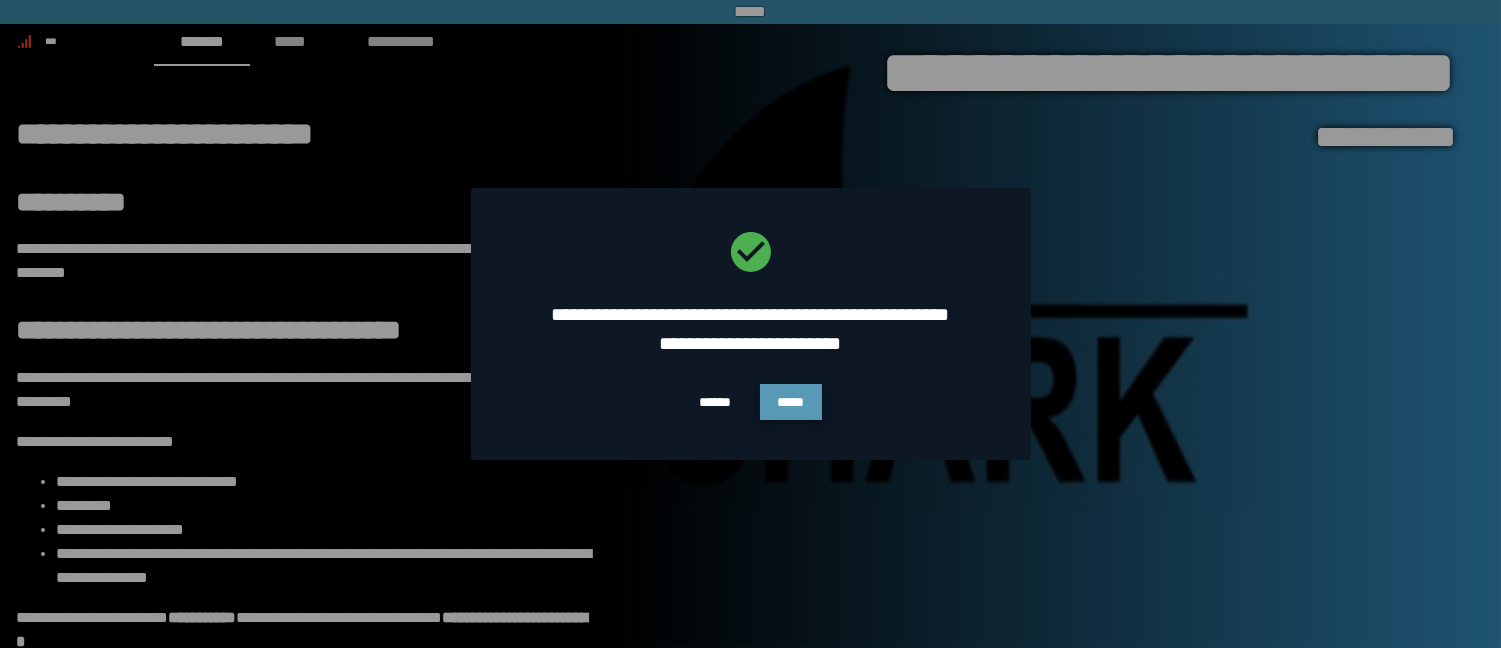 click on "*****" at bounding box center [791, 402] 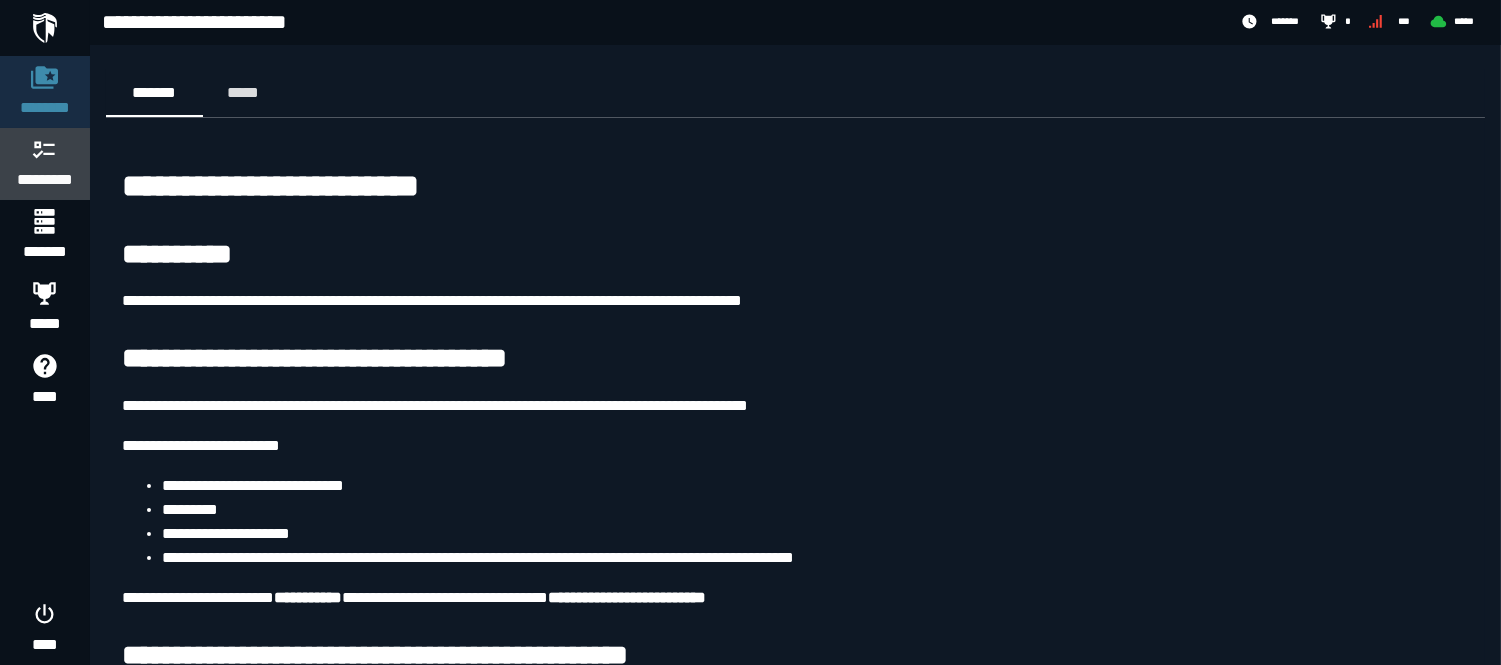click 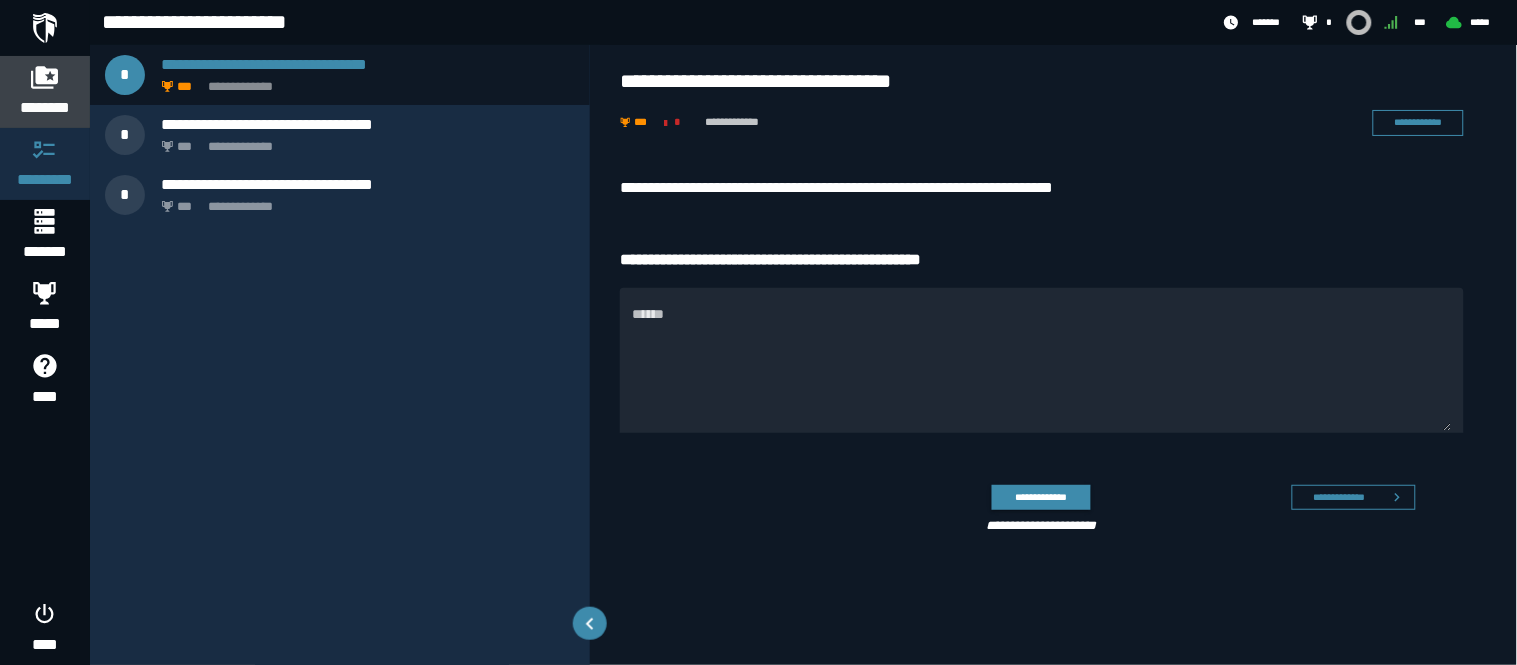 click on "********" 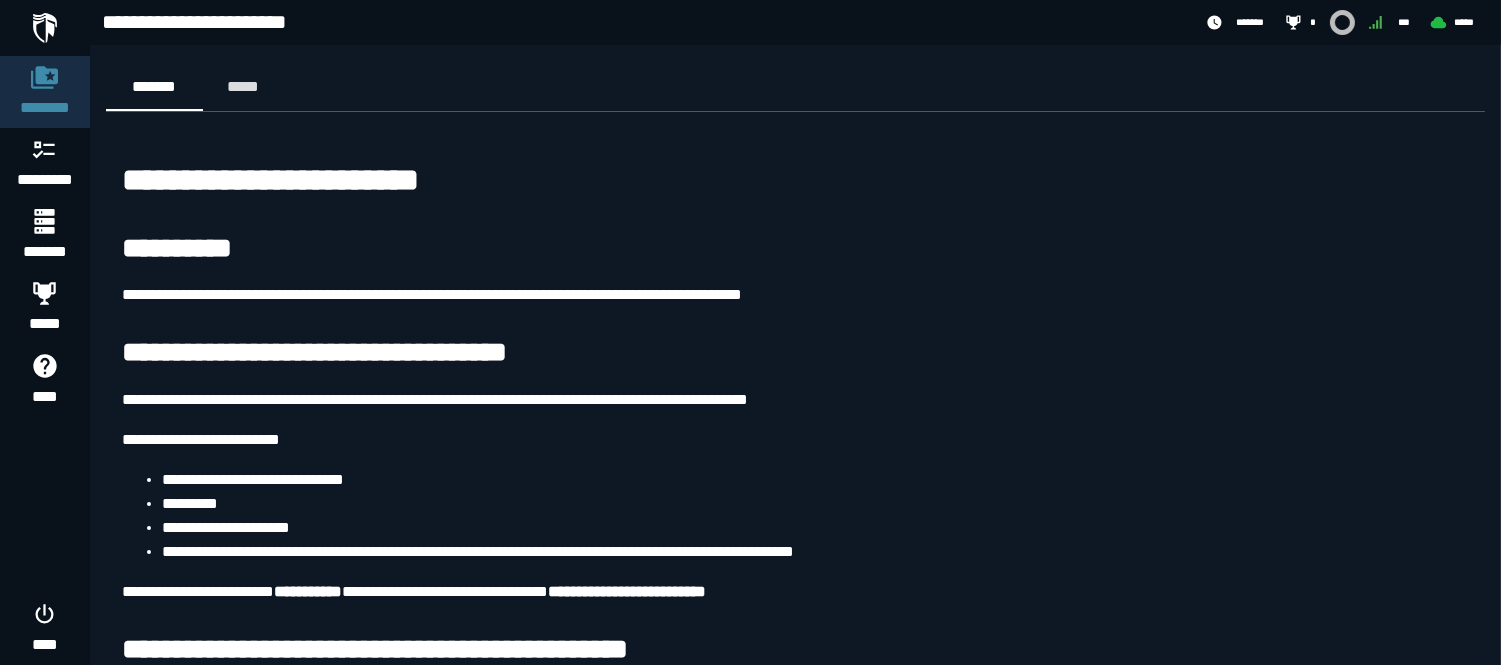 scroll, scrollTop: 5, scrollLeft: 0, axis: vertical 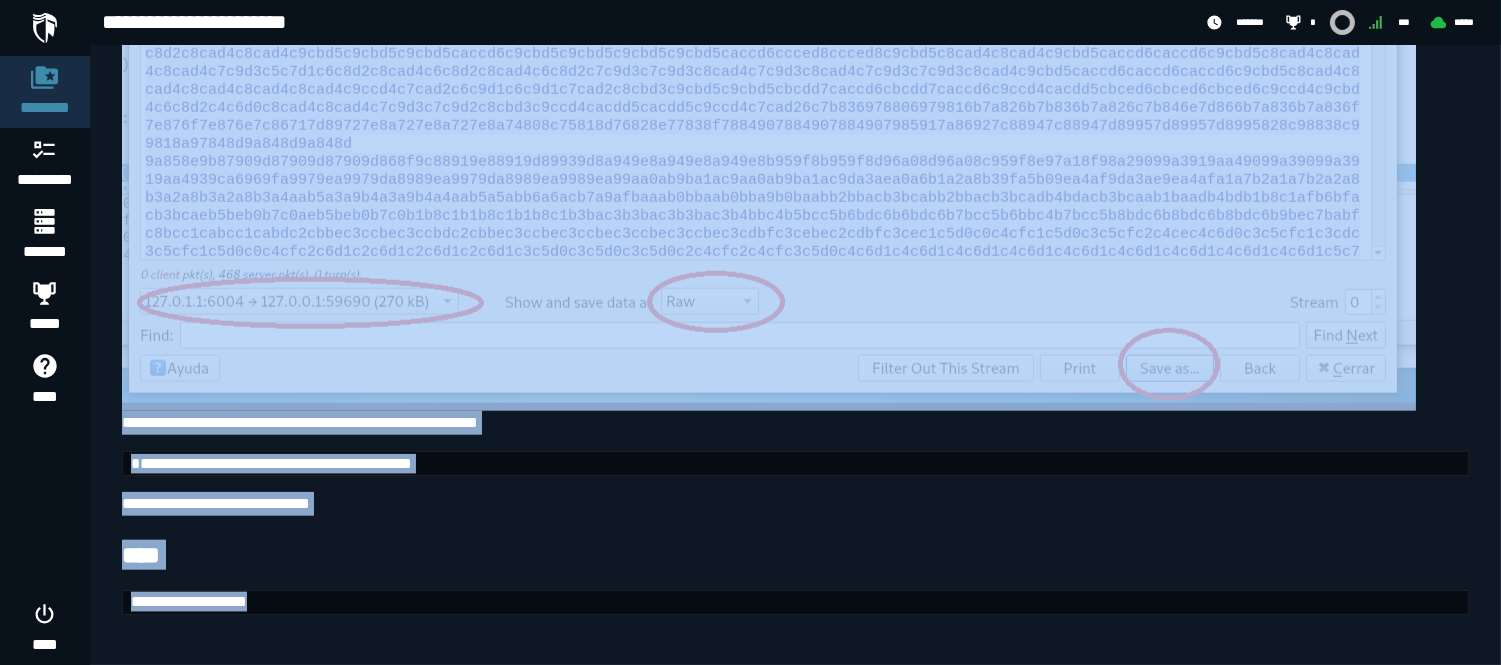 drag, startPoint x: 118, startPoint y: 128, endPoint x: 547, endPoint y: 717, distance: 728.6714 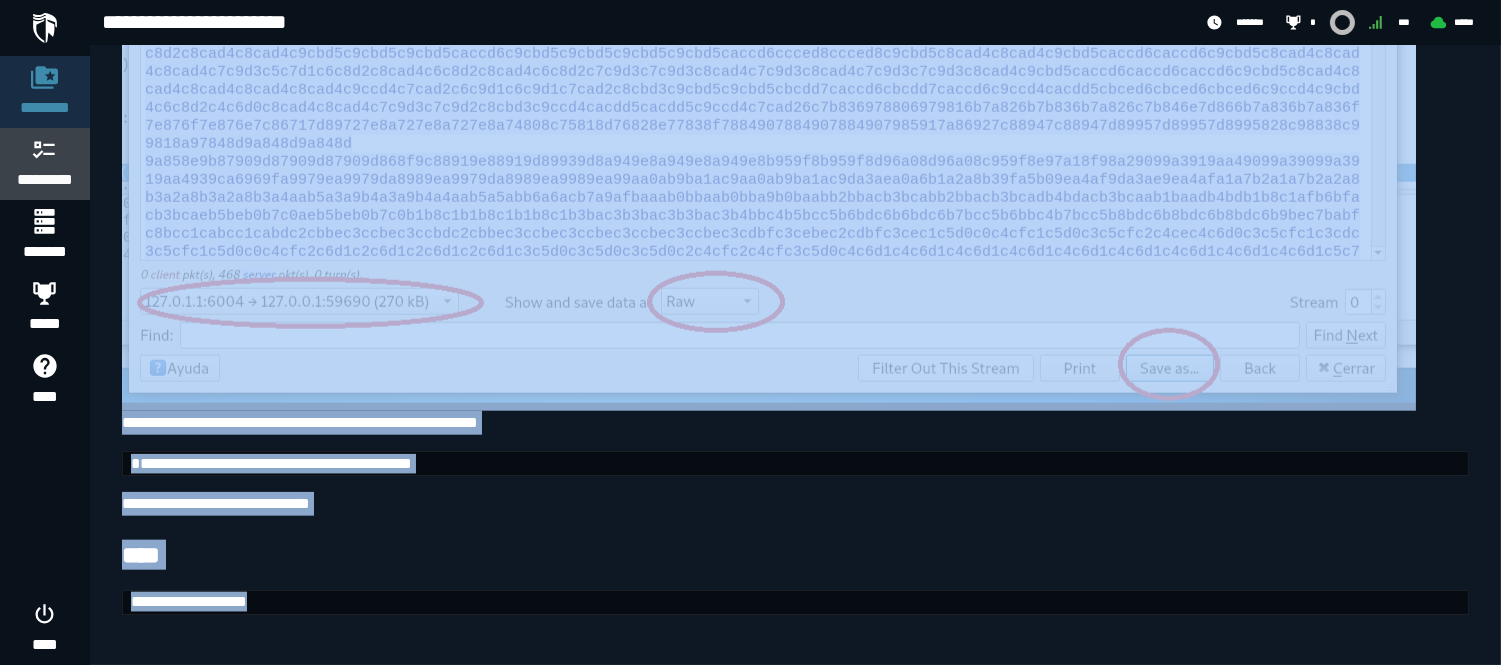 click on "*********" 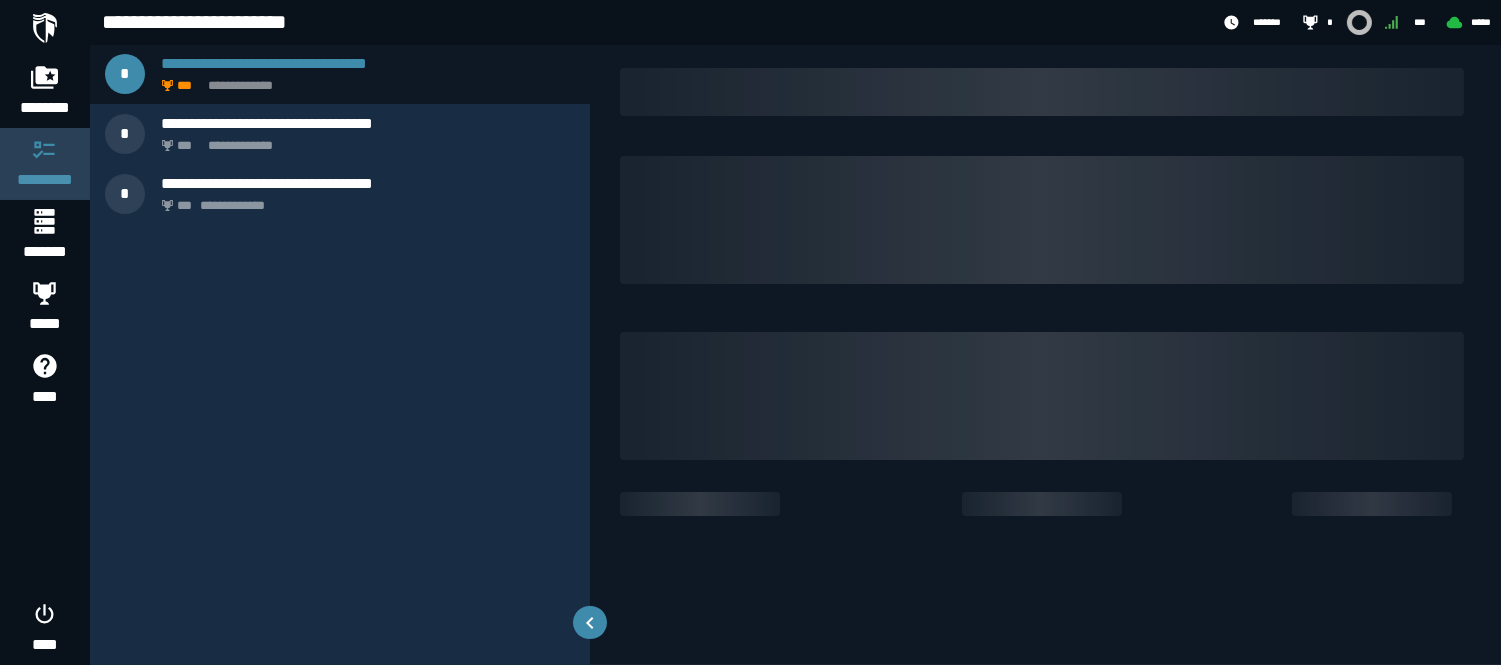 scroll, scrollTop: 0, scrollLeft: 0, axis: both 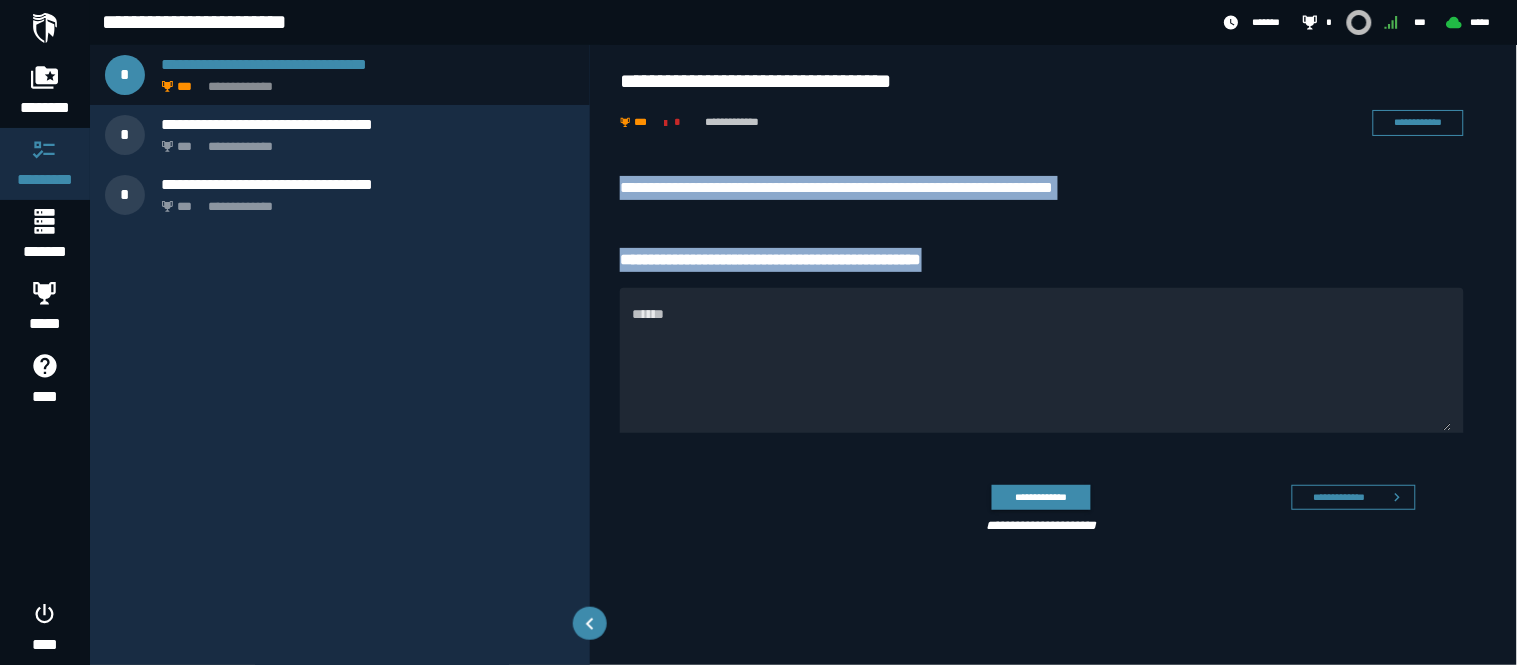 drag, startPoint x: 594, startPoint y: 164, endPoint x: 982, endPoint y: 267, distance: 401.43866 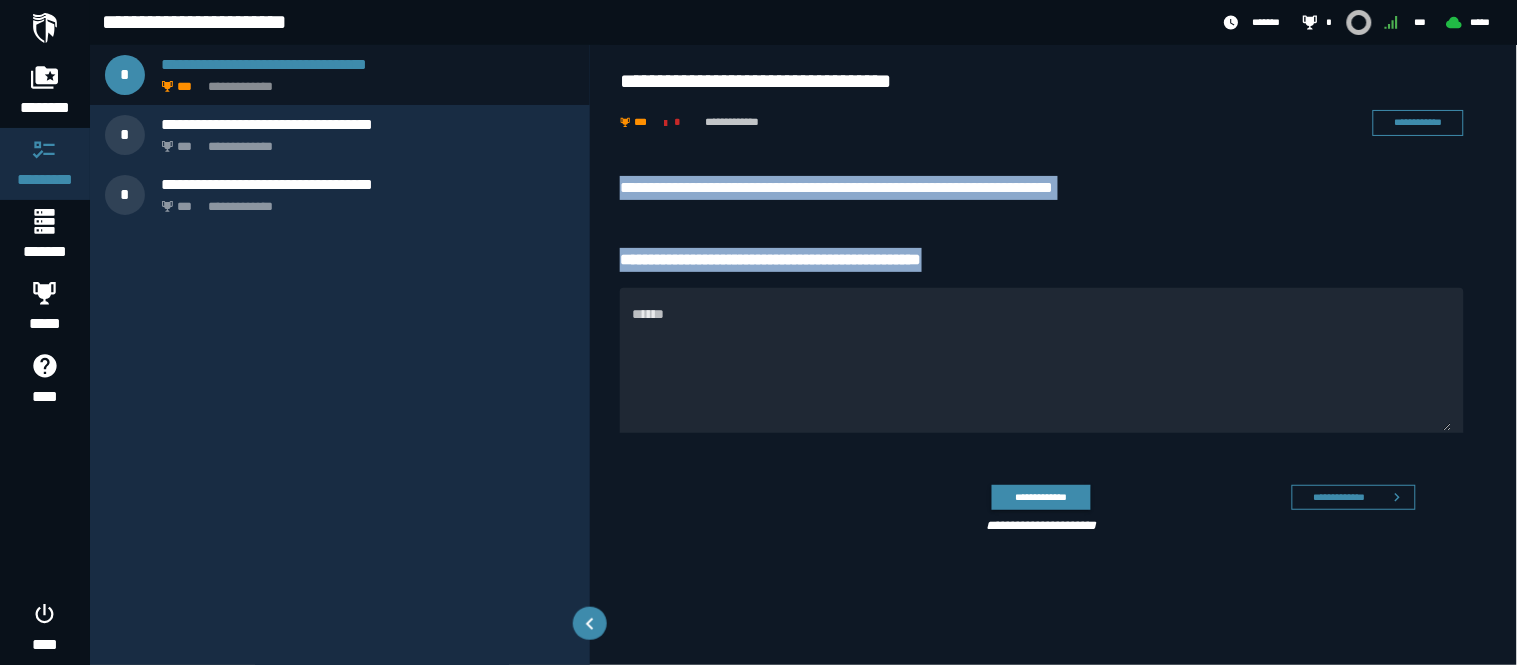 copy on "**********" 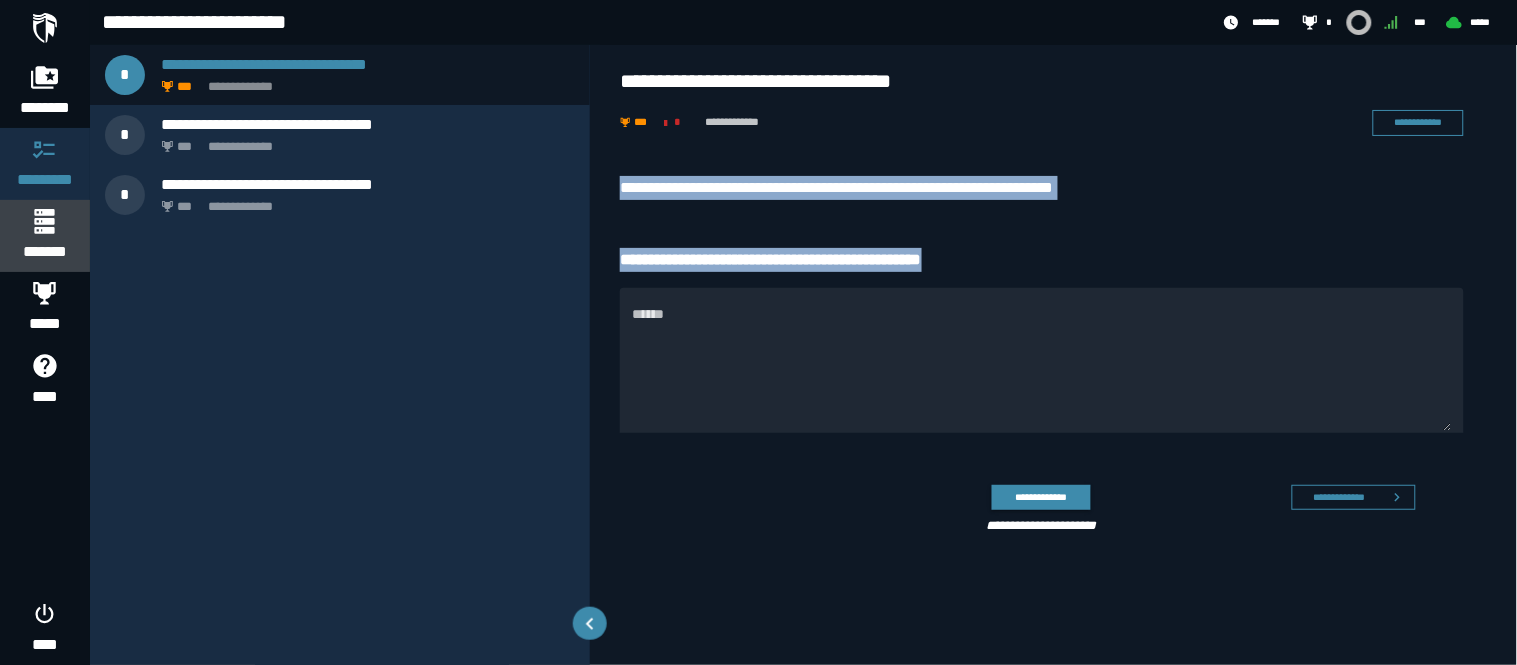 click on "*******" at bounding box center [44, 236] 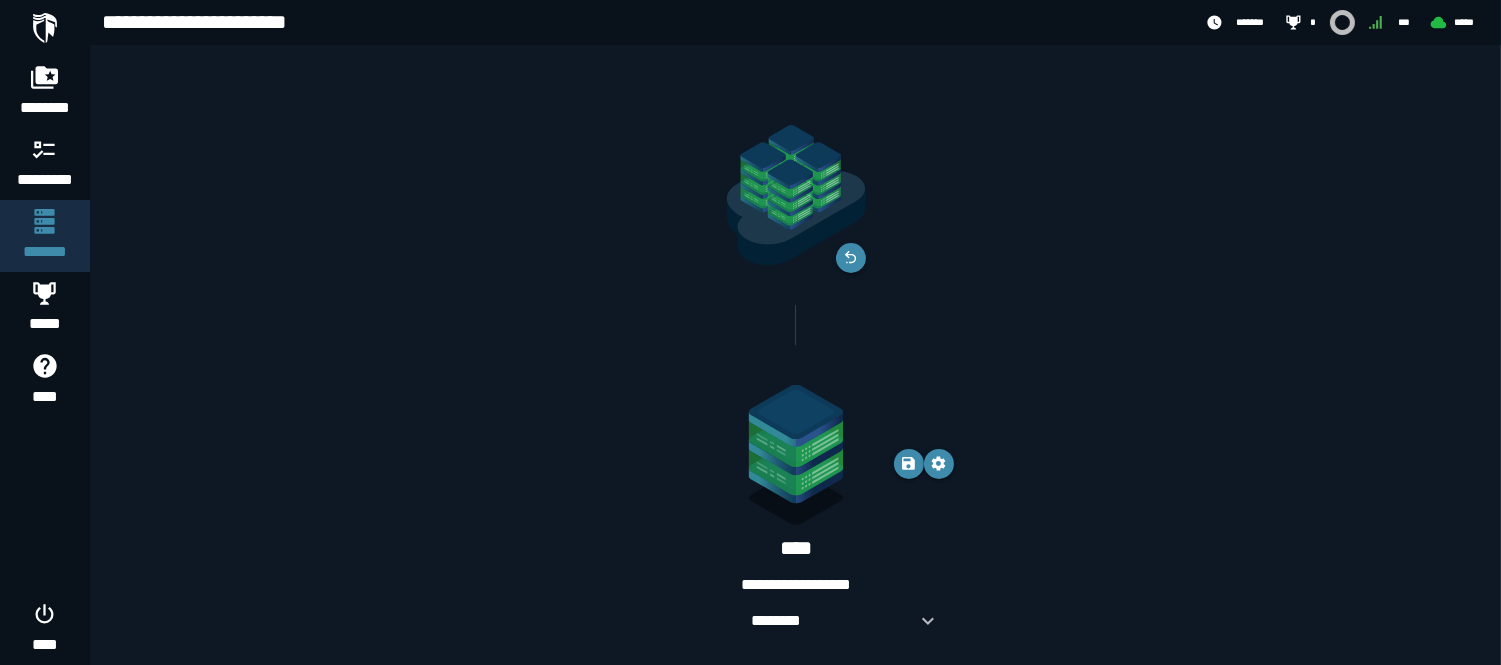 scroll, scrollTop: 25, scrollLeft: 0, axis: vertical 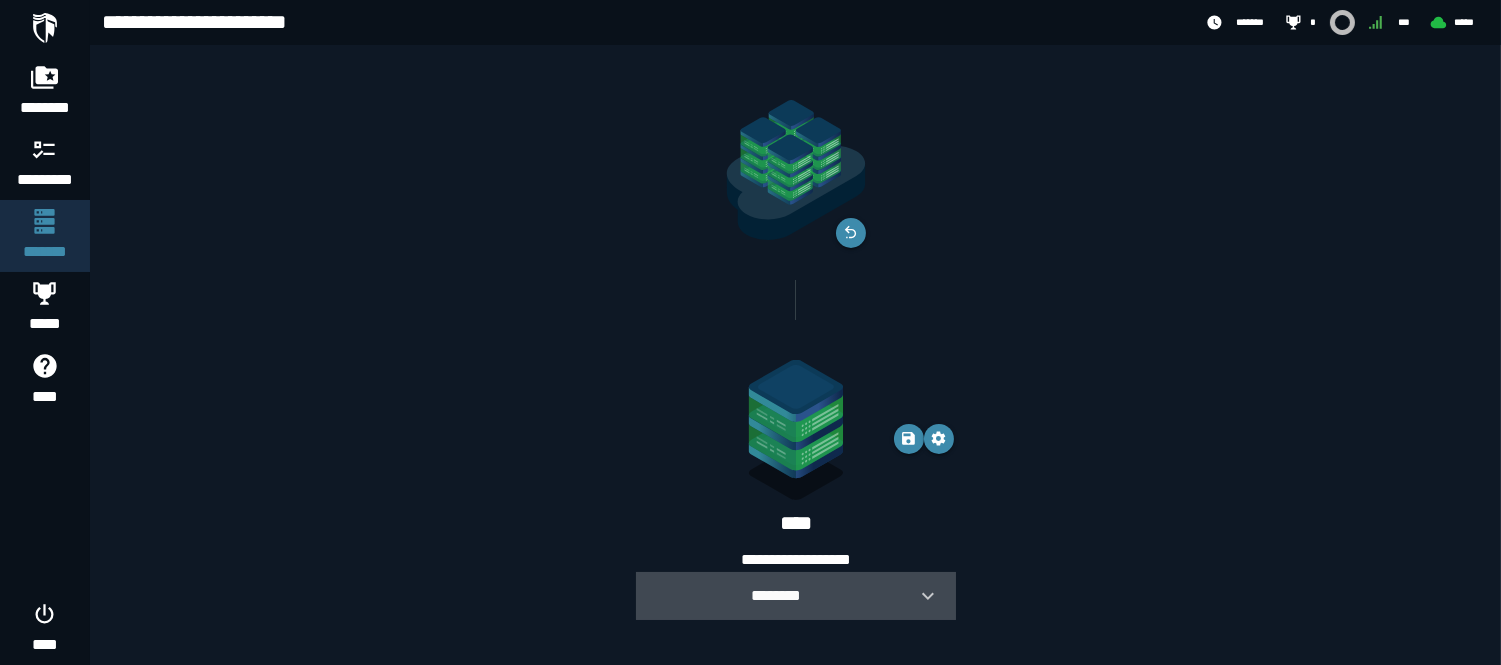 click 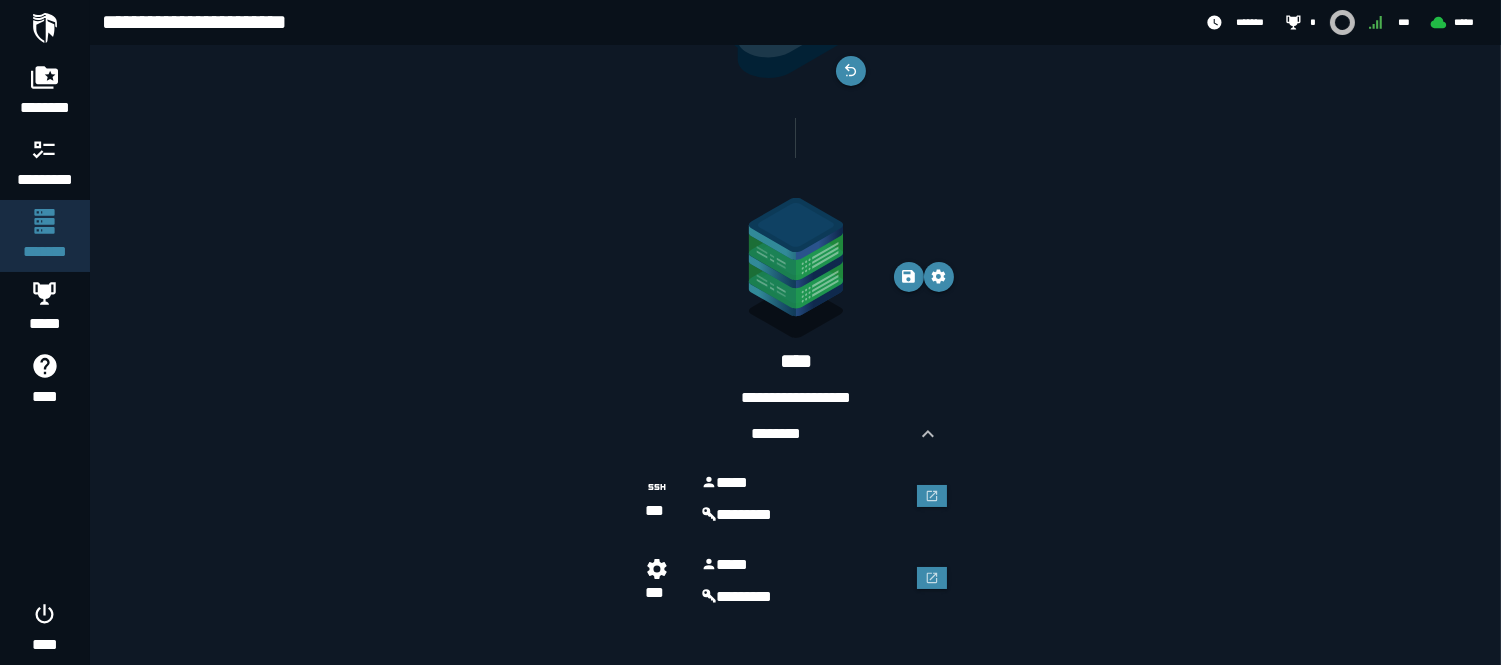scroll, scrollTop: 190, scrollLeft: 0, axis: vertical 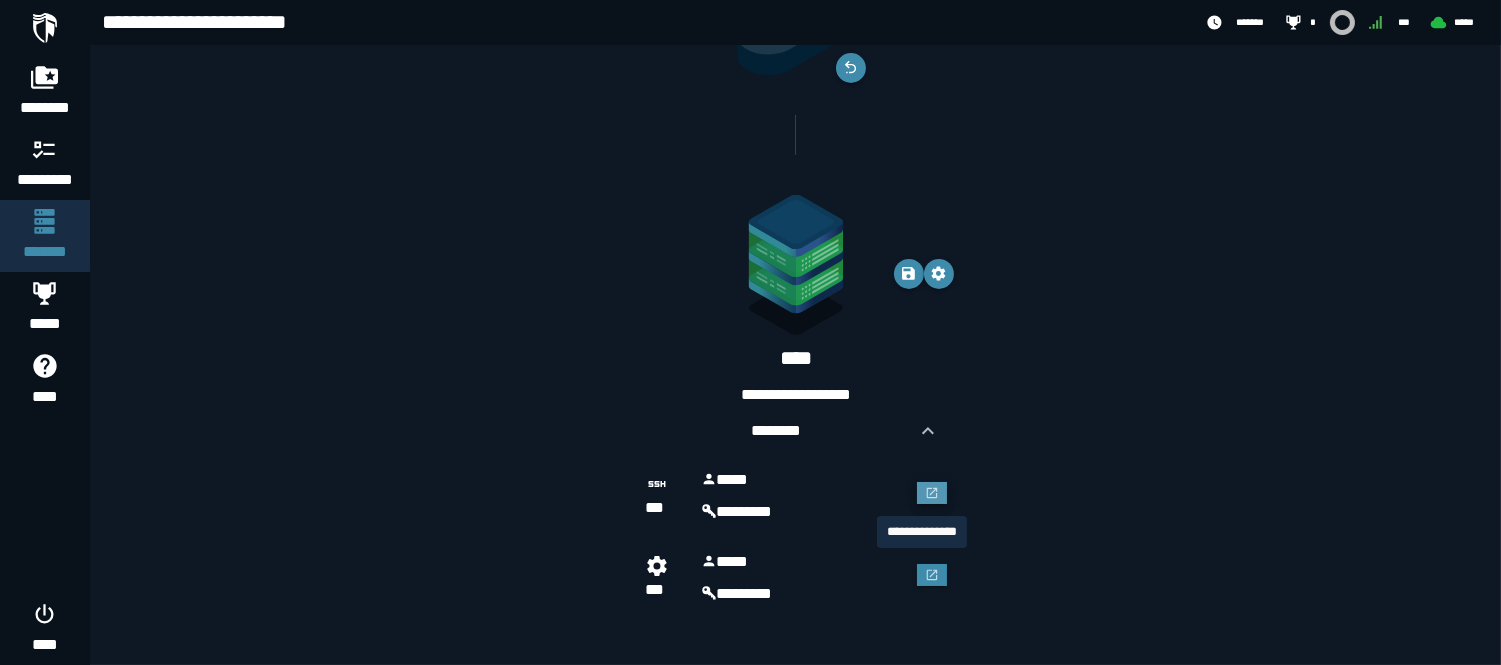 click 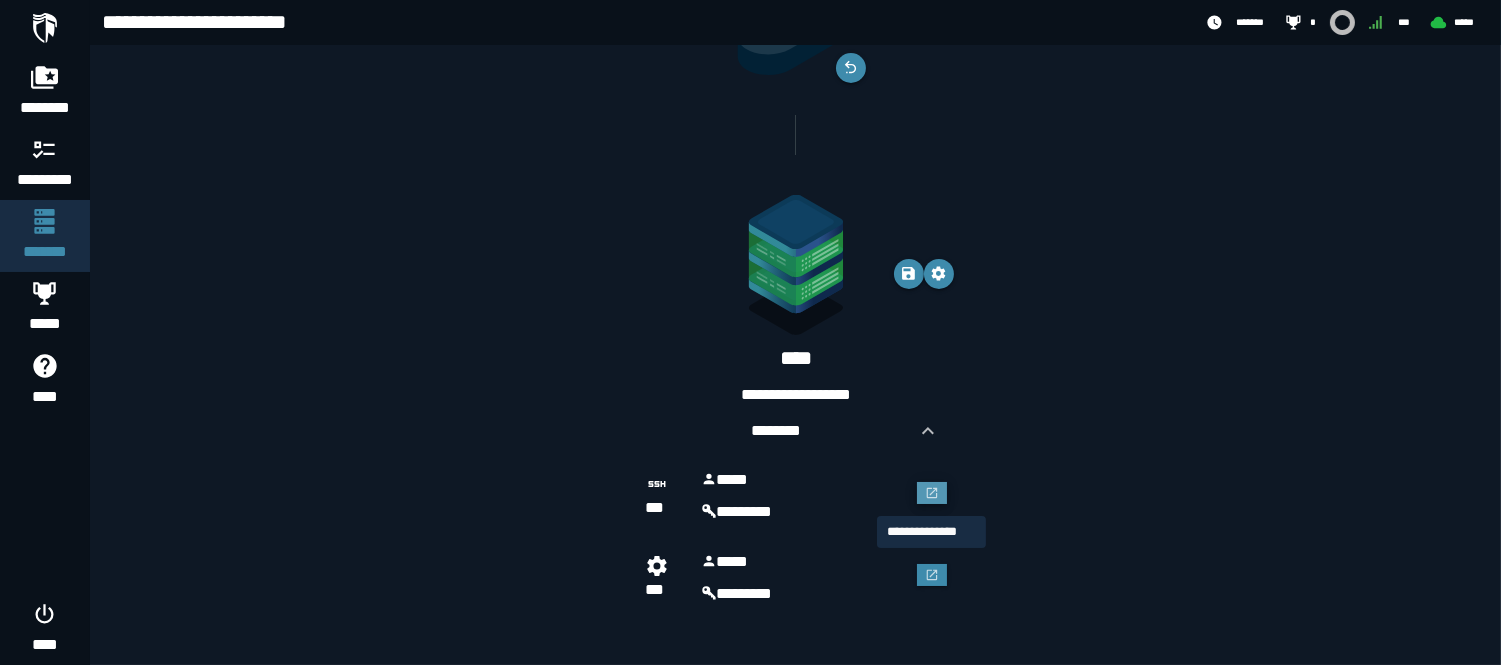 scroll, scrollTop: 0, scrollLeft: 0, axis: both 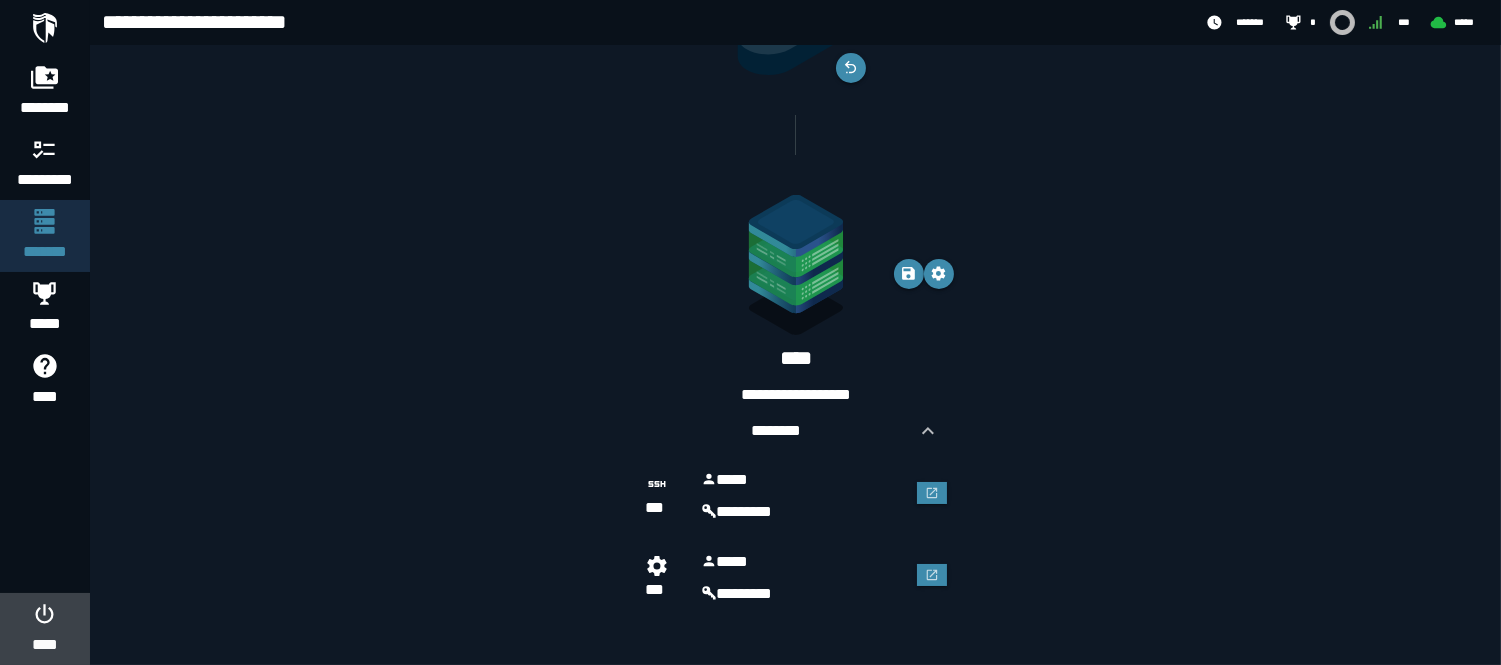 click 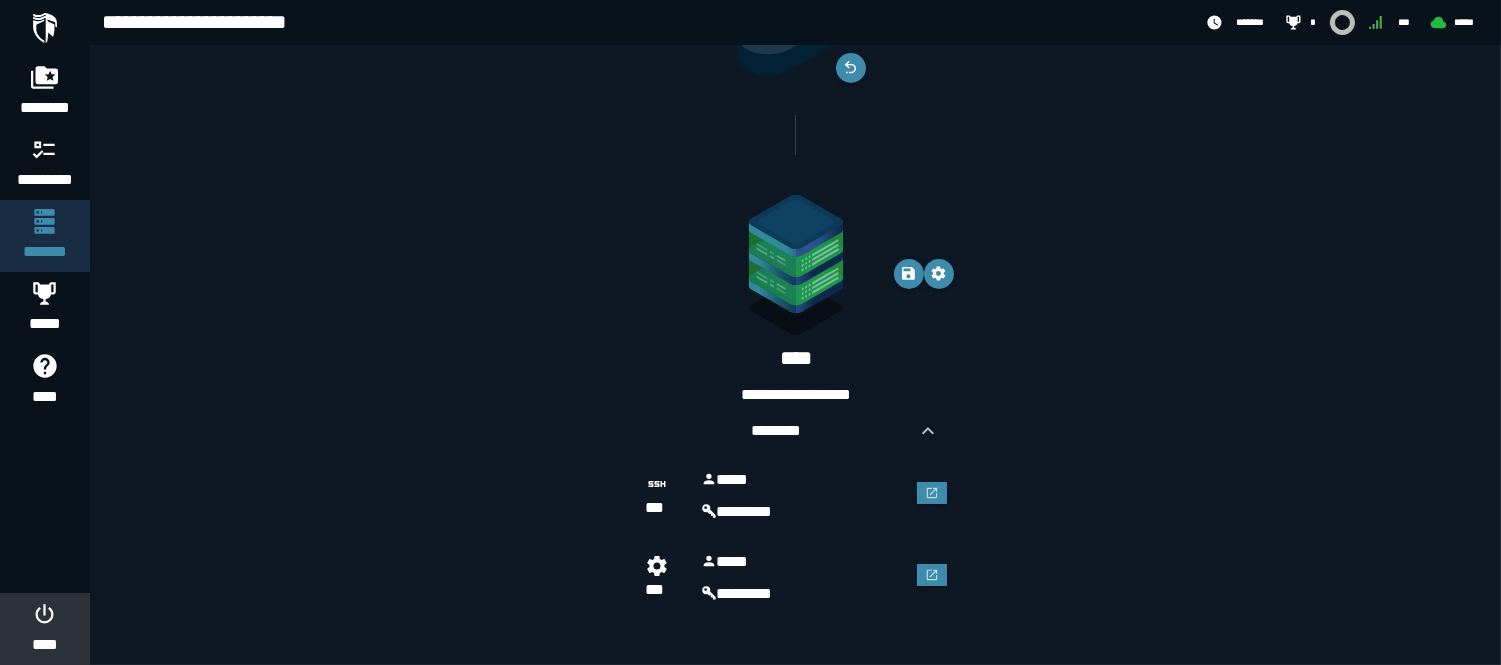 scroll, scrollTop: 0, scrollLeft: 0, axis: both 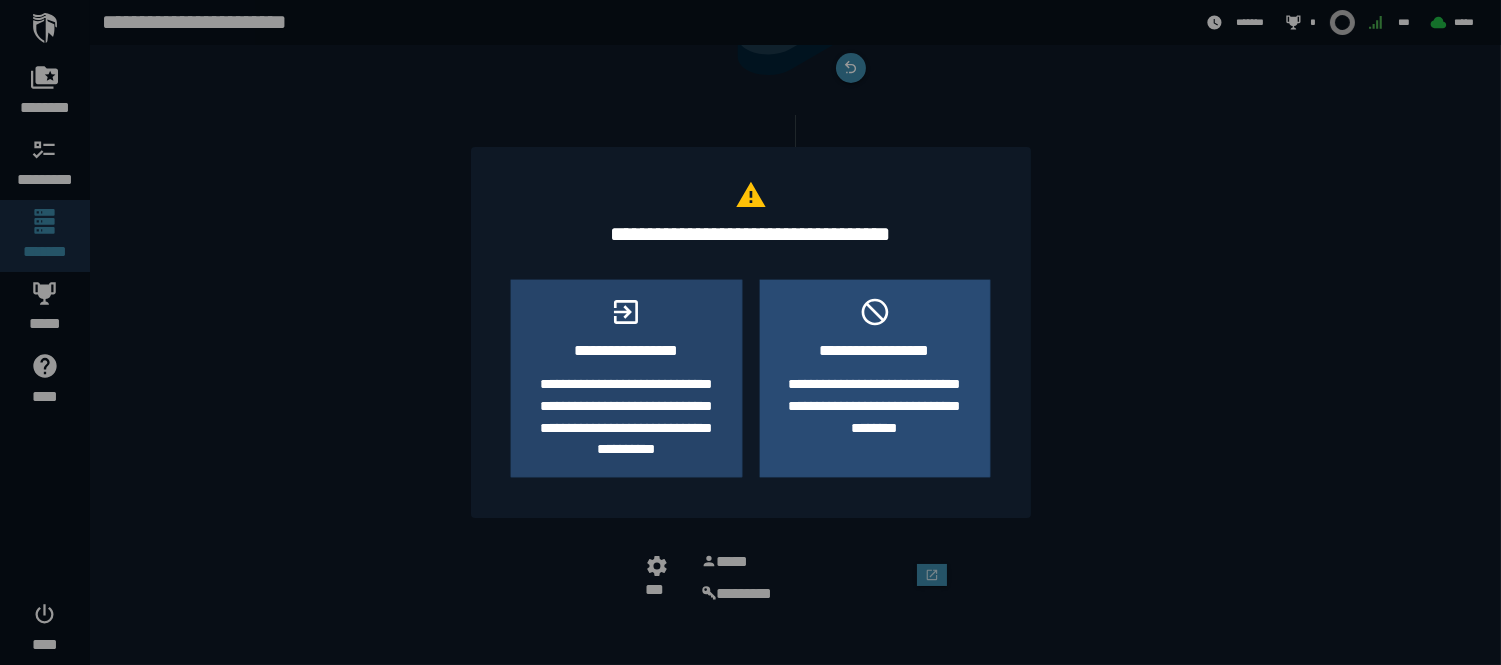 click on "**********" 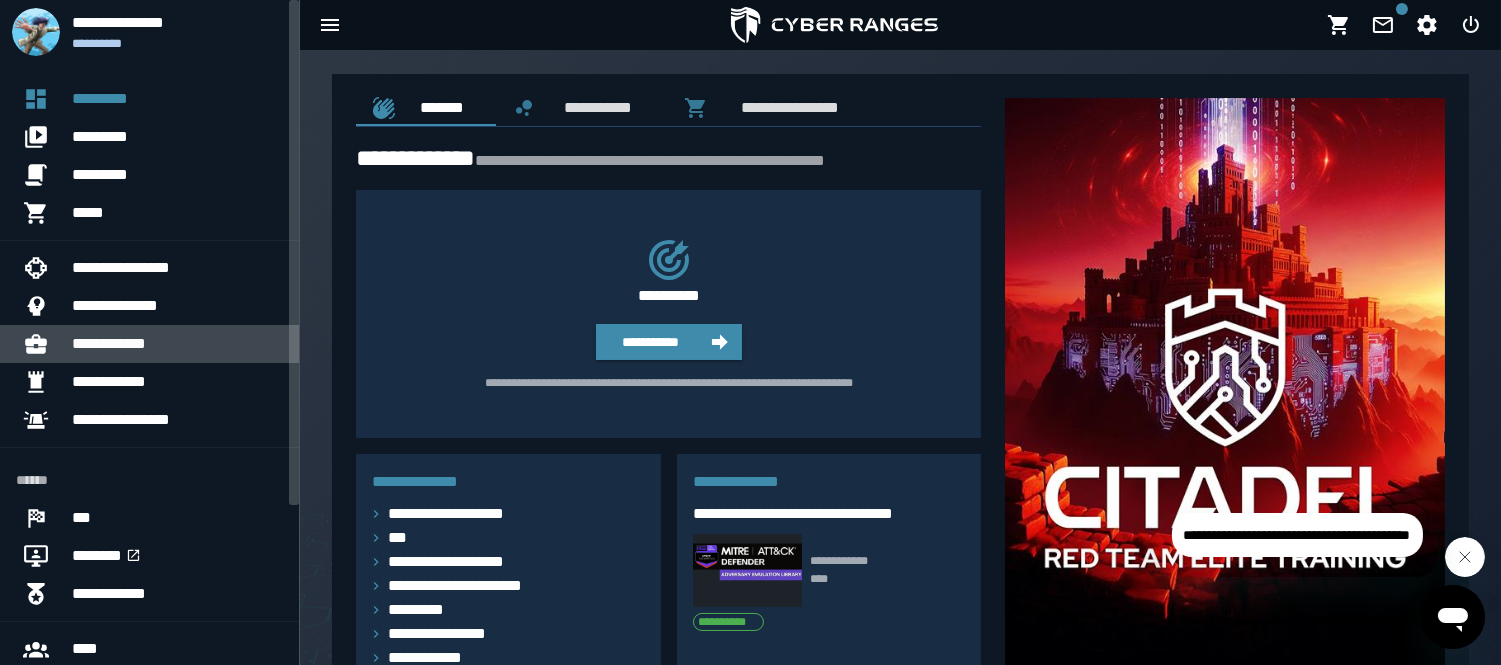 click on "**********" at bounding box center (177, 344) 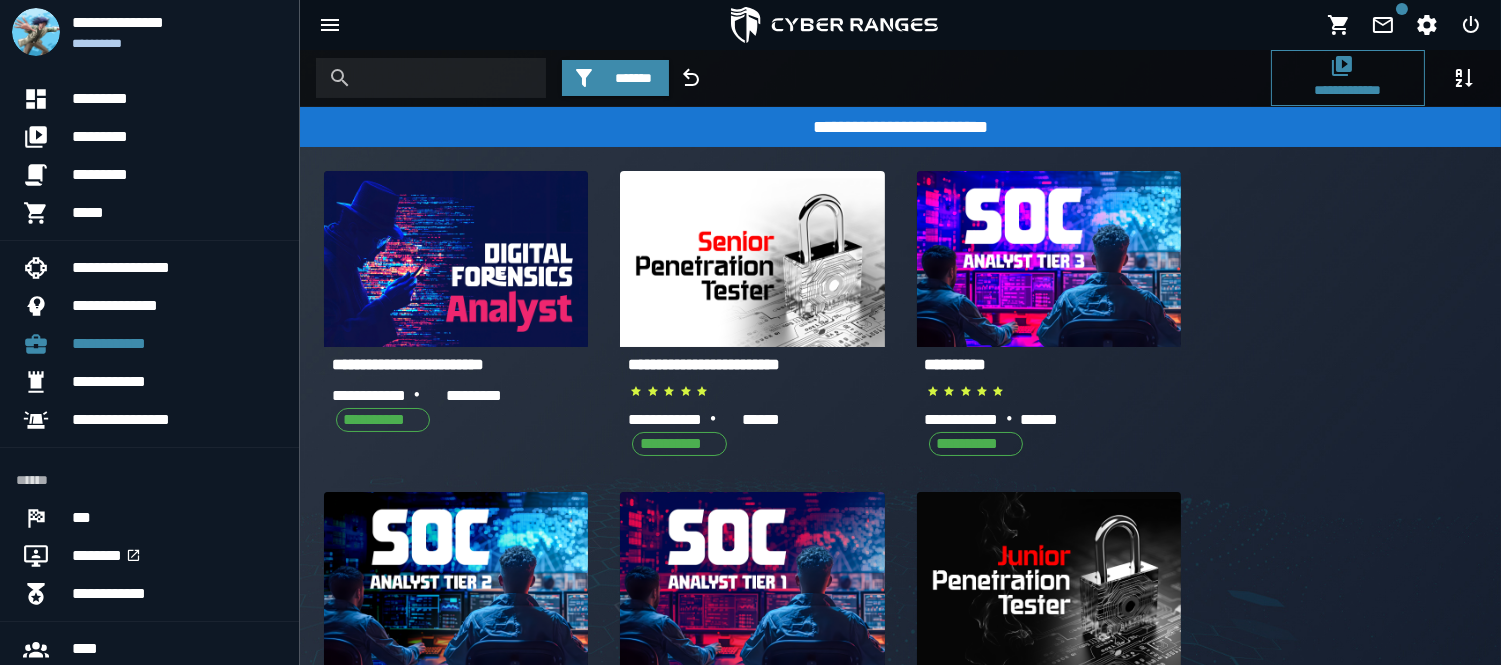 scroll, scrollTop: 163, scrollLeft: 0, axis: vertical 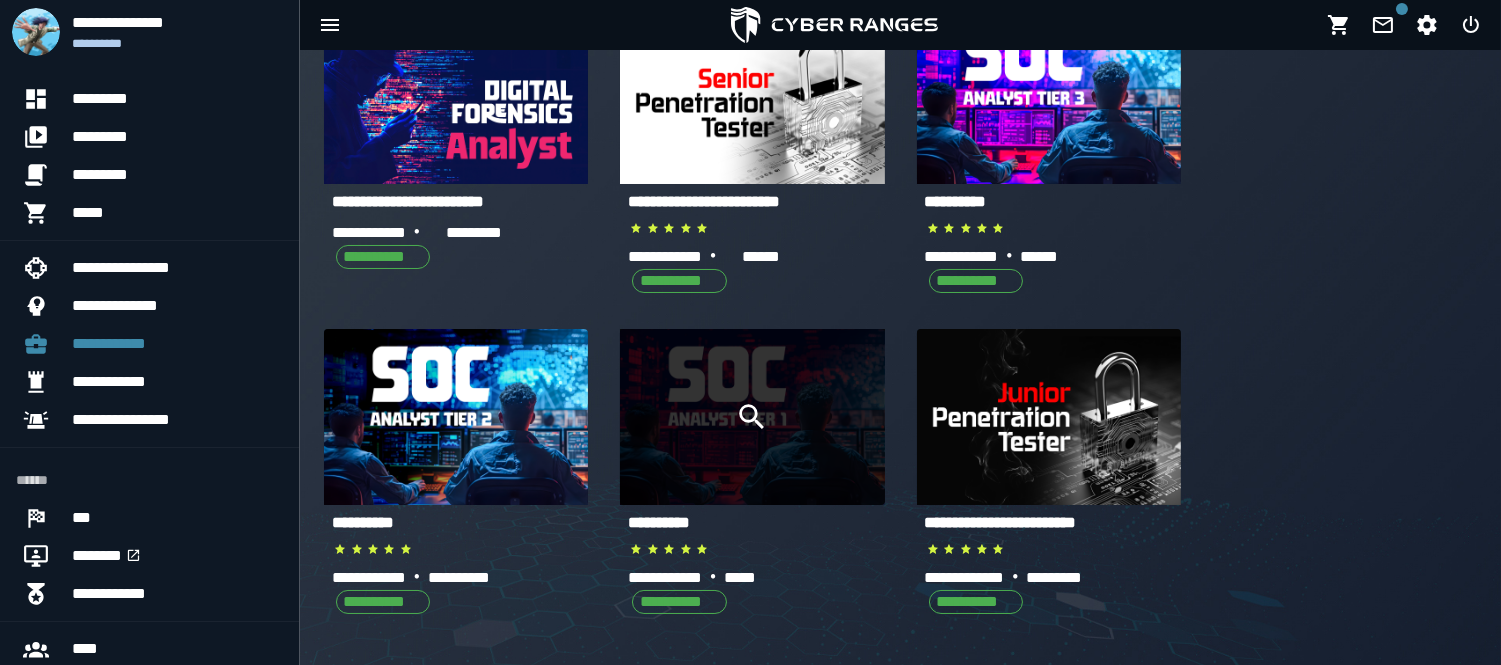 click 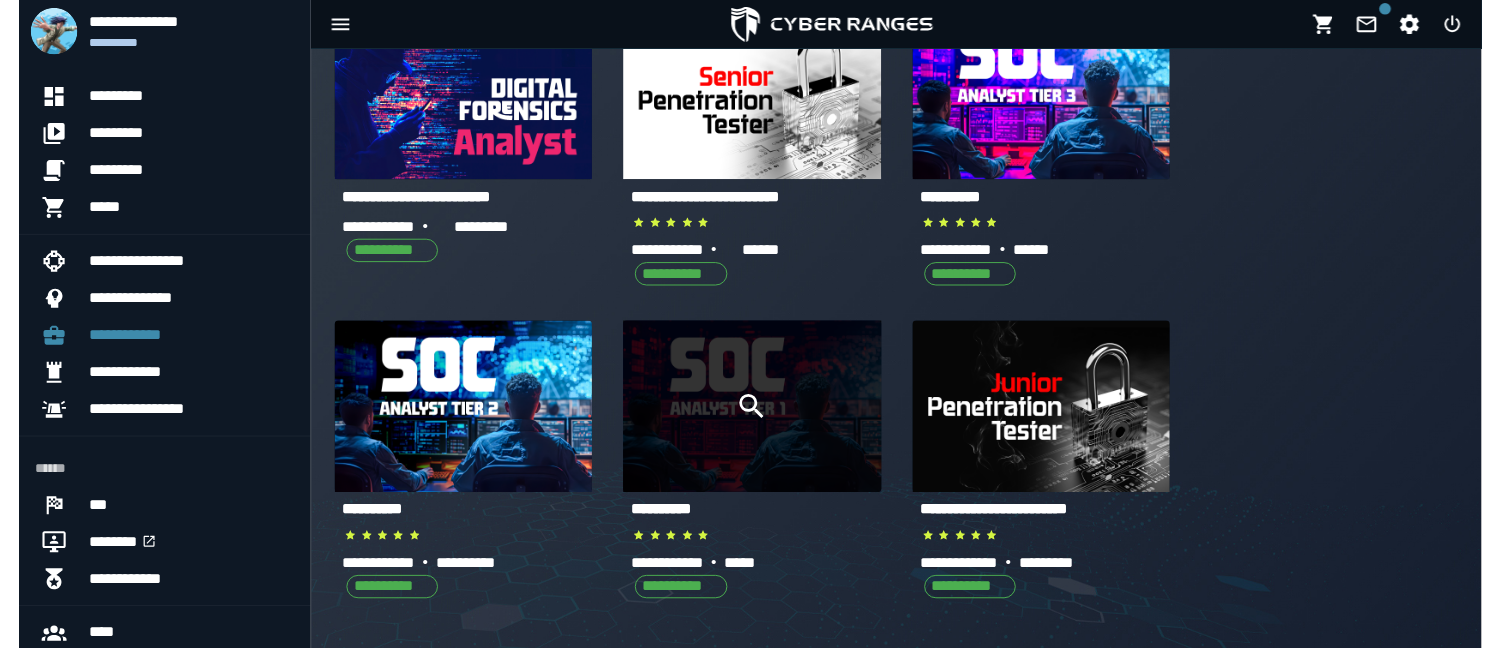 scroll, scrollTop: 0, scrollLeft: 0, axis: both 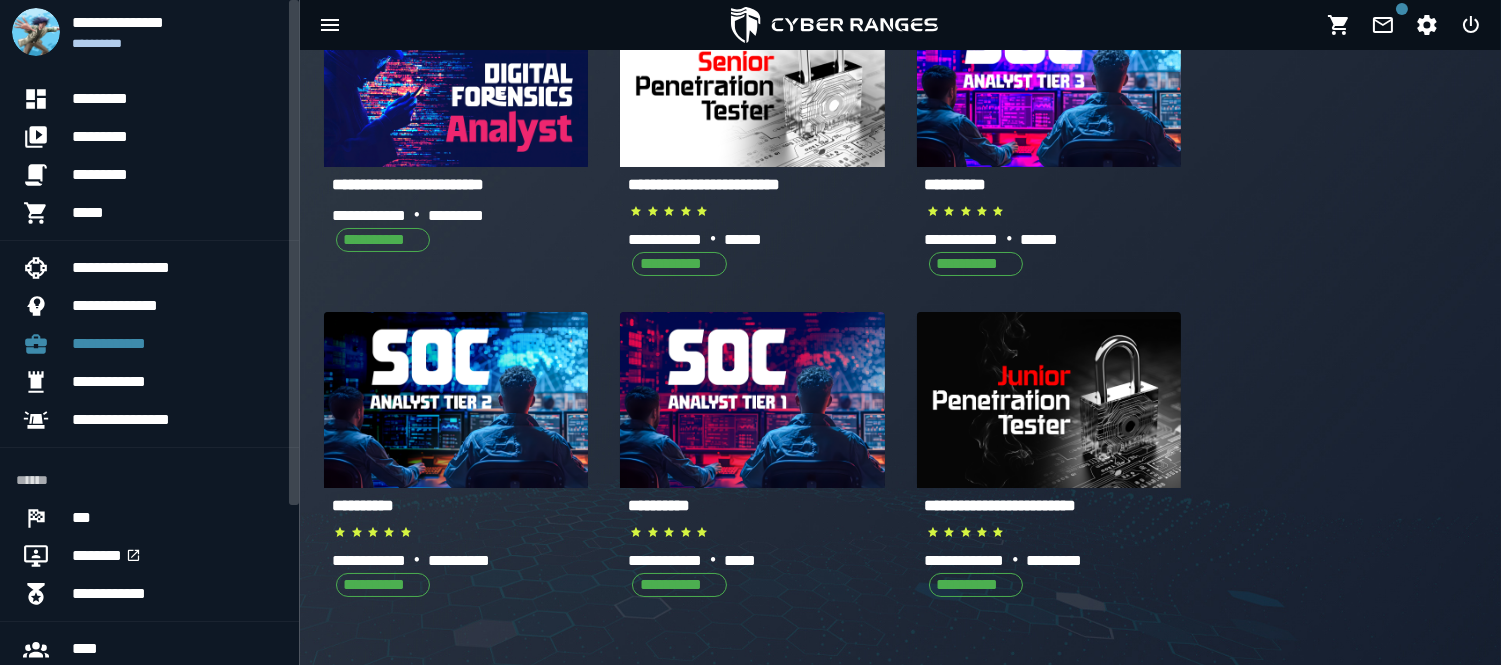 click 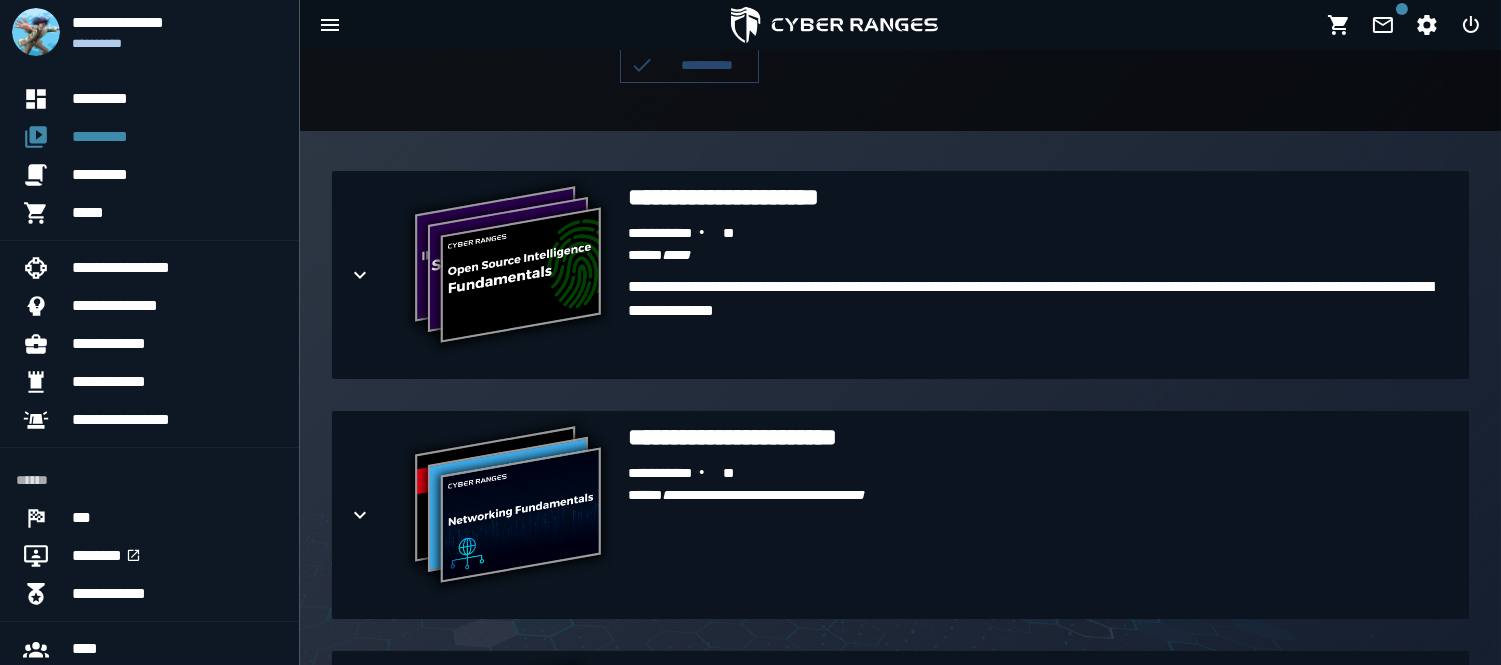 scroll, scrollTop: 527, scrollLeft: 0, axis: vertical 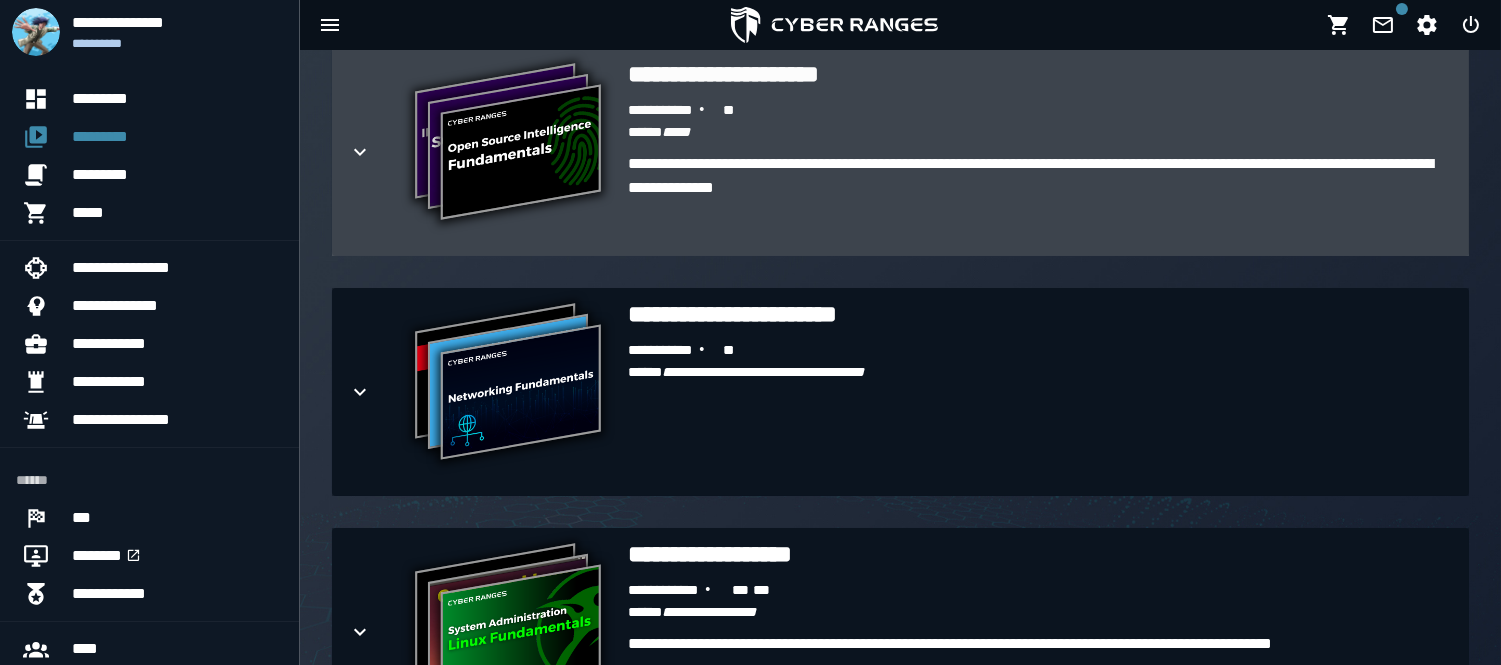click on "**********" at bounding box center [508, 144] 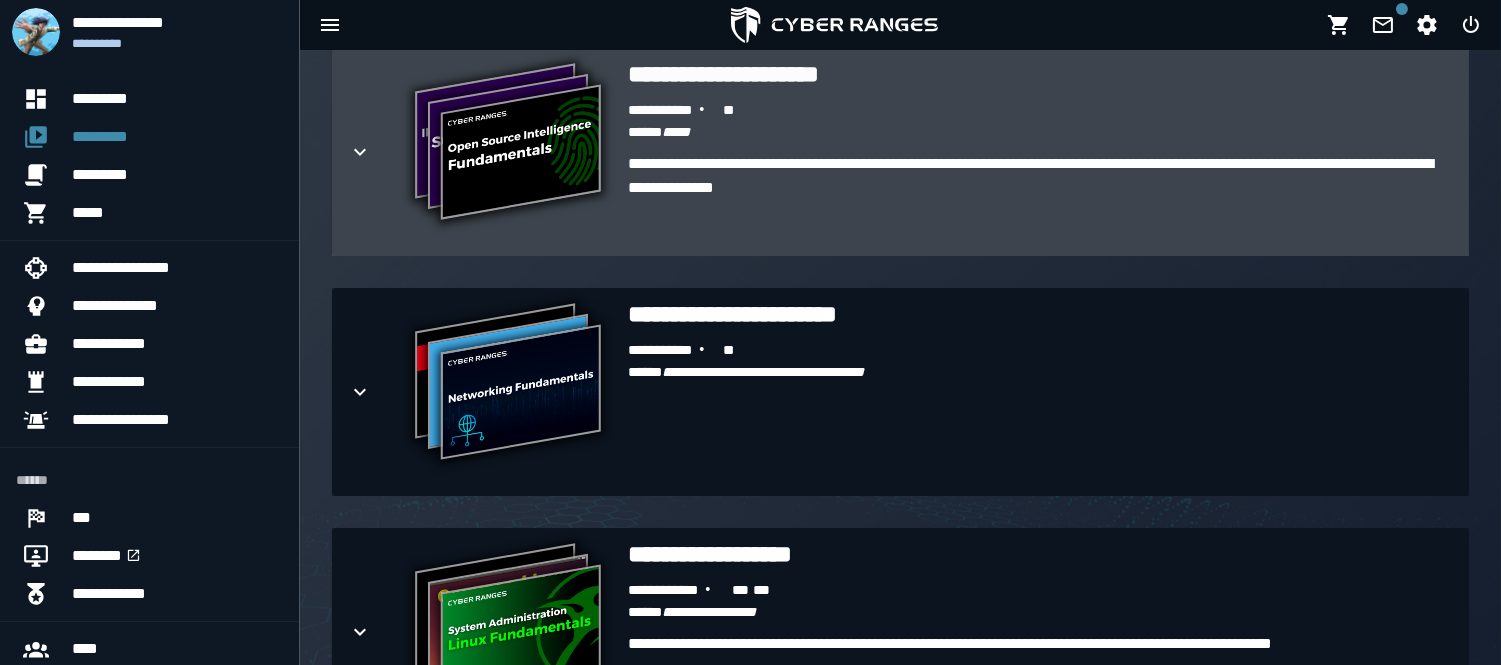 click at bounding box center (376, 152) 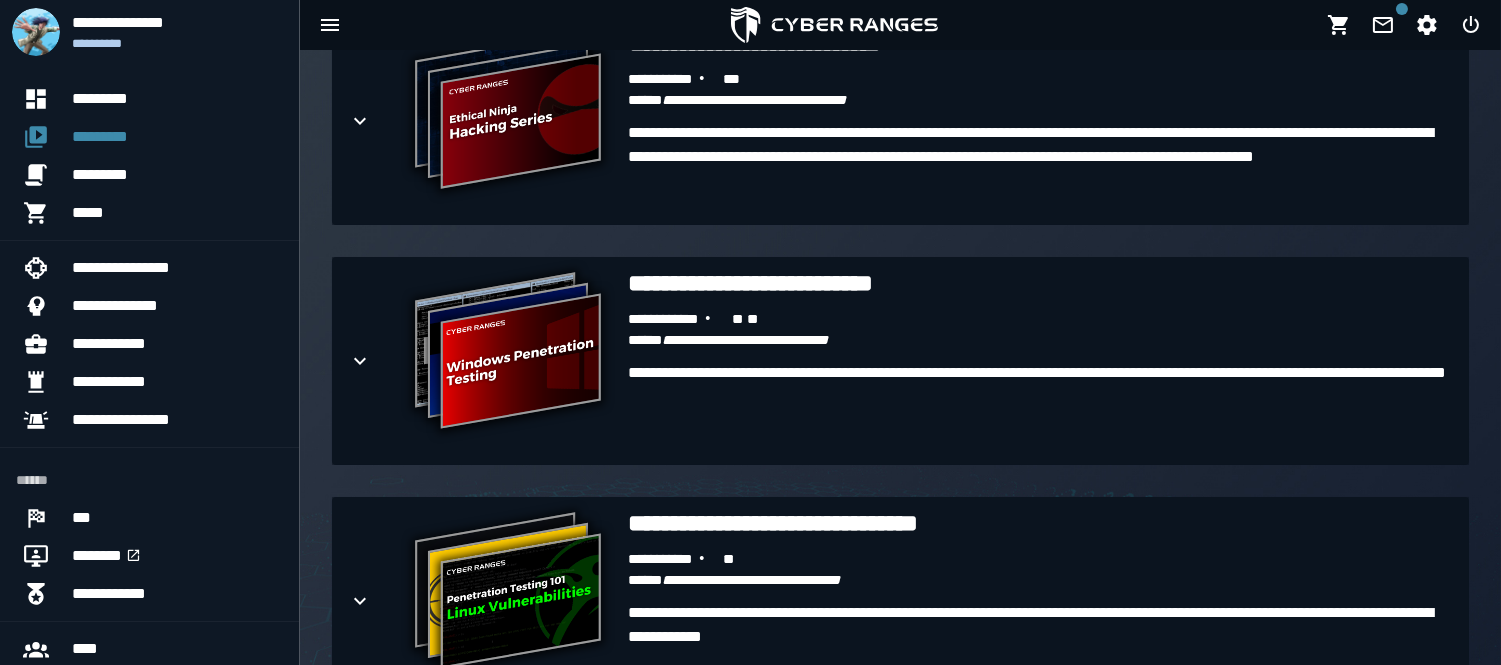 scroll, scrollTop: 2261, scrollLeft: 0, axis: vertical 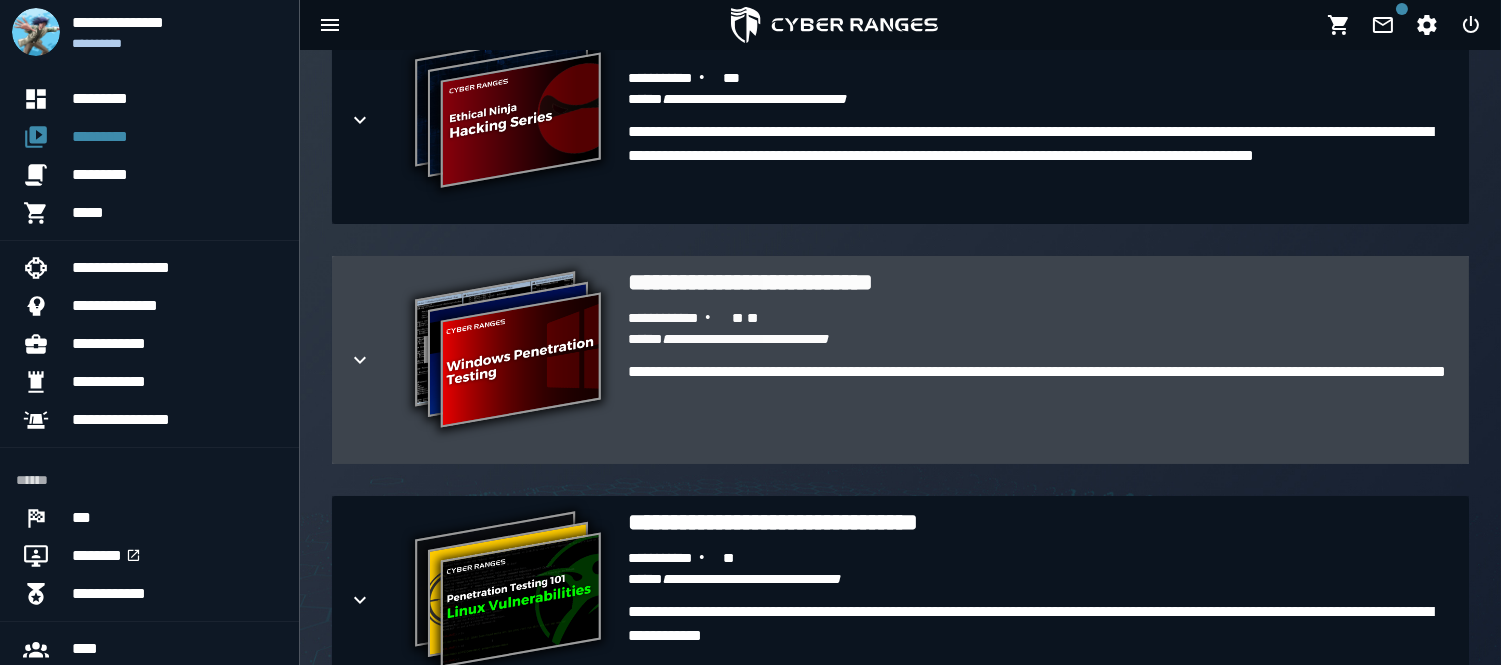 click 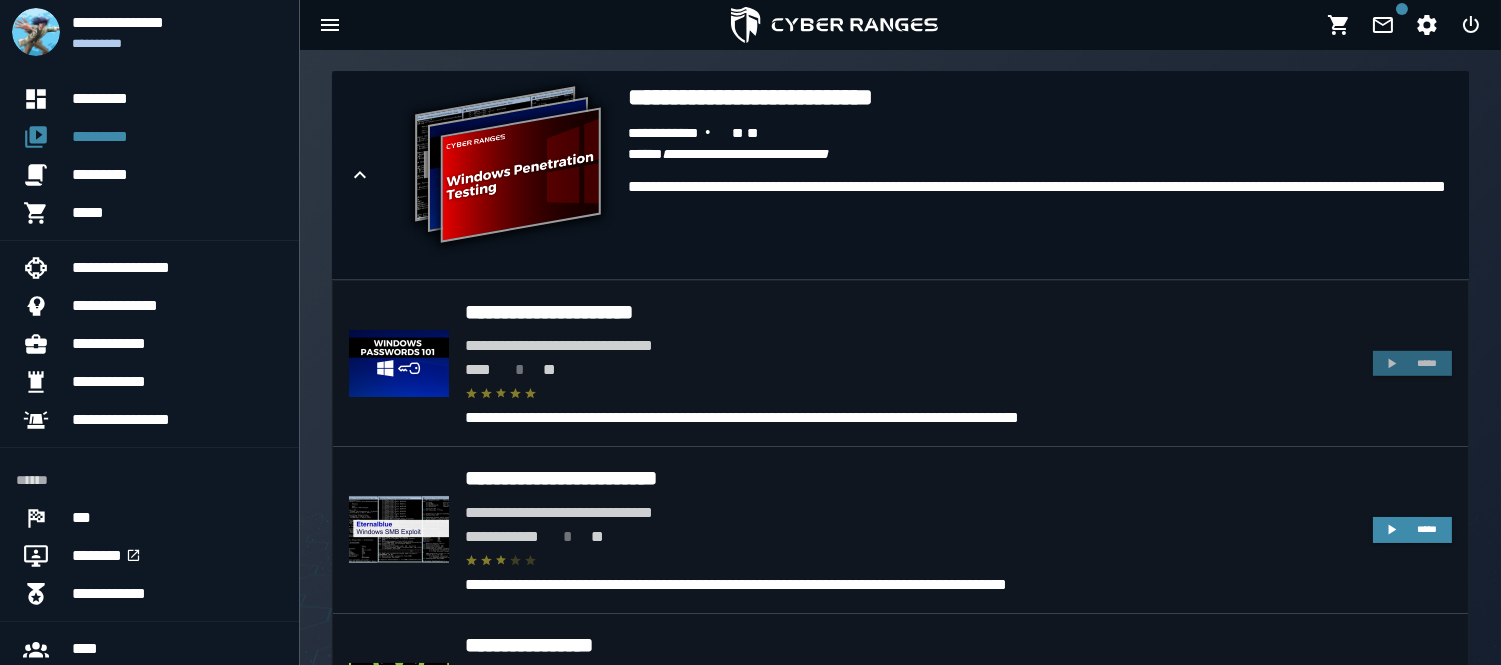 scroll, scrollTop: 2432, scrollLeft: 0, axis: vertical 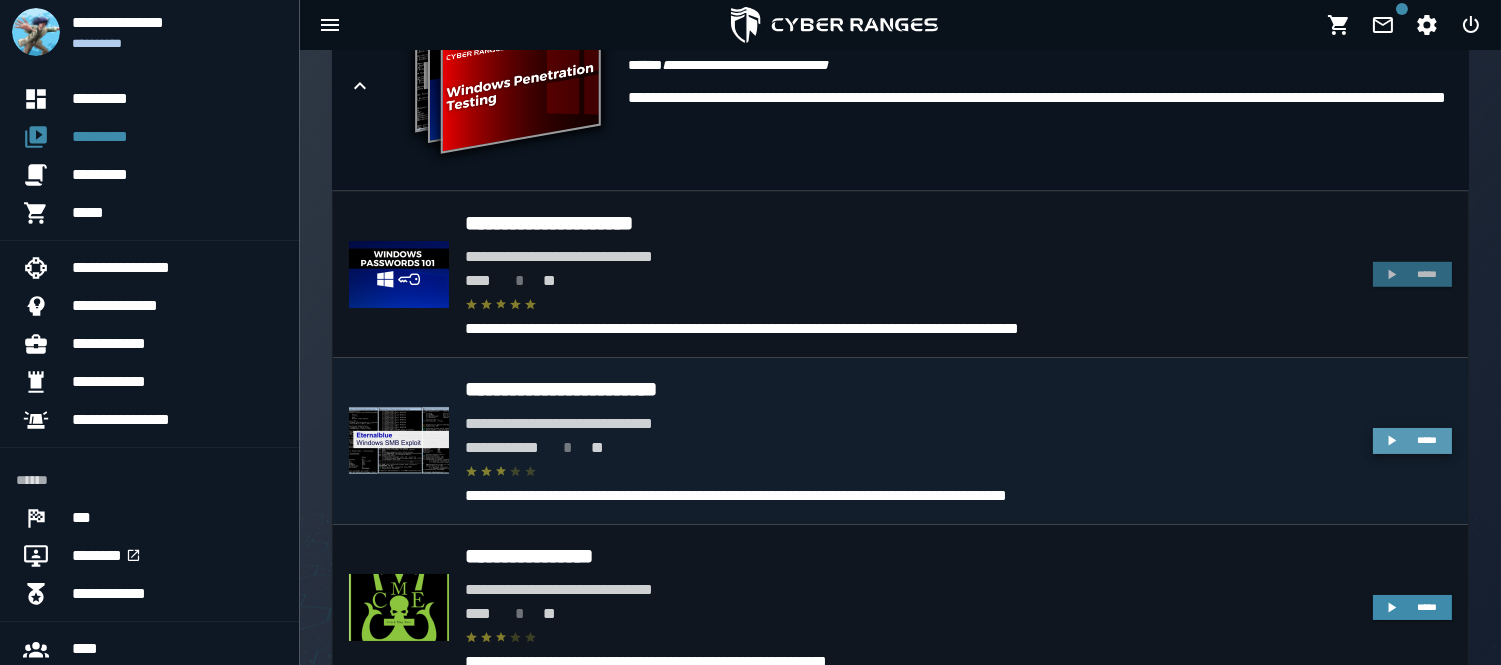 click on "*****" at bounding box center [1427, 440] 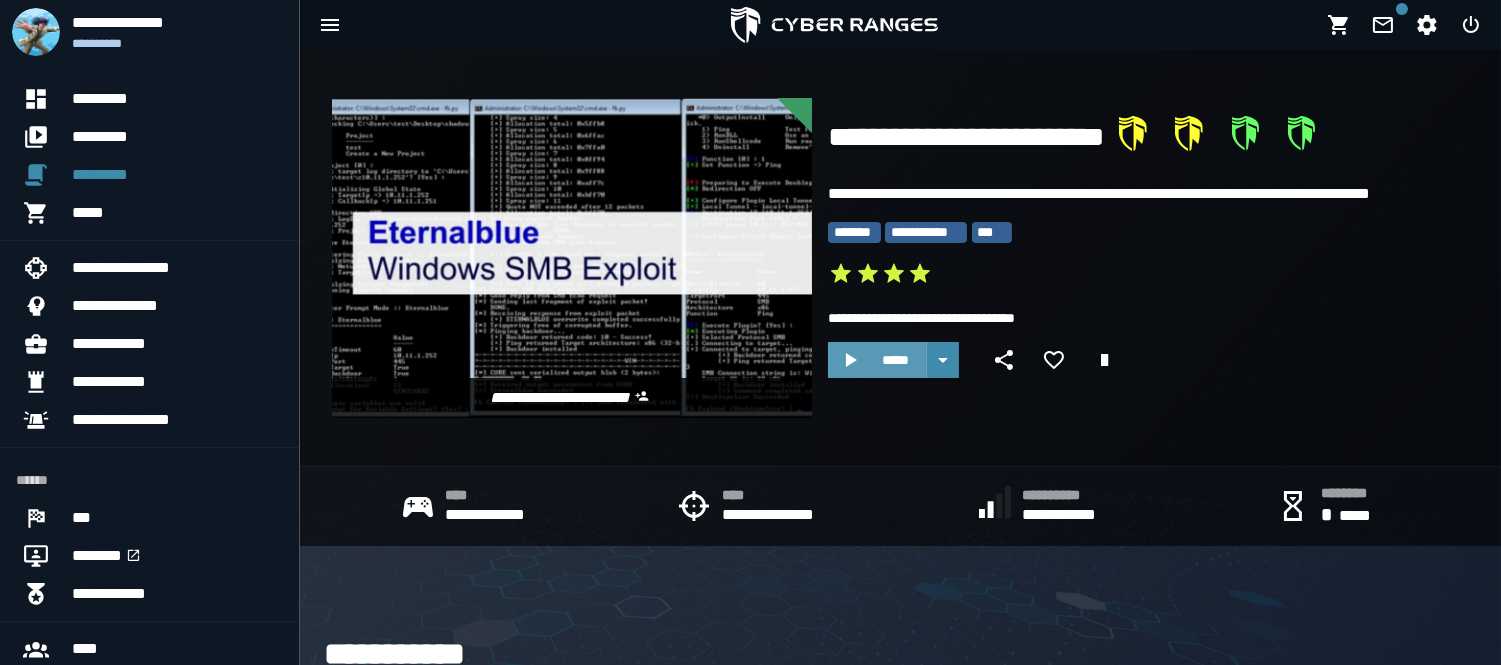 click on "*****" at bounding box center (895, 360) 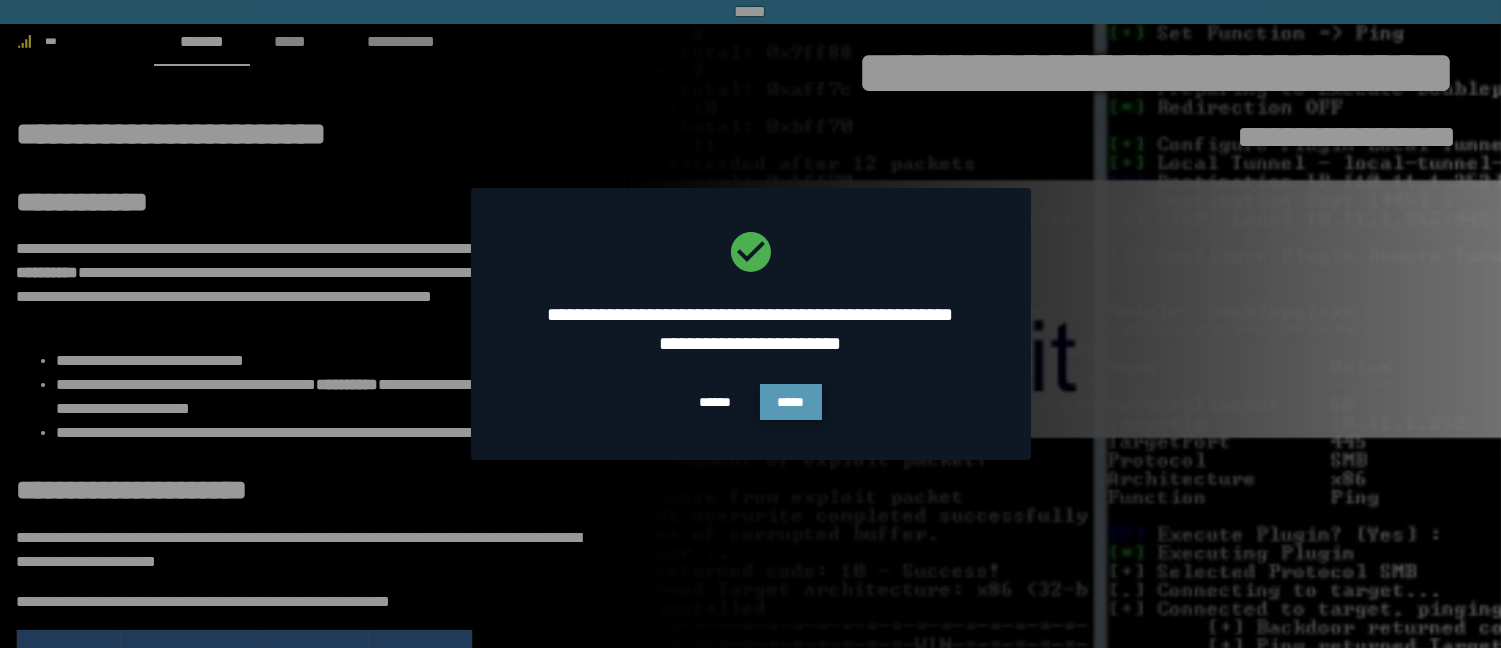 click on "*****" at bounding box center [791, 402] 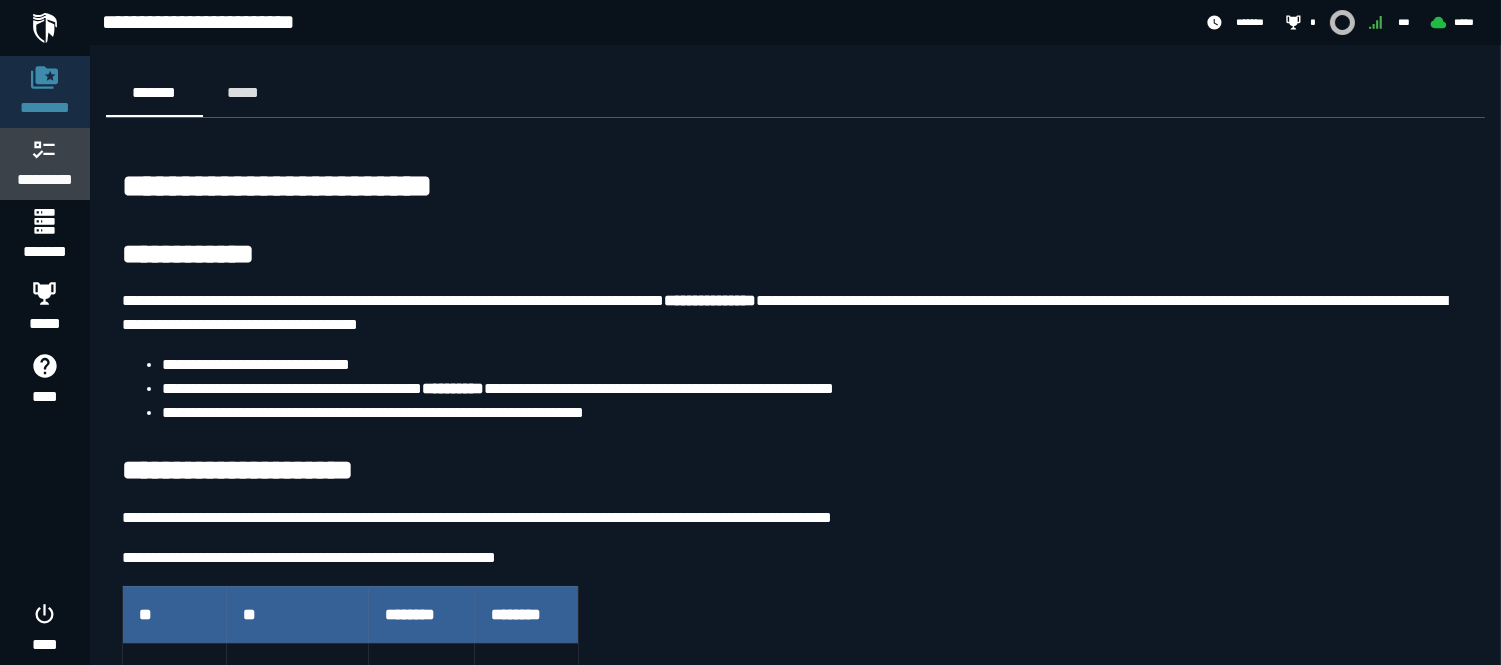 click on "*********" 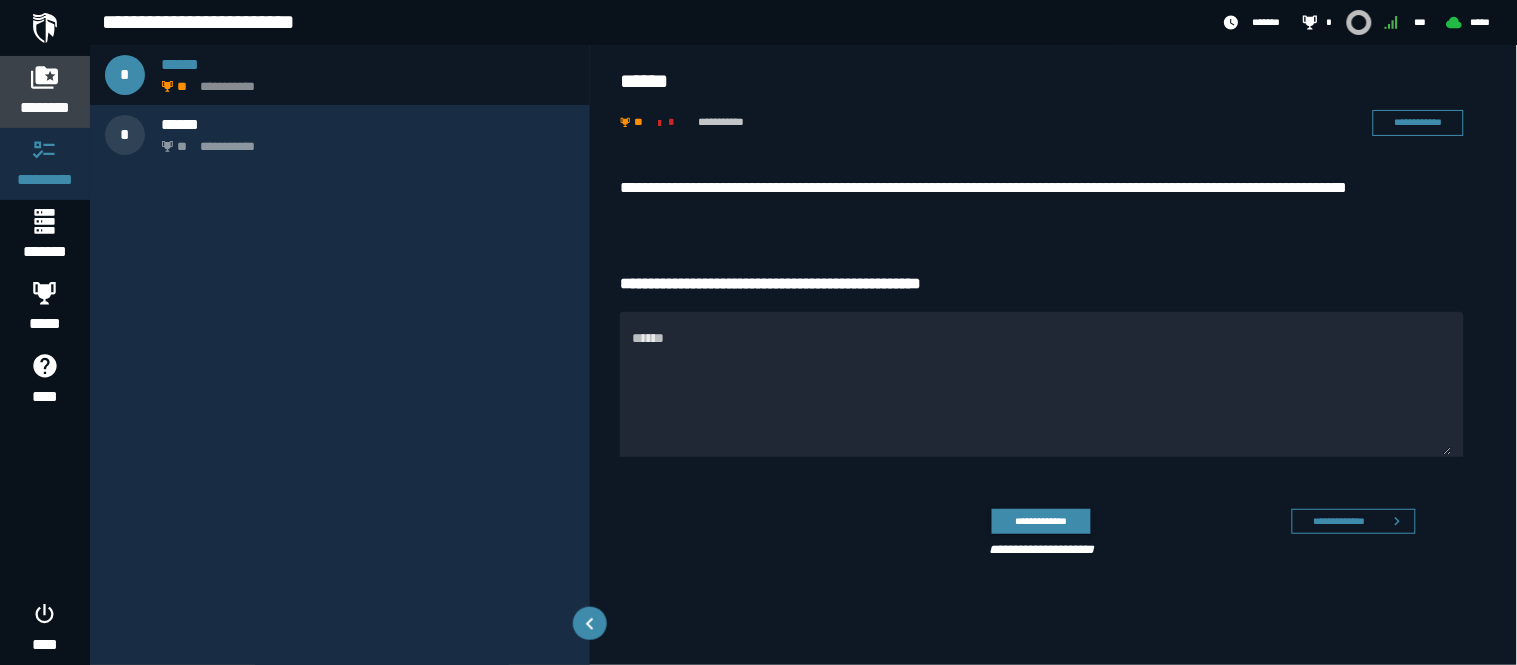 click on "********" at bounding box center (45, 92) 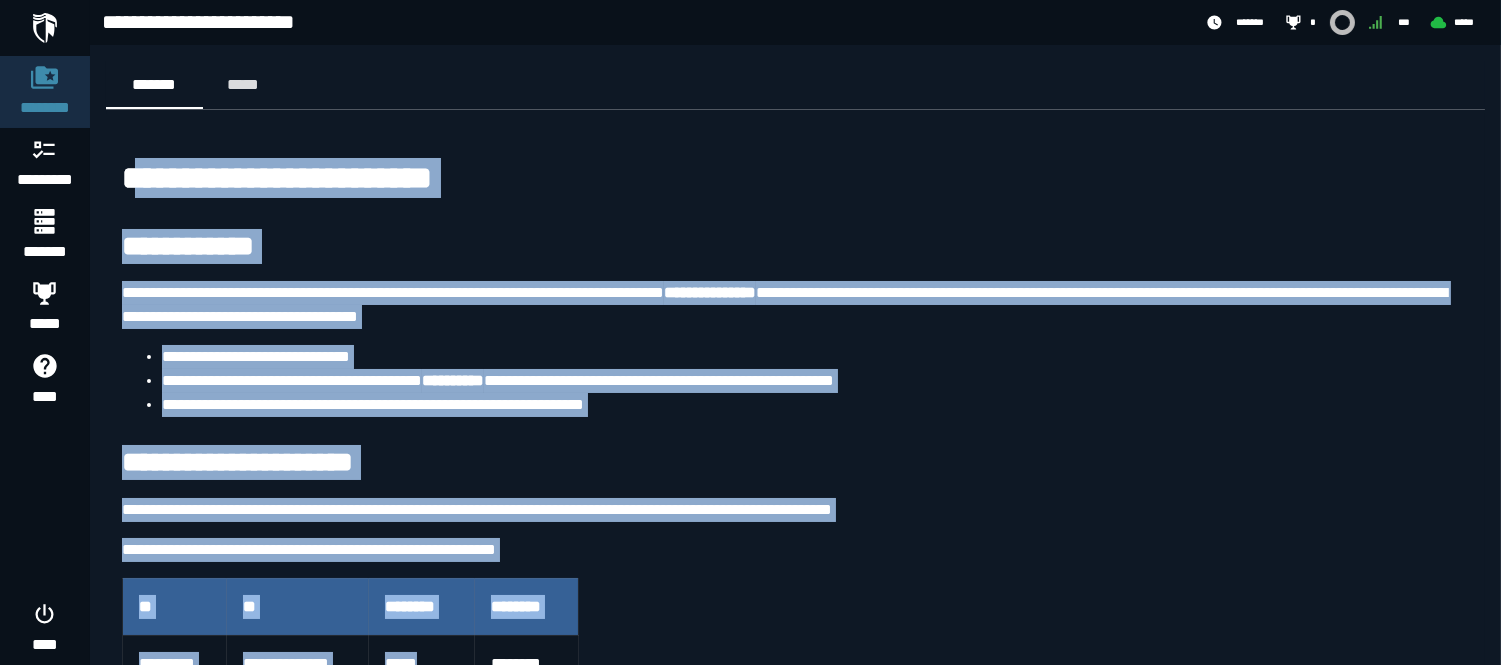 scroll, scrollTop: 205, scrollLeft: 0, axis: vertical 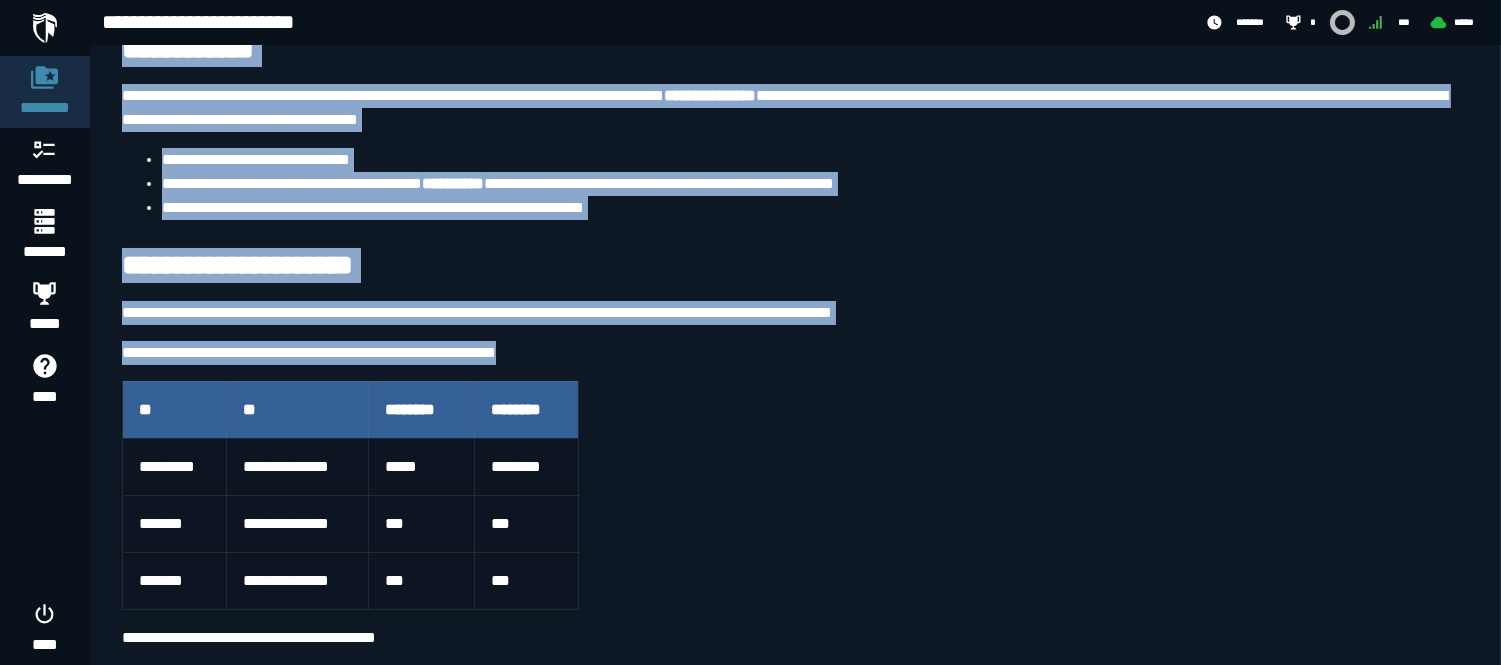 drag, startPoint x: 143, startPoint y: 147, endPoint x: 618, endPoint y: 562, distance: 630.75354 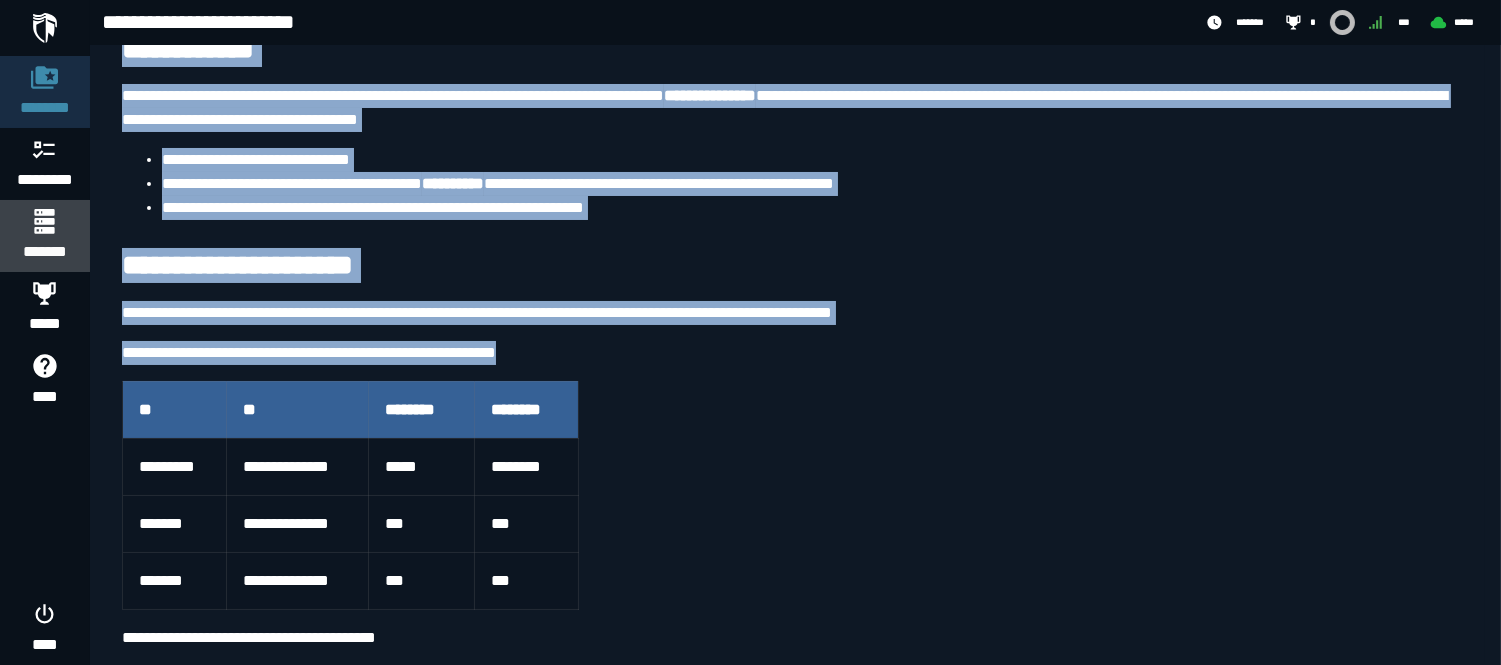 click on "*******" at bounding box center (44, 236) 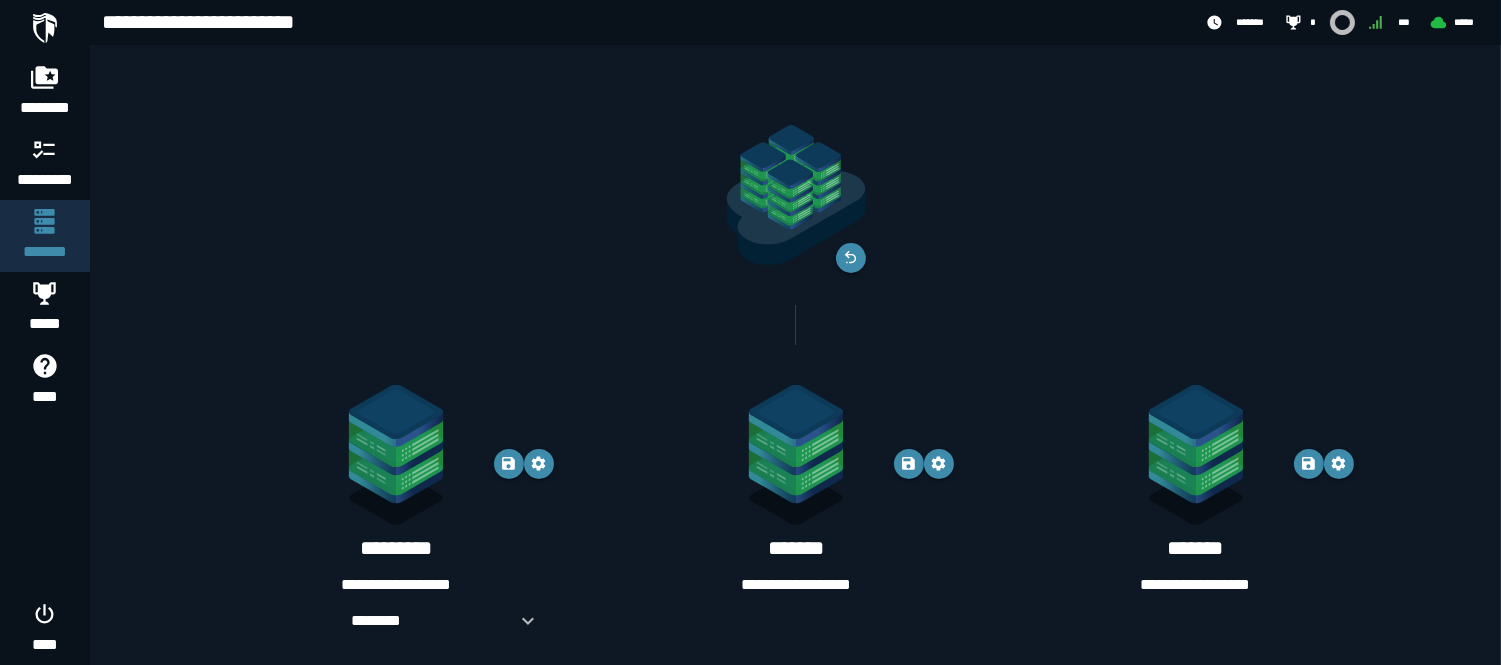 scroll, scrollTop: 25, scrollLeft: 0, axis: vertical 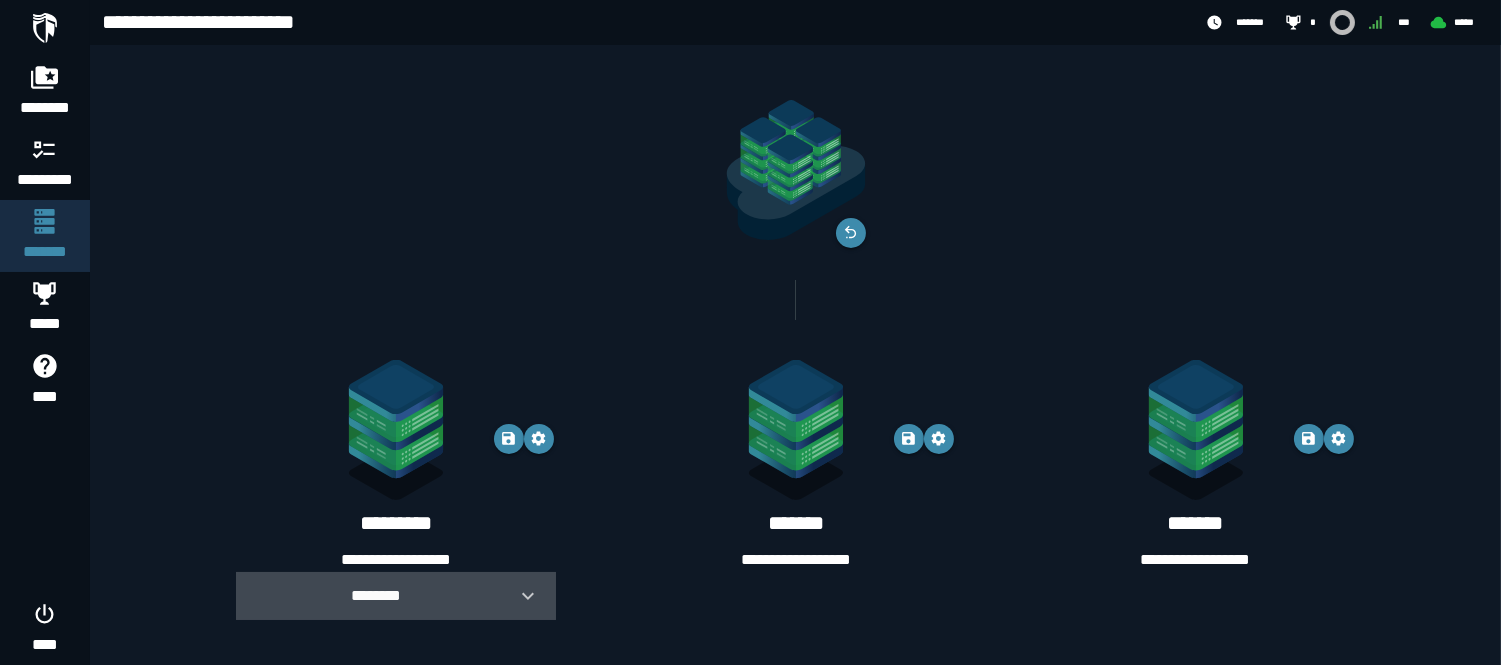 click 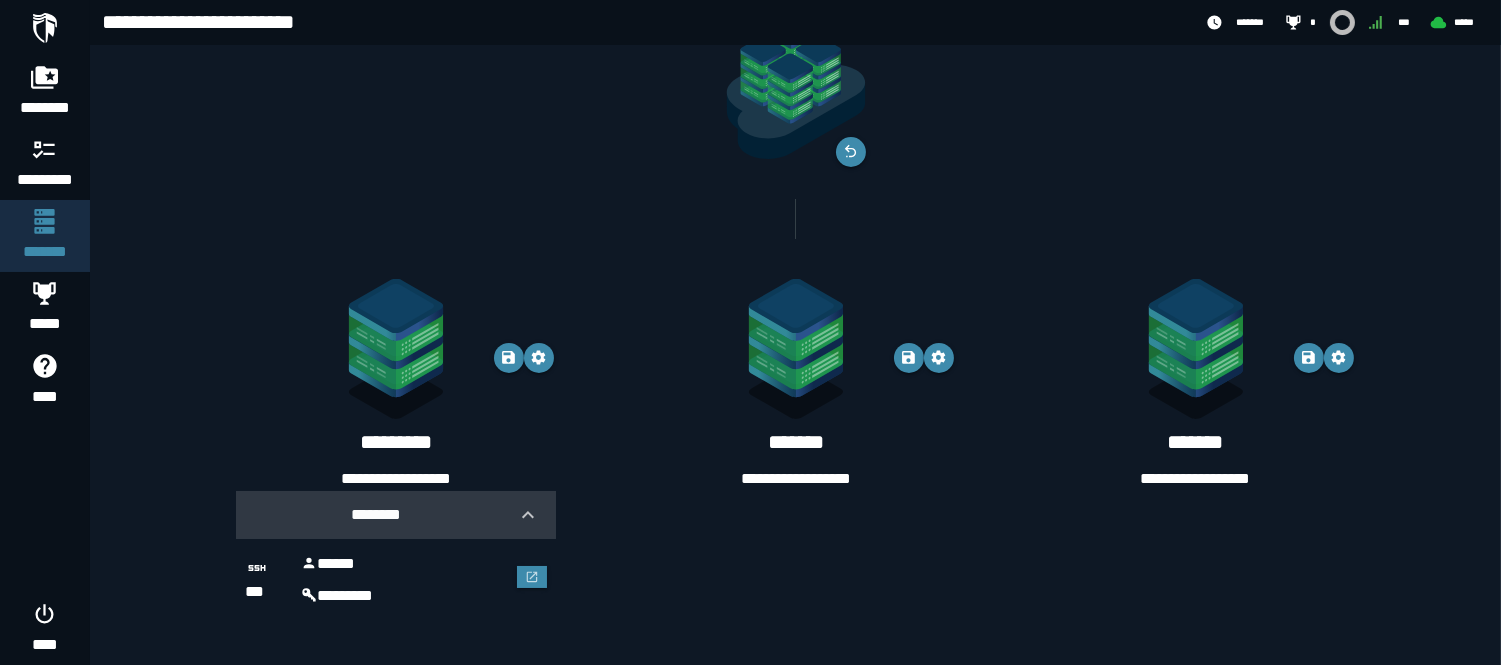 scroll, scrollTop: 107, scrollLeft: 0, axis: vertical 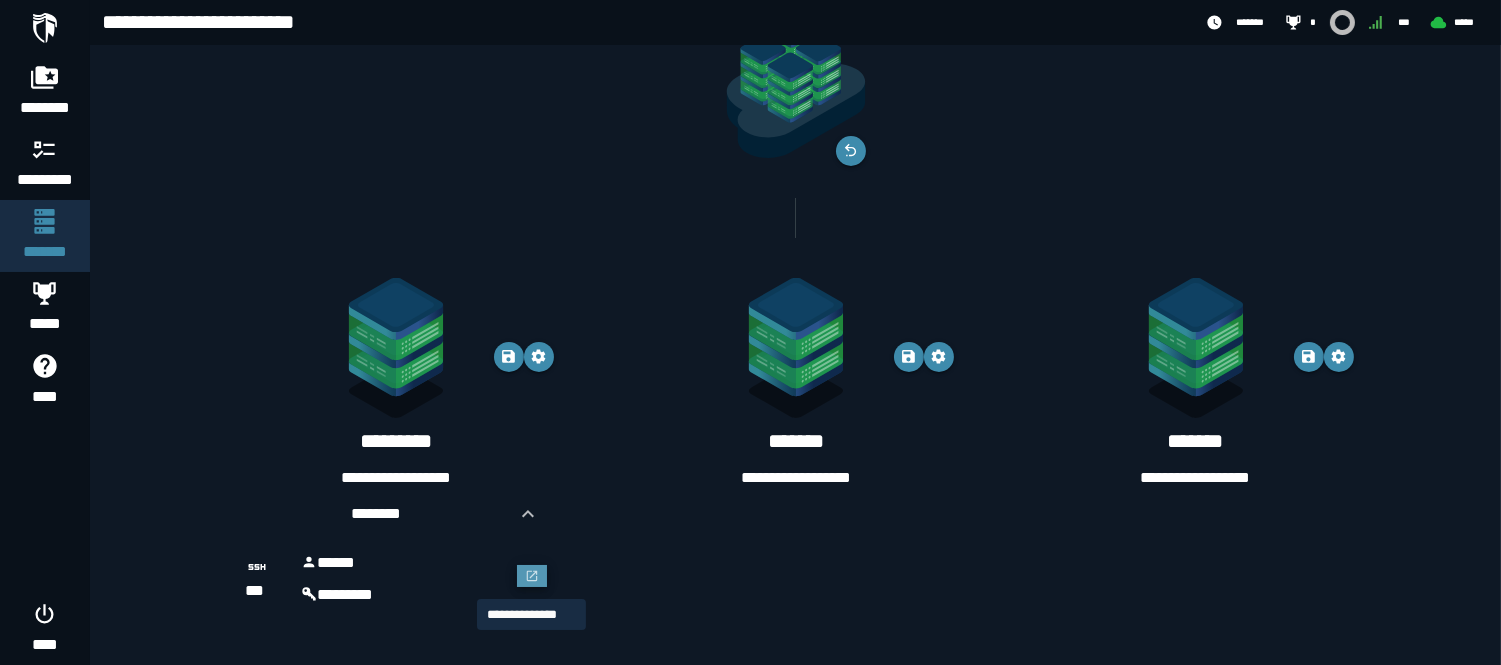 click 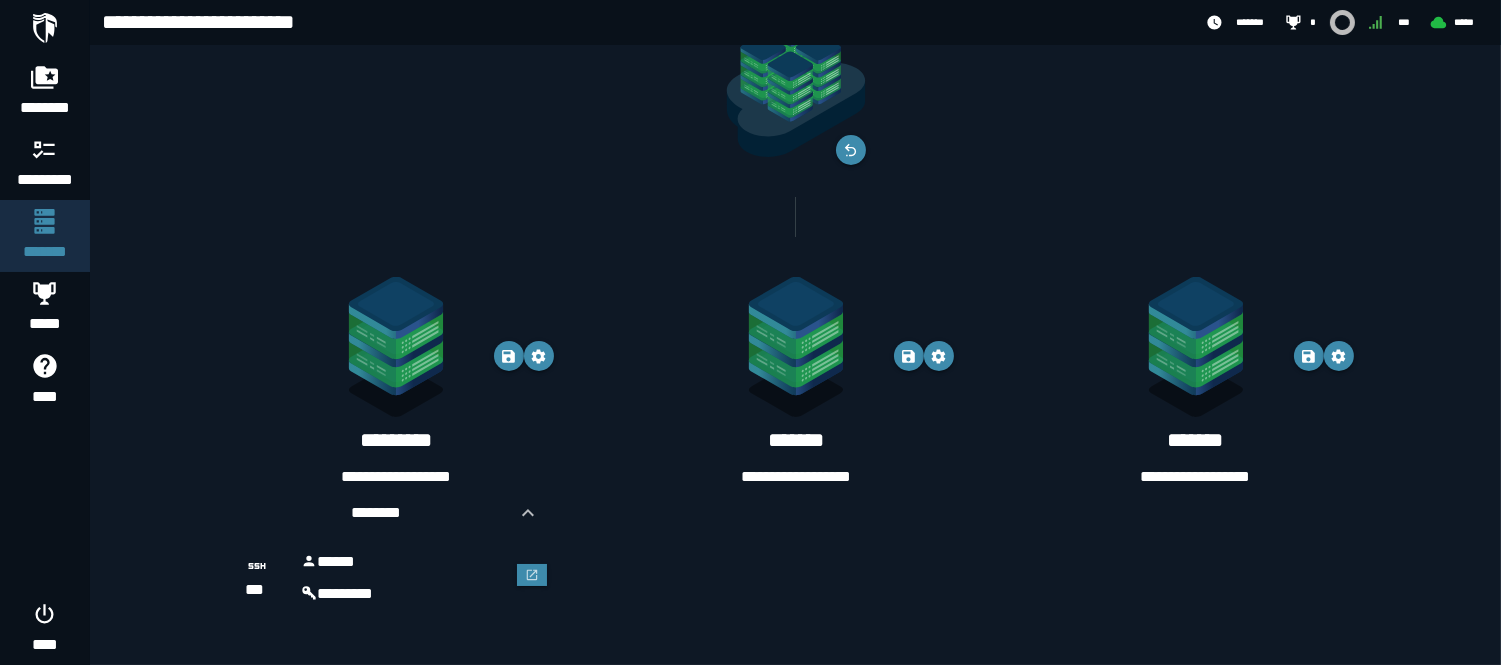 scroll, scrollTop: 107, scrollLeft: 0, axis: vertical 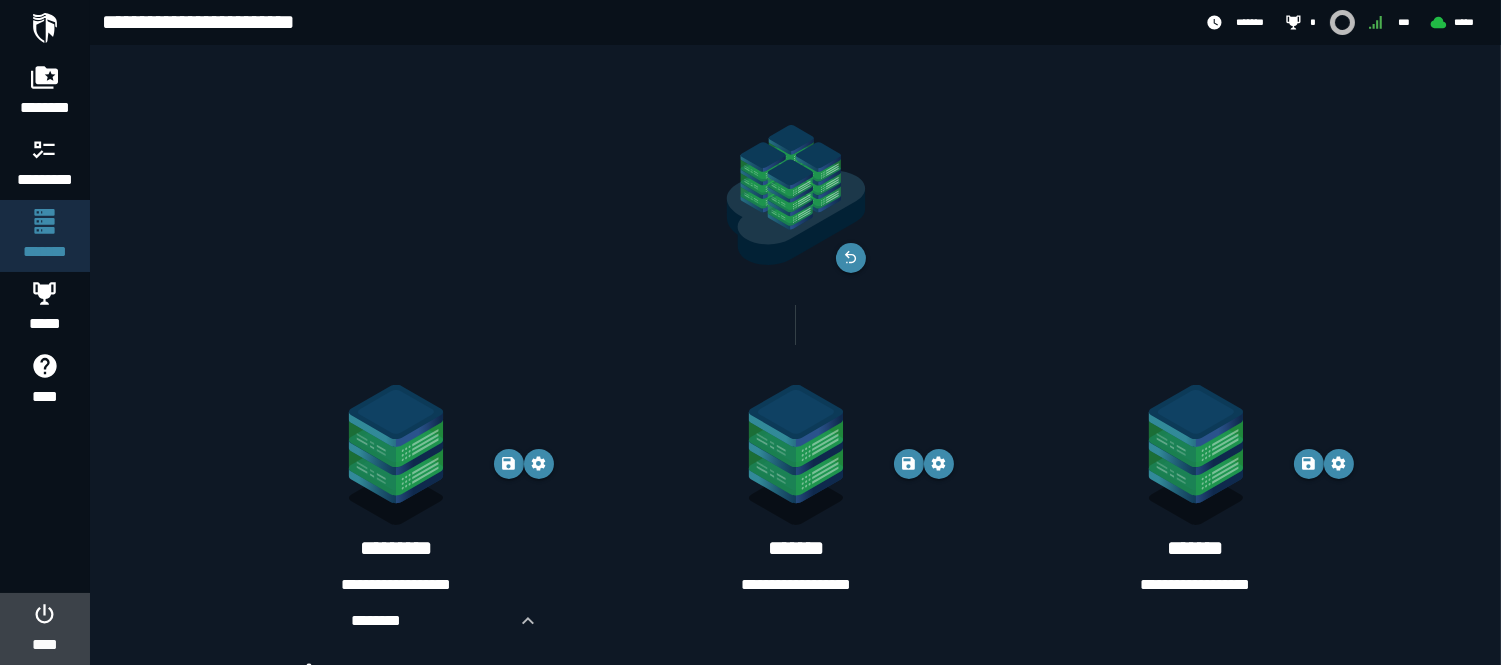 click on "****" at bounding box center [44, 645] 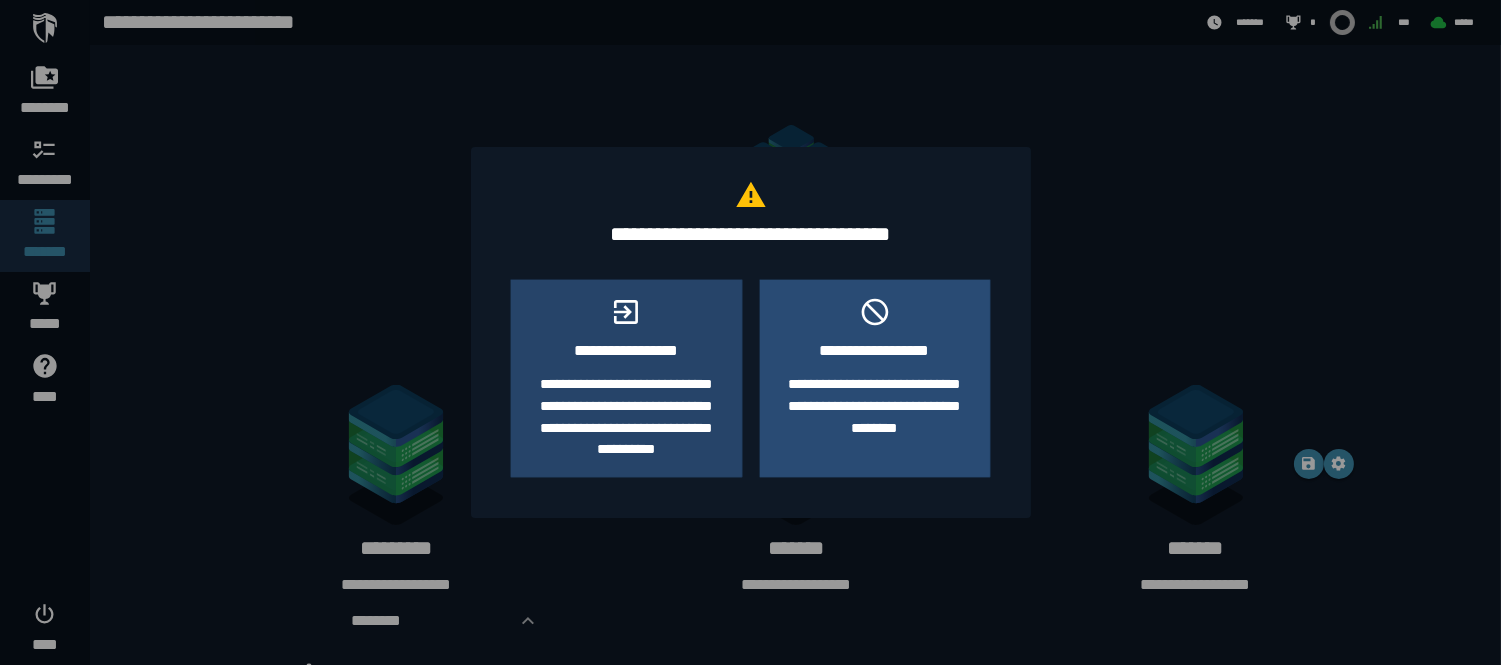 click on "**********" 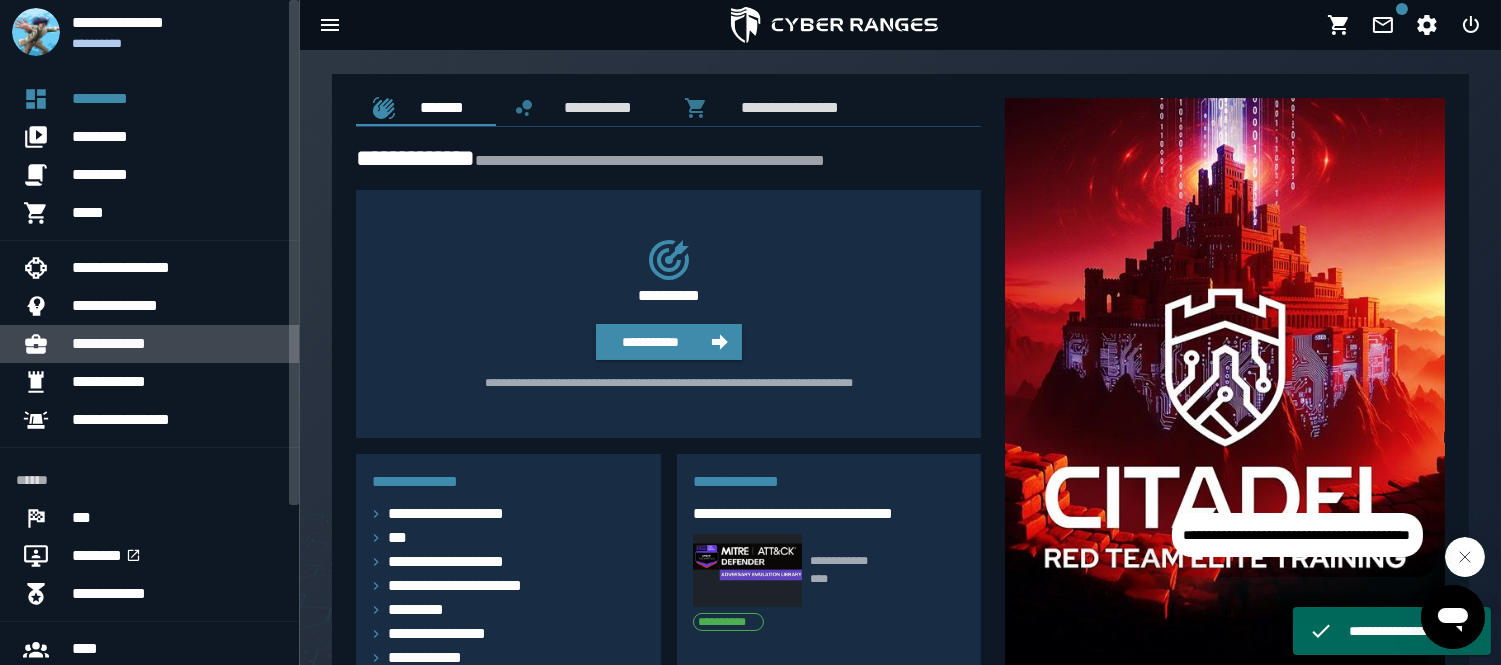 click on "**********" at bounding box center (177, 344) 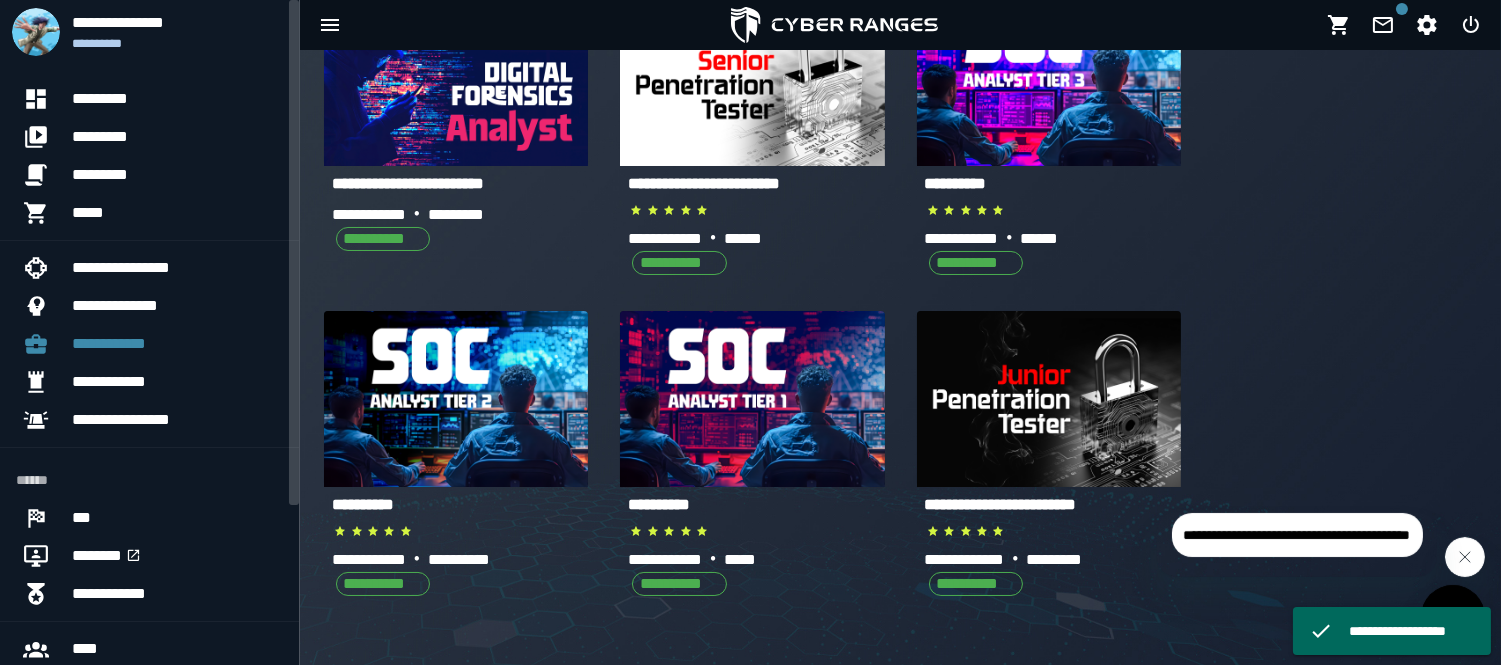 scroll, scrollTop: 182, scrollLeft: 0, axis: vertical 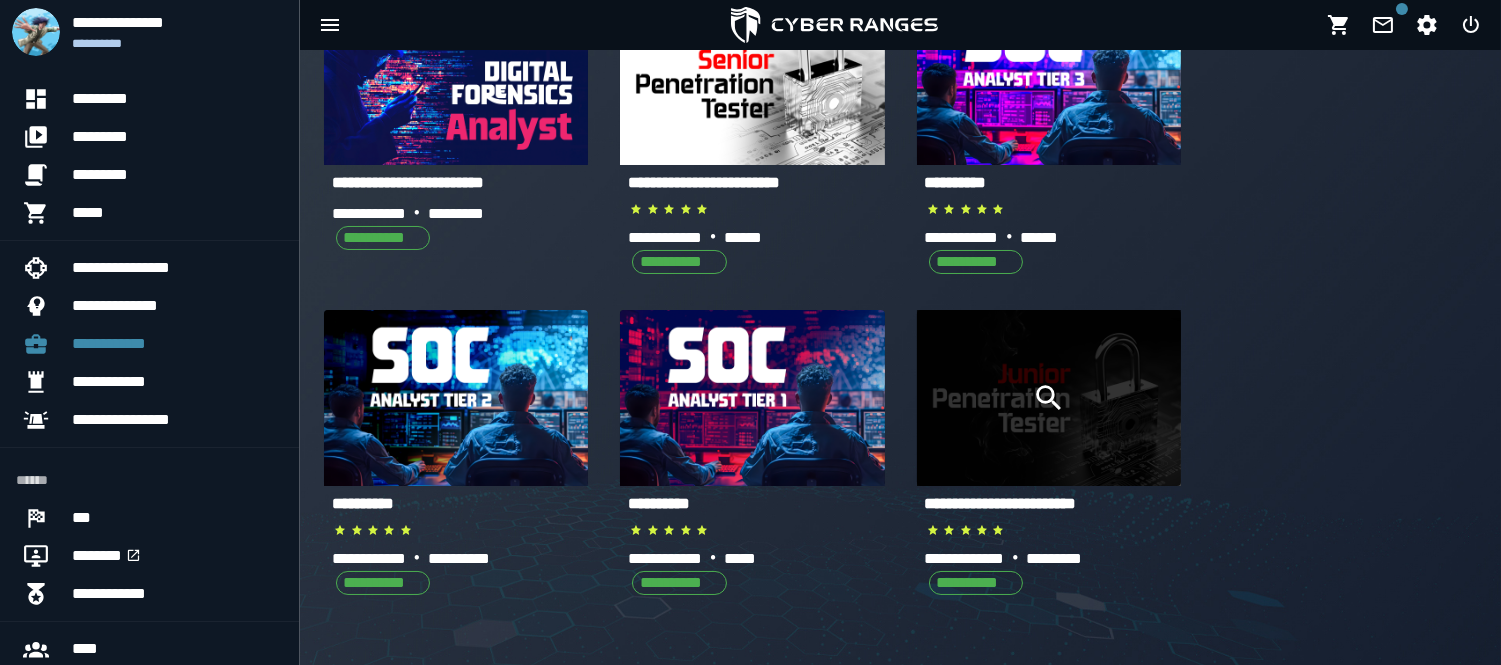 click 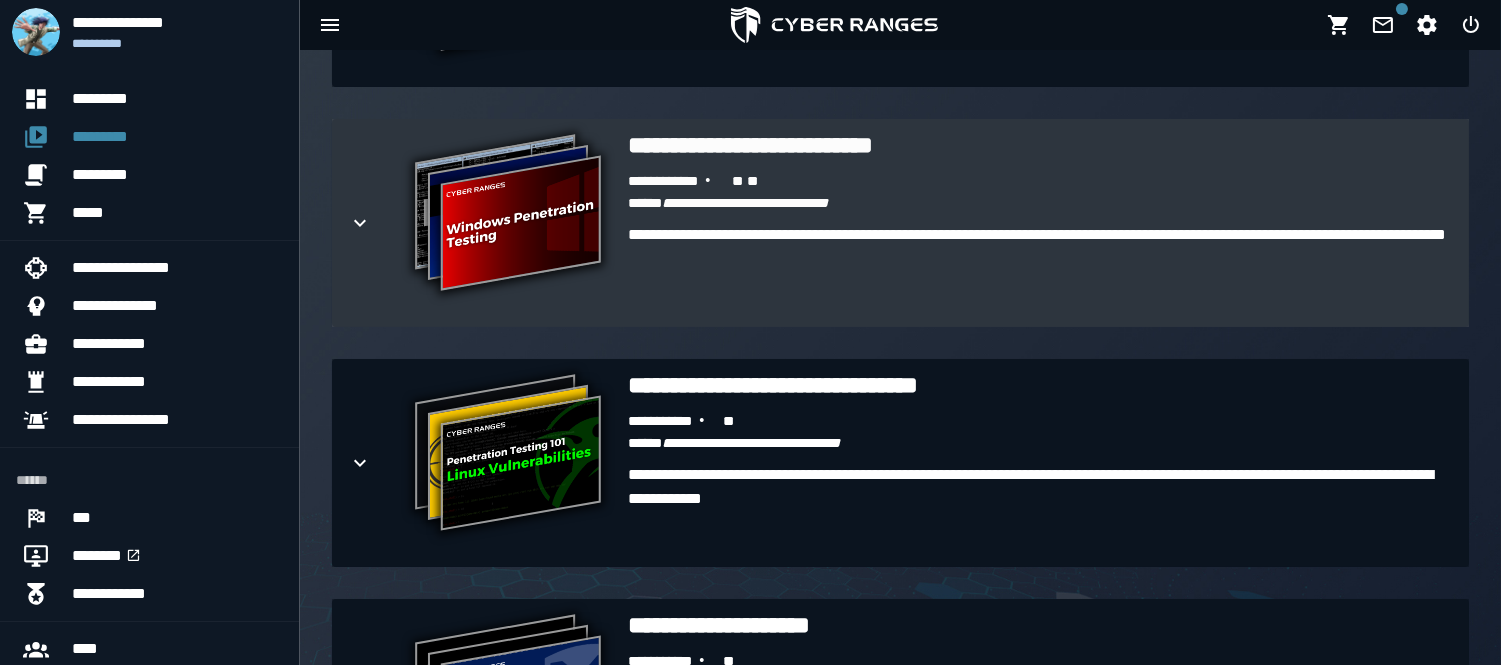 scroll, scrollTop: 2166, scrollLeft: 0, axis: vertical 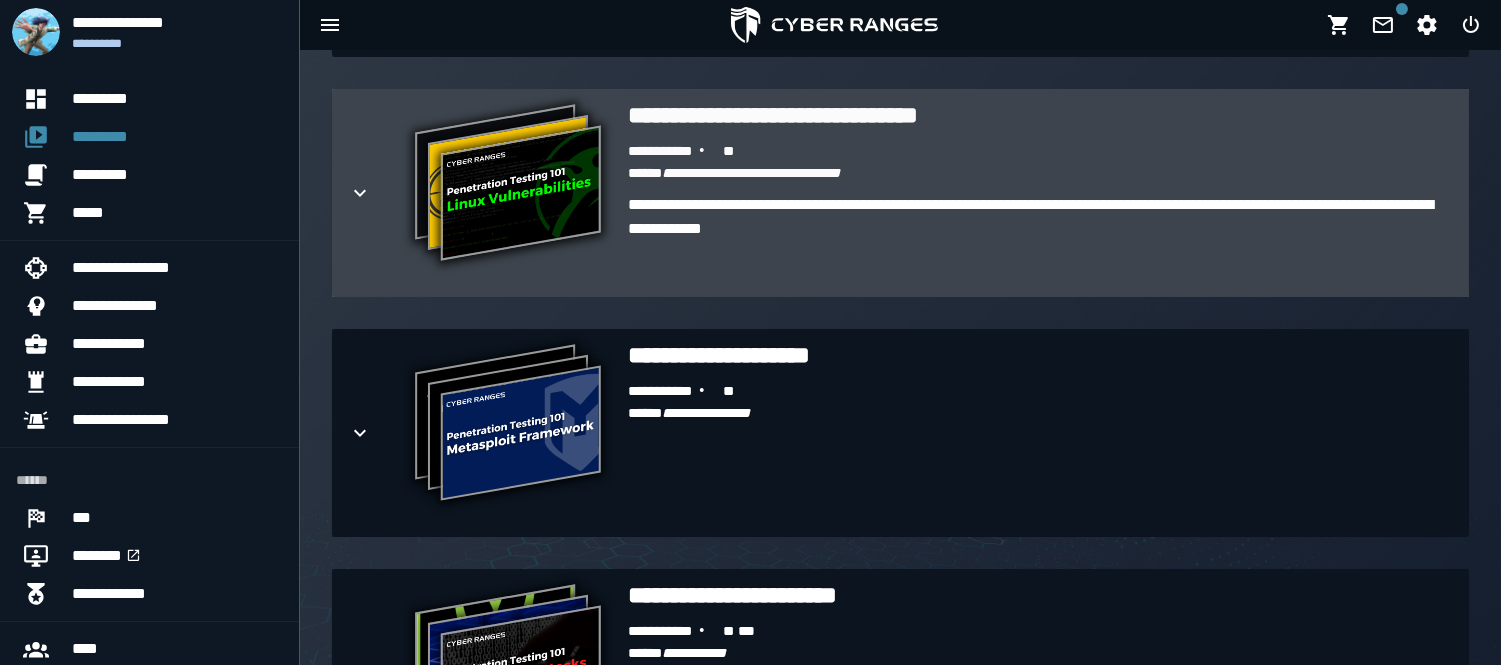 click on "**********" at bounding box center [1040, 241] 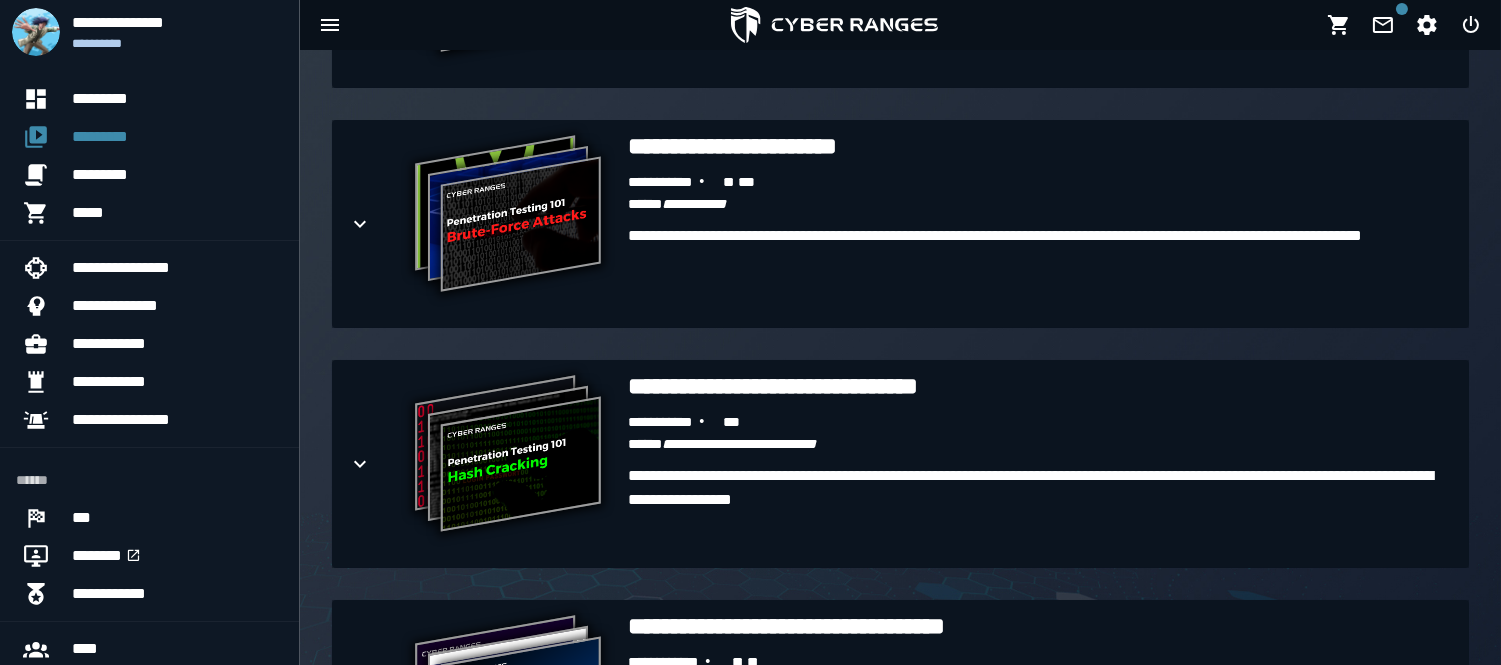 scroll, scrollTop: 3476, scrollLeft: 0, axis: vertical 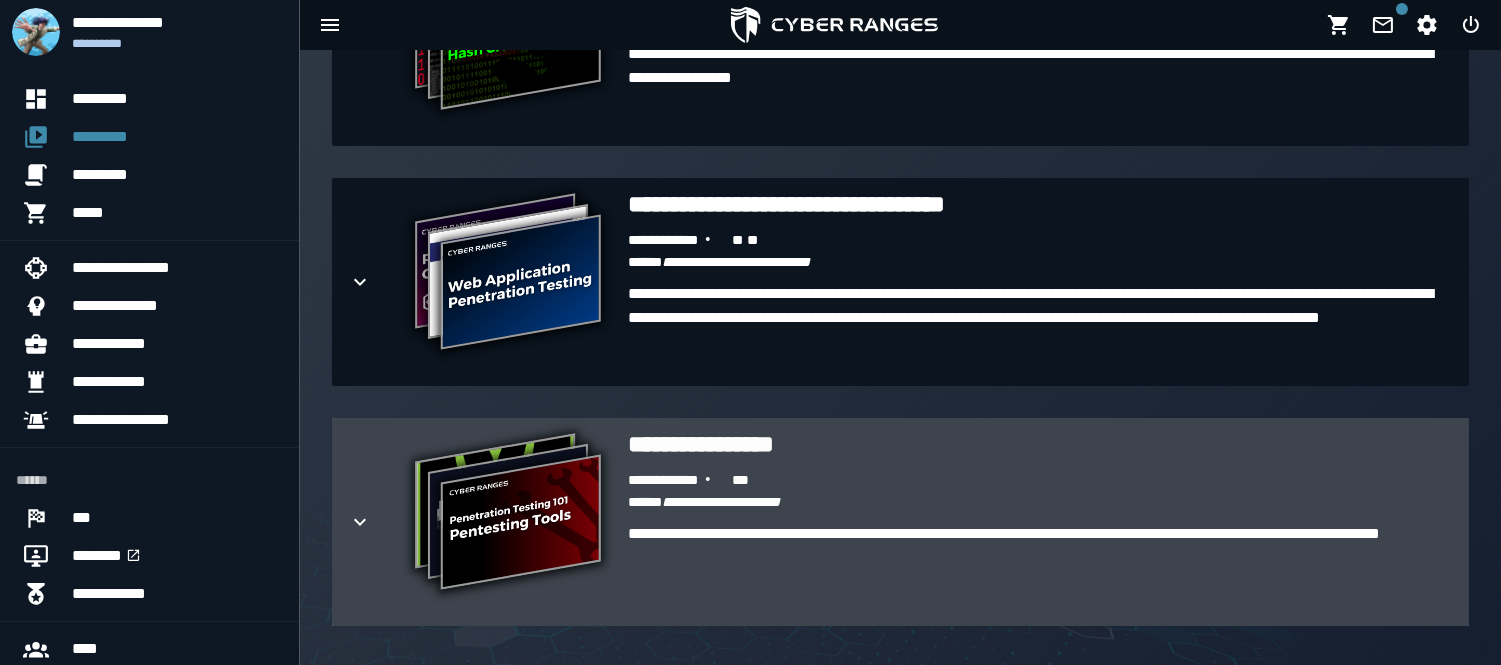 click on "**********" at bounding box center [721, 502] 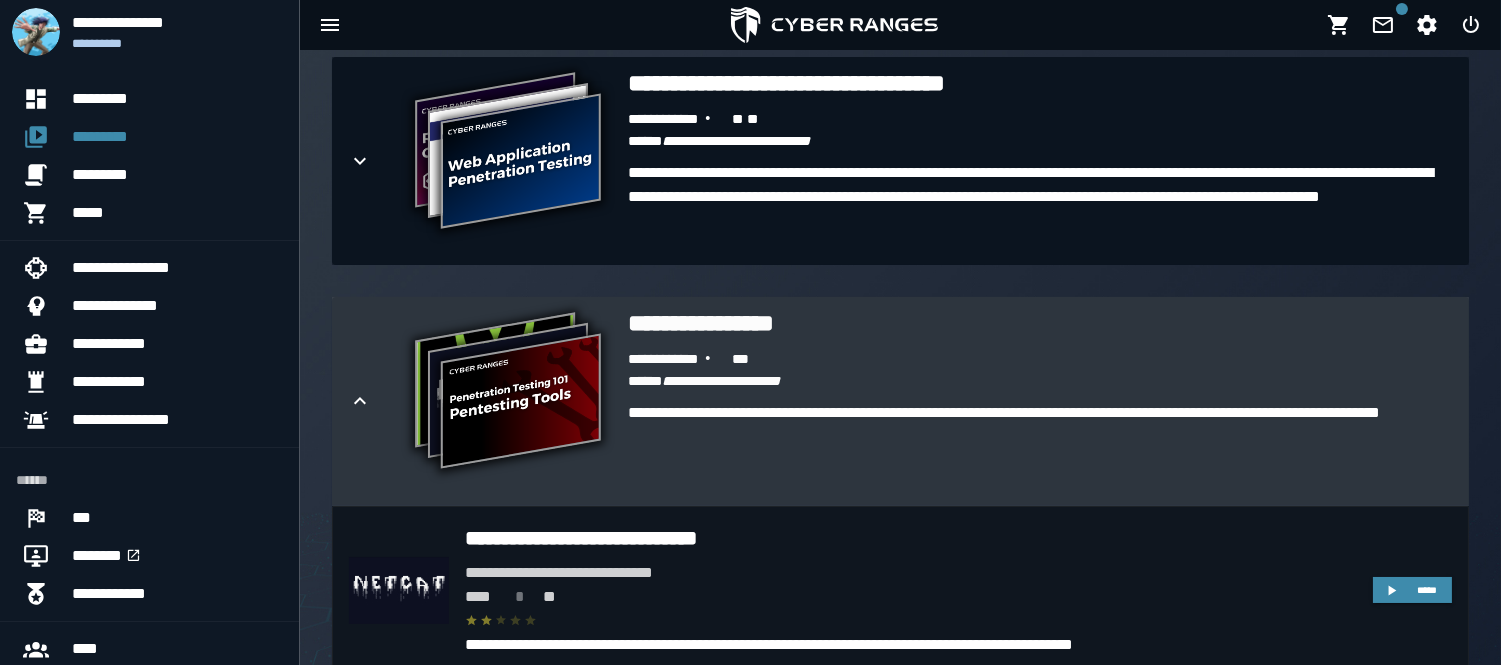 scroll, scrollTop: 4207, scrollLeft: 0, axis: vertical 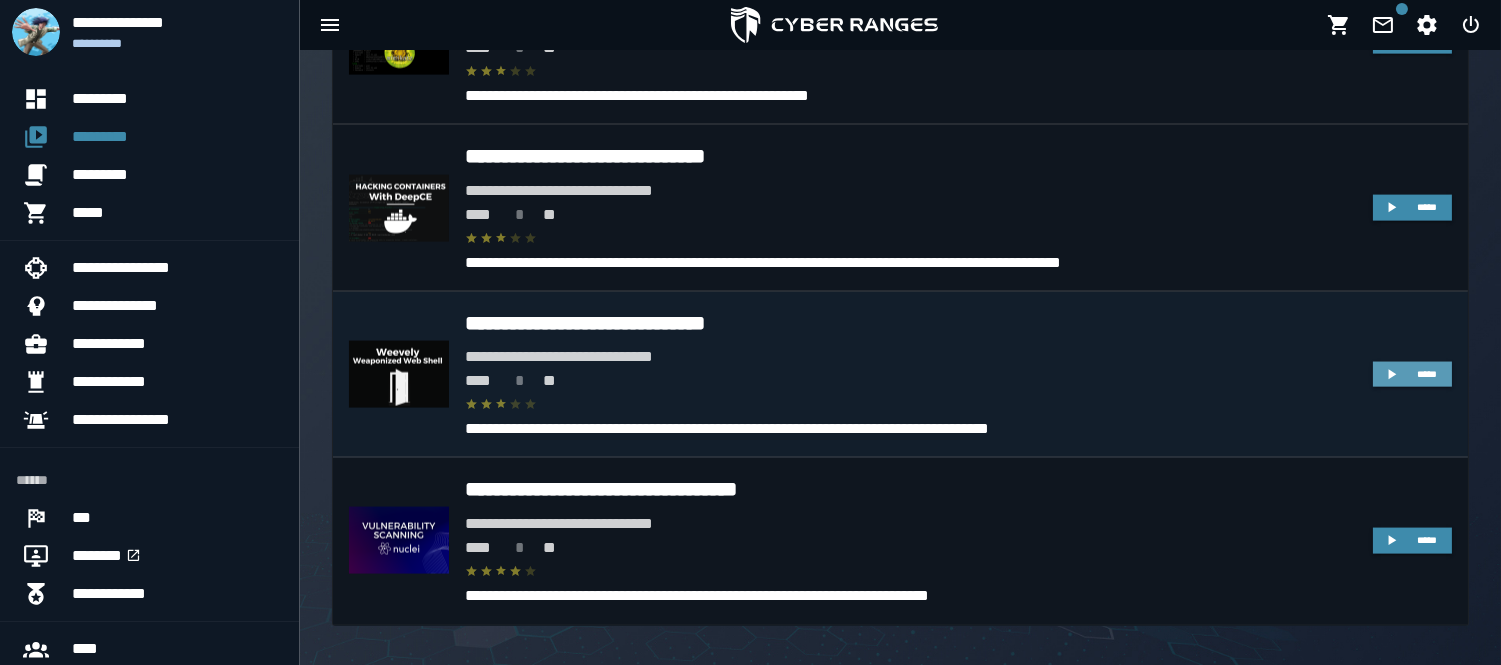 click on "*****" at bounding box center (1412, 375) 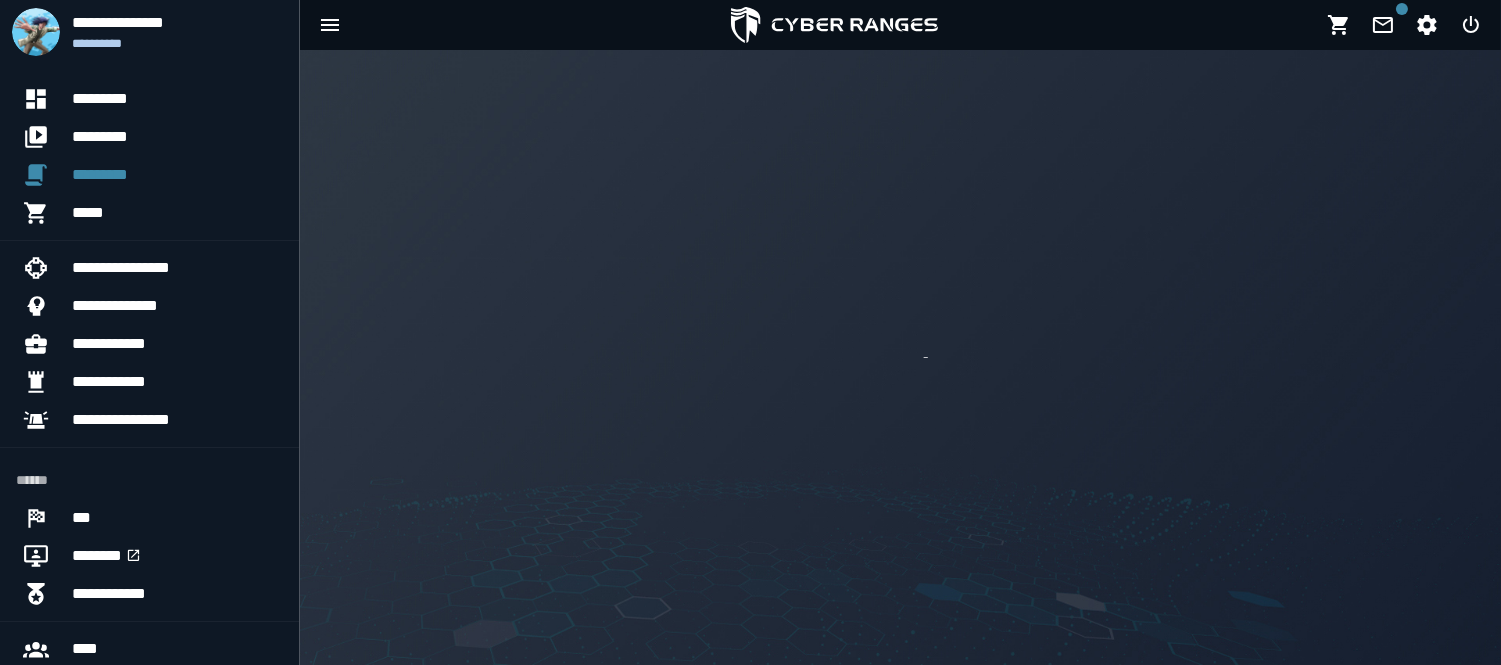 scroll, scrollTop: 0, scrollLeft: 0, axis: both 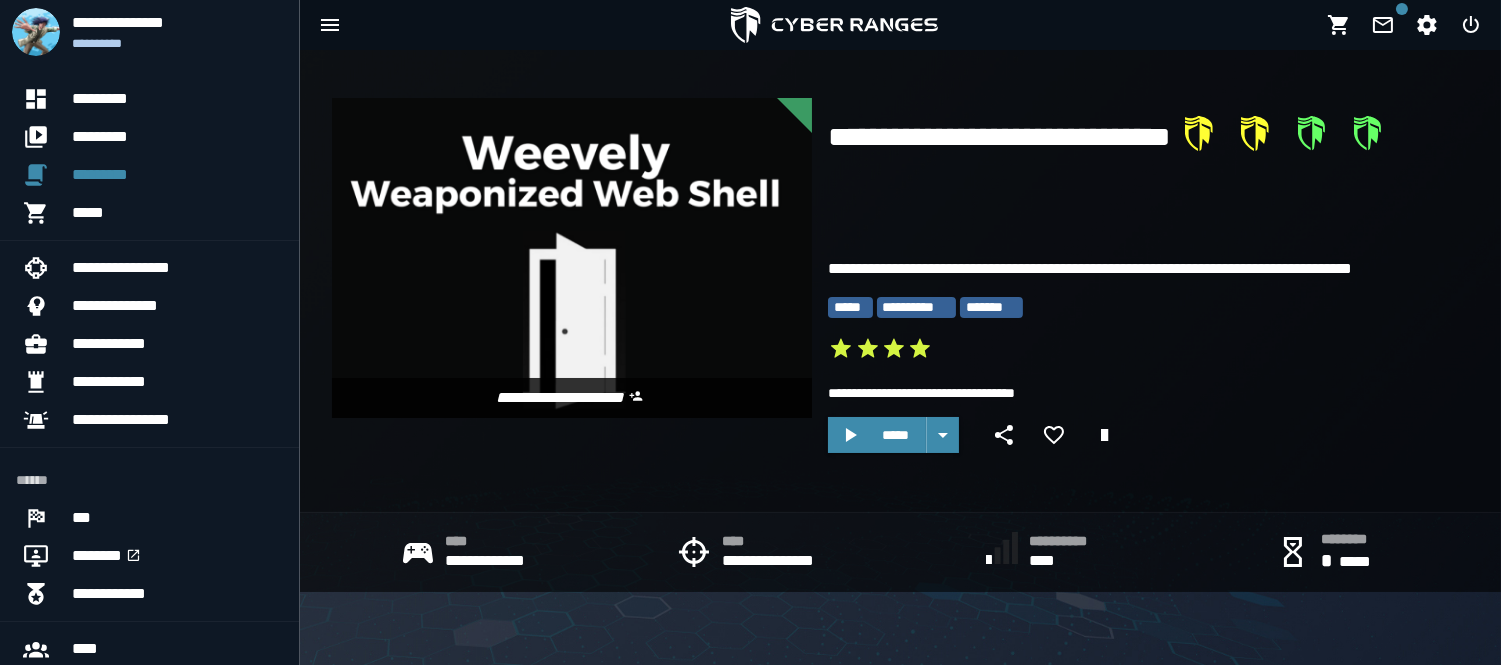 click on "*****" at bounding box center (877, 435) 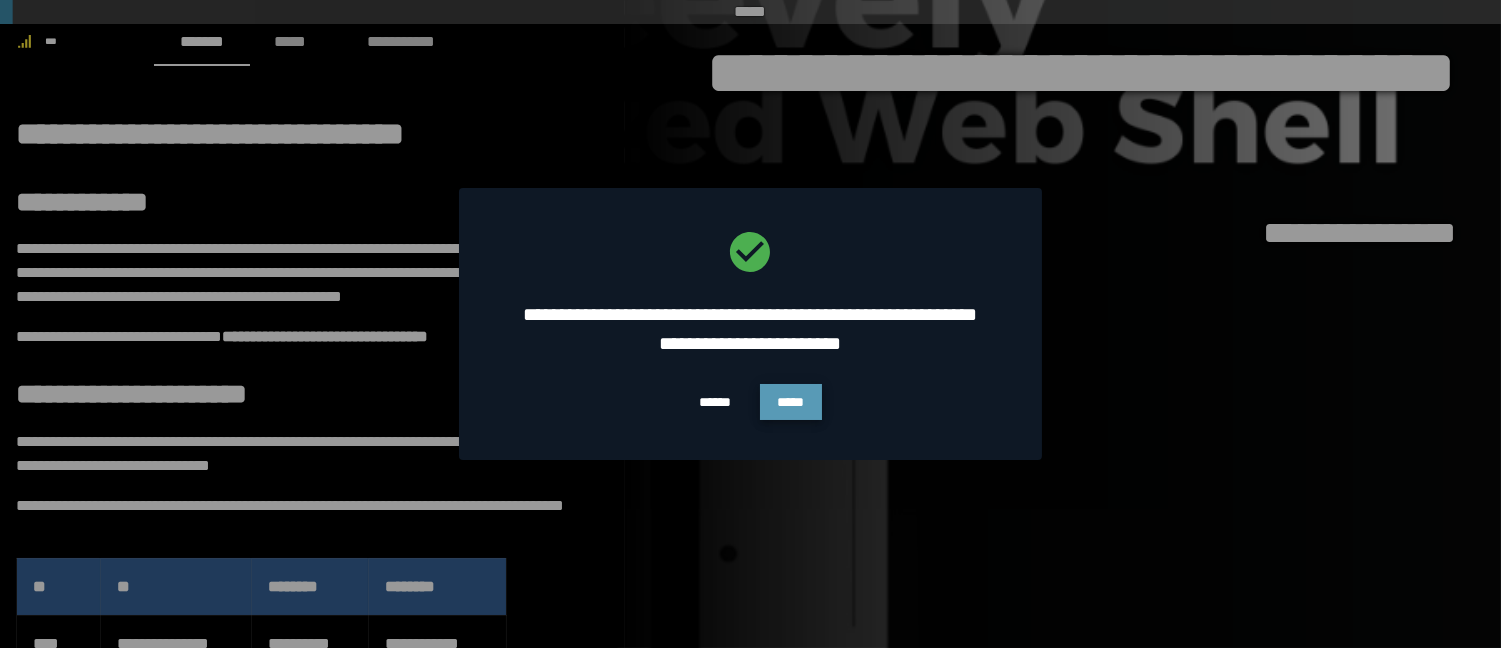 click on "*****" at bounding box center [791, 402] 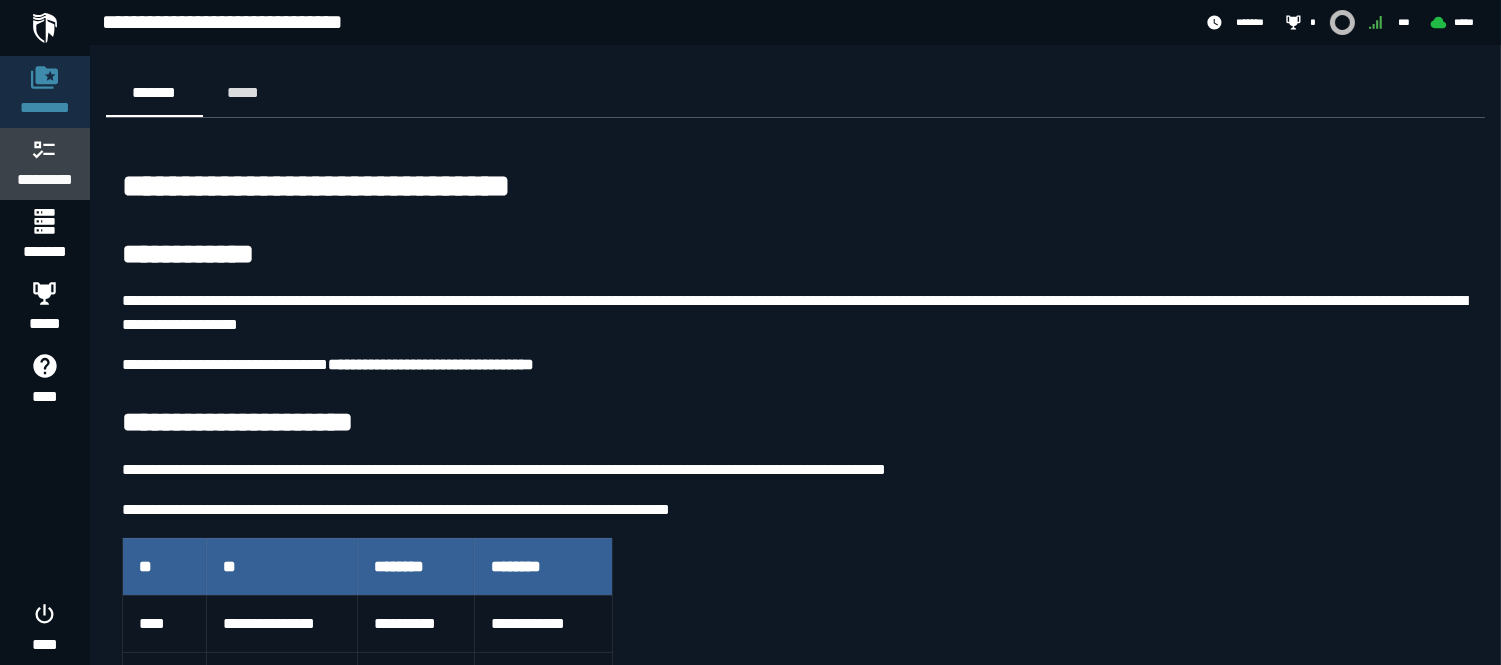click on "*********" at bounding box center (45, 180) 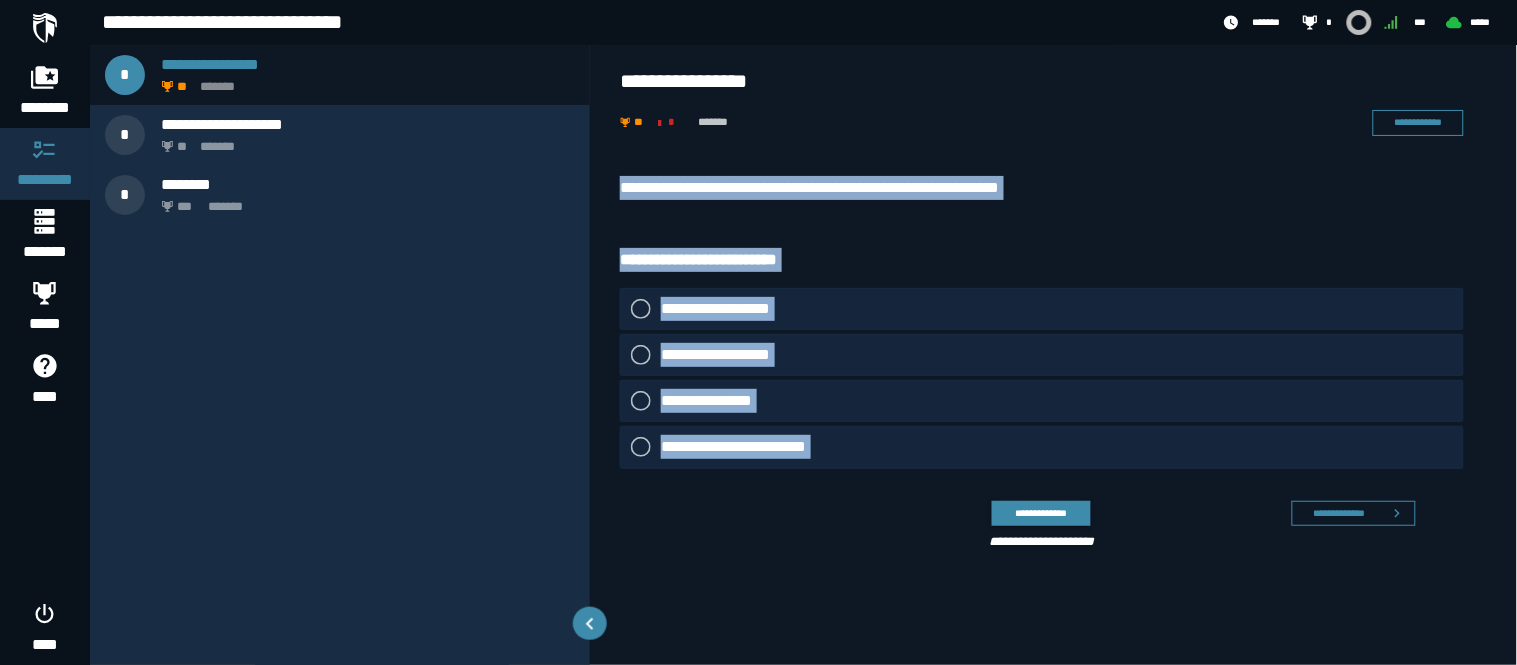 drag, startPoint x: 605, startPoint y: 165, endPoint x: 845, endPoint y: 483, distance: 398.4018 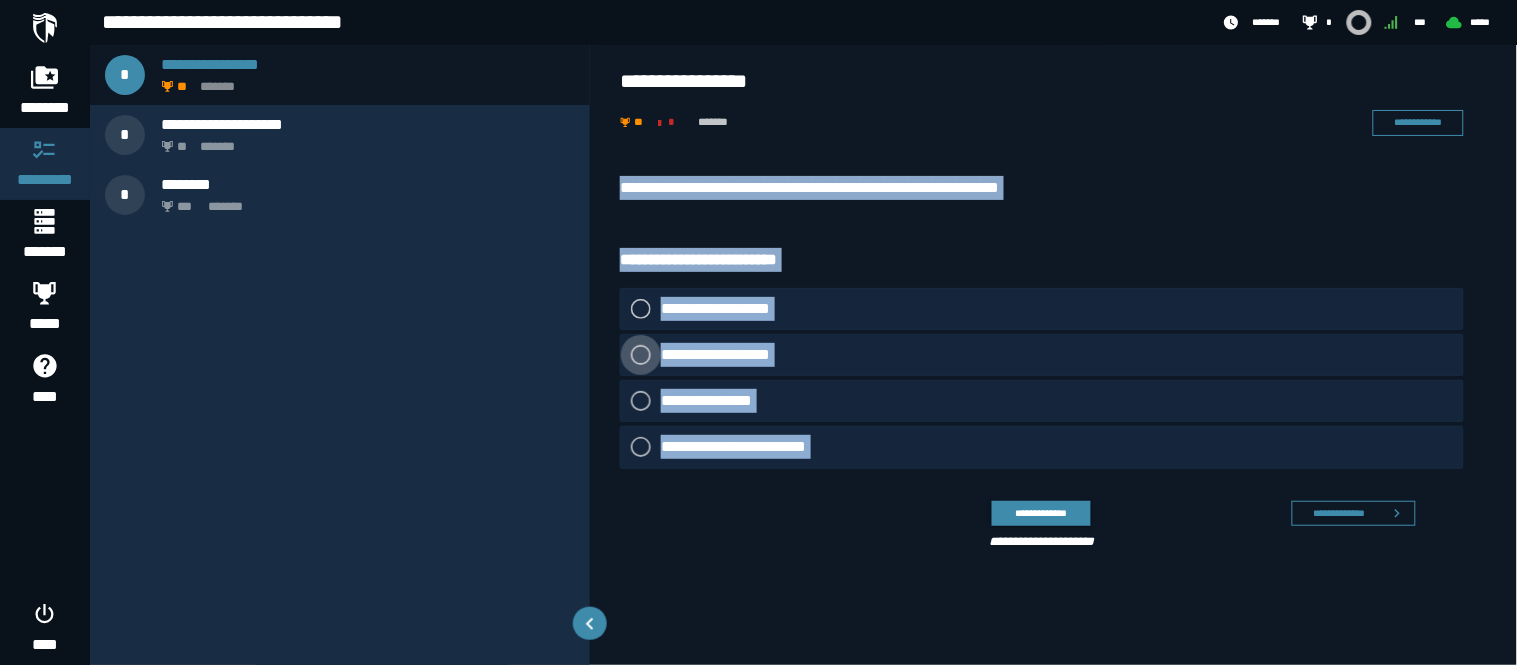 click 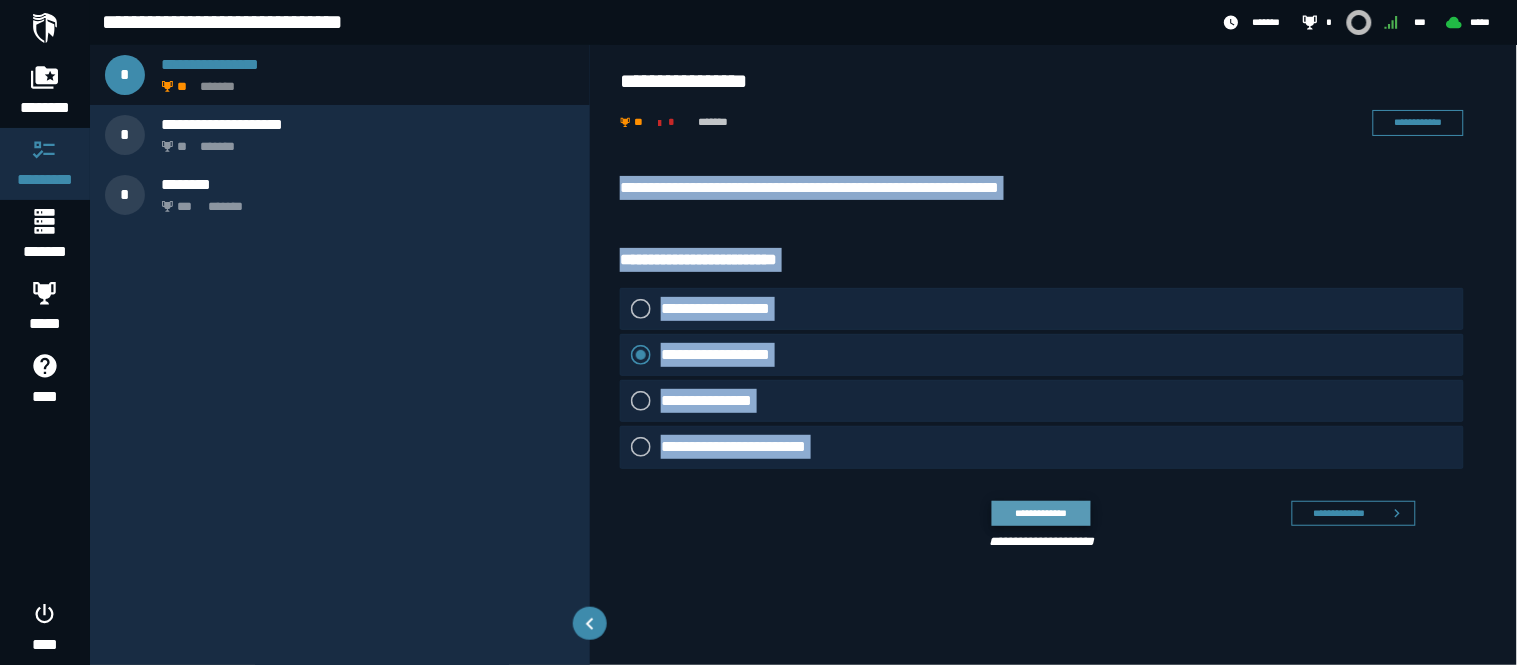 click on "**********" at bounding box center (1041, 513) 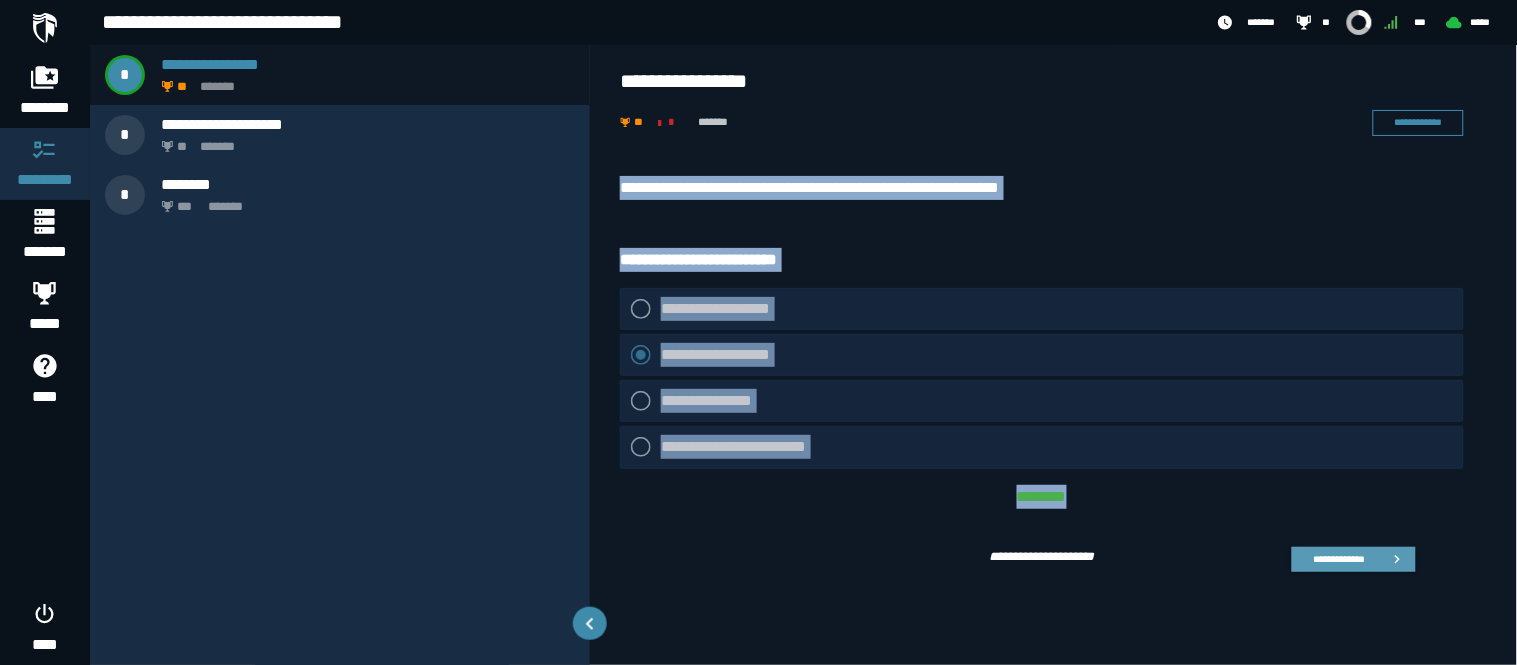 click on "**********" at bounding box center (1339, 559) 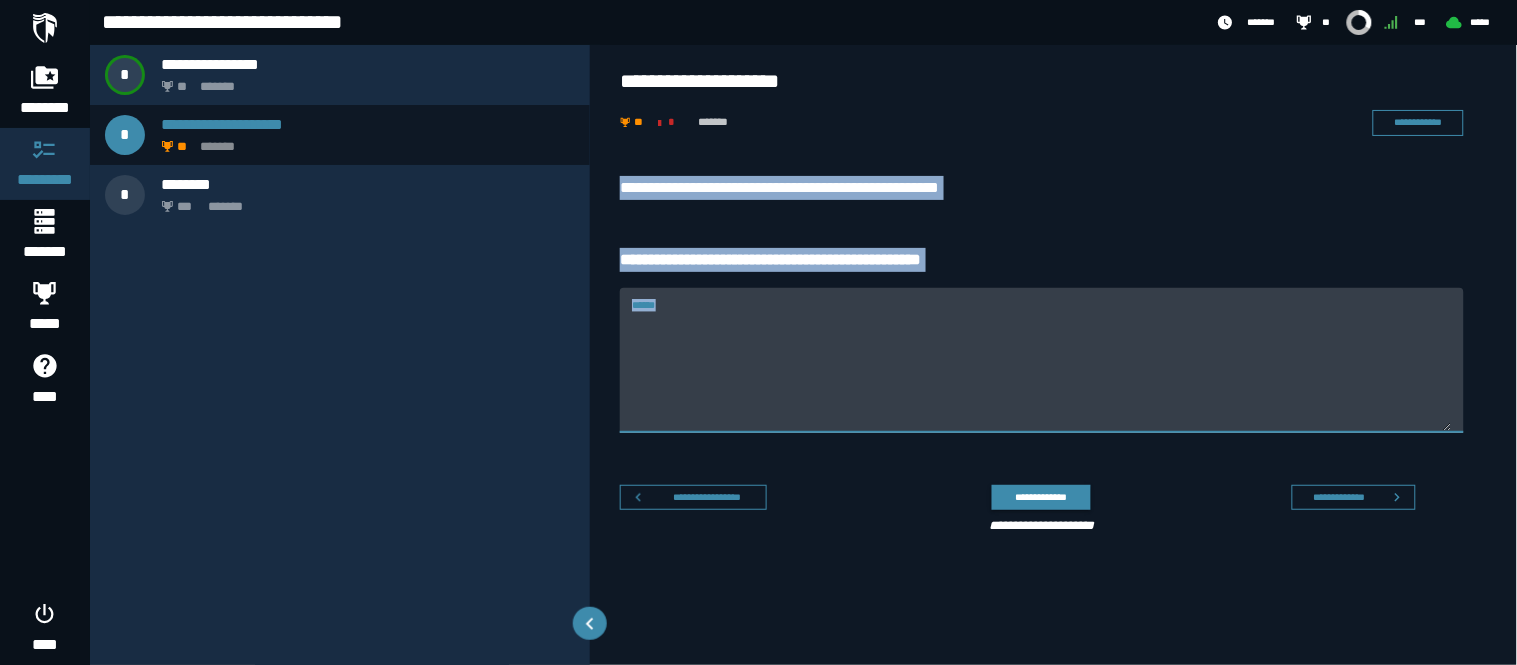 click on "******" at bounding box center [1042, 372] 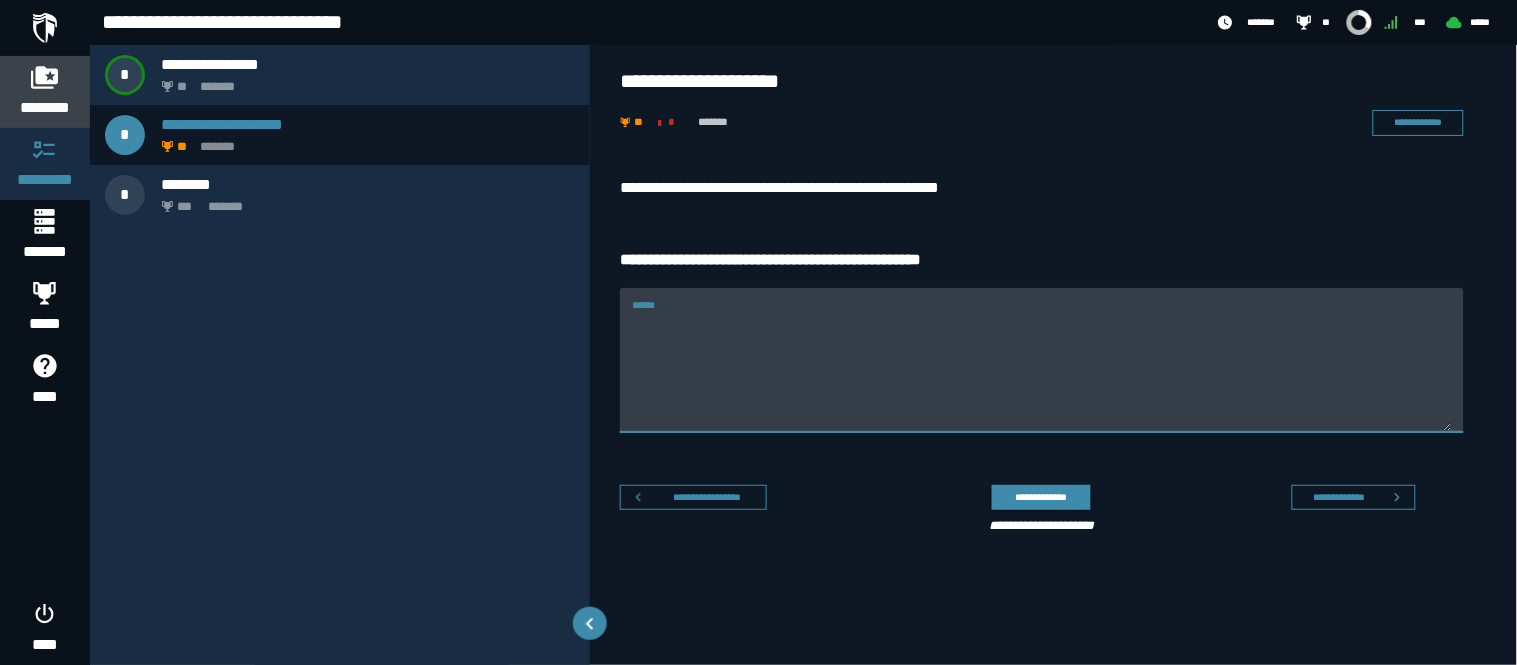 click on "********" 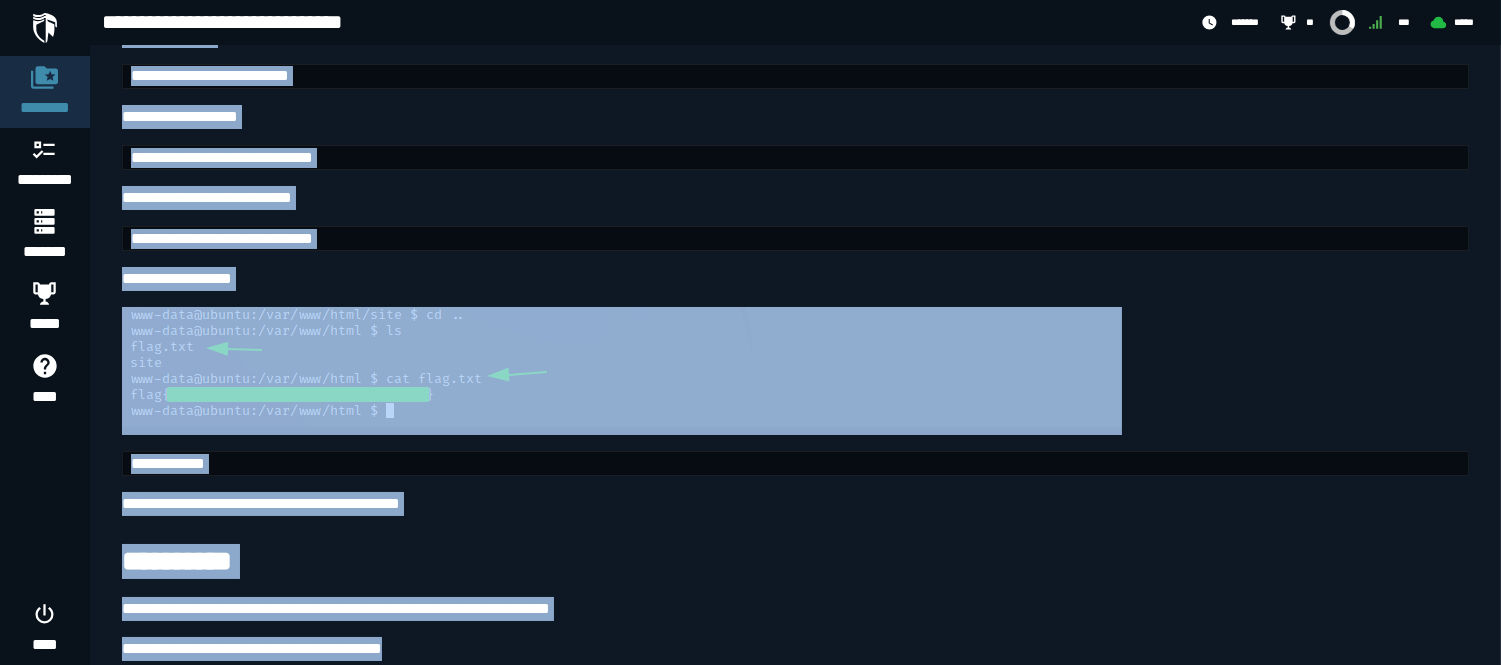 scroll, scrollTop: 10185, scrollLeft: 0, axis: vertical 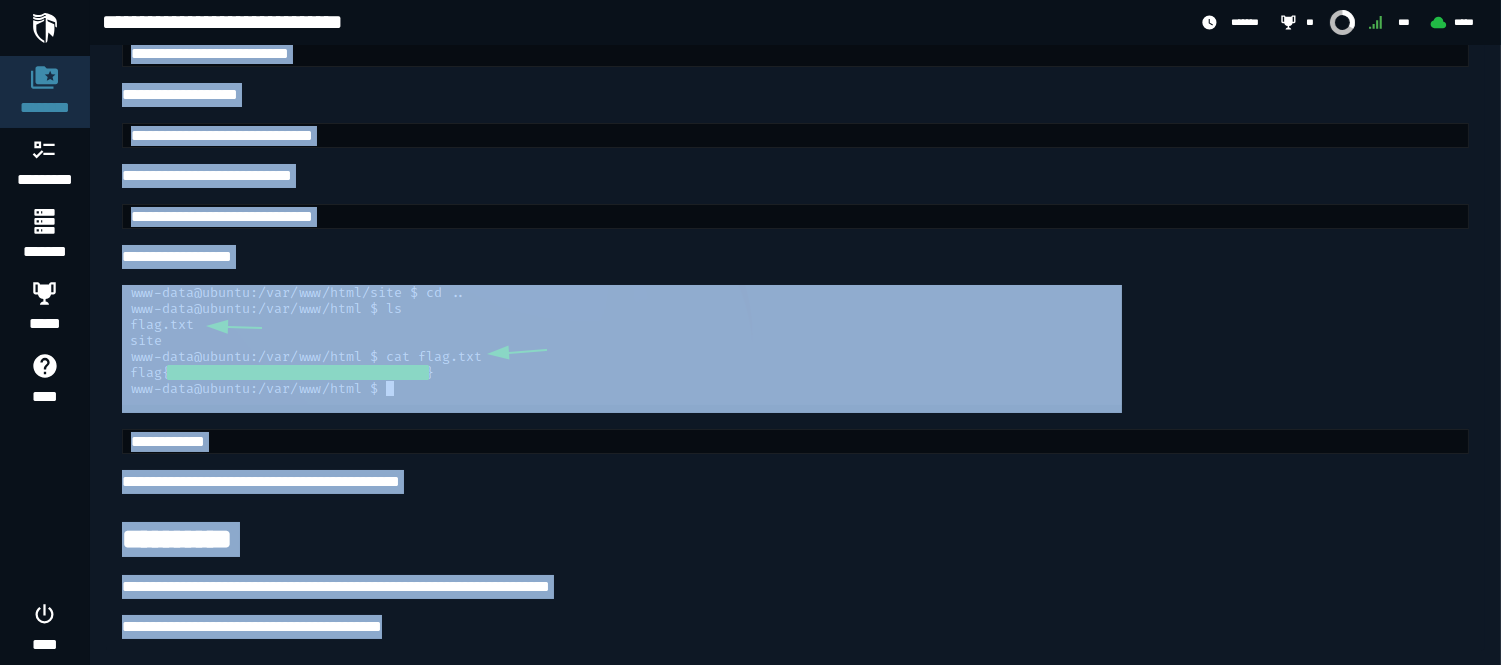 drag, startPoint x: 128, startPoint y: 146, endPoint x: 792, endPoint y: 717, distance: 875.7494 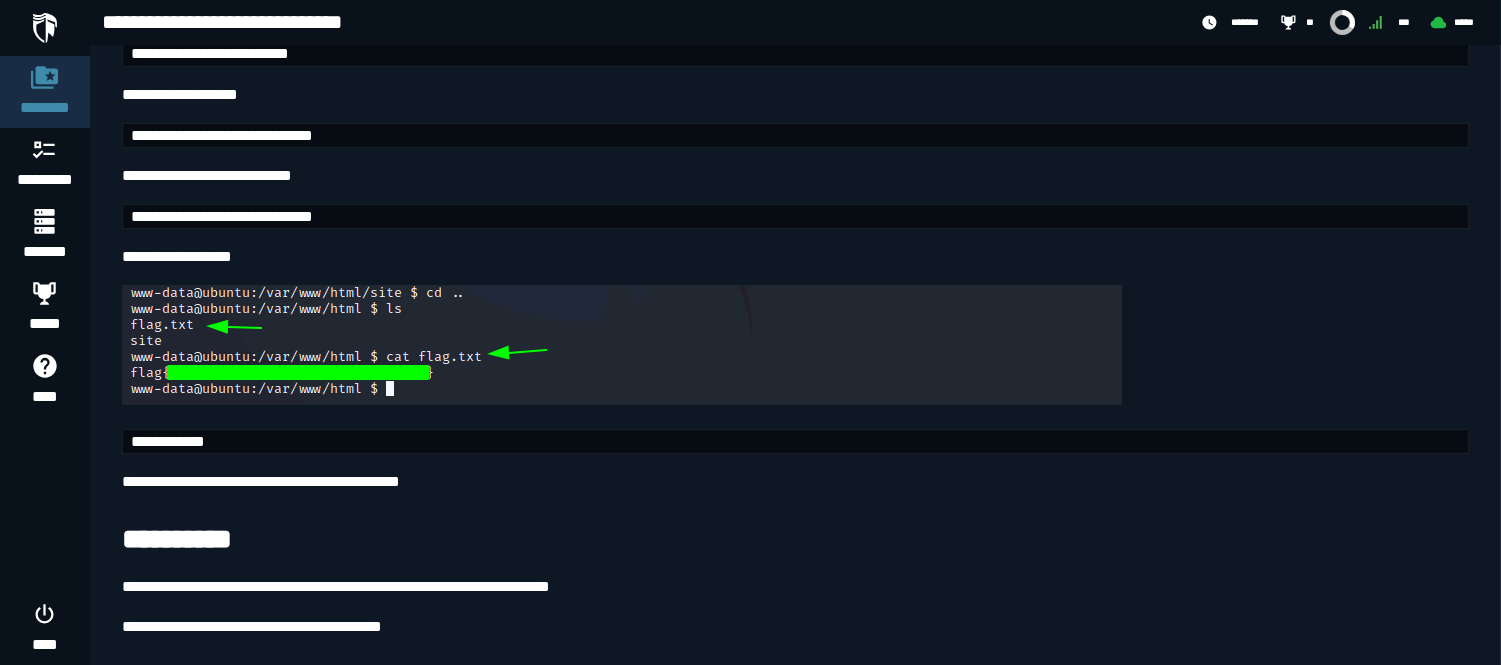 drag, startPoint x: 186, startPoint y: 135, endPoint x: 116, endPoint y: 287, distance: 167.34396 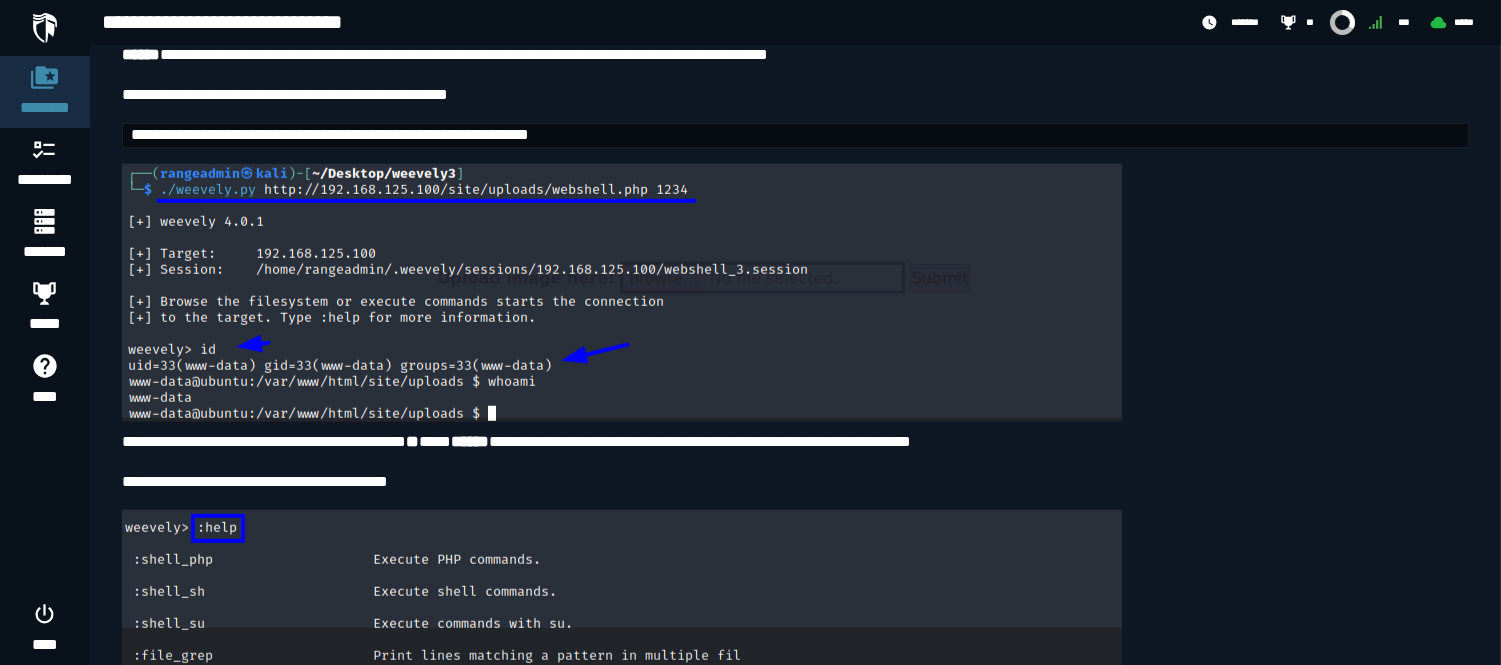 scroll, scrollTop: 3158, scrollLeft: 0, axis: vertical 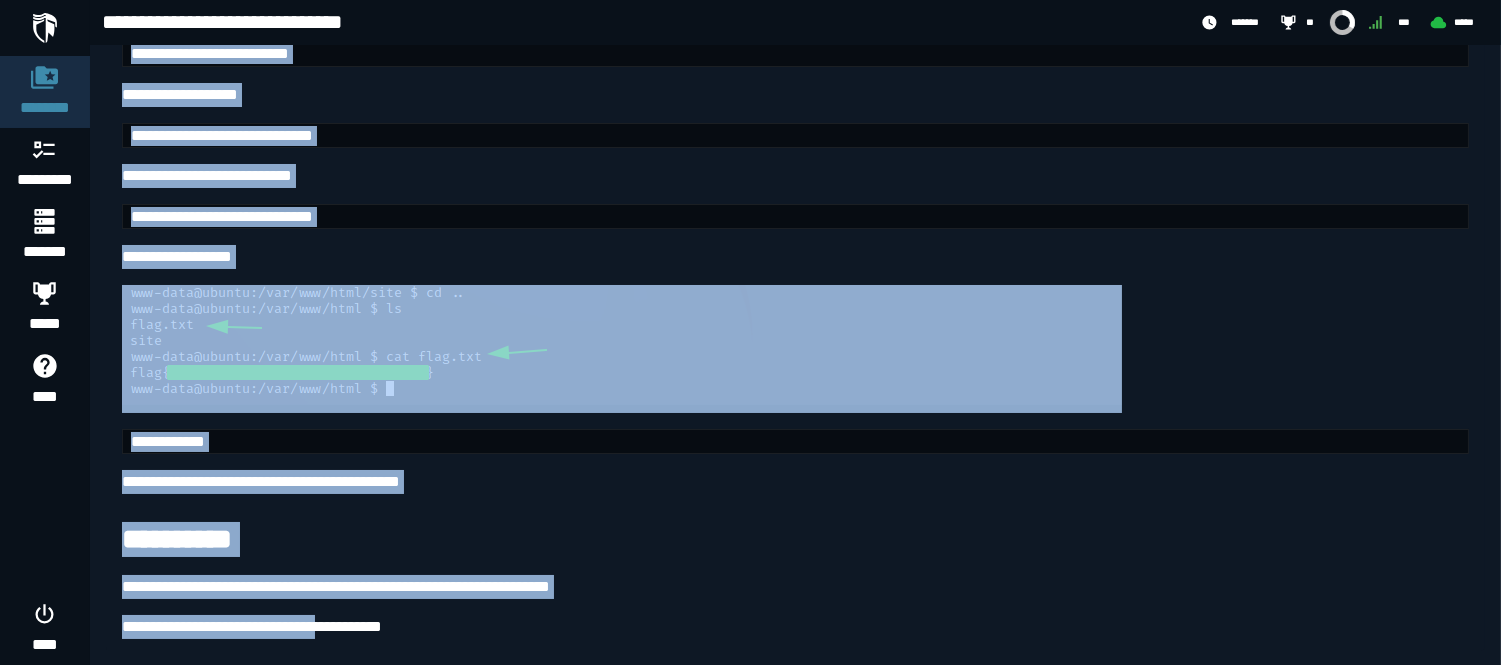 drag, startPoint x: 113, startPoint y: 147, endPoint x: 361, endPoint y: 660, distance: 569.80084 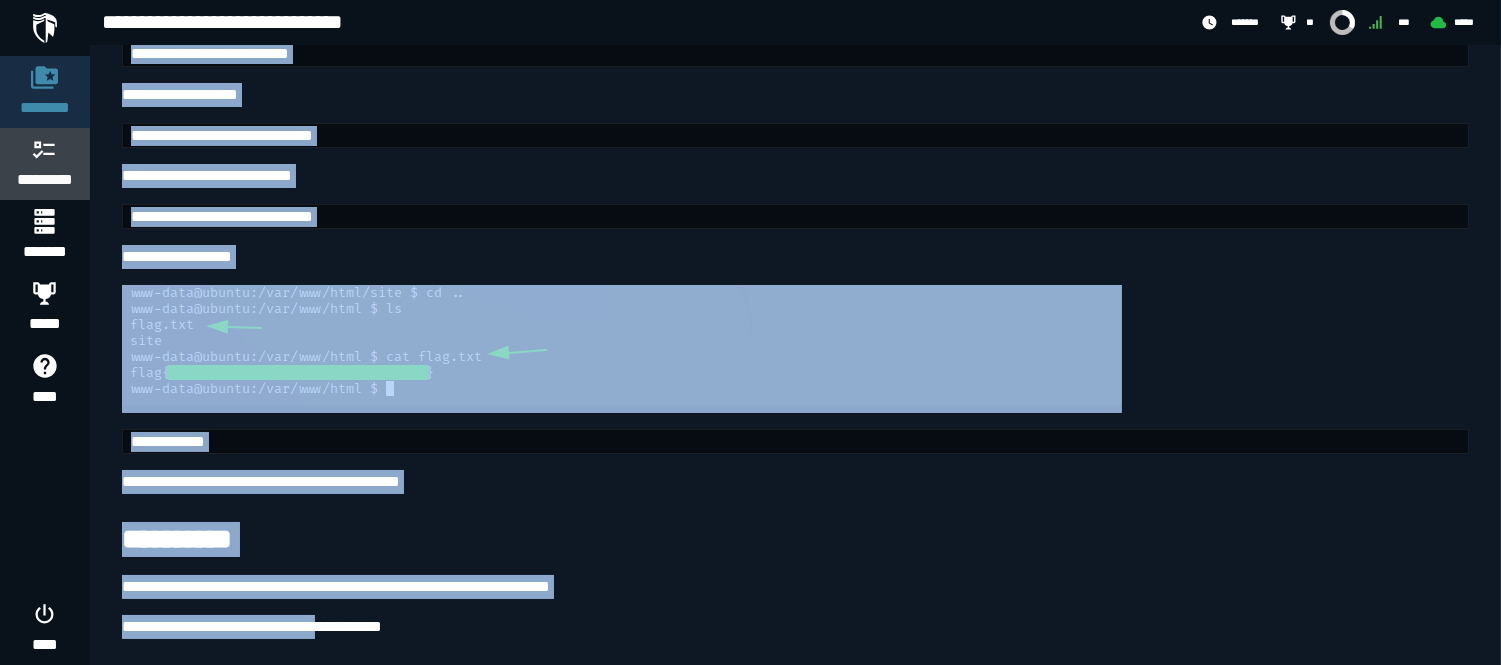click on "*********" at bounding box center [45, 180] 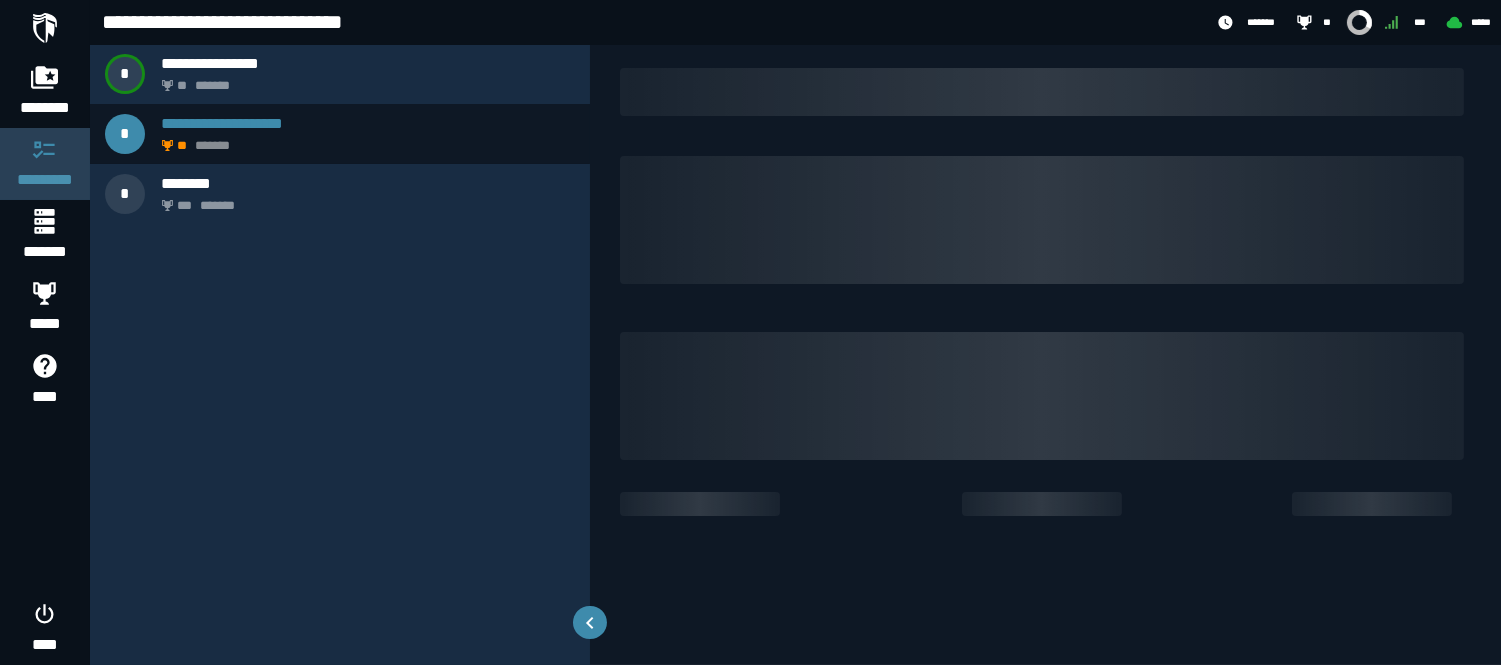 scroll, scrollTop: 0, scrollLeft: 0, axis: both 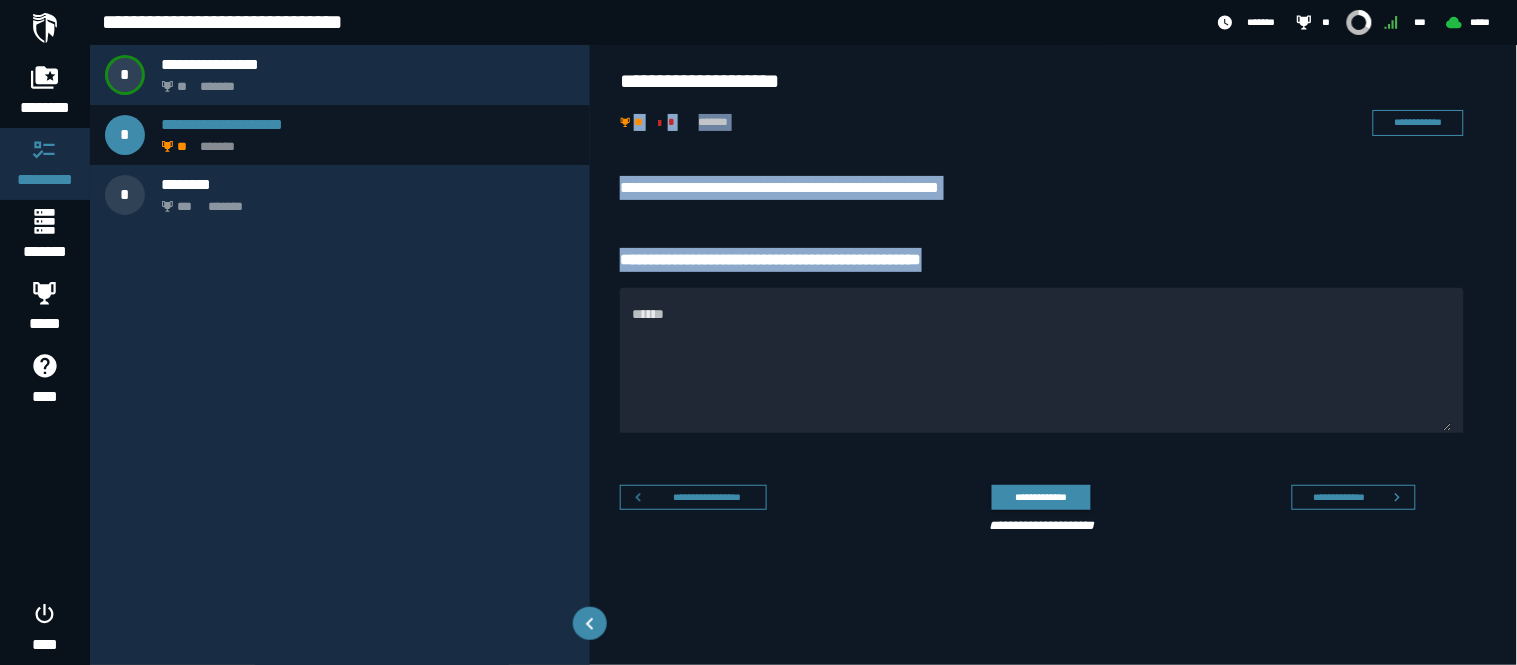 drag, startPoint x: 614, startPoint y: 158, endPoint x: 1001, endPoint y: 250, distance: 397.78513 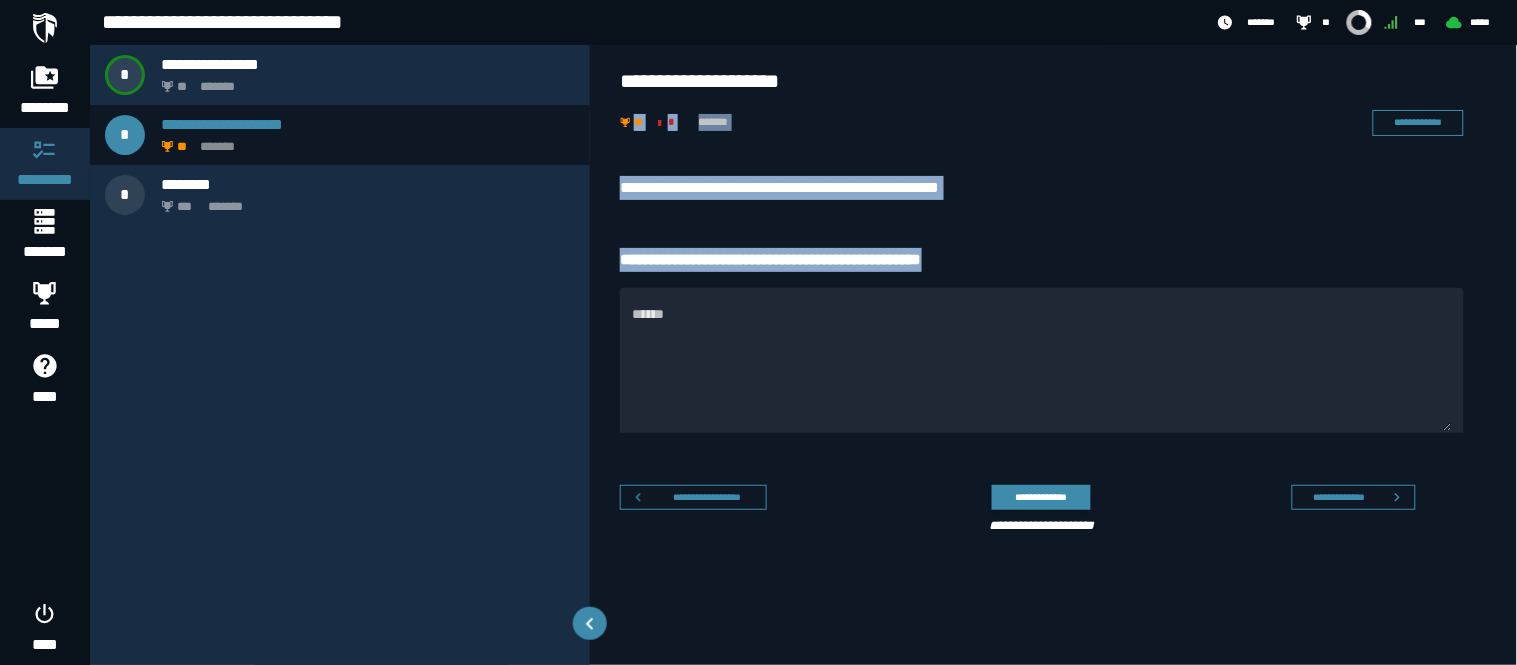 copy on "**********" 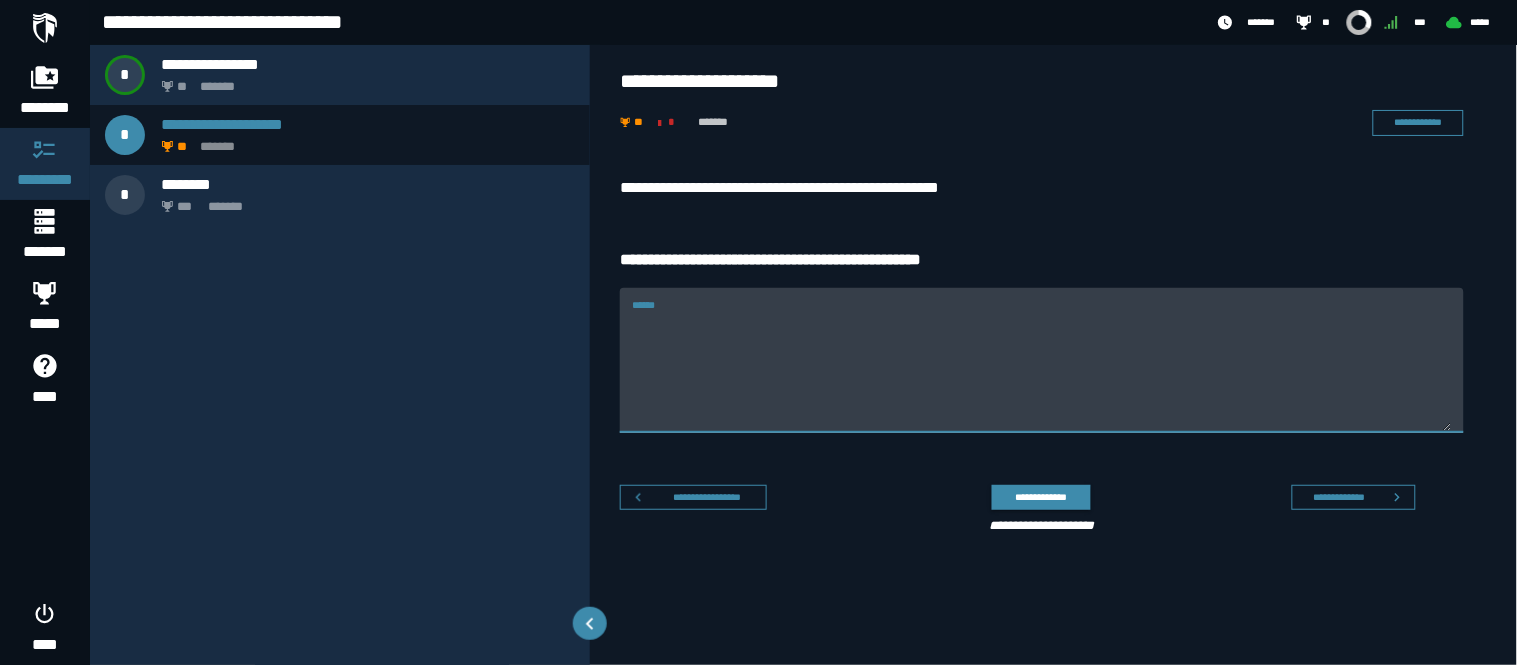 click on "******" at bounding box center [1042, 372] 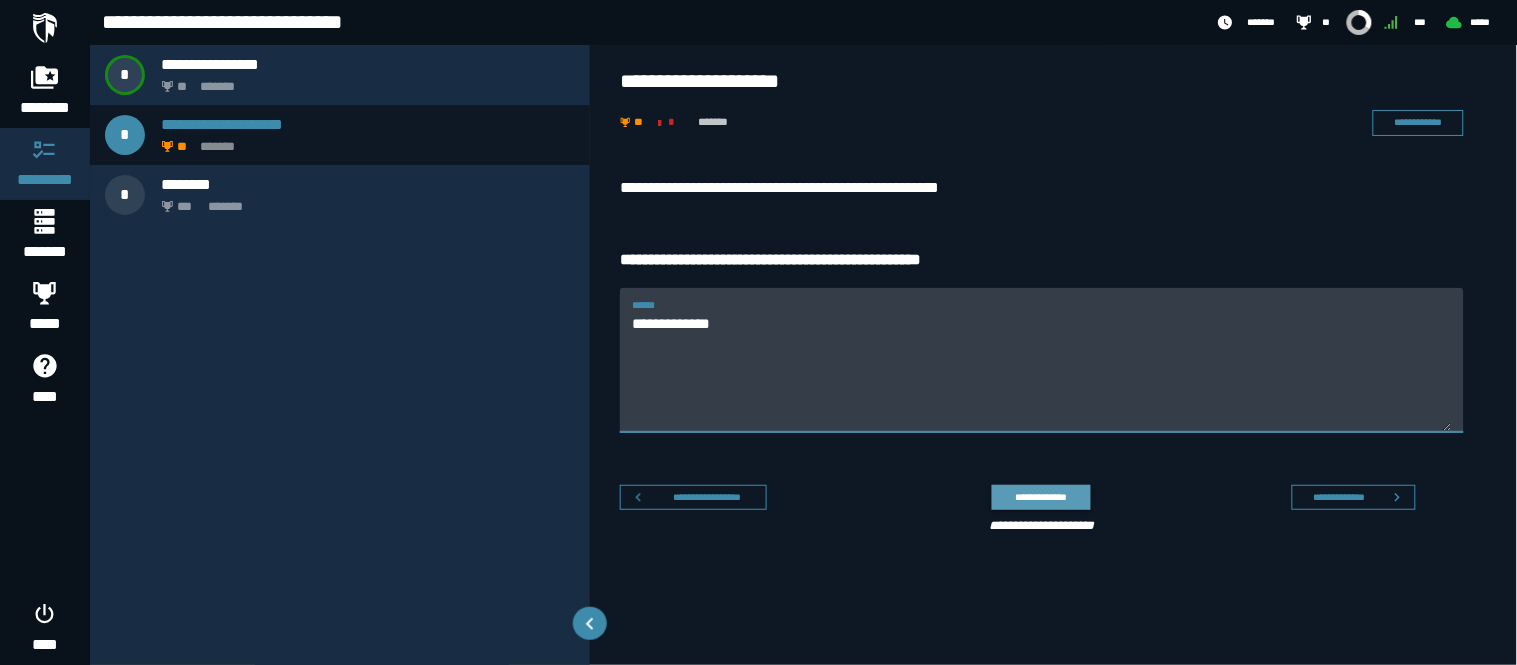 type on "**********" 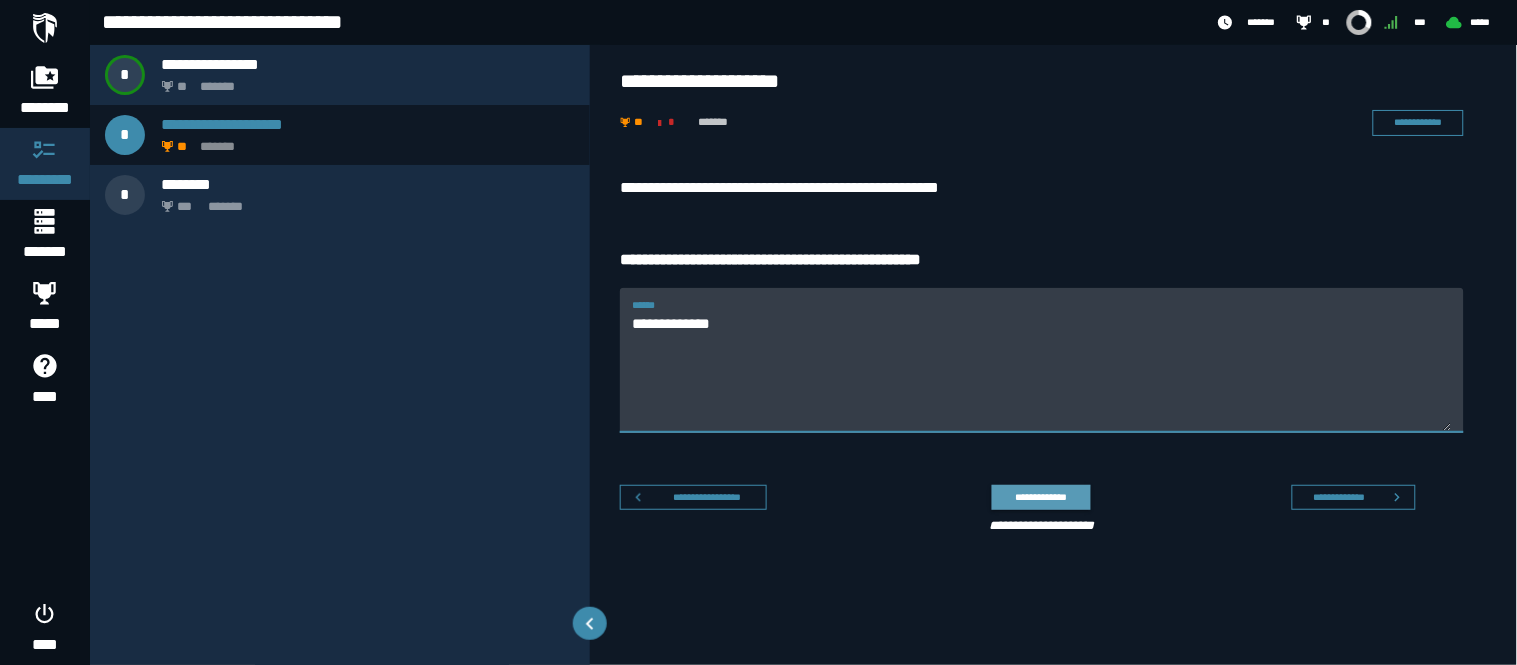 click on "**********" at bounding box center [1041, 497] 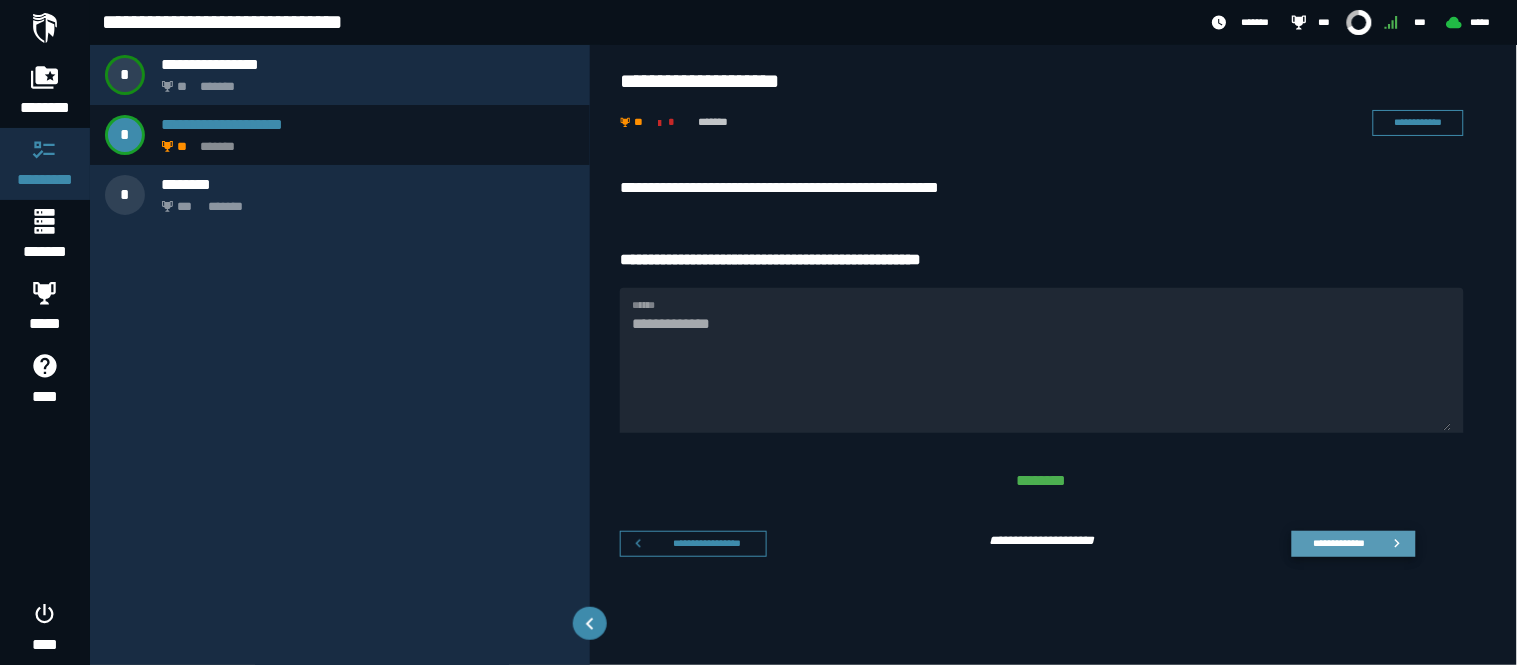 click on "**********" at bounding box center [1339, 543] 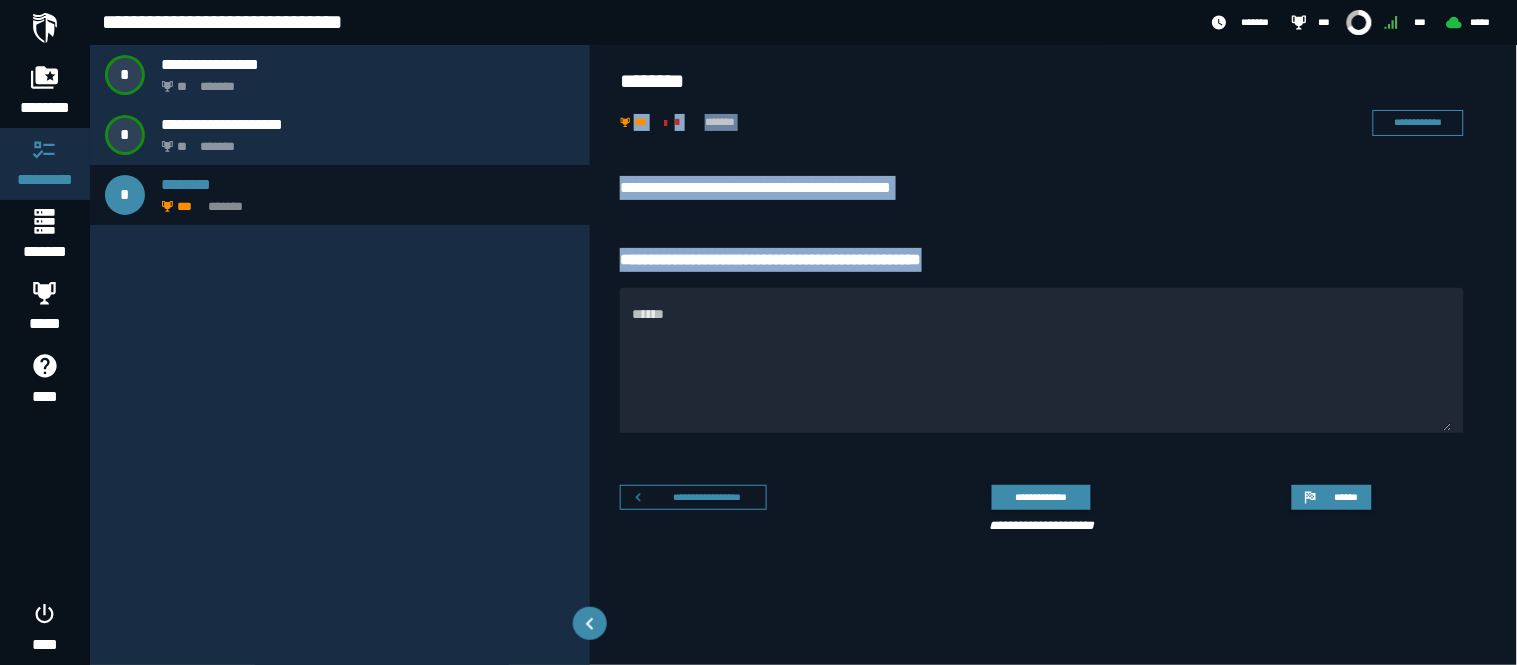 drag, startPoint x: 617, startPoint y: 153, endPoint x: 981, endPoint y: 243, distance: 374.96133 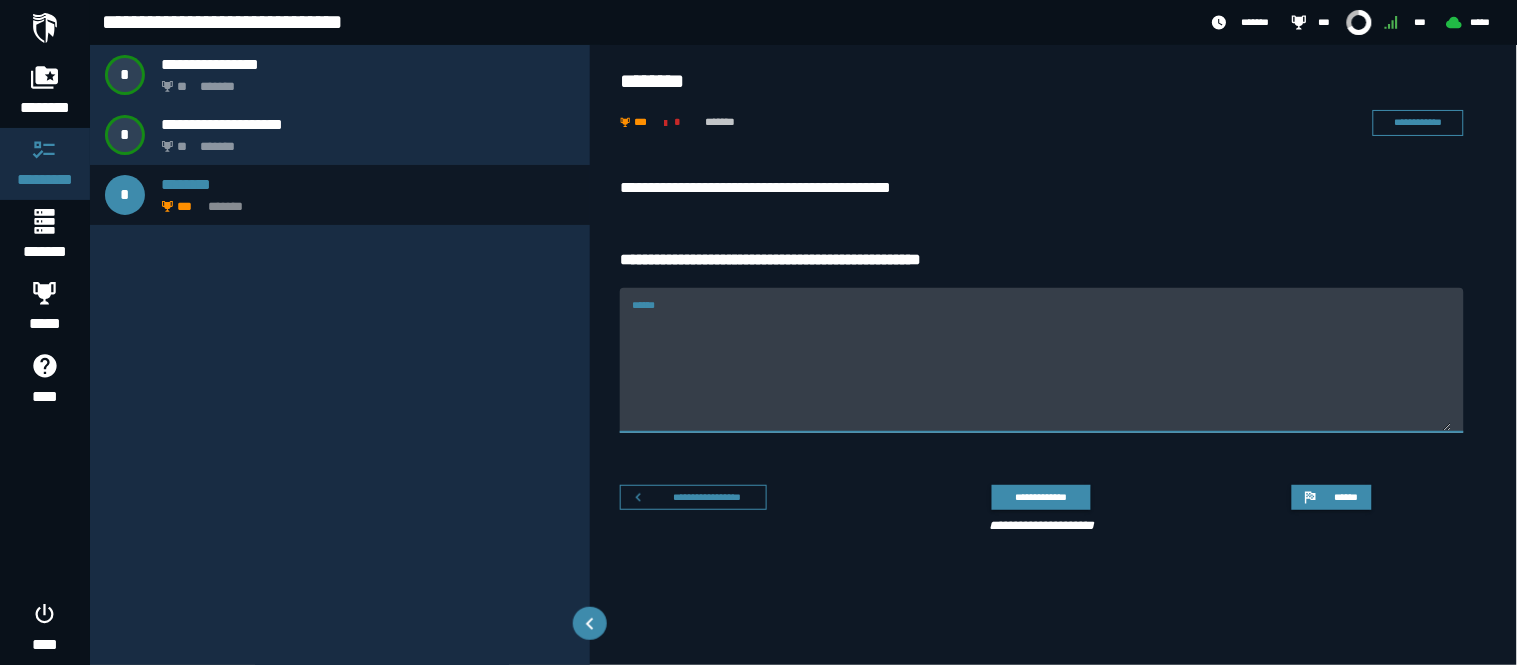 click on "******" at bounding box center [1042, 372] 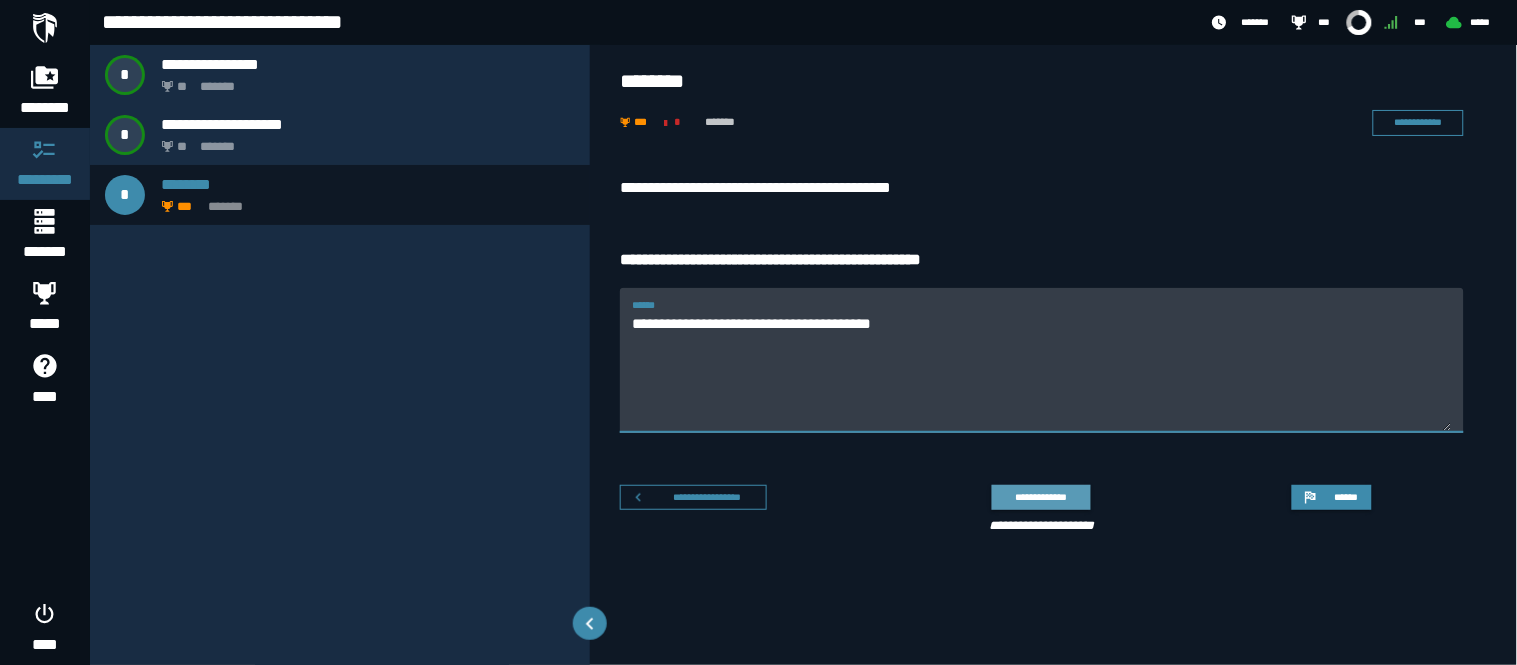 type on "**********" 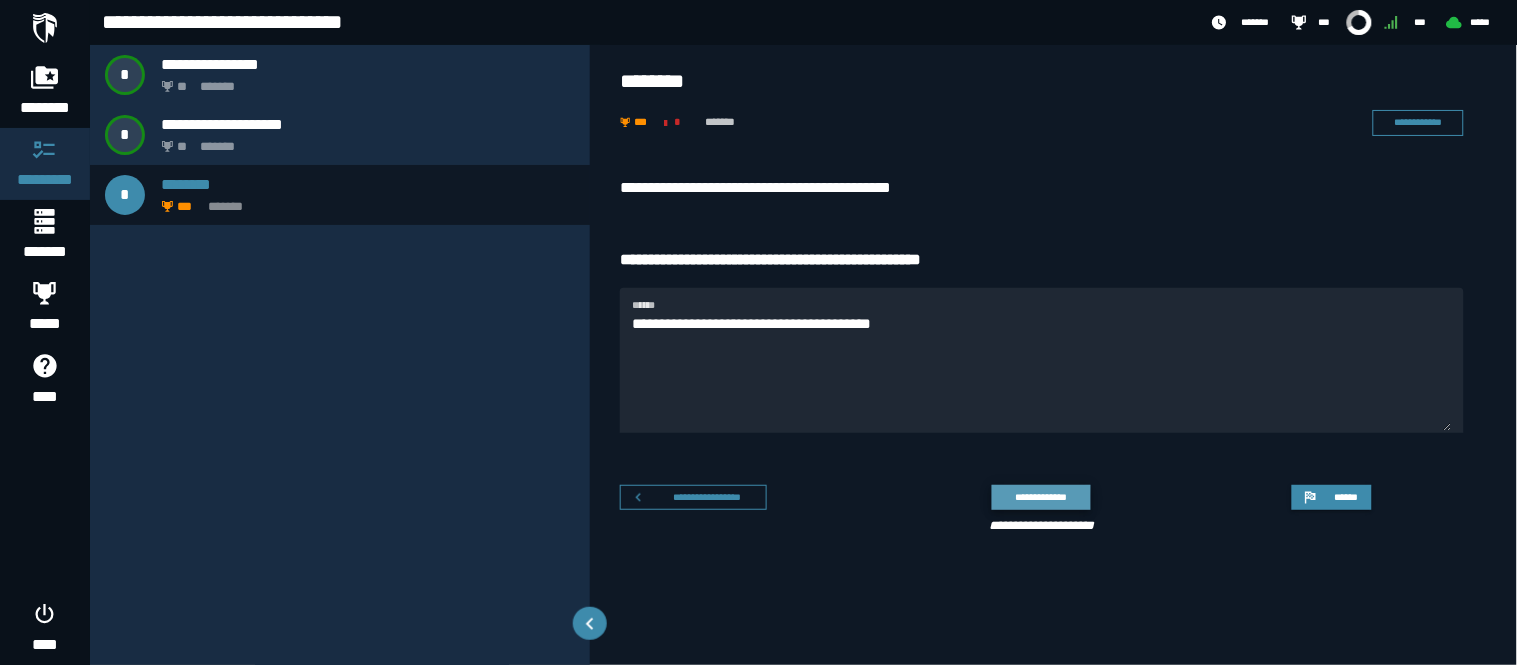 click on "**********" at bounding box center (1041, 497) 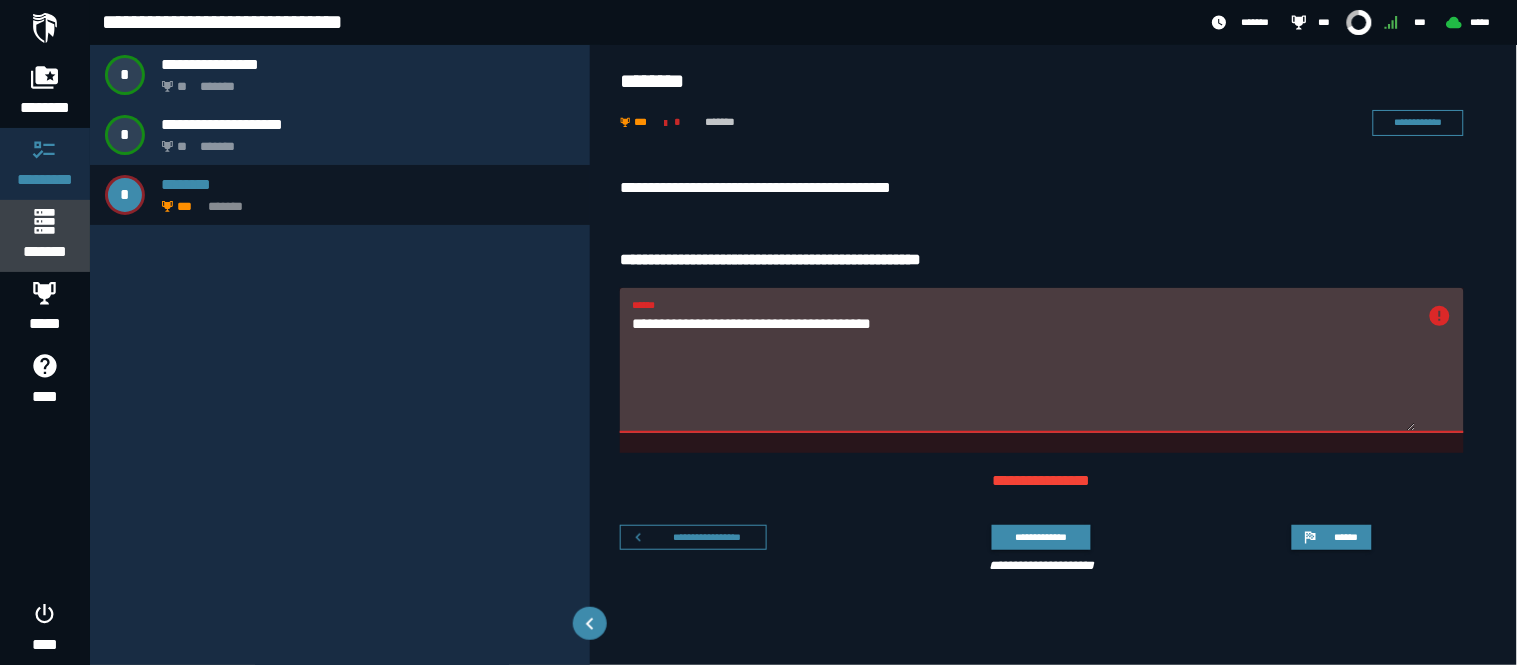 click 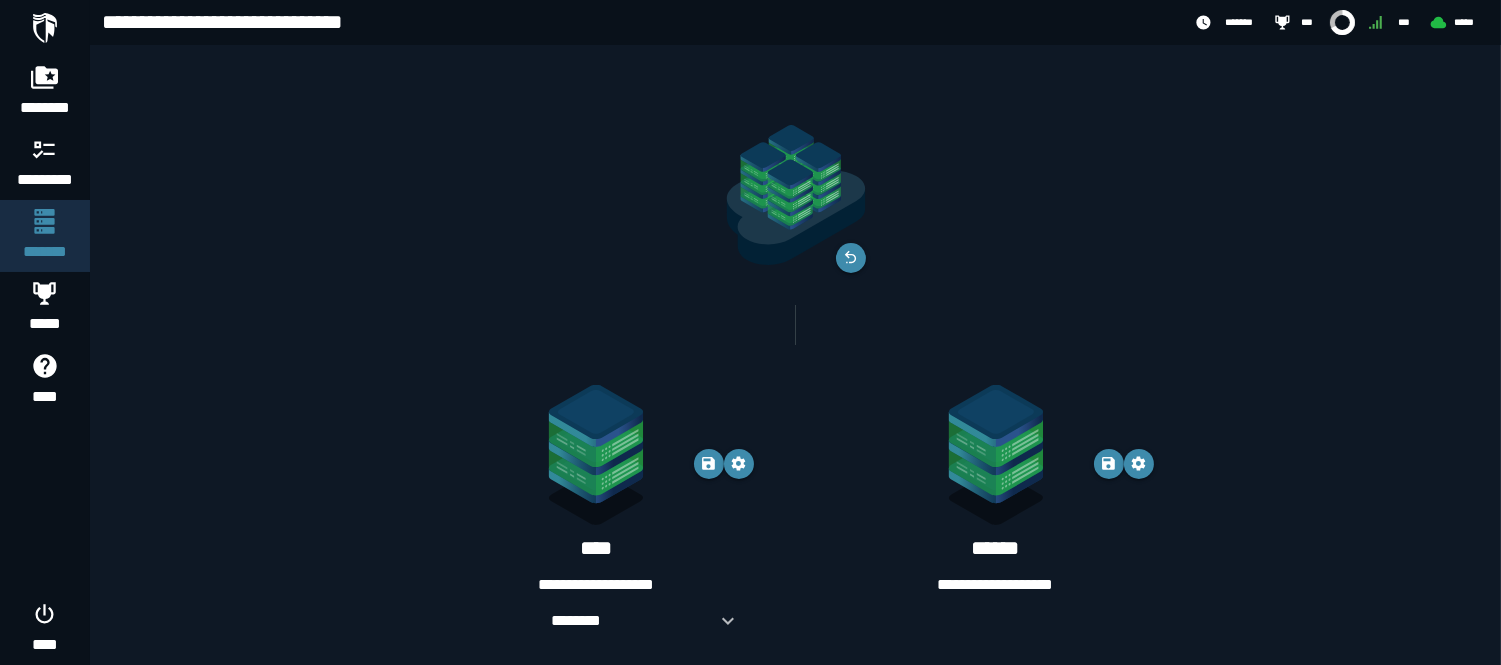 scroll, scrollTop: 25, scrollLeft: 0, axis: vertical 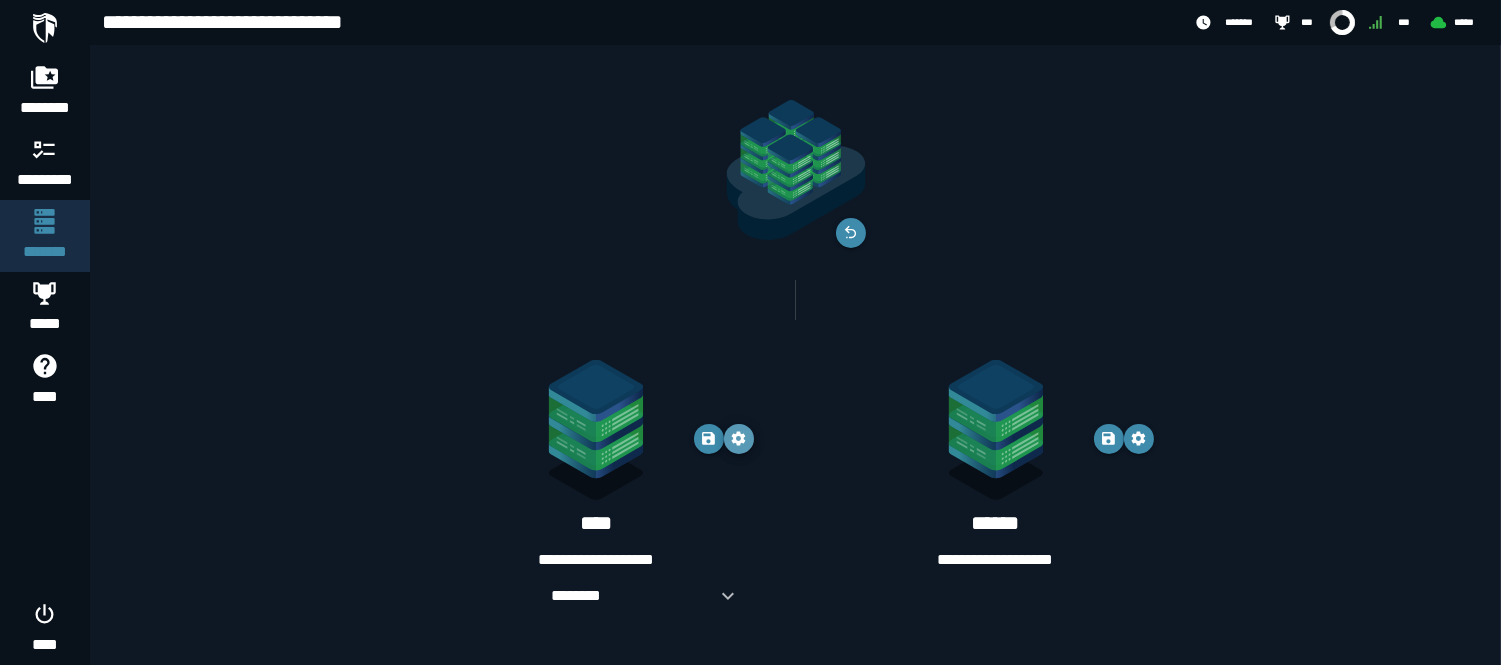 click 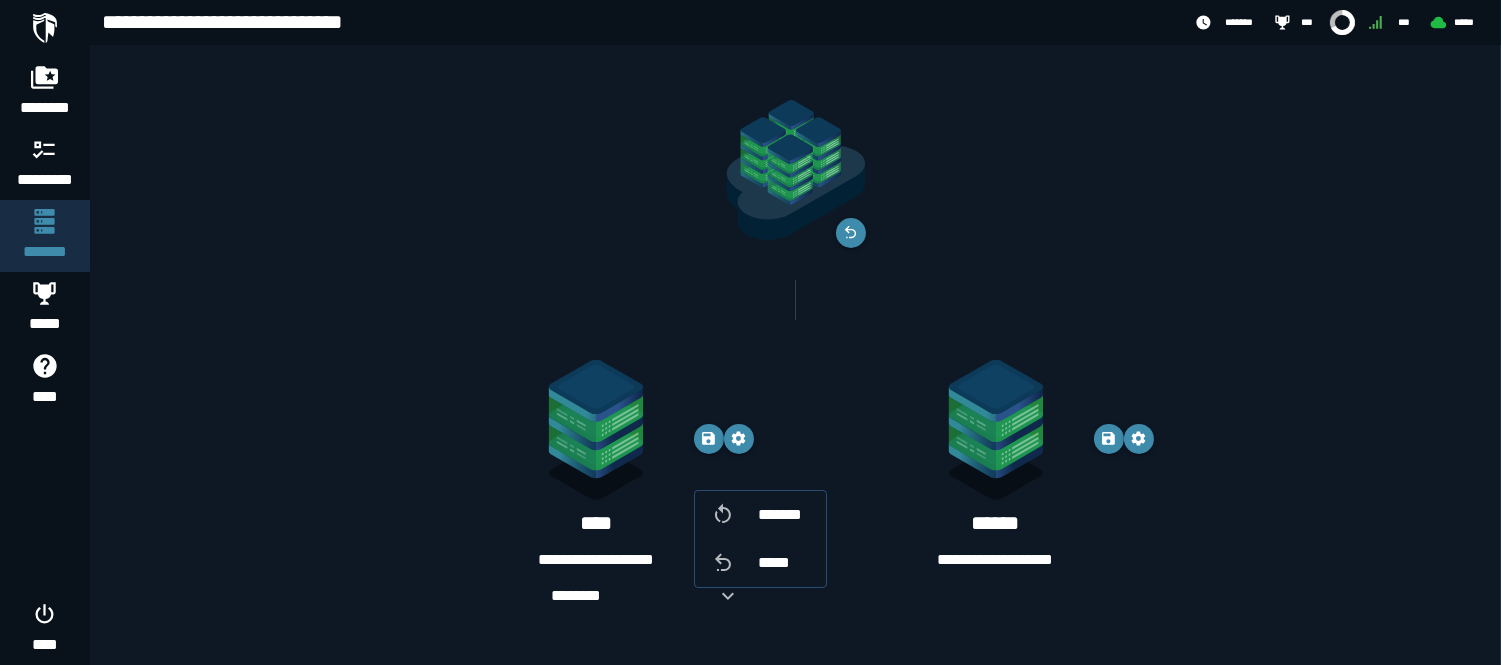 click at bounding box center (596, 434) 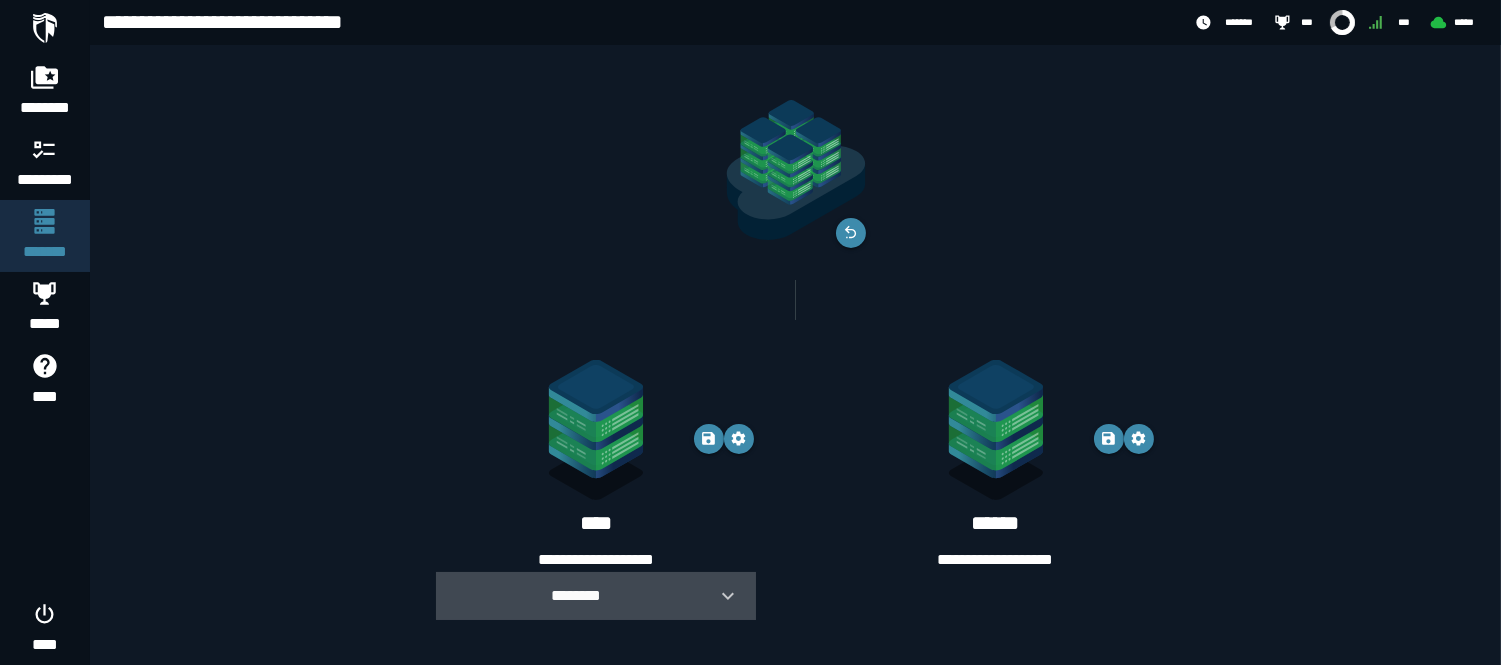 click on "********" at bounding box center (576, 596) 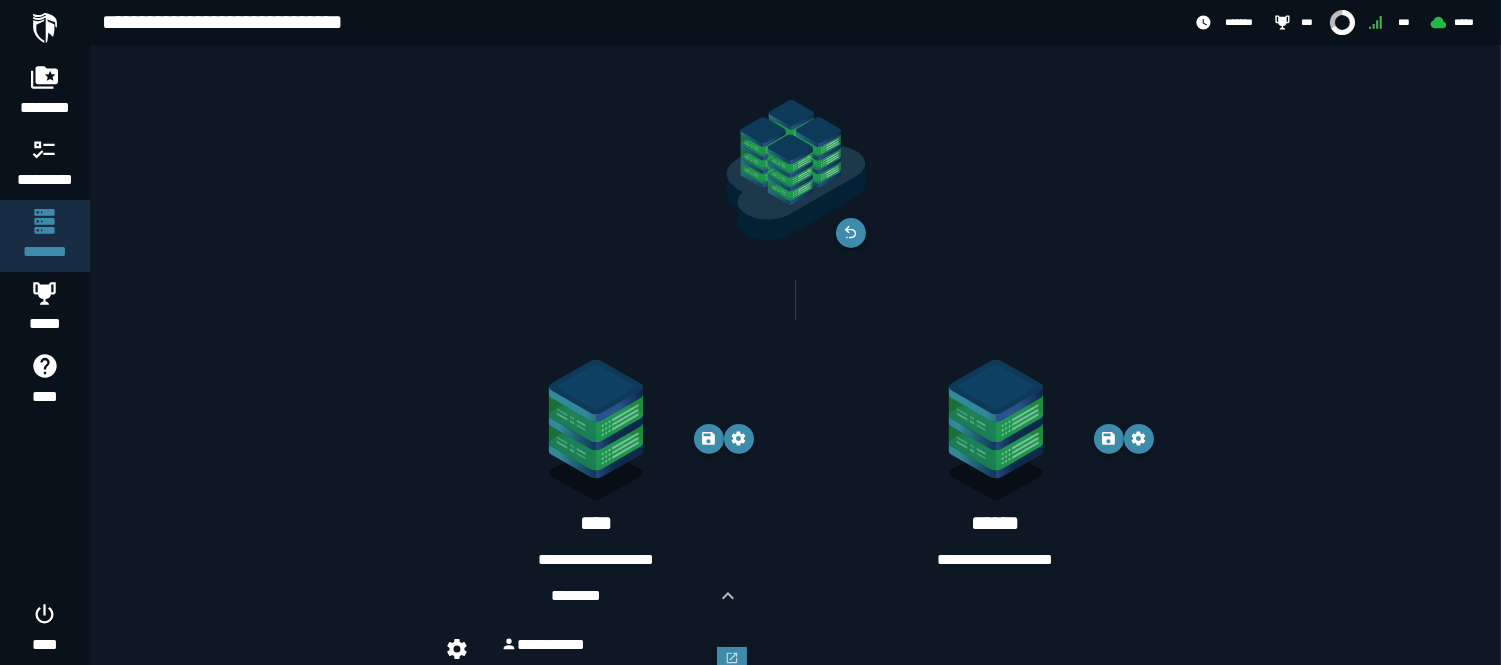 scroll, scrollTop: 107, scrollLeft: 0, axis: vertical 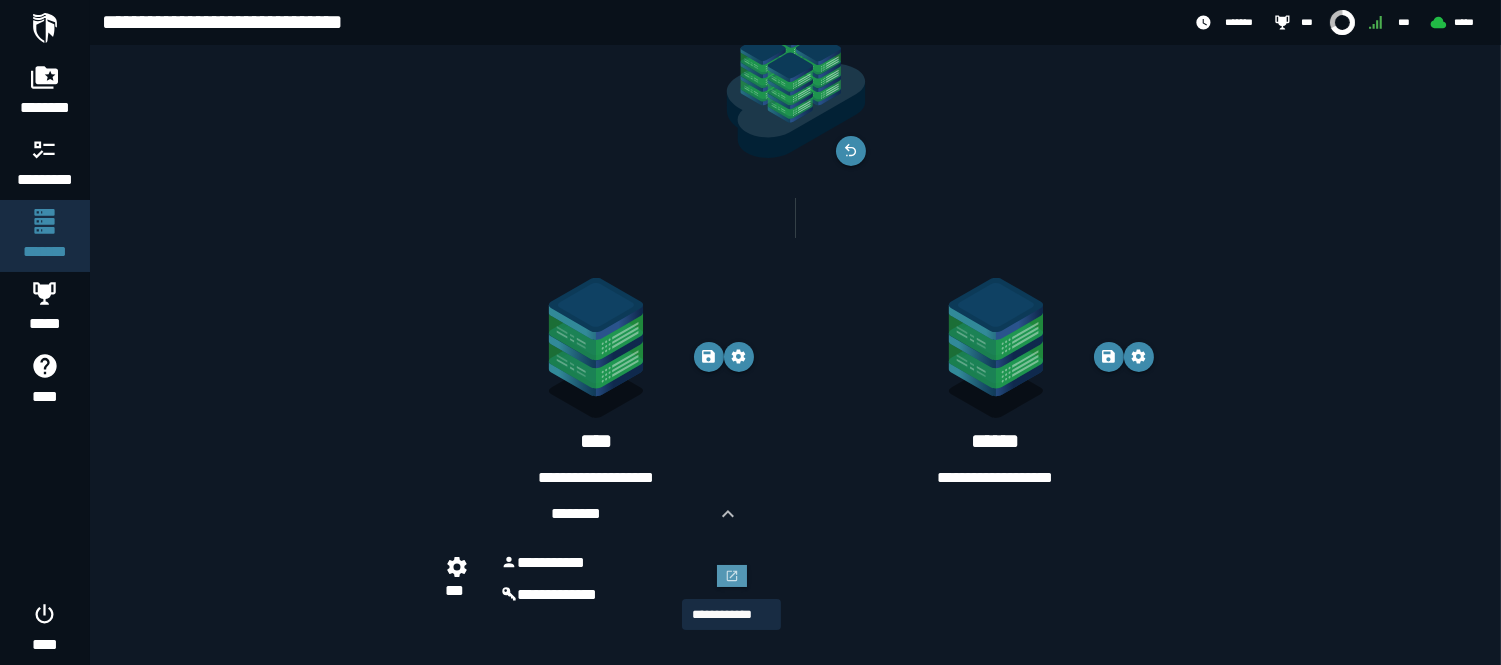 click 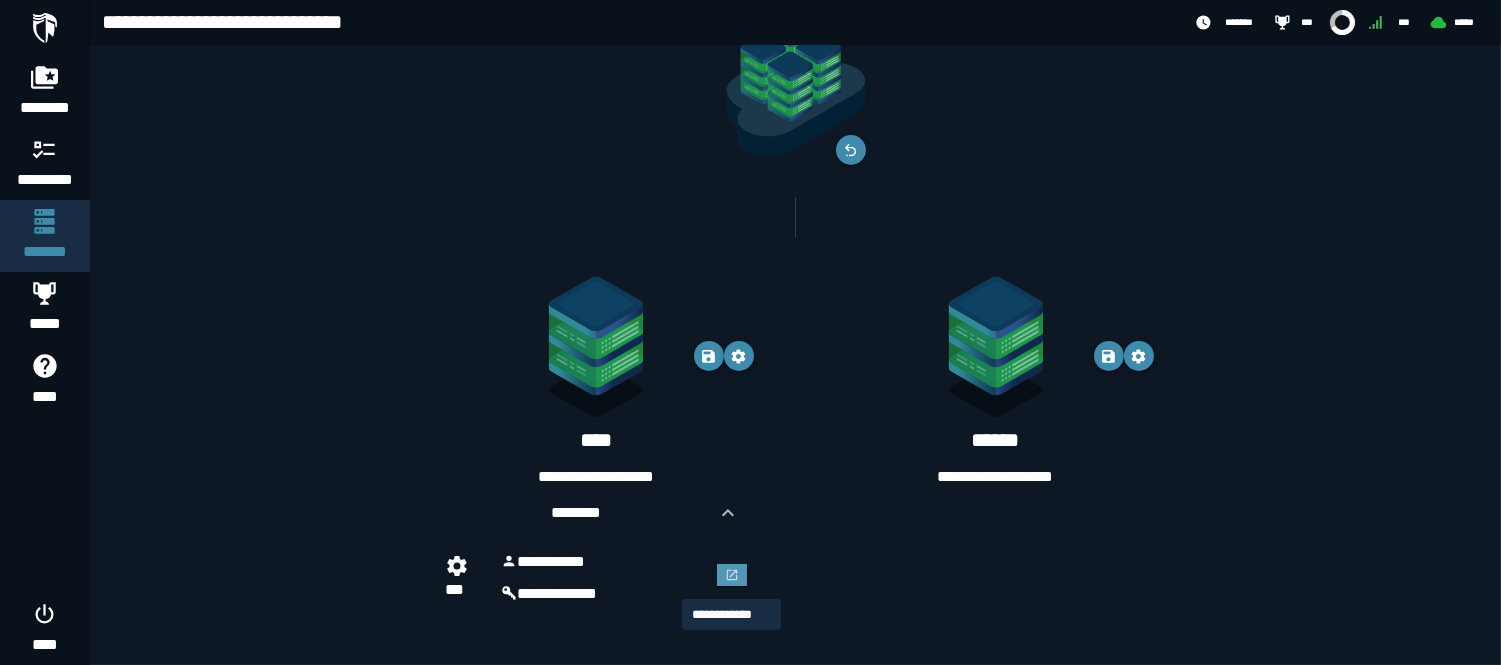 scroll, scrollTop: 0, scrollLeft: 0, axis: both 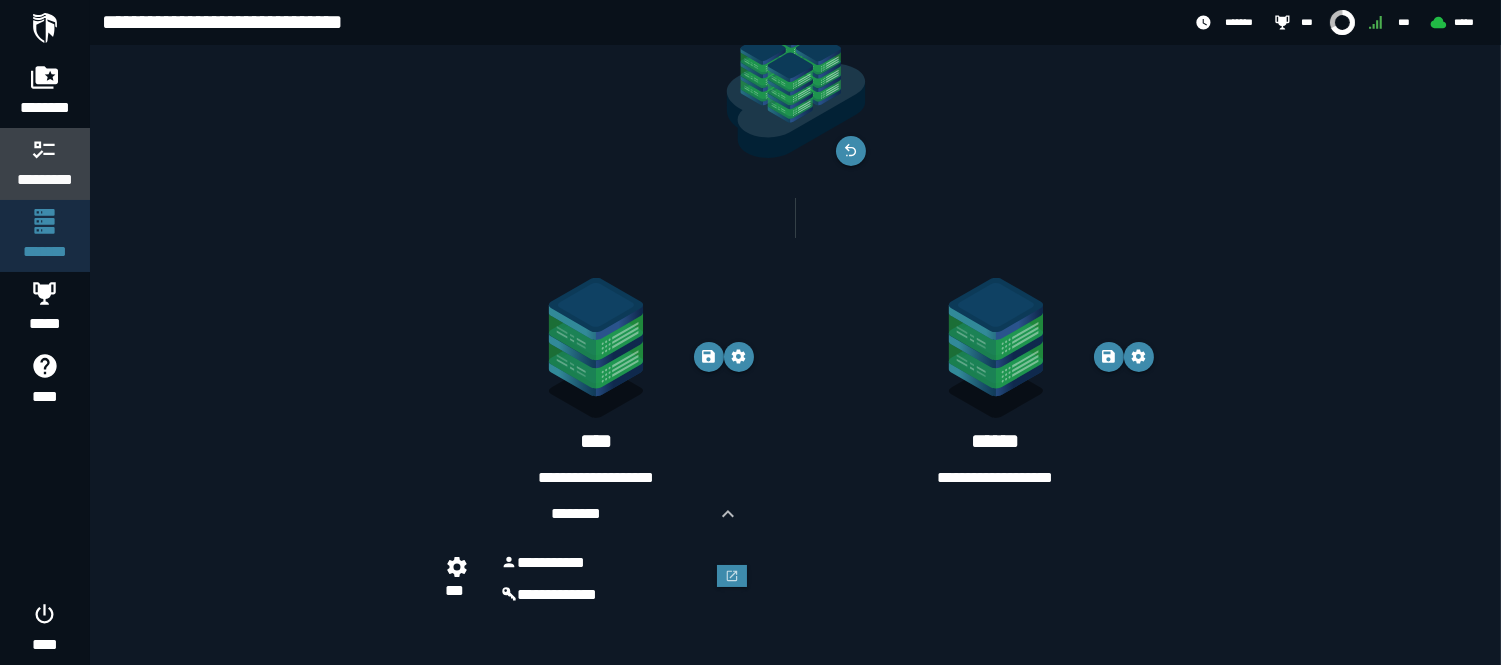 click on "*********" at bounding box center (45, 180) 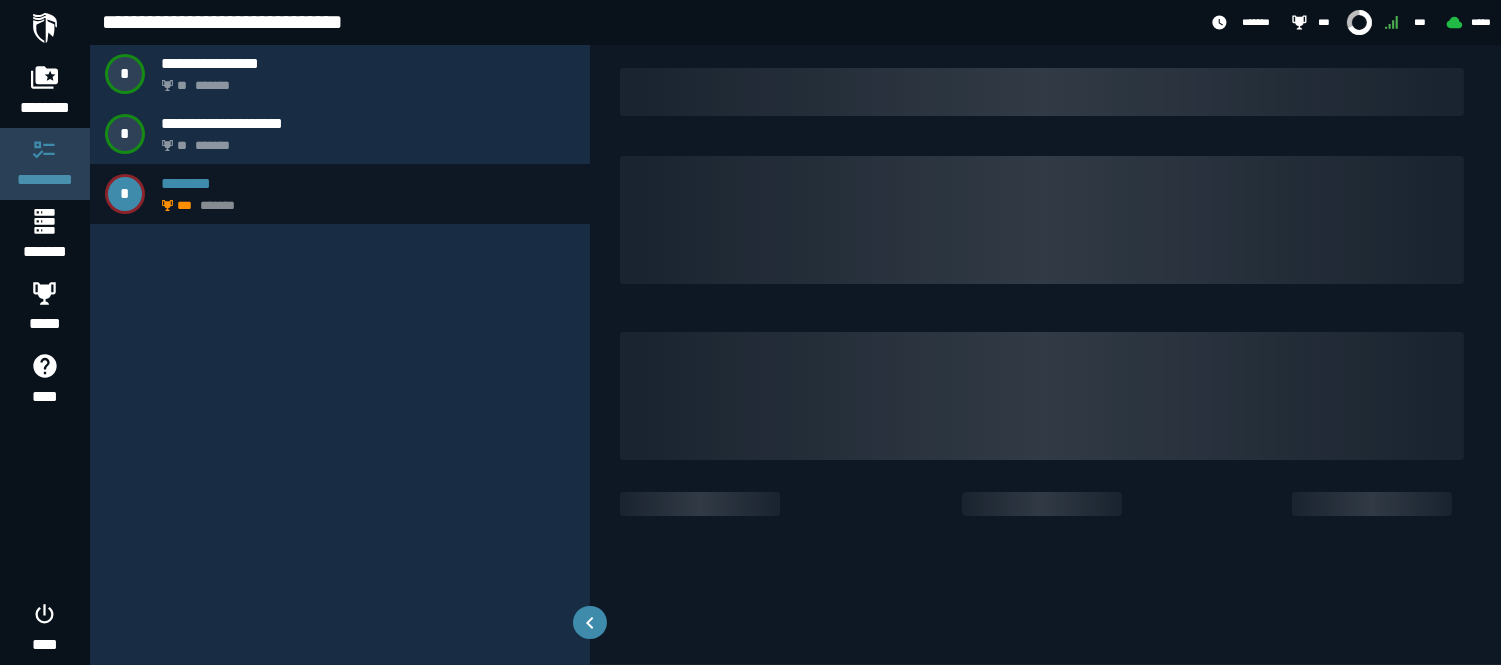 scroll, scrollTop: 0, scrollLeft: 0, axis: both 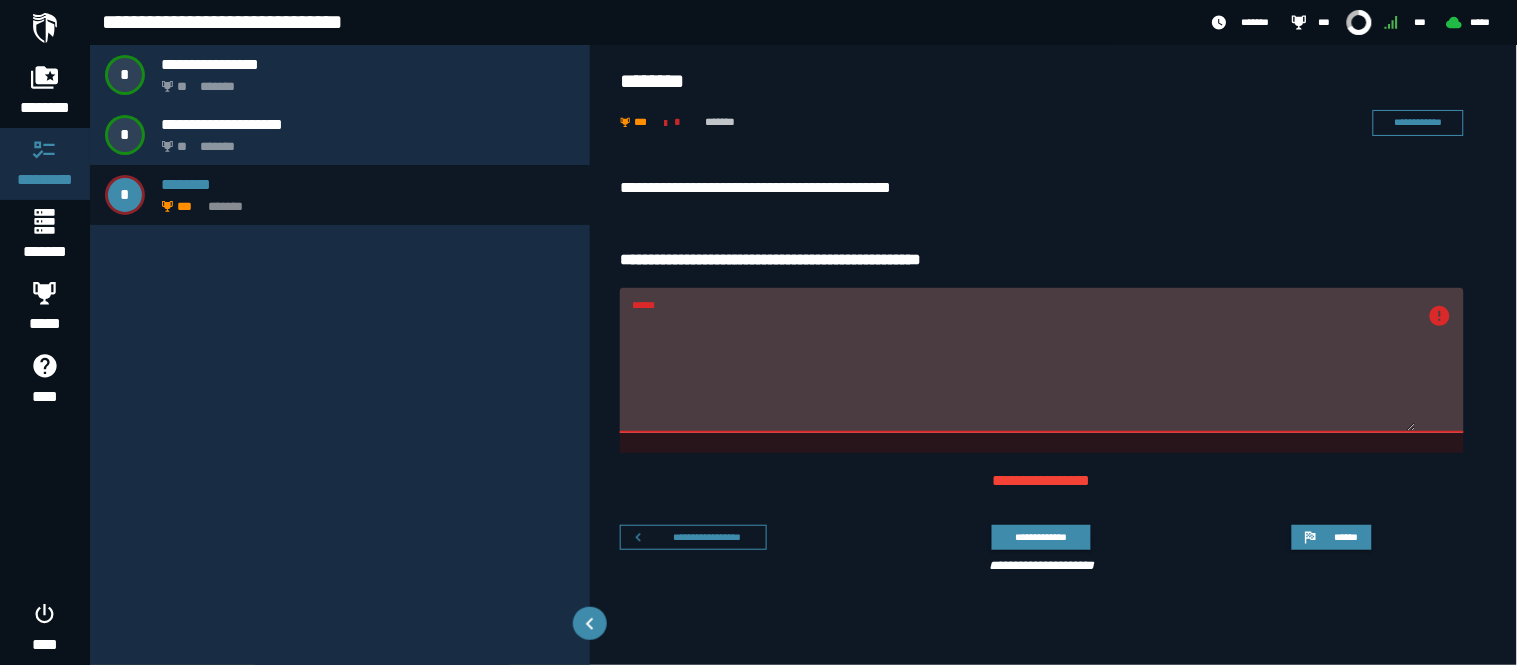 click on "******" at bounding box center (1024, 372) 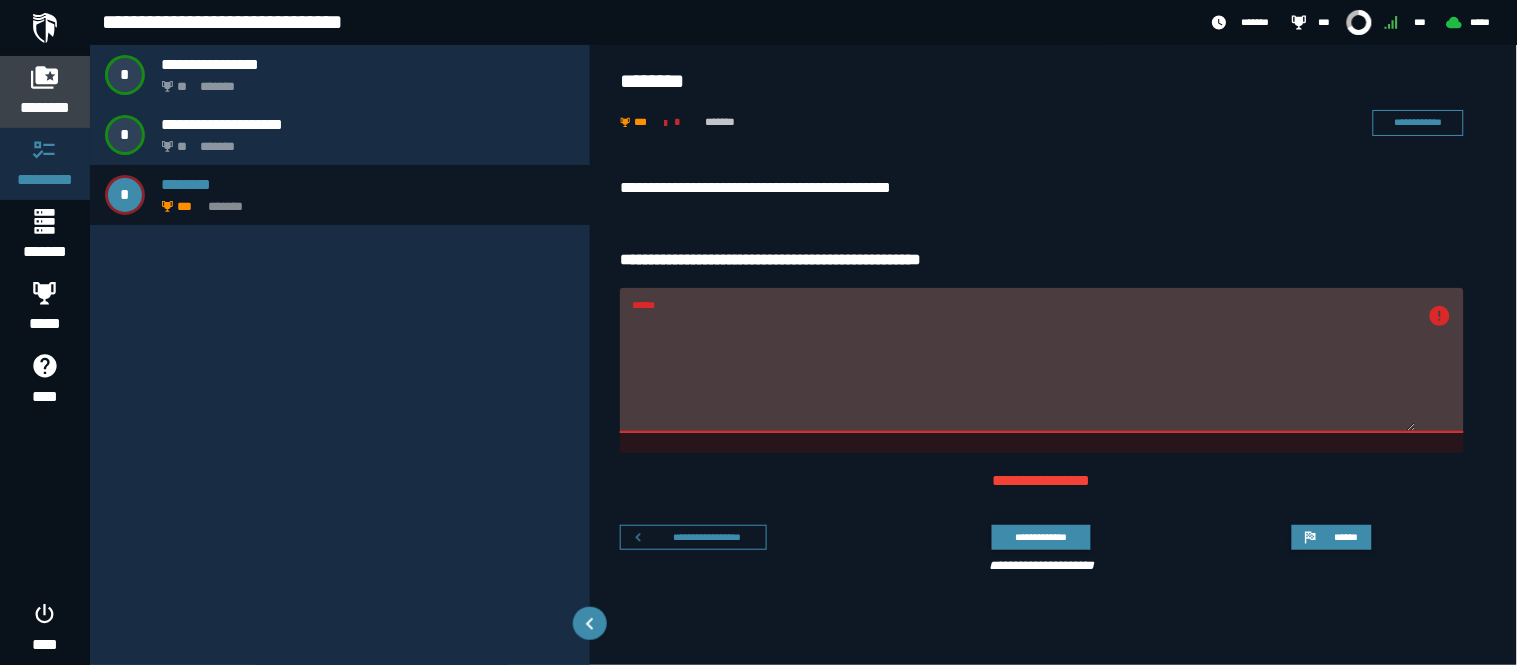 click at bounding box center [45, 77] 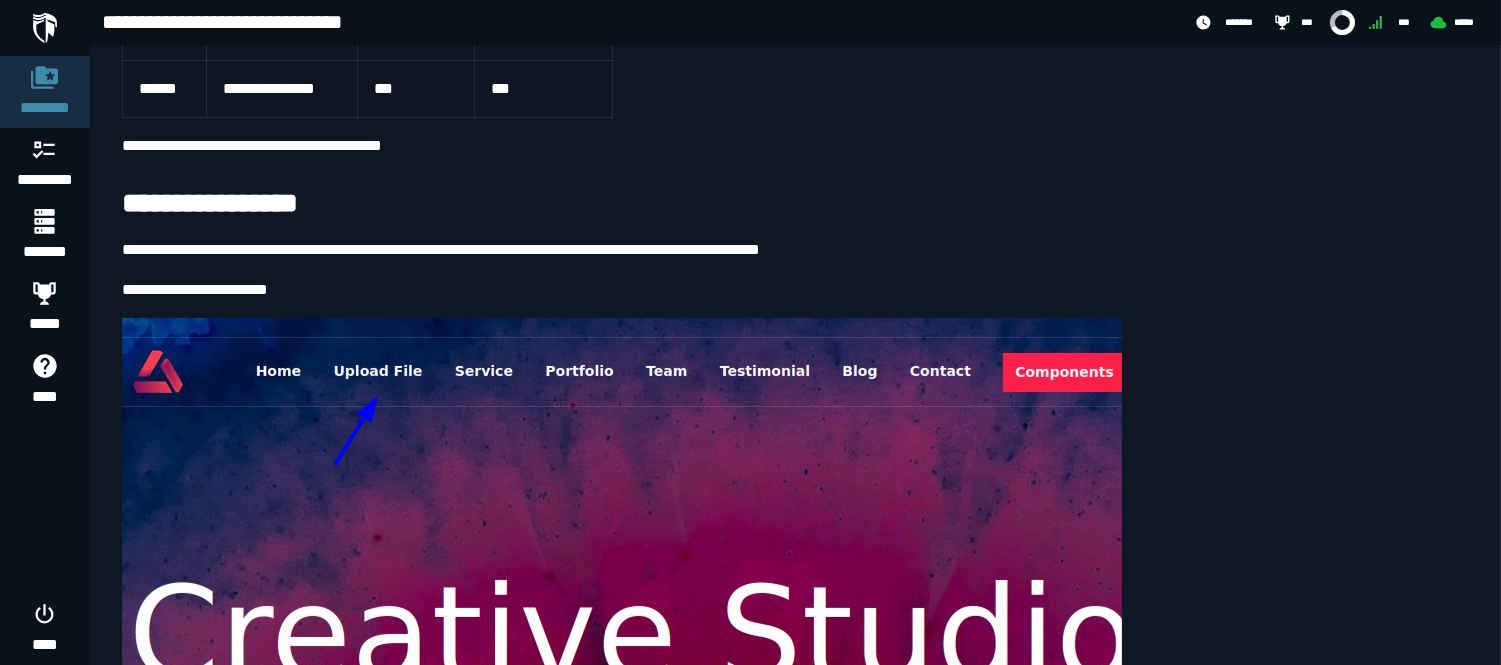 scroll, scrollTop: 0, scrollLeft: 0, axis: both 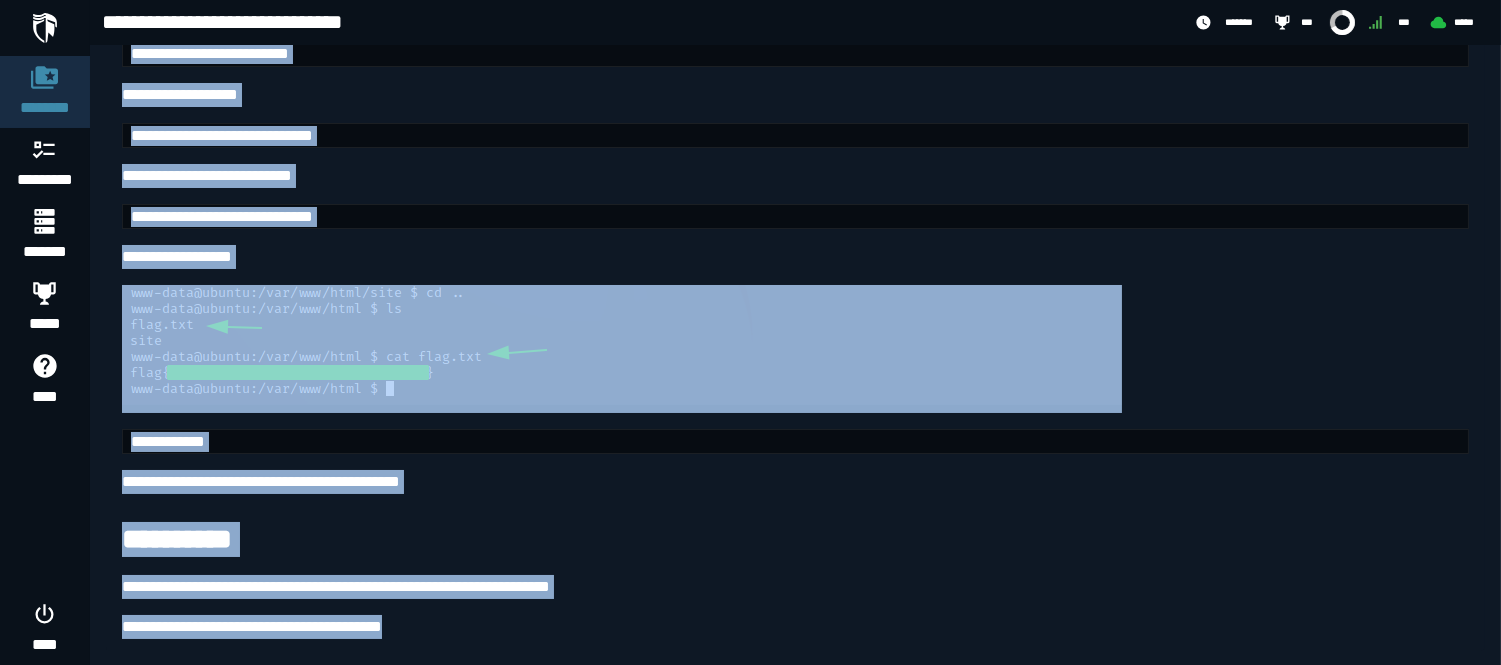 drag, startPoint x: 126, startPoint y: 160, endPoint x: 646, endPoint y: 717, distance: 762.0033 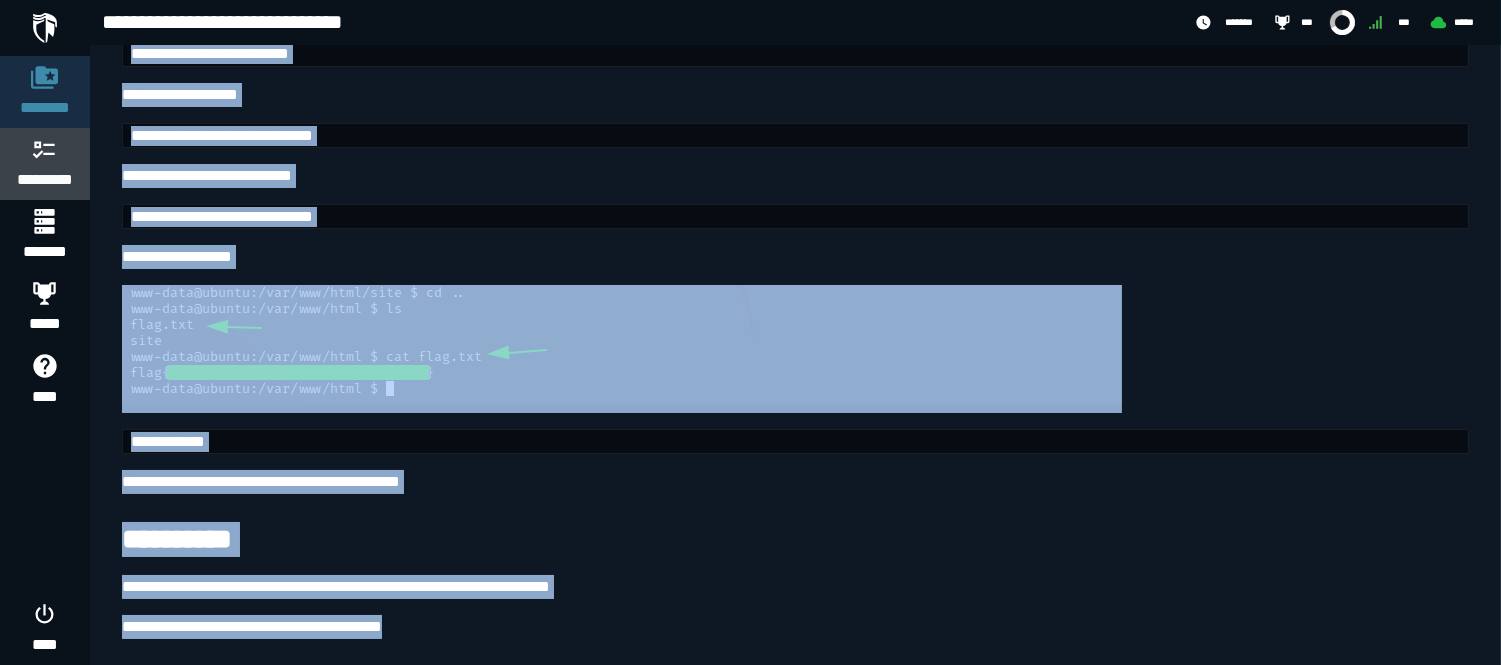 click 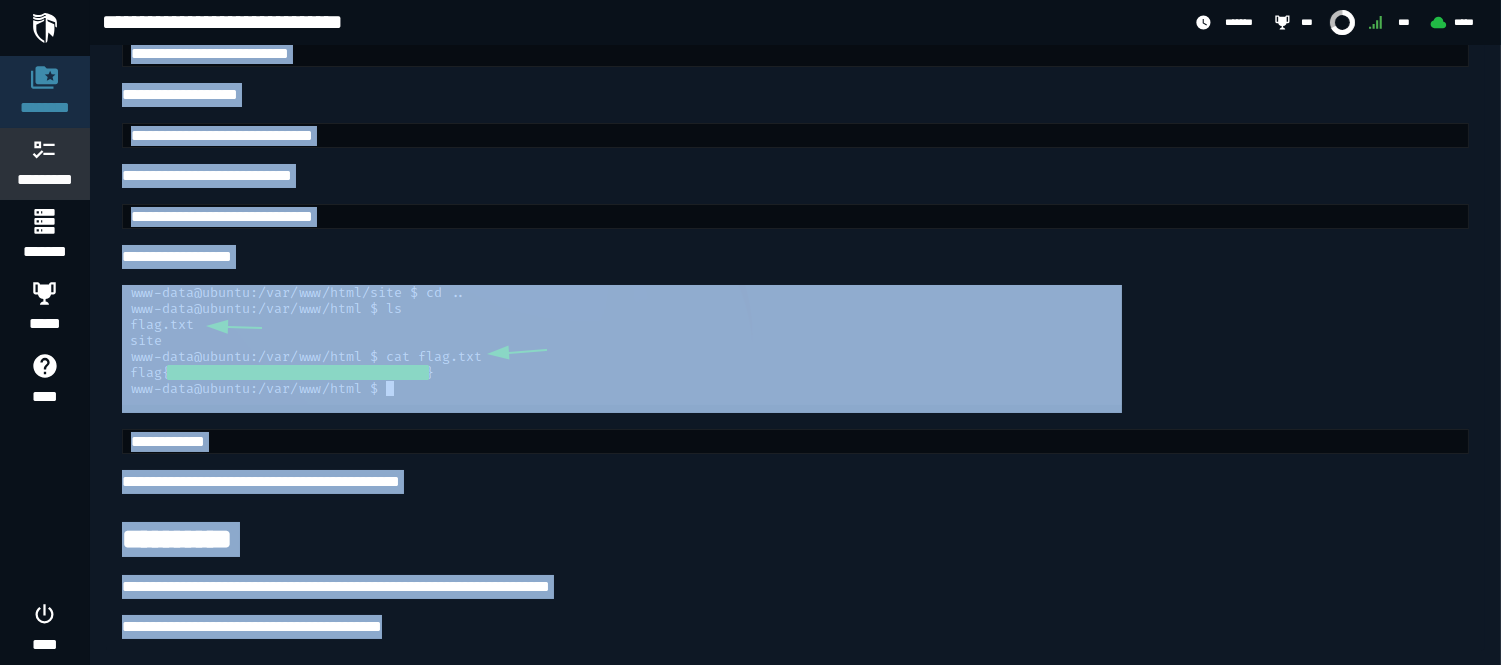scroll, scrollTop: 0, scrollLeft: 0, axis: both 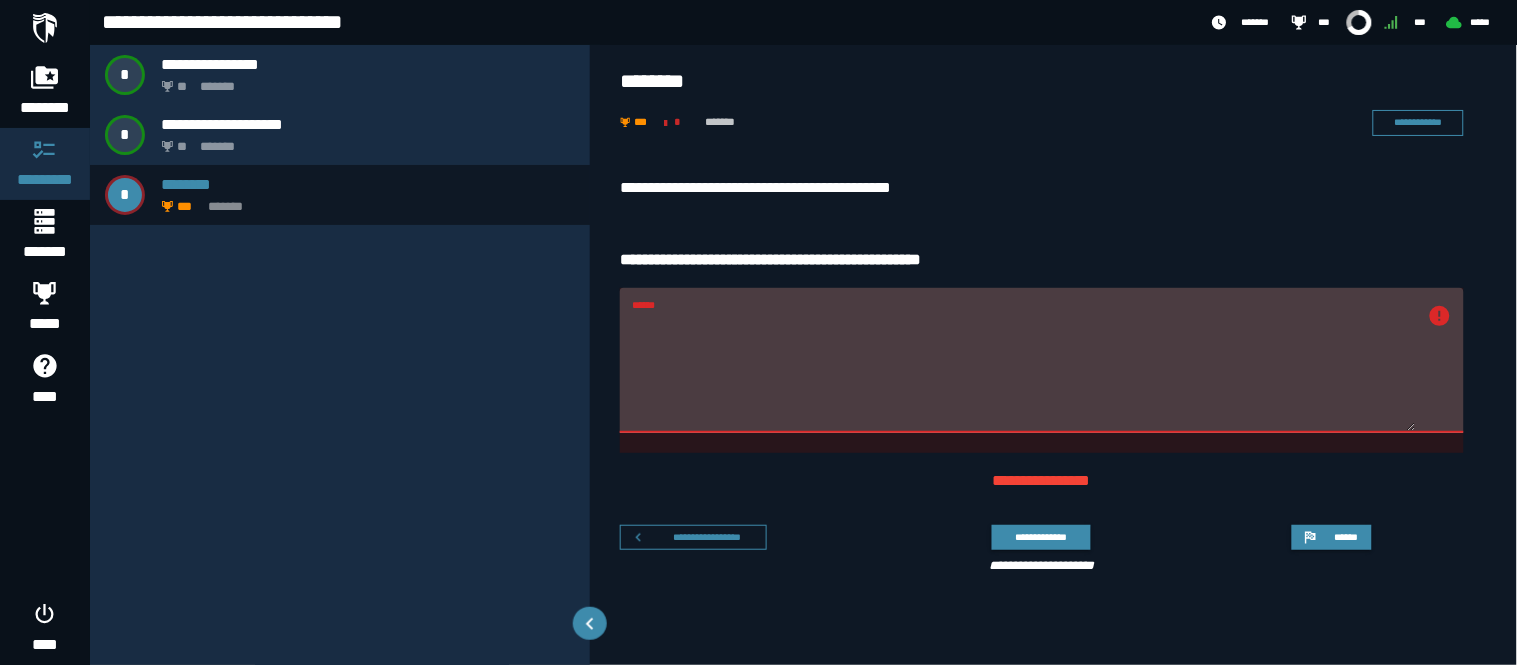 click on "******" at bounding box center [1024, 372] 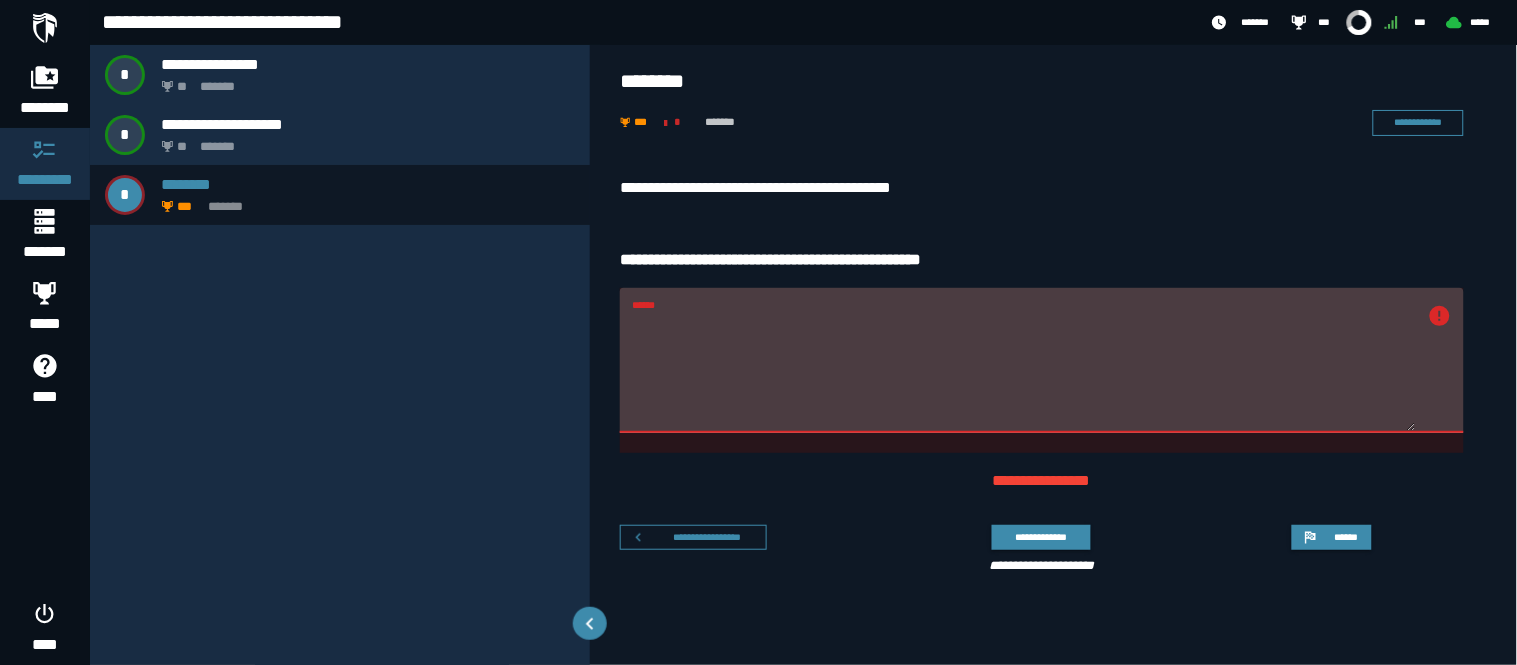 click on "******" at bounding box center [1024, 372] 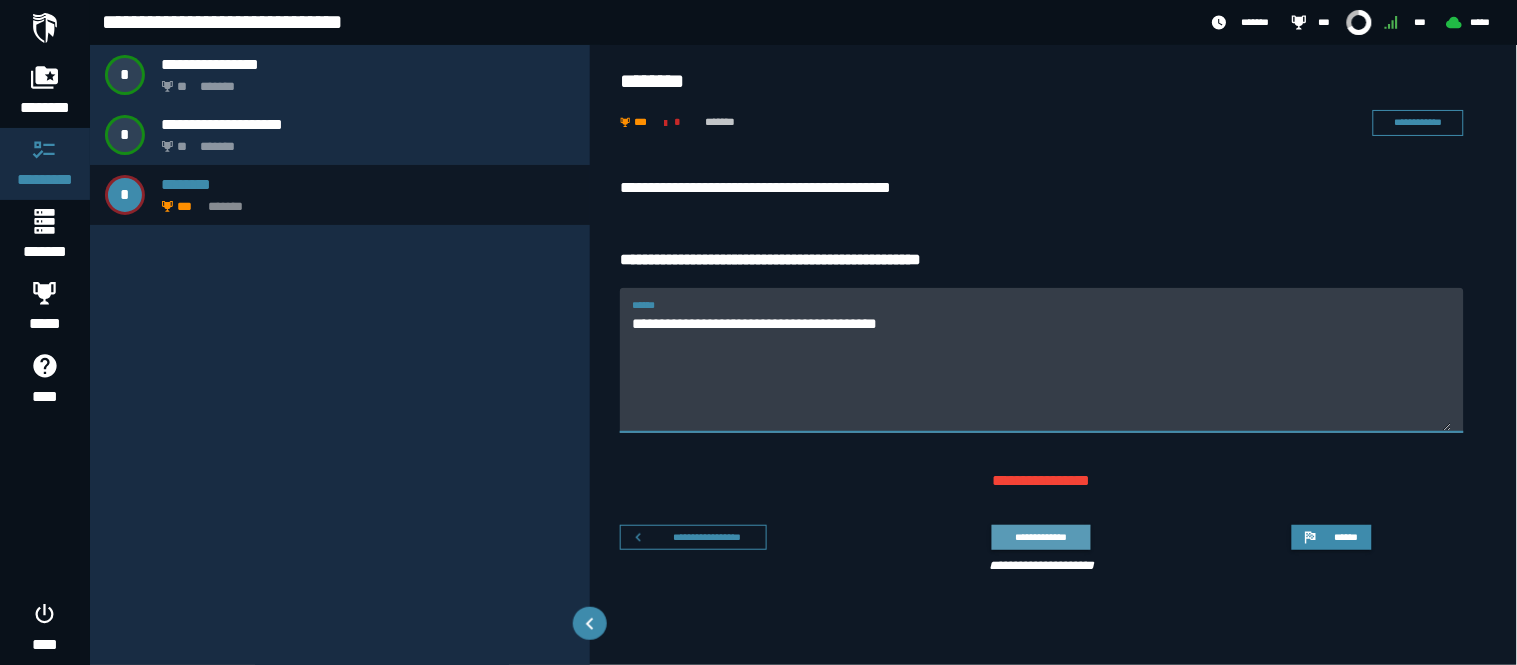 type on "**********" 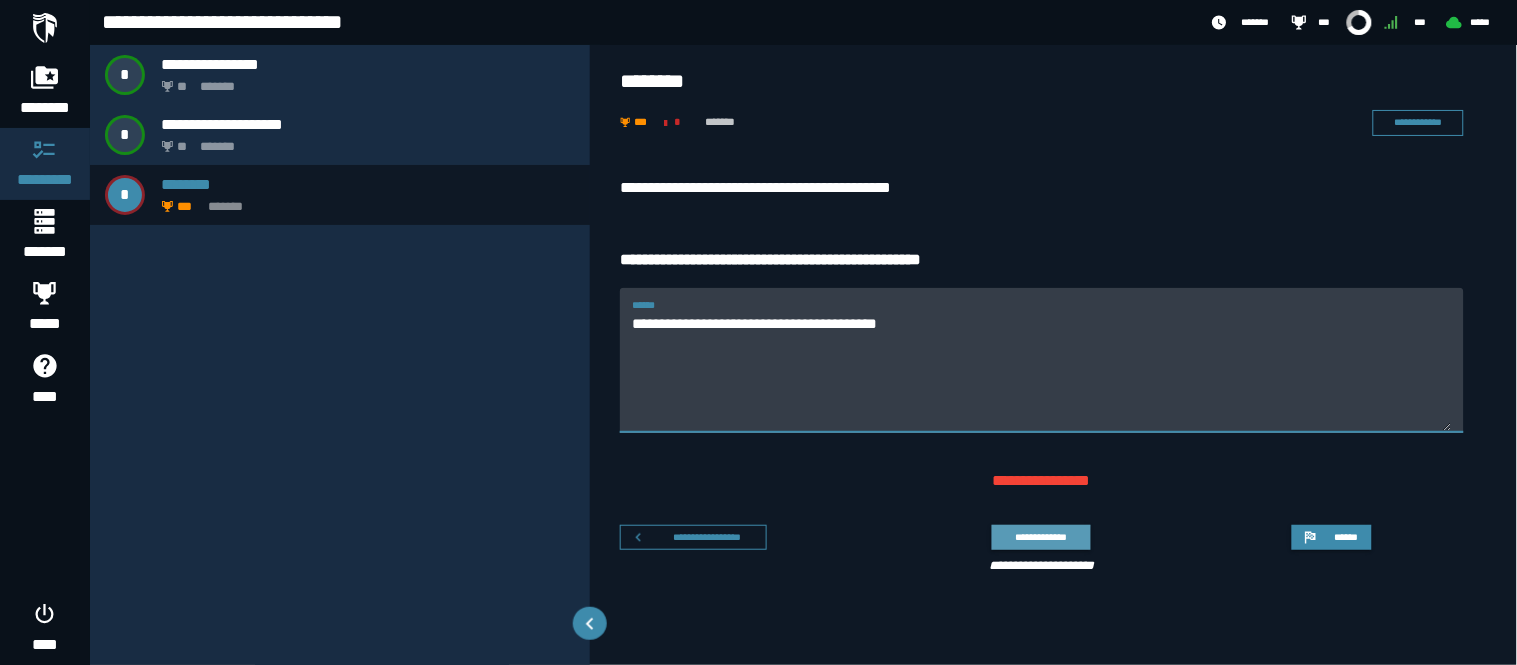click on "**********" at bounding box center (1041, 537) 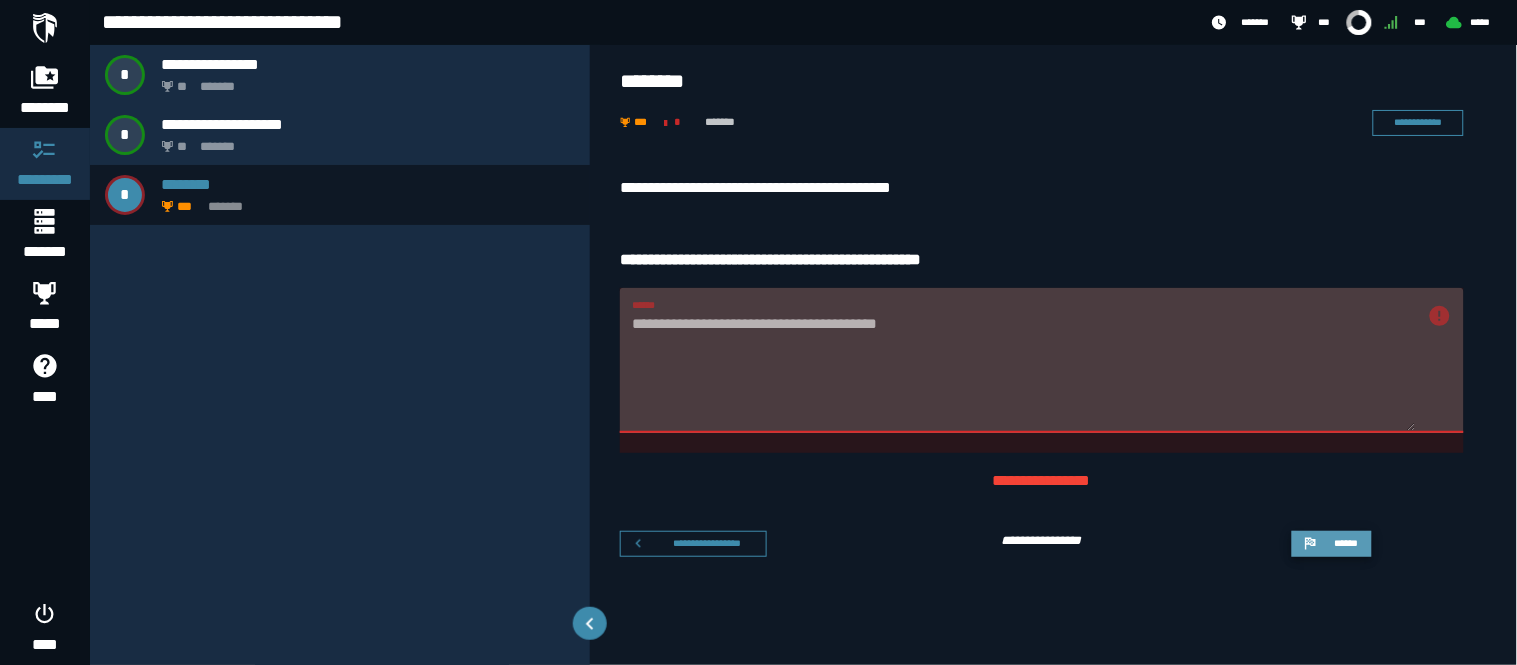 click on "******" at bounding box center (1346, 543) 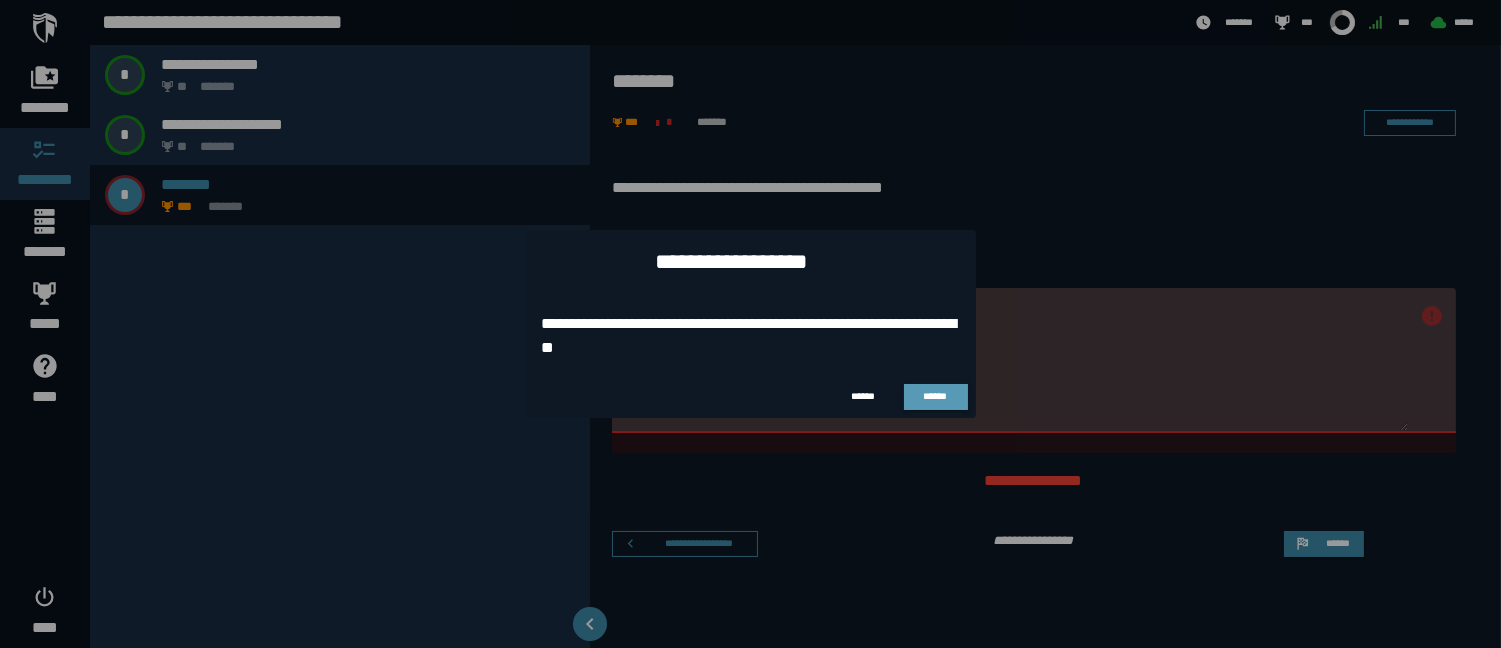 click on "******" at bounding box center (935, 396) 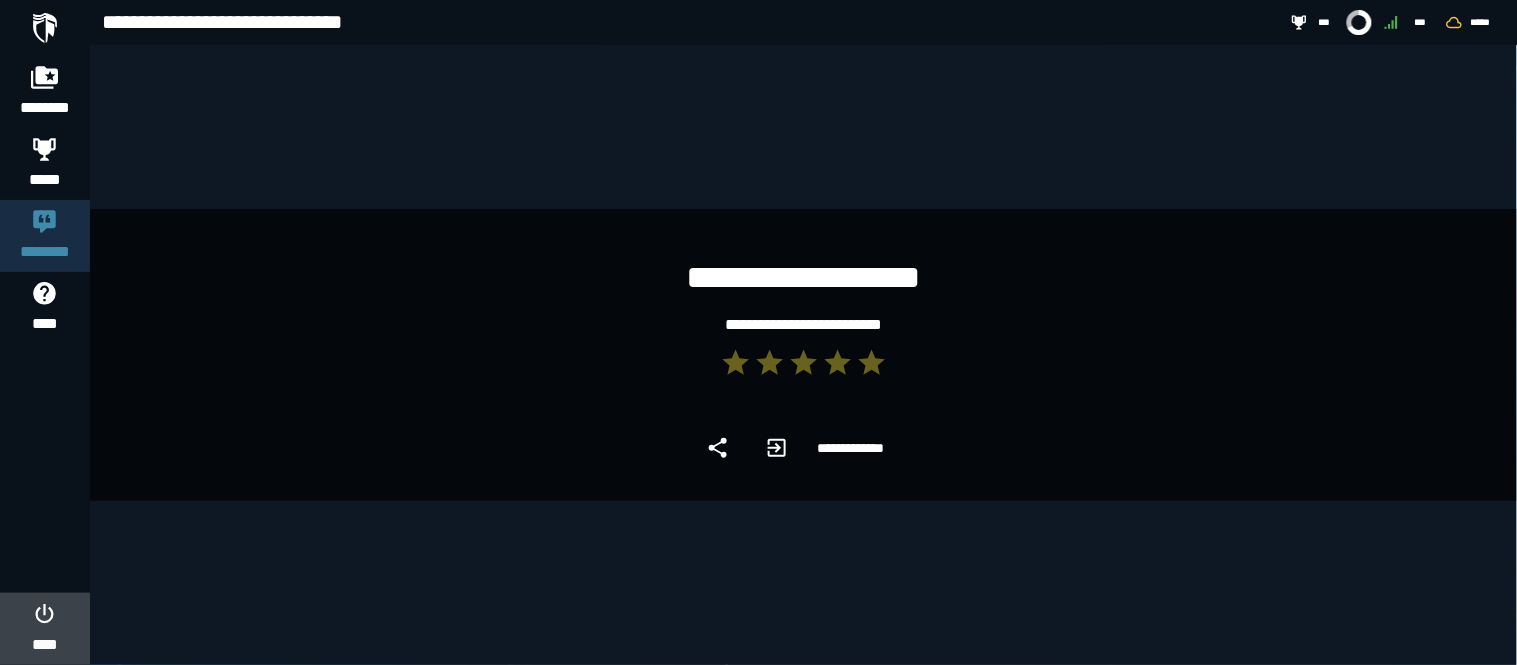 click on "****" 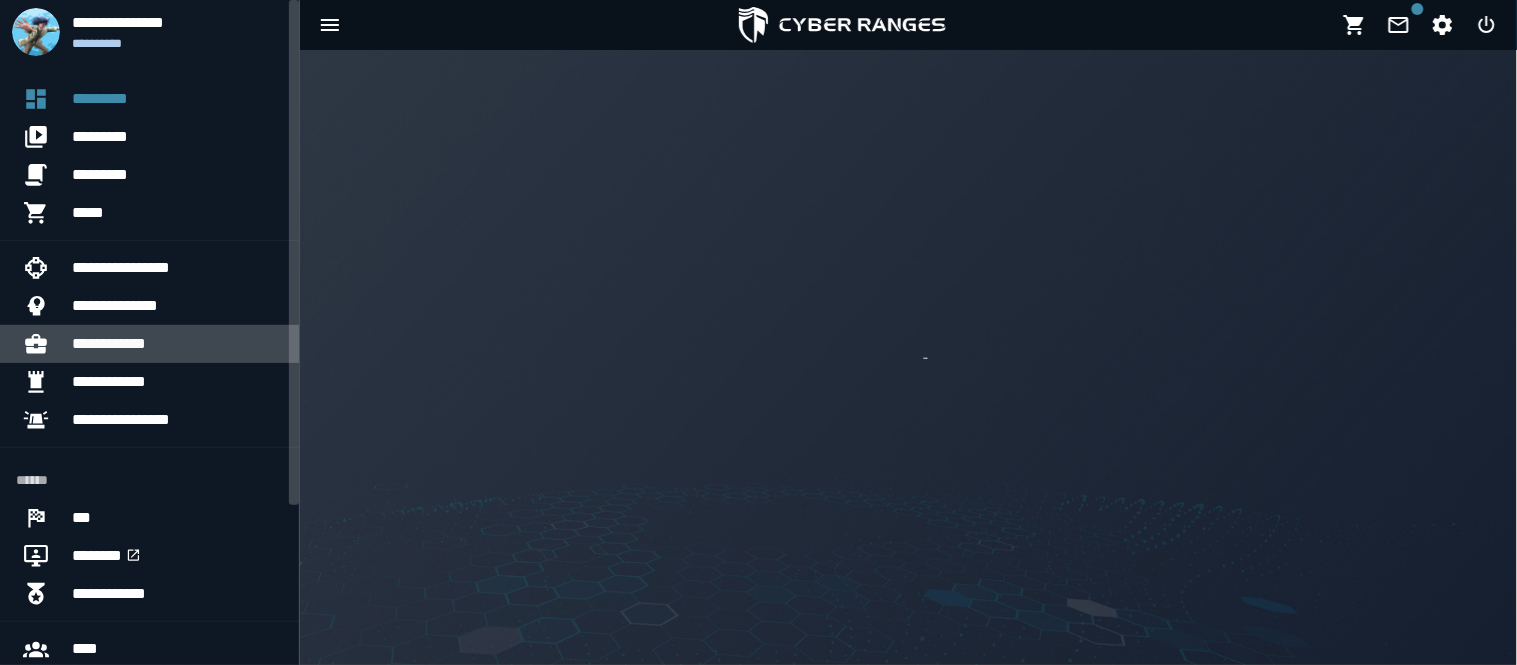 click on "**********" at bounding box center (177, 344) 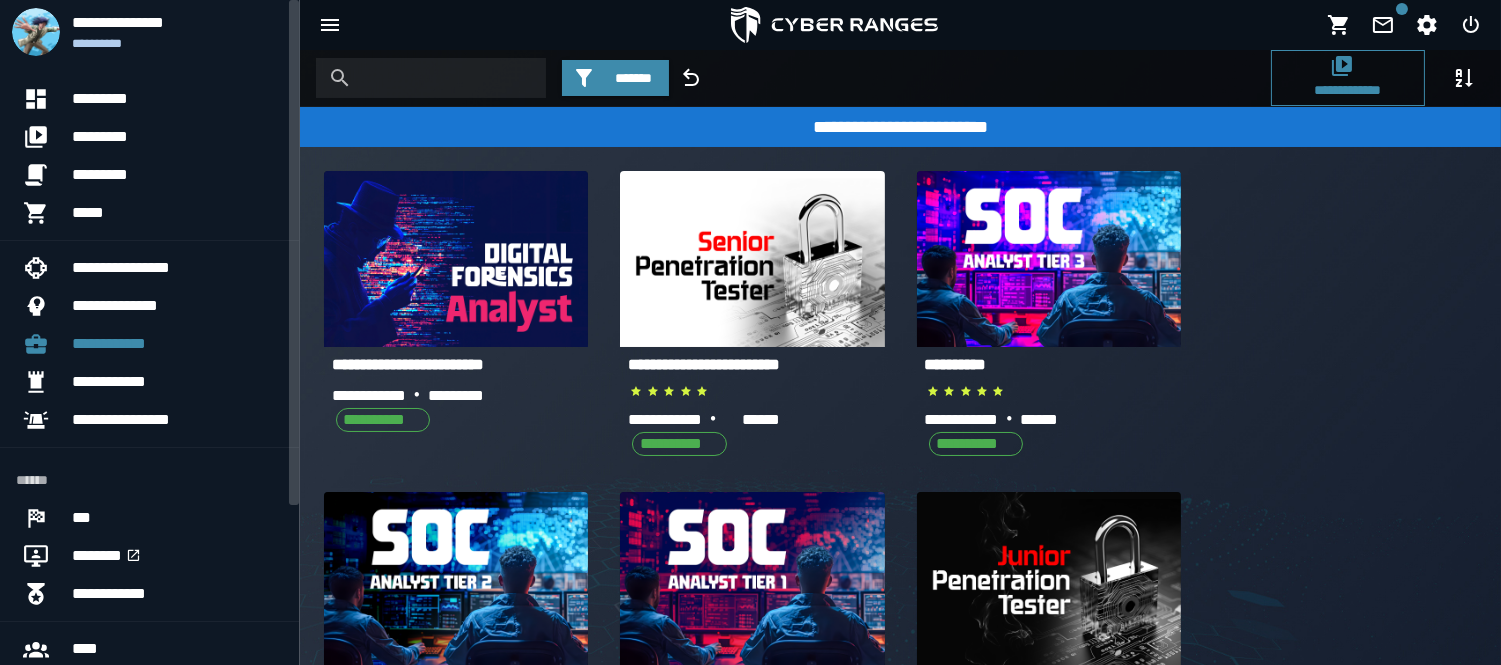 scroll, scrollTop: 214, scrollLeft: 0, axis: vertical 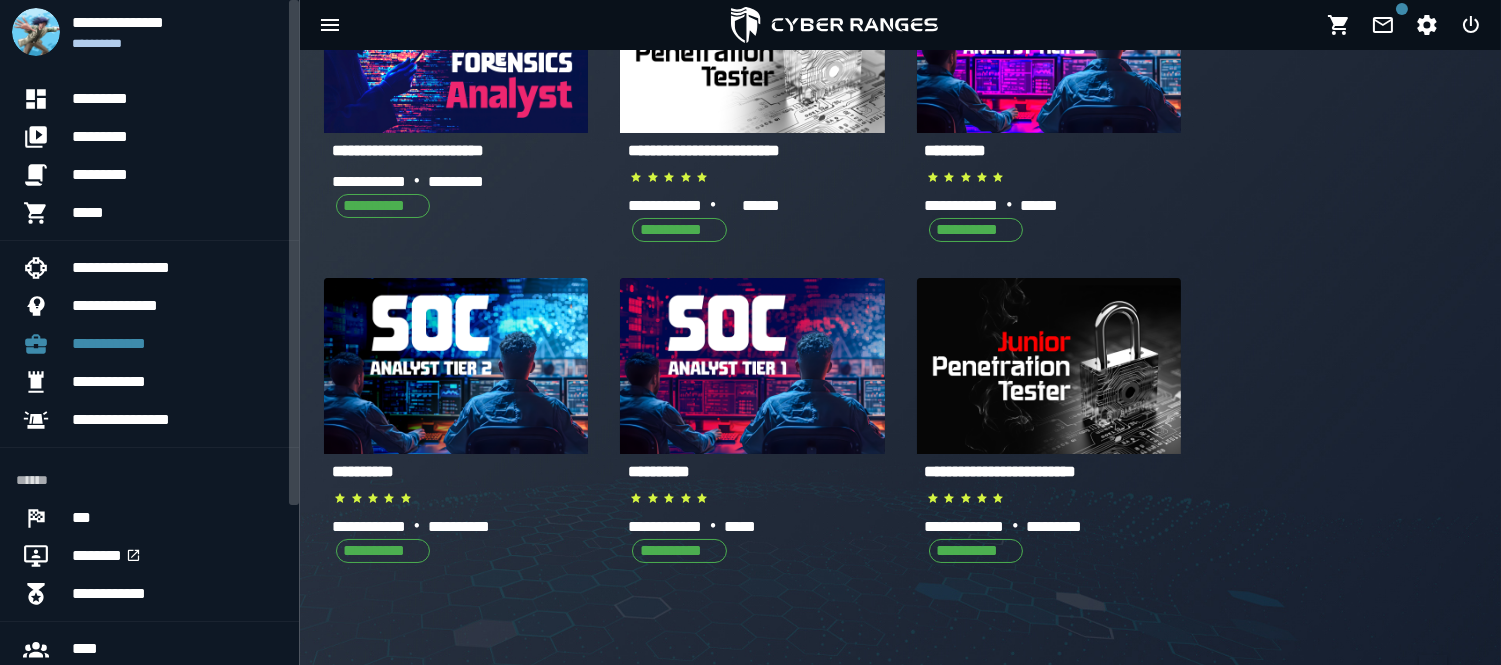 click on "**********" 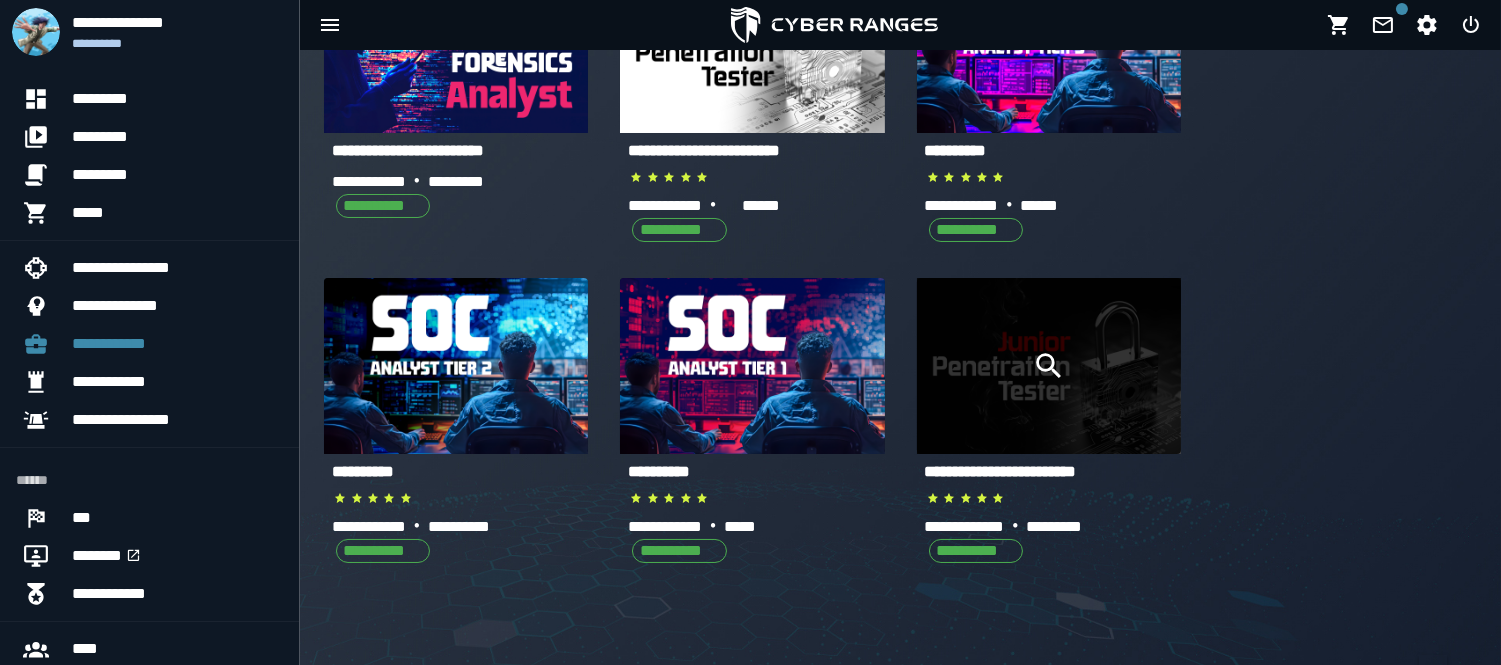 click at bounding box center [1049, 366] 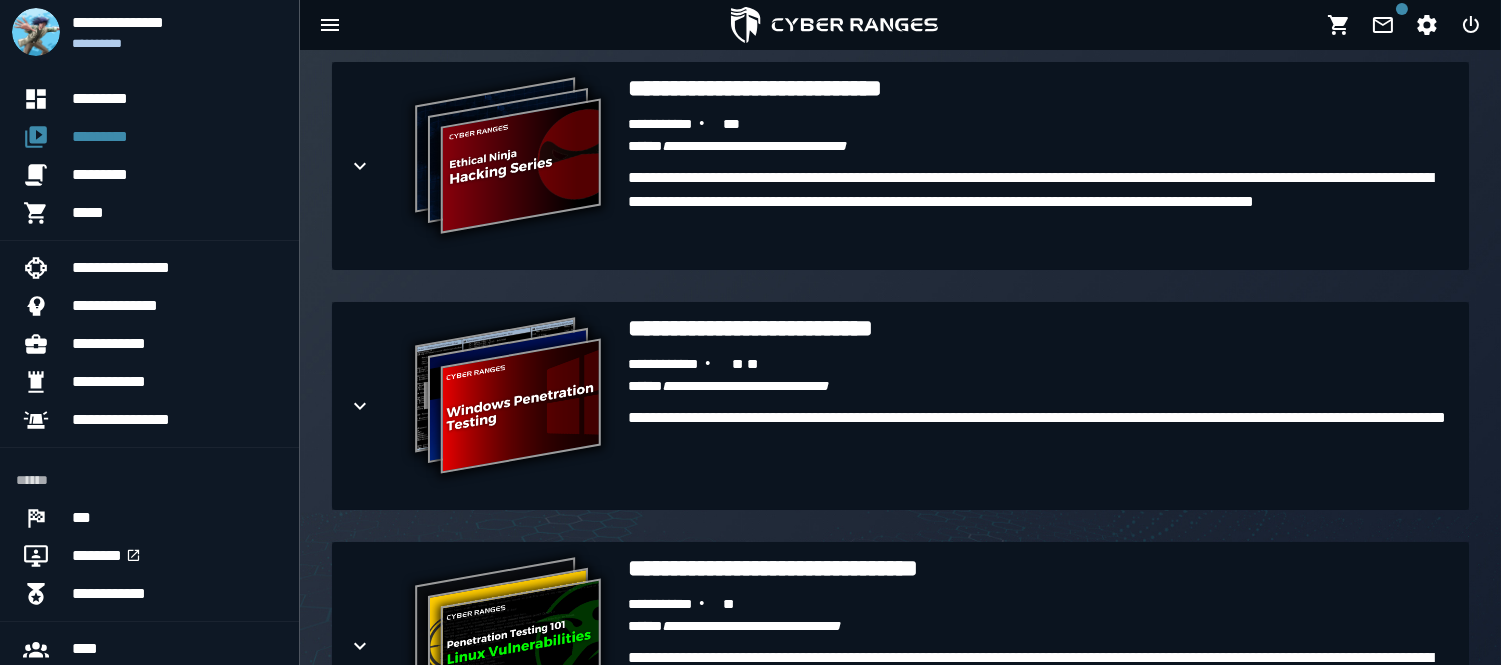 scroll, scrollTop: 1715, scrollLeft: 0, axis: vertical 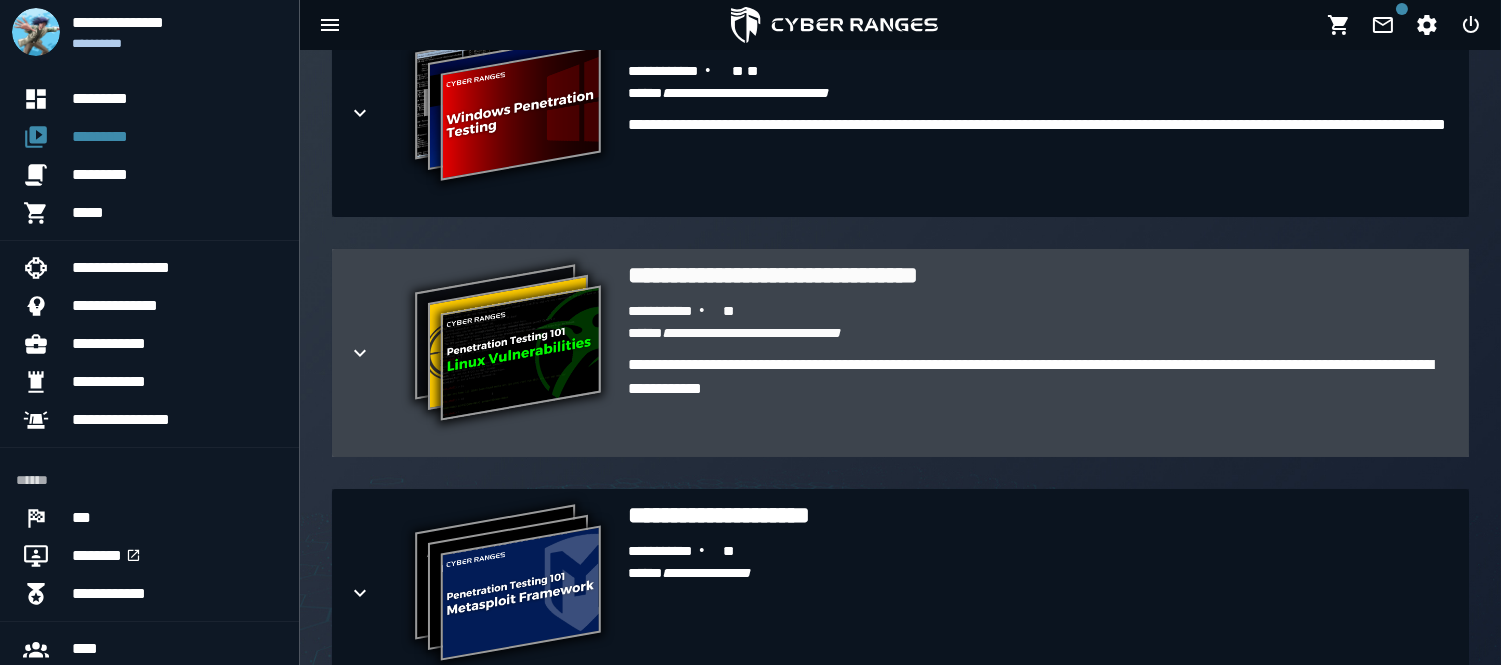 click on "**********" at bounding box center [1040, 401] 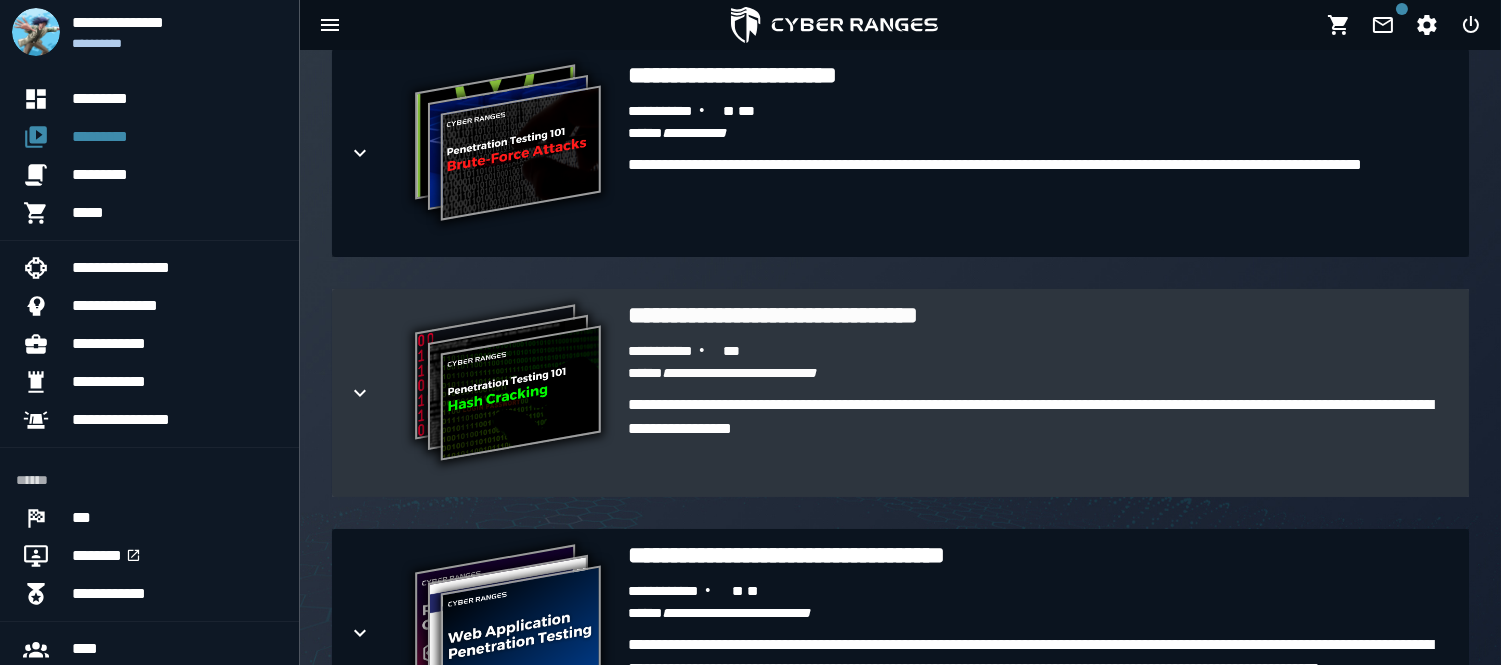 scroll, scrollTop: 3594, scrollLeft: 0, axis: vertical 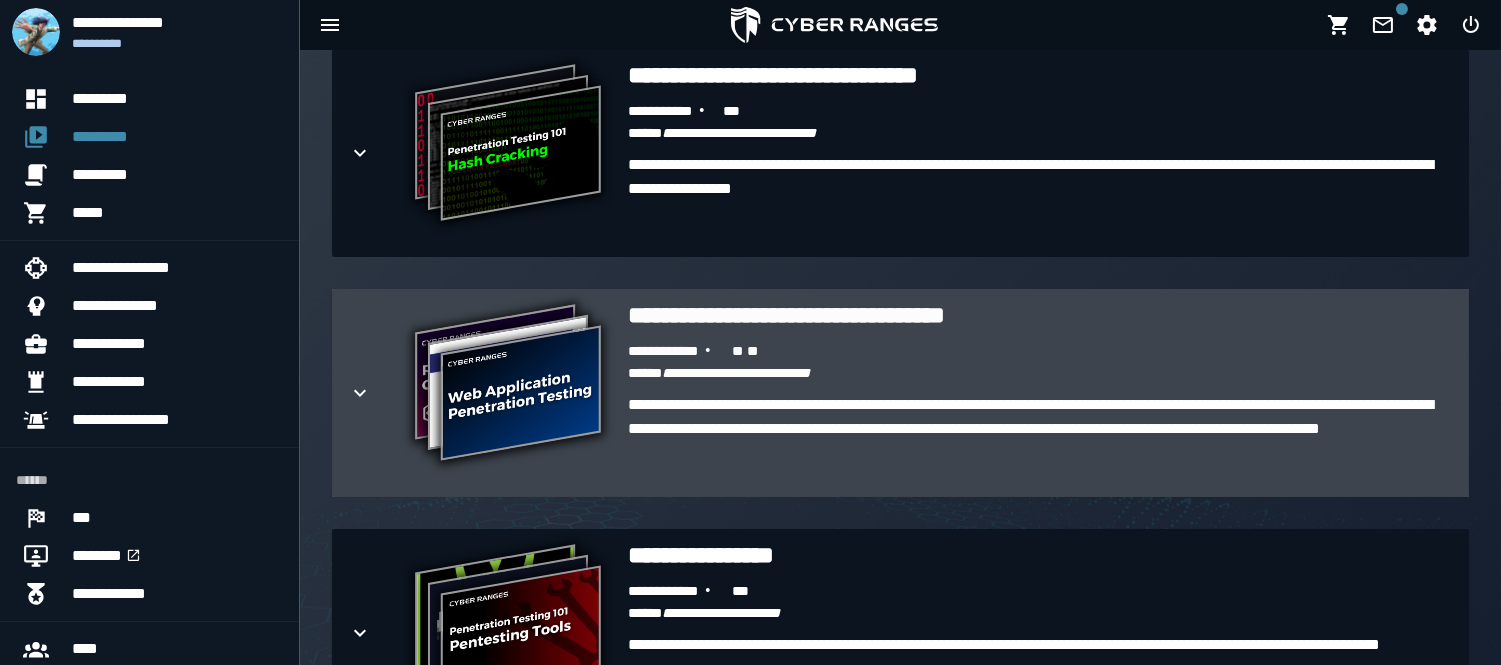 click on "**********" at bounding box center [1040, 393] 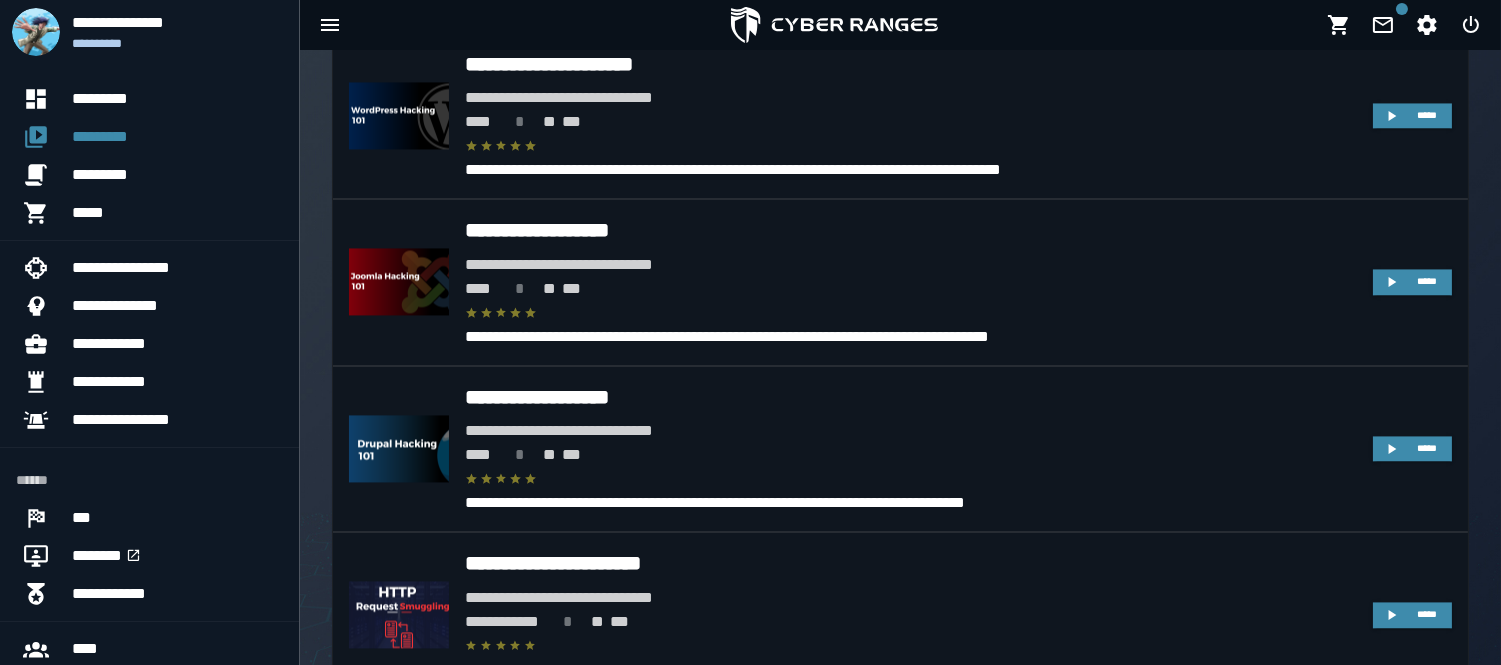 scroll, scrollTop: 7775, scrollLeft: 0, axis: vertical 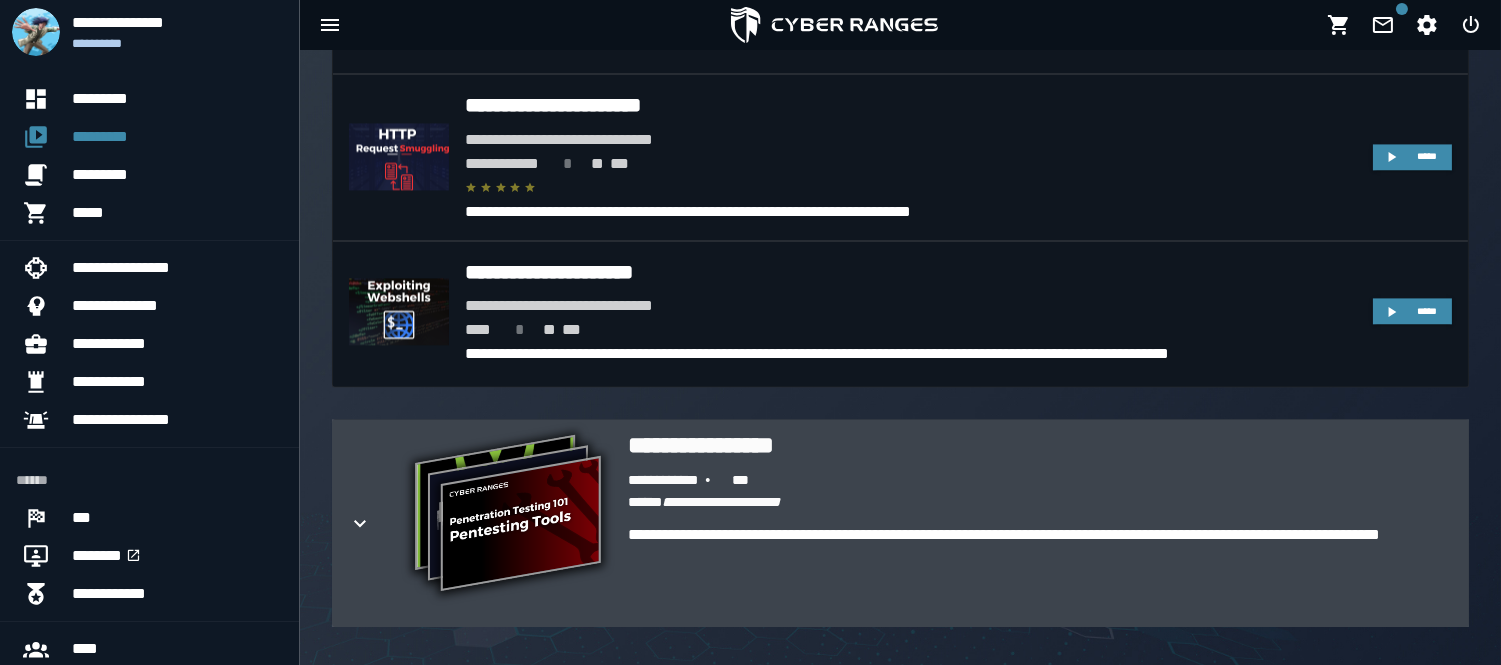 click on "**********" at bounding box center (1040, 523) 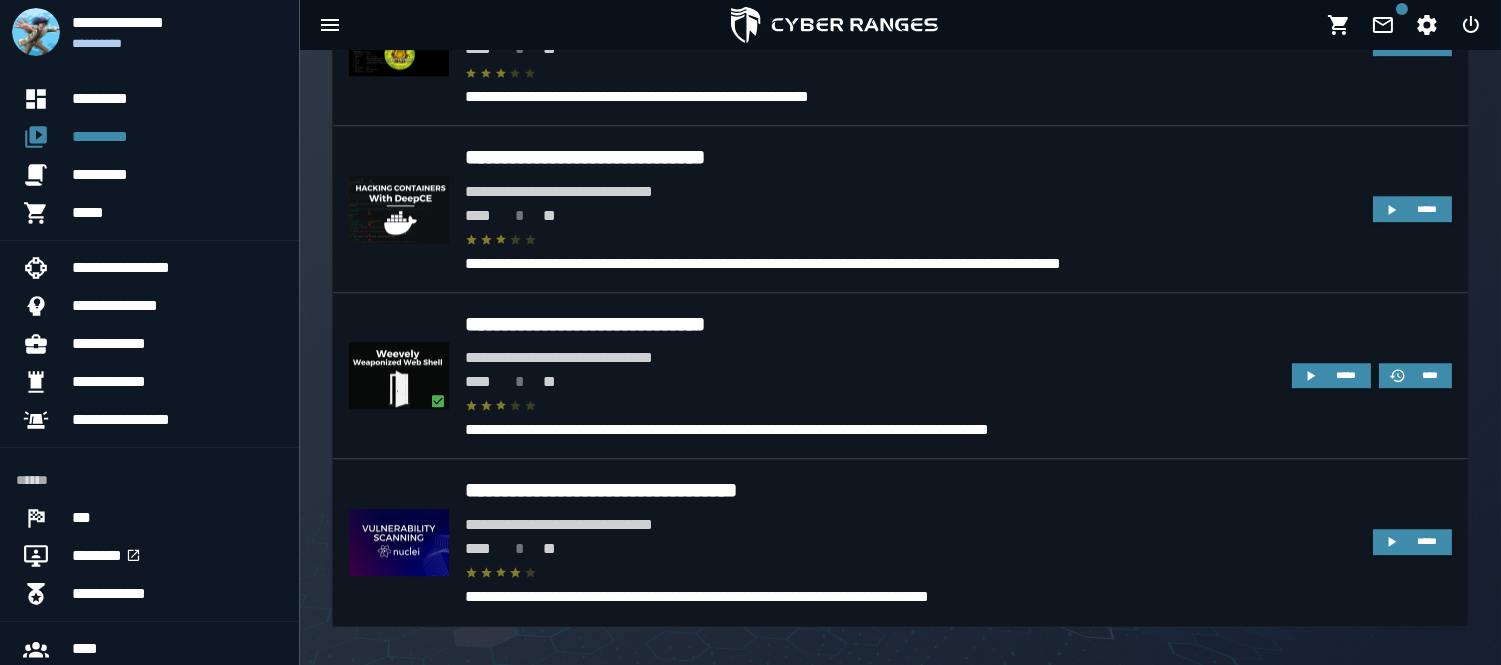 scroll, scrollTop: 9443, scrollLeft: 0, axis: vertical 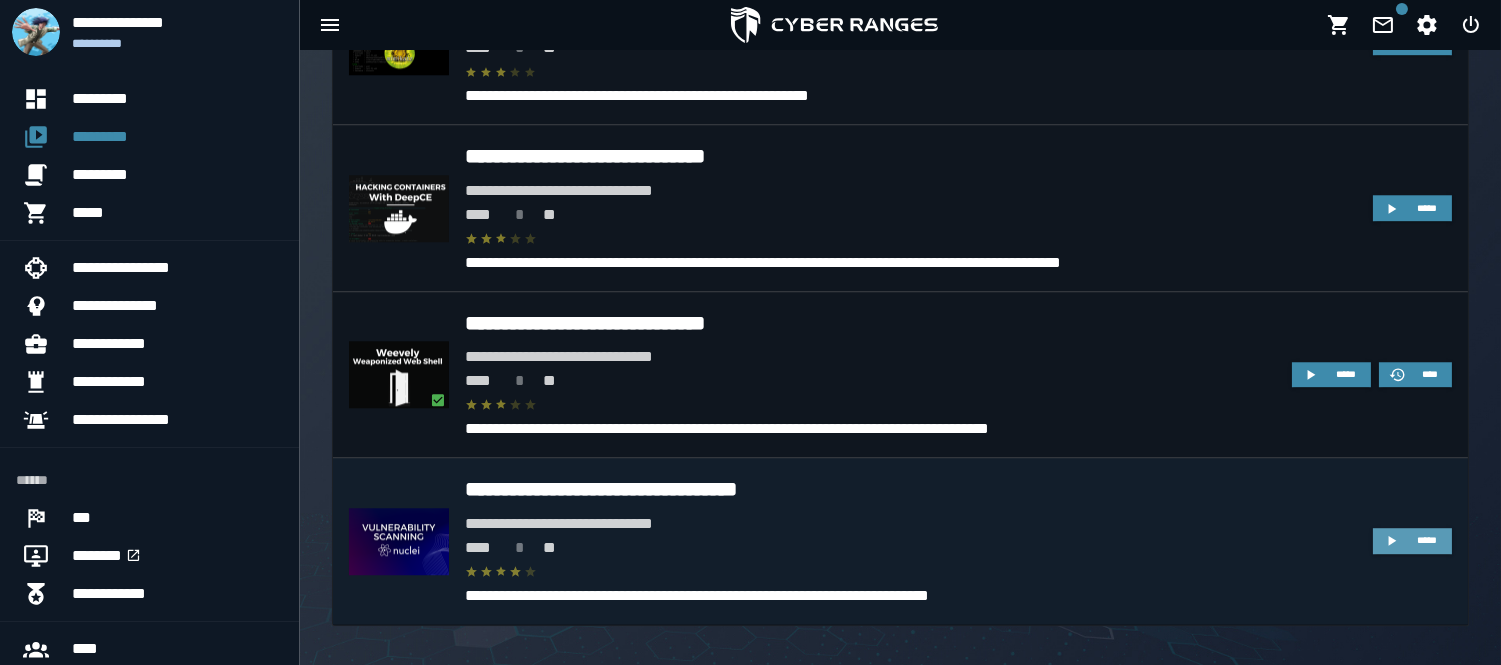 click on "*****" at bounding box center (1427, 540) 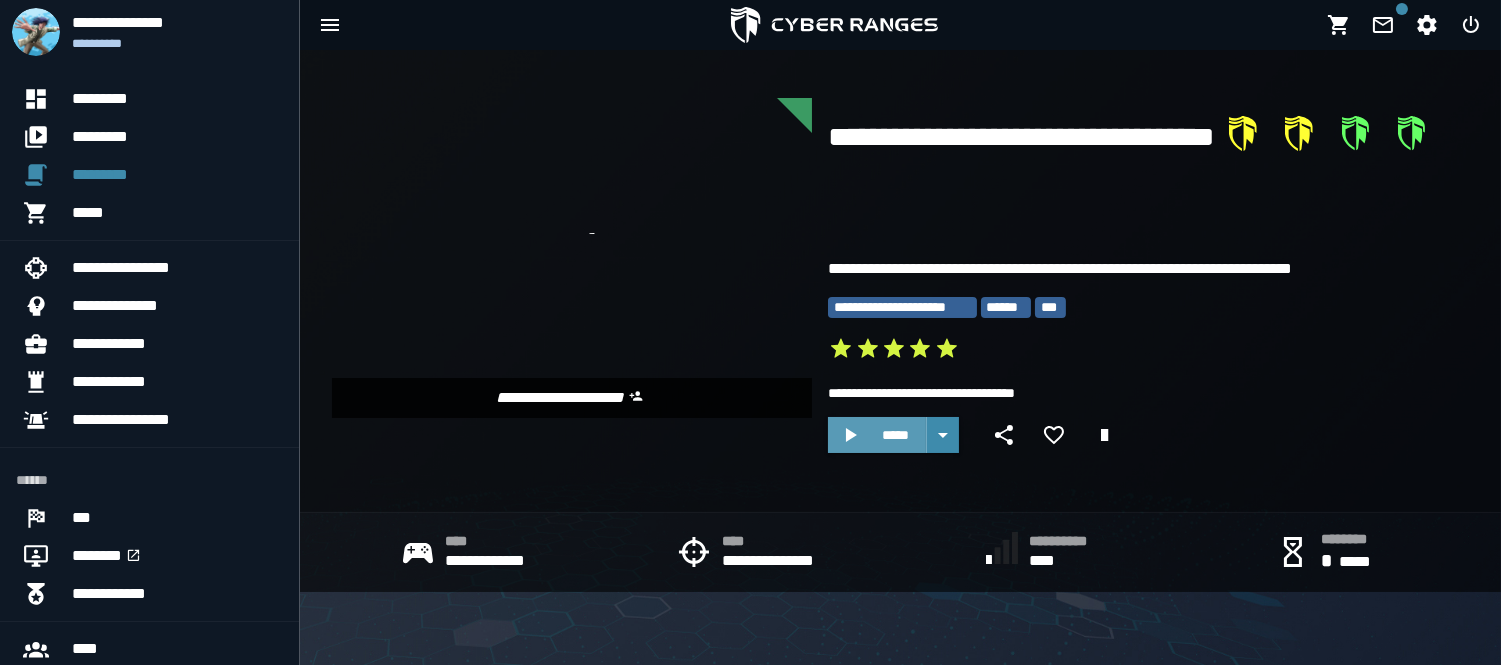 click on "*****" at bounding box center [895, 435] 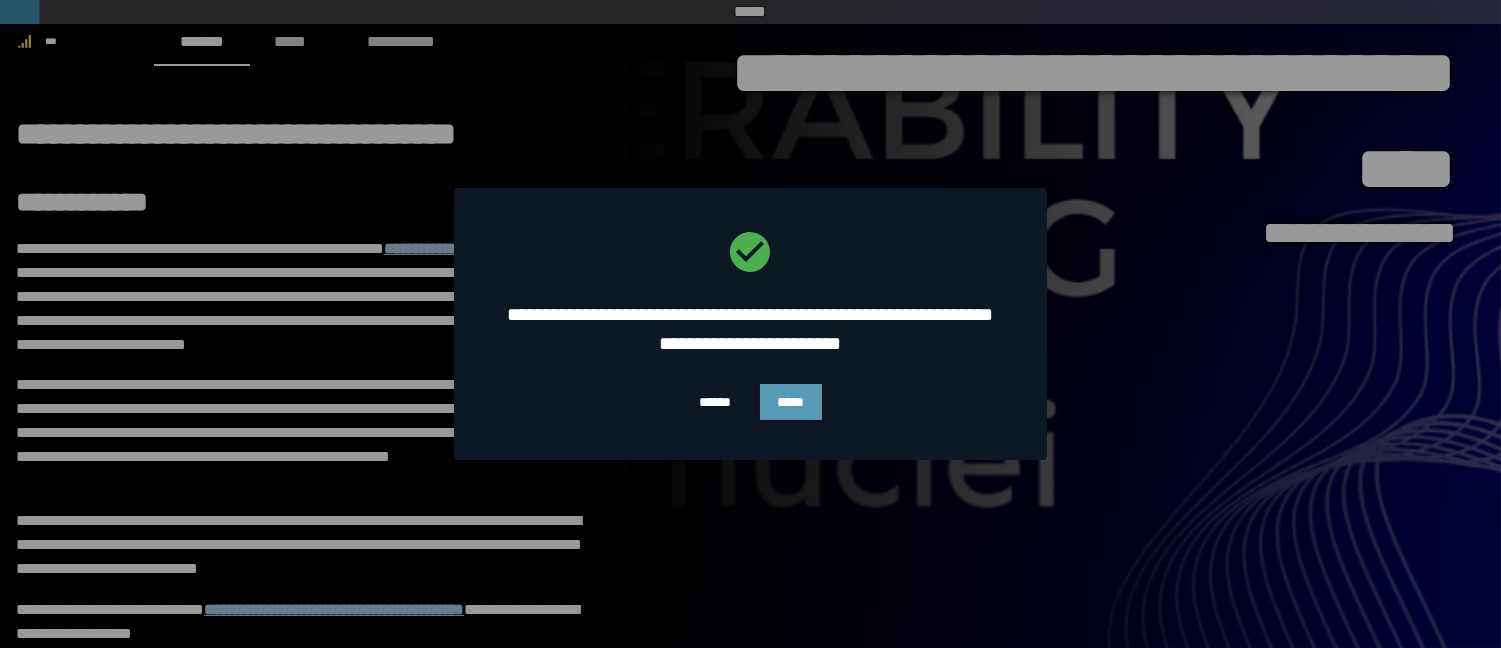 click on "*****" at bounding box center (791, 402) 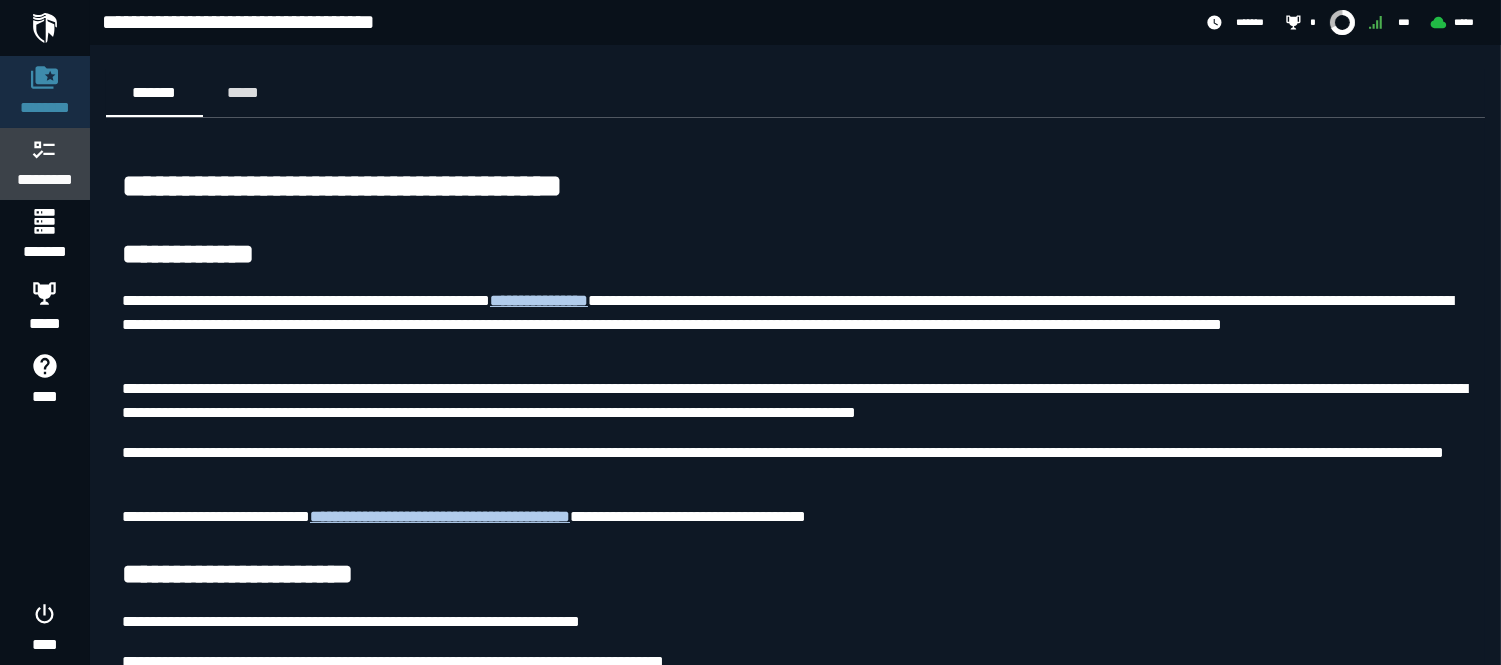 click 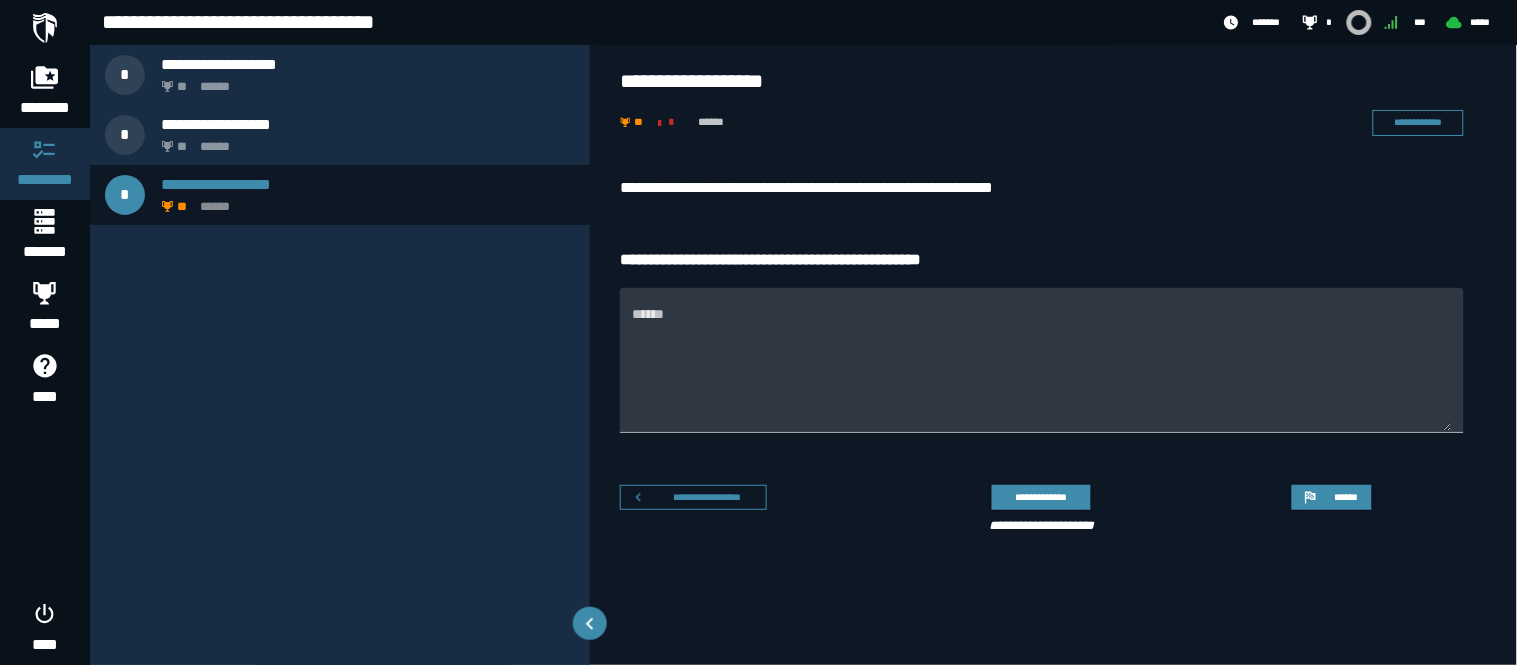 click on "******" at bounding box center [1042, 372] 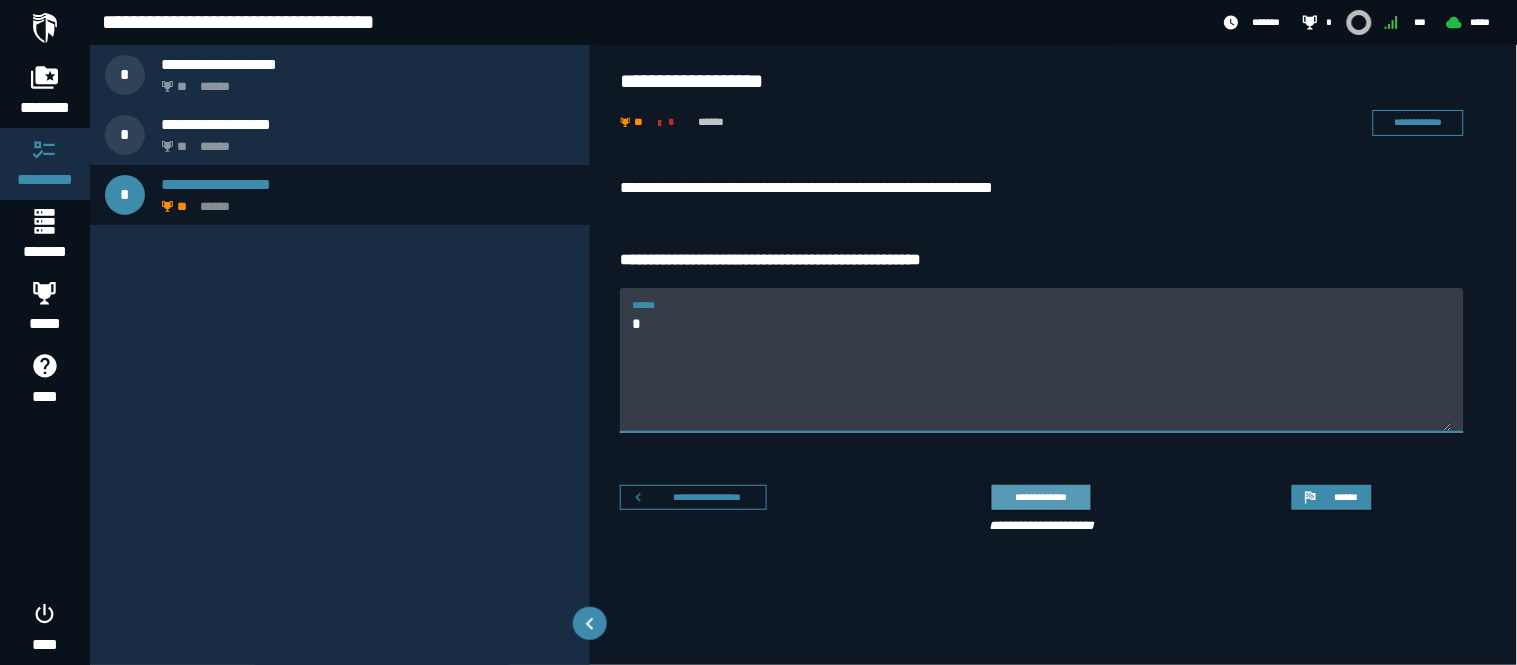 type on "*" 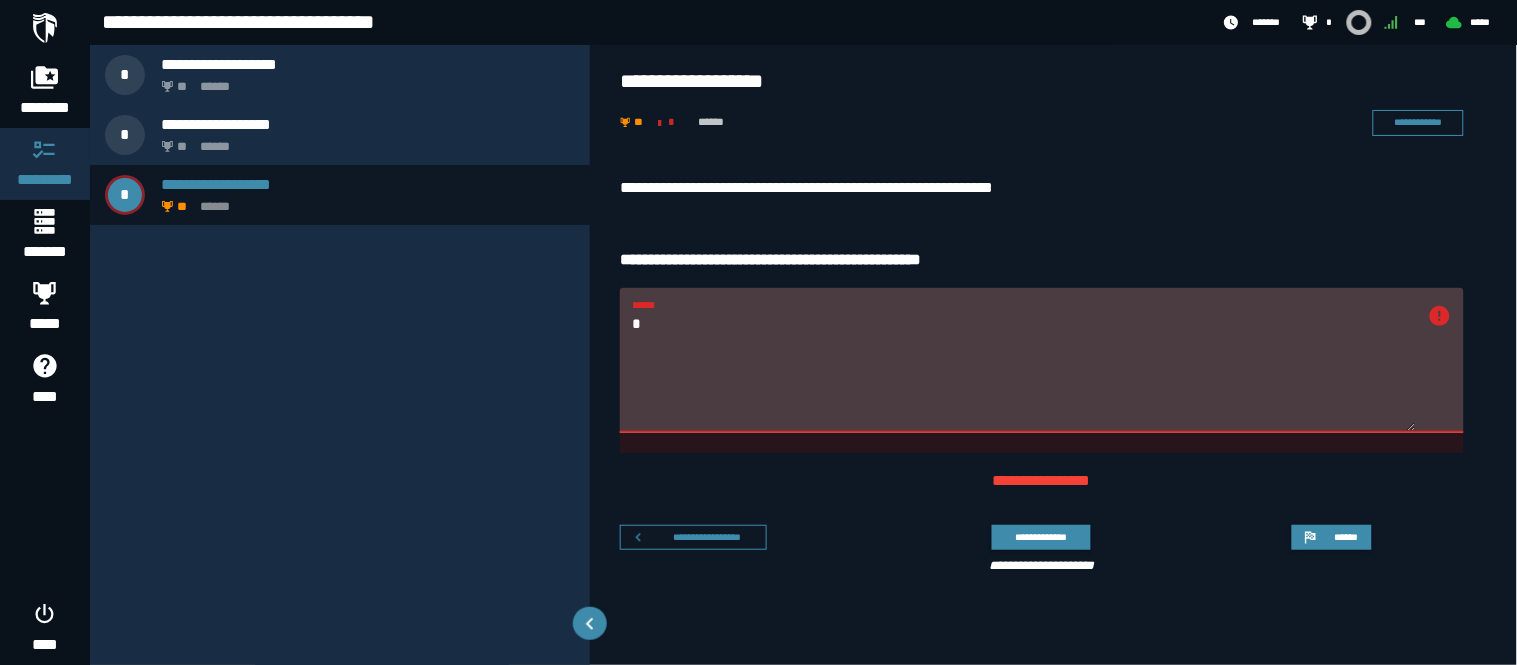 click on "*" at bounding box center (1024, 372) 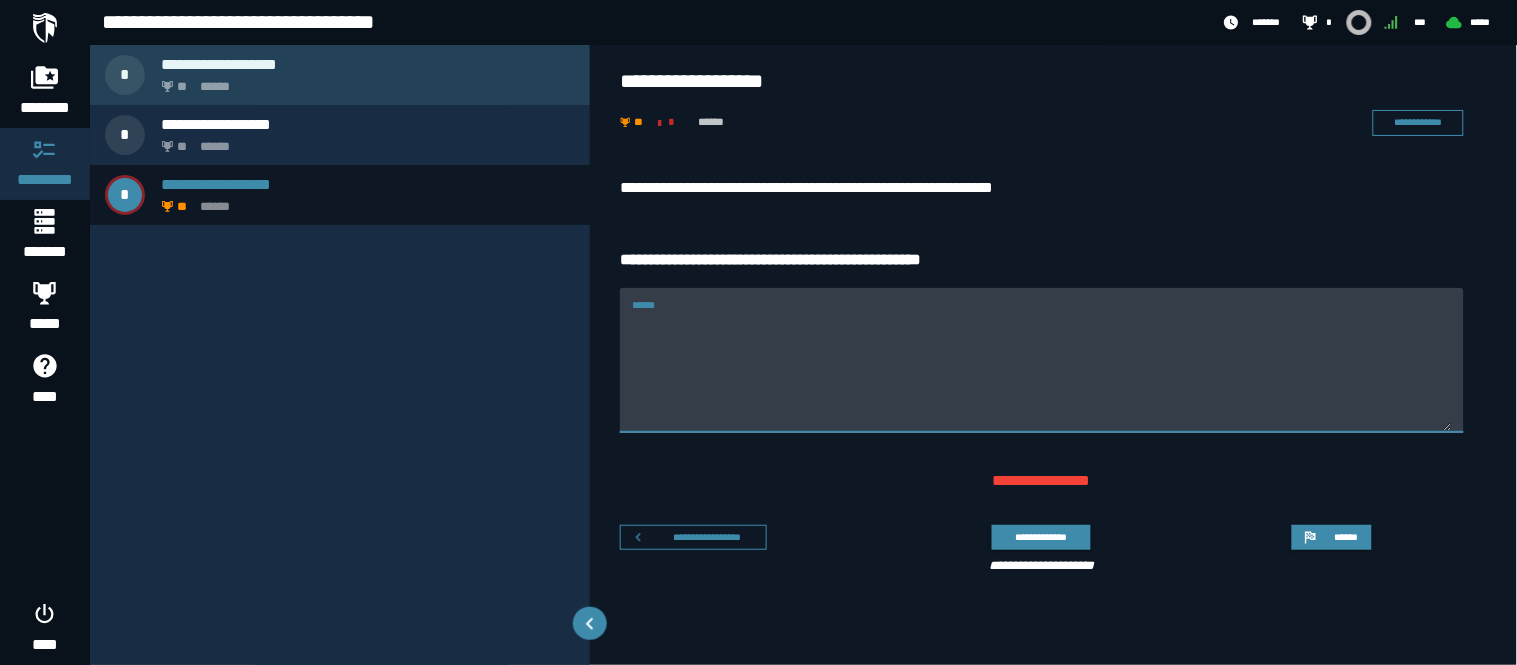 type 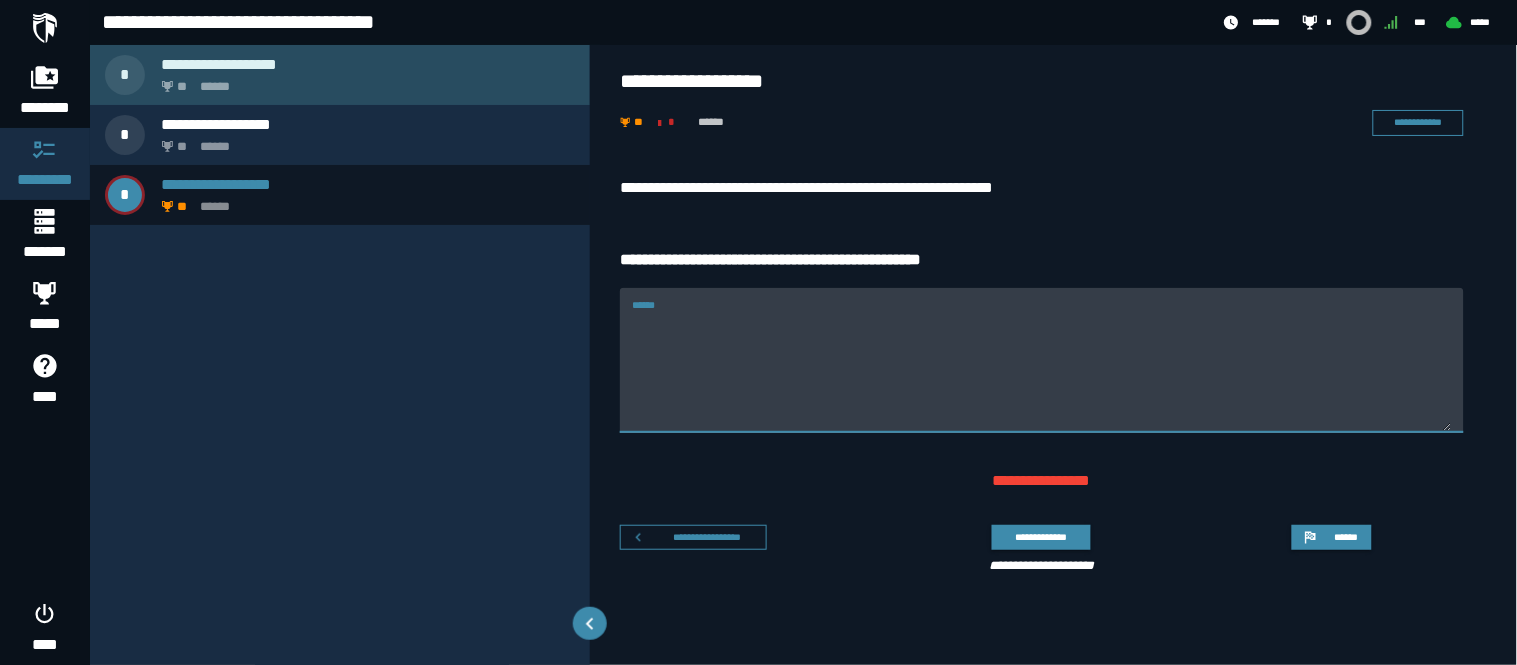 click on "** ******" at bounding box center [364, 81] 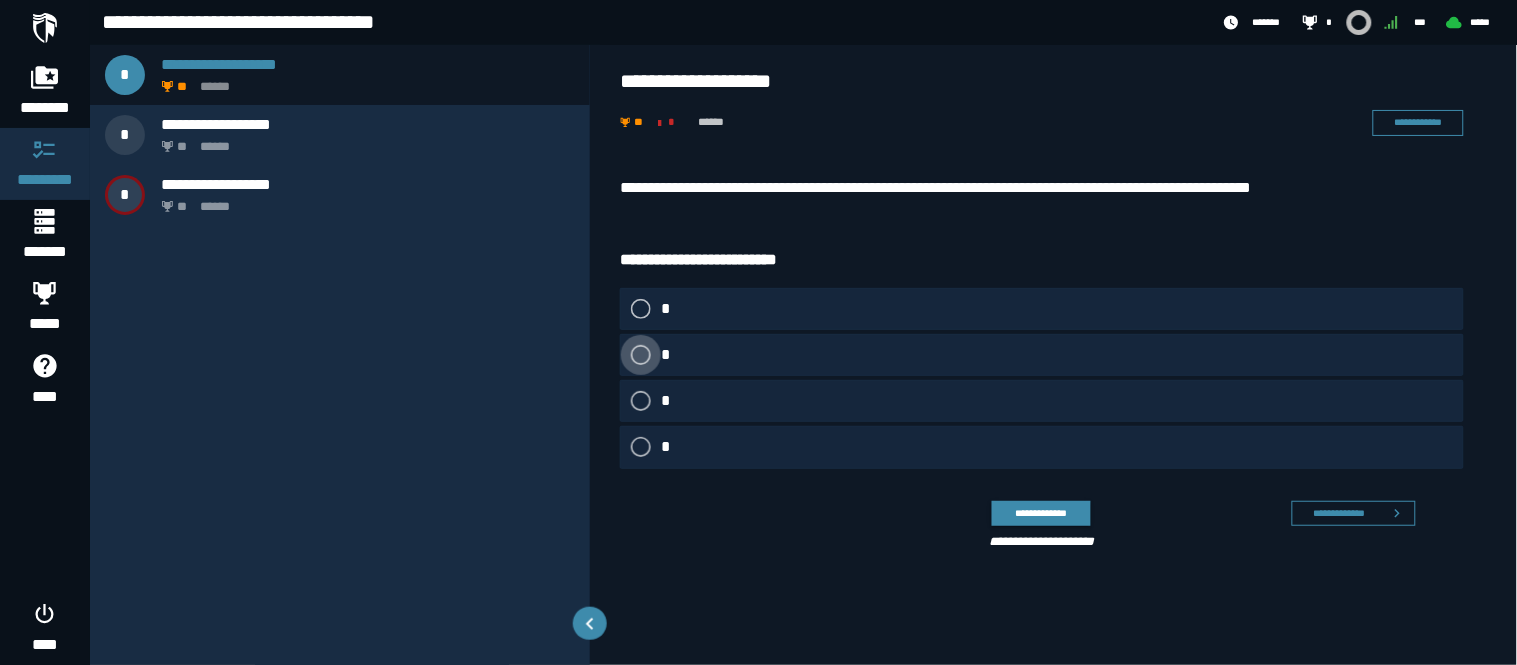click at bounding box center [641, 355] 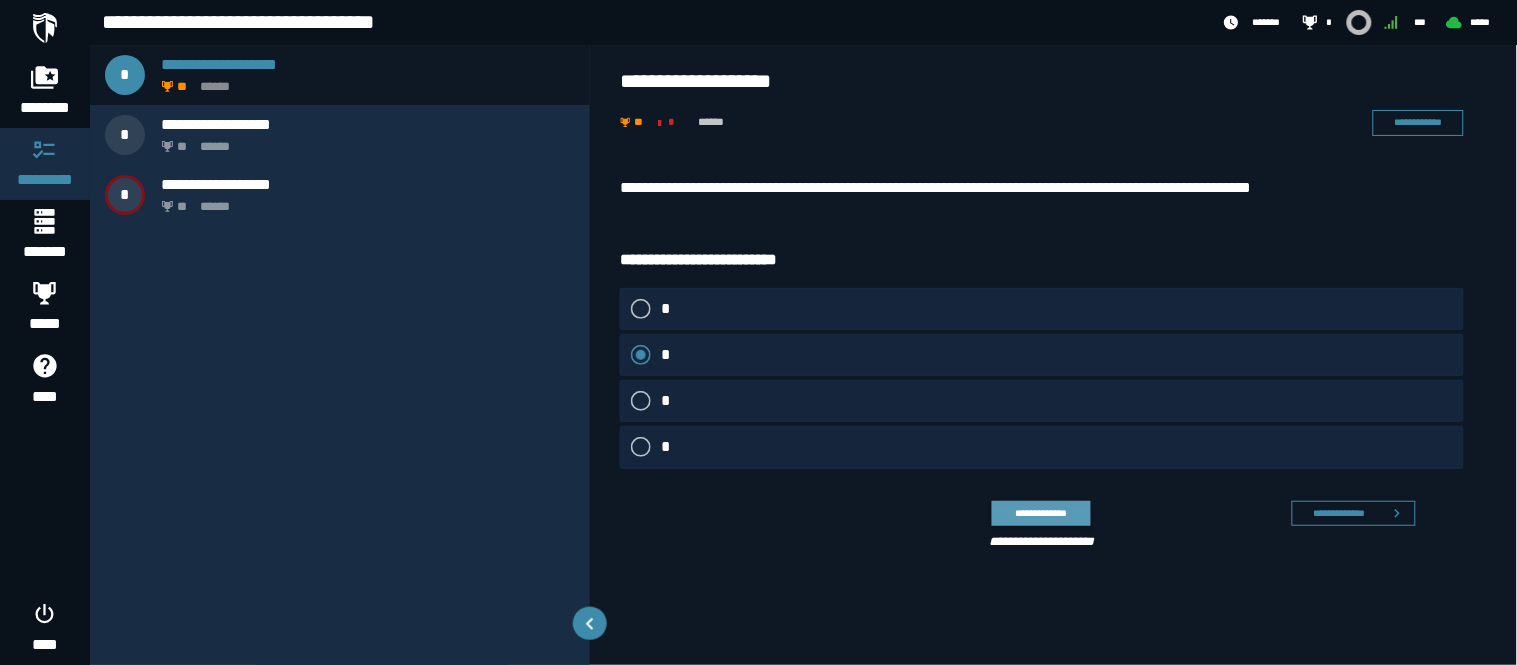 click on "**********" at bounding box center [1041, 513] 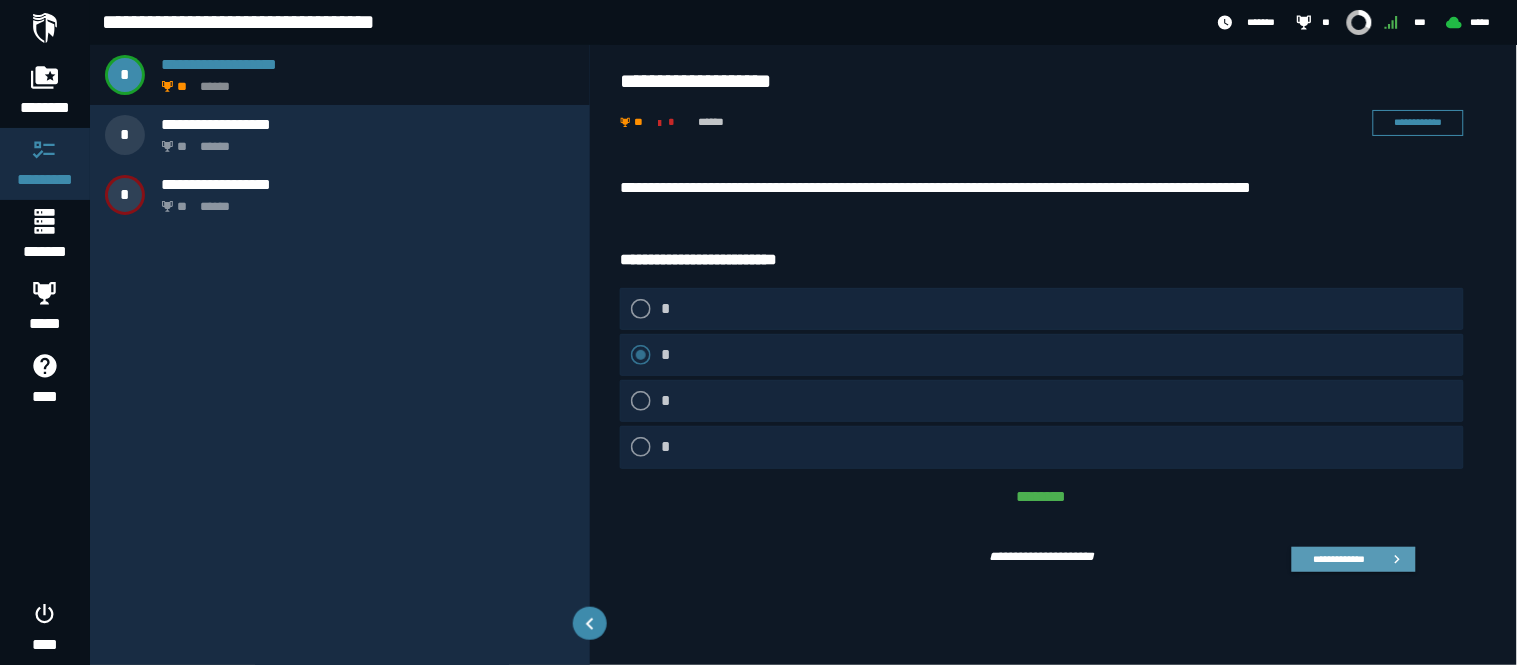 click on "**********" at bounding box center (1339, 559) 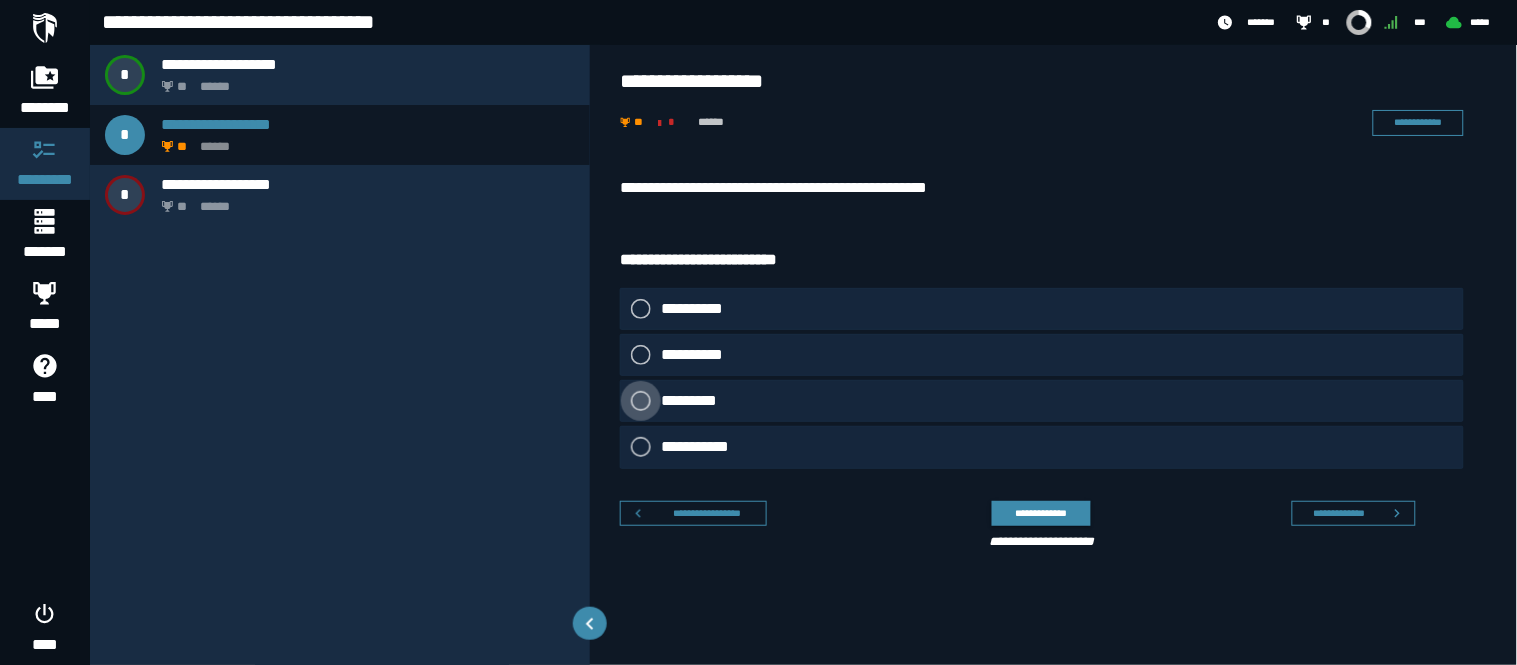 click on "*********" 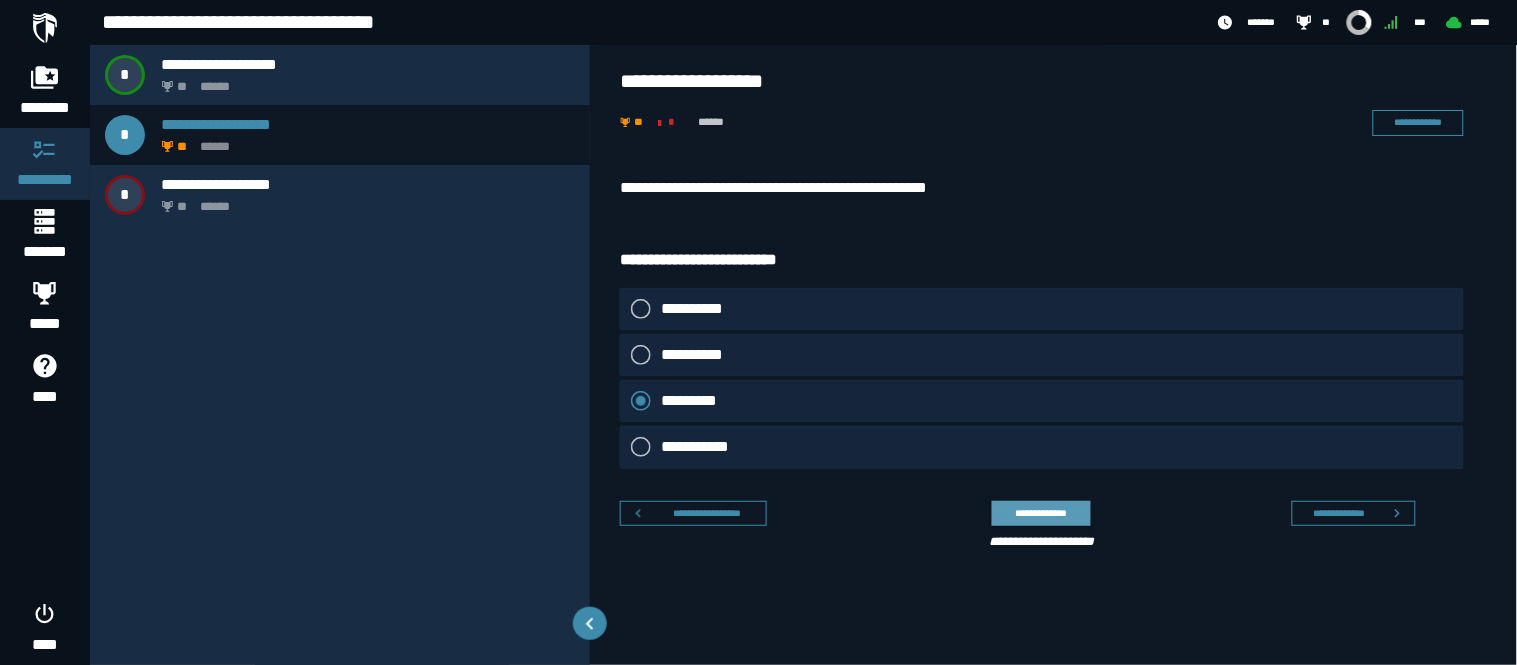 click on "**********" at bounding box center (1041, 513) 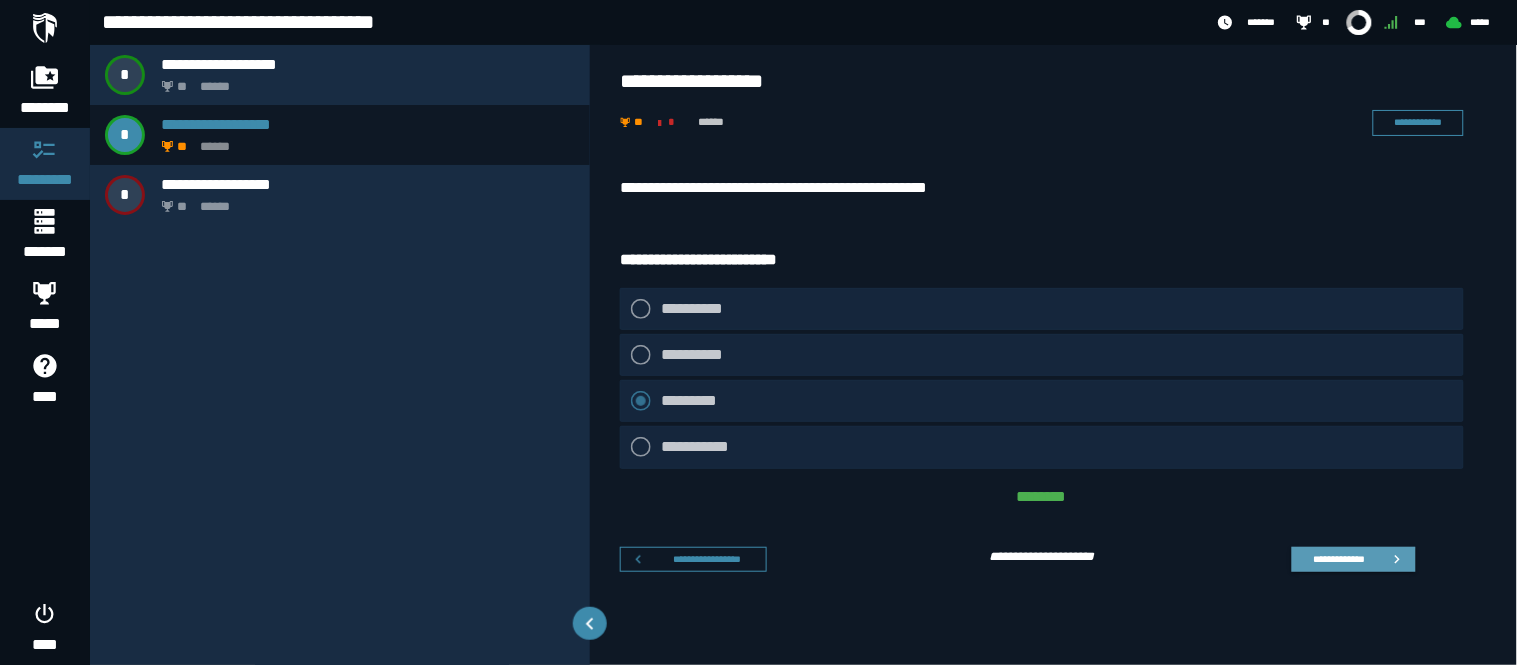 click on "**********" at bounding box center (1339, 559) 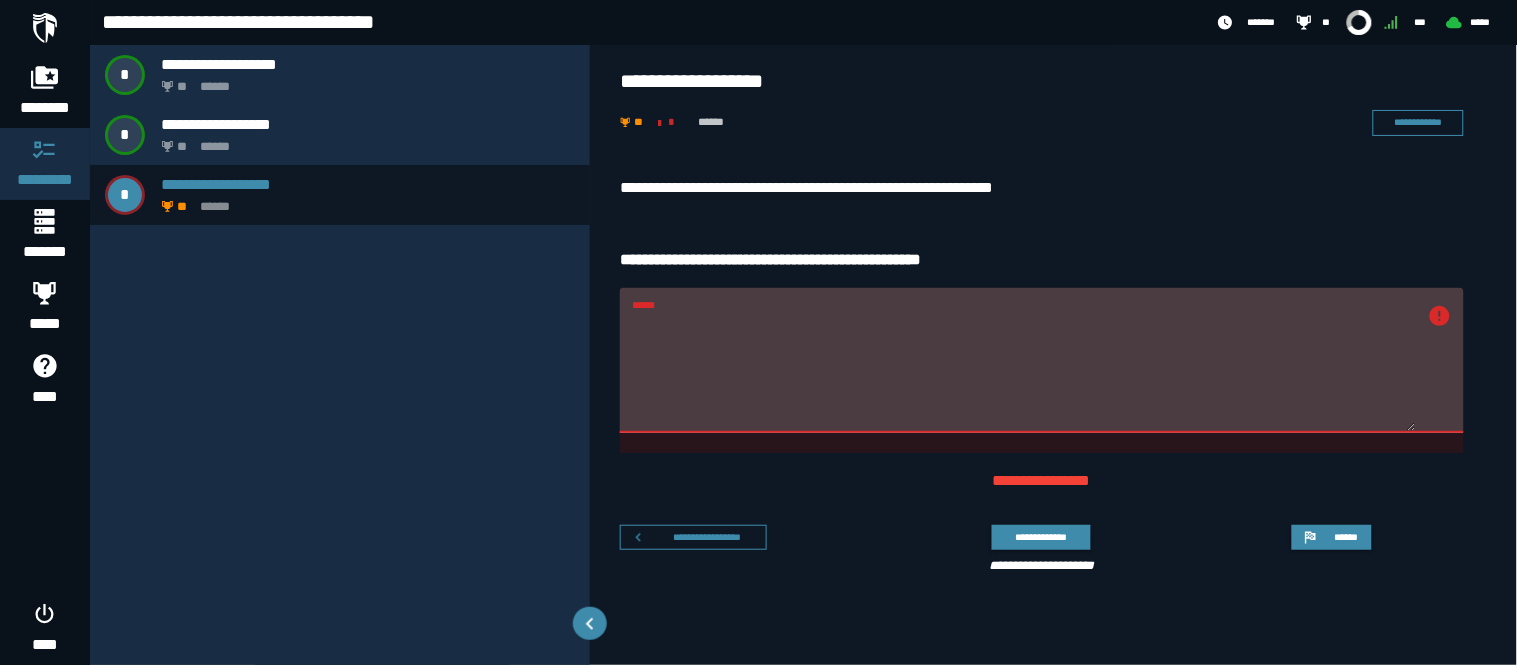 click on "******" at bounding box center [1024, 360] 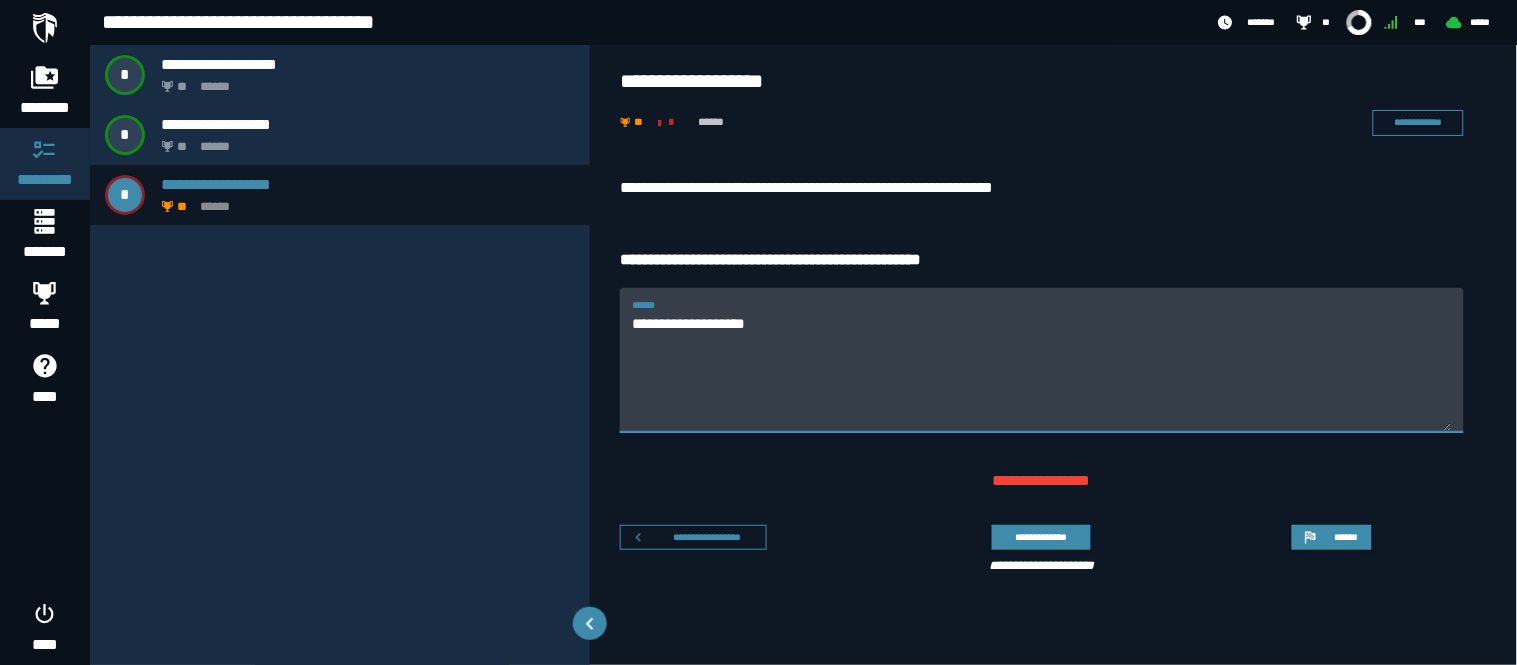 click on "**********" at bounding box center (1042, 372) 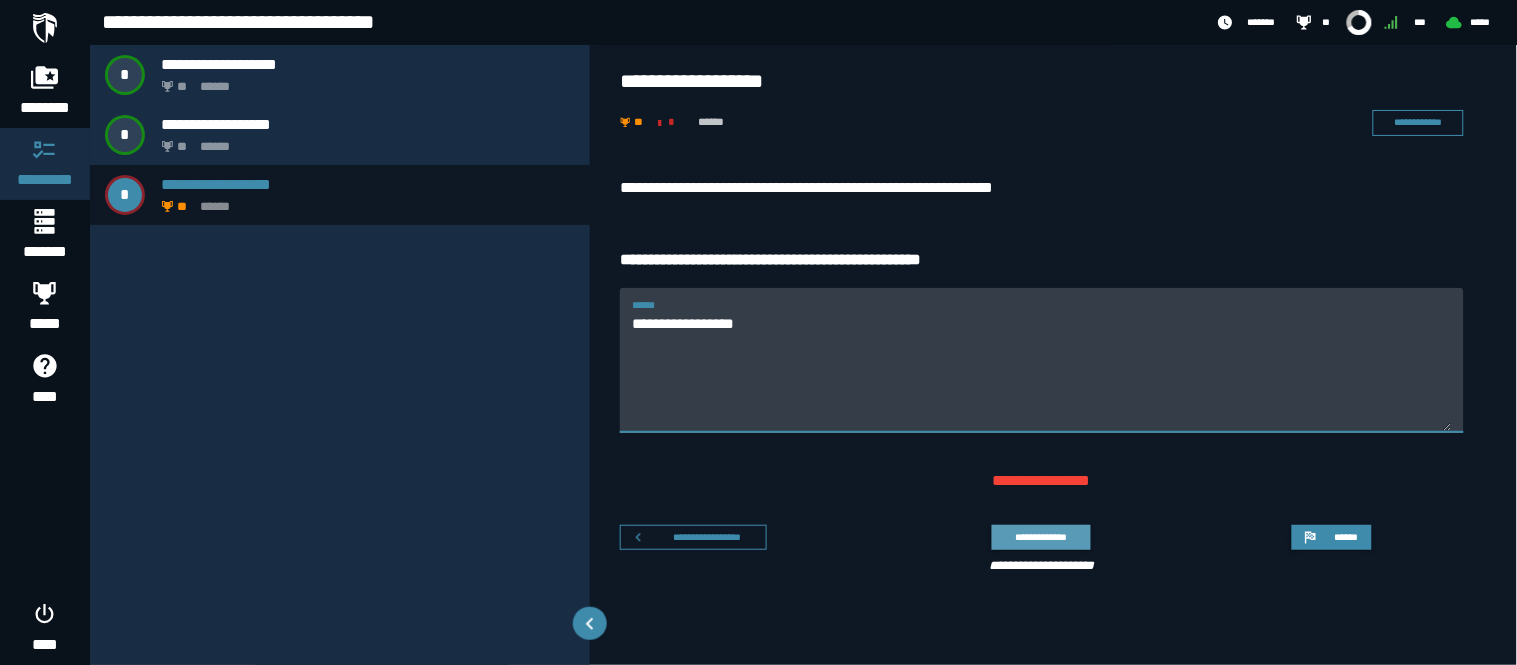 type on "**********" 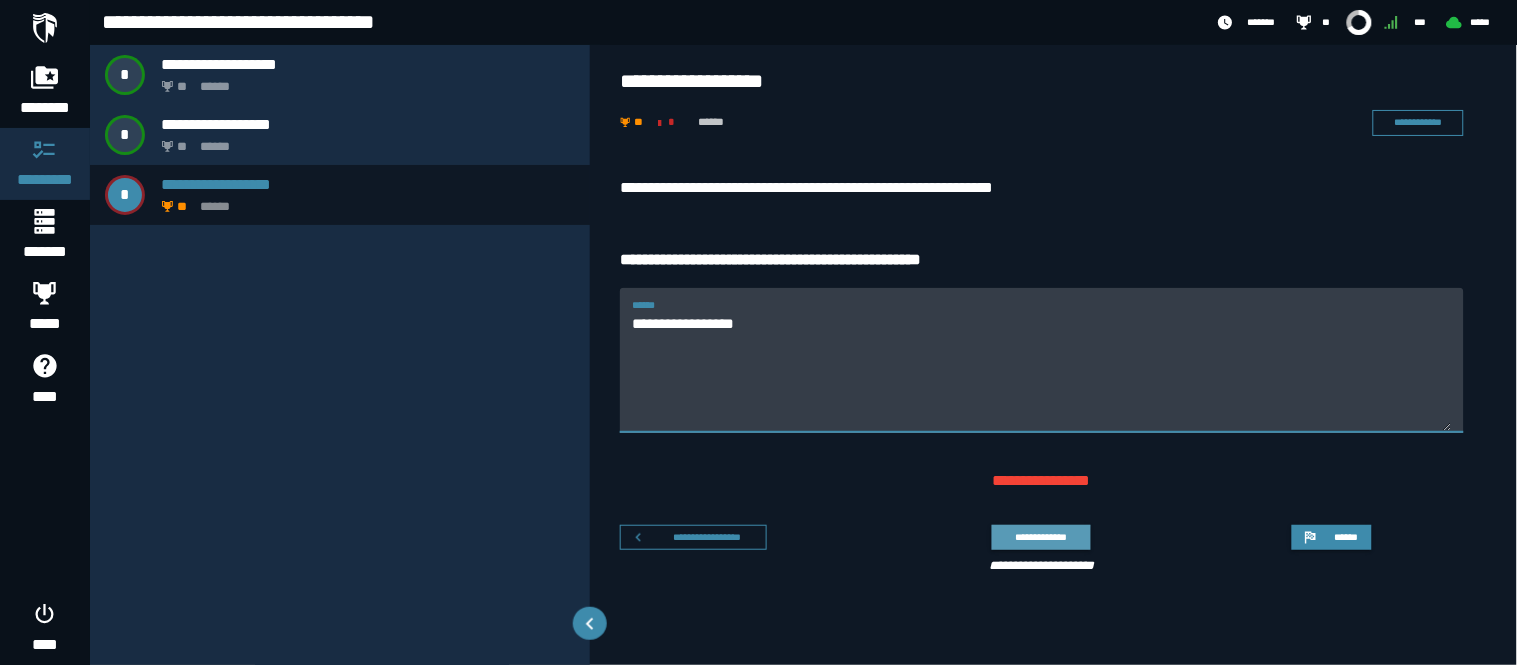 click on "**********" at bounding box center [1041, 537] 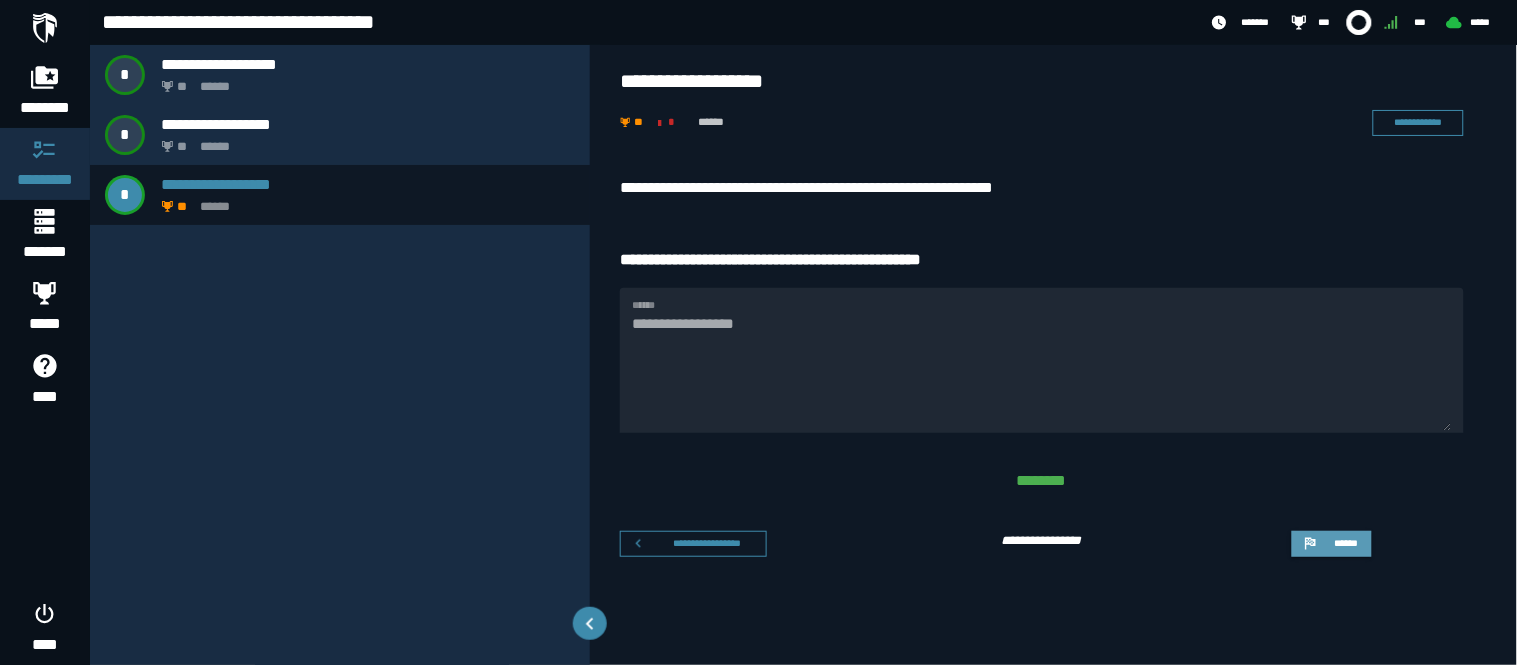 click 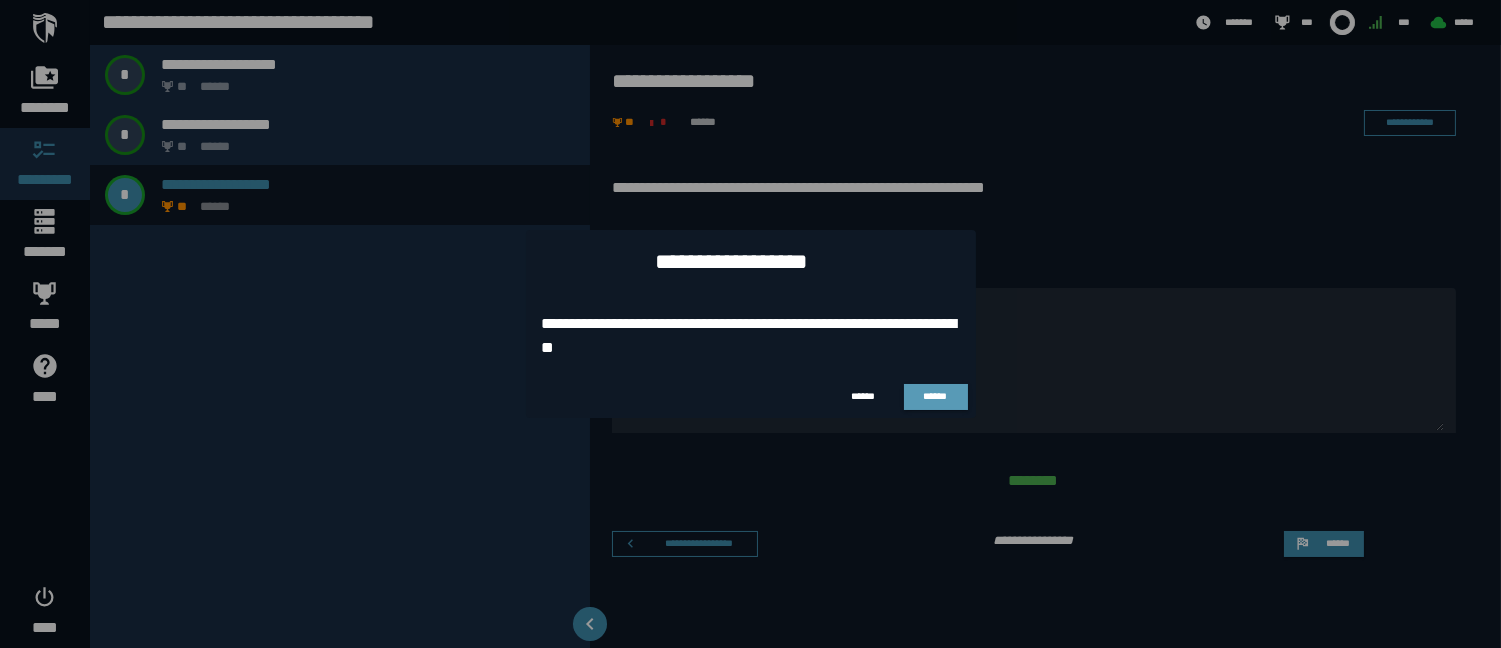 click on "******" at bounding box center [936, 397] 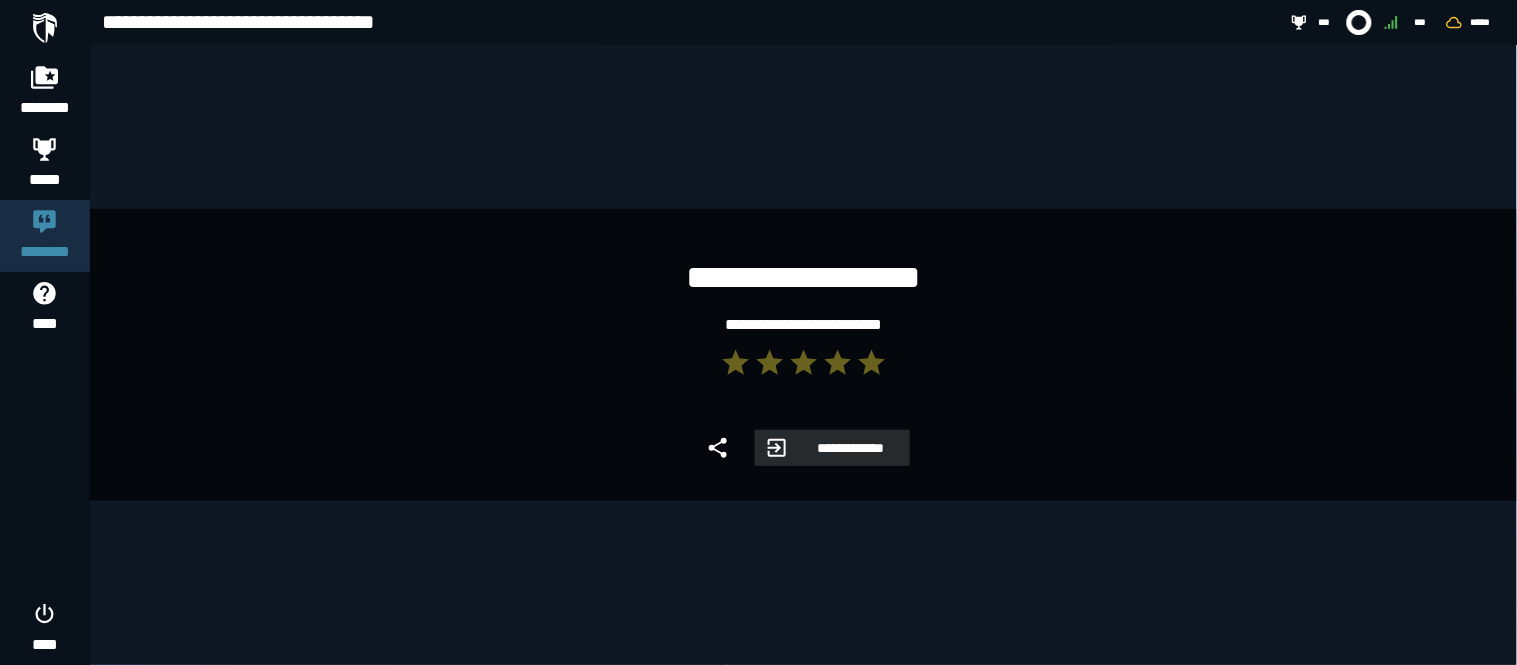 click on "**********" at bounding box center (850, 448) 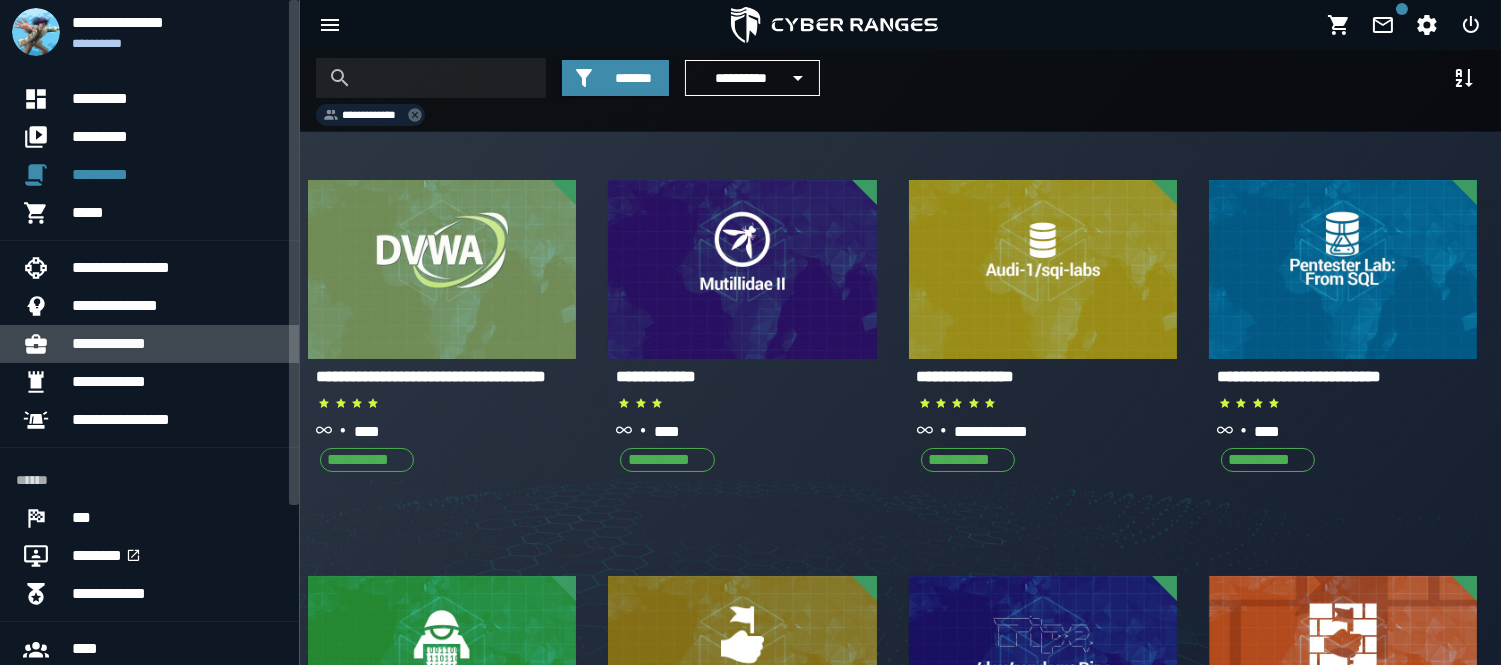 click on "**********" at bounding box center [177, 344] 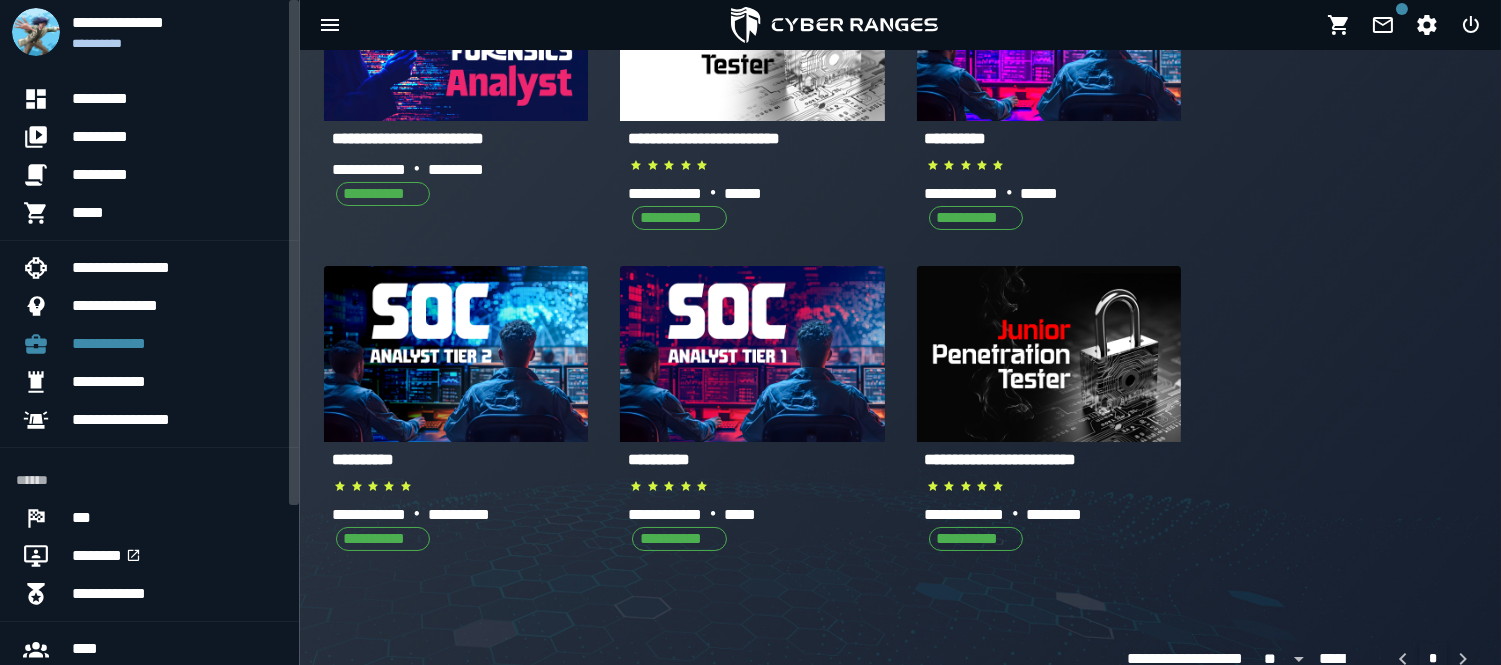scroll, scrollTop: 228, scrollLeft: 0, axis: vertical 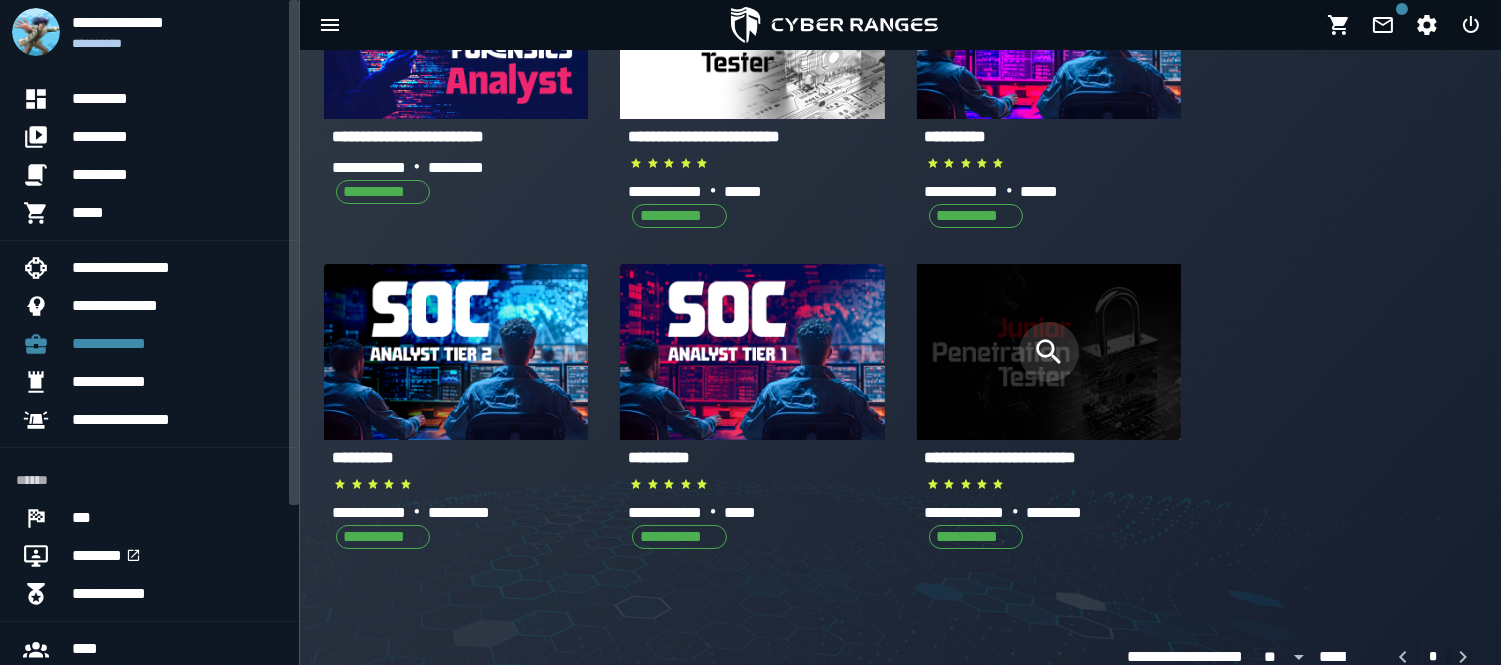 click at bounding box center (1049, 352) 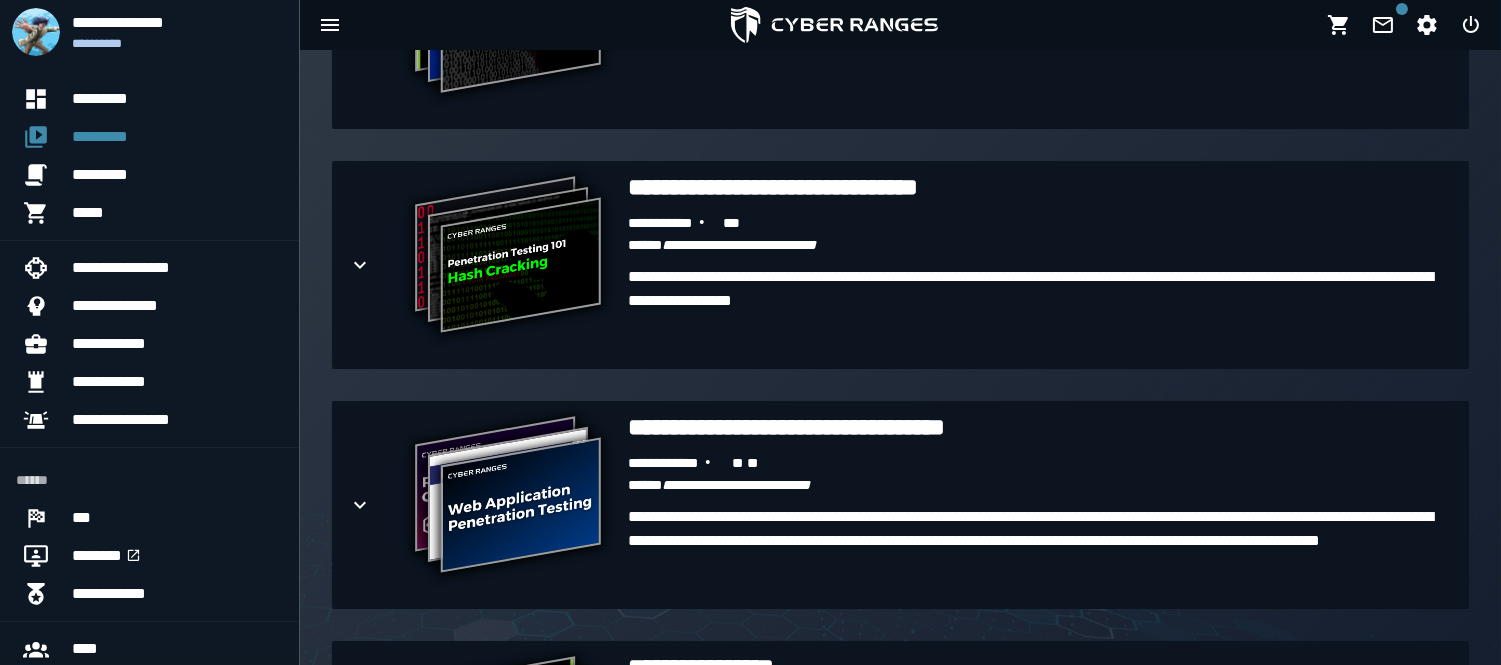 scroll, scrollTop: 3036, scrollLeft: 0, axis: vertical 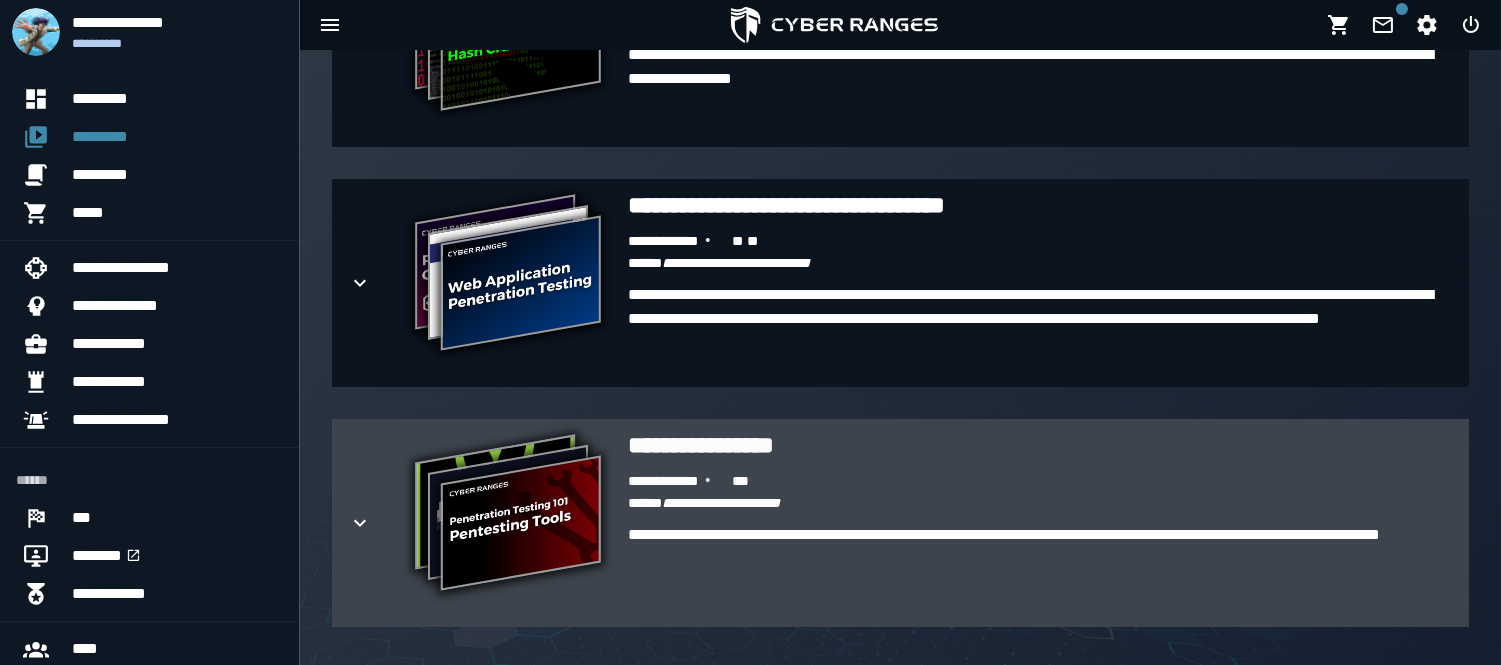click on "**********" at bounding box center [1040, 571] 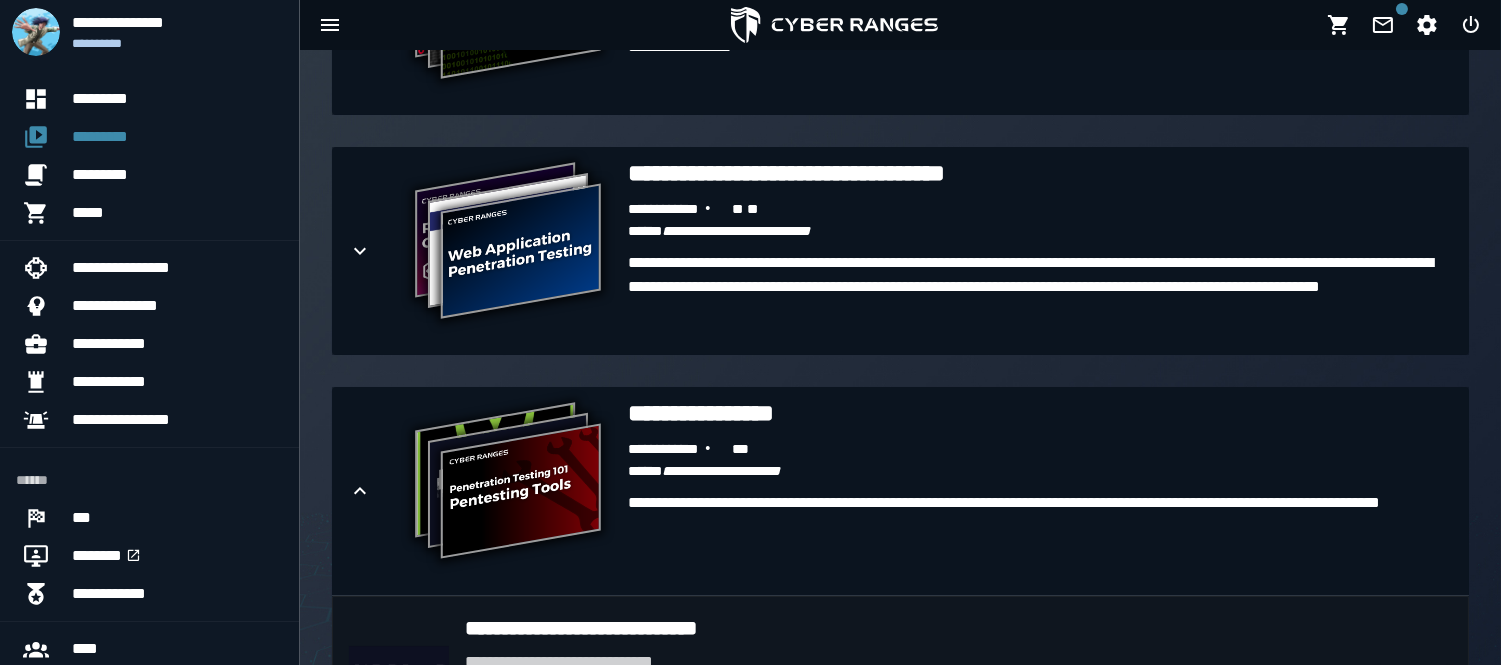 scroll, scrollTop: 3067, scrollLeft: 0, axis: vertical 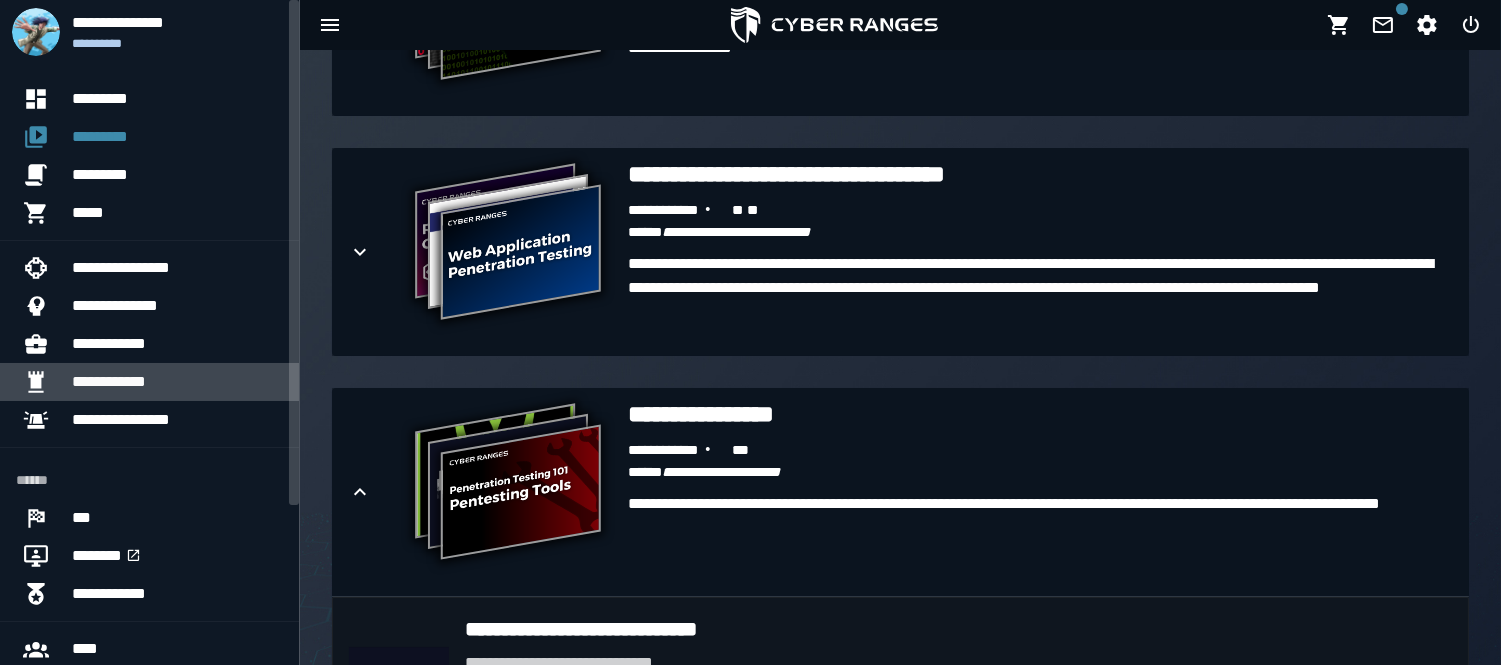 click on "**********" at bounding box center [177, 382] 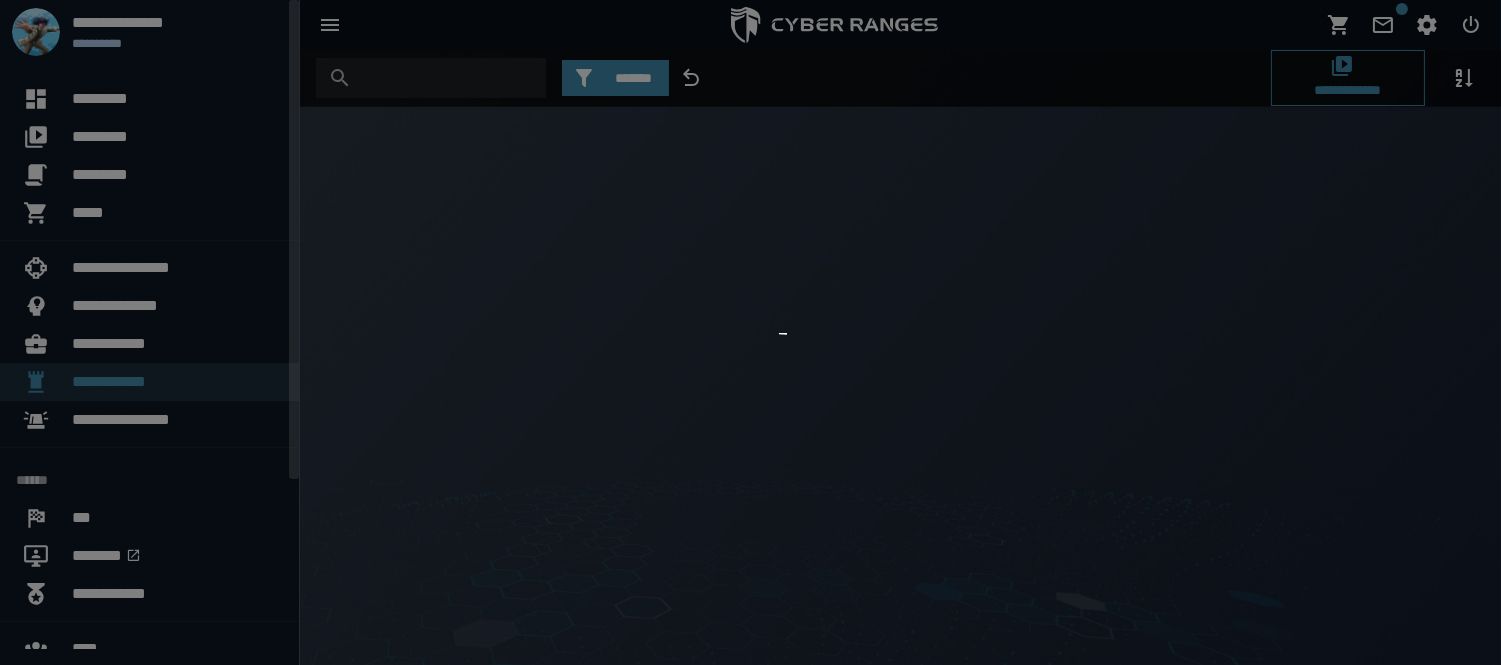 scroll, scrollTop: 0, scrollLeft: 0, axis: both 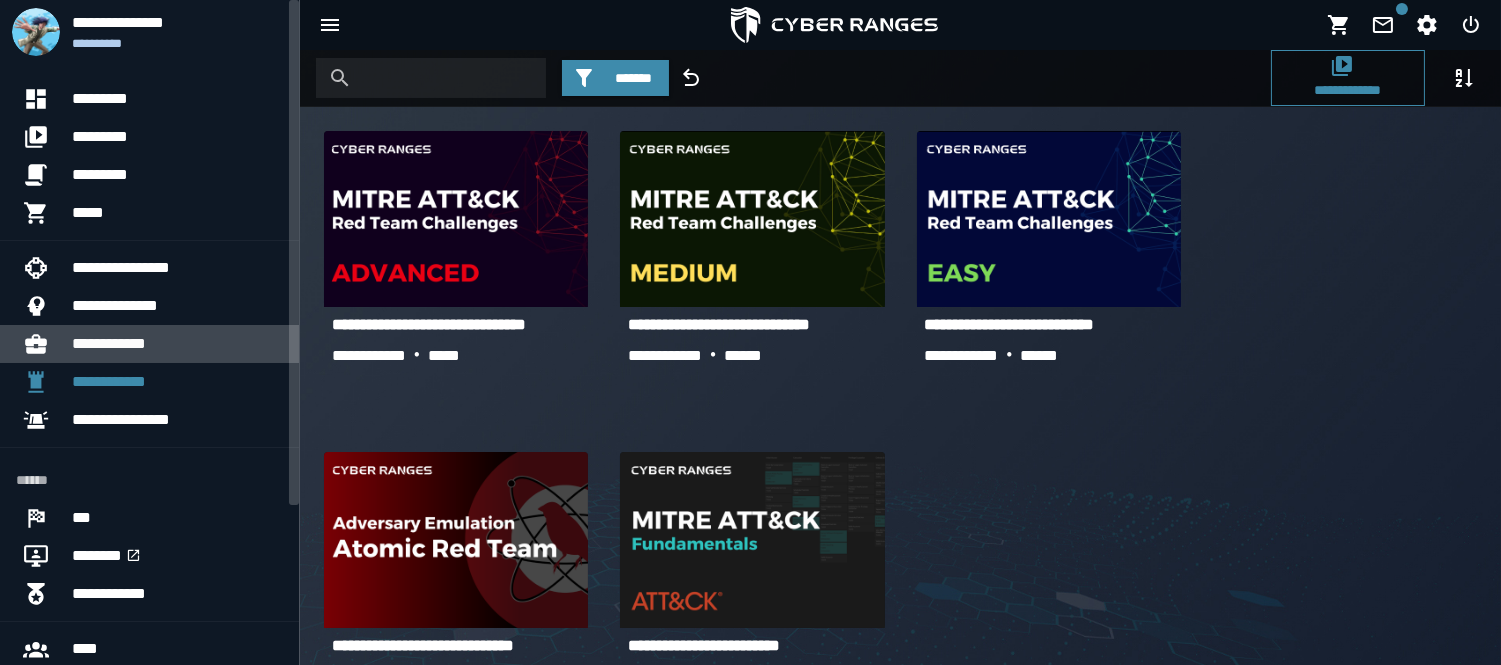 click on "**********" at bounding box center (177, 344) 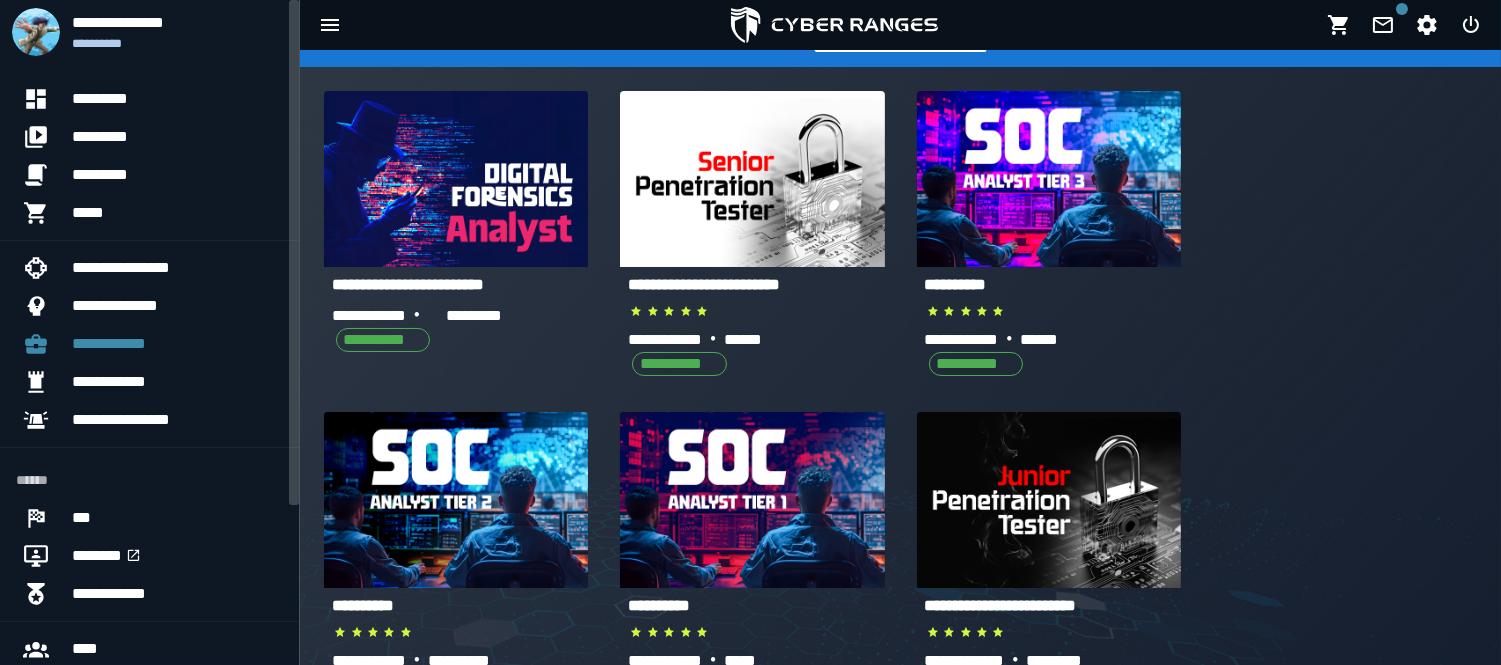 scroll, scrollTop: 81, scrollLeft: 0, axis: vertical 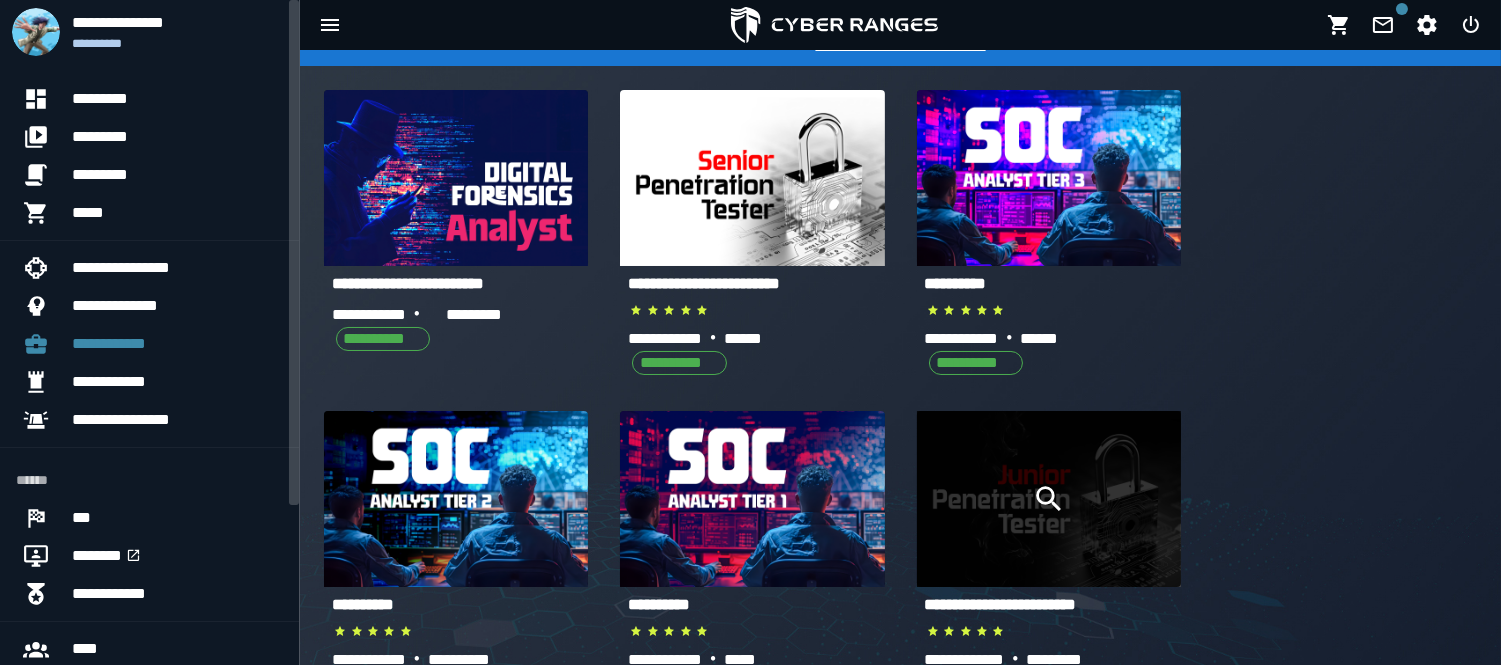 click 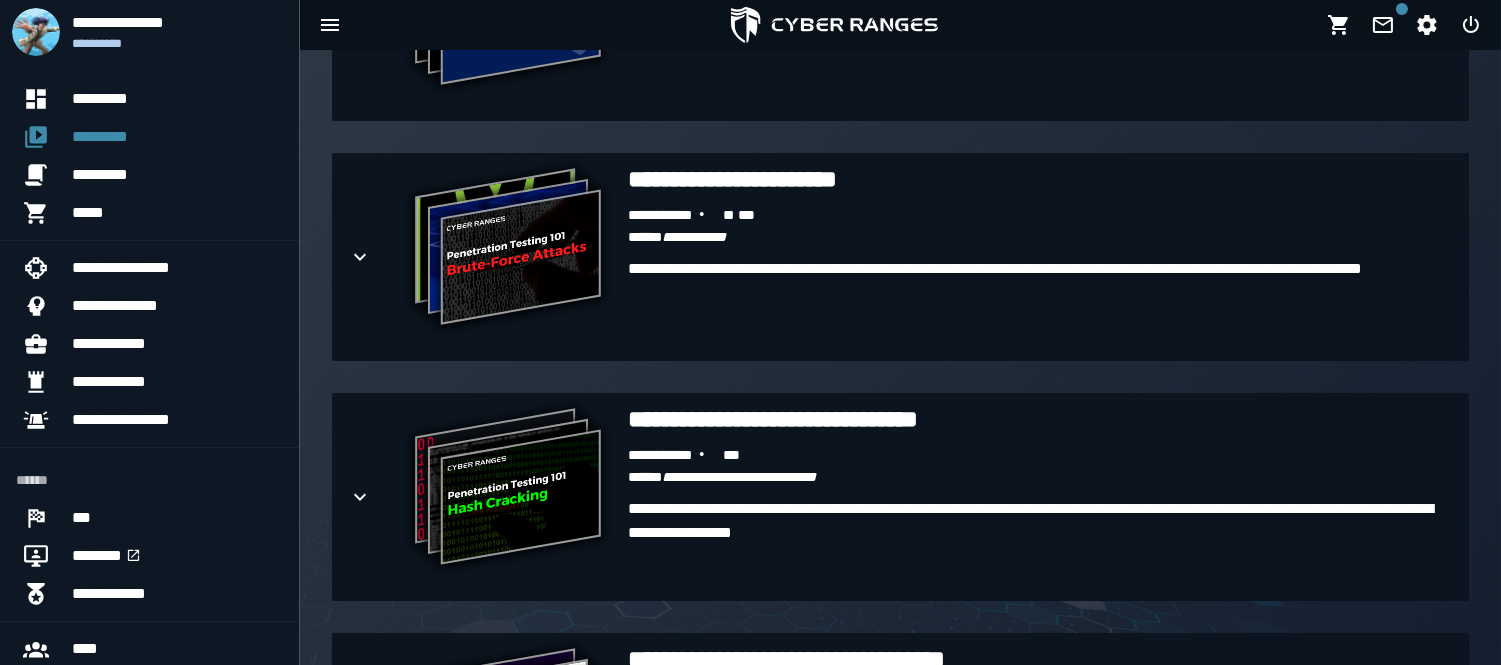 scroll, scrollTop: 3036, scrollLeft: 0, axis: vertical 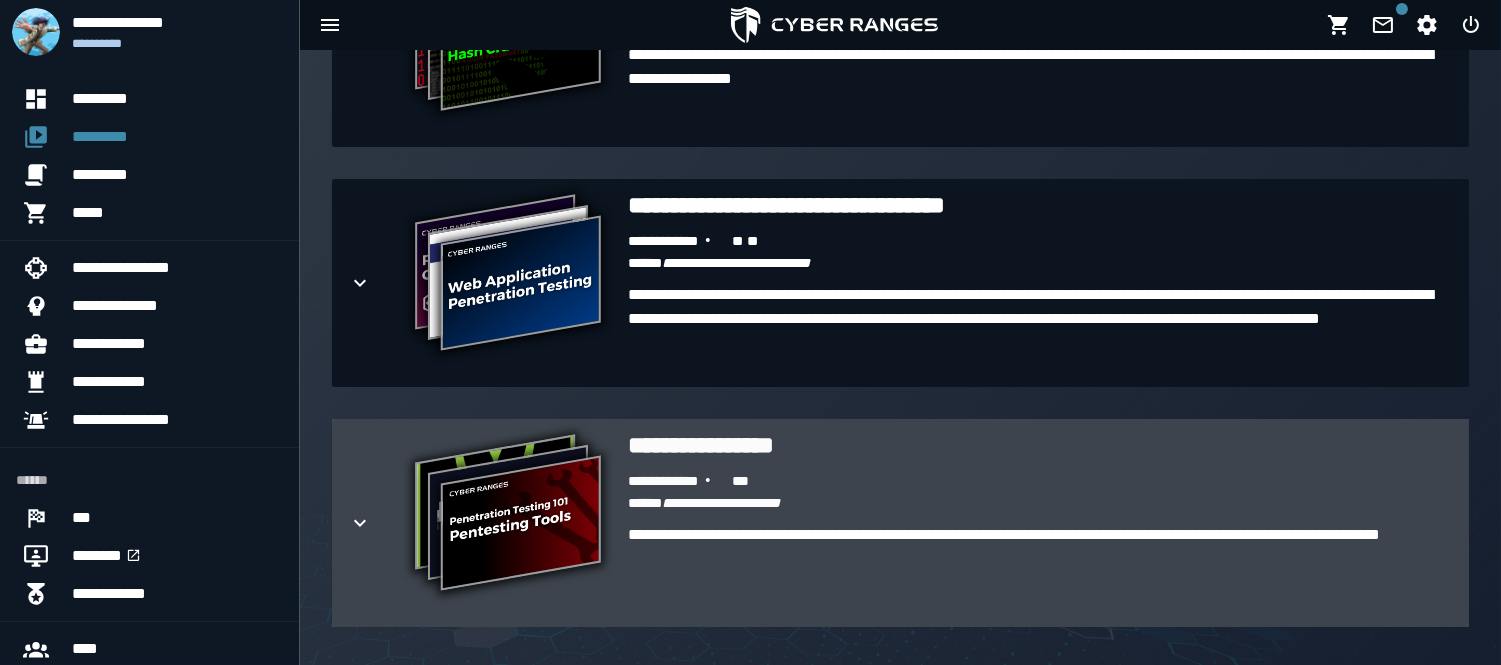 click 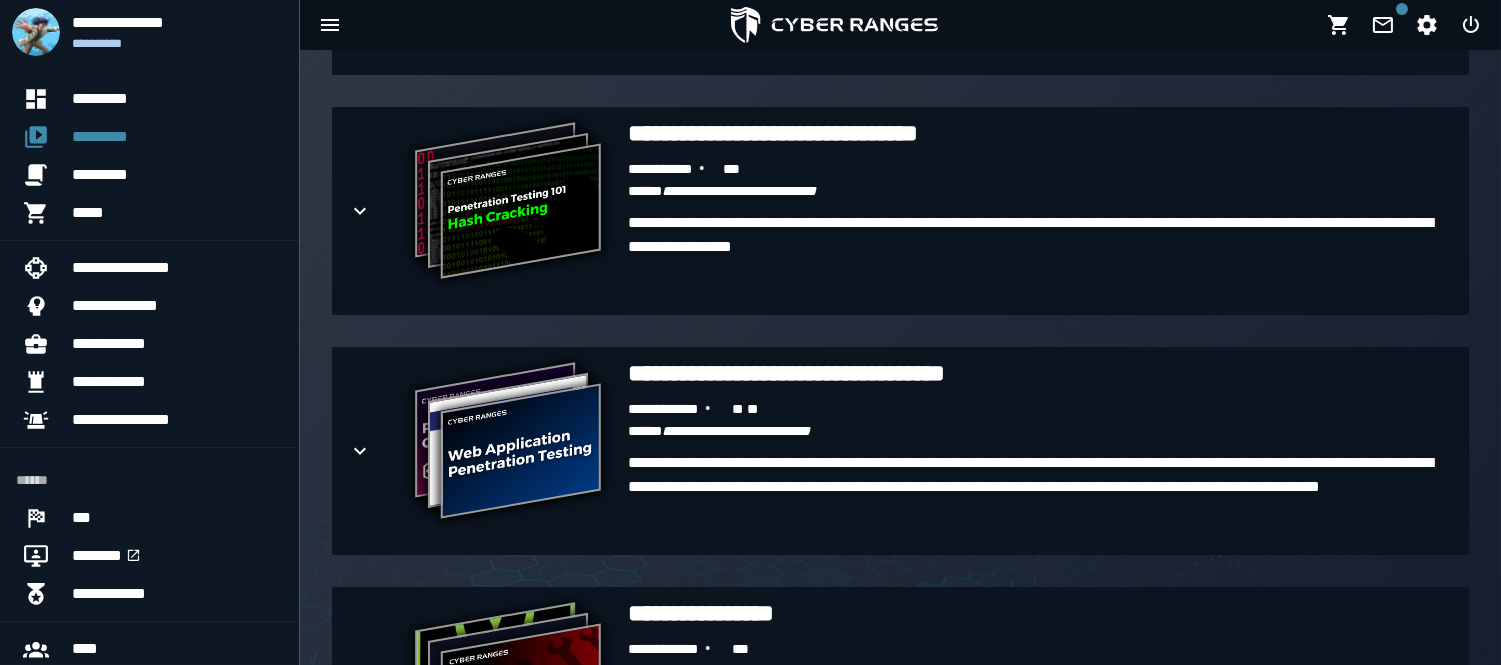 scroll, scrollTop: 2868, scrollLeft: 0, axis: vertical 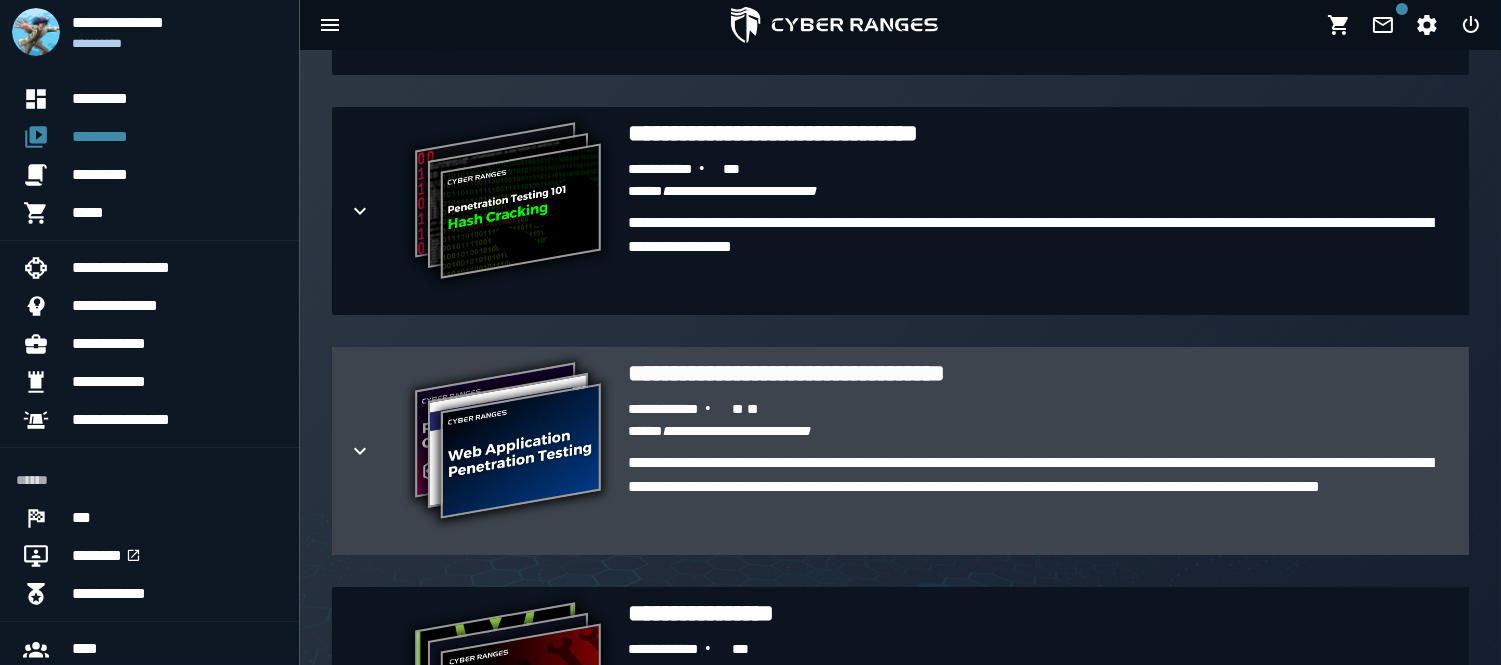 click at bounding box center [376, 451] 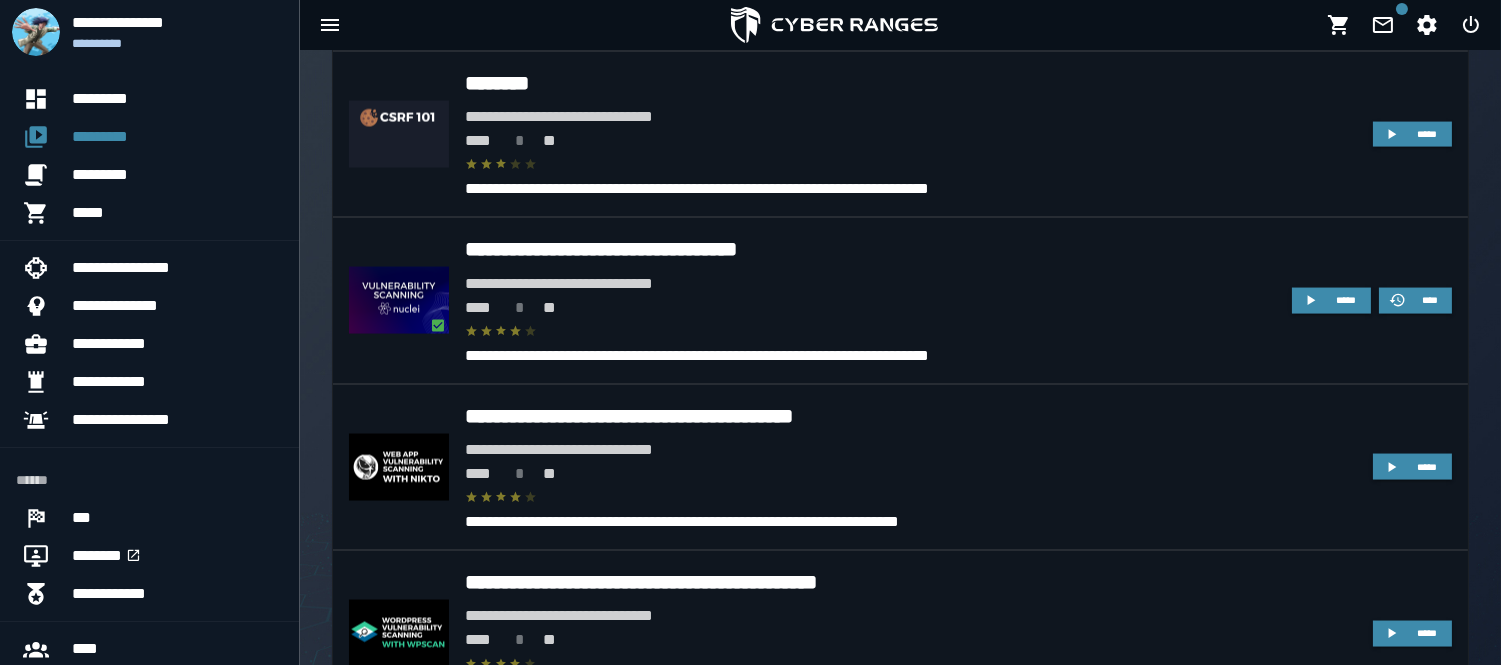 scroll, scrollTop: 5965, scrollLeft: 0, axis: vertical 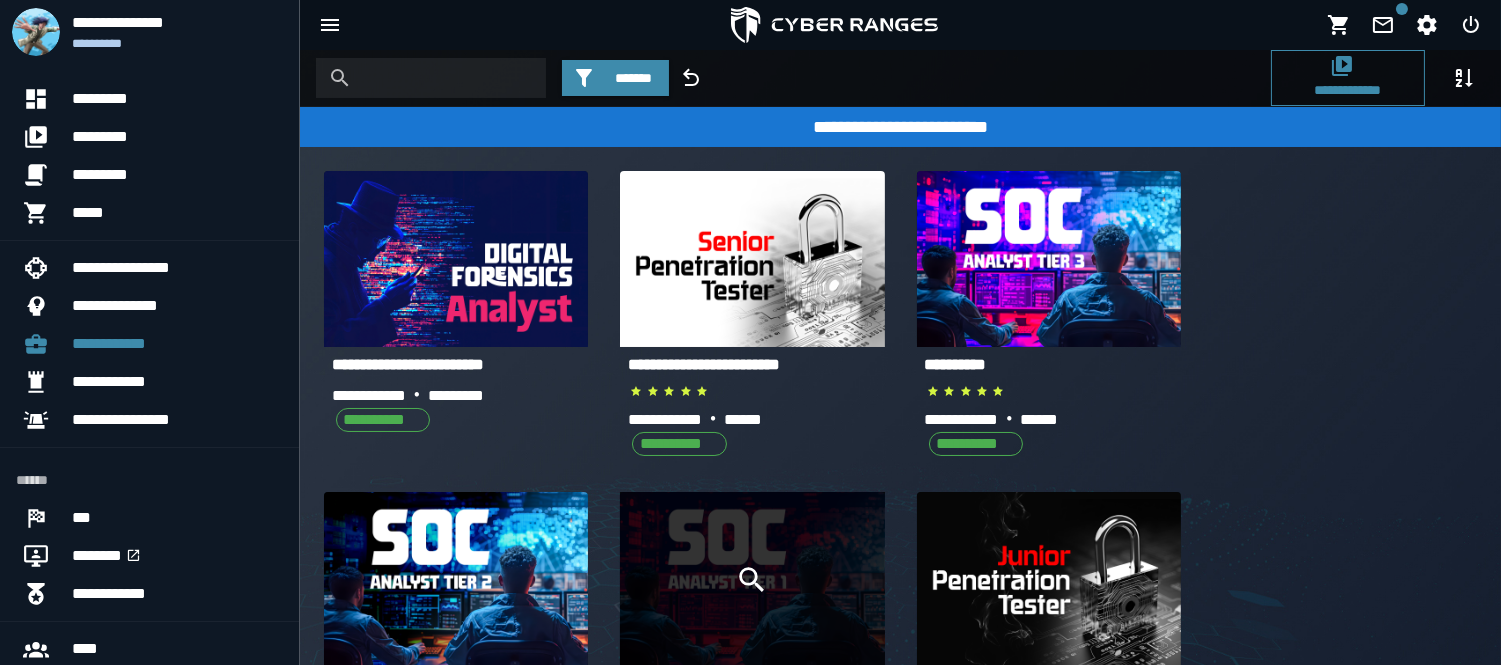 click 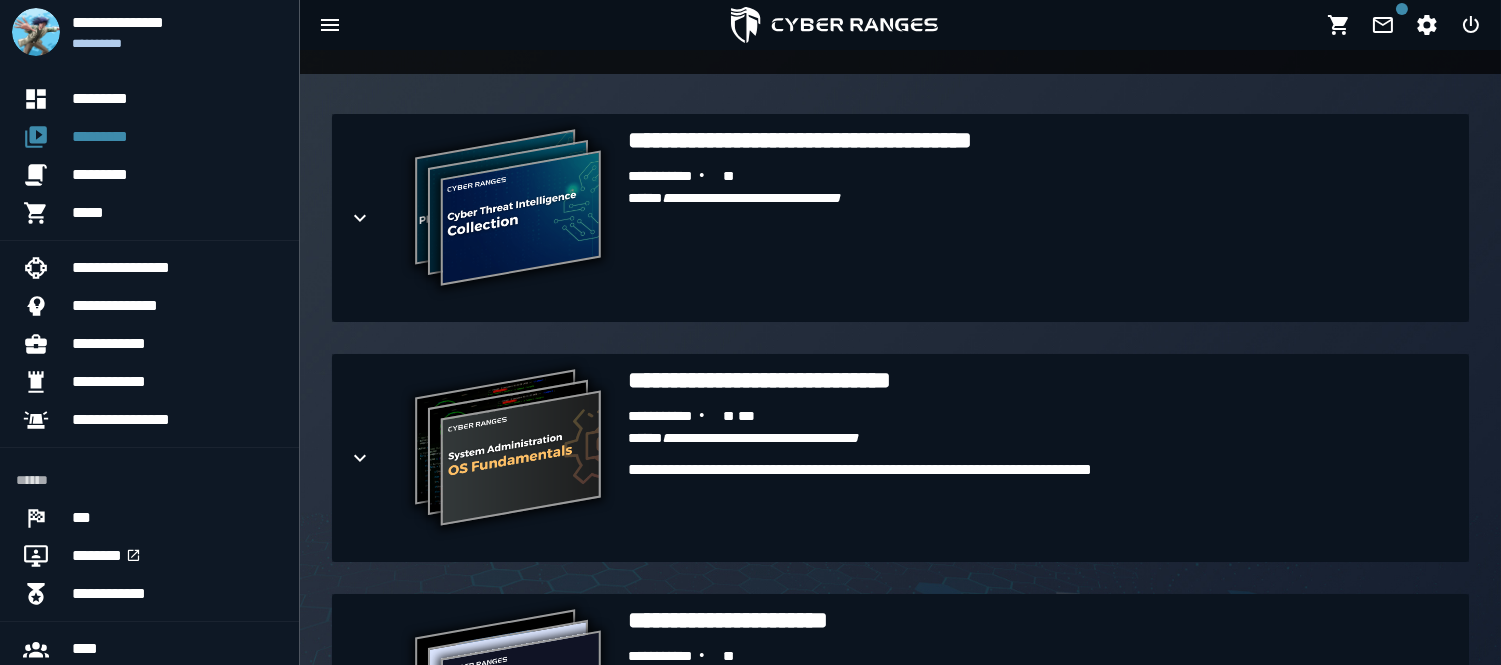 scroll, scrollTop: 534, scrollLeft: 0, axis: vertical 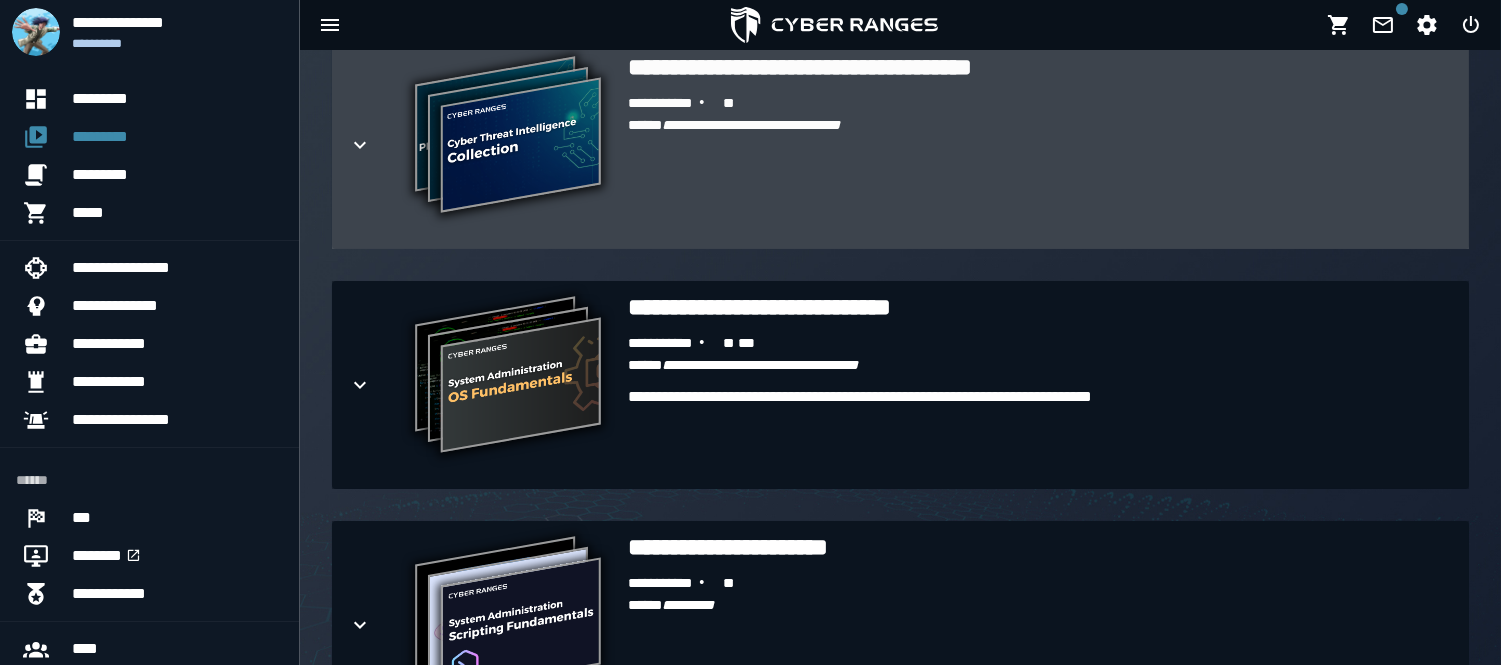 click on "**********" at bounding box center [508, 137] 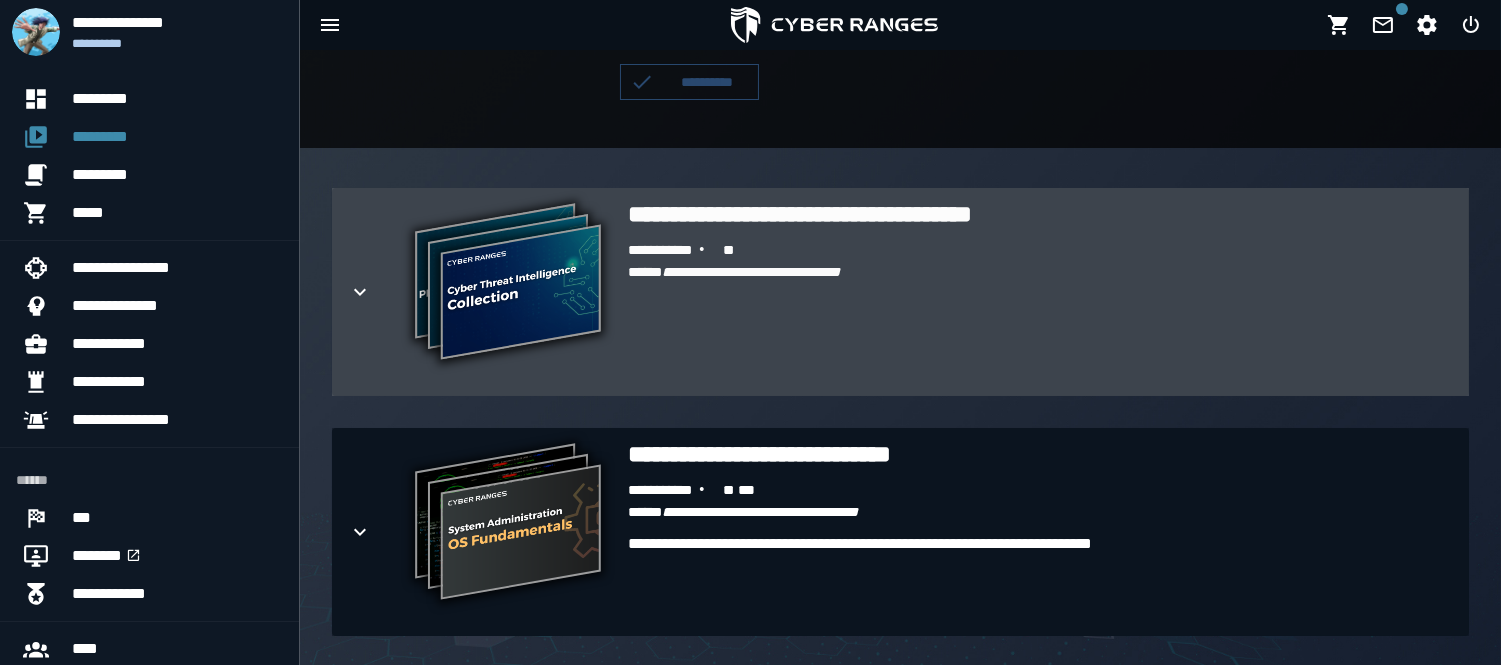 scroll, scrollTop: 386, scrollLeft: 0, axis: vertical 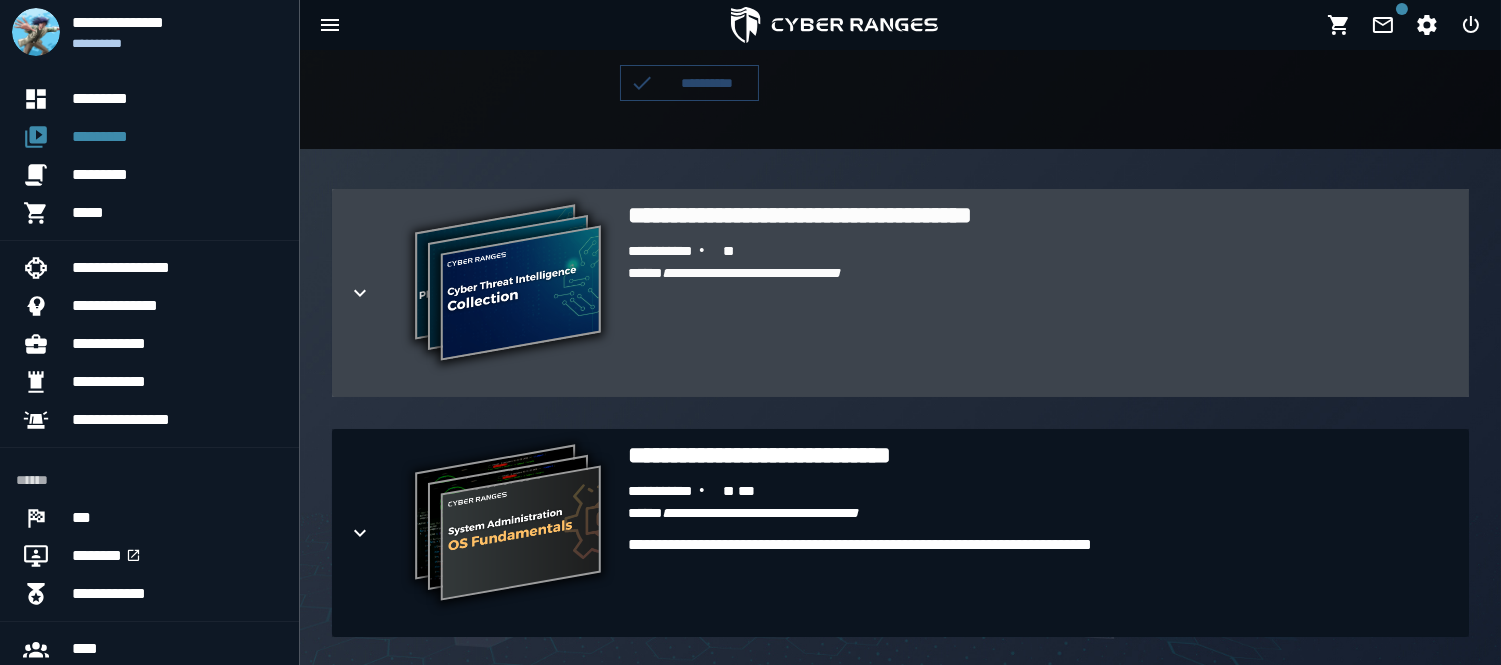 click on "**********" at bounding box center (508, 285) 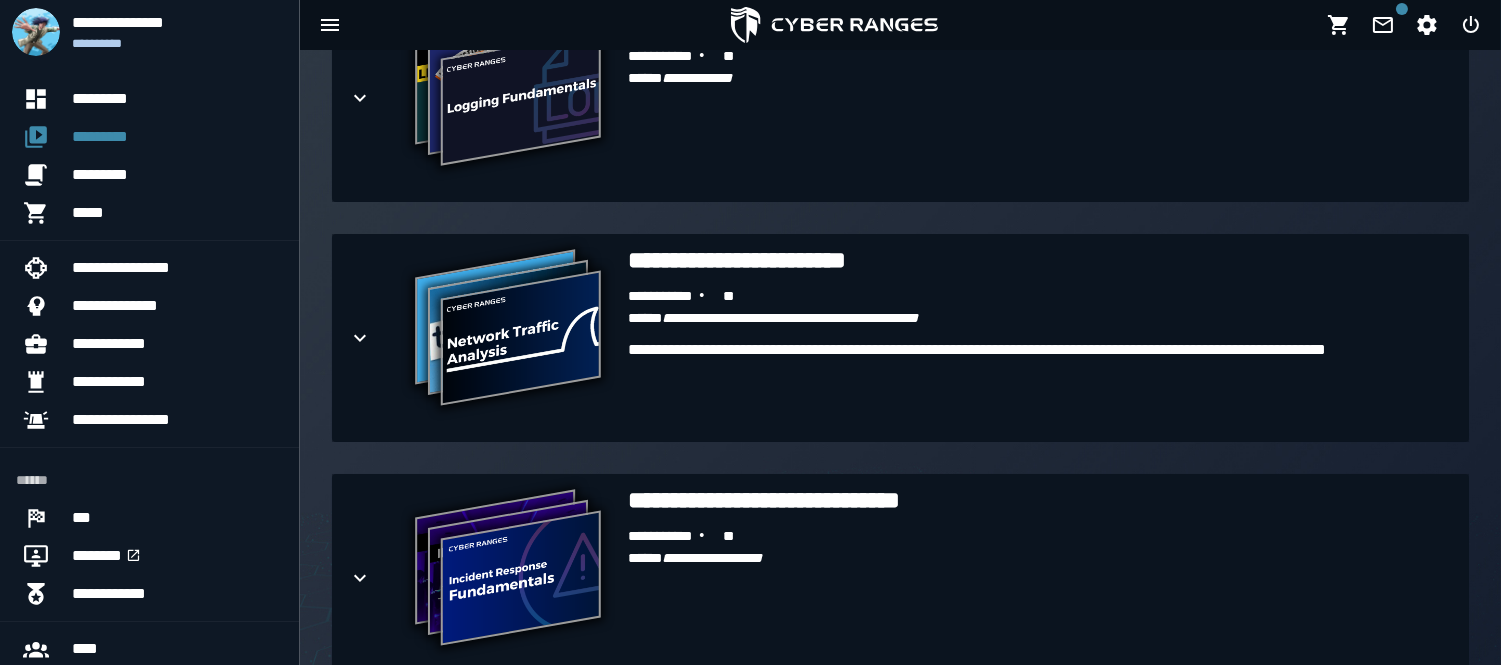scroll, scrollTop: 2138, scrollLeft: 0, axis: vertical 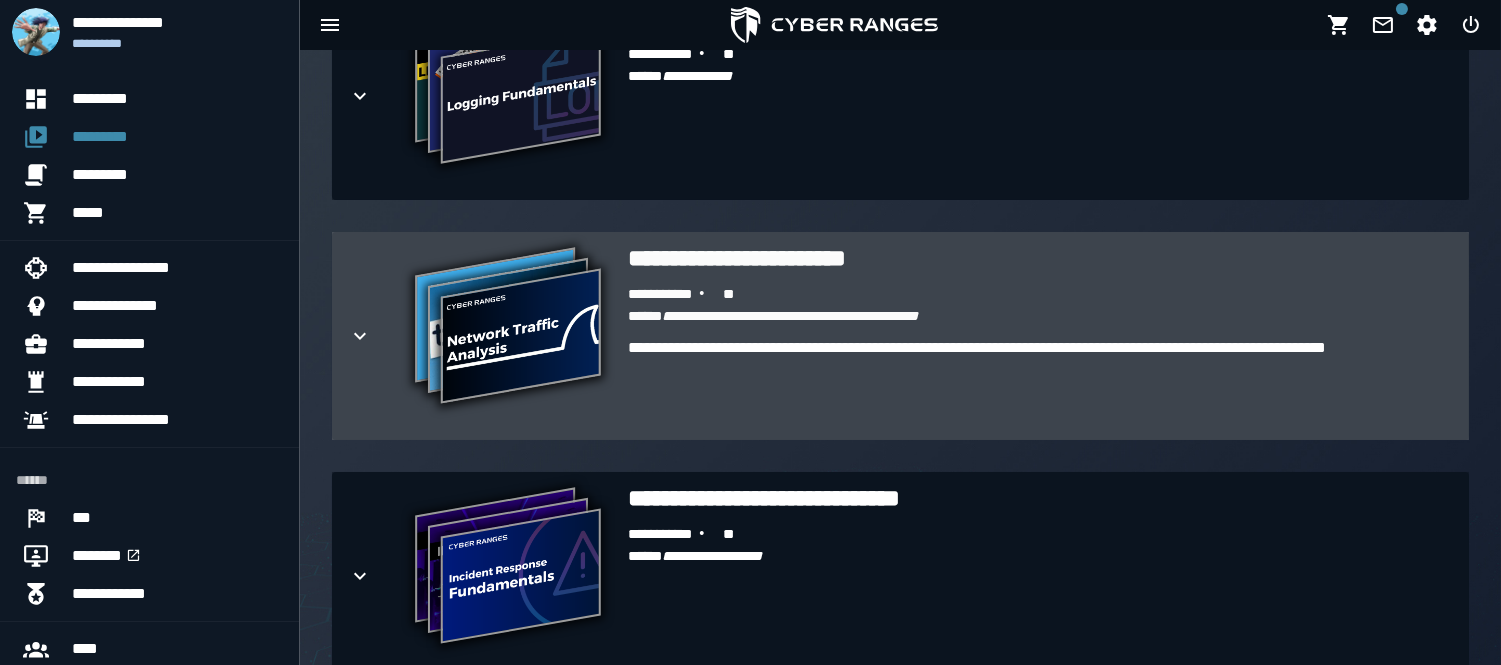 click on "**********" at bounding box center [900, 336] 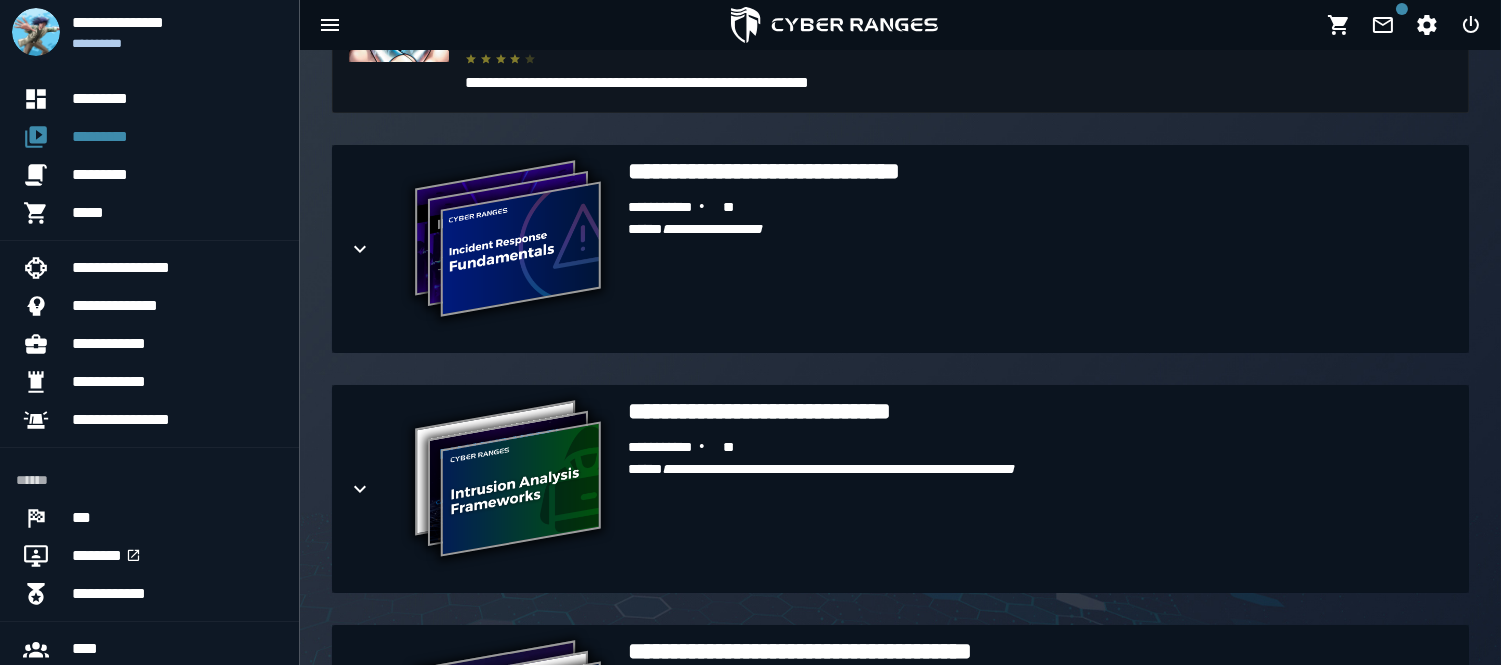 scroll, scrollTop: 3445, scrollLeft: 0, axis: vertical 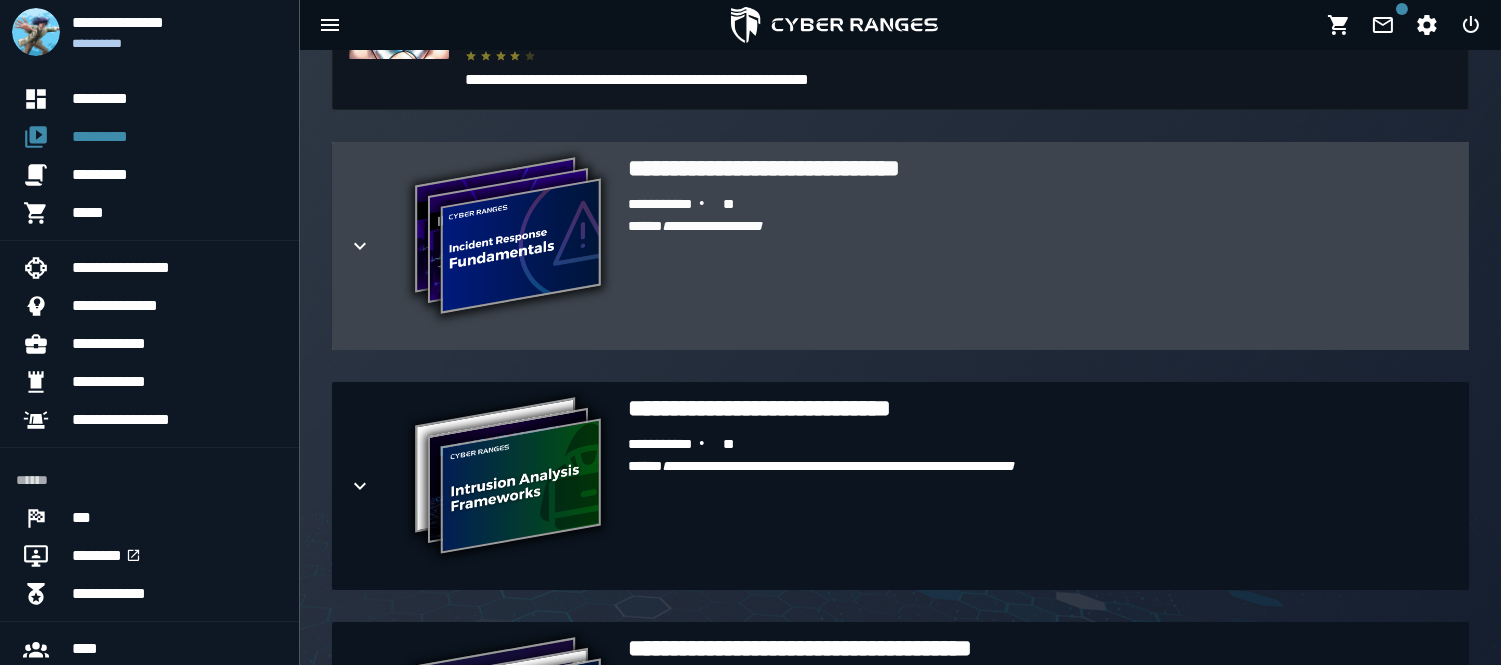 click at bounding box center (376, 246) 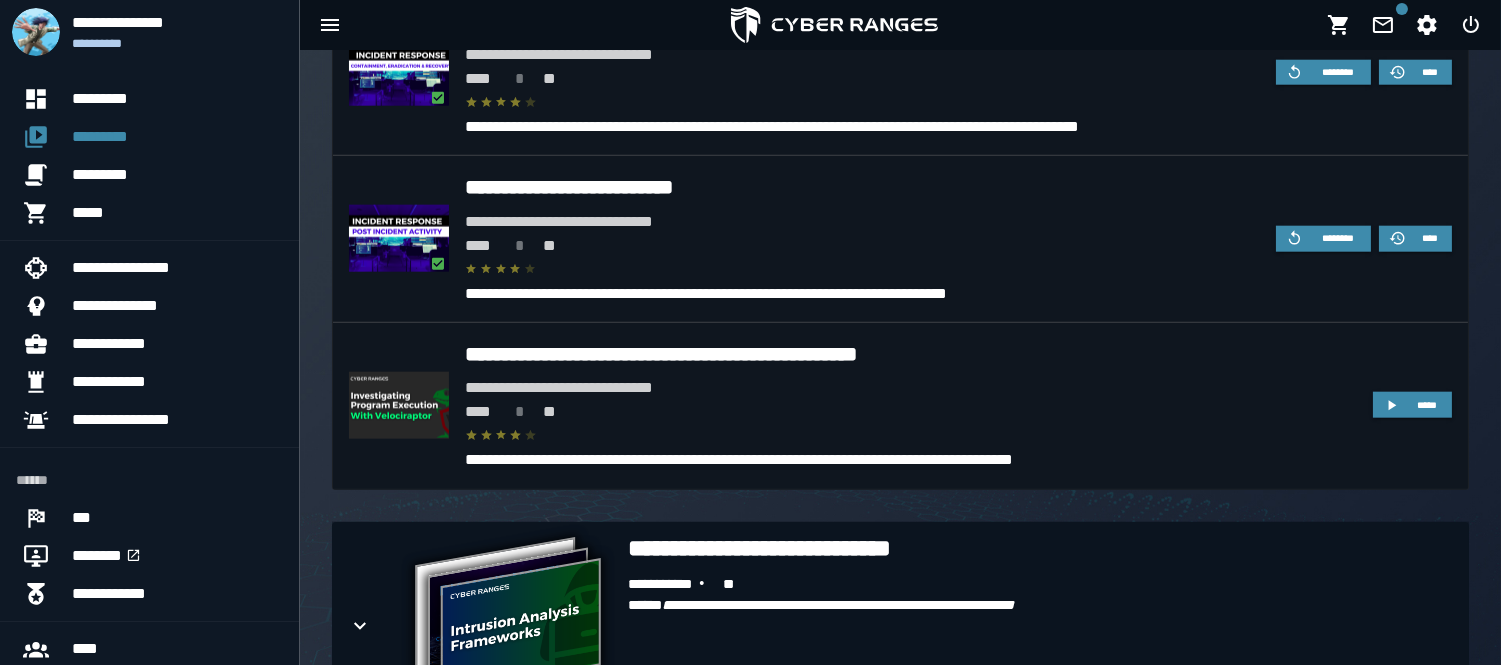 scroll, scrollTop: 4308, scrollLeft: 0, axis: vertical 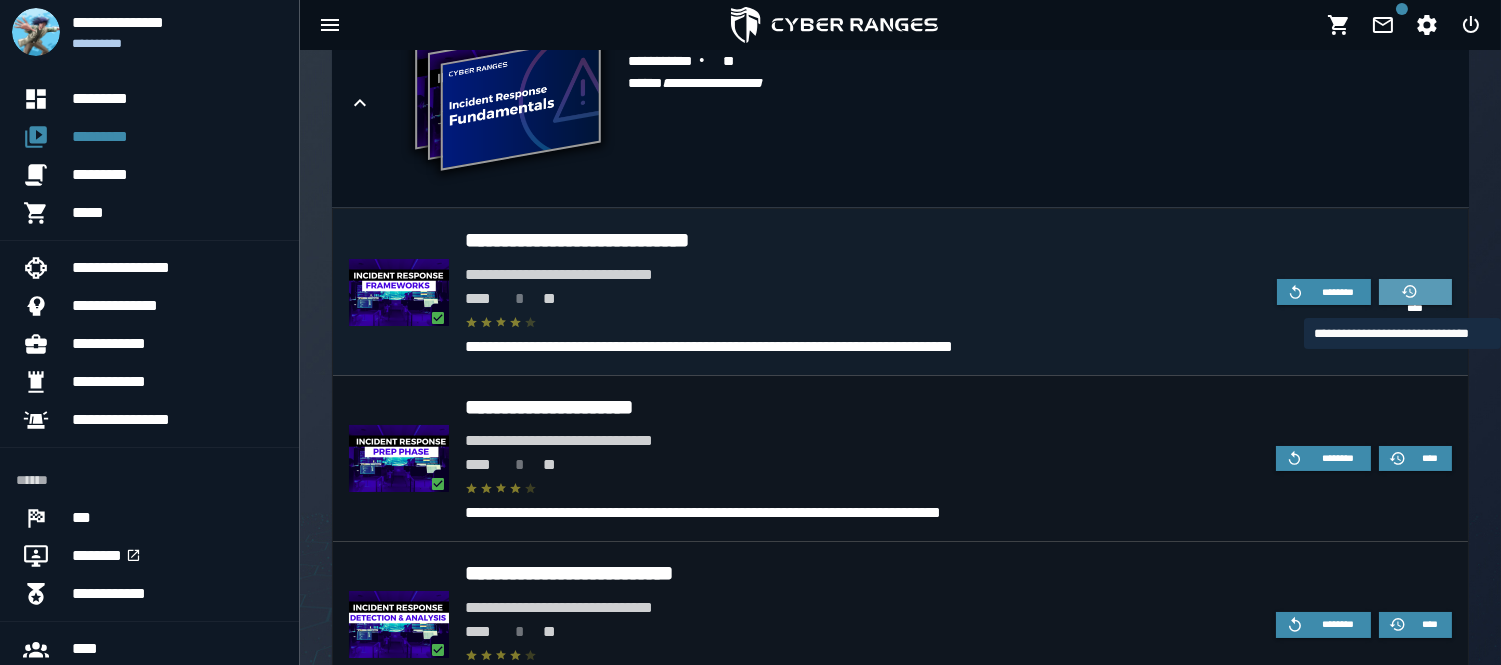 click 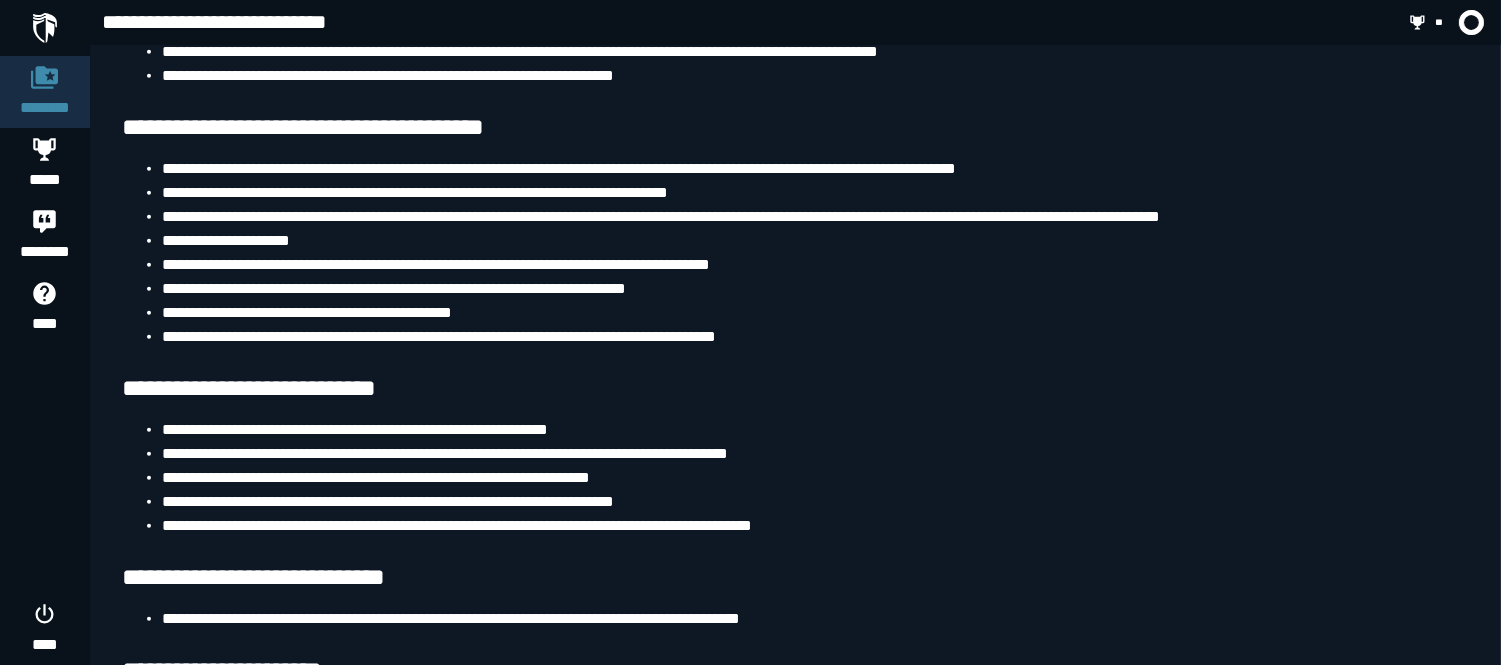 scroll, scrollTop: 2177, scrollLeft: 0, axis: vertical 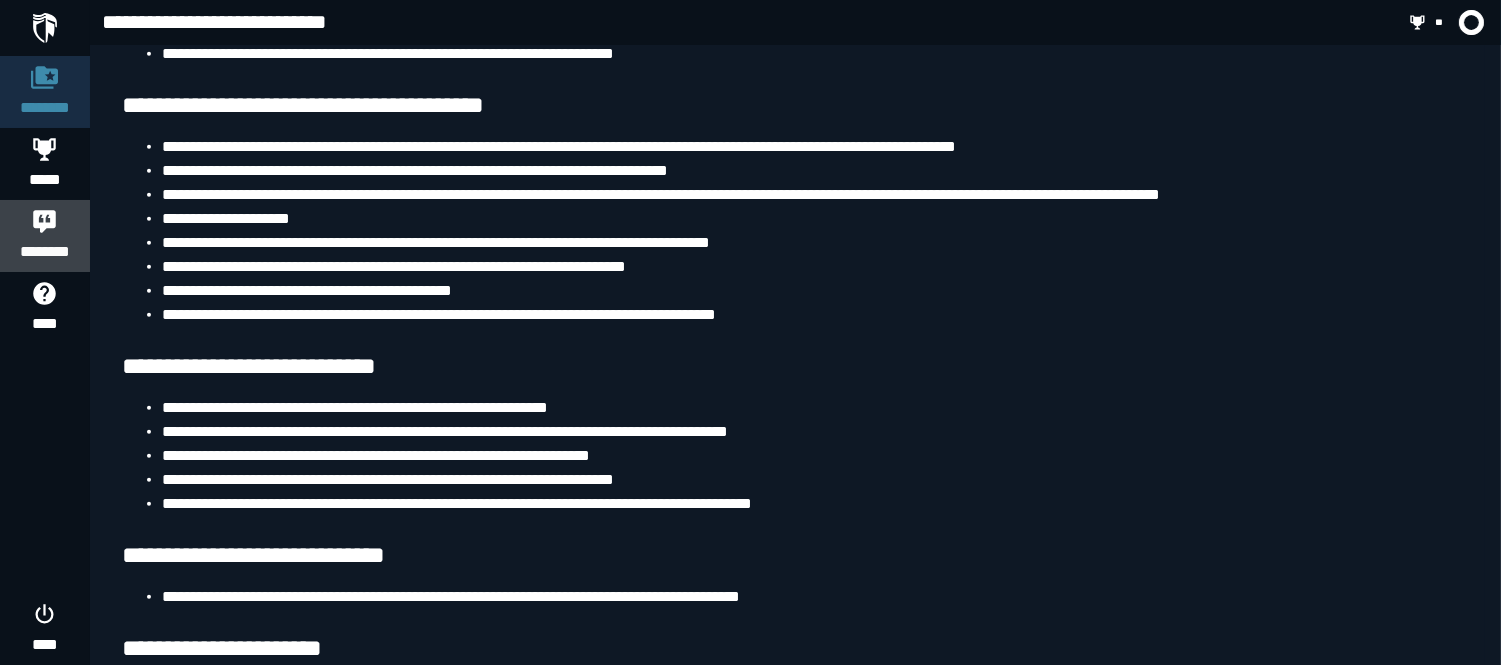 click on "********" 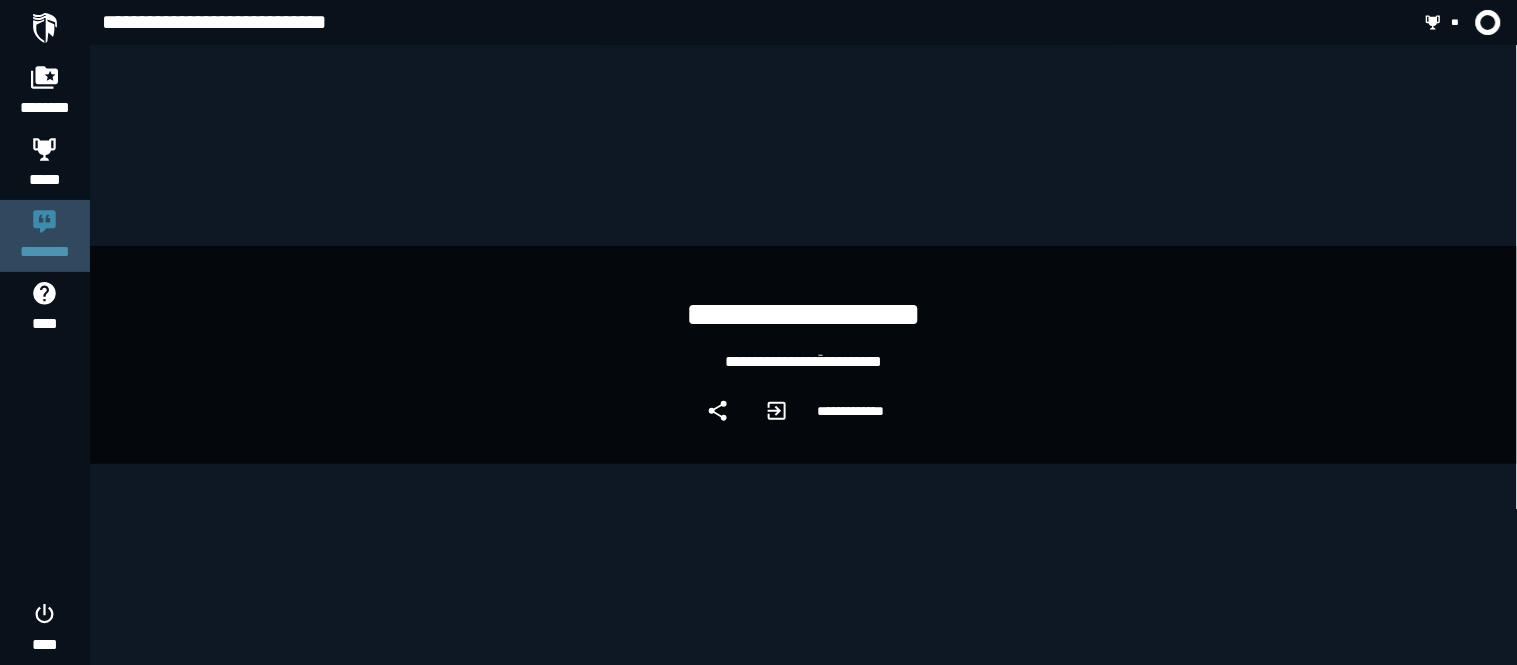 click on "********" 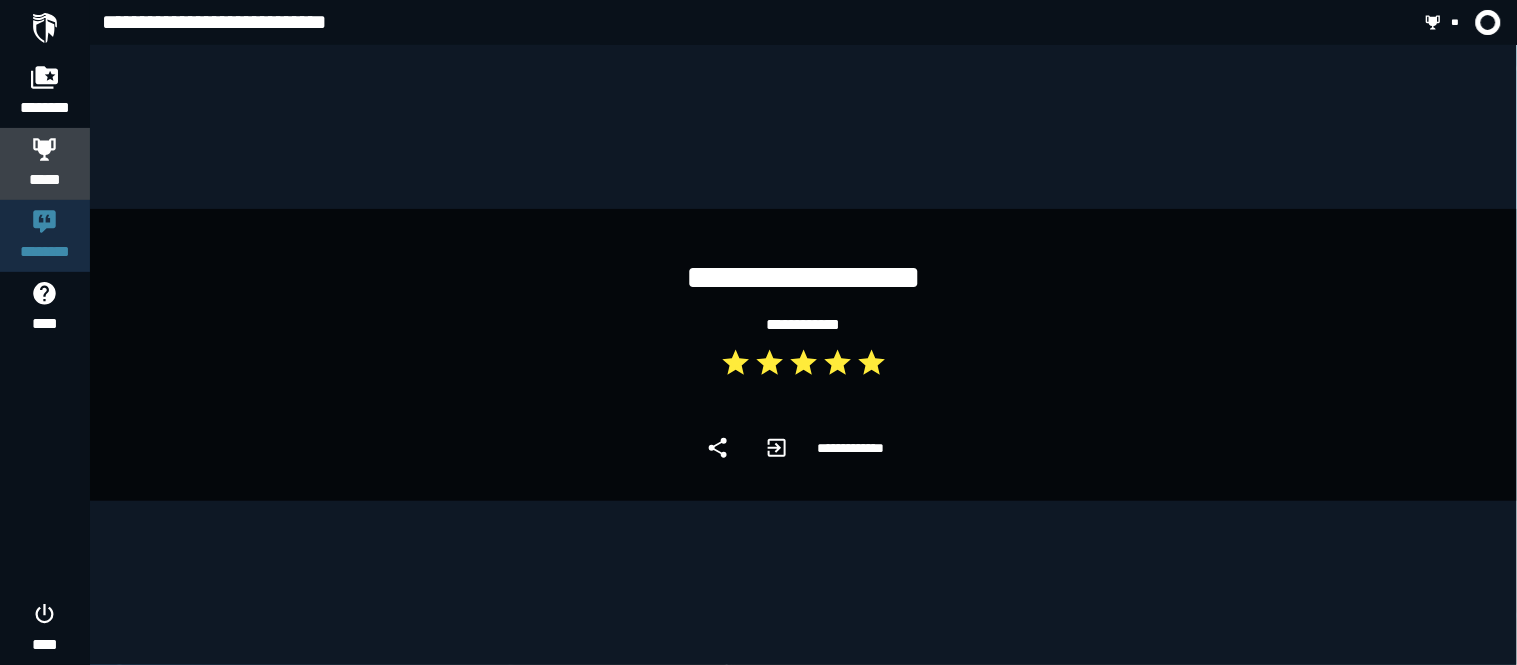 click on "*****" at bounding box center (45, 180) 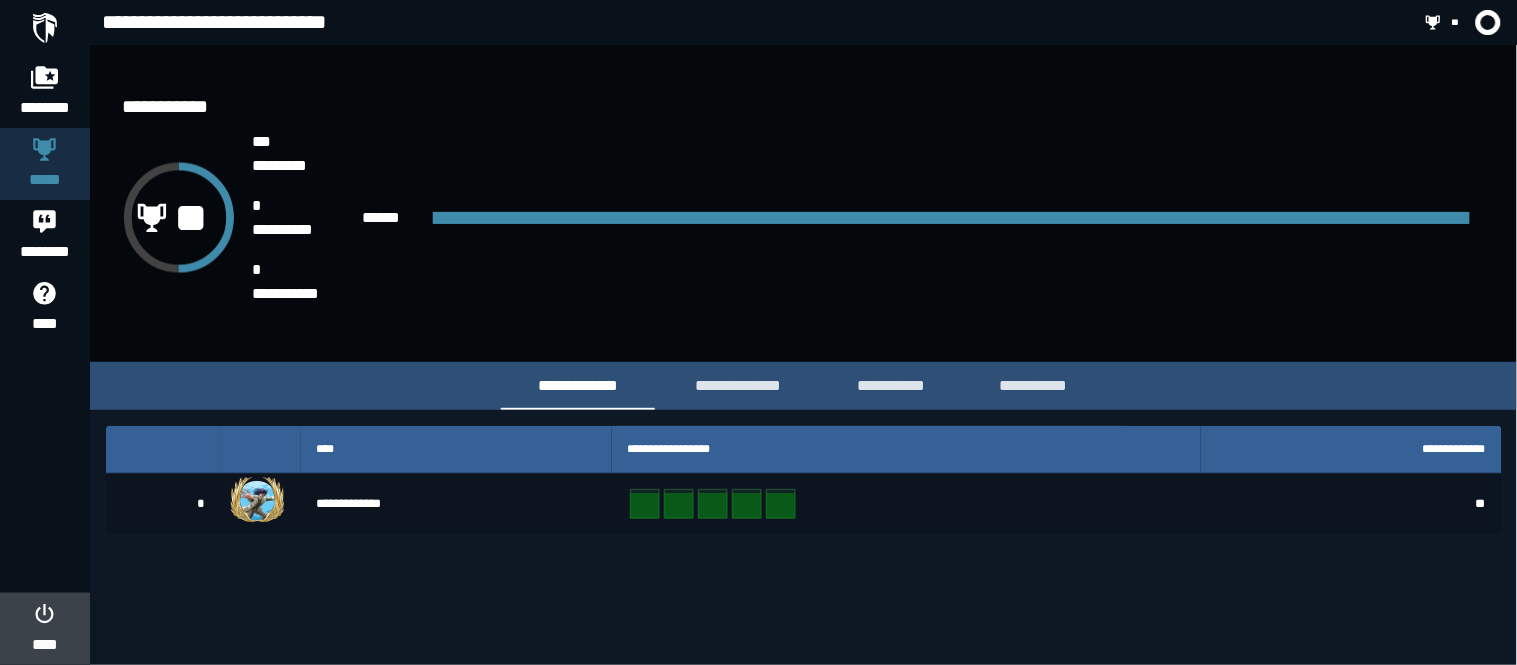 click on "****" at bounding box center (44, 645) 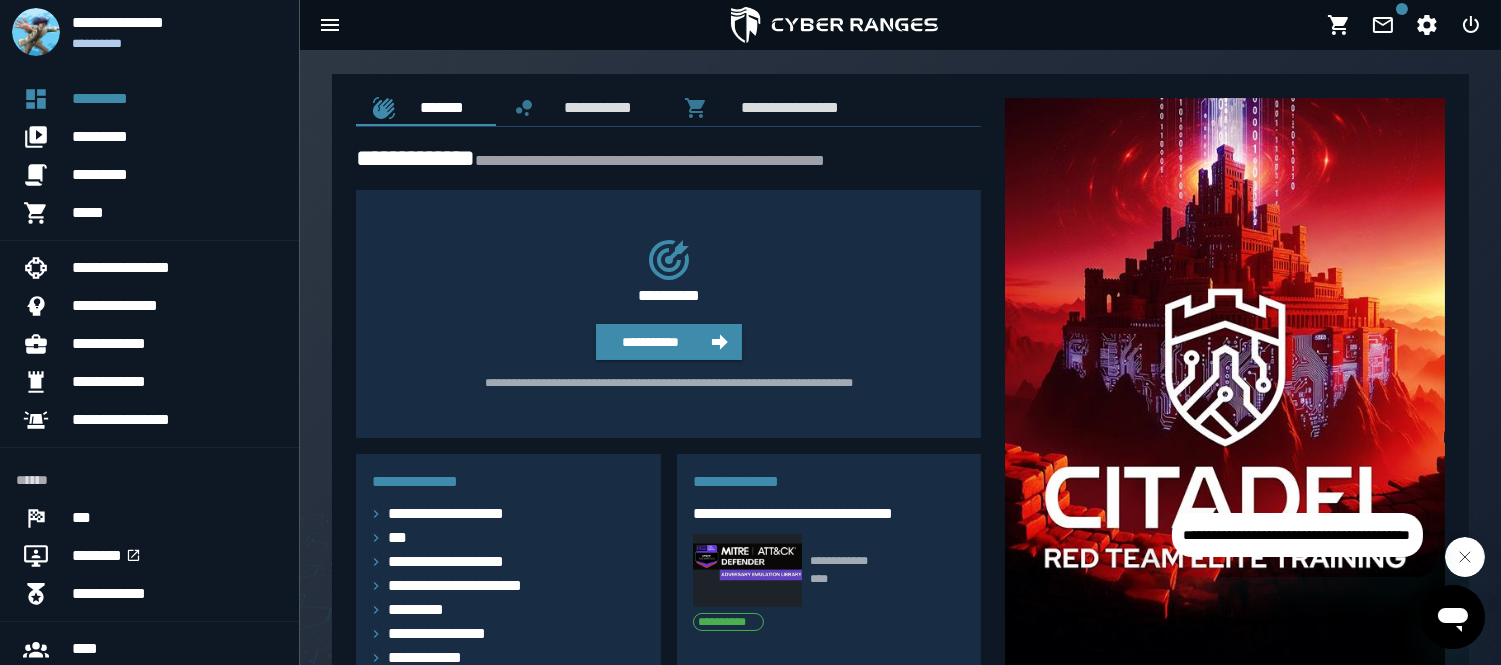 scroll, scrollTop: 112, scrollLeft: 0, axis: vertical 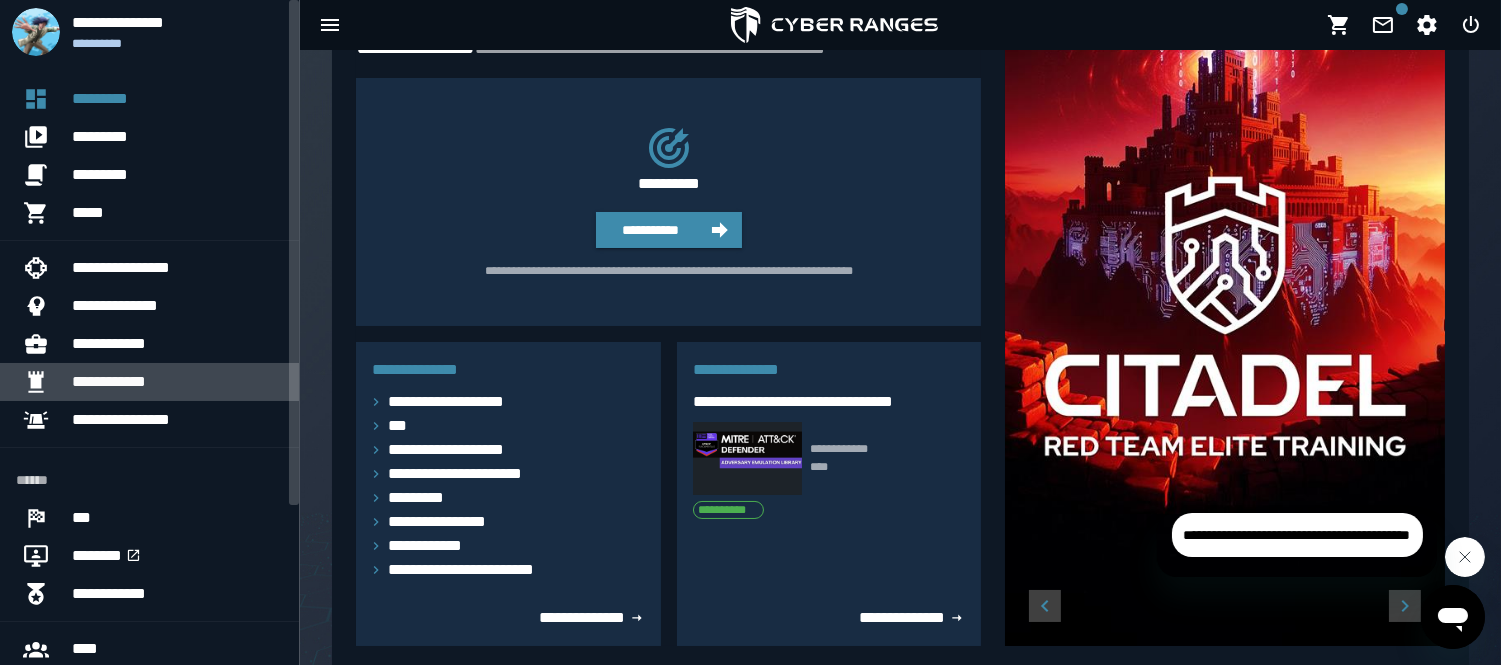 click on "**********" 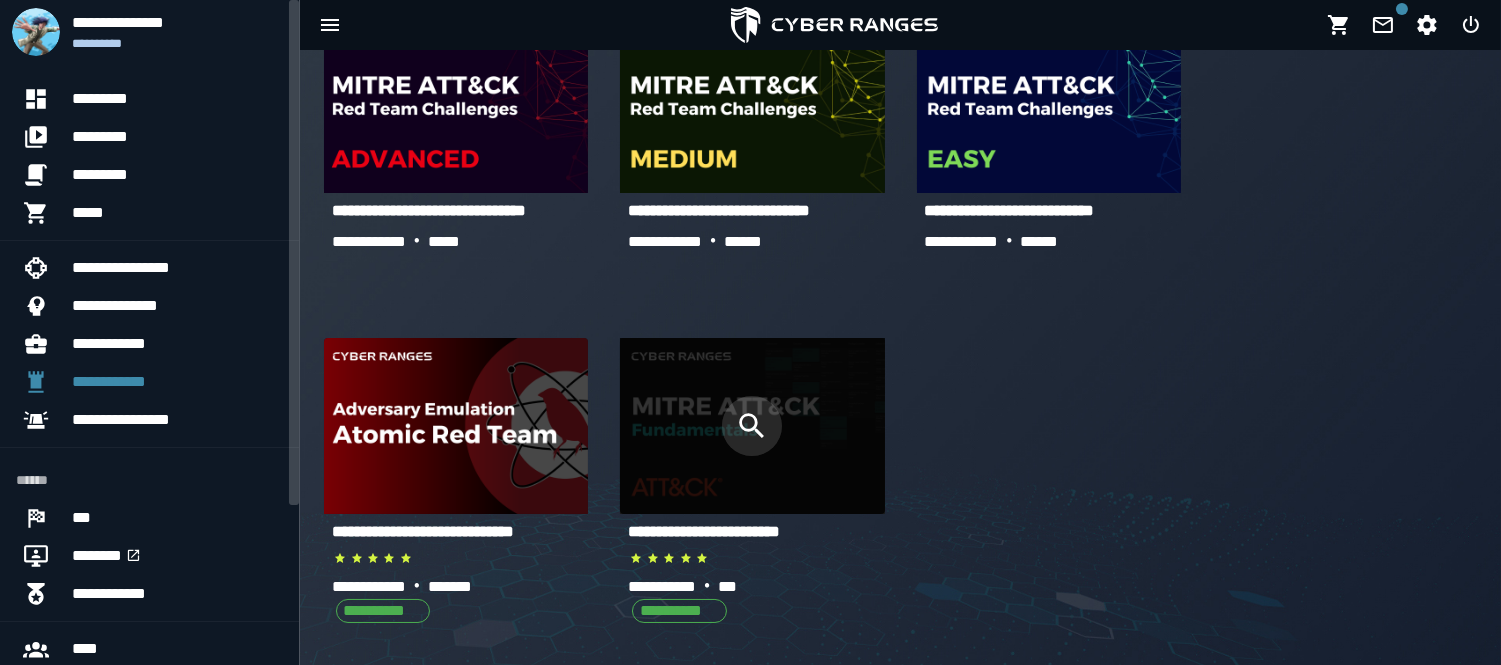 scroll, scrollTop: 122, scrollLeft: 0, axis: vertical 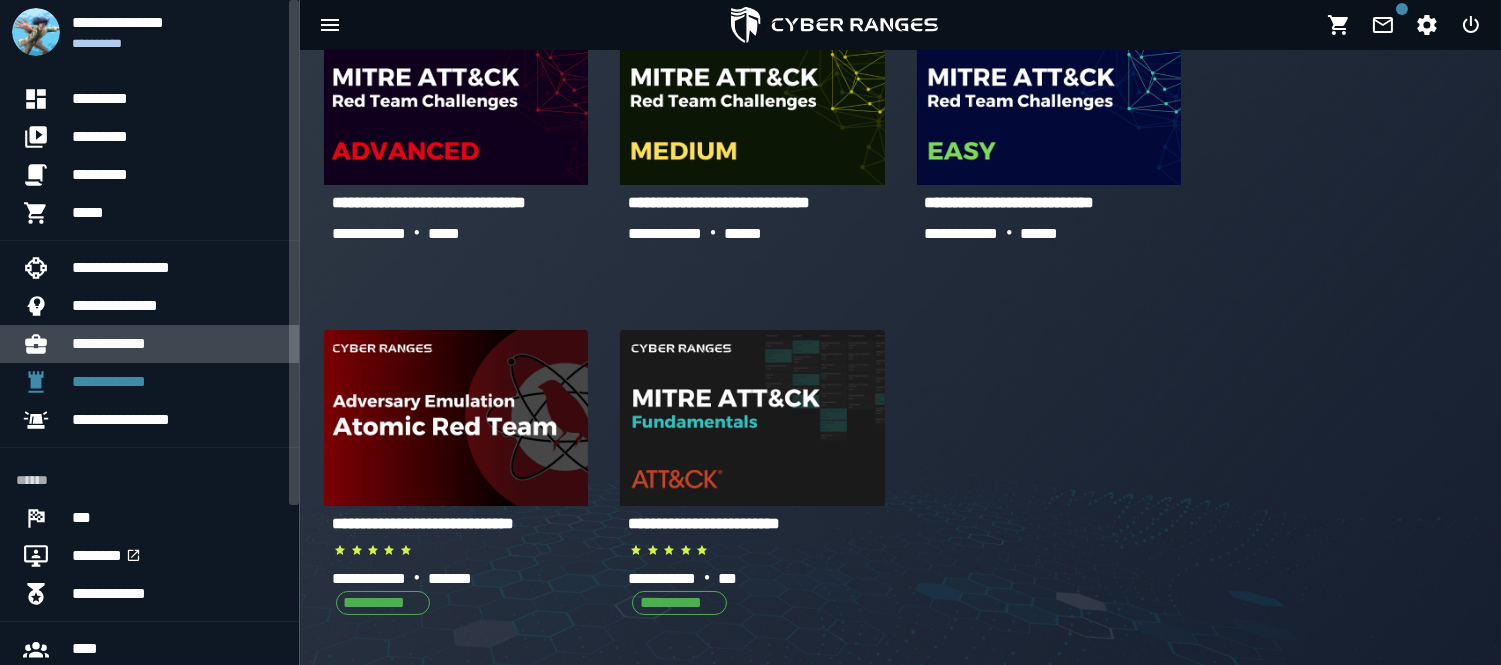 click on "**********" at bounding box center (177, 344) 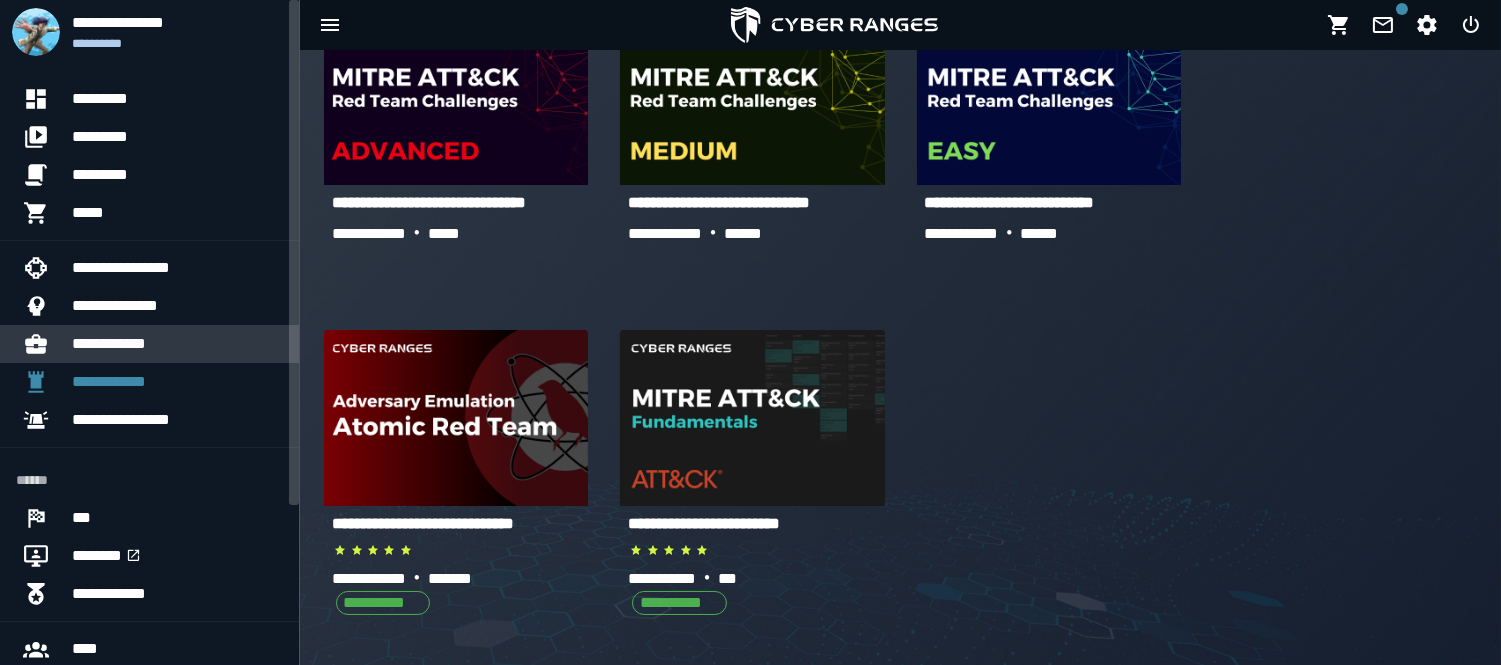 scroll, scrollTop: 0, scrollLeft: 0, axis: both 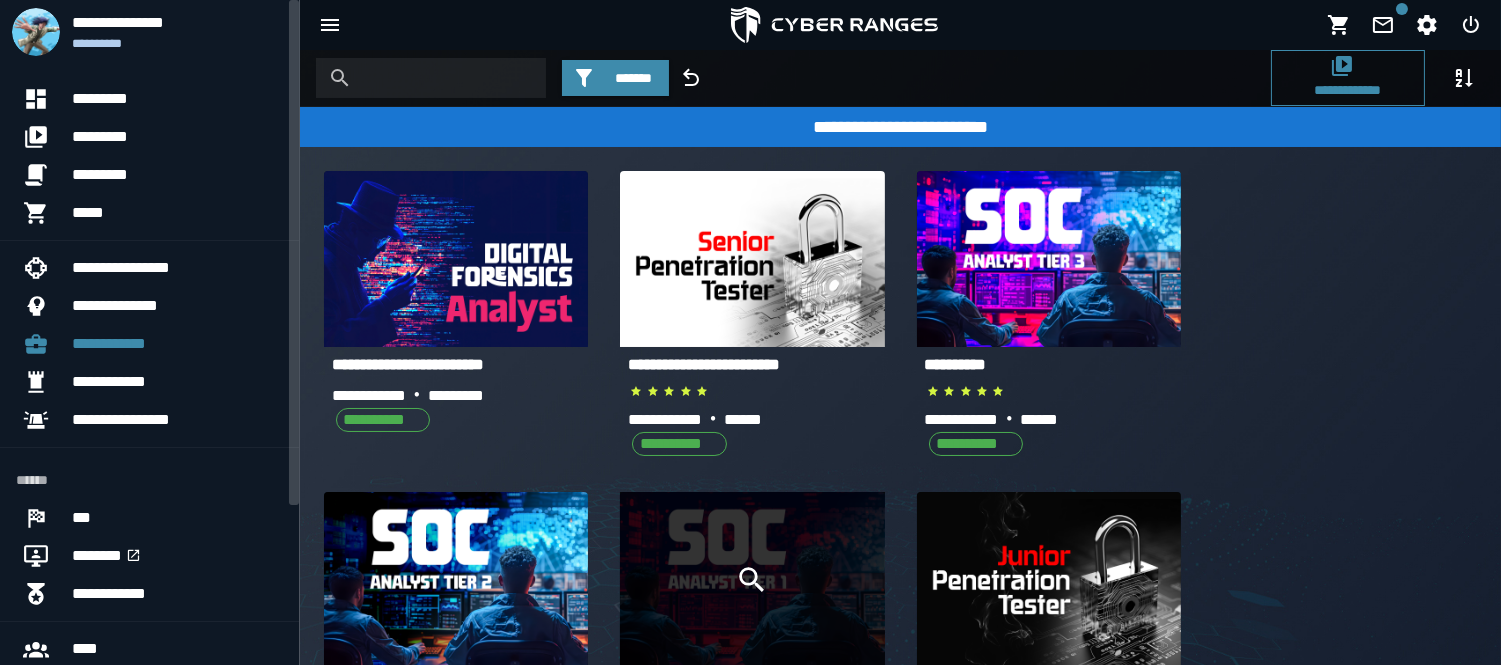 click 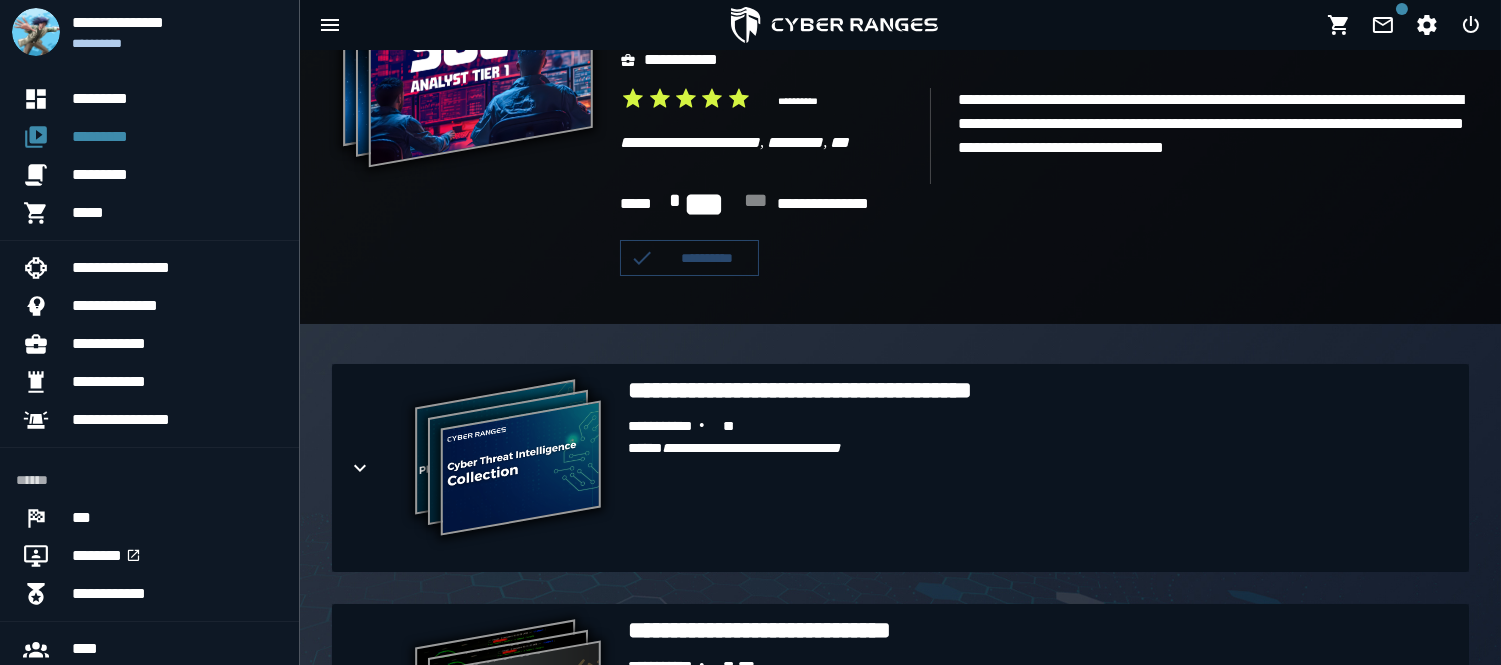 scroll, scrollTop: 0, scrollLeft: 0, axis: both 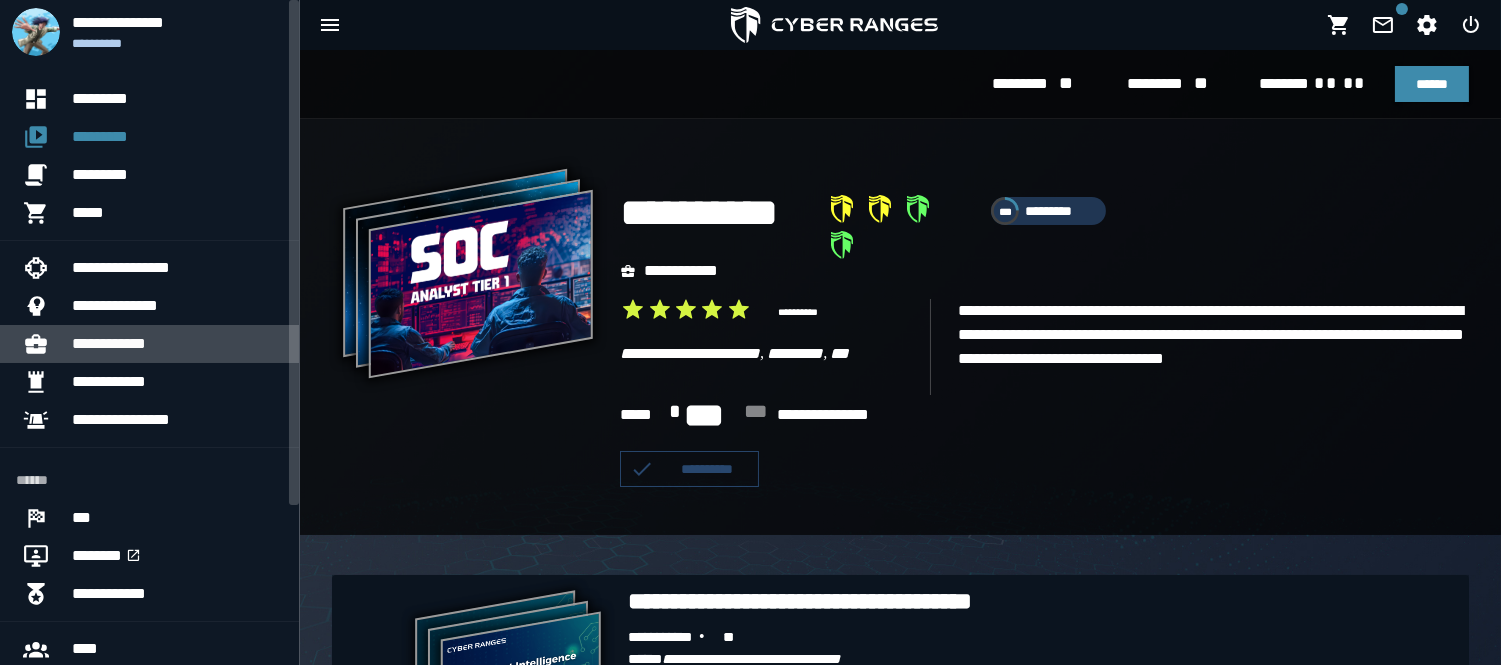 click on "**********" at bounding box center (177, 344) 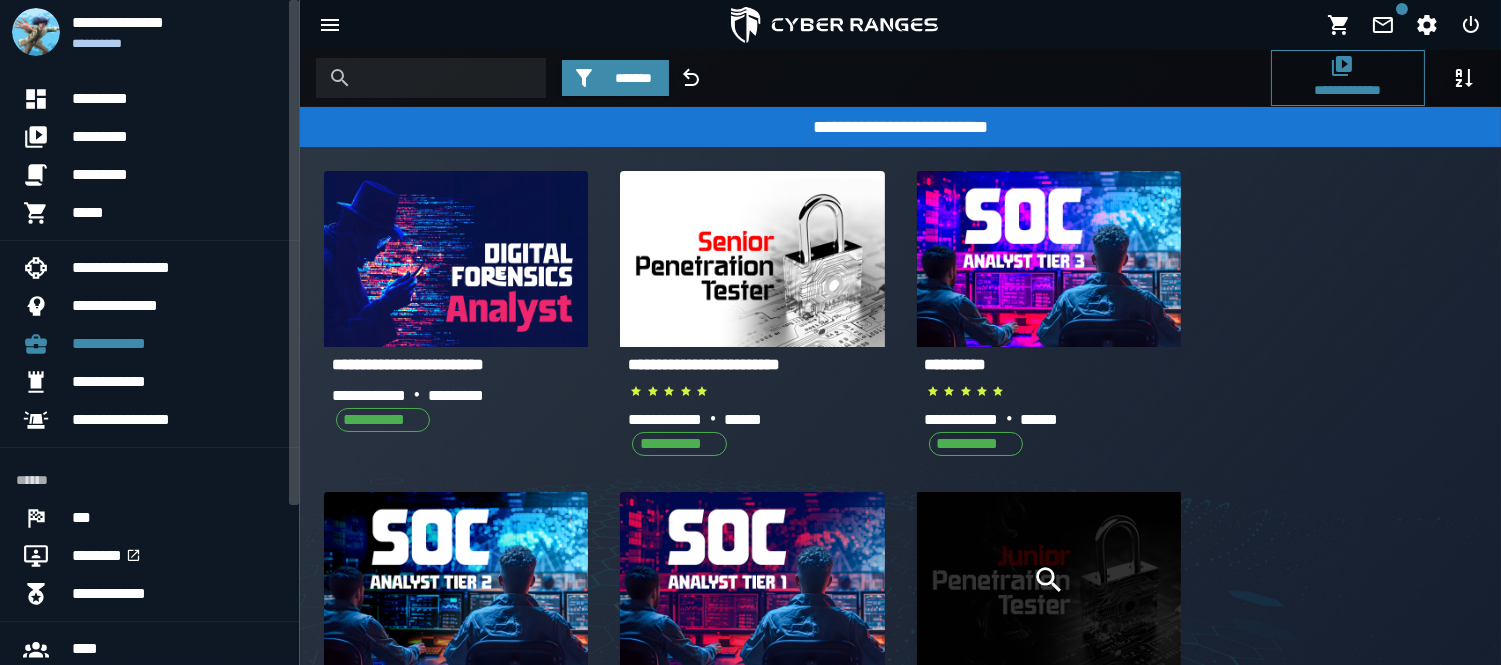 click 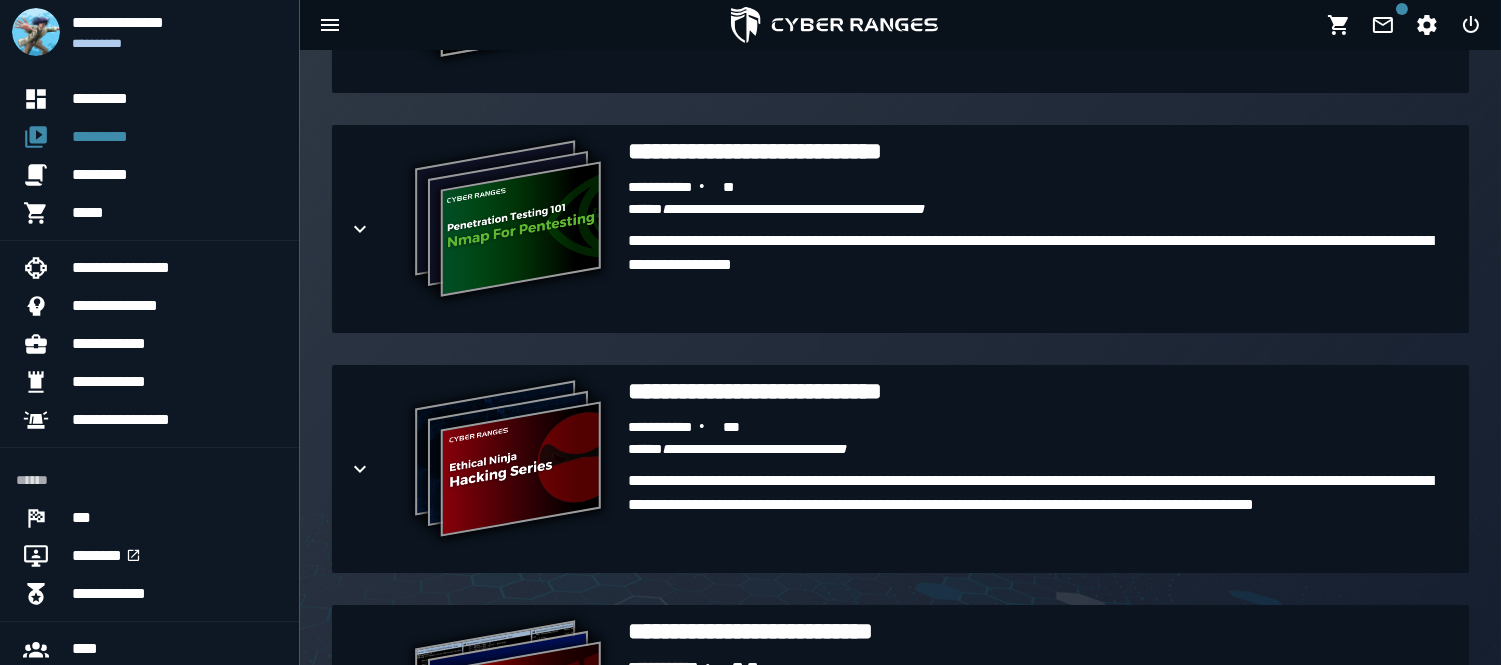 scroll, scrollTop: 1408, scrollLeft: 0, axis: vertical 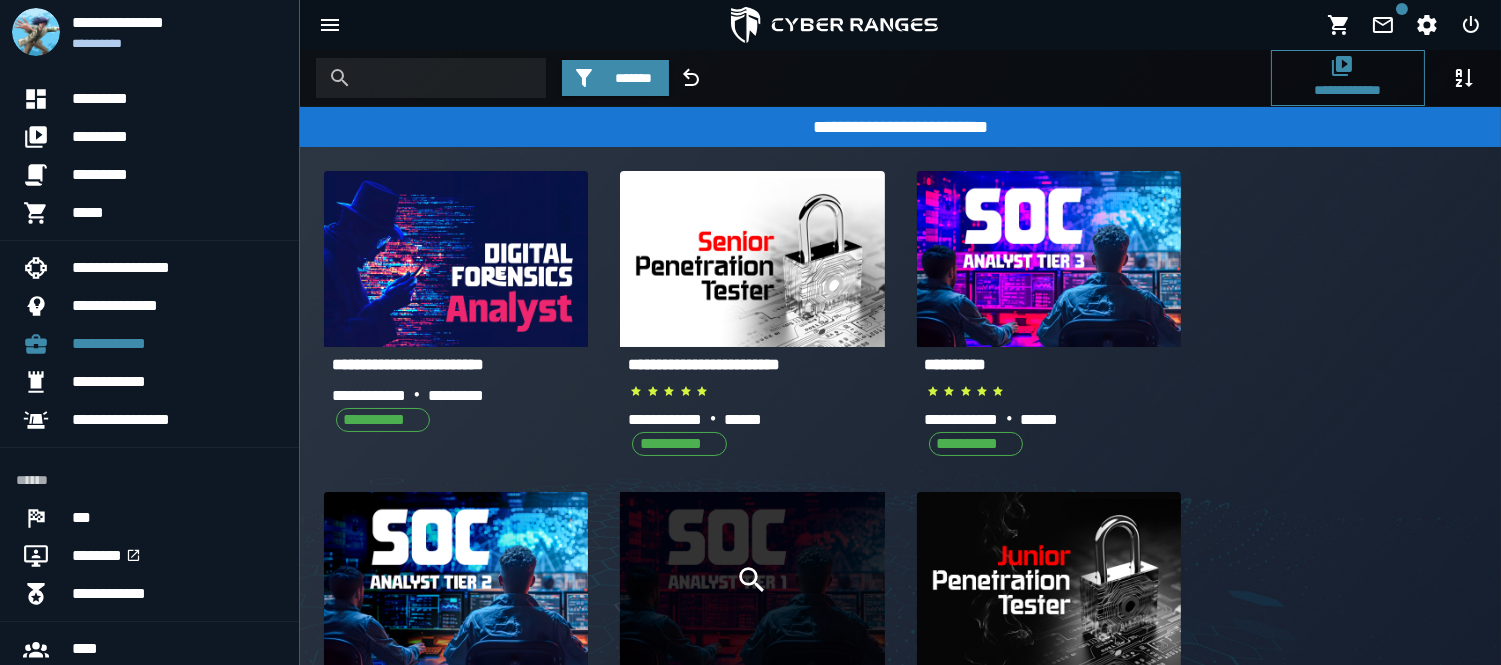 click 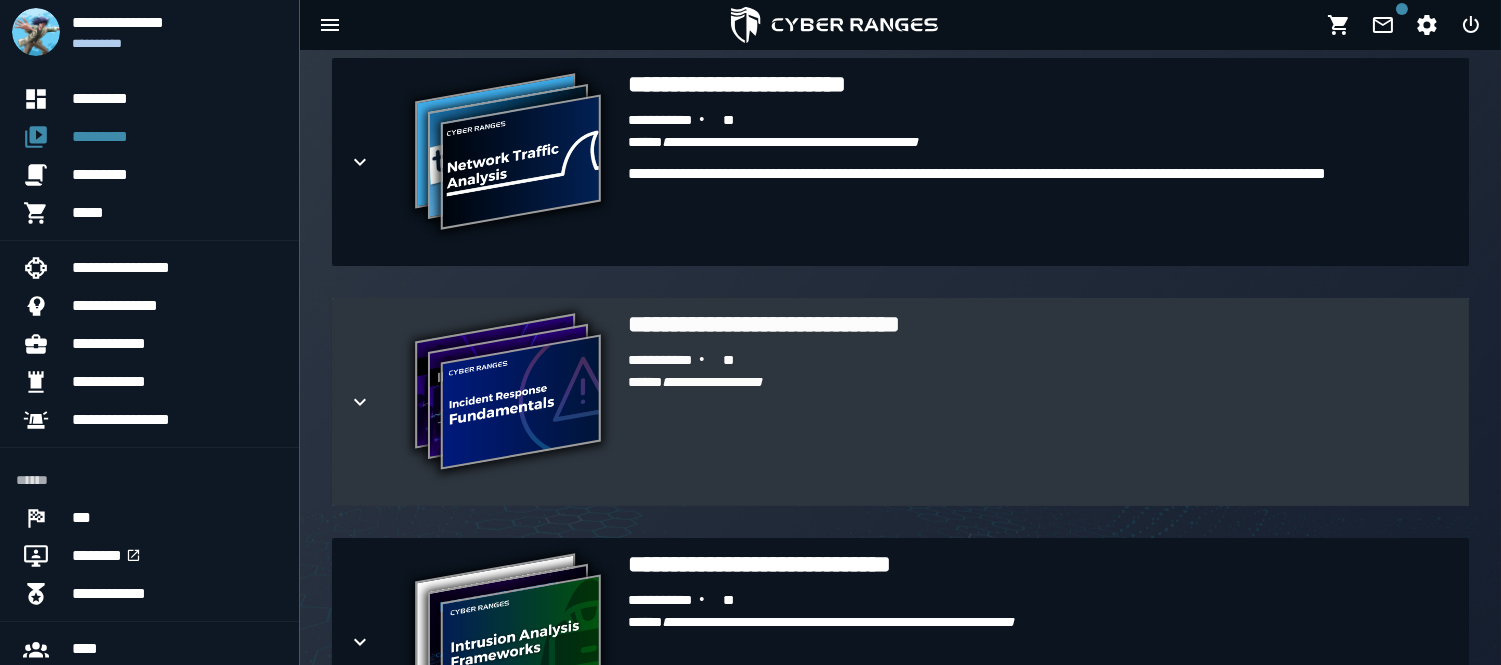 scroll, scrollTop: 1478, scrollLeft: 0, axis: vertical 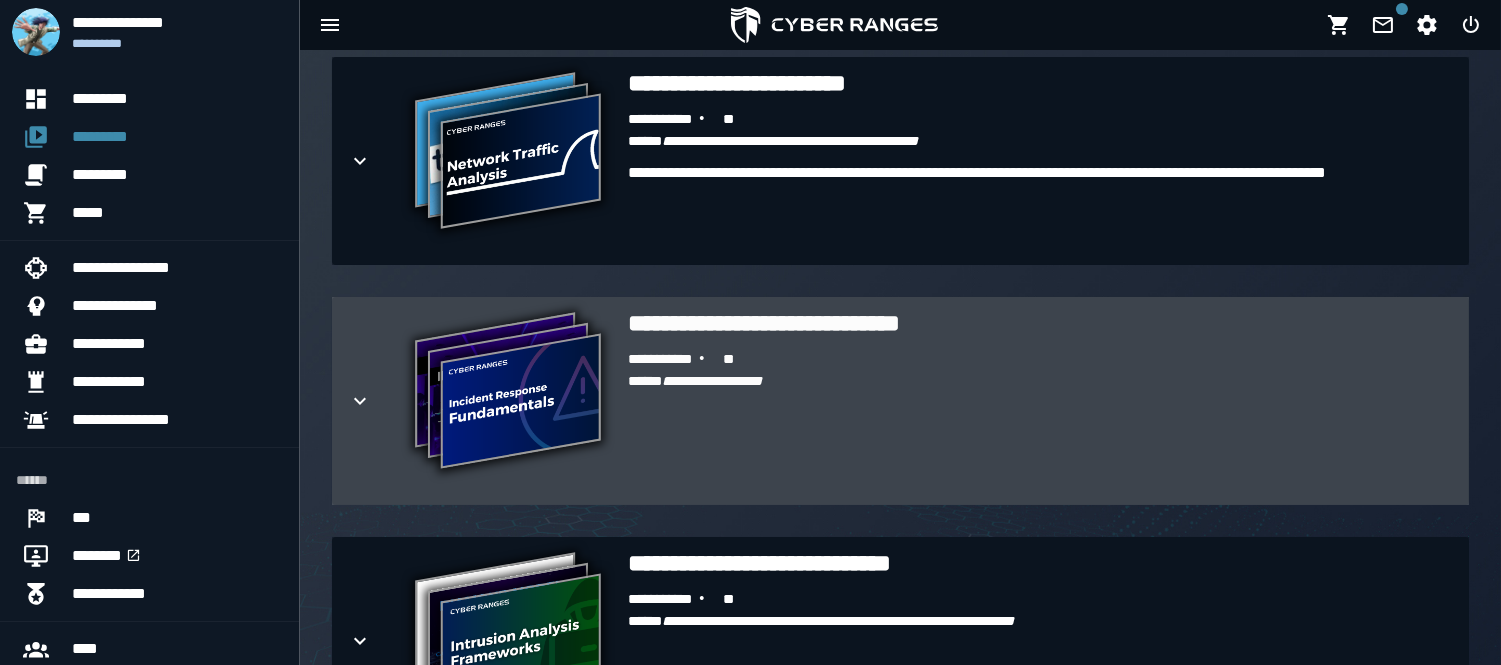 click on "**********" at bounding box center (508, 393) 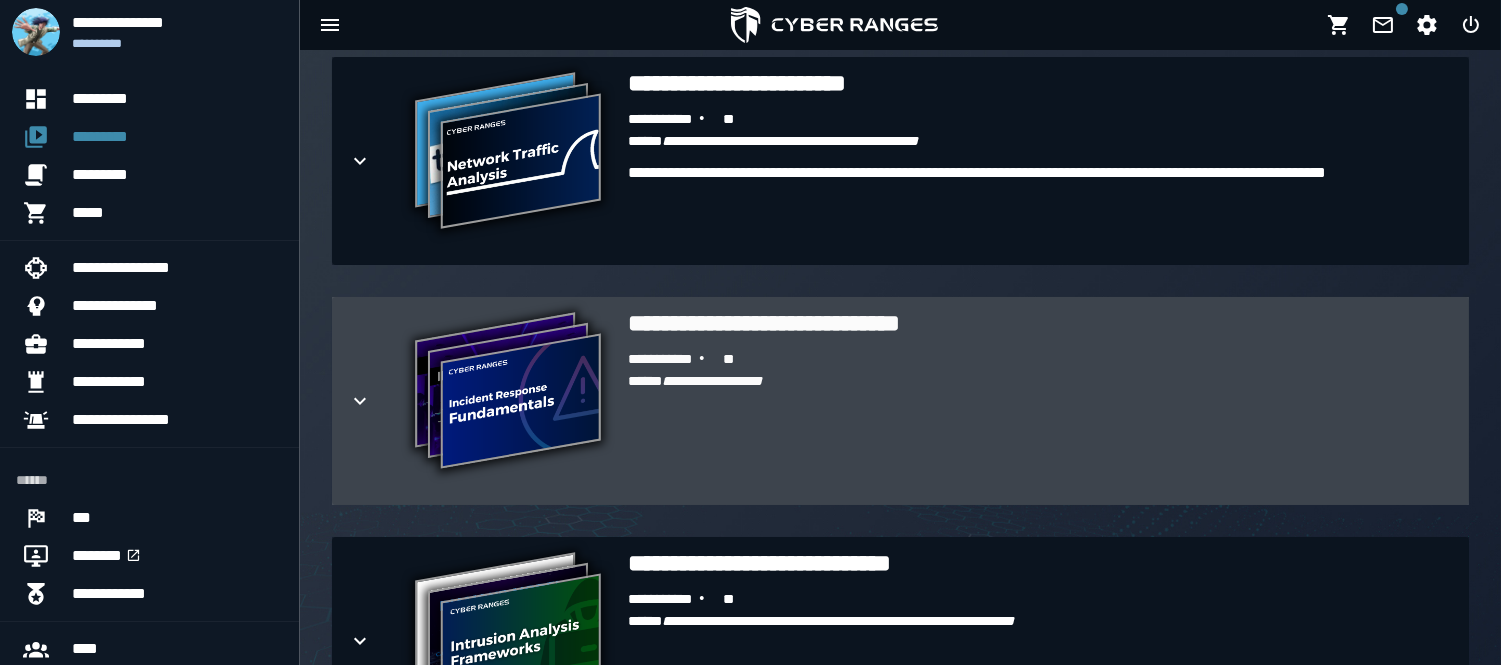 click at bounding box center (376, 401) 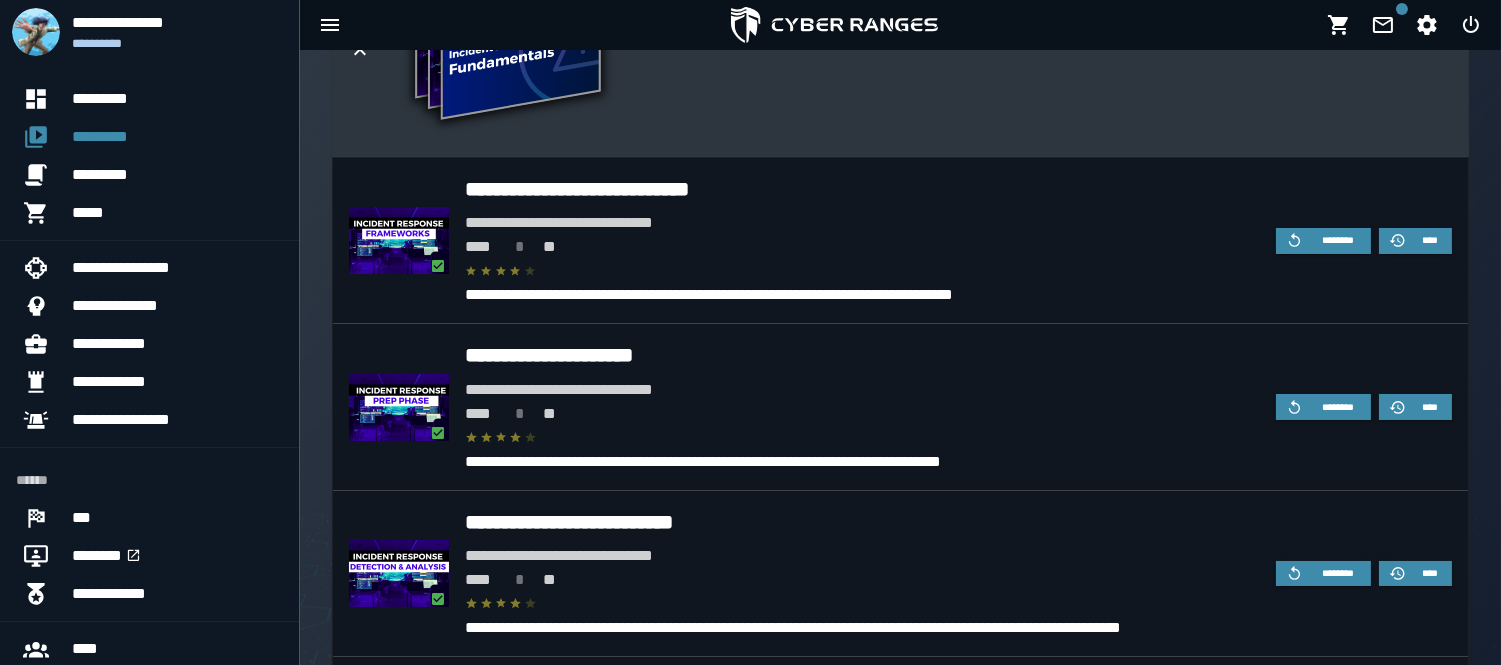 scroll, scrollTop: 1826, scrollLeft: 0, axis: vertical 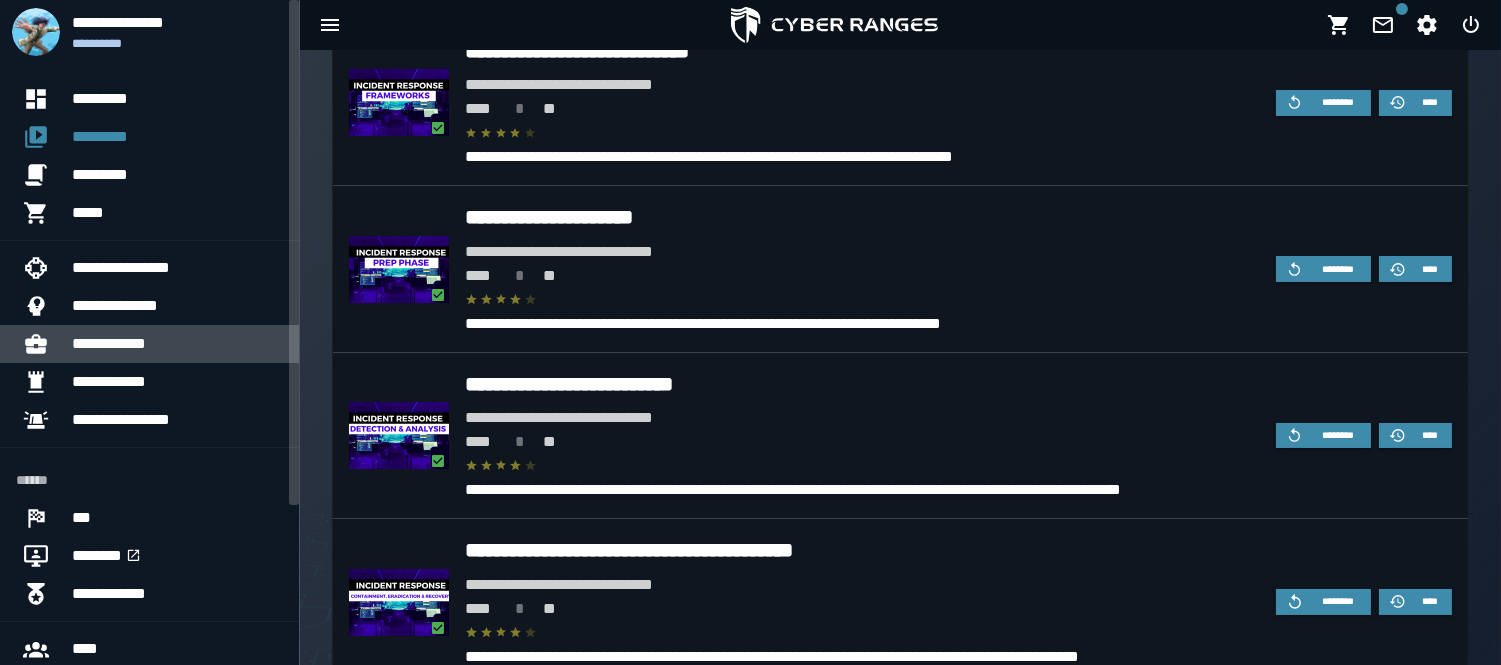 click on "**********" at bounding box center [177, 344] 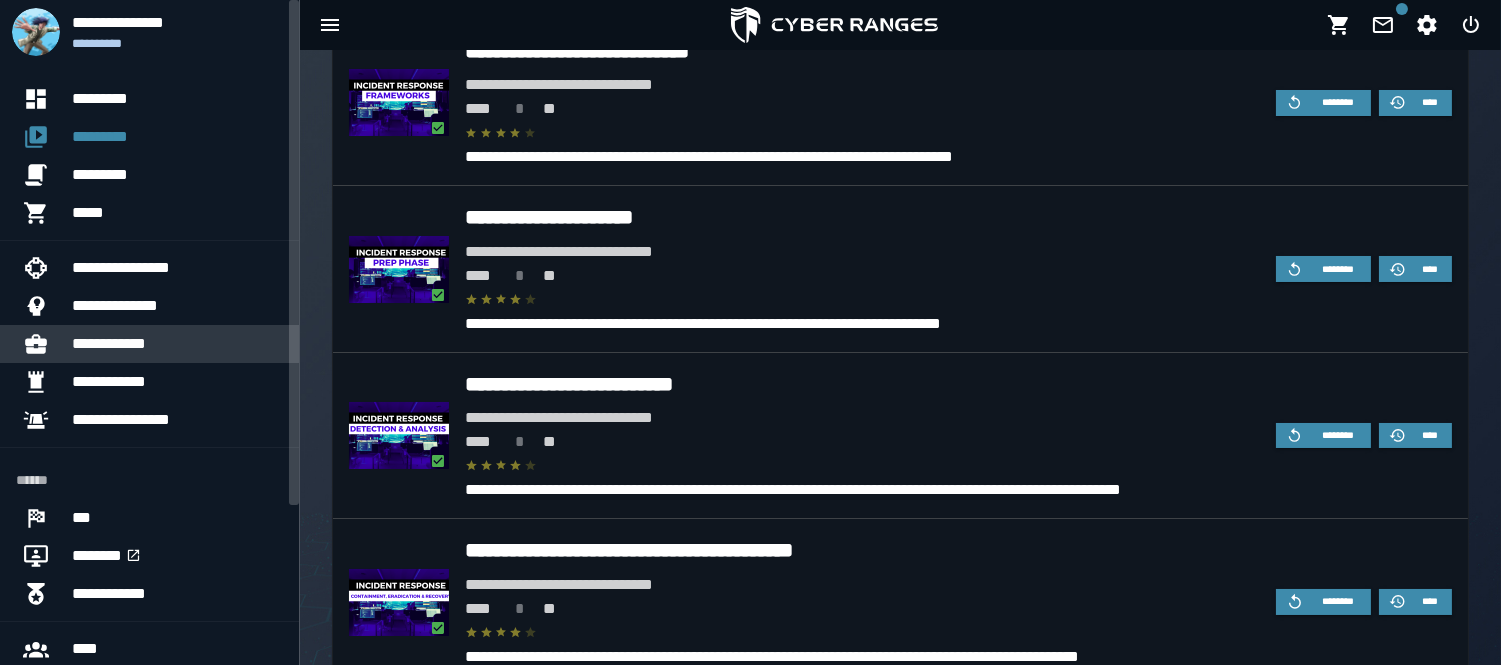 scroll, scrollTop: 0, scrollLeft: 0, axis: both 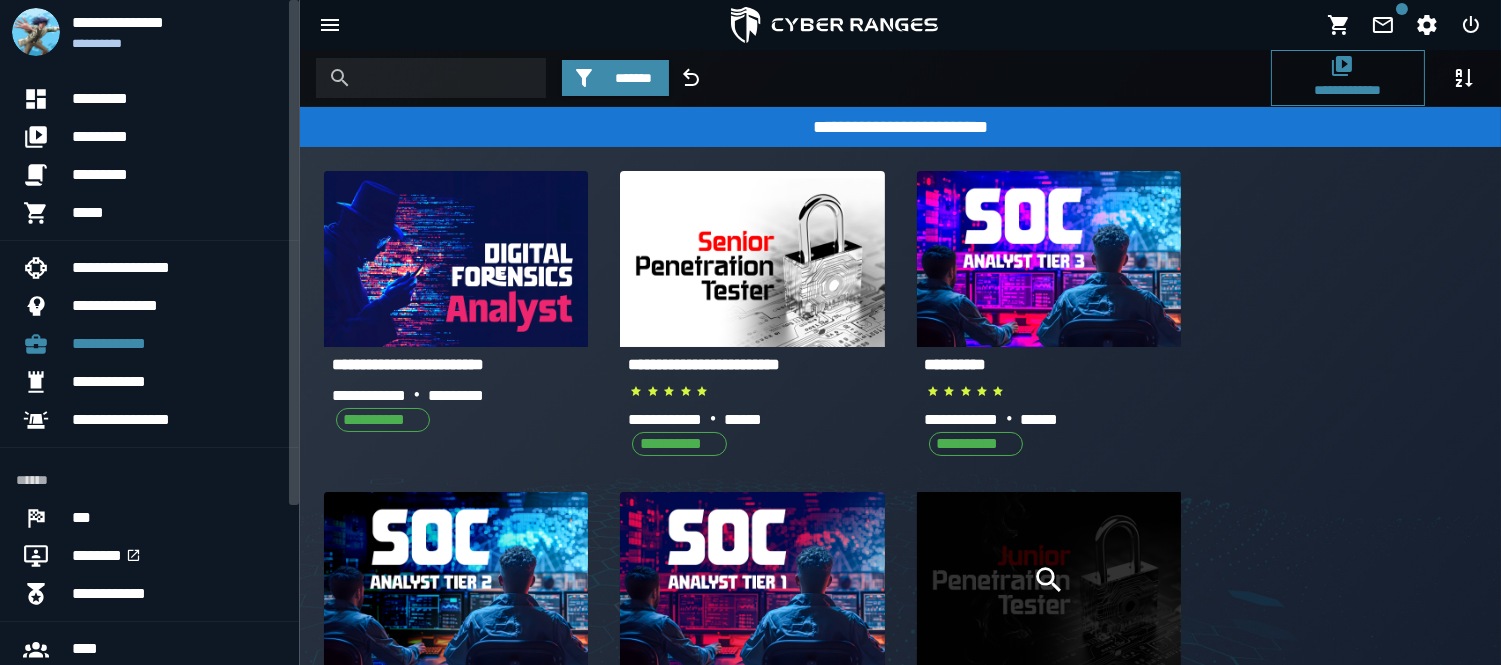 click 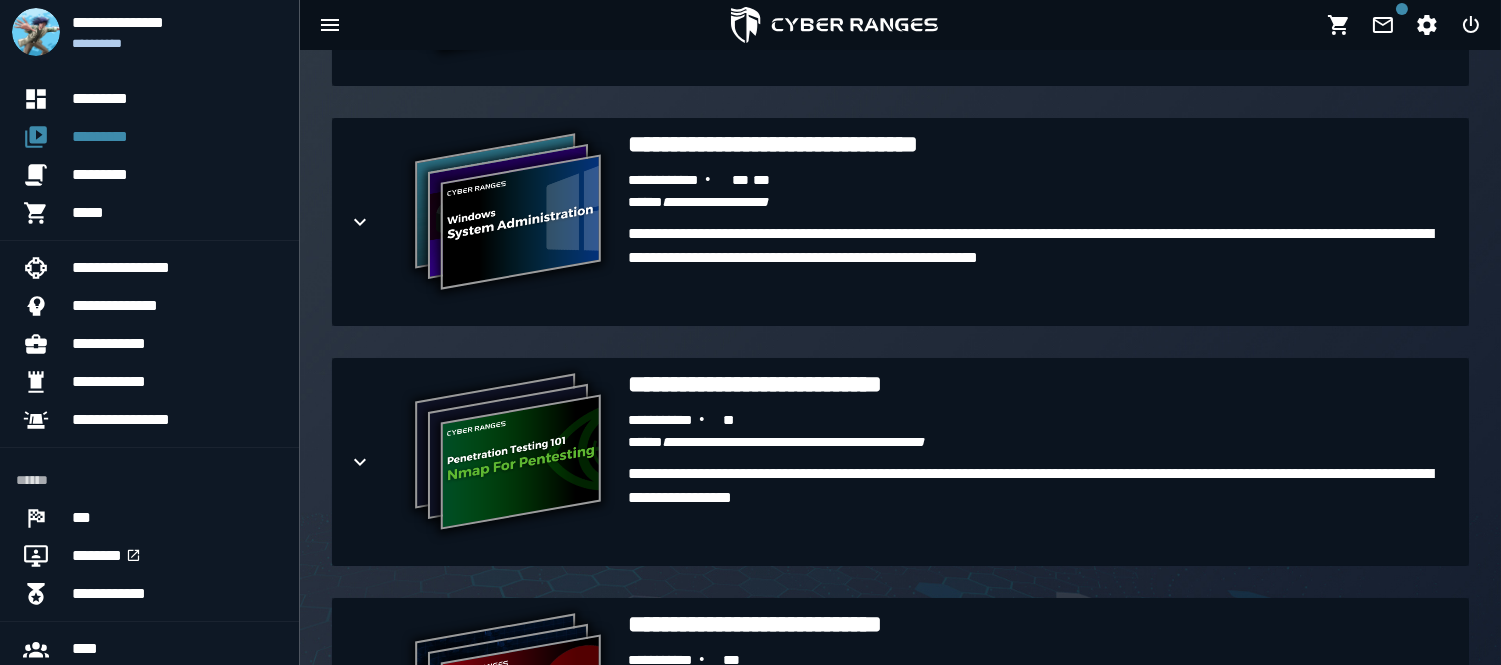 scroll, scrollTop: 1398, scrollLeft: 0, axis: vertical 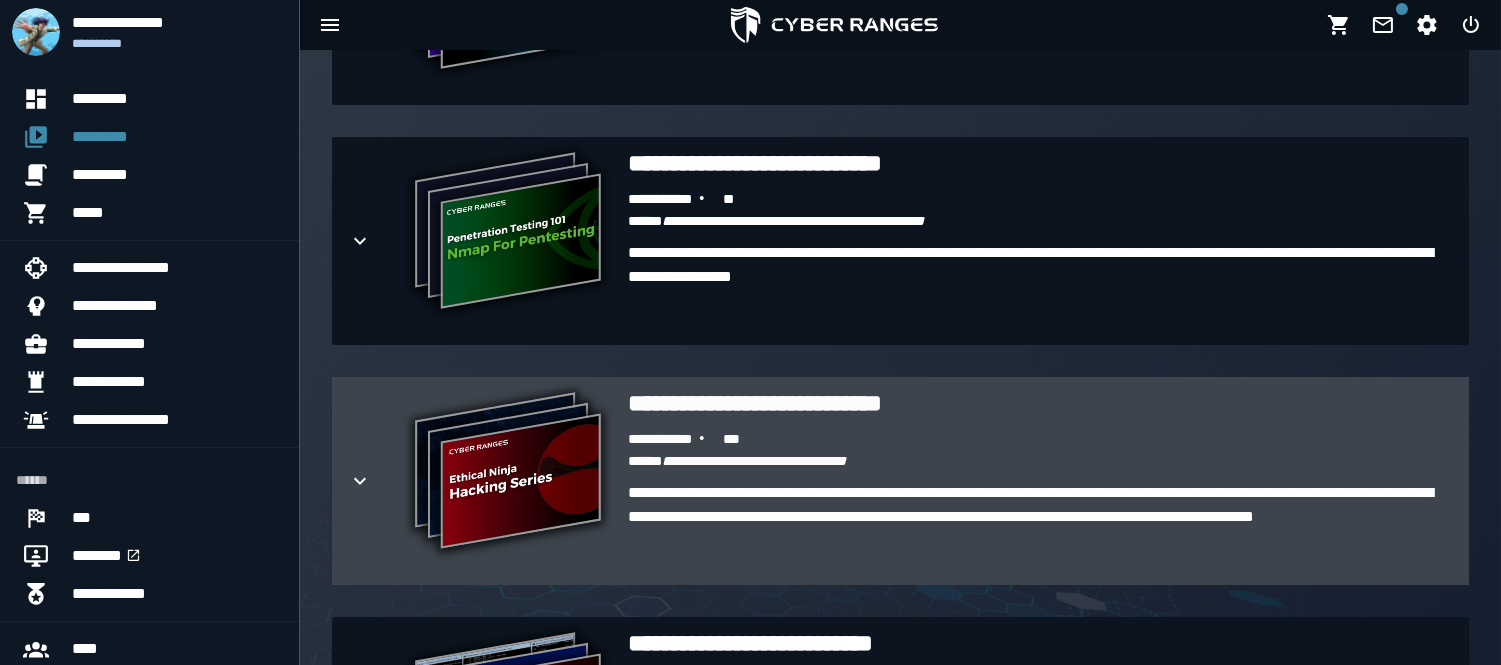 click on "**********" at bounding box center [754, 461] 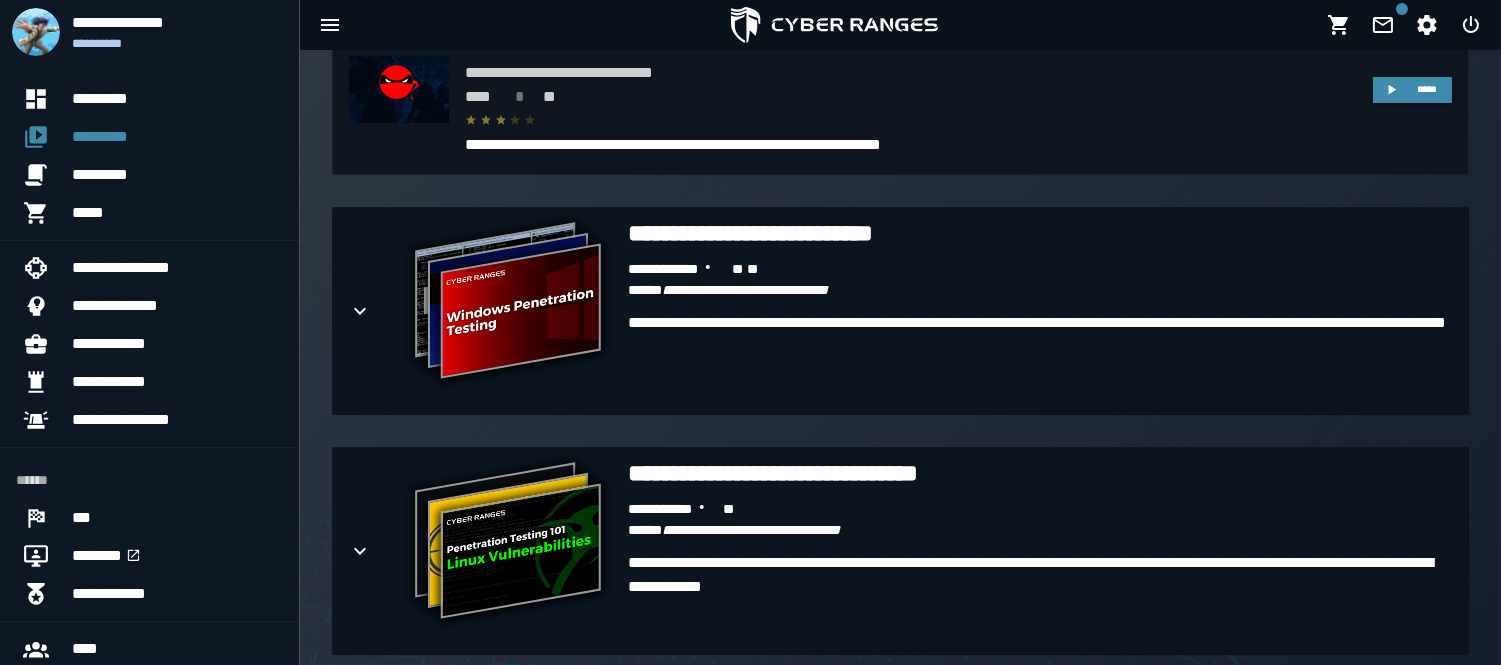 scroll, scrollTop: 2823, scrollLeft: 0, axis: vertical 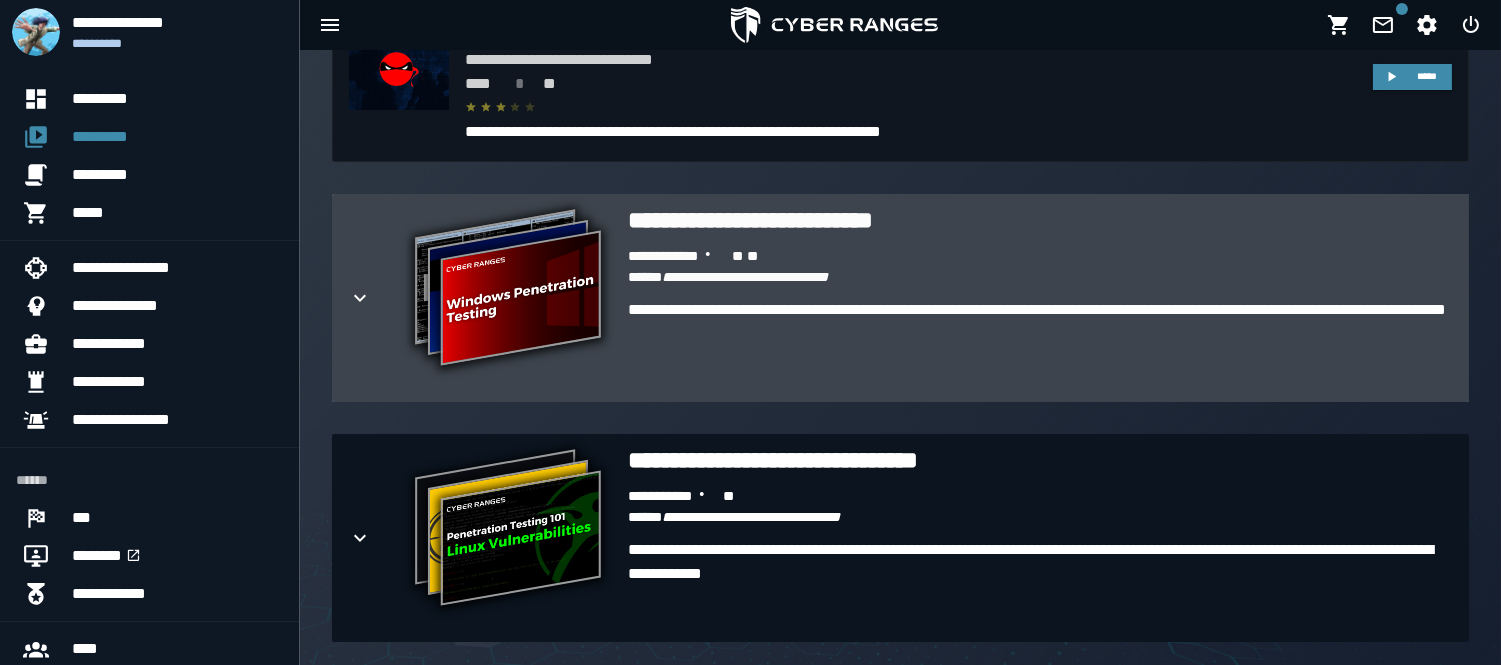 click on "**********" at bounding box center (508, 290) 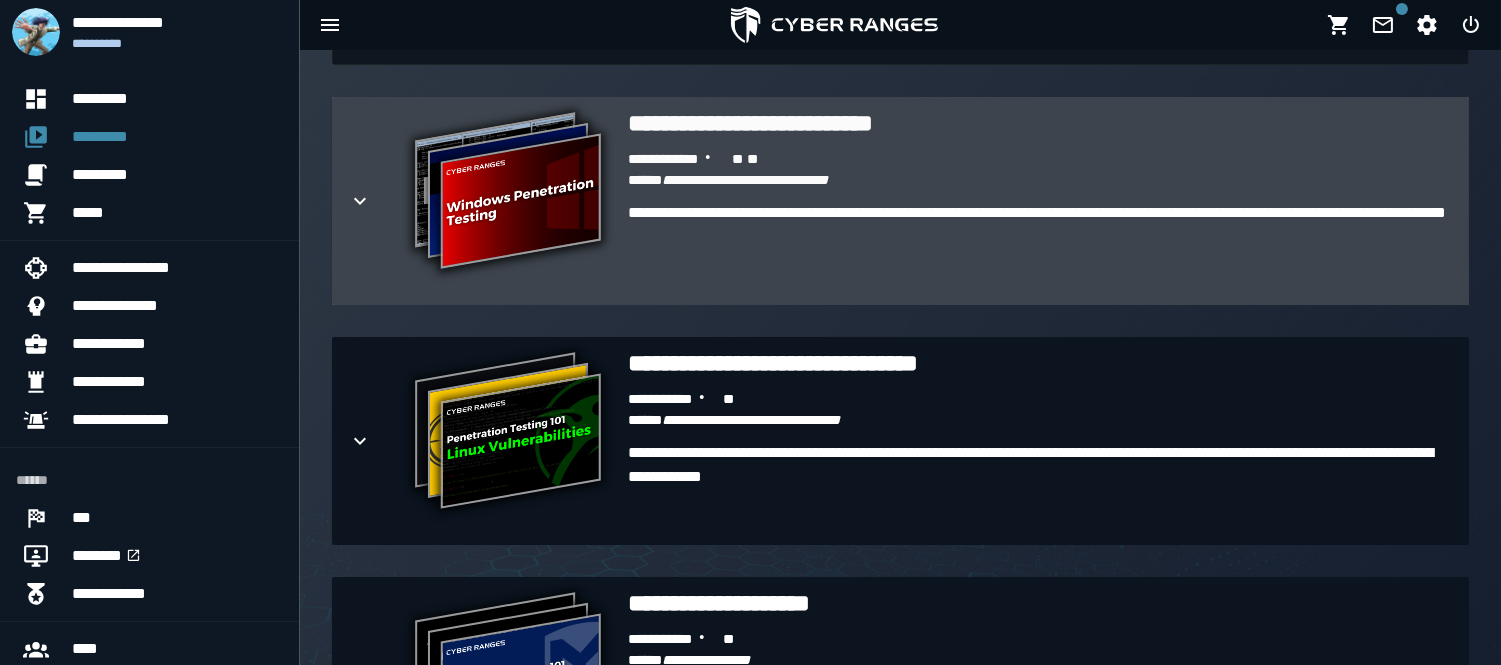 scroll, scrollTop: 2922, scrollLeft: 0, axis: vertical 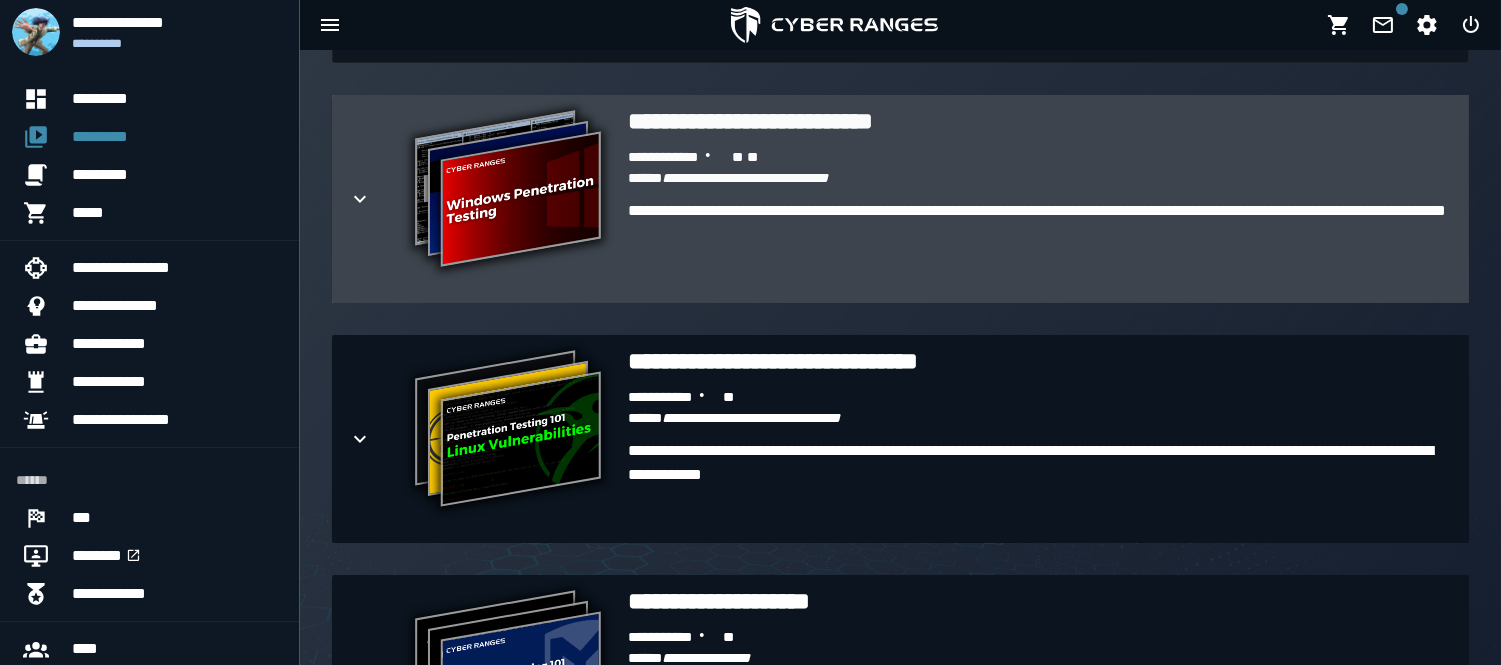 click 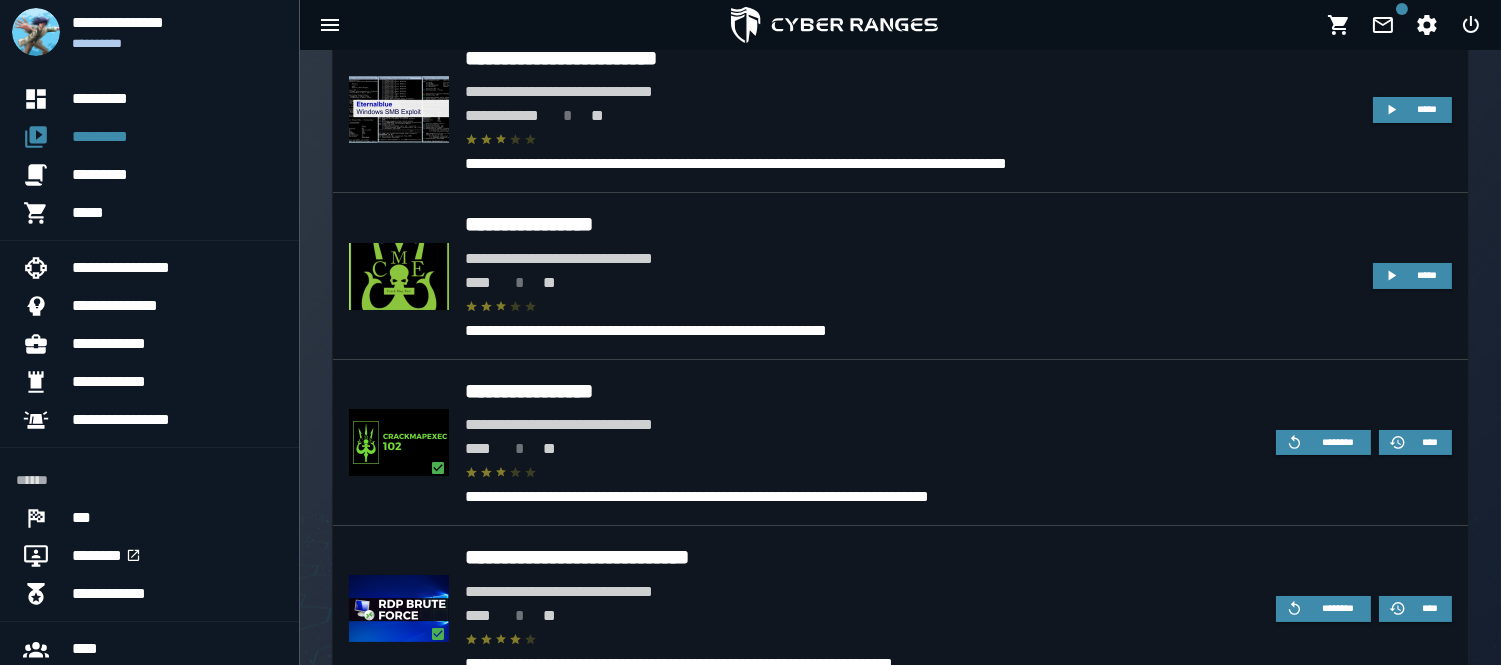 scroll, scrollTop: 3367, scrollLeft: 0, axis: vertical 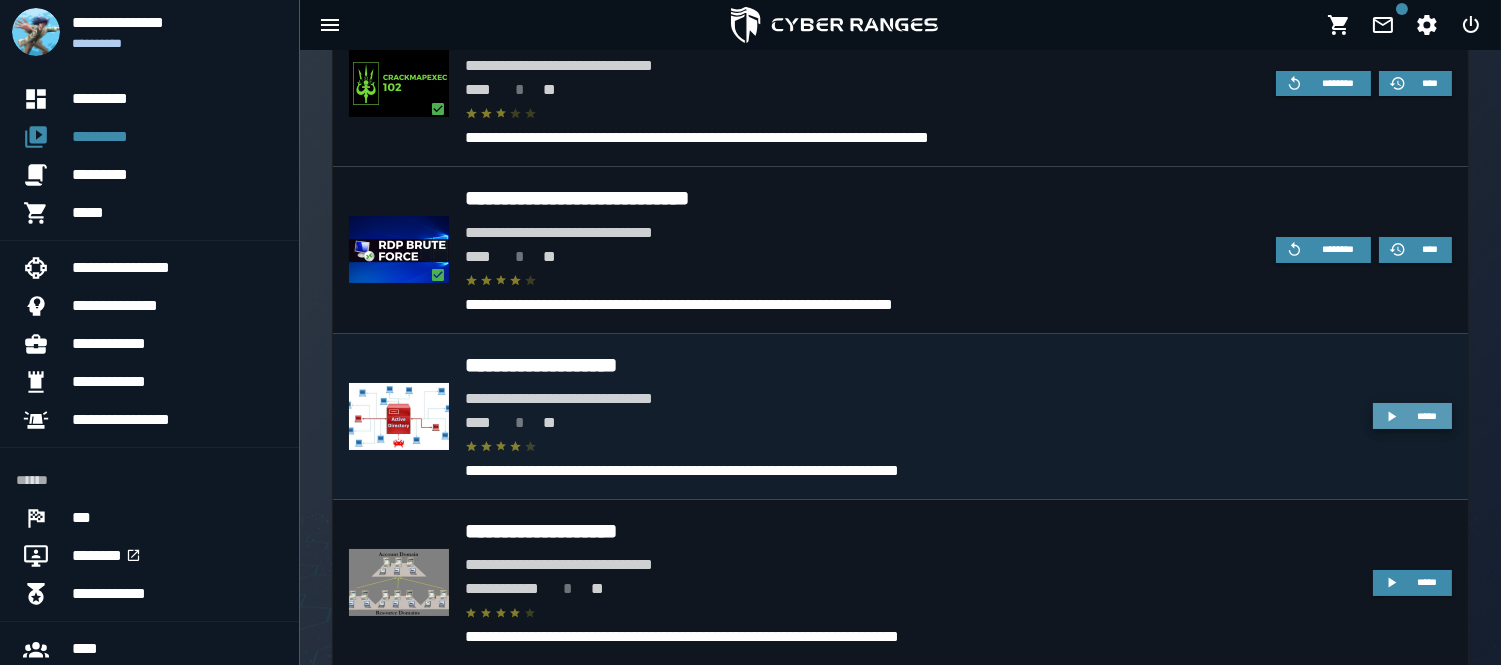 click 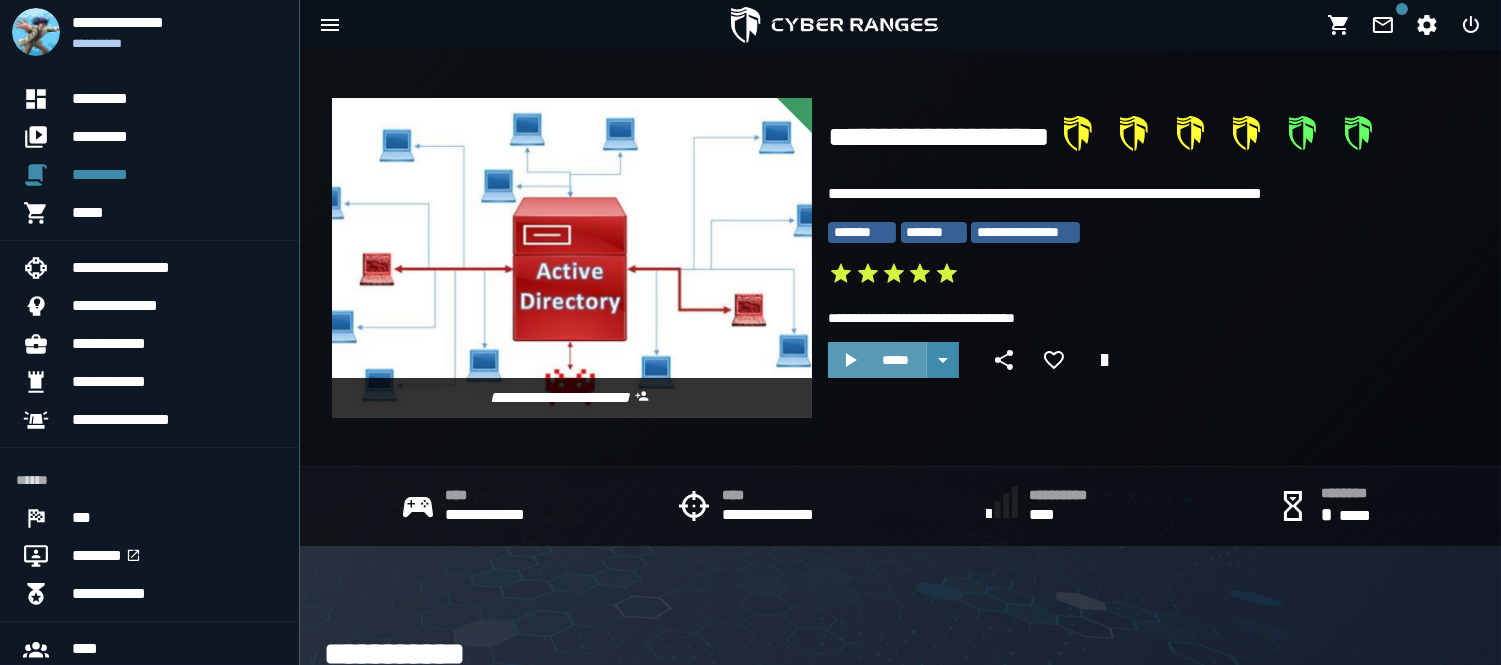 click on "*****" at bounding box center (877, 360) 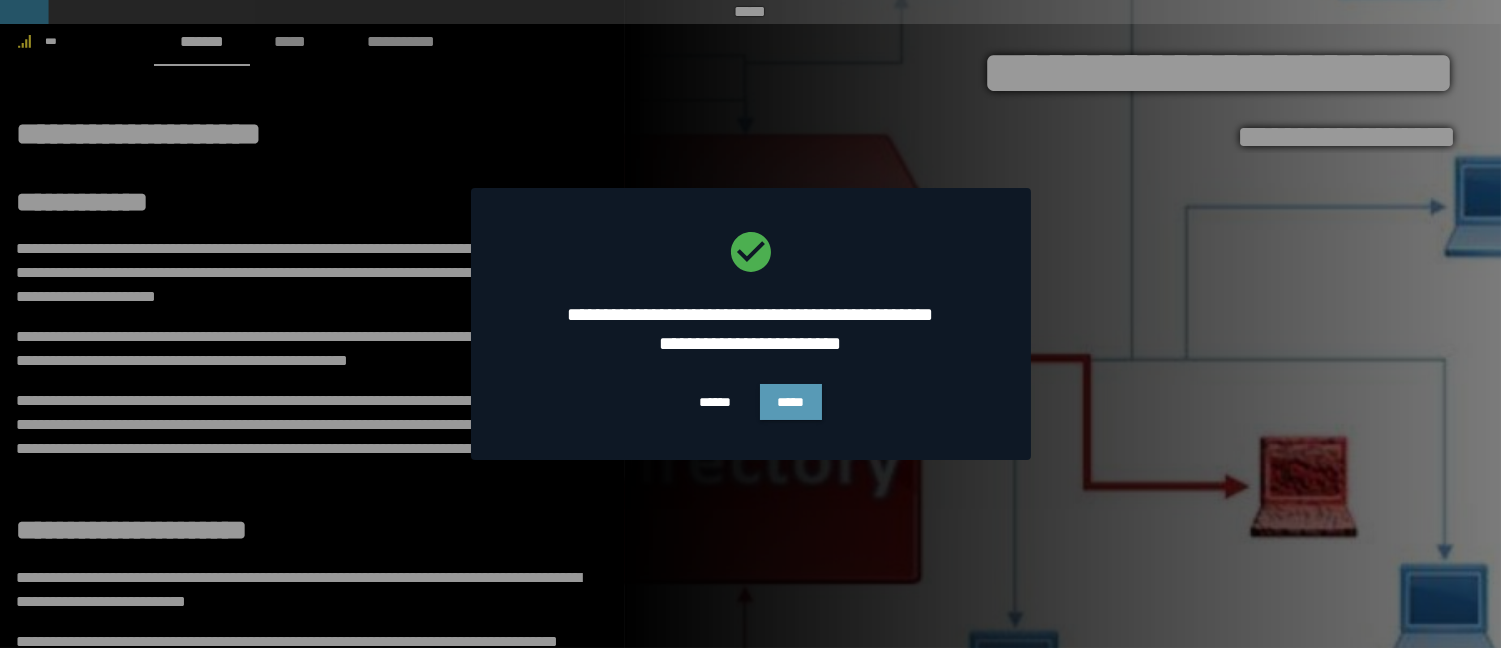 click on "*****" at bounding box center [791, 402] 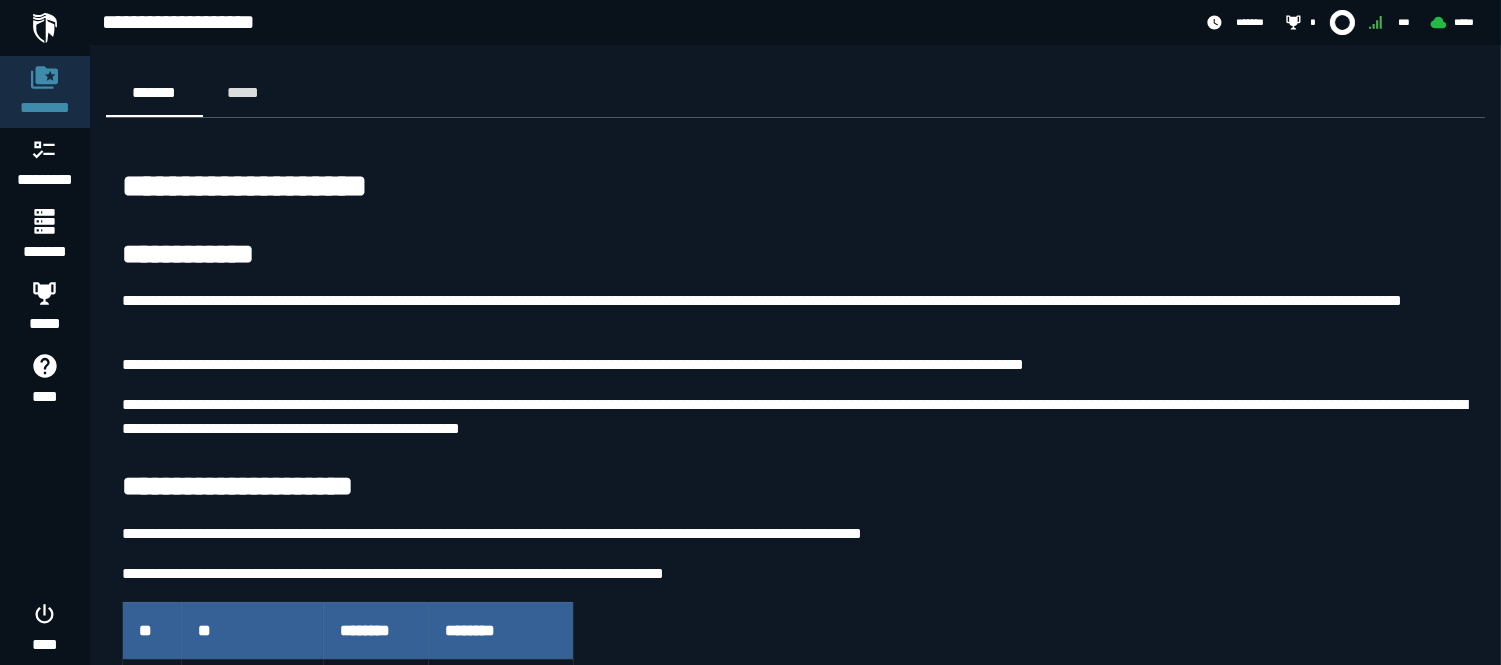 scroll, scrollTop: 75, scrollLeft: 0, axis: vertical 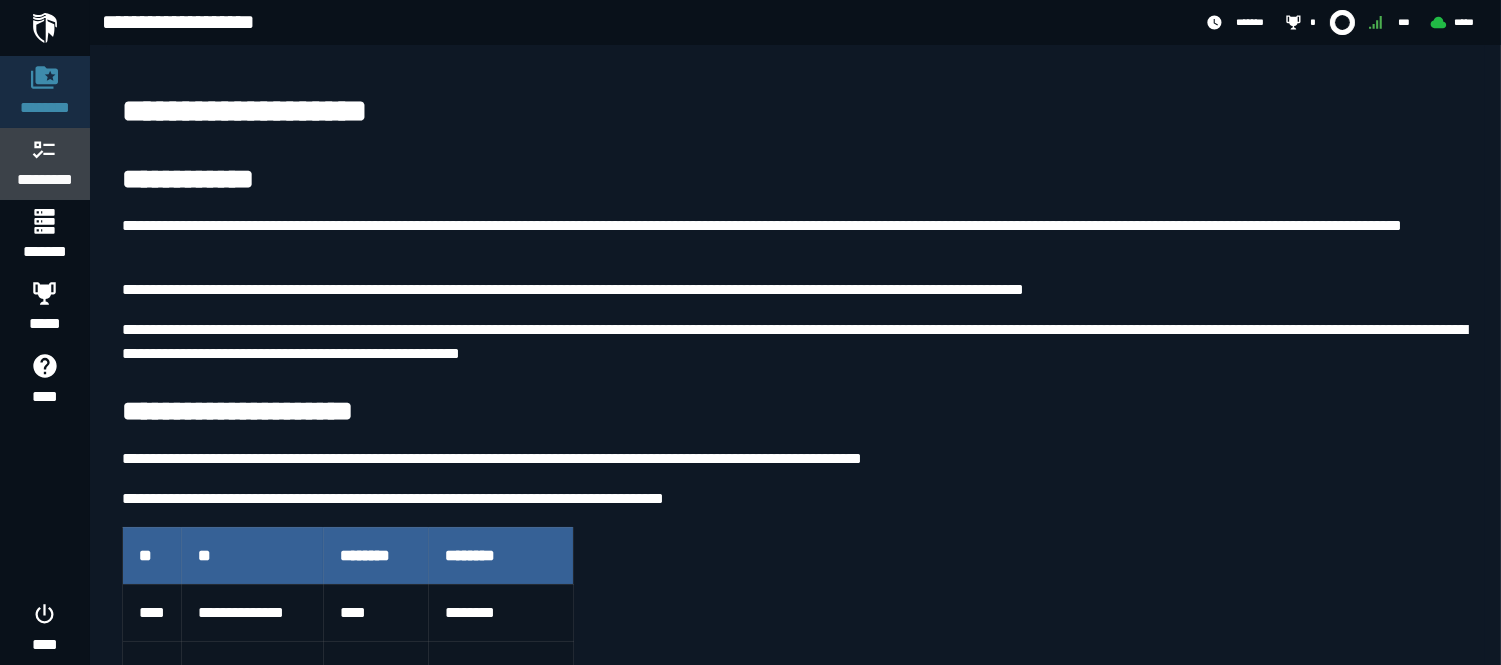 click at bounding box center (45, 149) 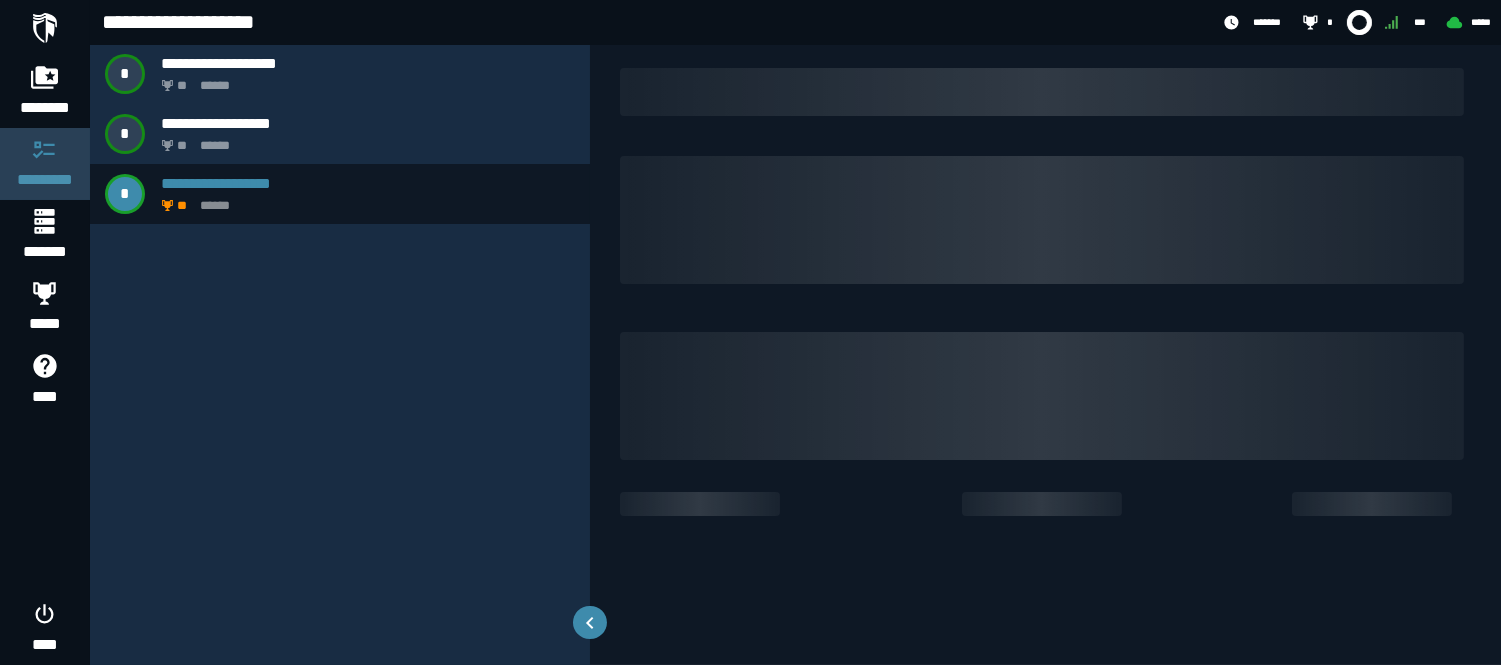 scroll, scrollTop: 0, scrollLeft: 0, axis: both 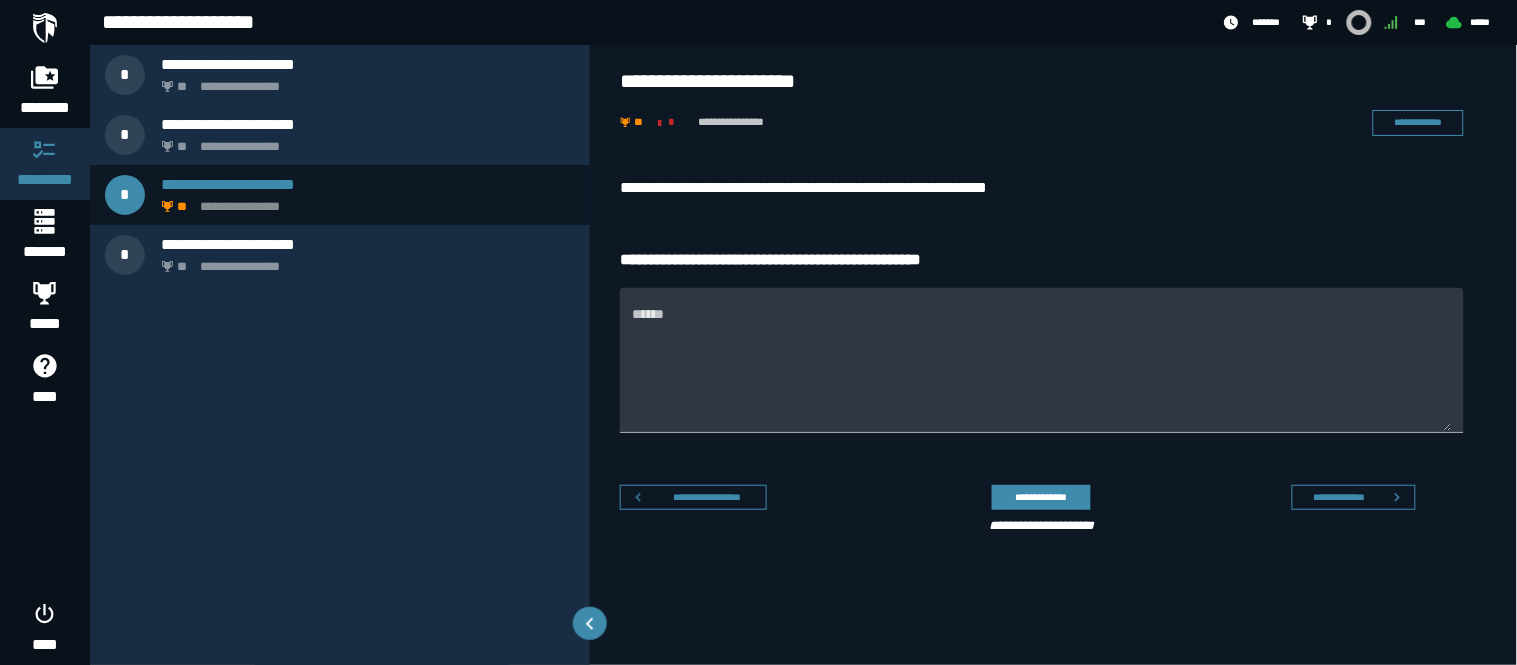 click on "******" at bounding box center (1042, 372) 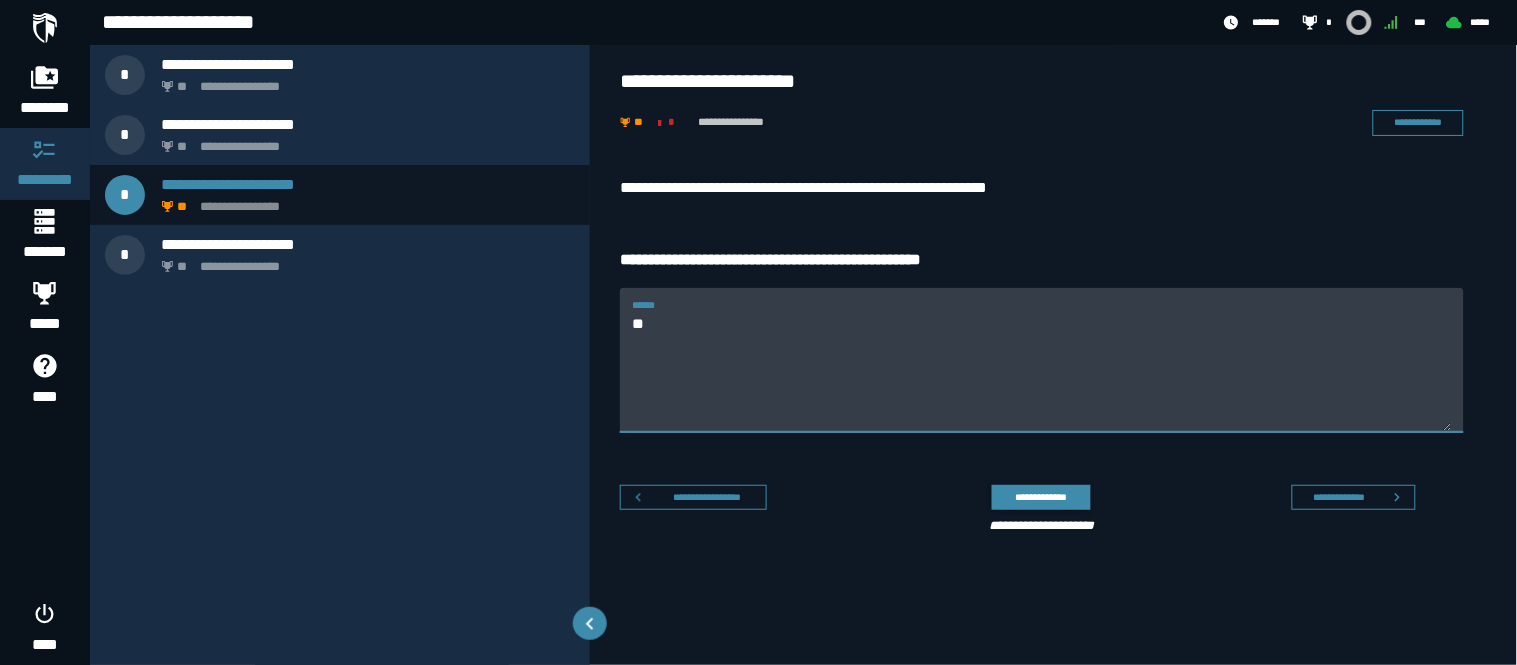 type on "**" 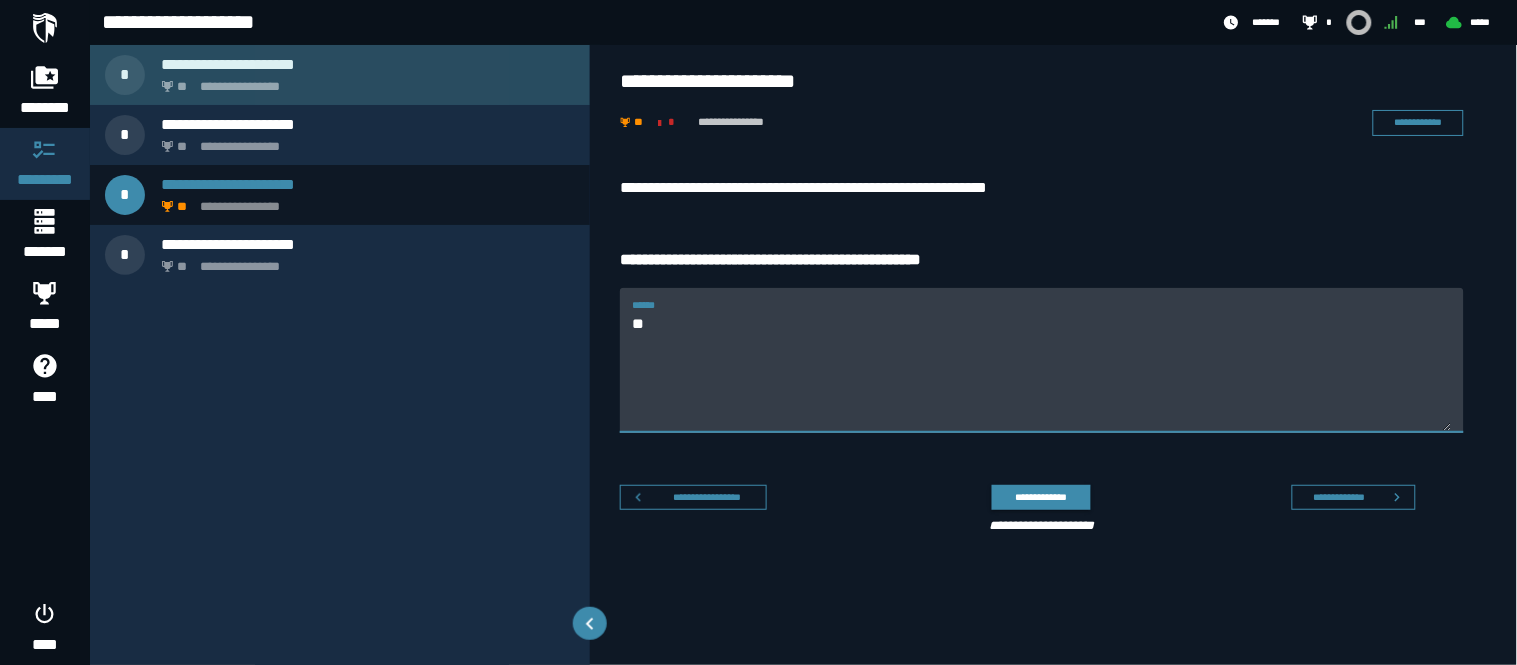 click on "**********" 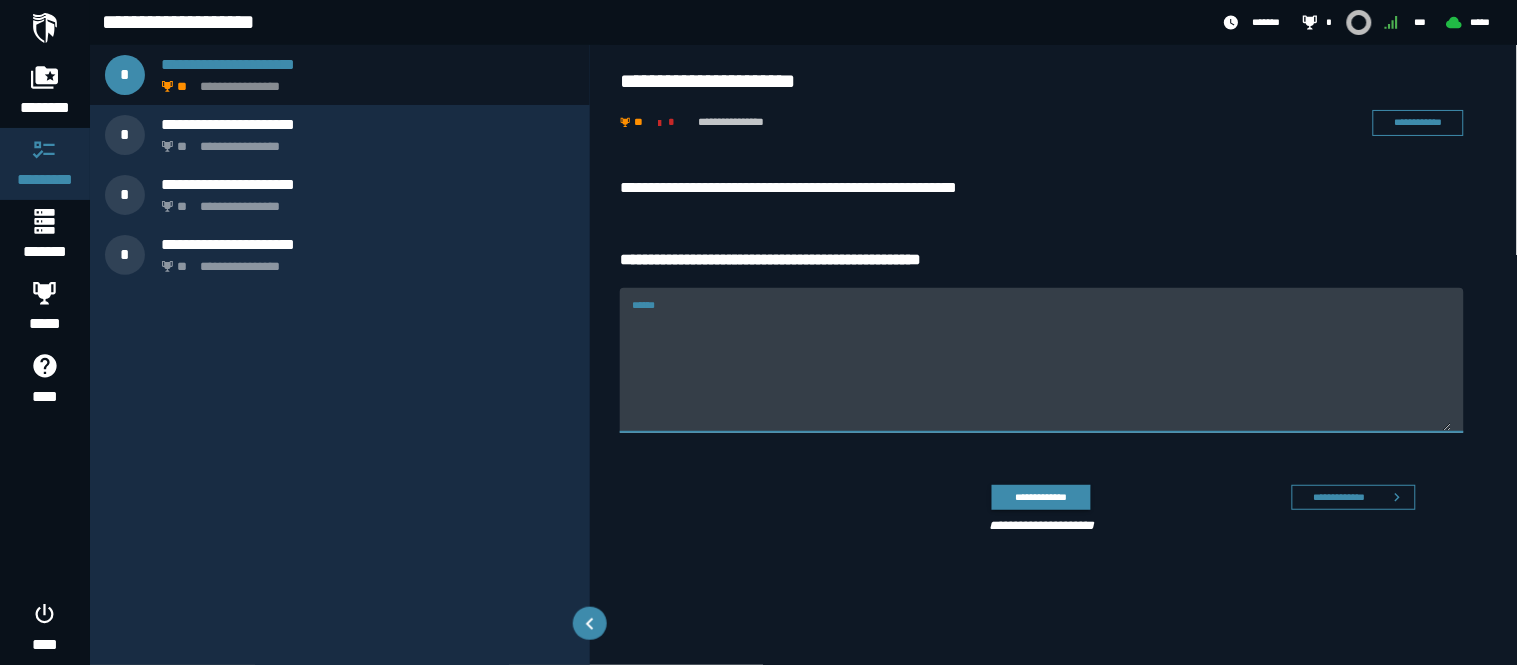 click on "******" at bounding box center [1042, 360] 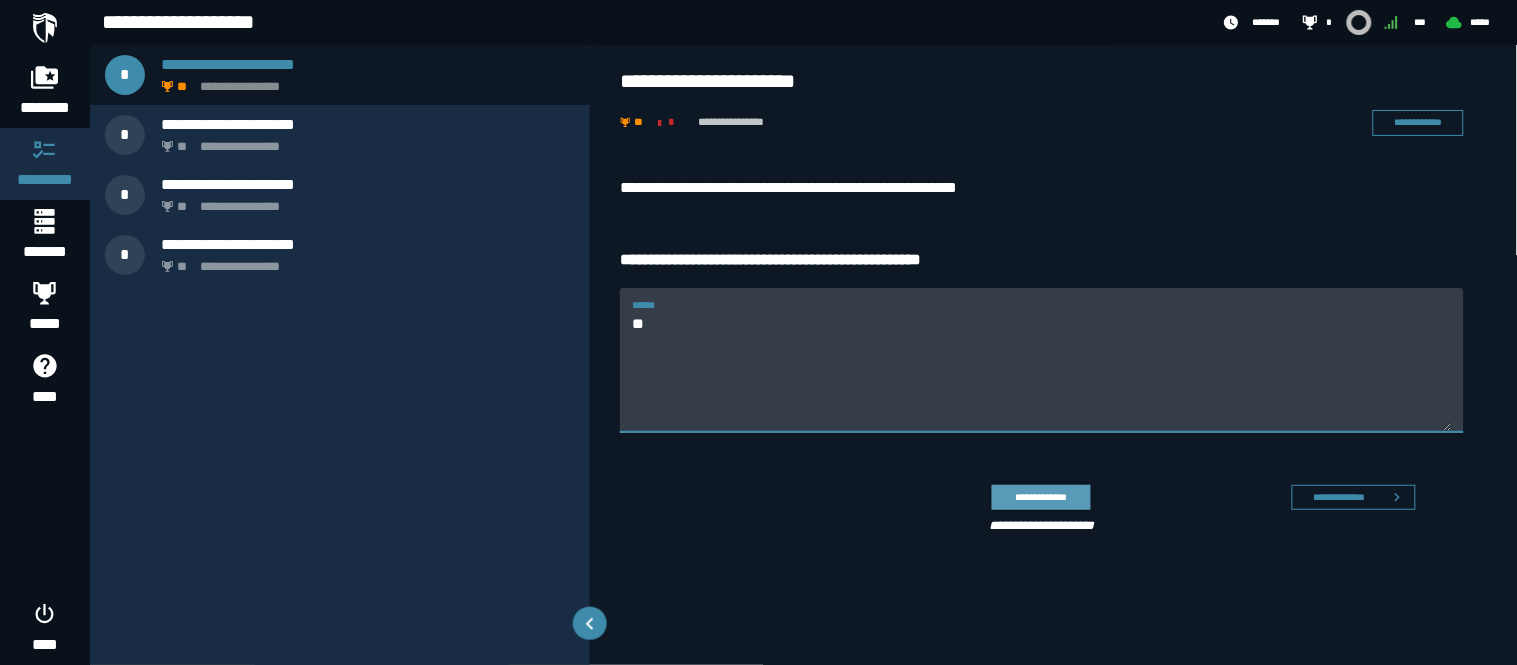 type on "**" 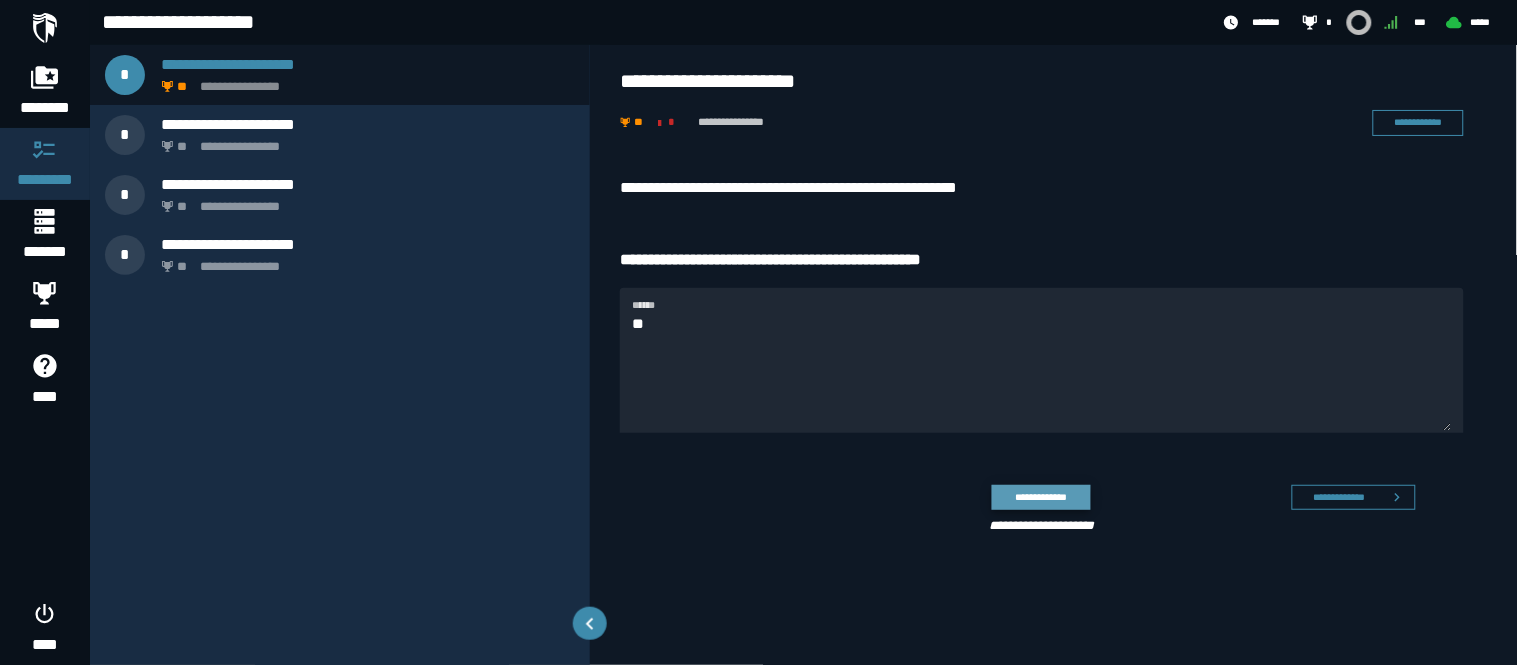 click on "**********" at bounding box center (1041, 497) 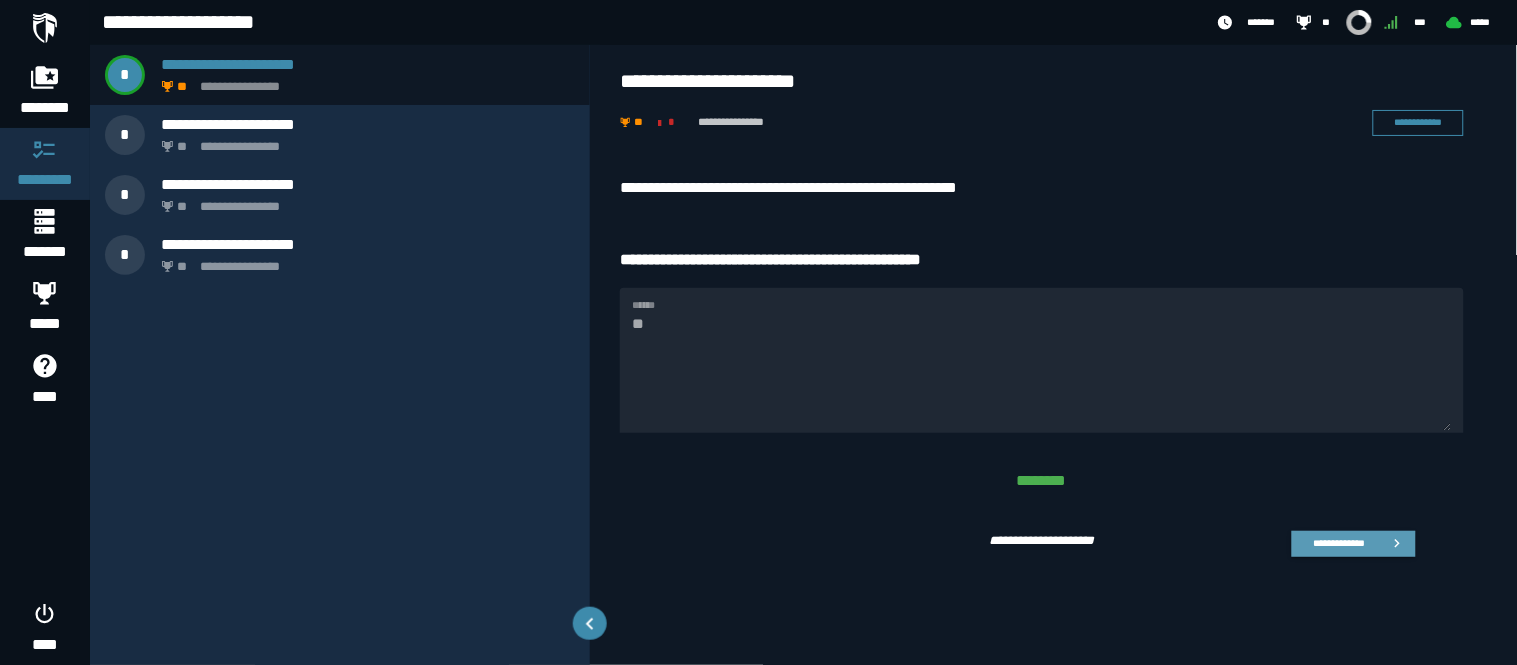 click on "**********" at bounding box center [1339, 543] 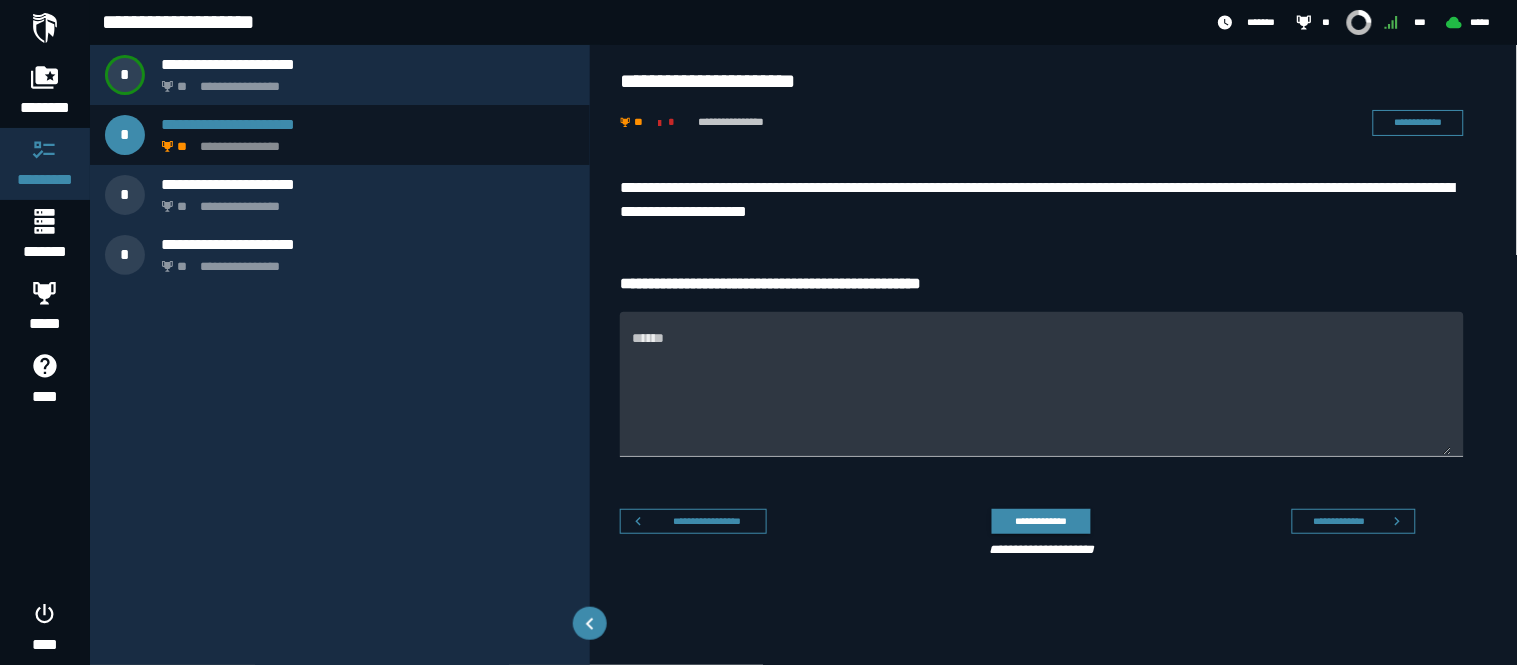 click on "******" at bounding box center [1042, 396] 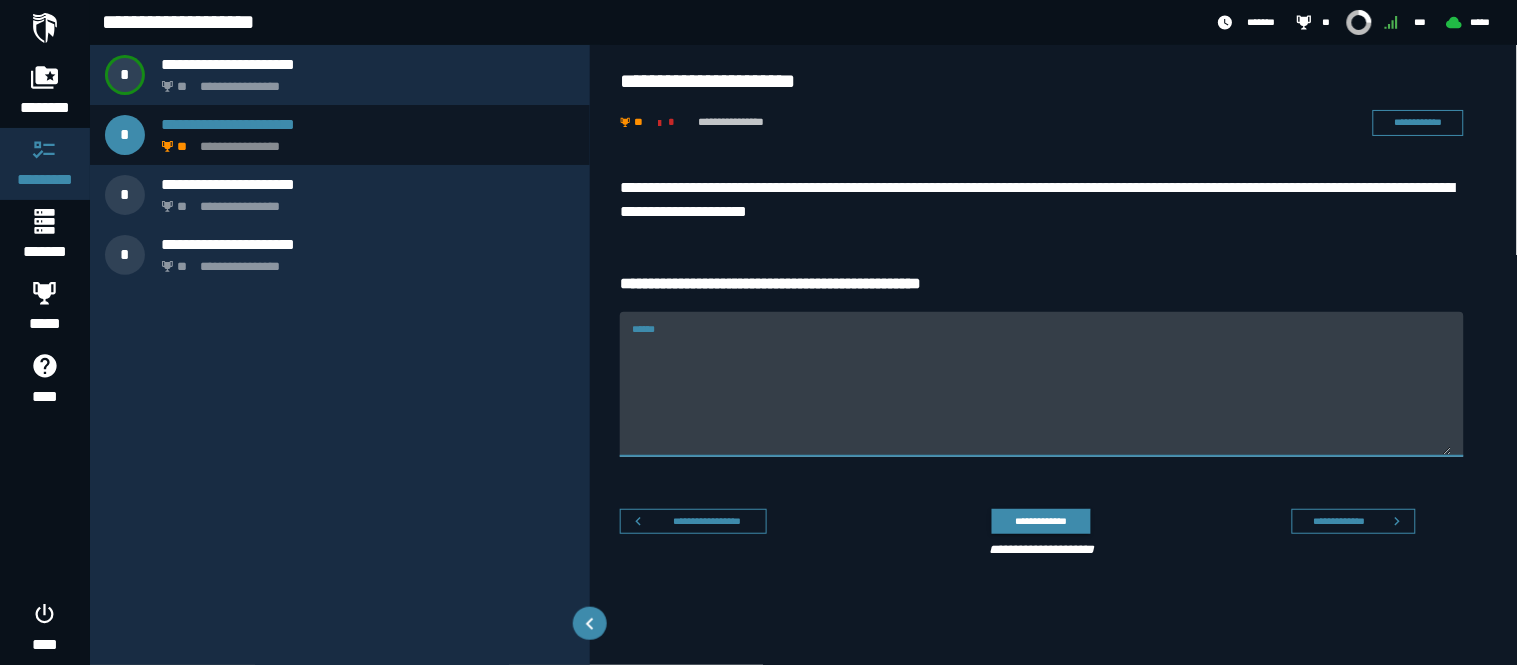 type on "*" 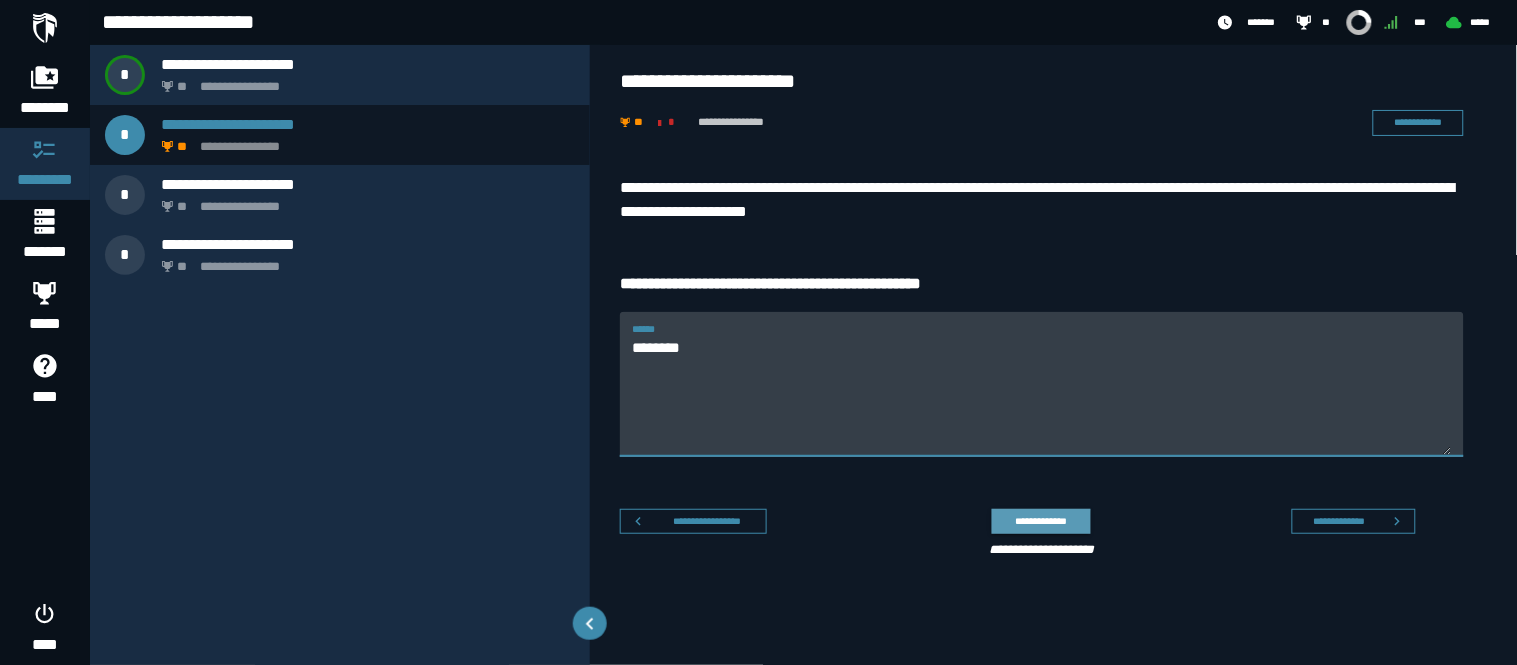 type on "********" 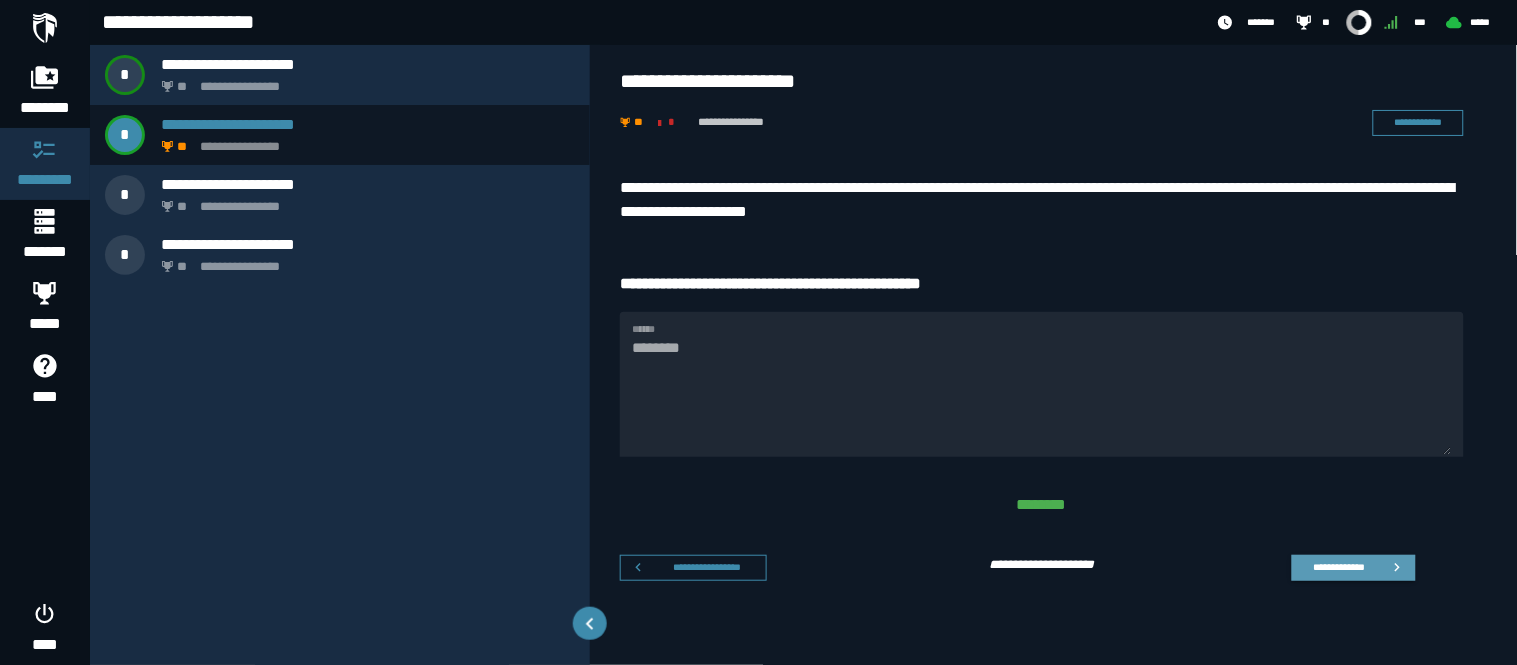 click on "**********" at bounding box center [1339, 567] 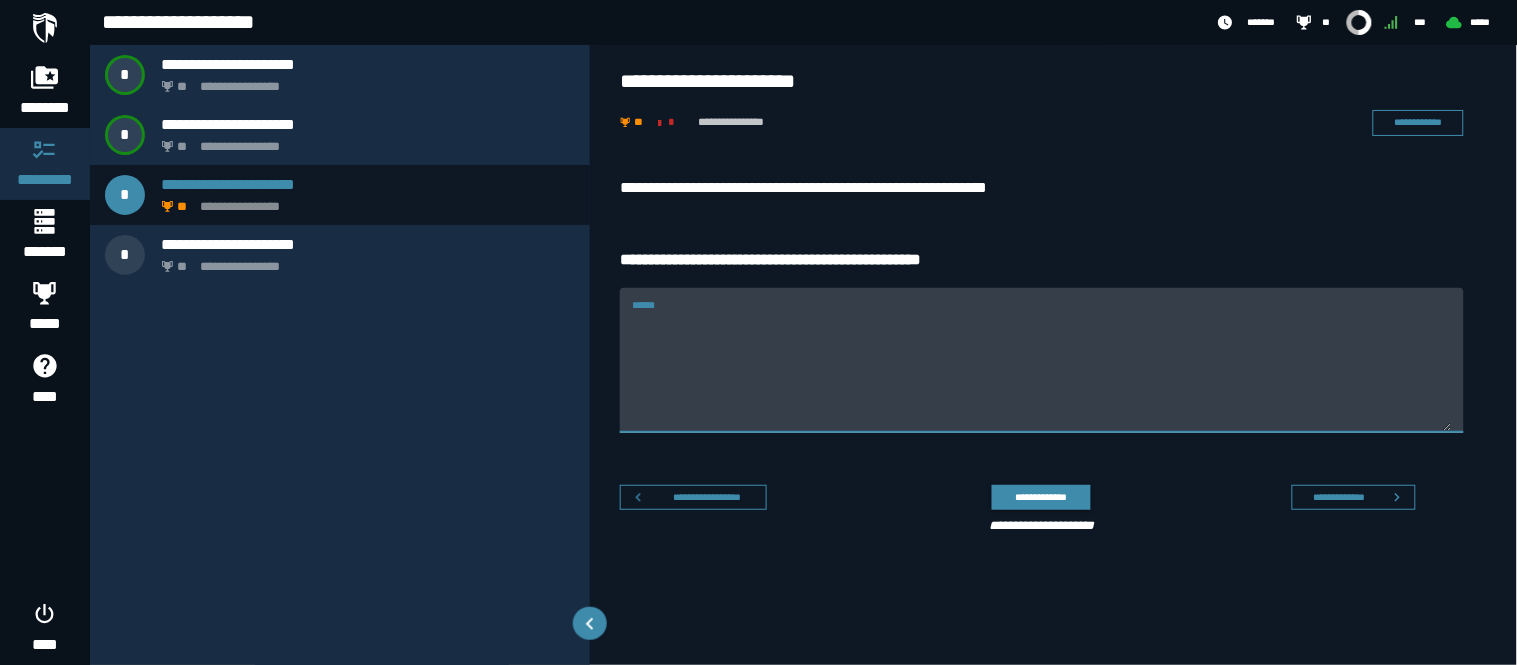 click on "******" at bounding box center [1042, 372] 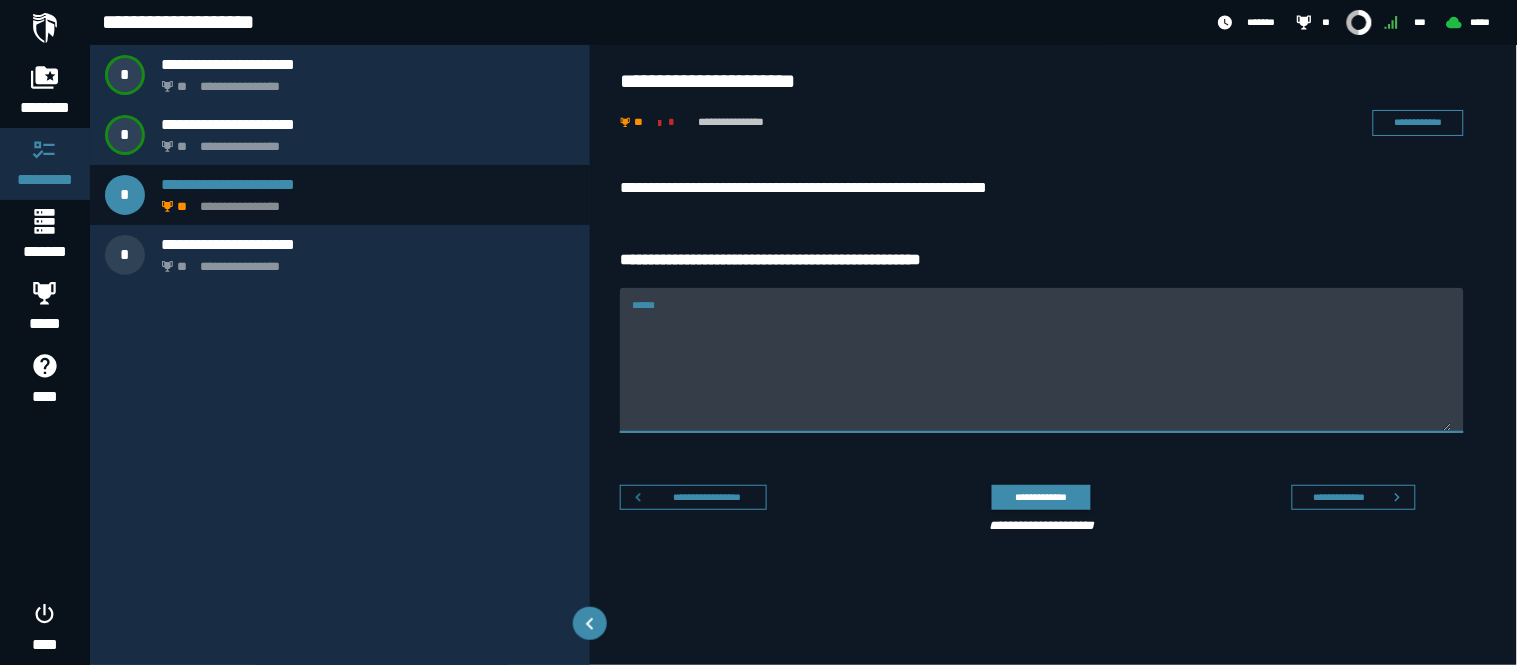 type 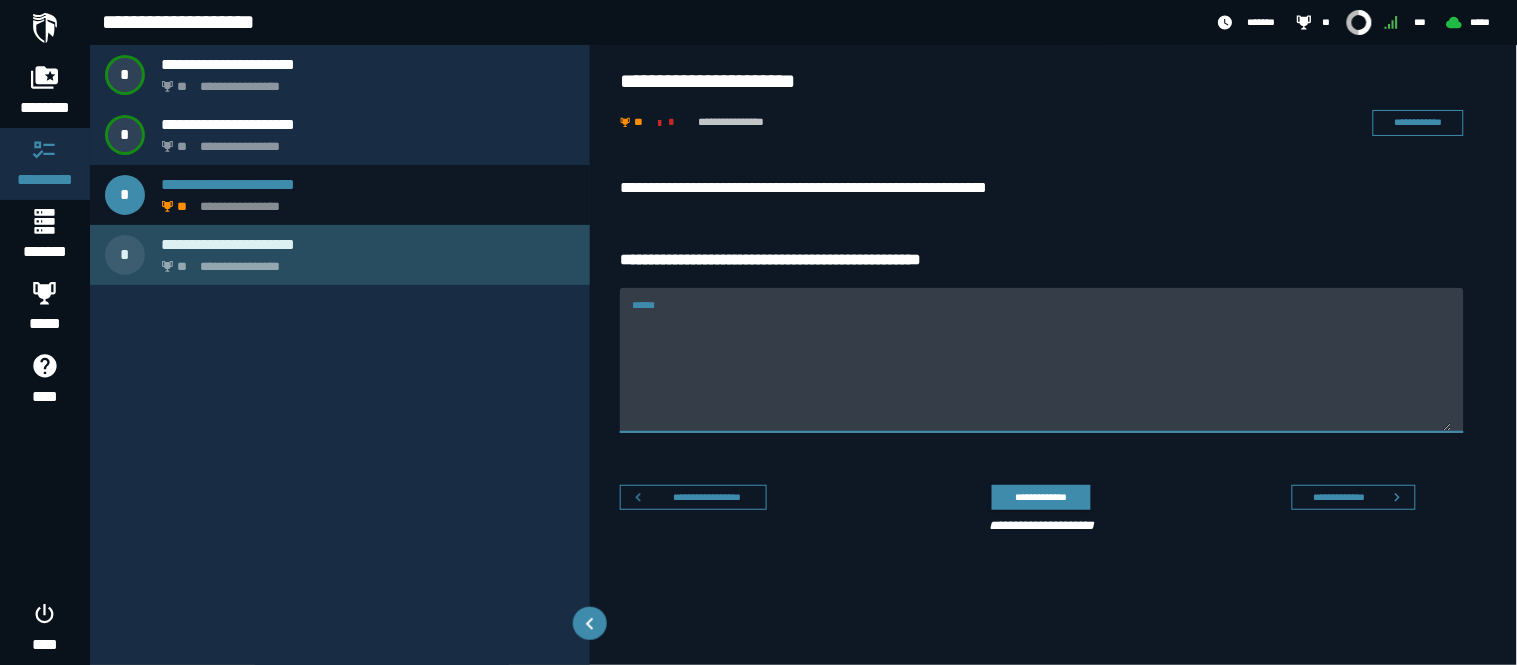 click on "**********" at bounding box center [364, 261] 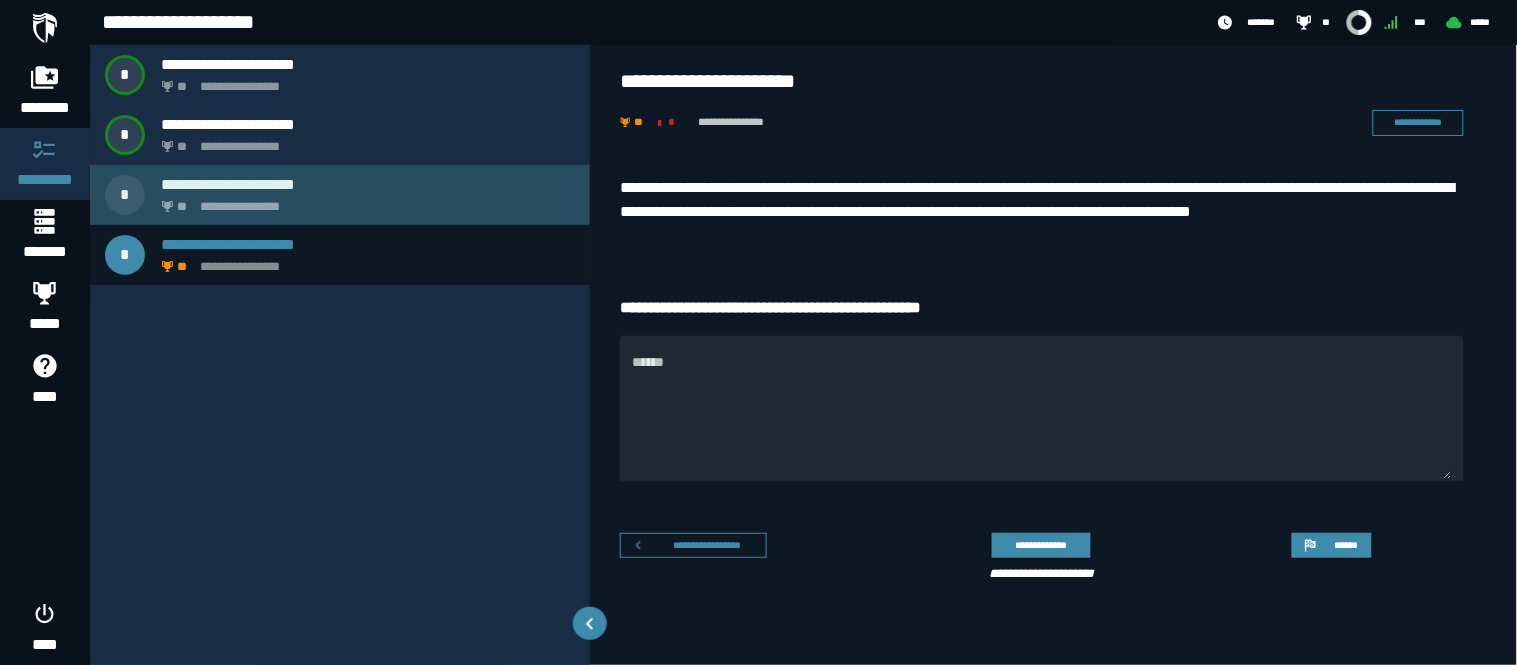 click on "**********" at bounding box center [364, 201] 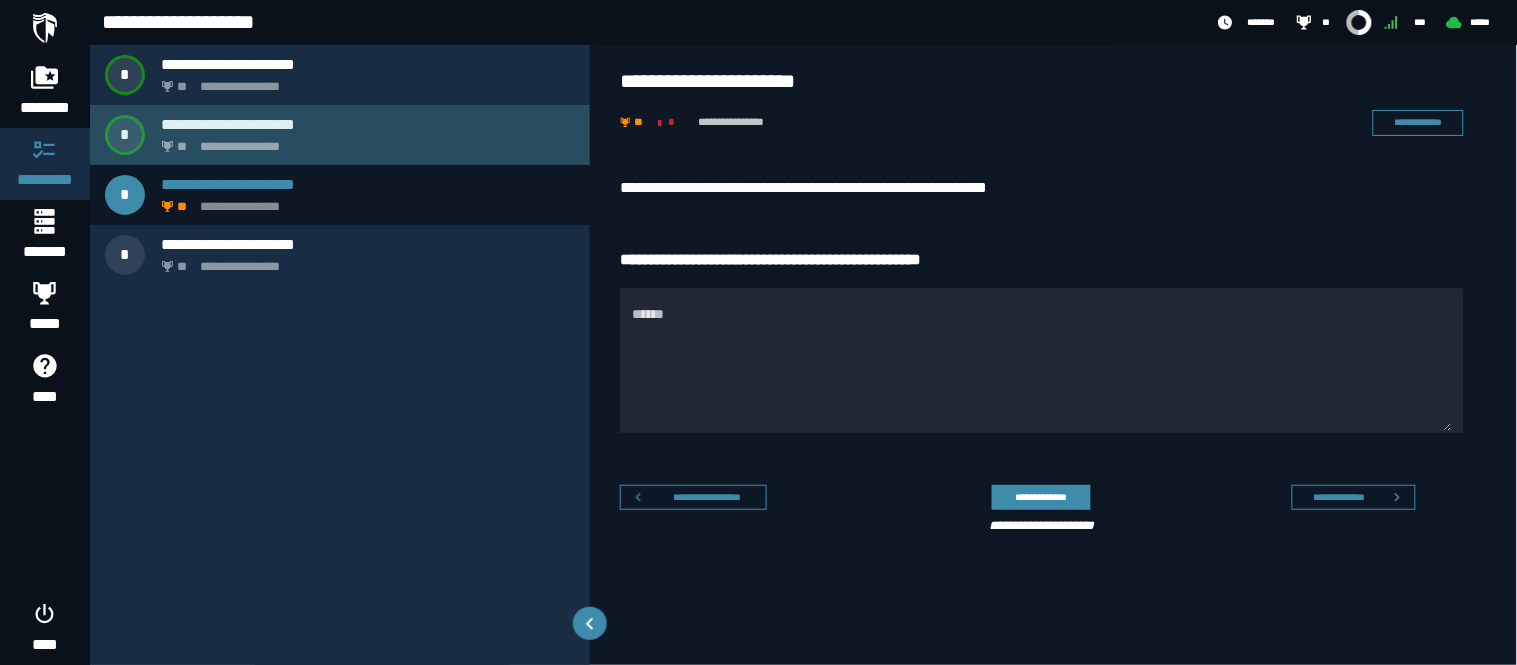 click on "**********" 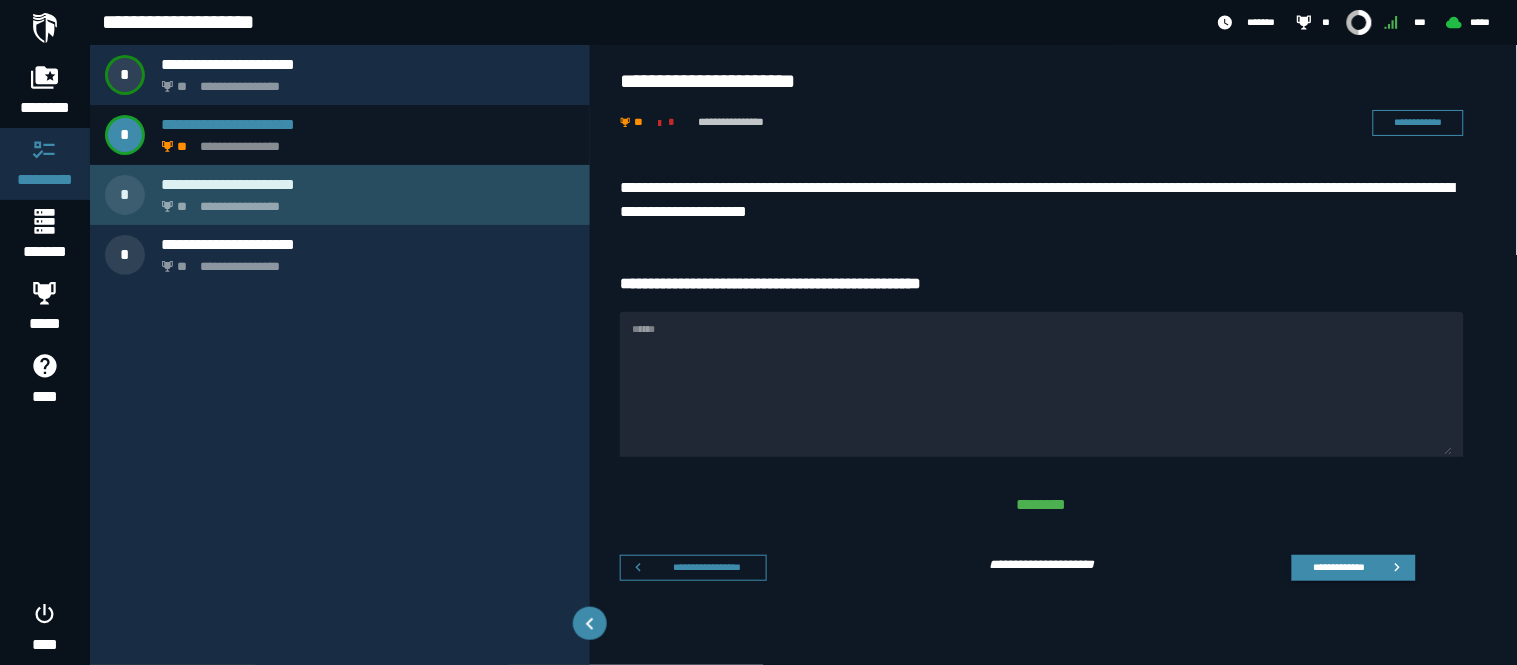 click on "**********" at bounding box center (364, 201) 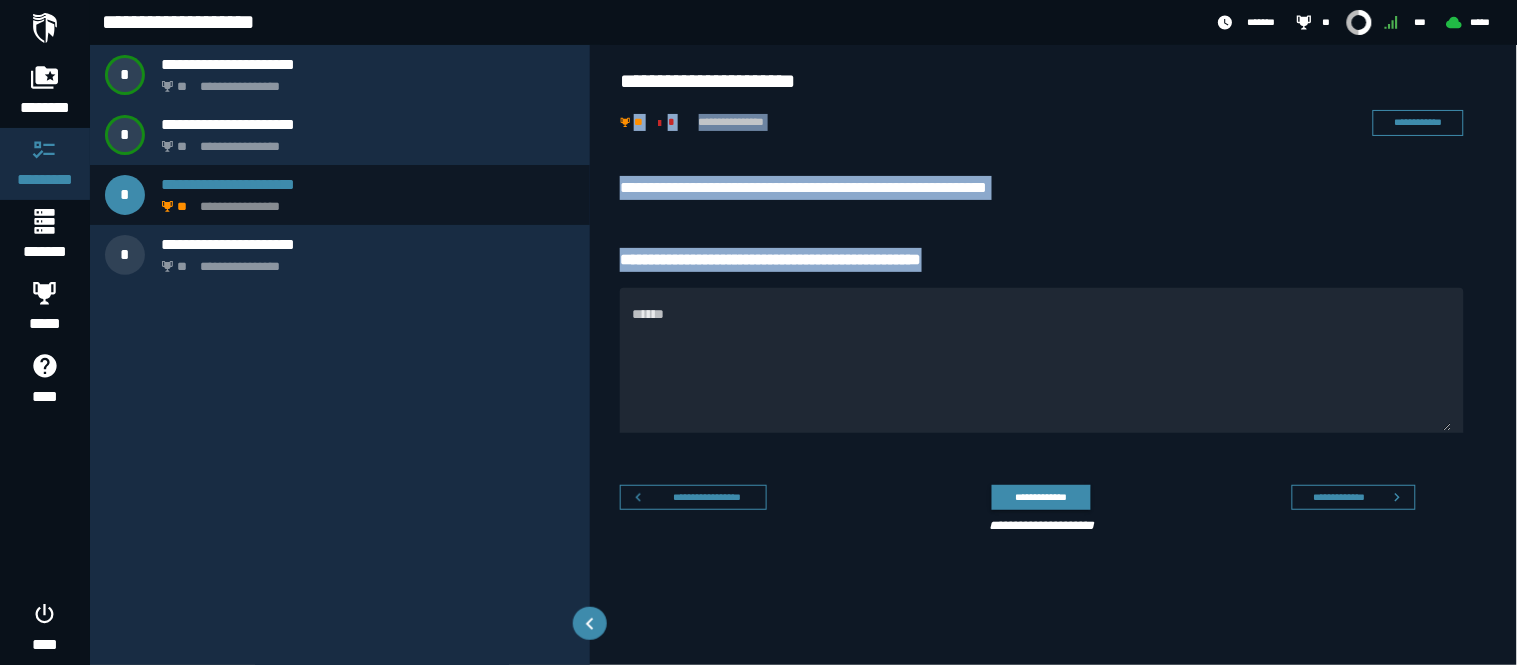 drag, startPoint x: 616, startPoint y: 158, endPoint x: 1001, endPoint y: 258, distance: 397.77505 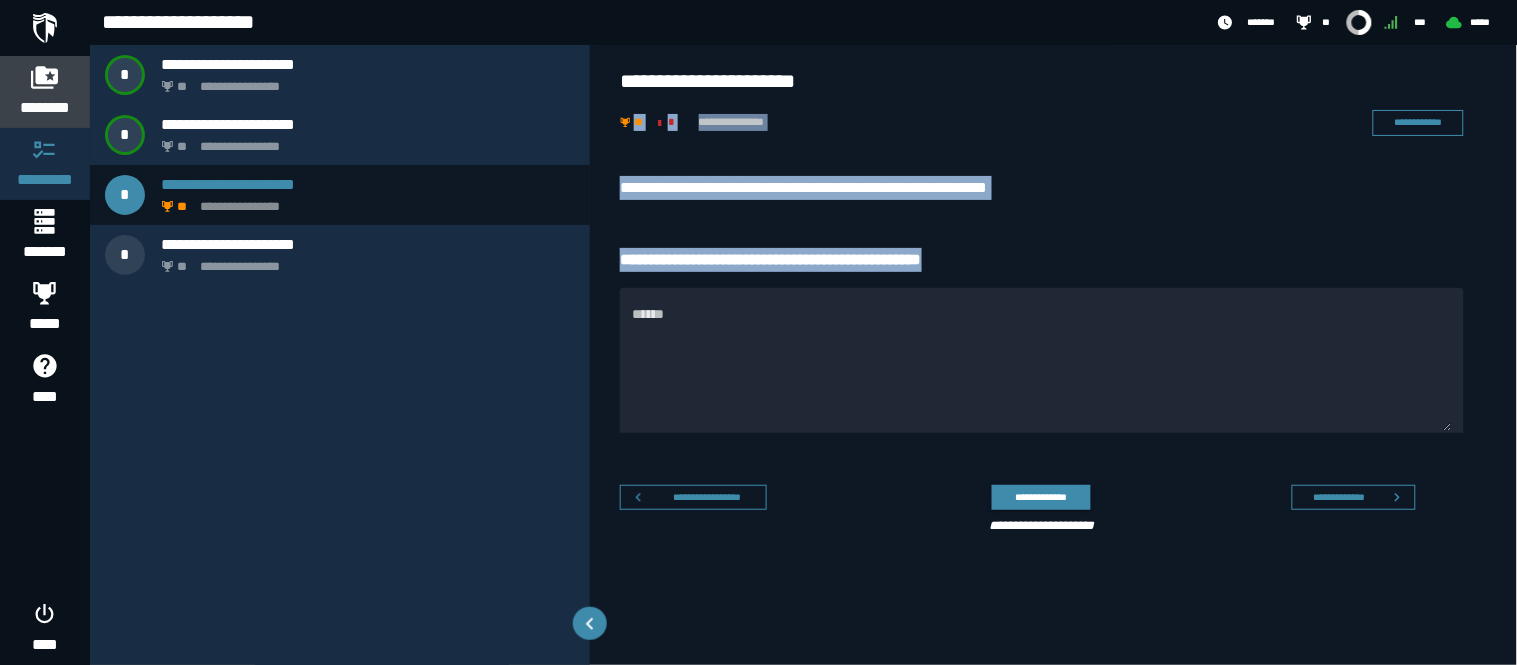 click on "********" at bounding box center (45, 108) 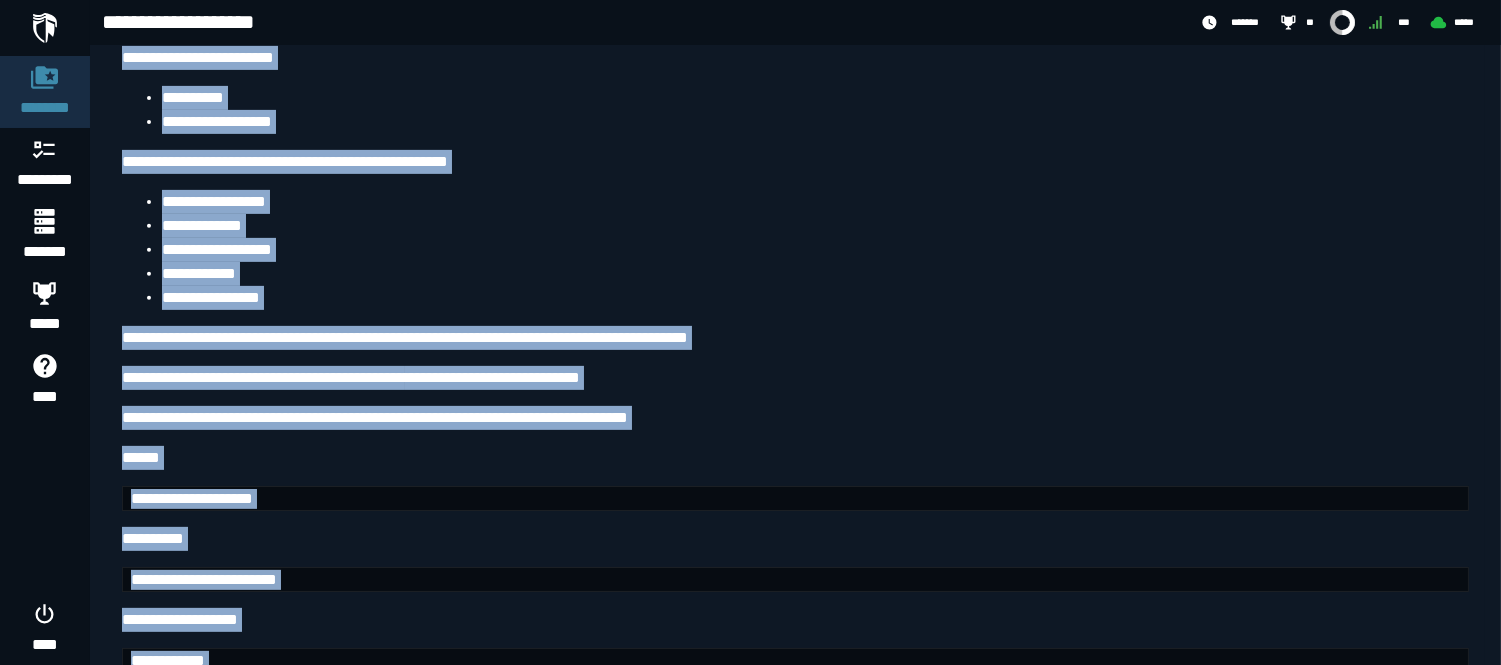 scroll, scrollTop: 1586, scrollLeft: 0, axis: vertical 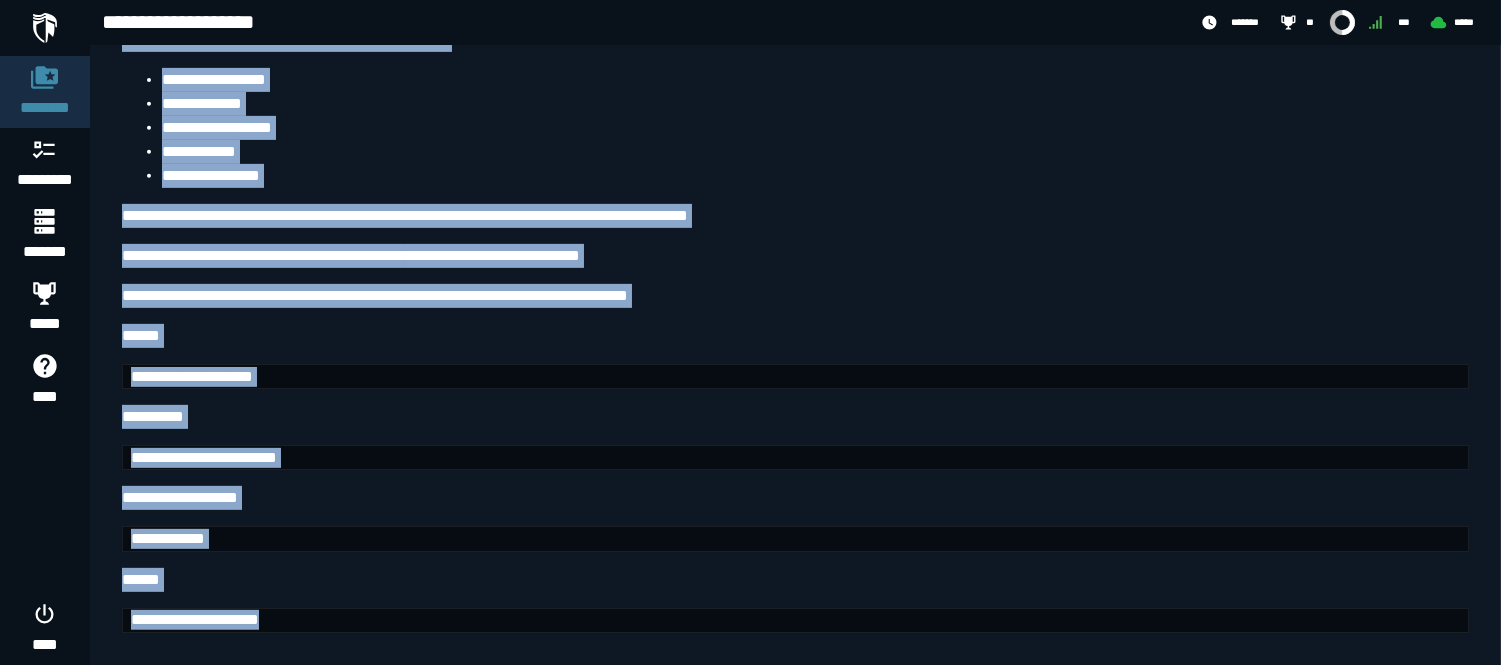 drag, startPoint x: 130, startPoint y: 128, endPoint x: 601, endPoint y: 717, distance: 754.1631 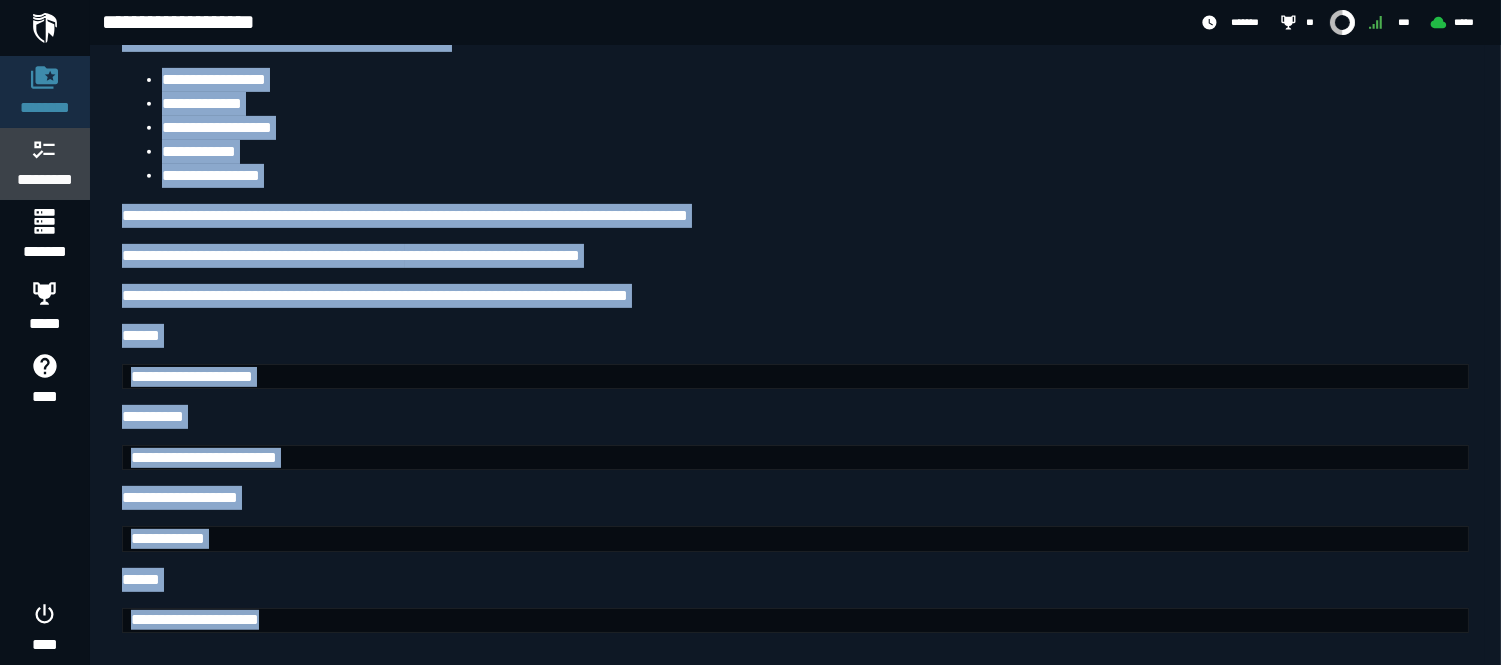 click on "*********" 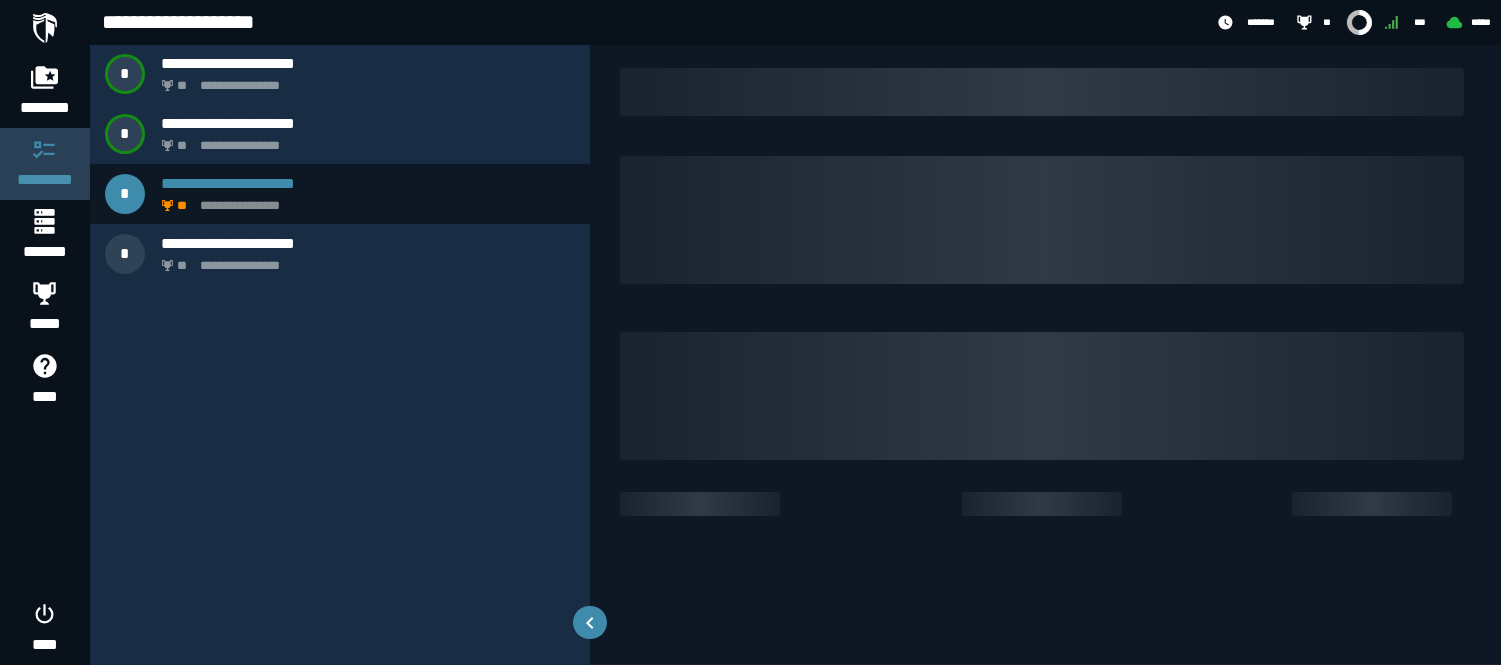 scroll, scrollTop: 0, scrollLeft: 0, axis: both 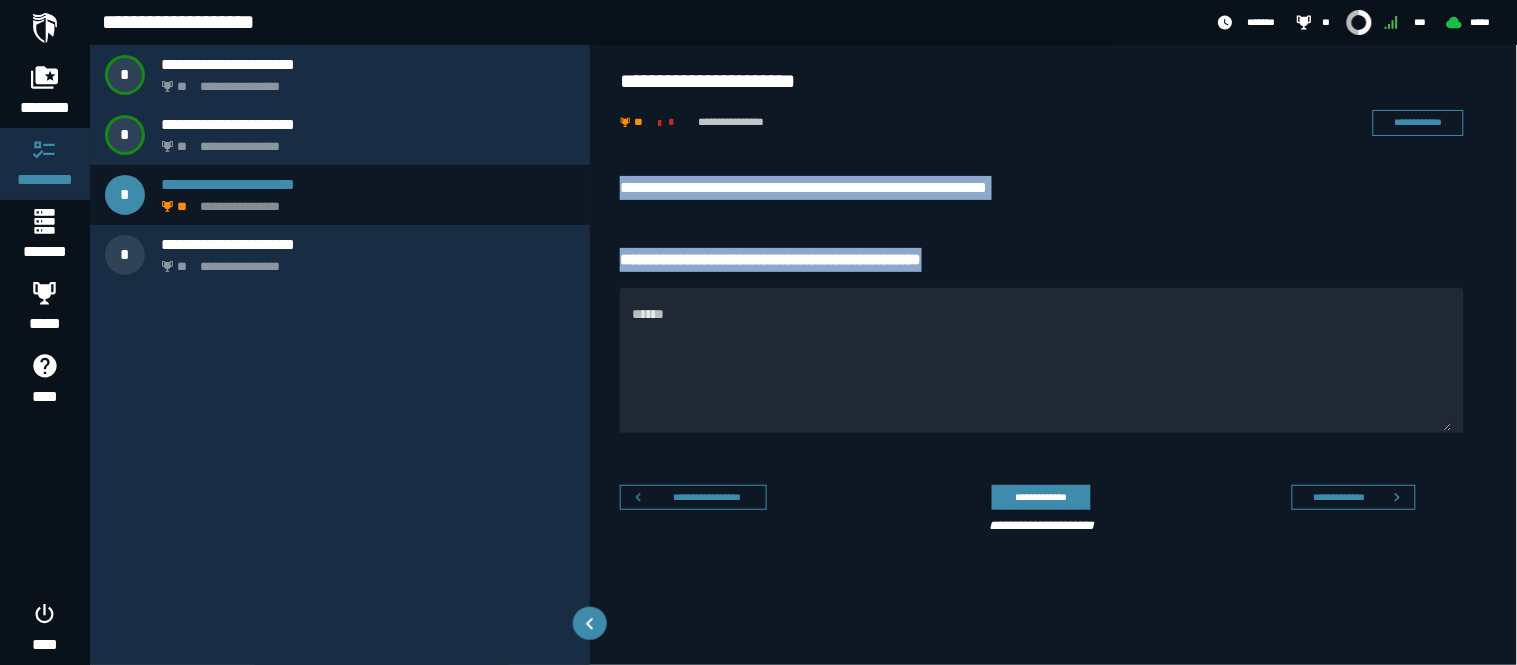 drag, startPoint x: 621, startPoint y: 158, endPoint x: 986, endPoint y: 236, distance: 373.2412 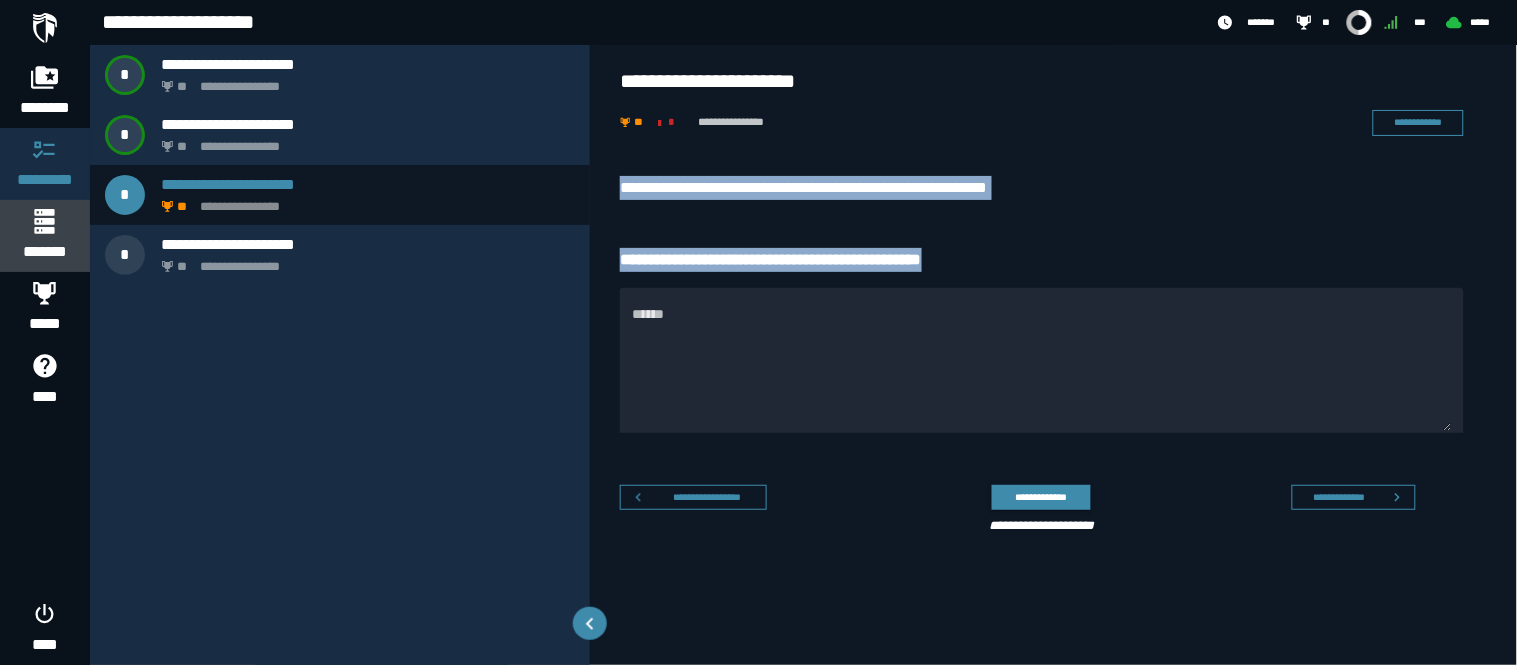 click 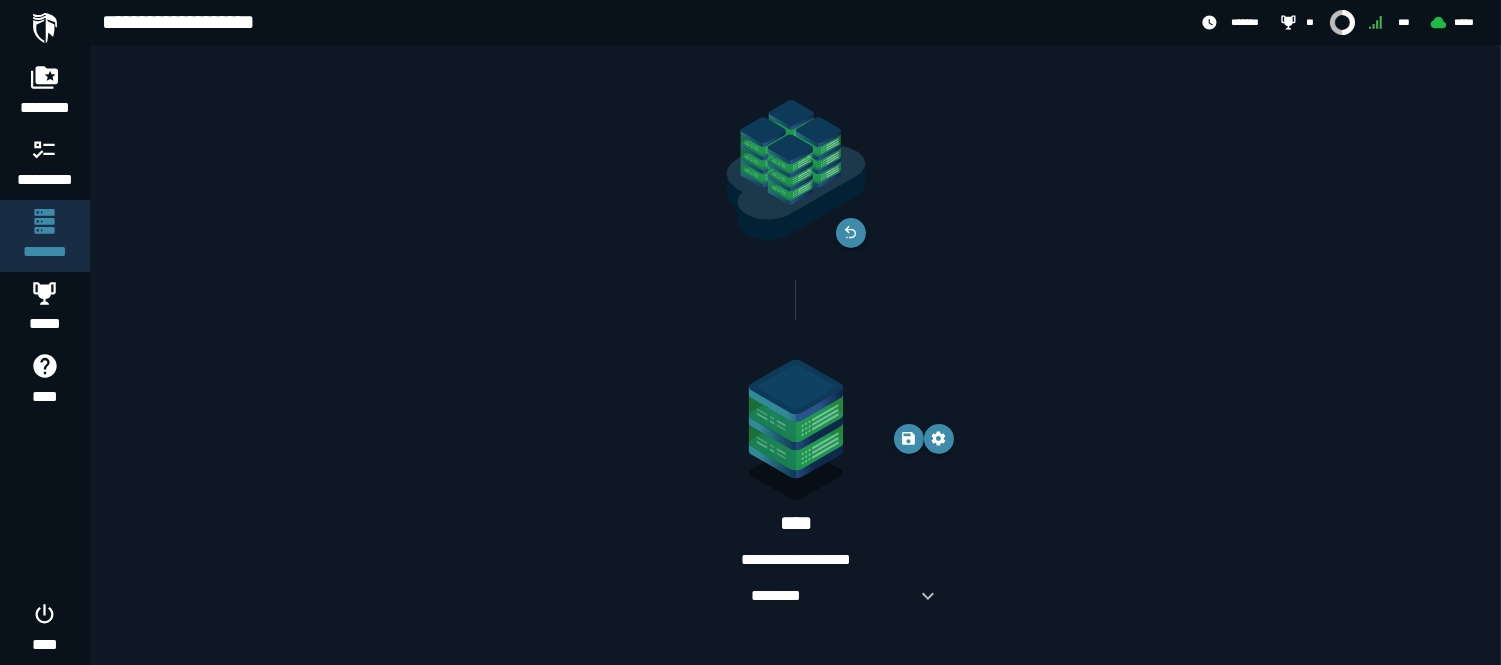 scroll, scrollTop: 24, scrollLeft: 0, axis: vertical 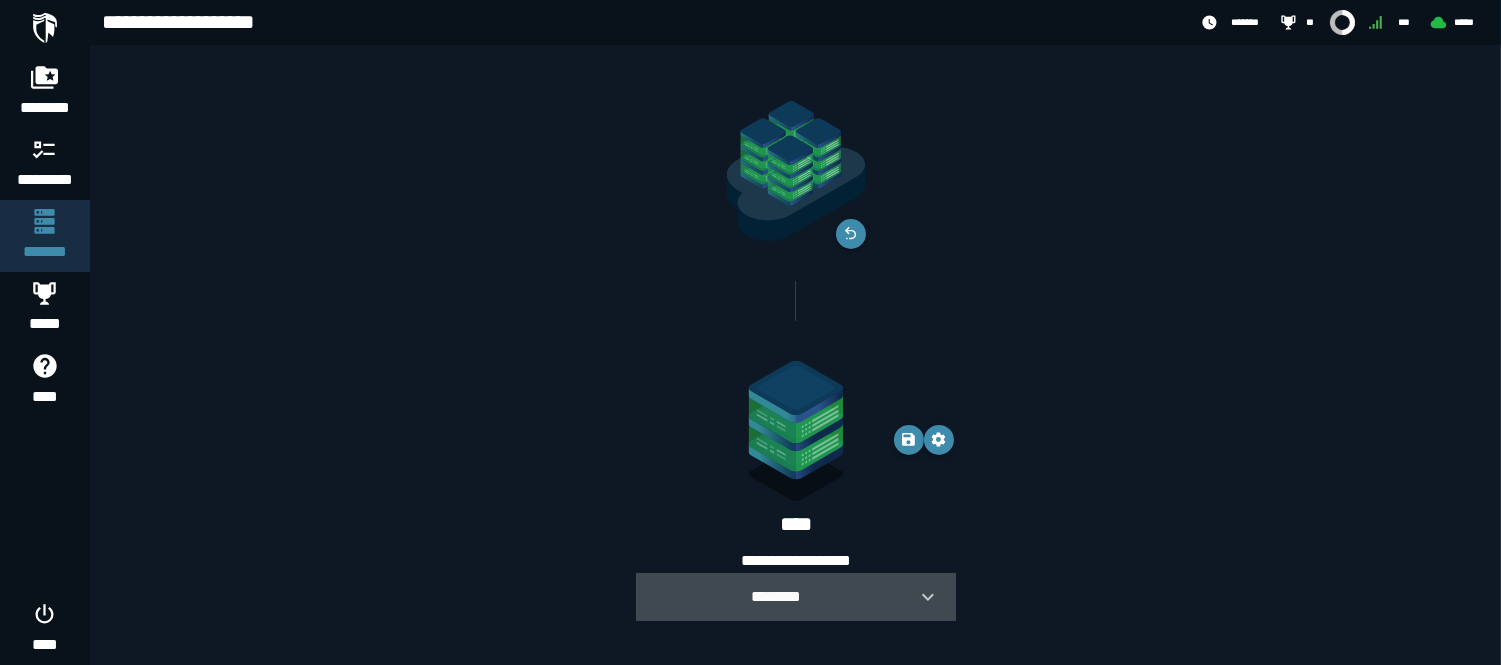 click 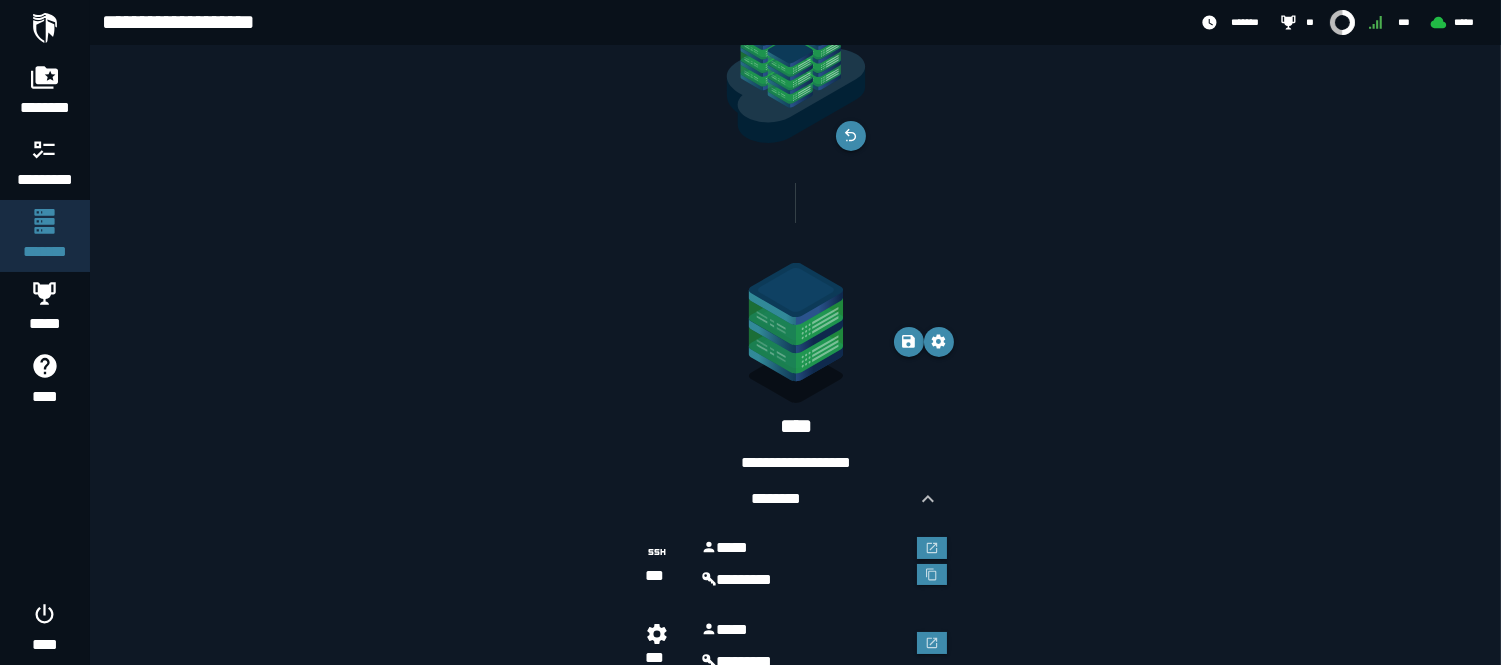 scroll, scrollTop: 123, scrollLeft: 0, axis: vertical 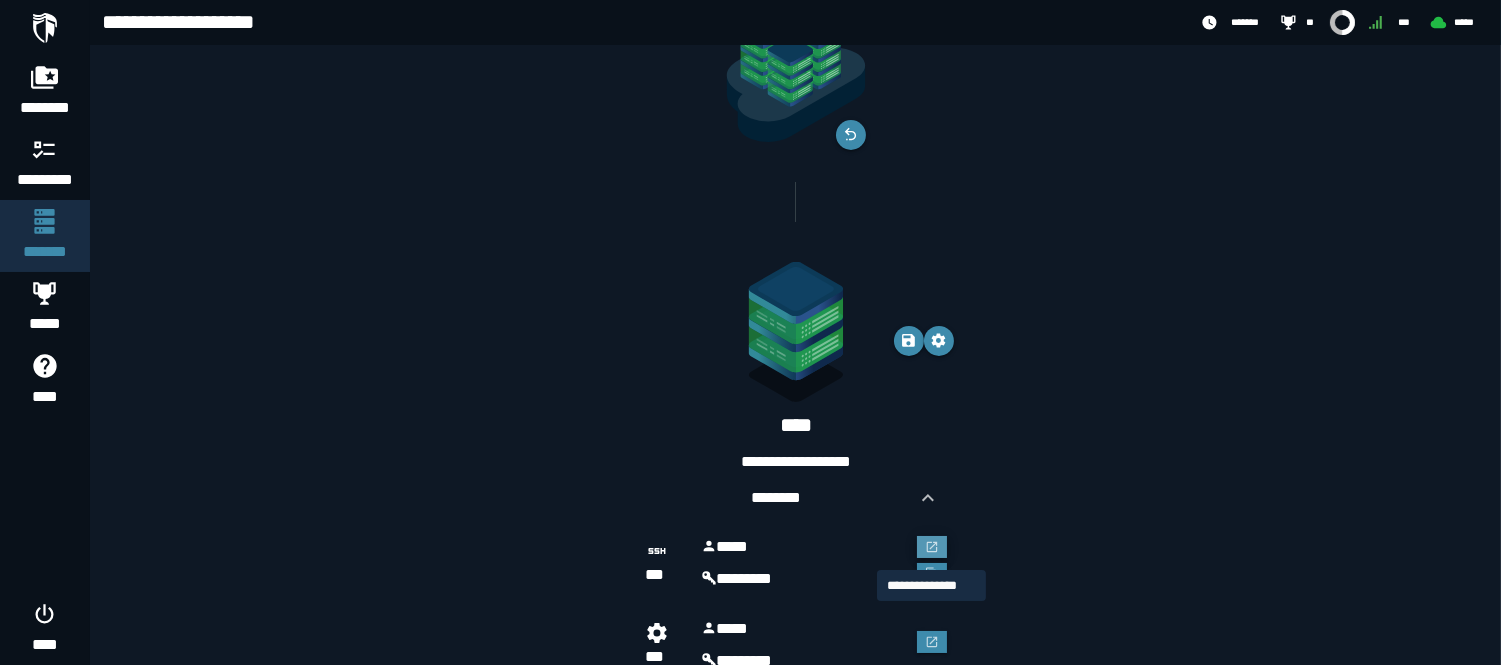 click 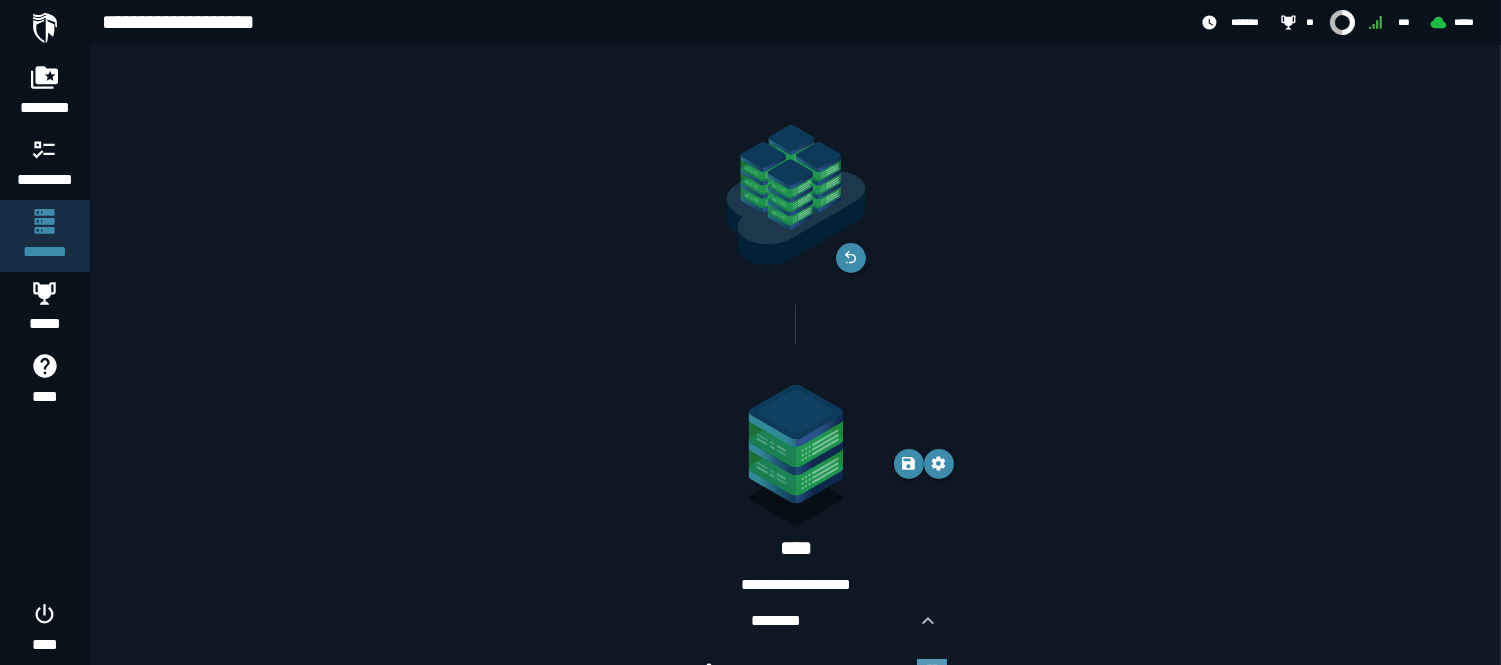scroll, scrollTop: 123, scrollLeft: 0, axis: vertical 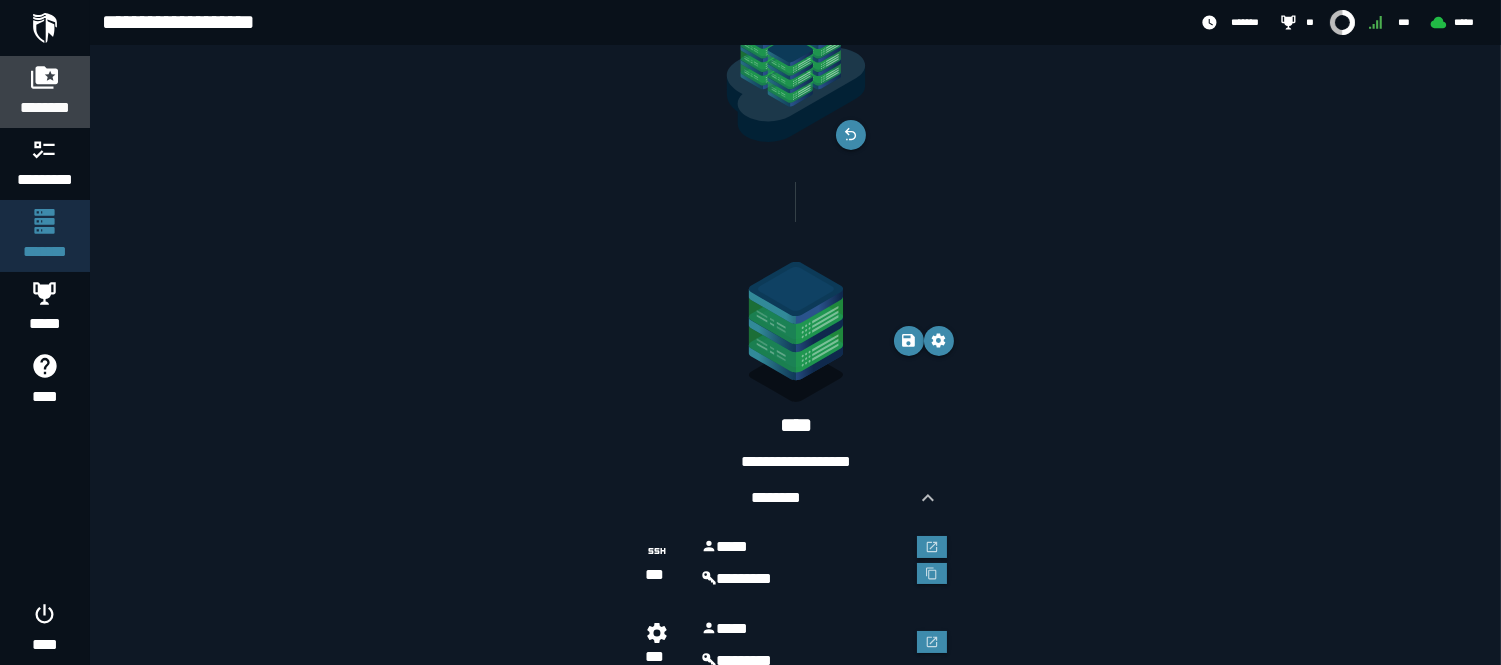 click at bounding box center (45, 77) 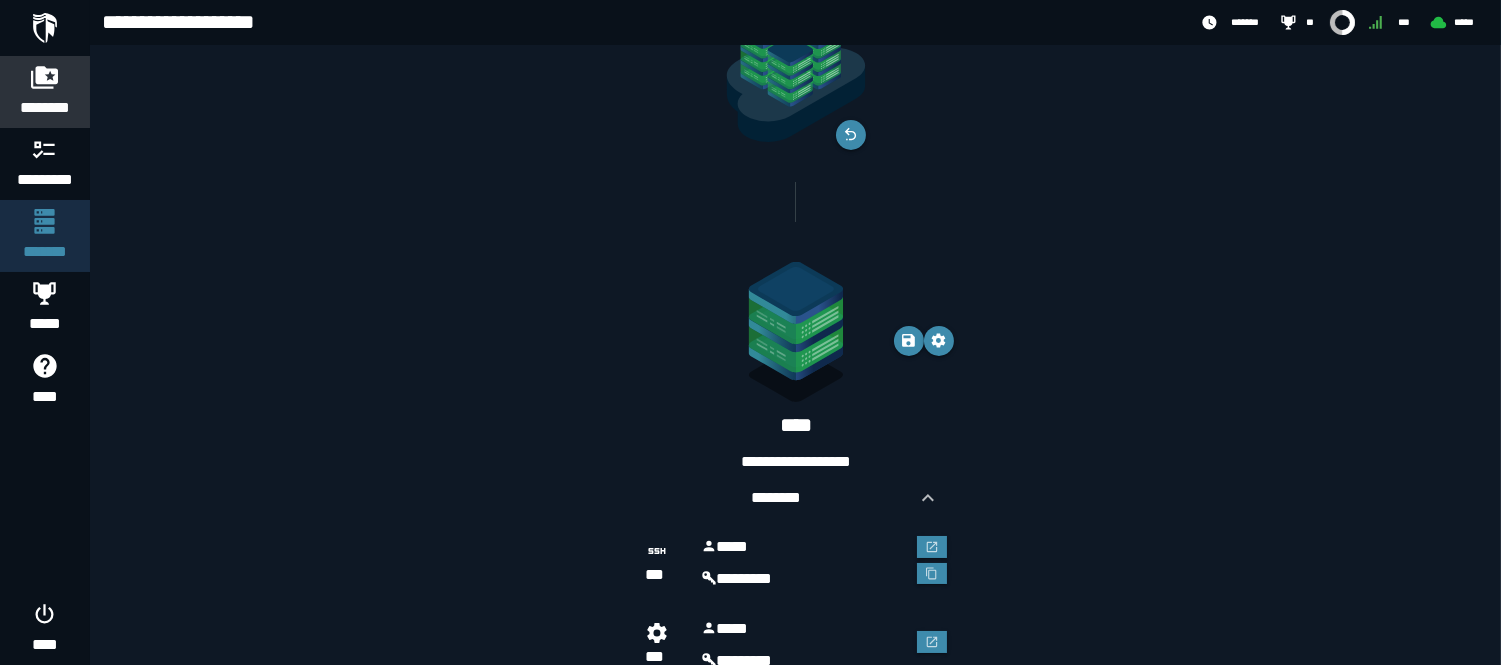 scroll, scrollTop: 0, scrollLeft: 0, axis: both 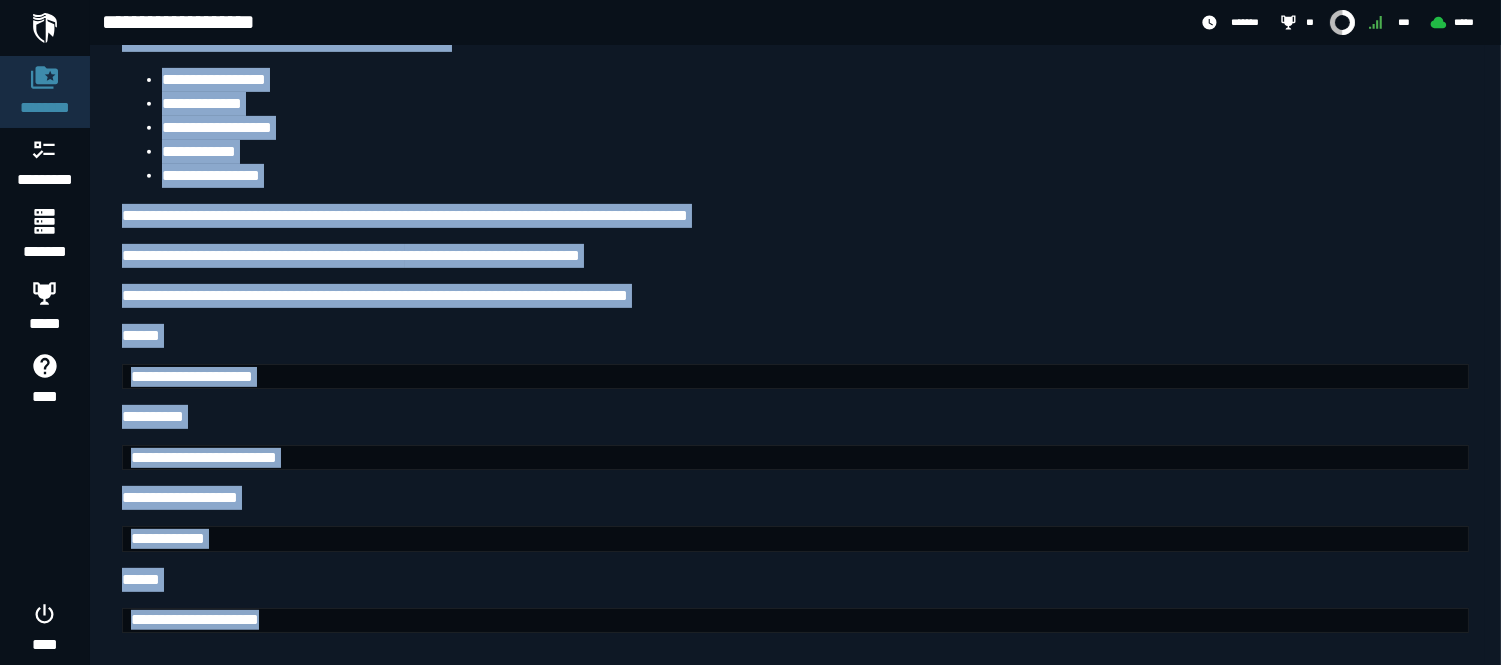 drag, startPoint x: 113, startPoint y: 156, endPoint x: 455, endPoint y: 717, distance: 657.0274 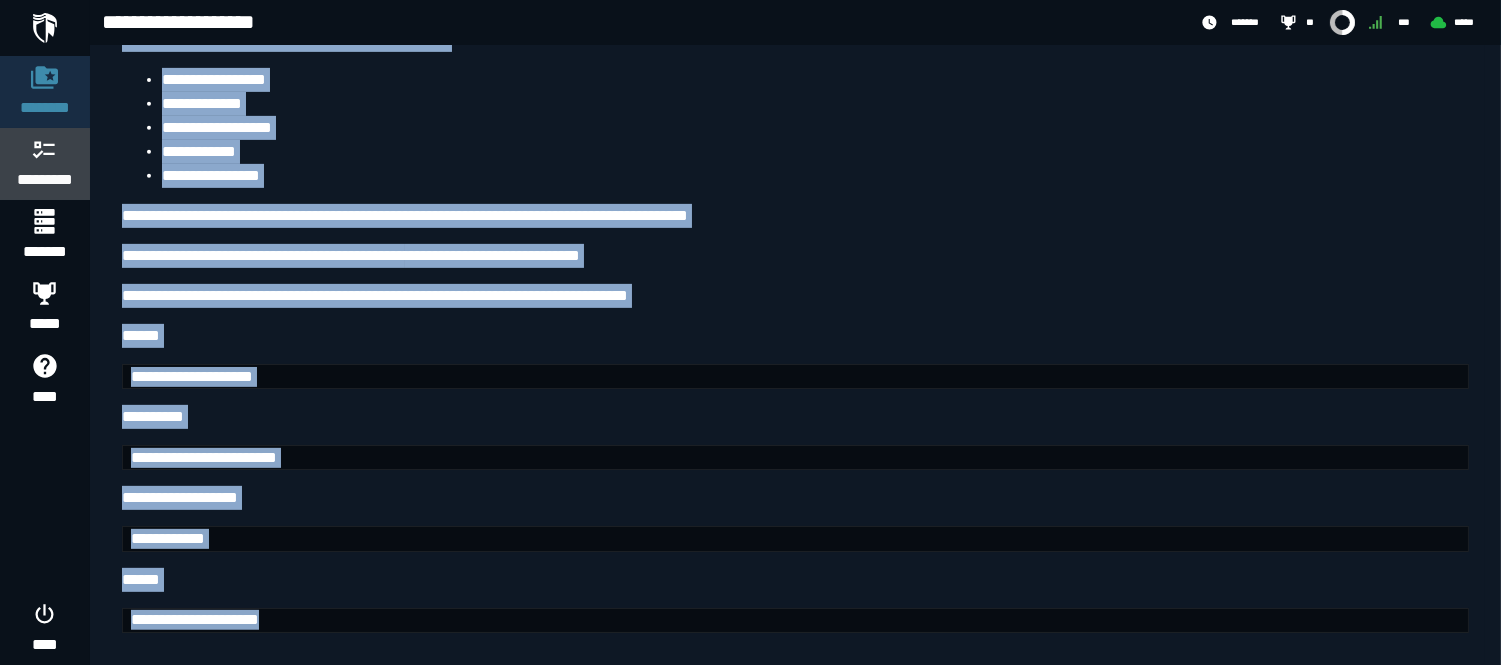 click on "*********" 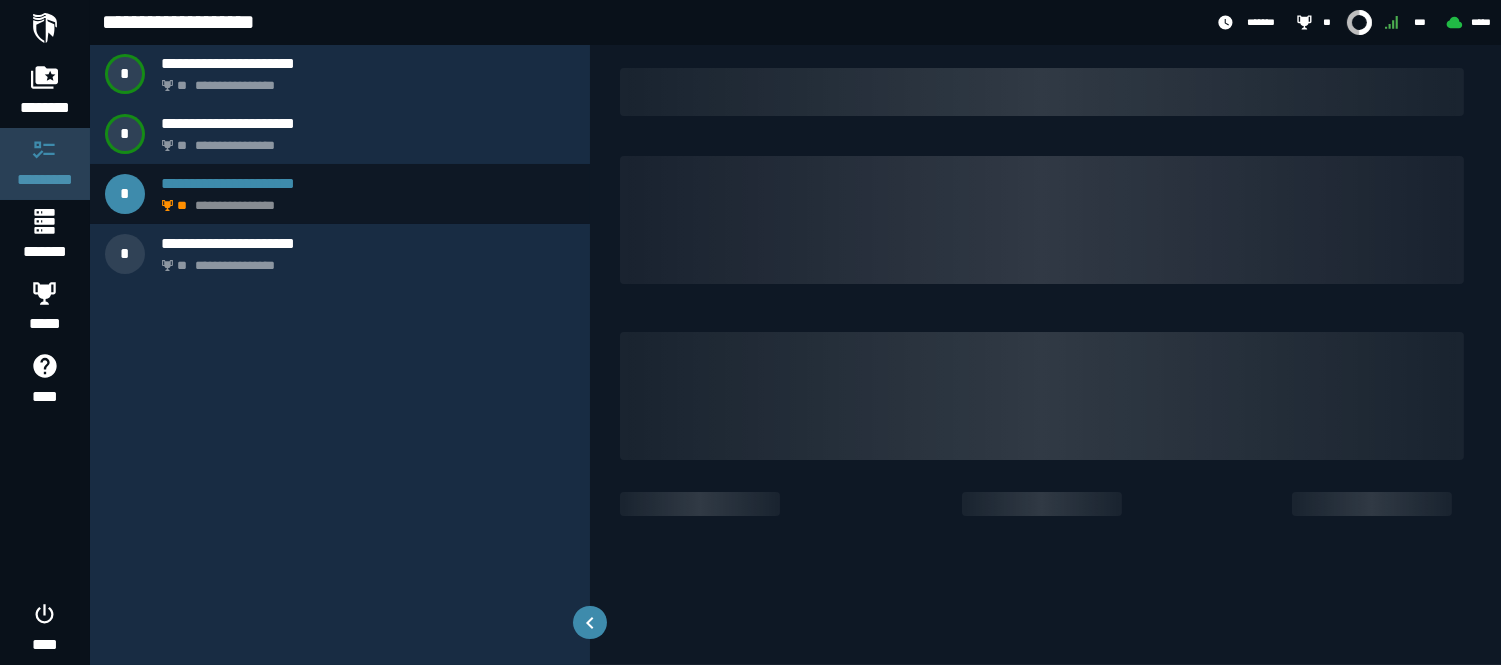 scroll, scrollTop: 0, scrollLeft: 0, axis: both 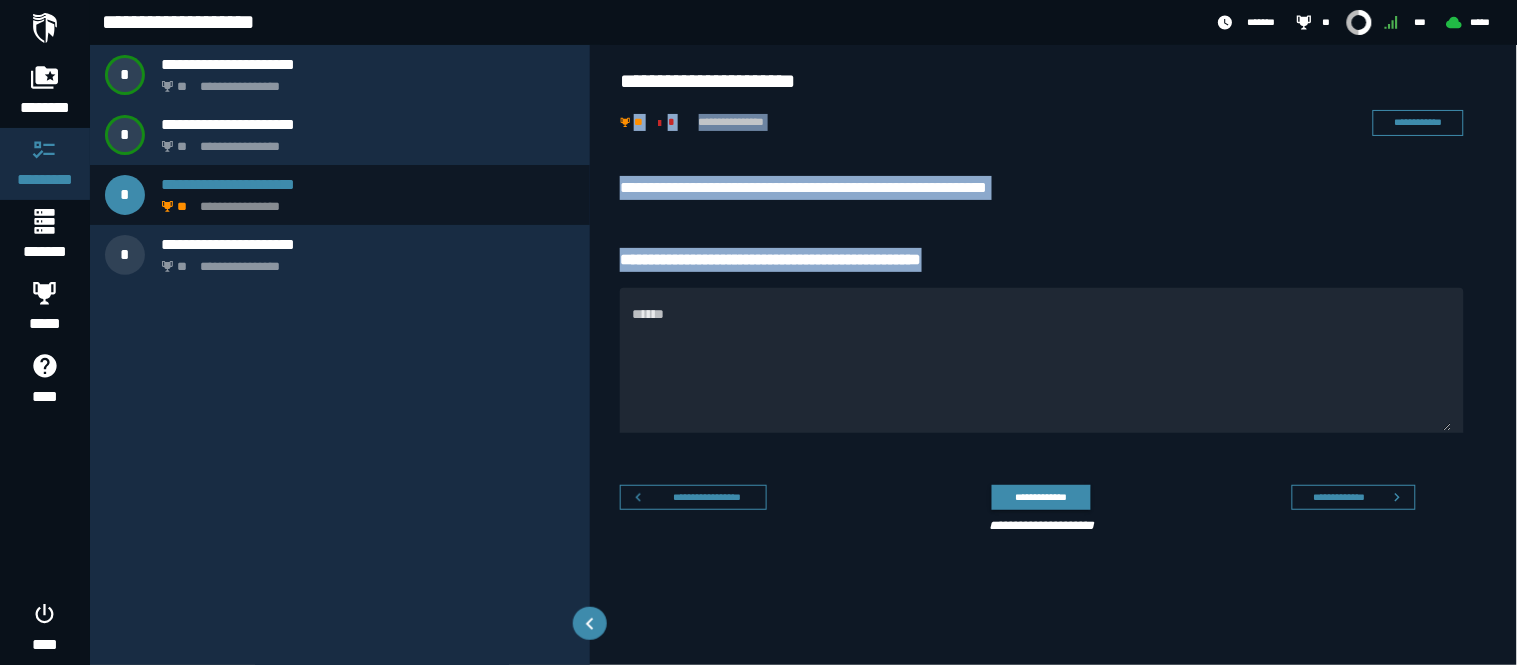 drag, startPoint x: 608, startPoint y: 152, endPoint x: 983, endPoint y: 261, distance: 390.52017 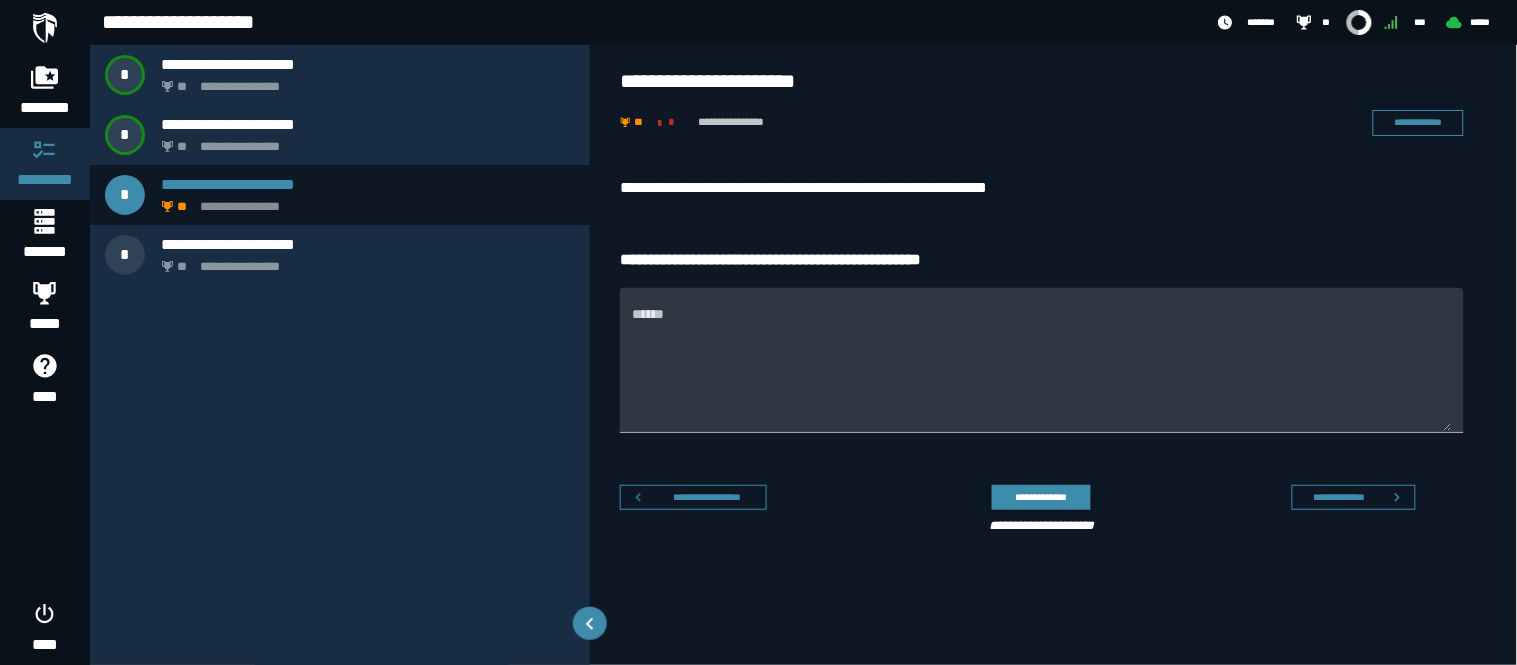 click on "******" at bounding box center [1042, 360] 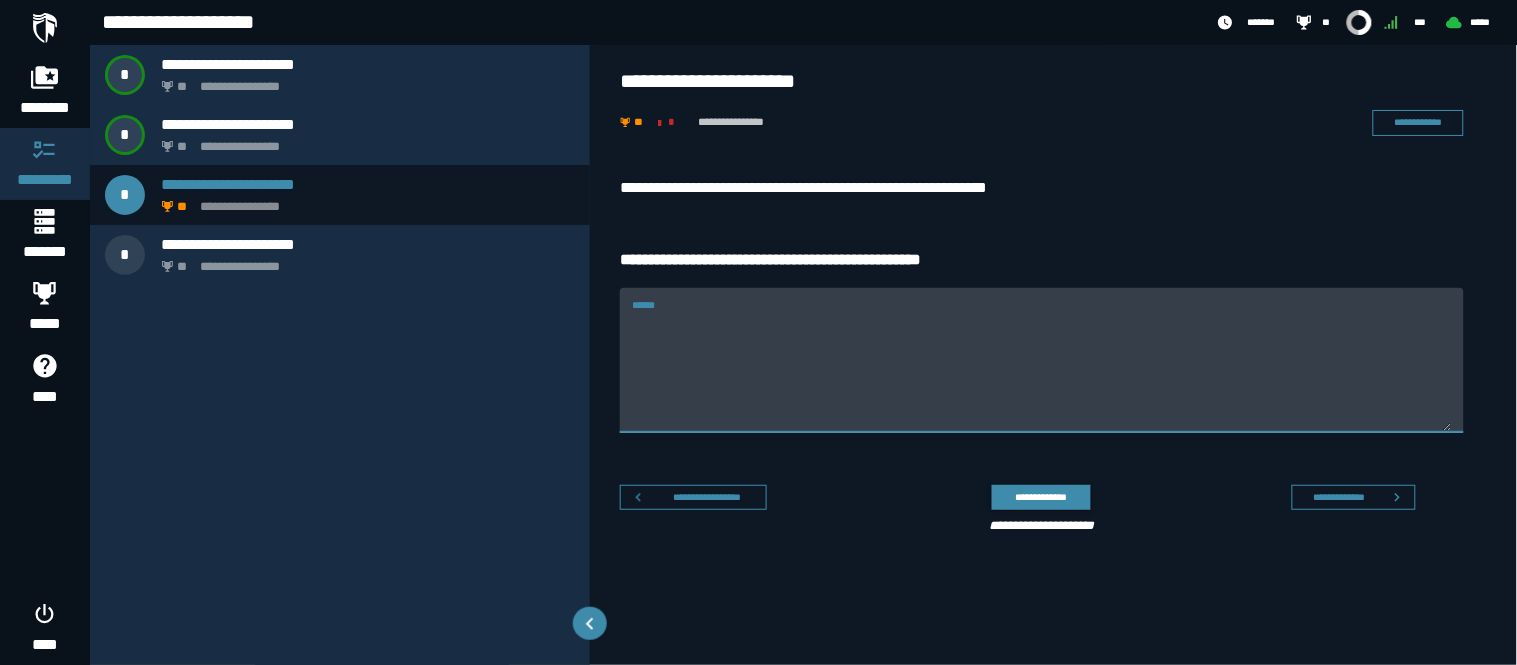 paste on "**********" 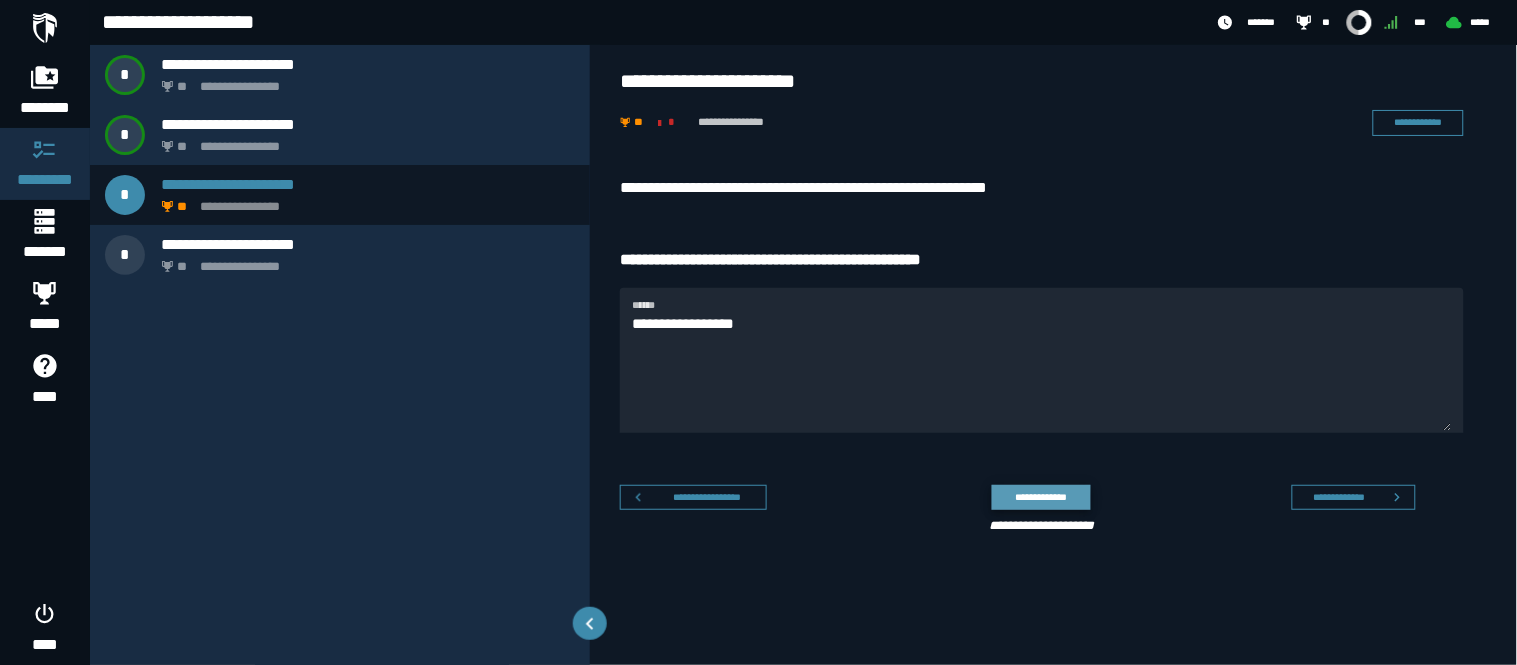 click on "**********" at bounding box center (1041, 497) 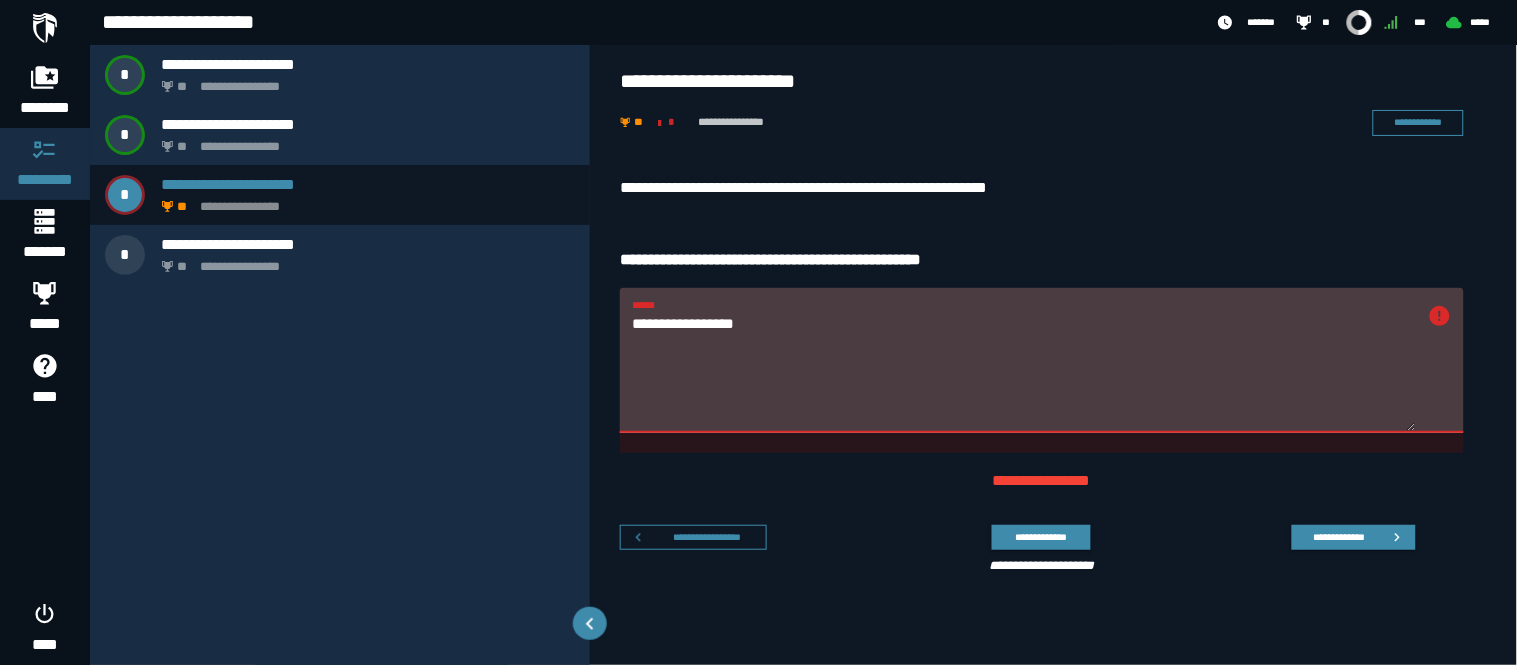 click on "**********" at bounding box center [1024, 372] 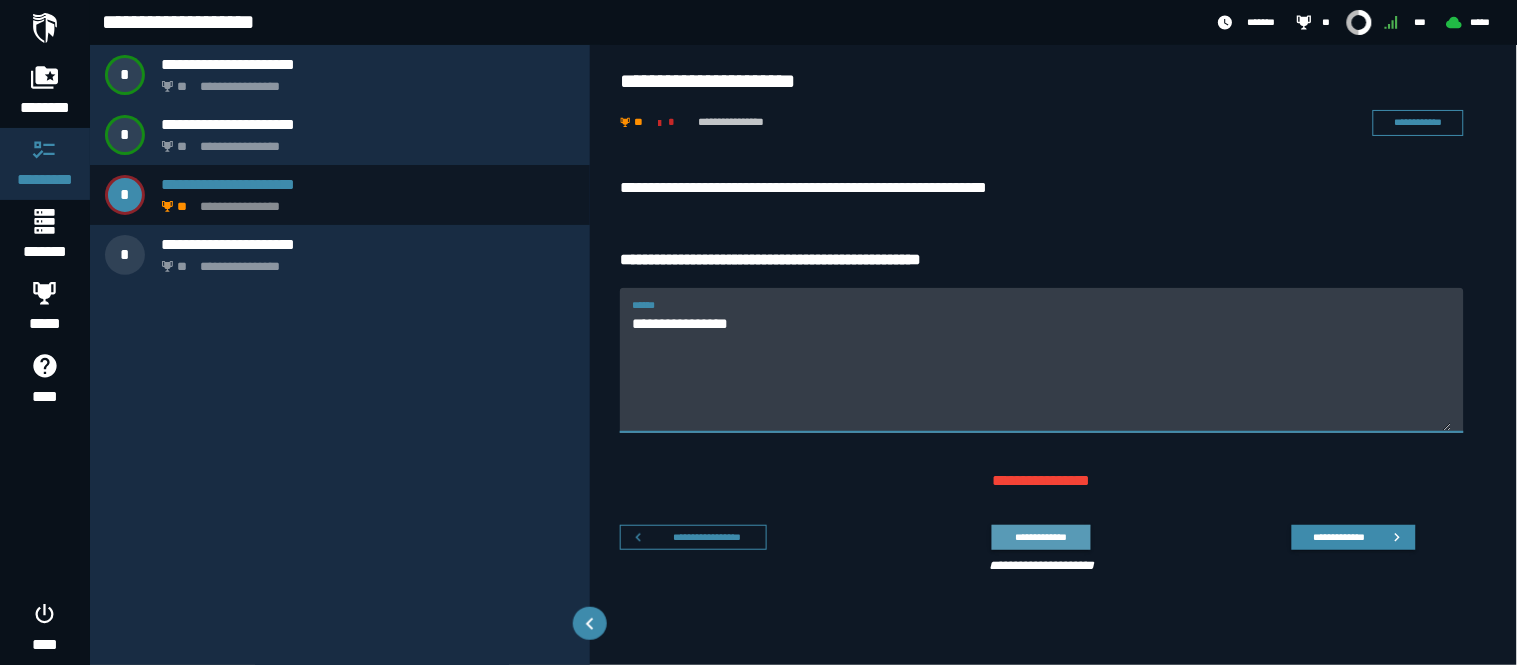 click on "**********" at bounding box center (1041, 537) 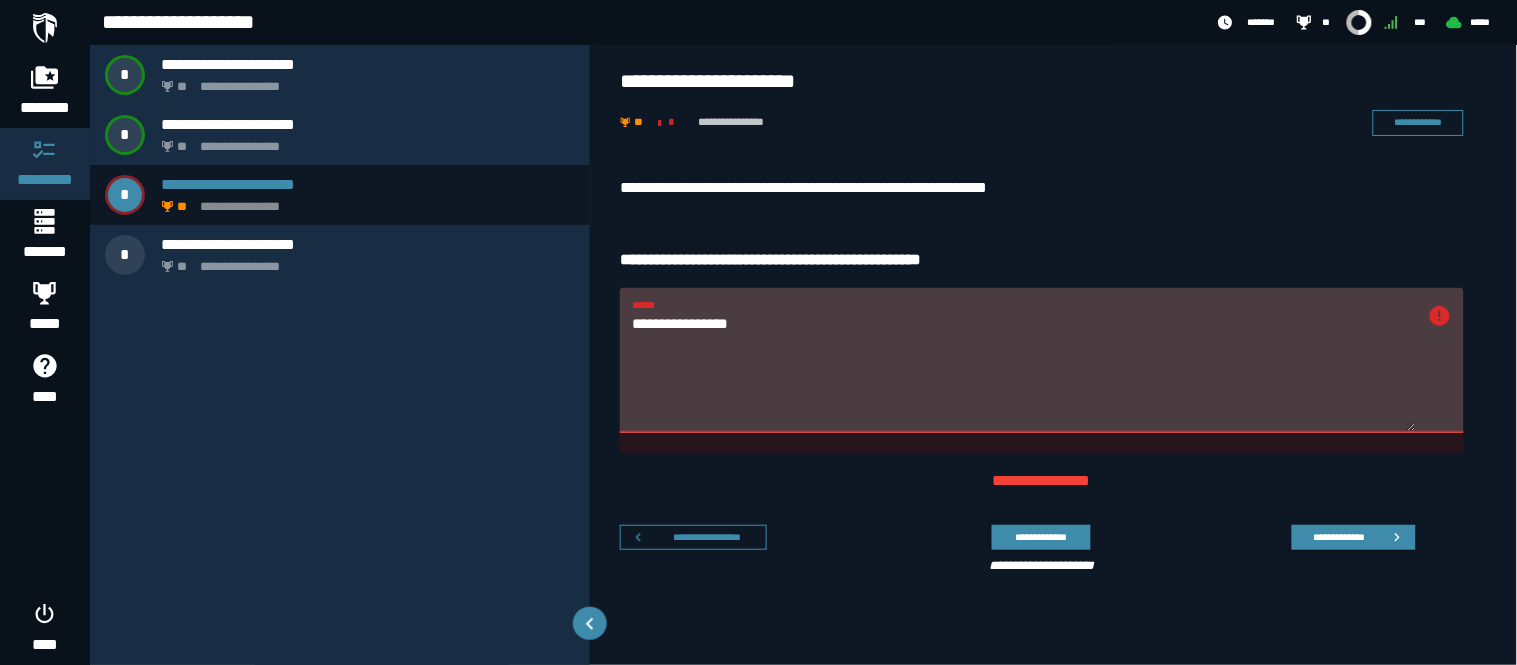 click on "**********" at bounding box center (1024, 360) 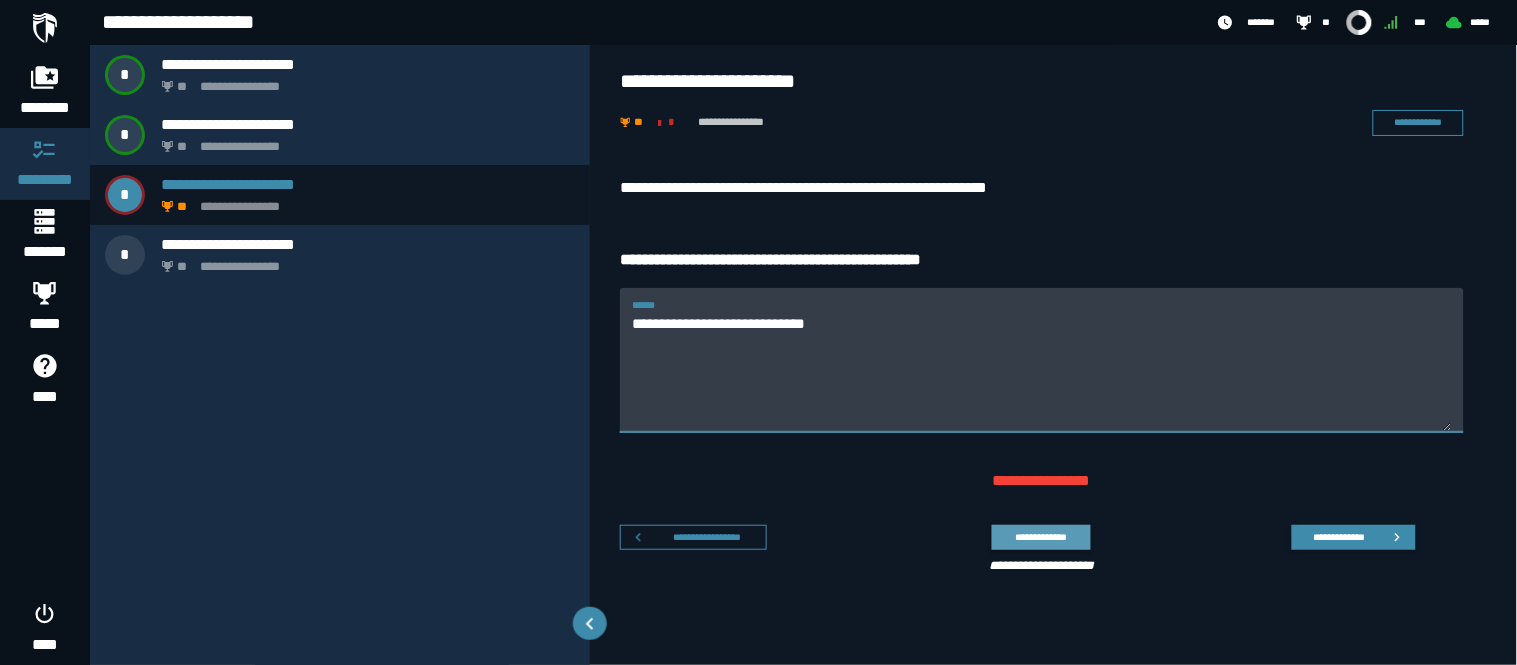 type on "**********" 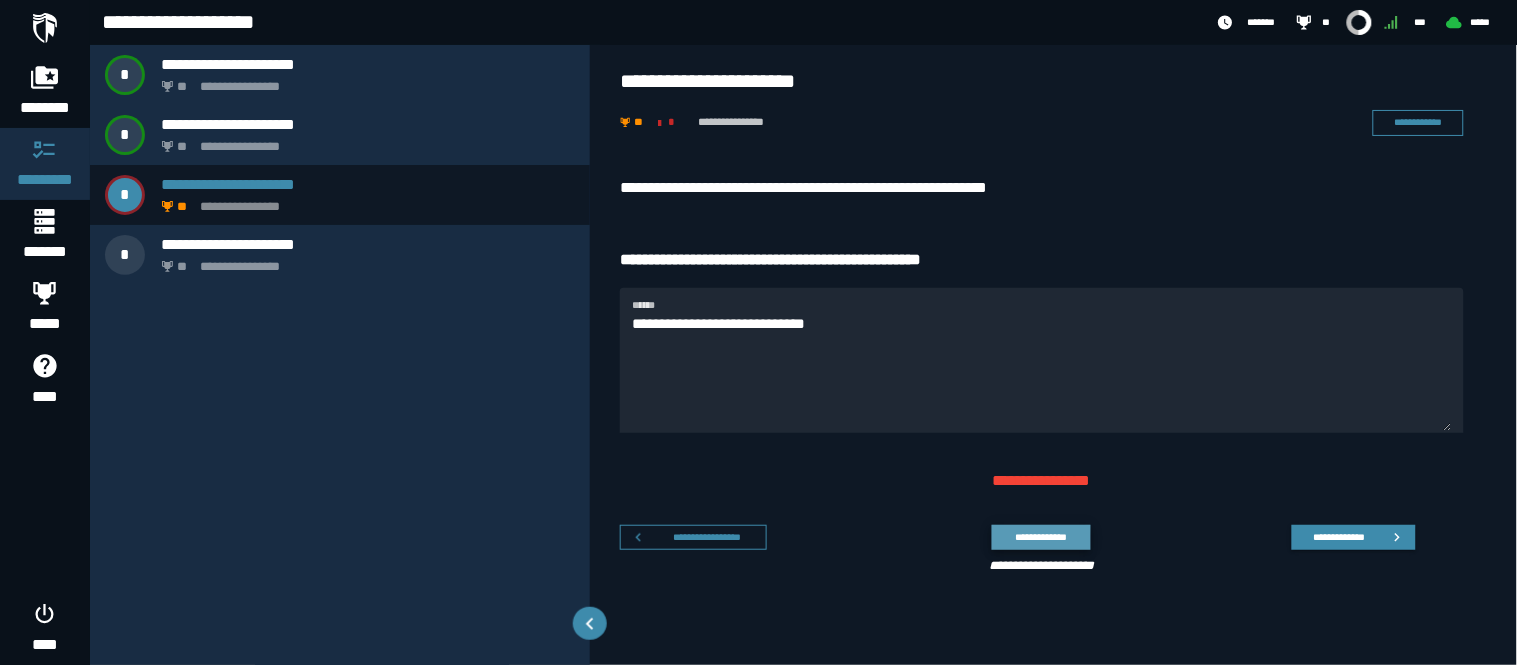click on "**********" at bounding box center (1041, 537) 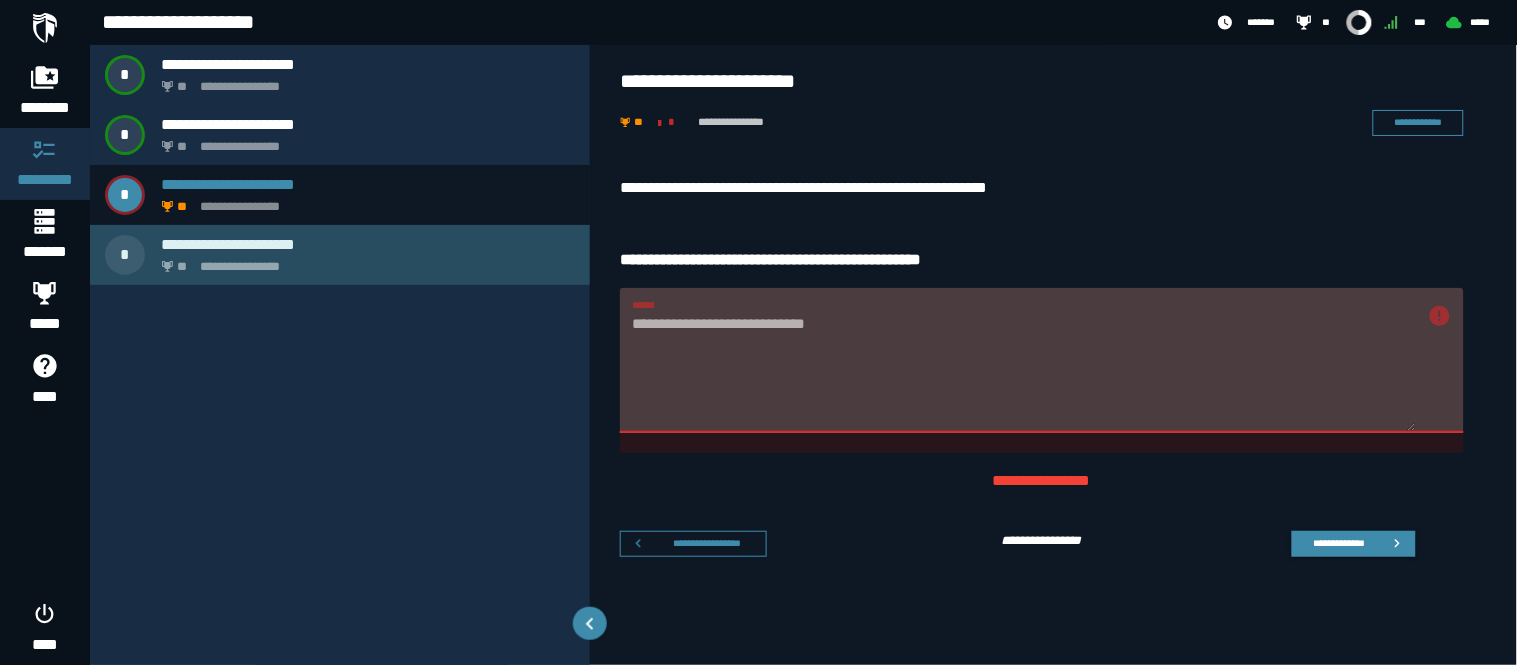 click on "**********" at bounding box center [364, 261] 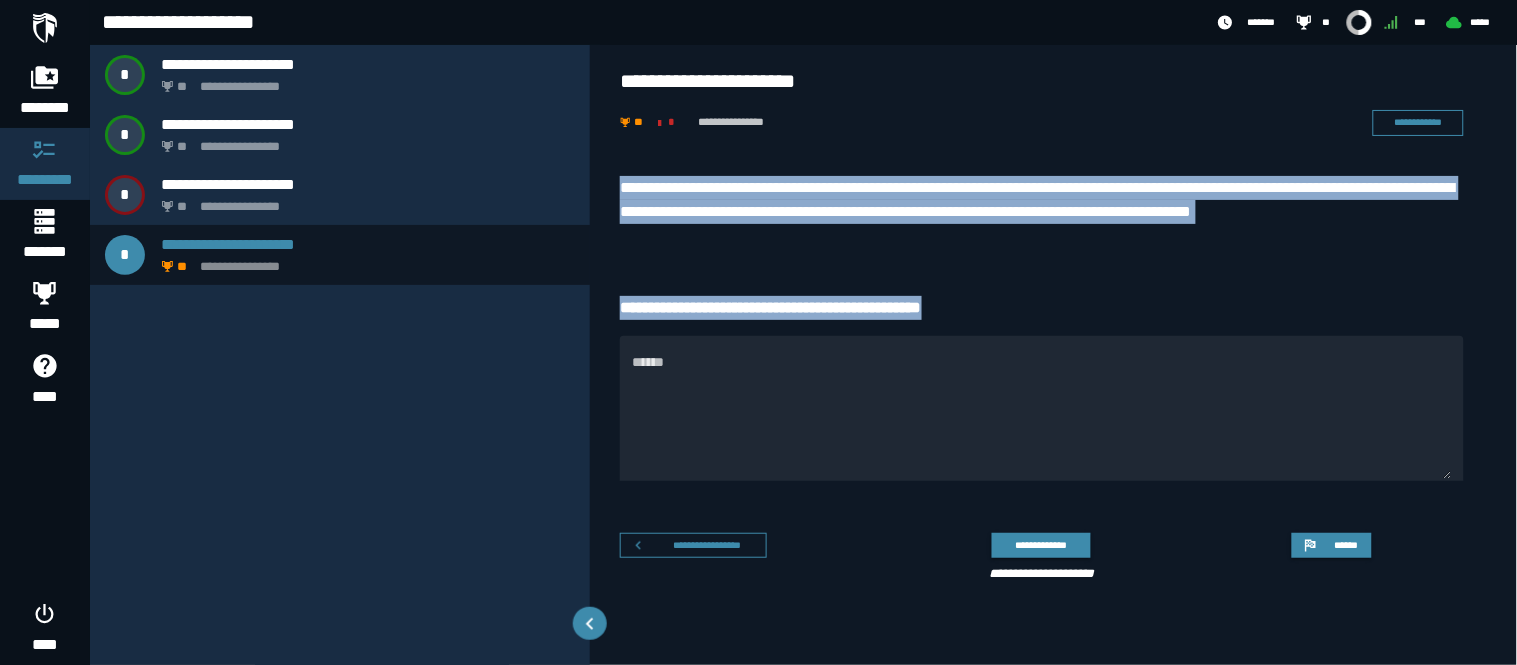 drag, startPoint x: 596, startPoint y: 160, endPoint x: 1033, endPoint y: 314, distance: 463.34113 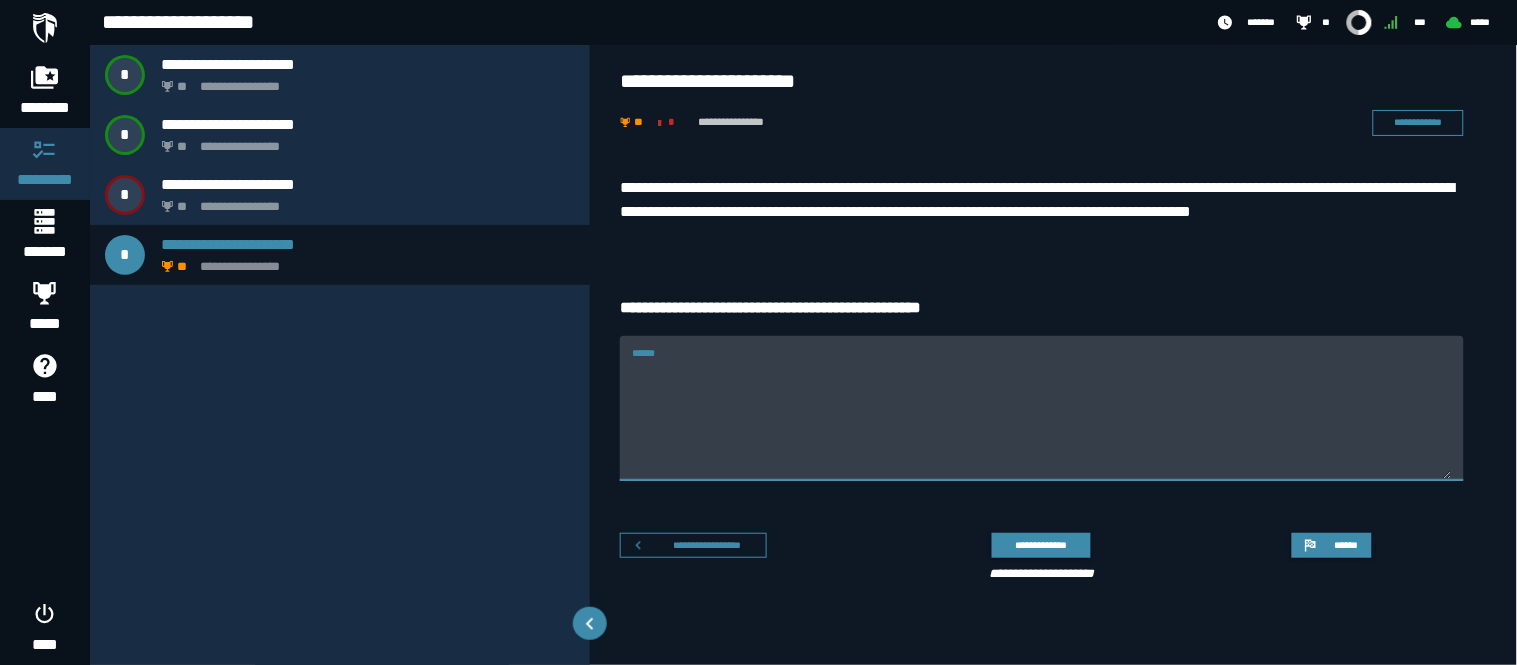 click on "******" at bounding box center [1042, 420] 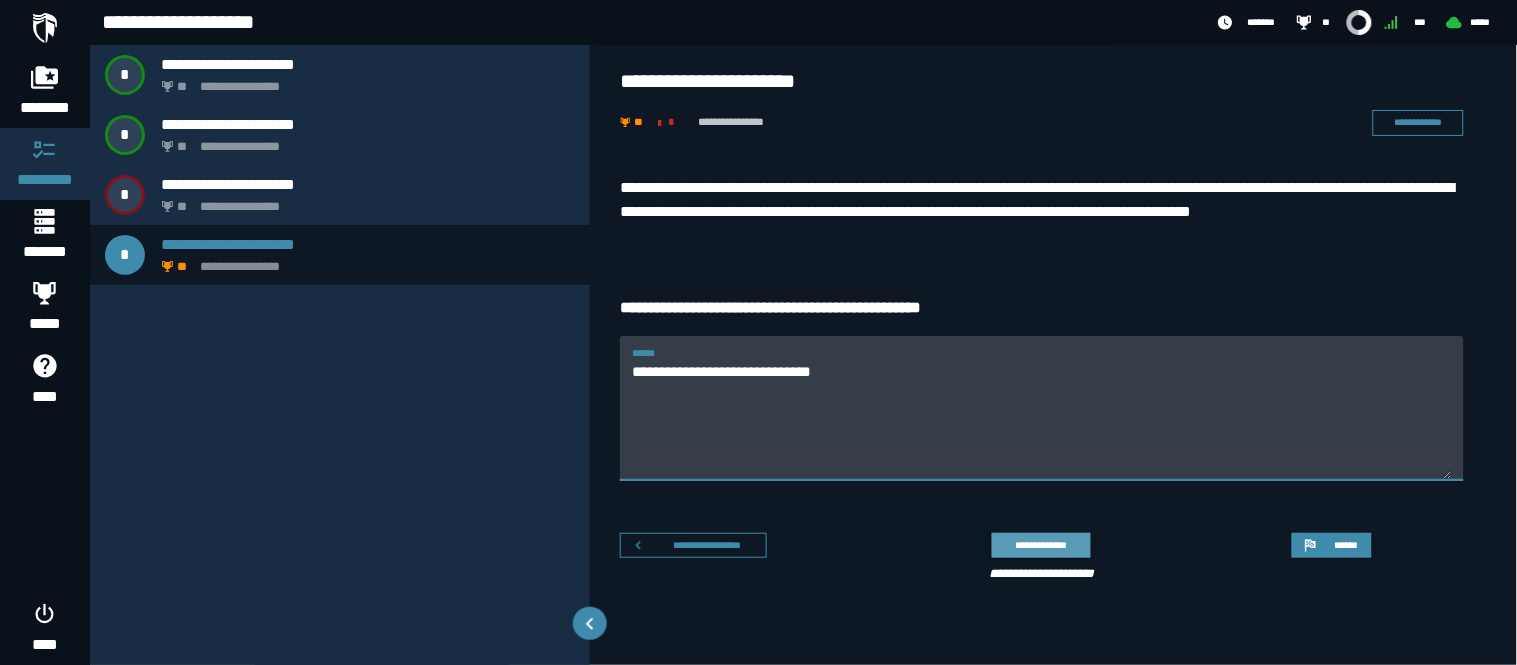 type on "**********" 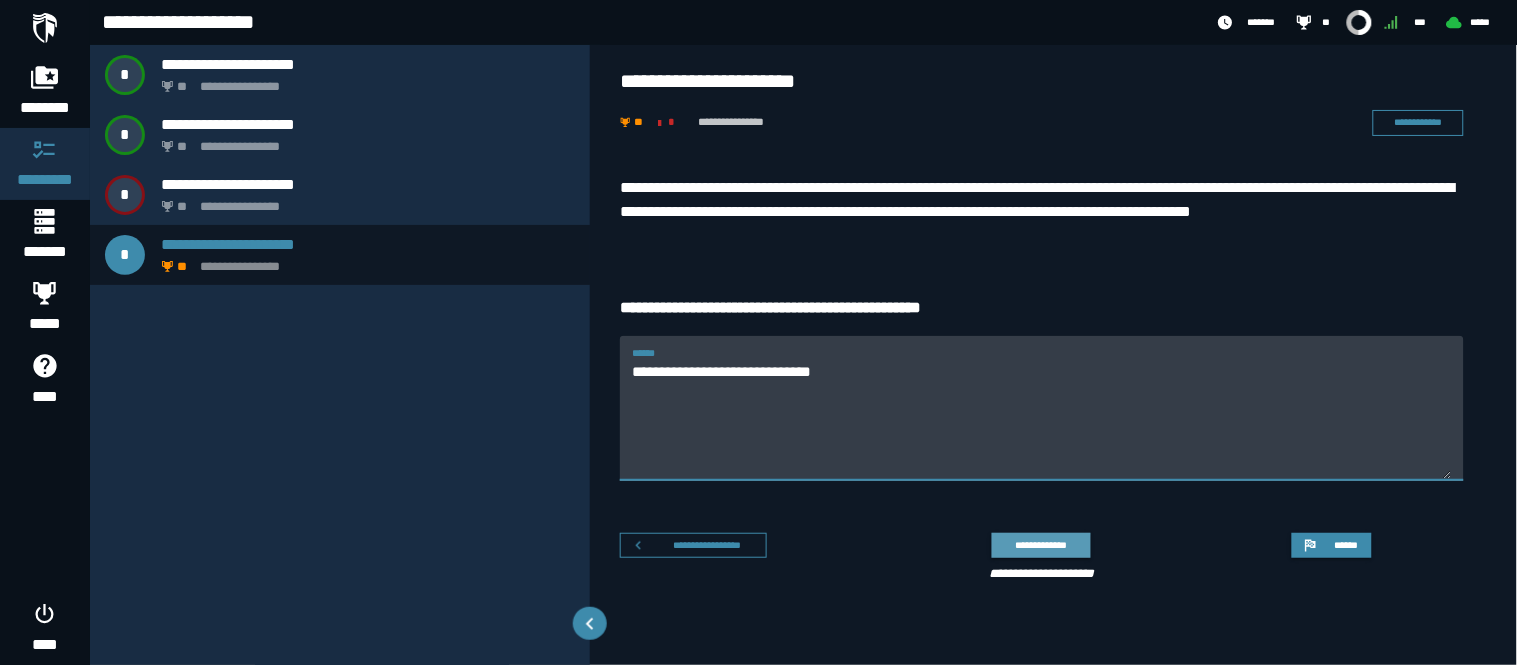 click on "**********" at bounding box center [1041, 545] 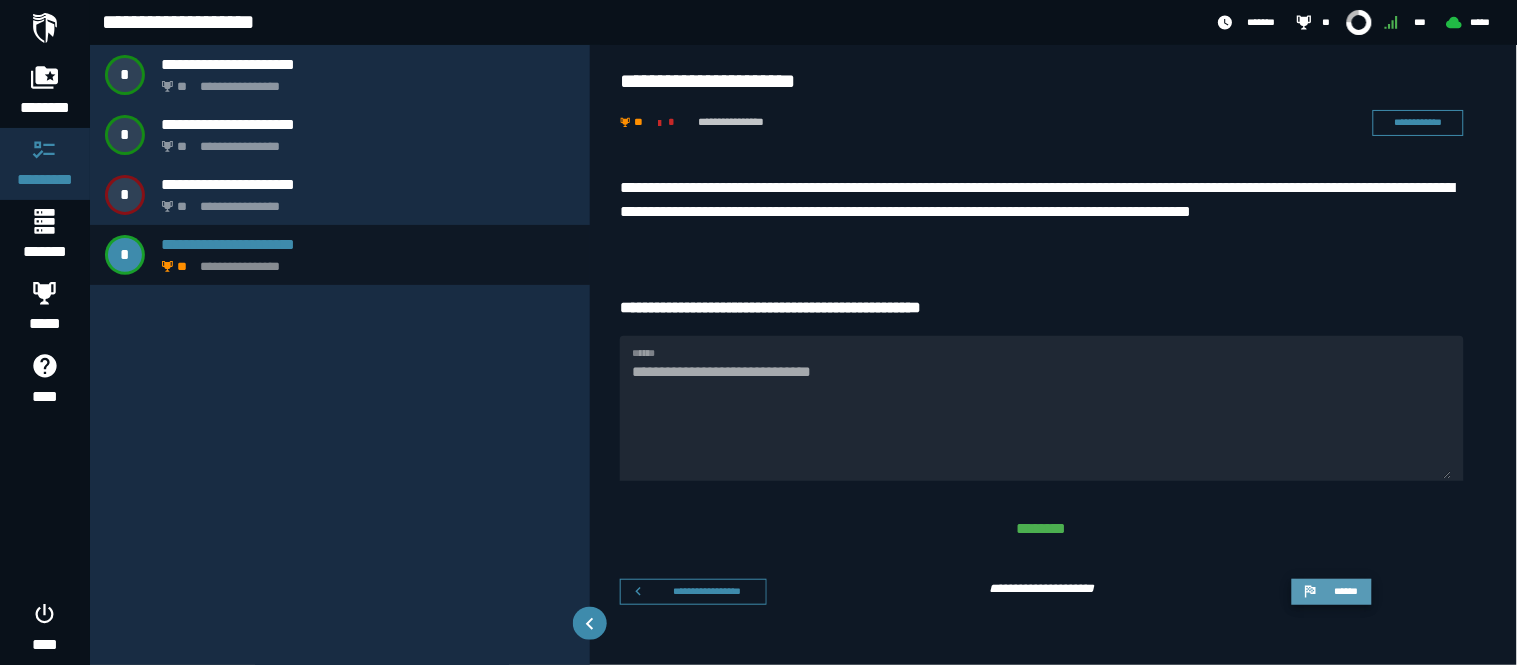 click on "******" at bounding box center [1346, 591] 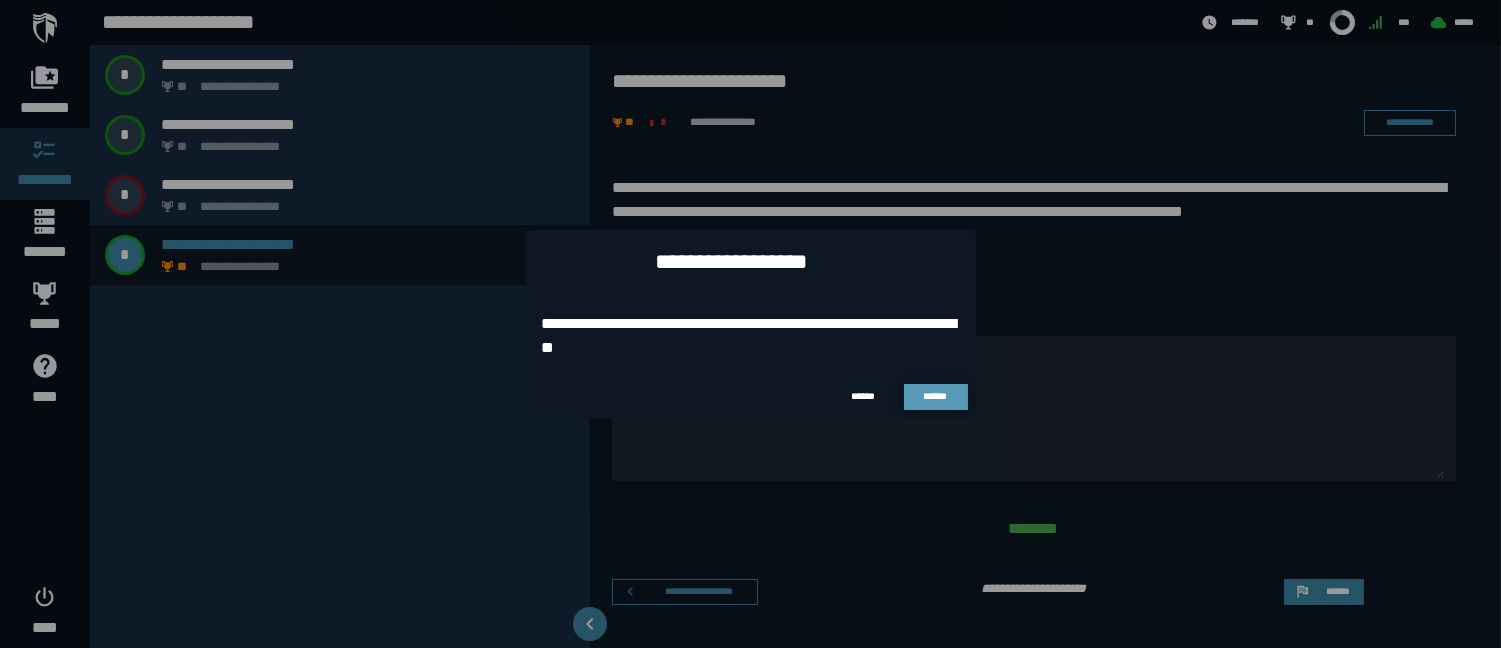 click on "******" at bounding box center [936, 397] 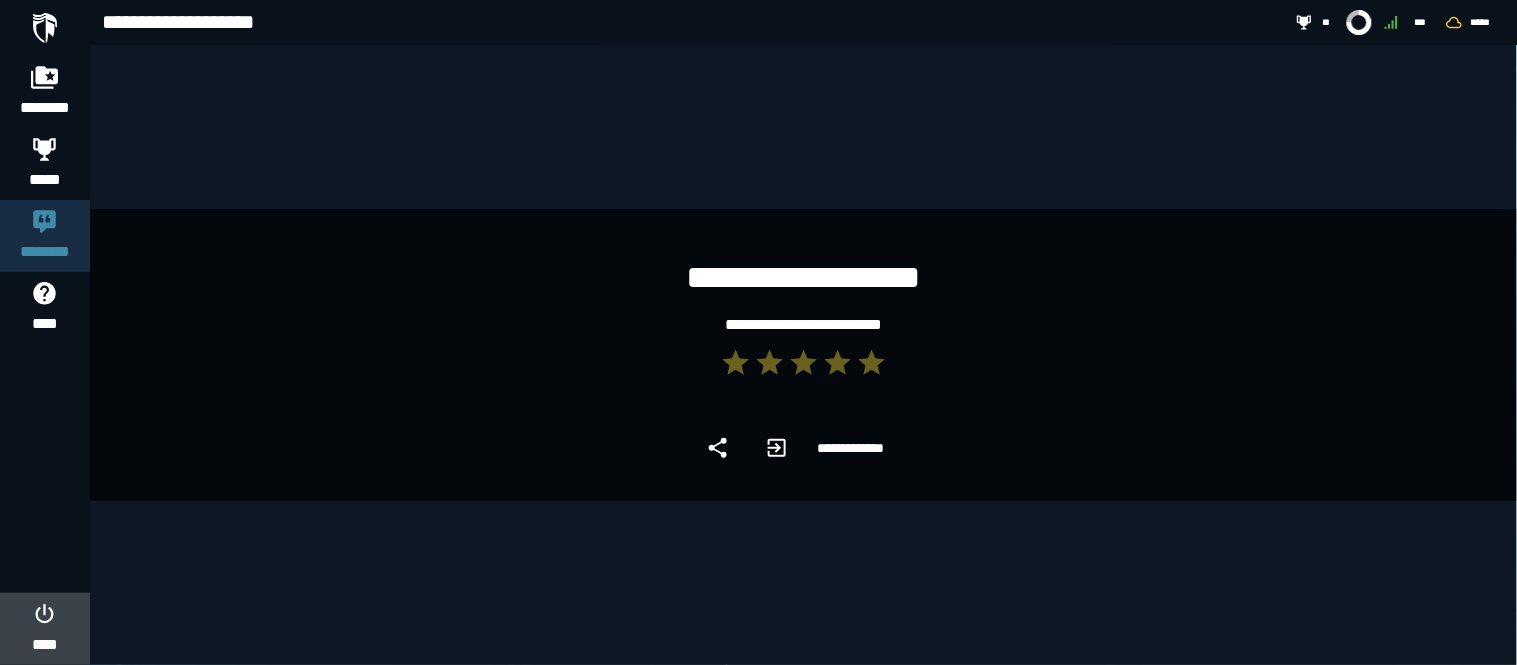 click on "****" 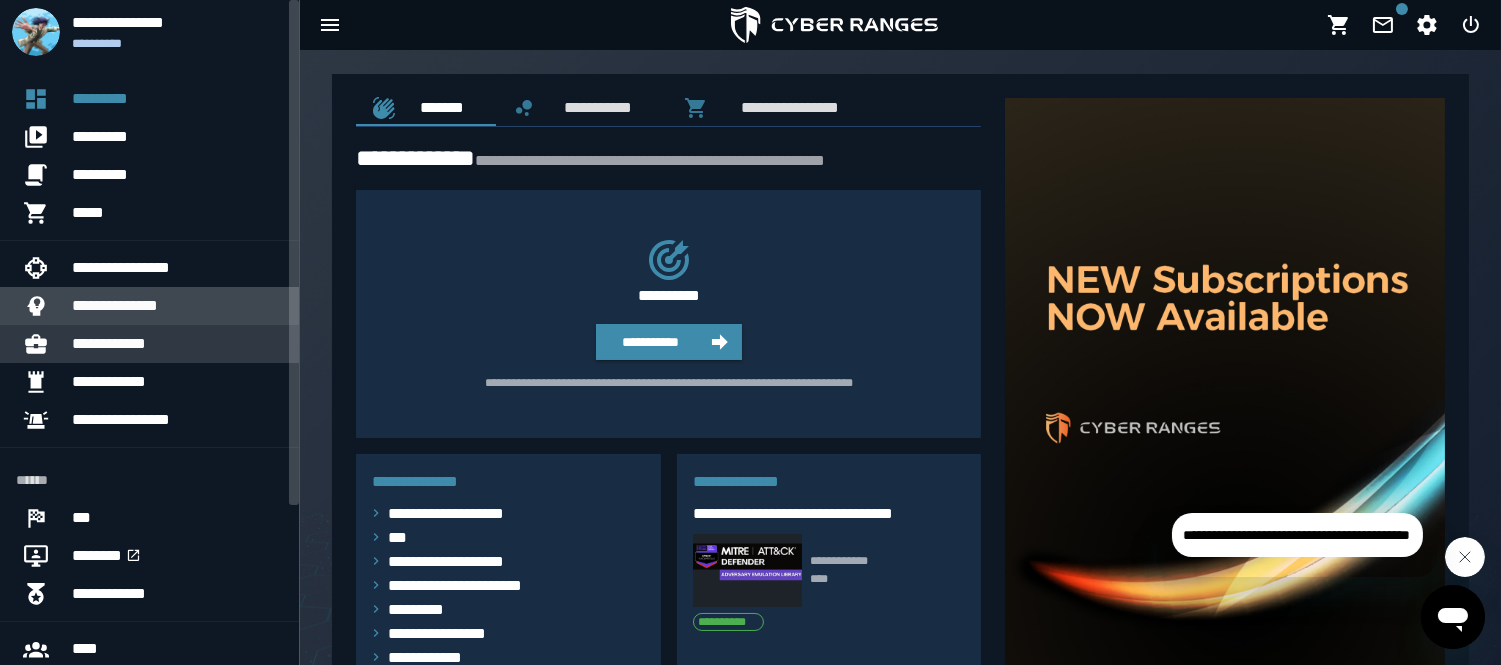 click on "**********" at bounding box center [149, 430] 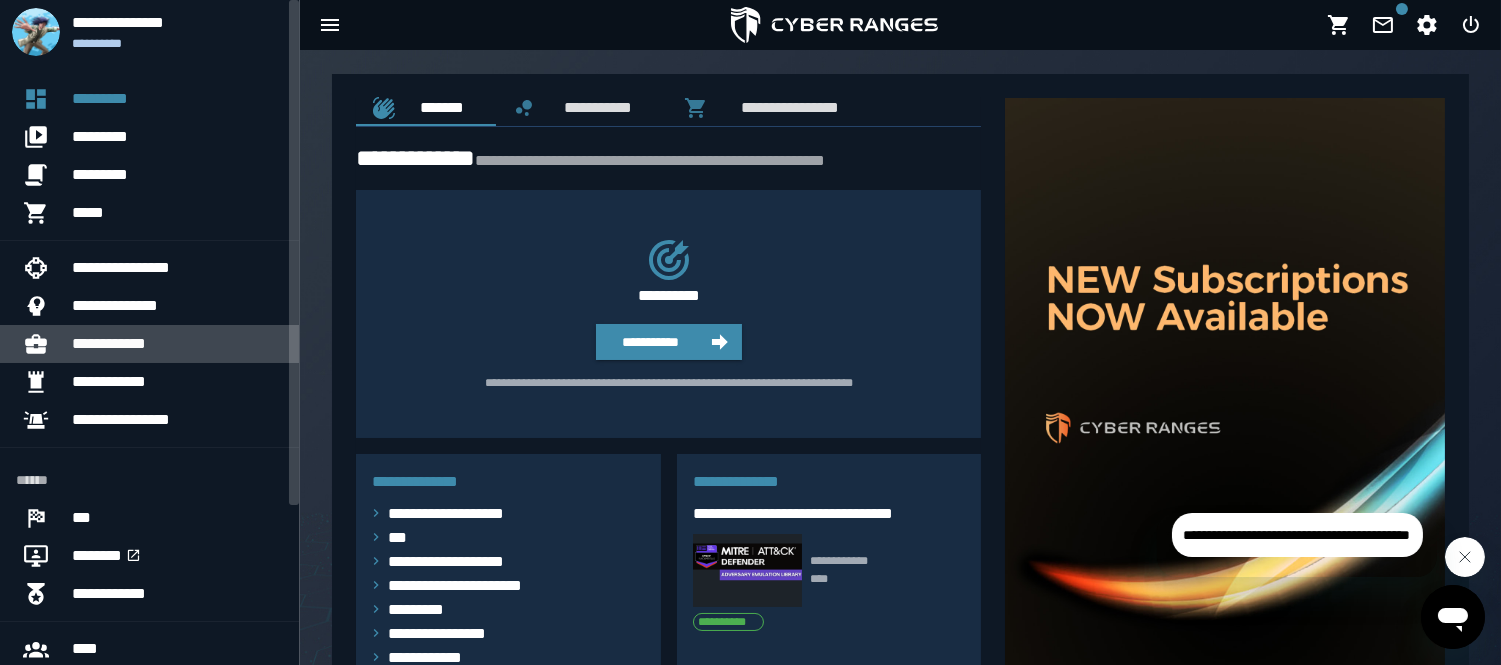 click on "**********" 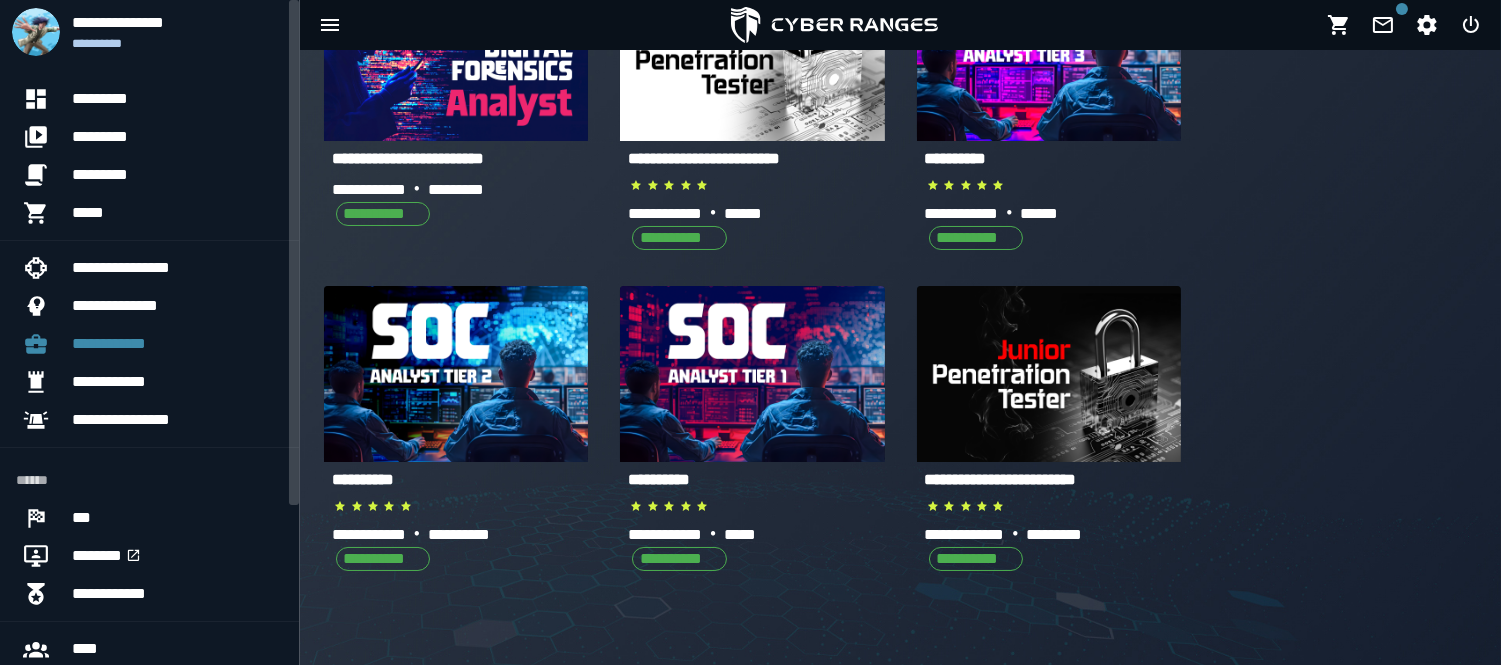 scroll, scrollTop: 213, scrollLeft: 0, axis: vertical 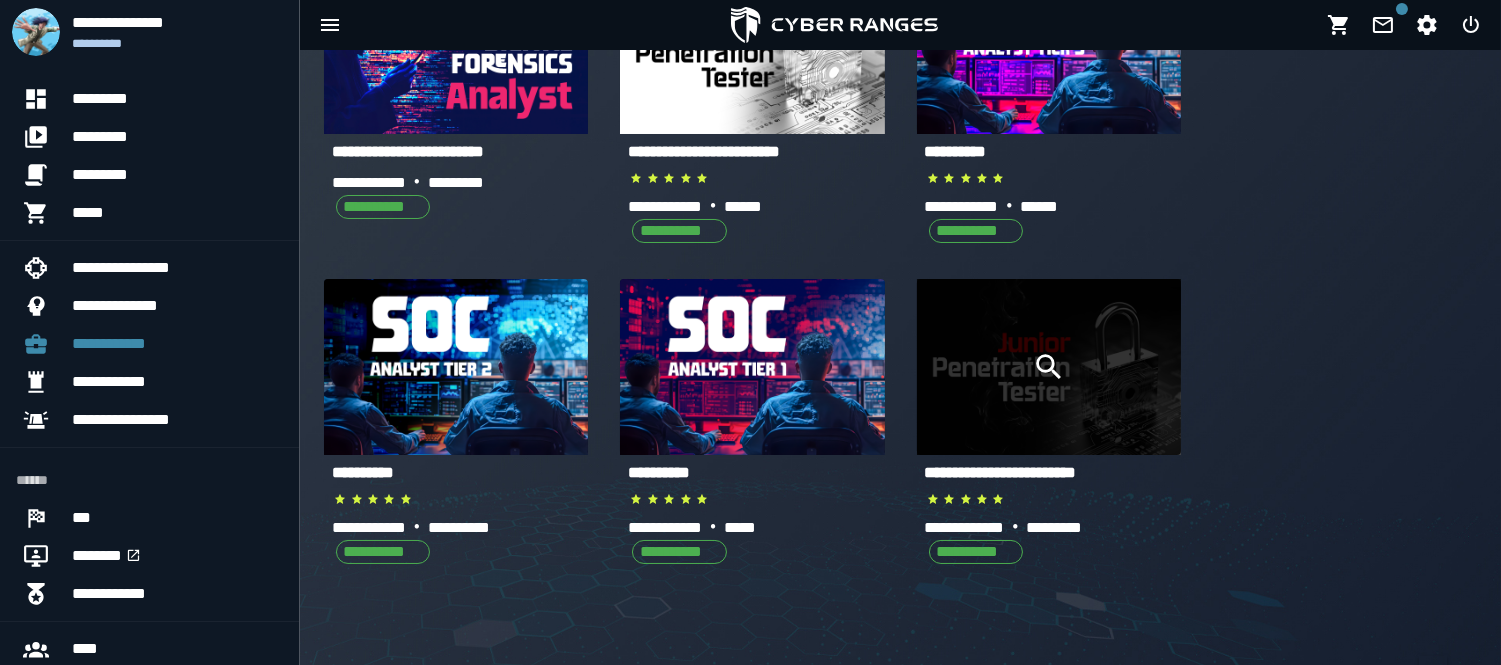 click 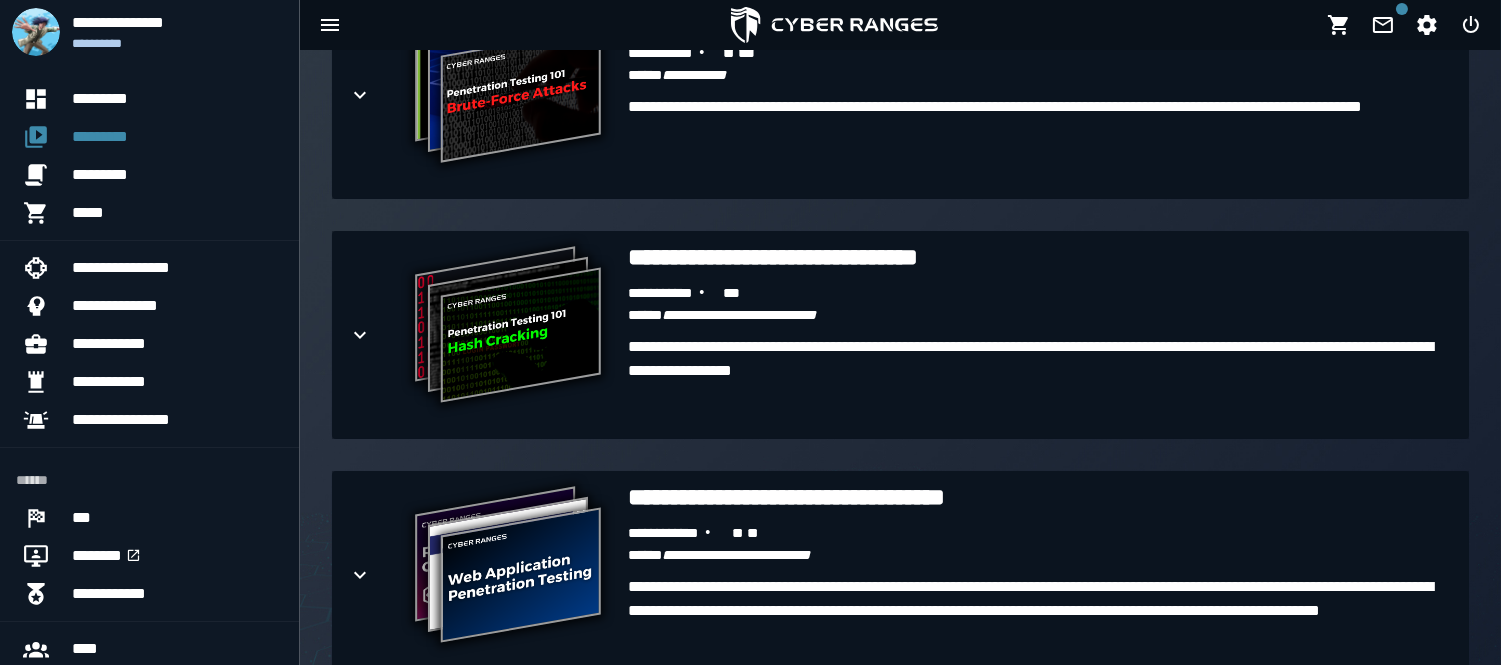 scroll, scrollTop: 3036, scrollLeft: 0, axis: vertical 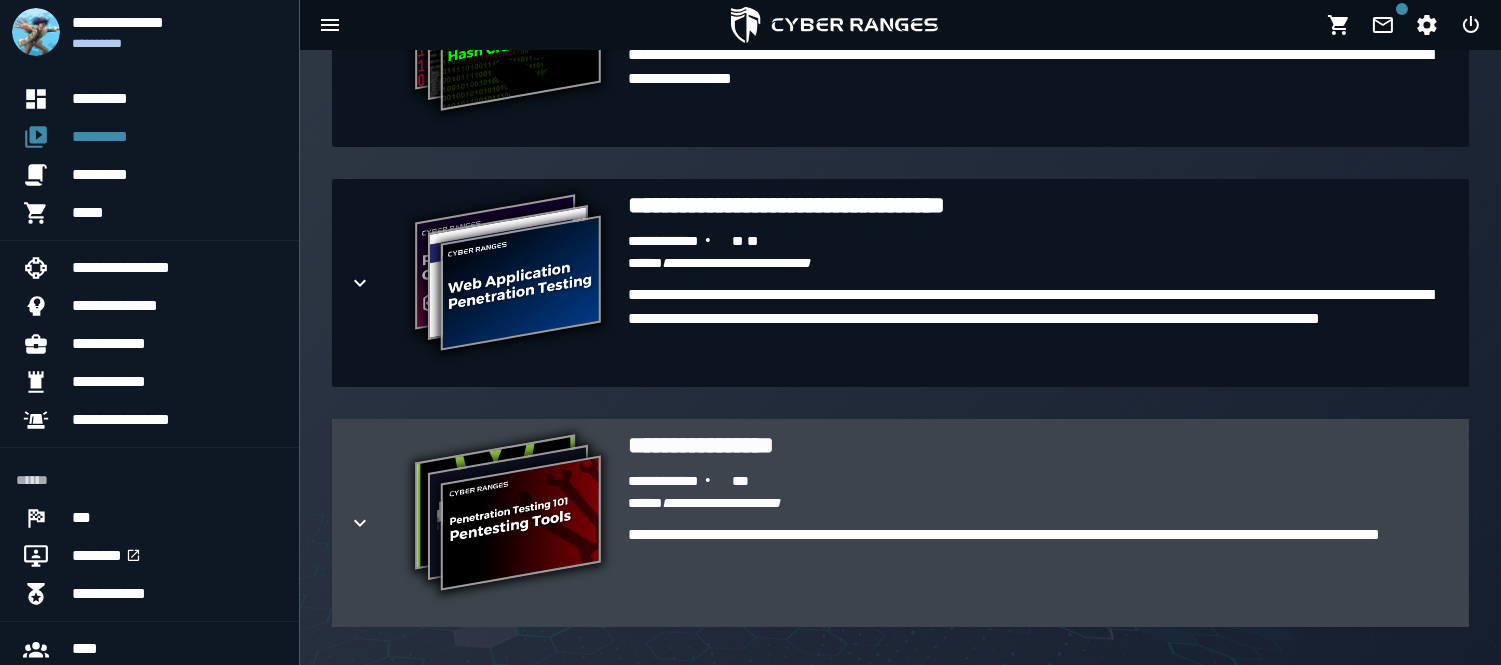 click on "**********" at bounding box center (1040, 445) 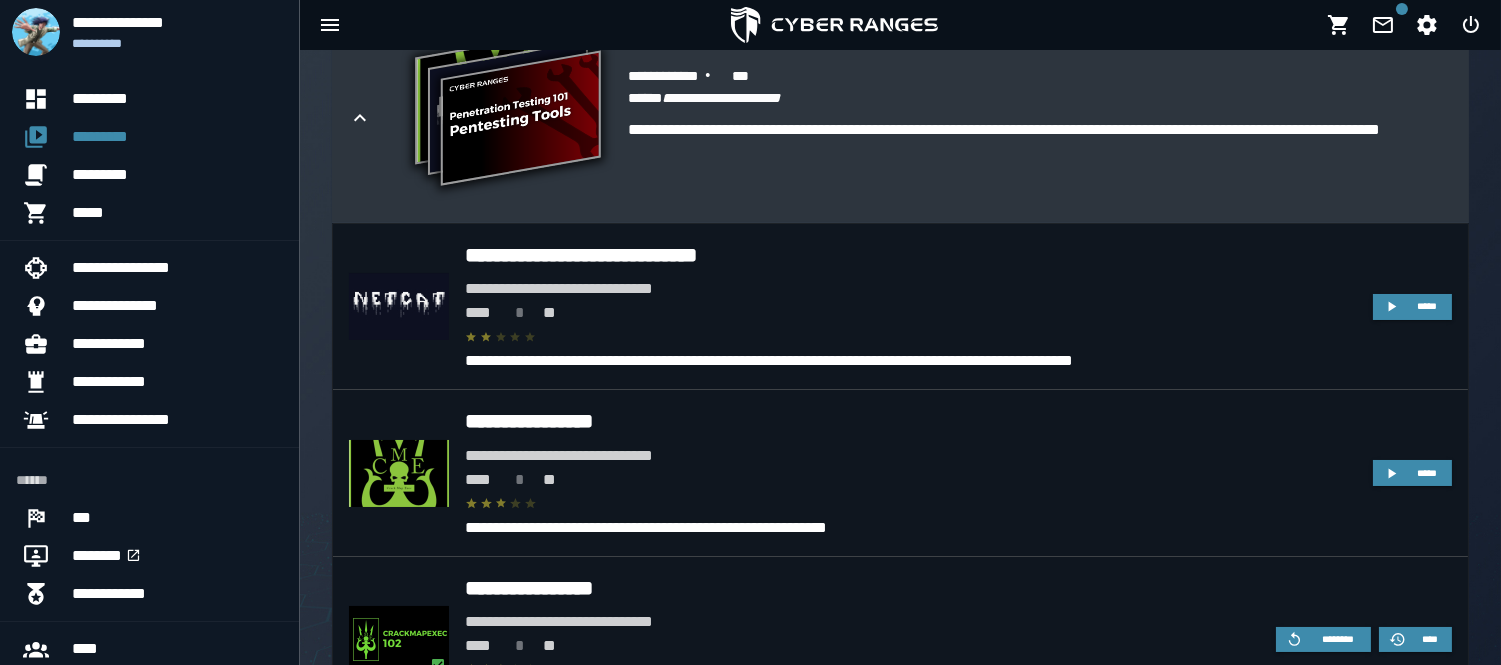 scroll, scrollTop: 3440, scrollLeft: 0, axis: vertical 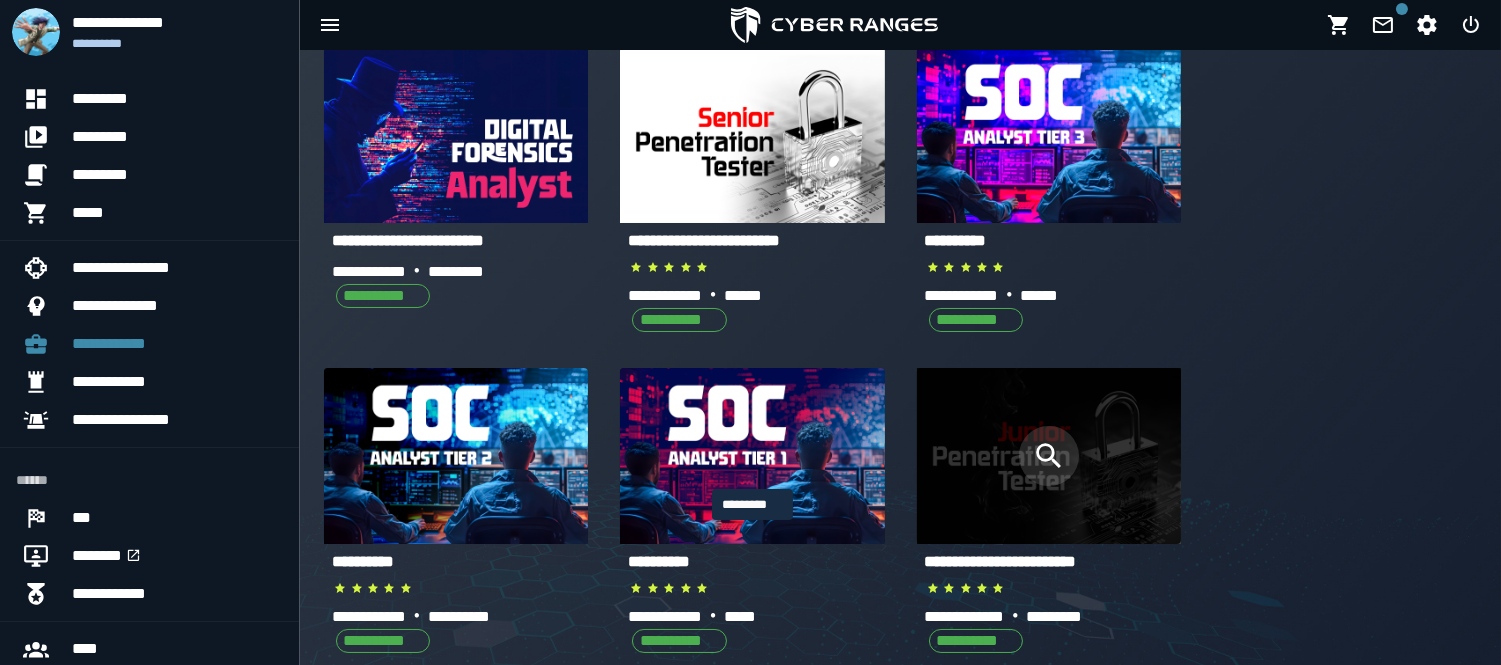 click at bounding box center [1049, 456] 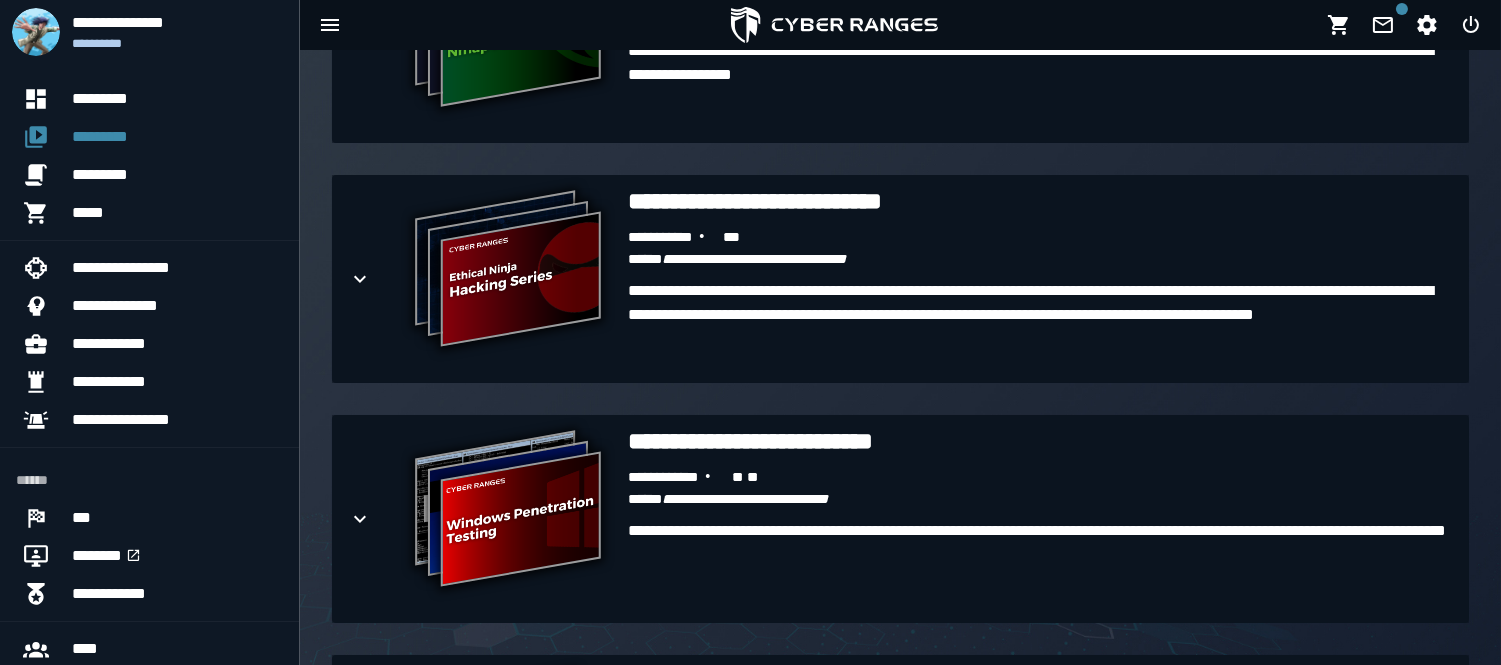 scroll, scrollTop: 1603, scrollLeft: 0, axis: vertical 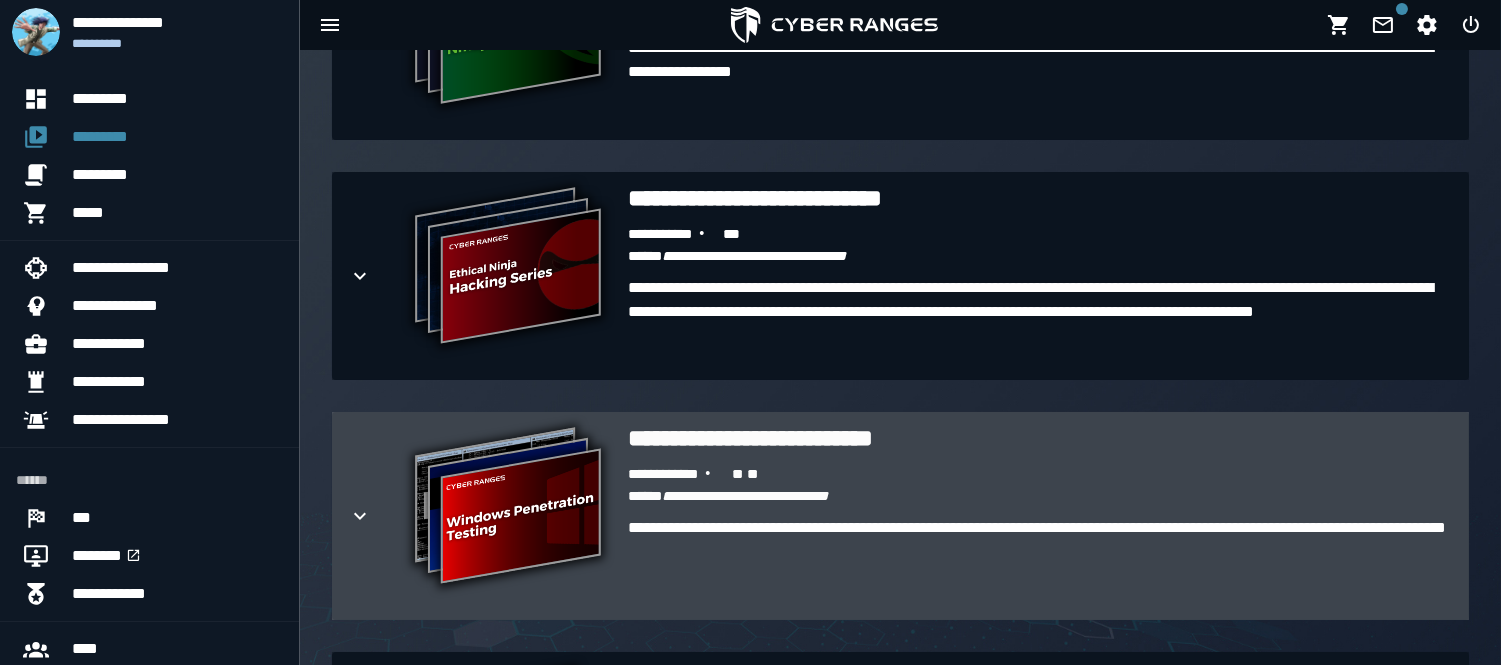 drag, startPoint x: 813, startPoint y: 540, endPoint x: 740, endPoint y: 511, distance: 78.54935 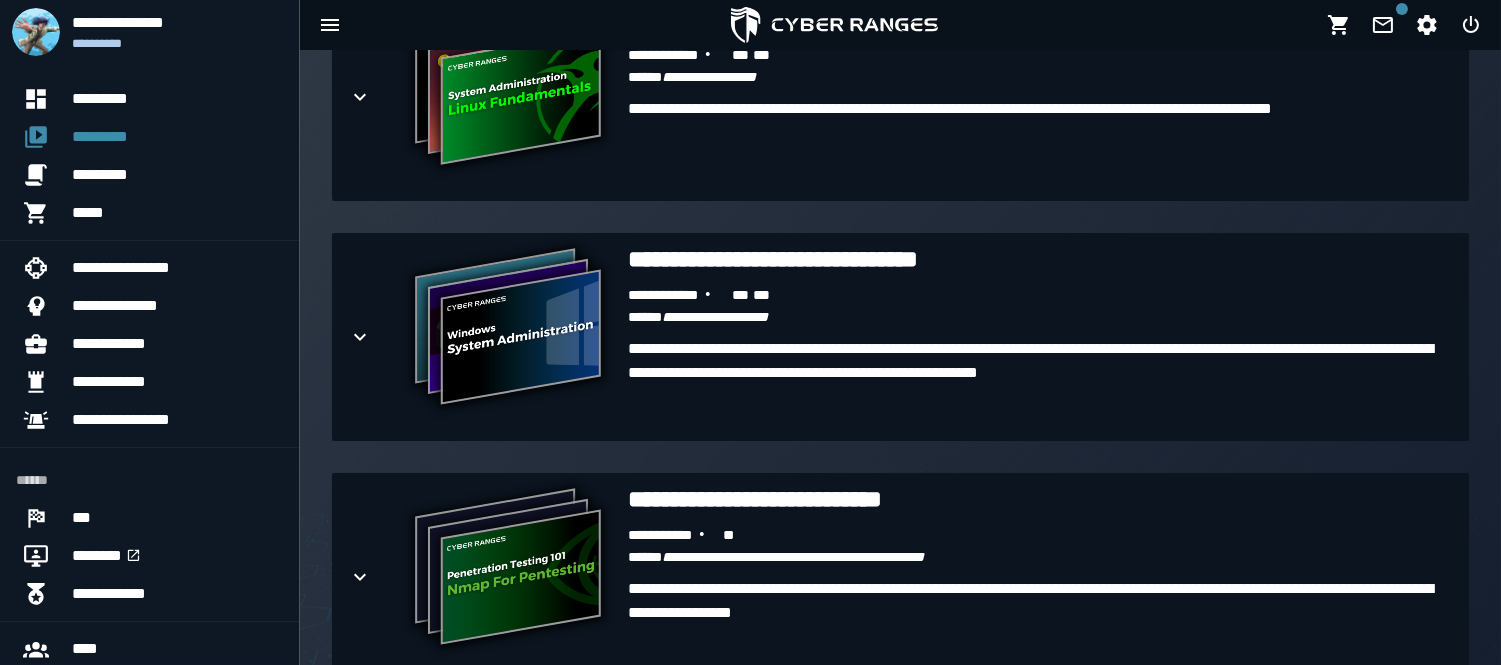 scroll, scrollTop: 1013, scrollLeft: 0, axis: vertical 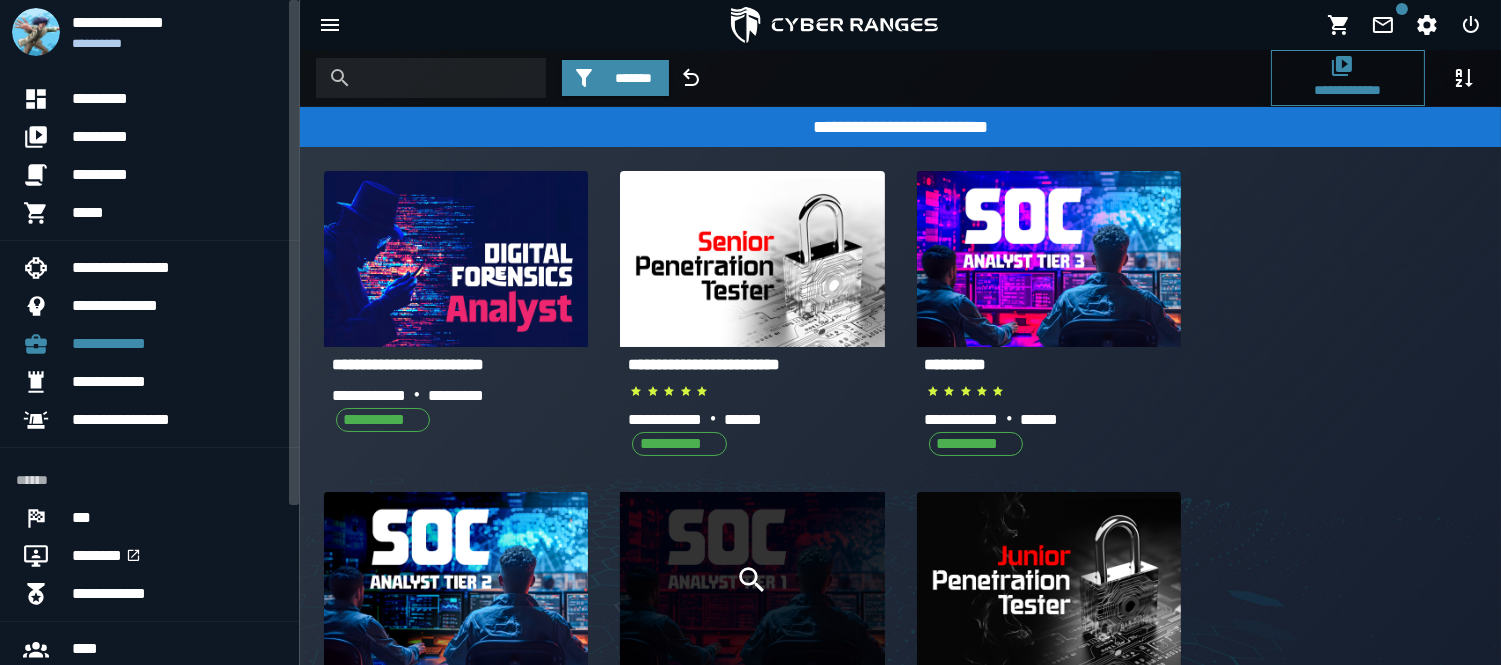 click 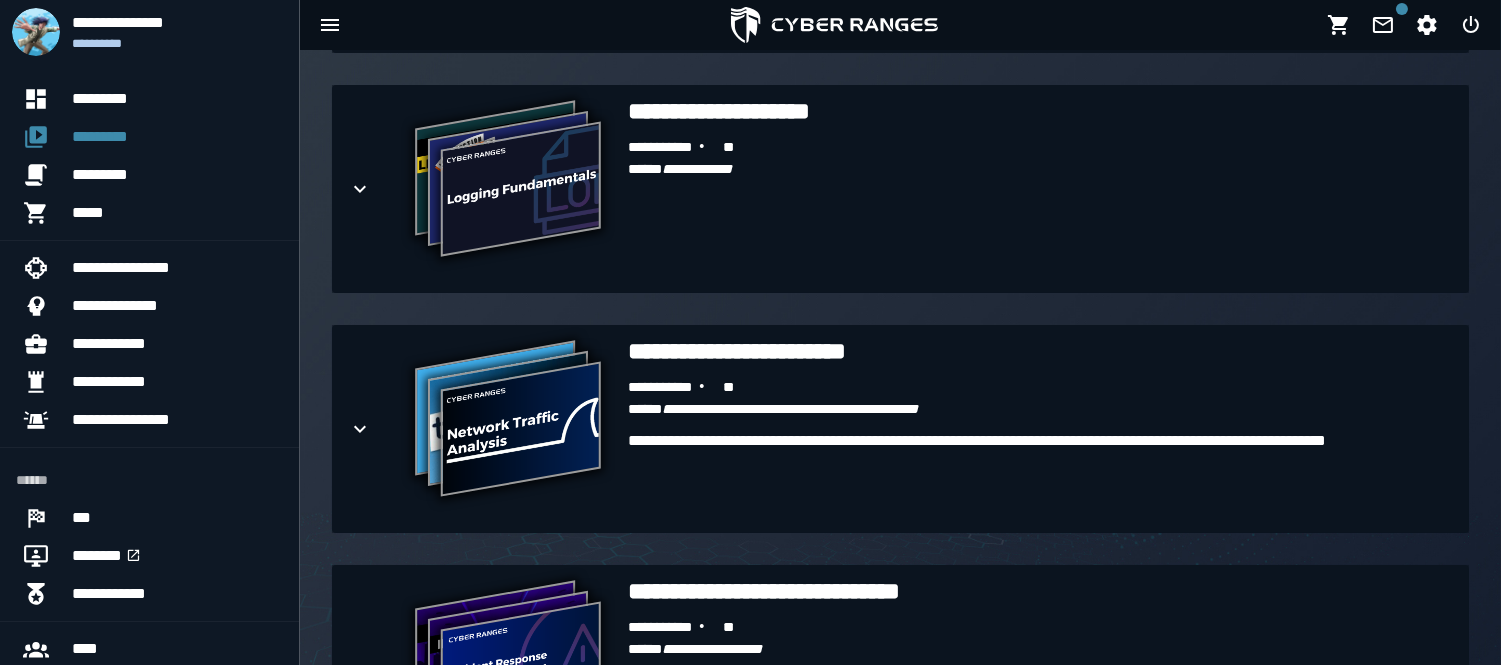 scroll, scrollTop: 1211, scrollLeft: 0, axis: vertical 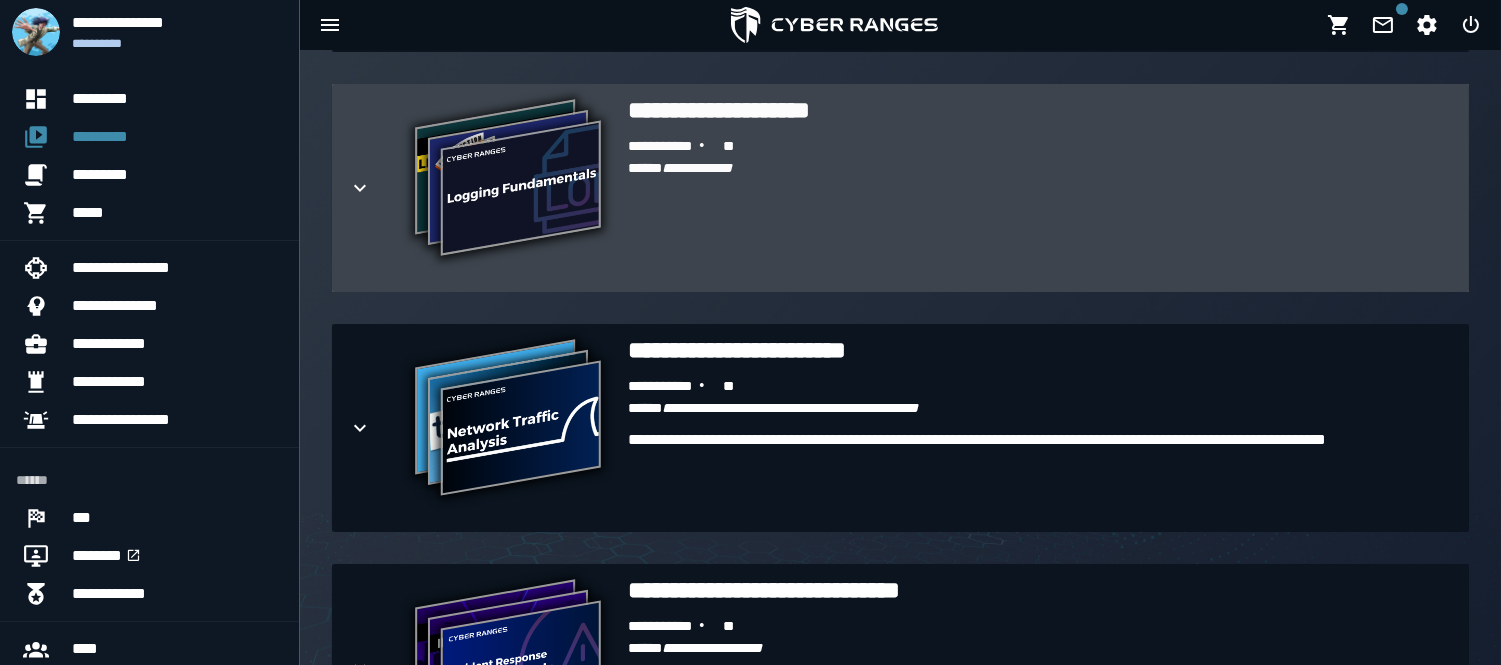 click at bounding box center (376, 188) 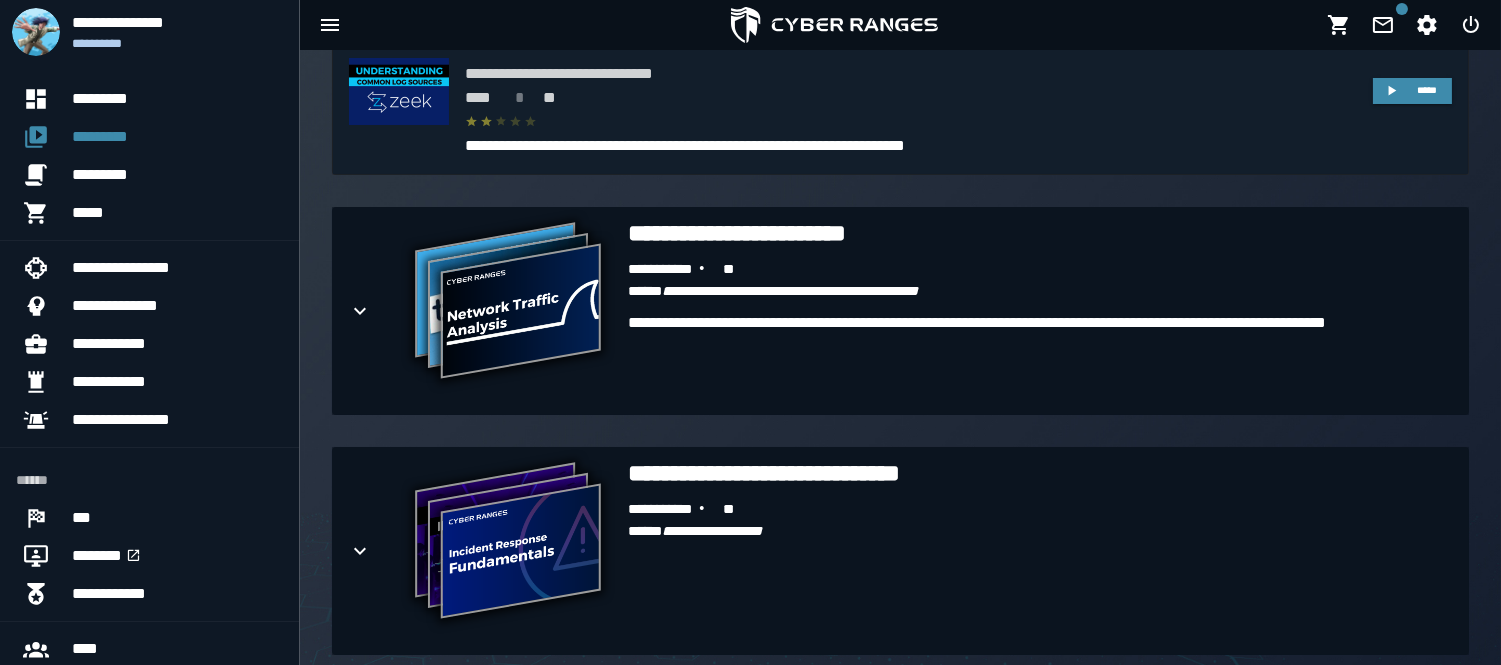 scroll, scrollTop: 2001, scrollLeft: 0, axis: vertical 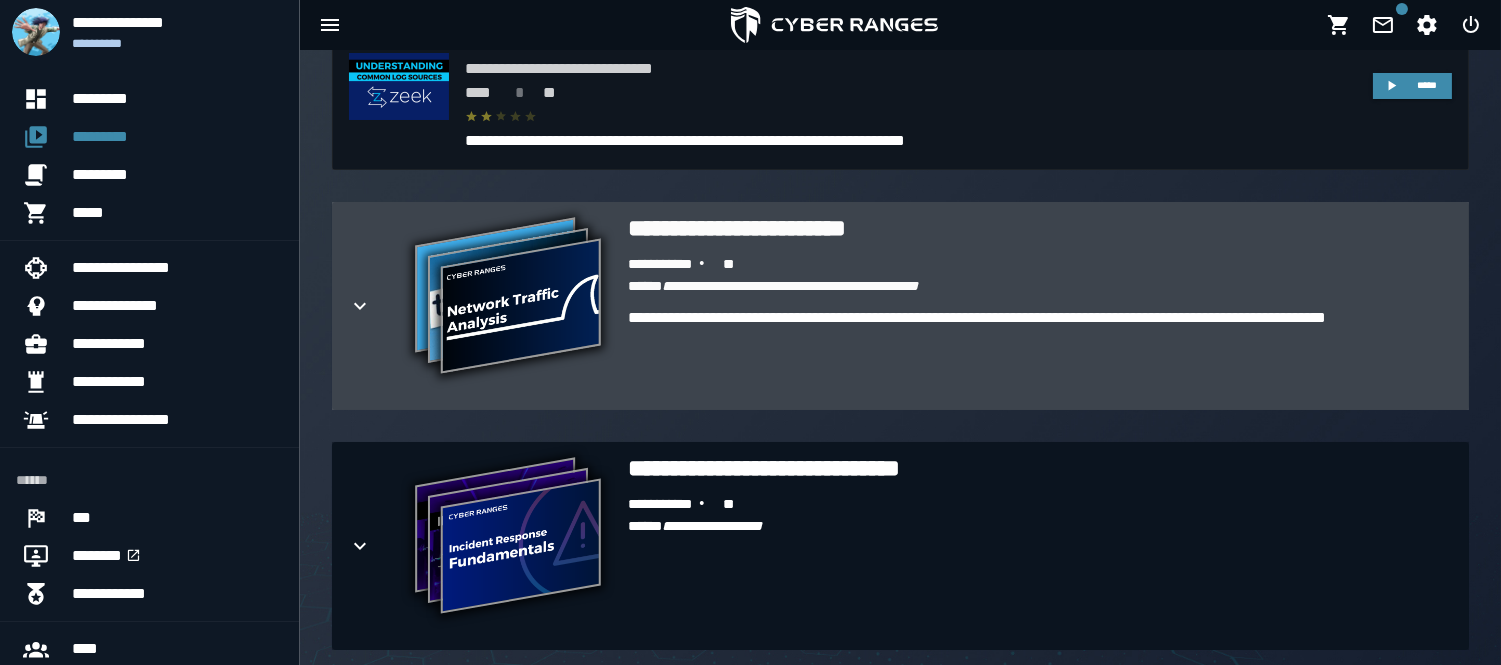click at bounding box center (376, 306) 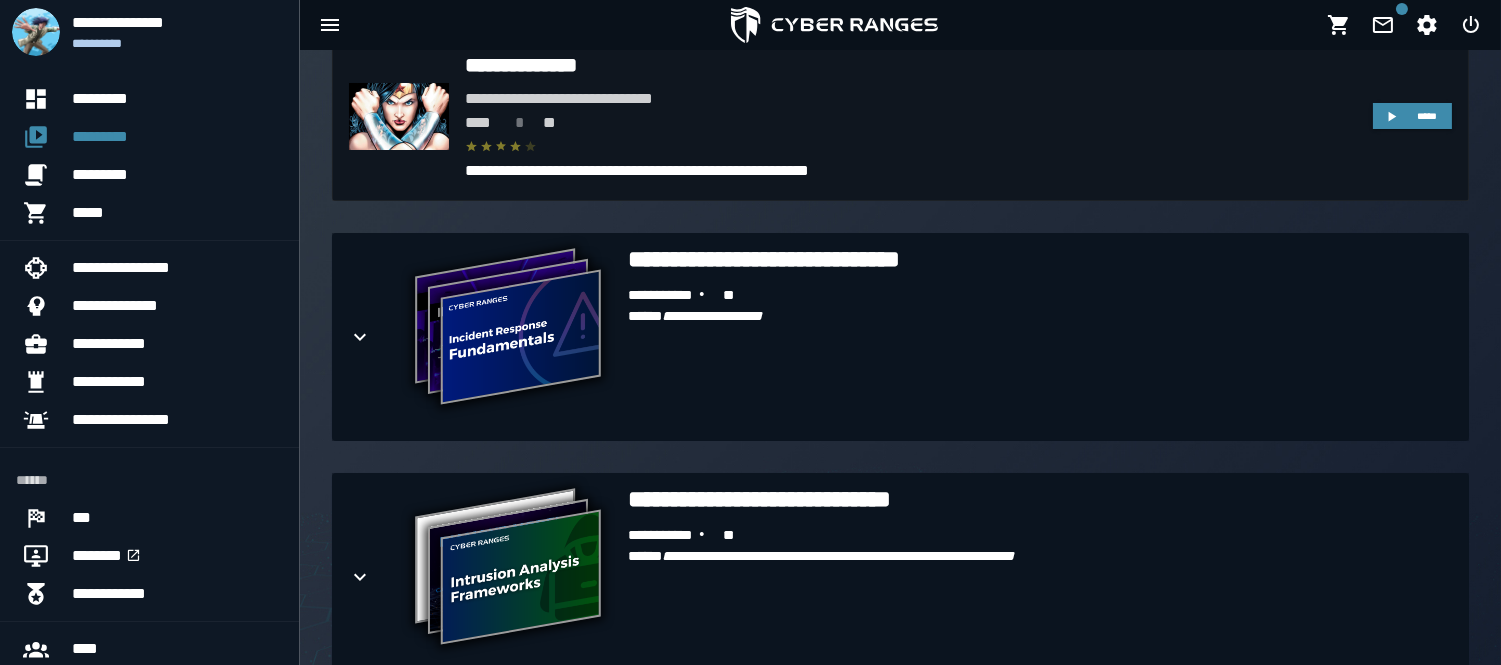 scroll, scrollTop: 3190, scrollLeft: 0, axis: vertical 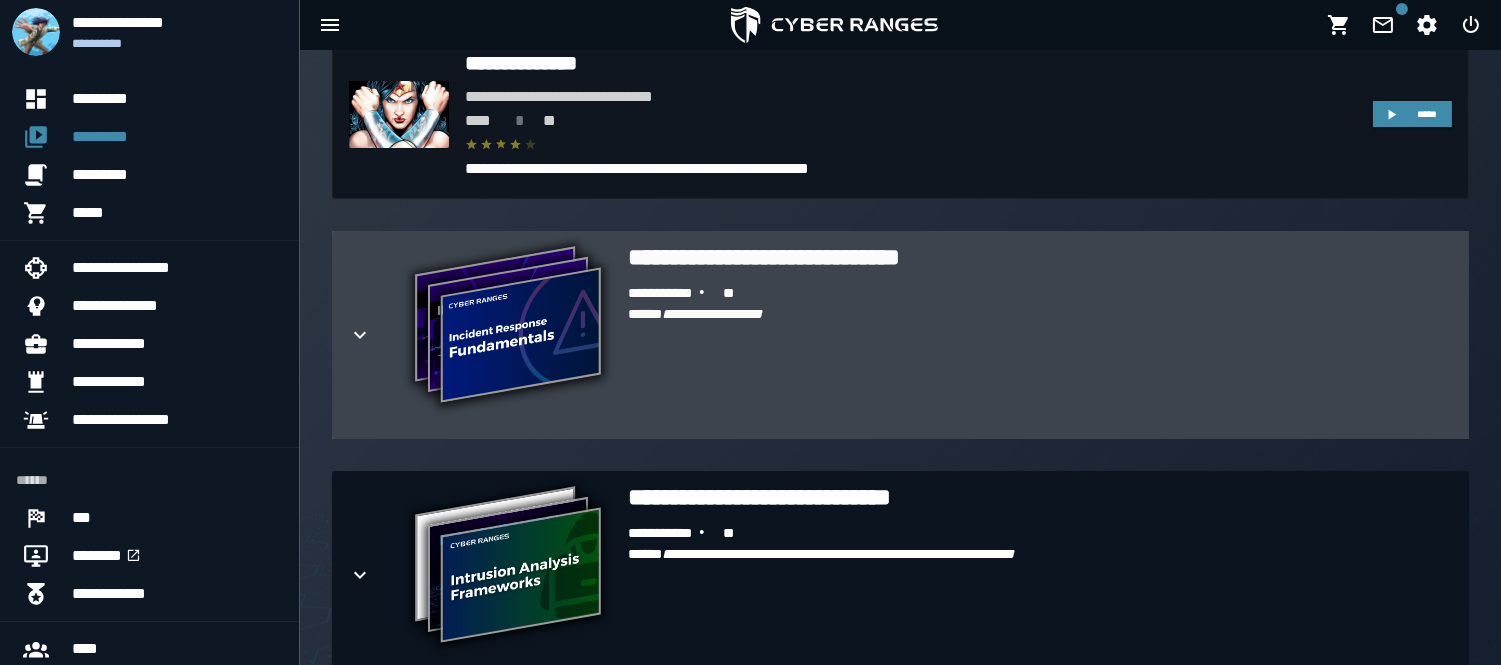 click on "**********" at bounding box center [900, 335] 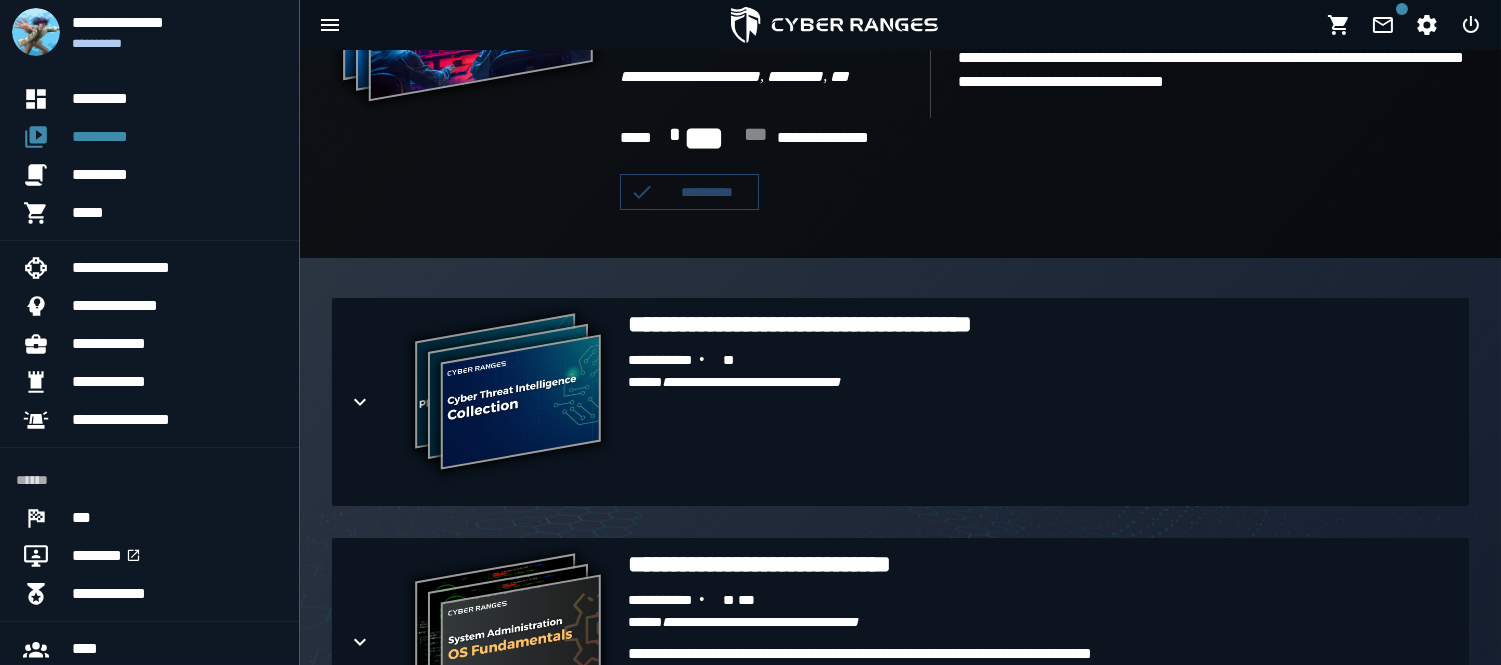 scroll, scrollTop: 275, scrollLeft: 0, axis: vertical 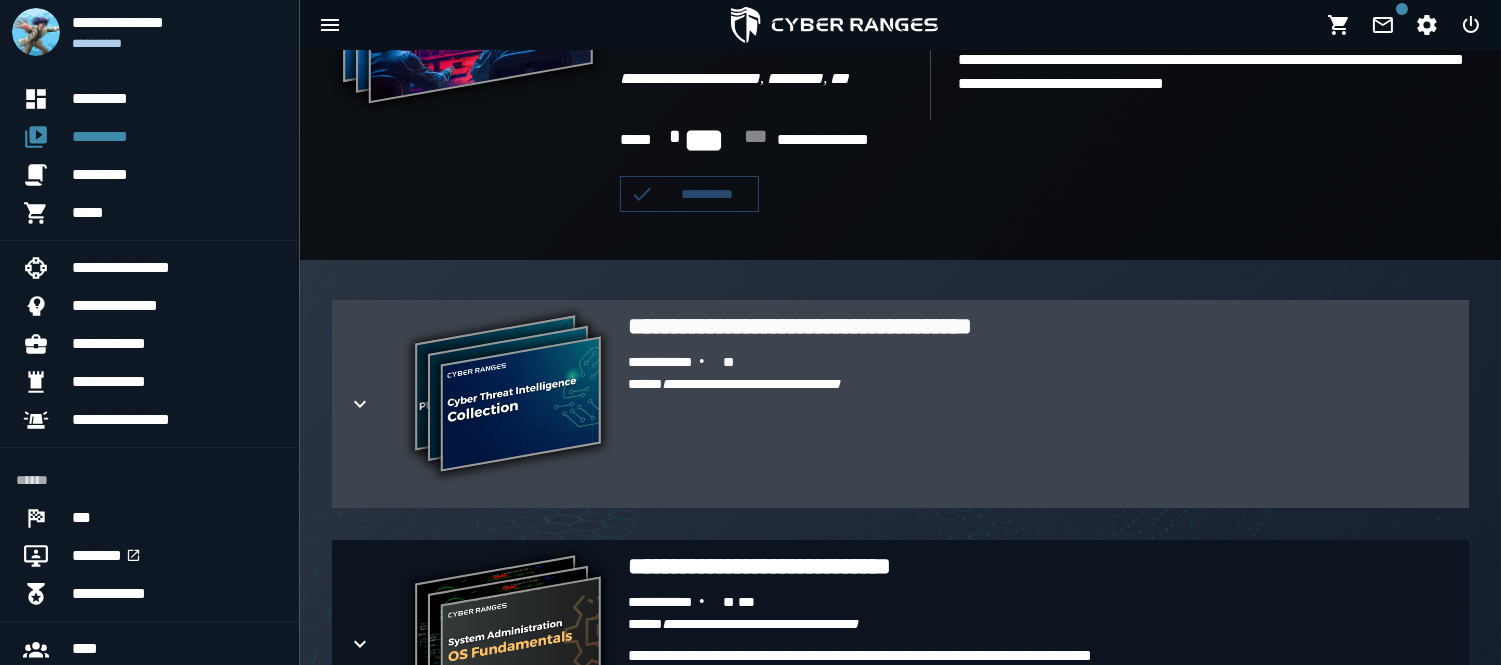 click at bounding box center (376, 404) 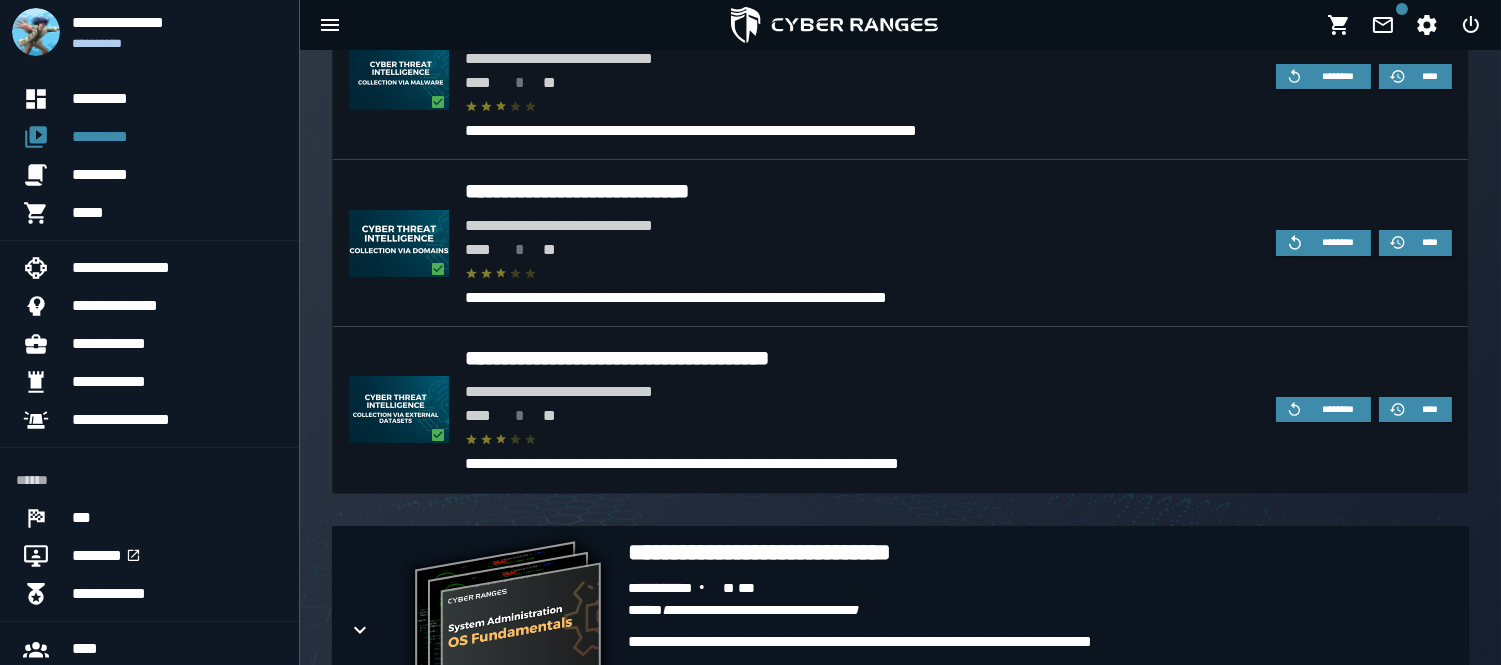 scroll, scrollTop: 1130, scrollLeft: 0, axis: vertical 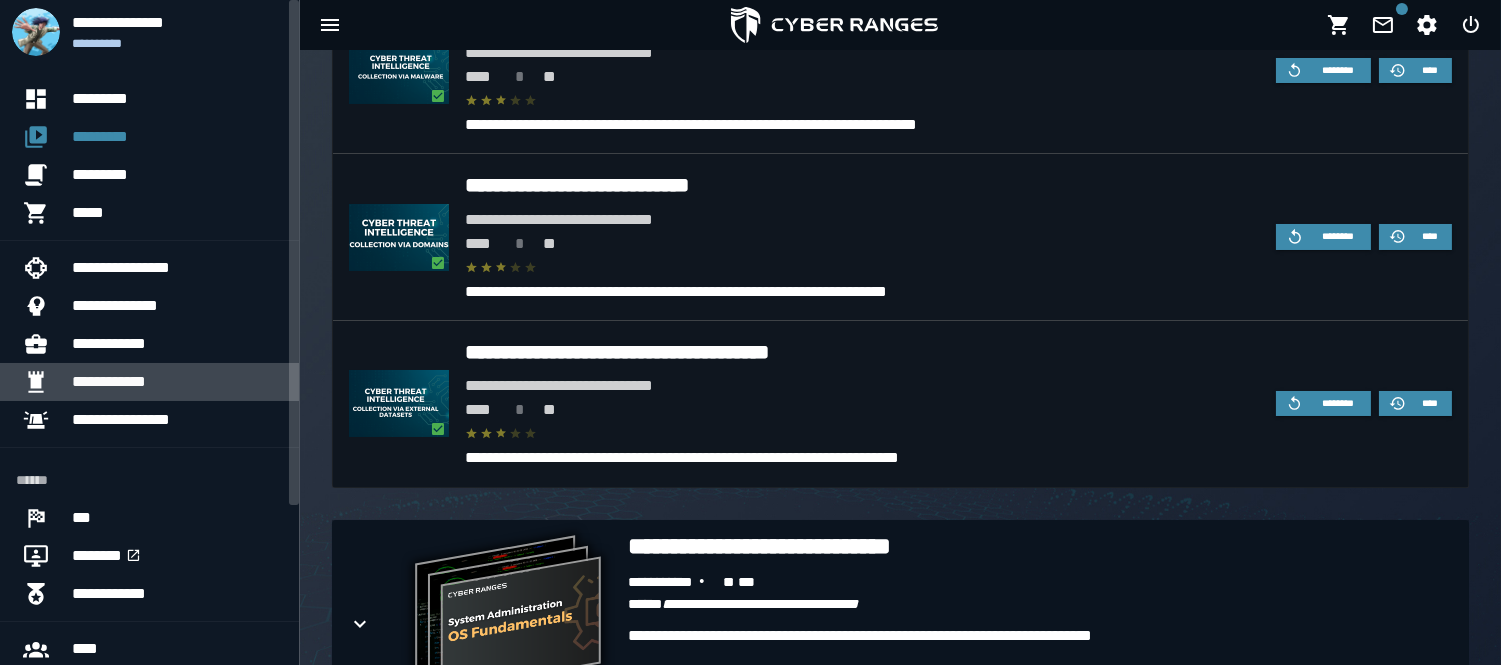 click on "**********" at bounding box center (177, 382) 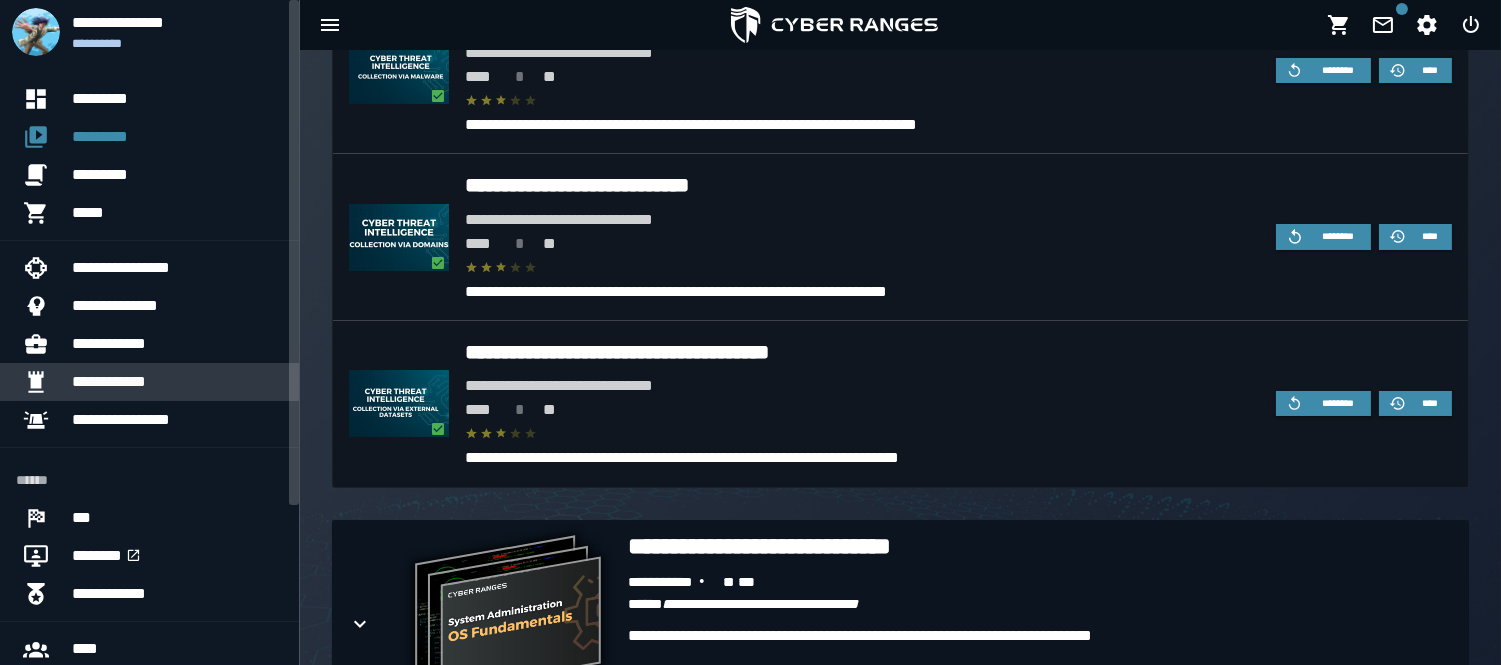 scroll, scrollTop: 0, scrollLeft: 0, axis: both 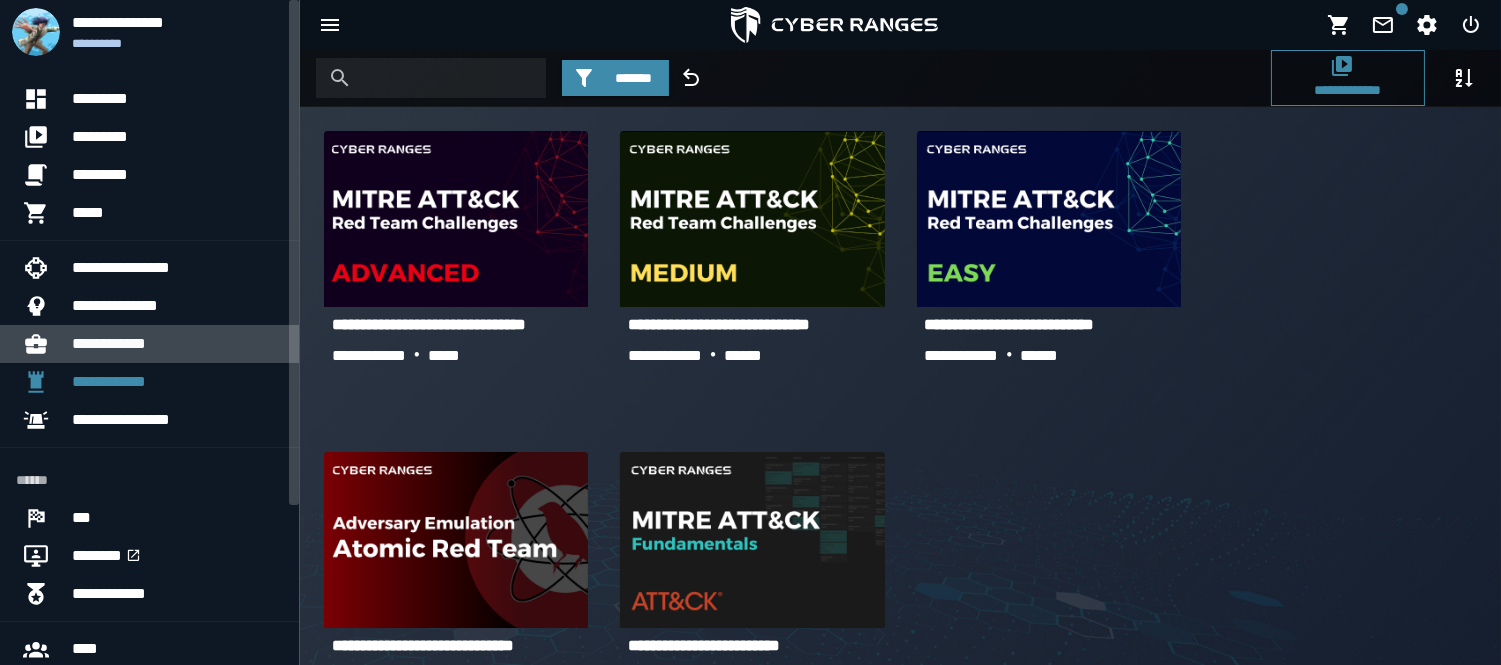 click 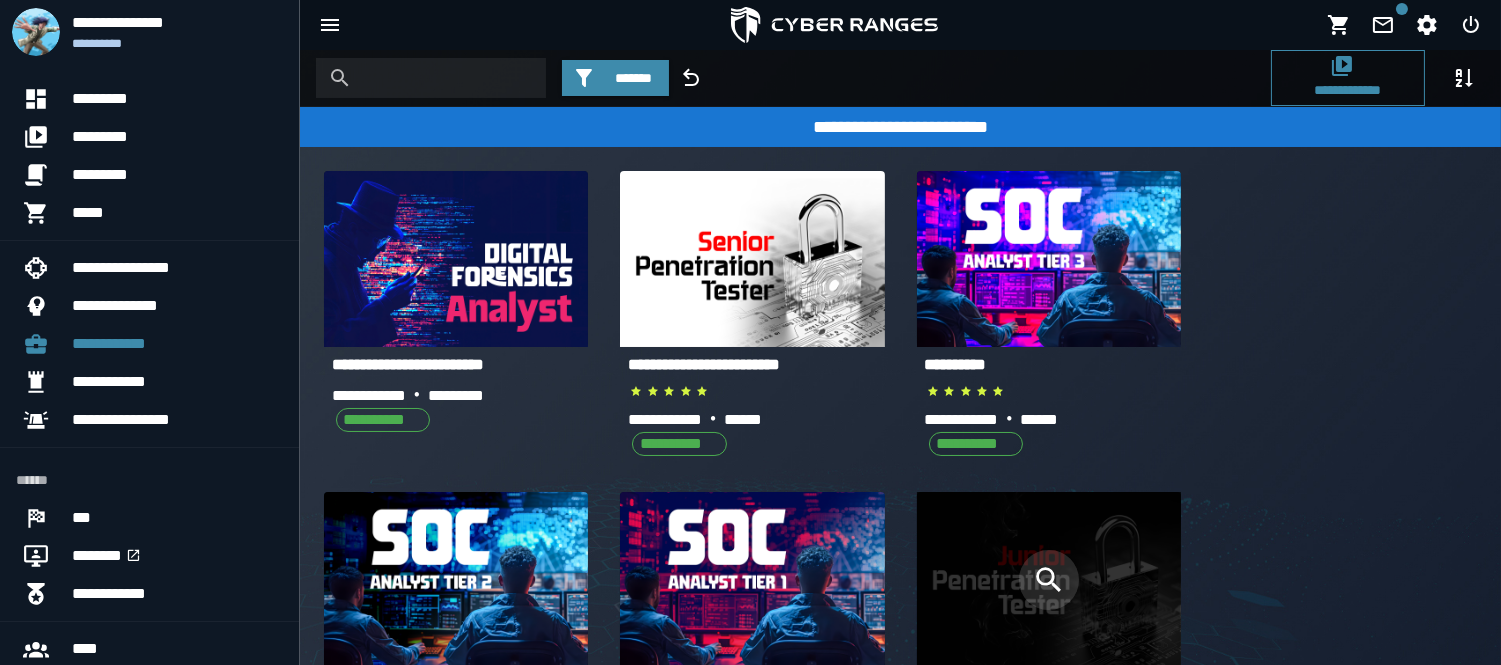 click 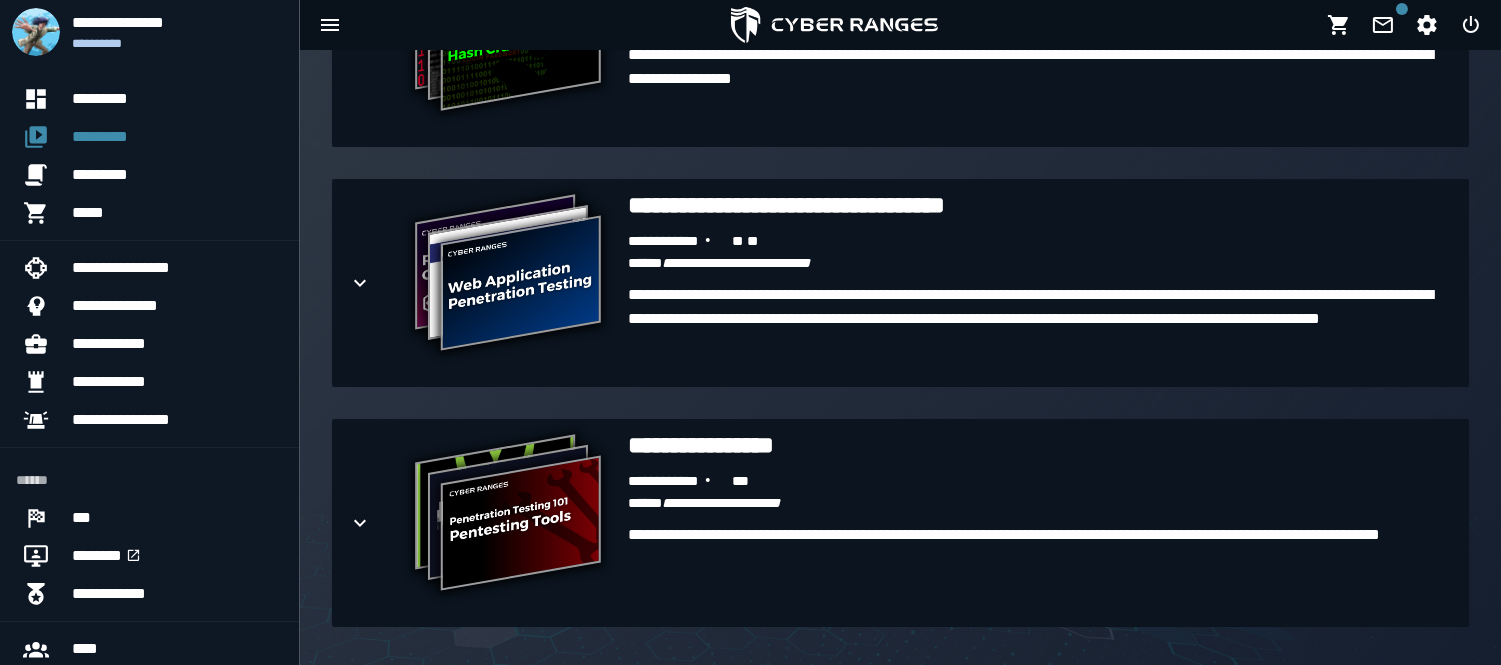 scroll, scrollTop: 3035, scrollLeft: 0, axis: vertical 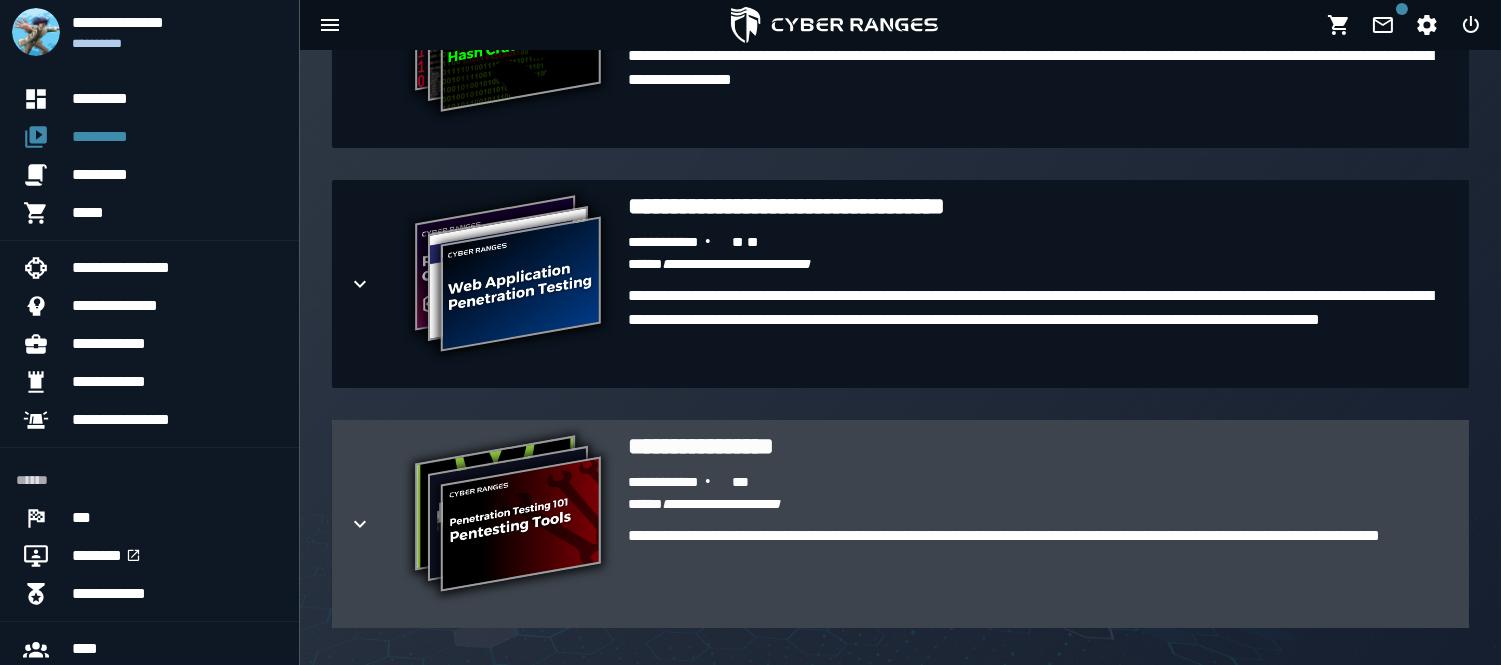 click 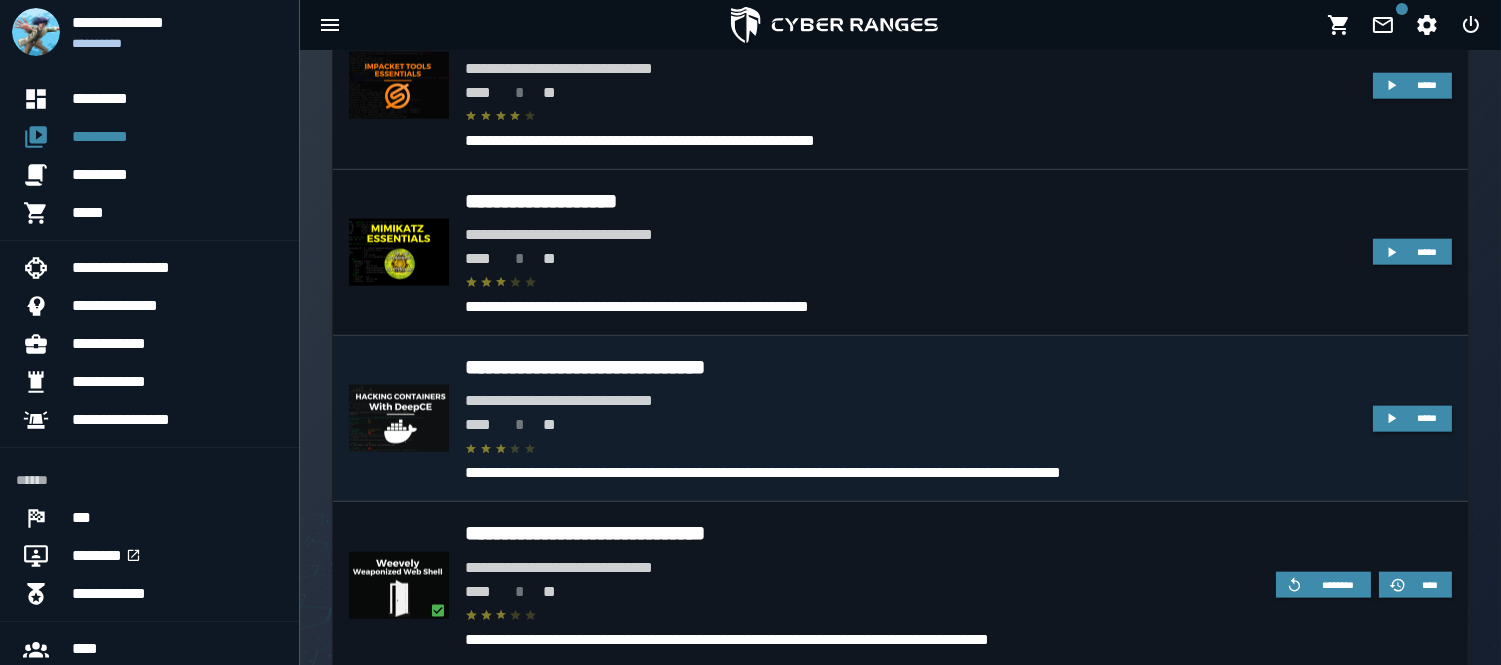 scroll, scrollTop: 4704, scrollLeft: 0, axis: vertical 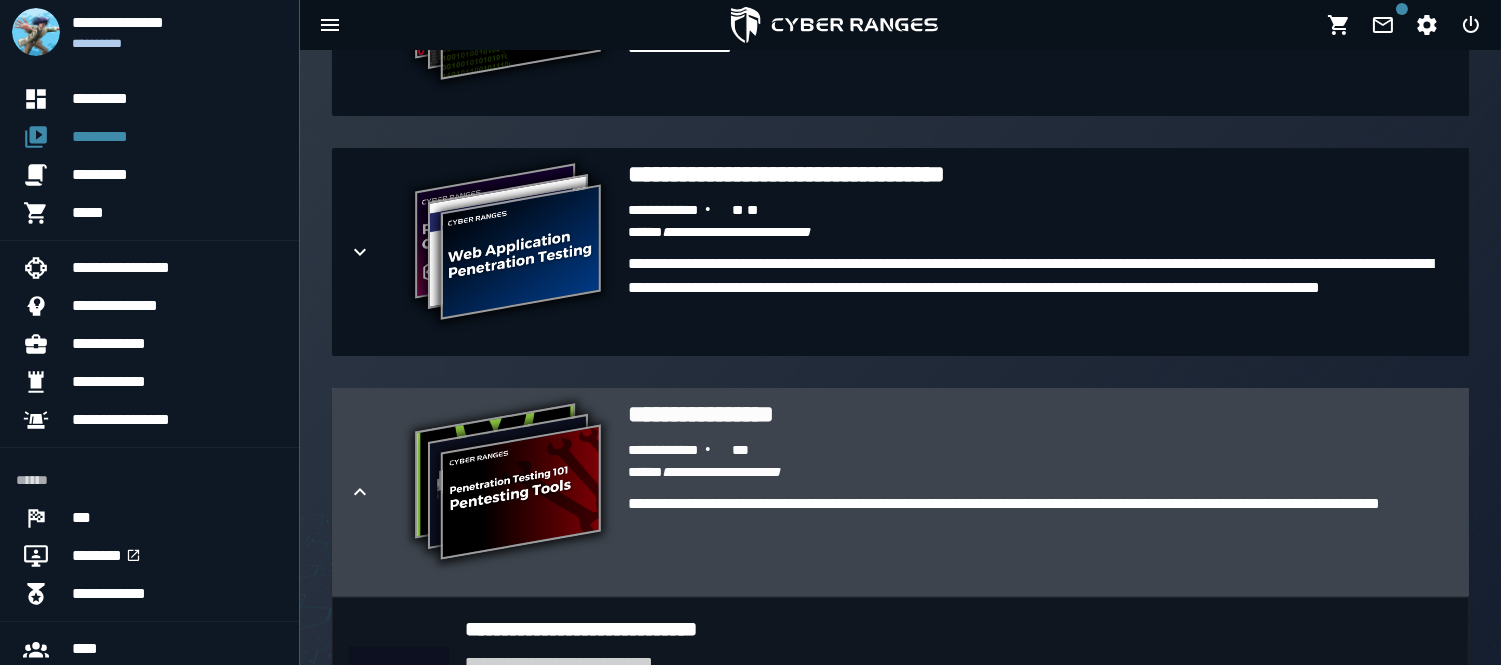 click 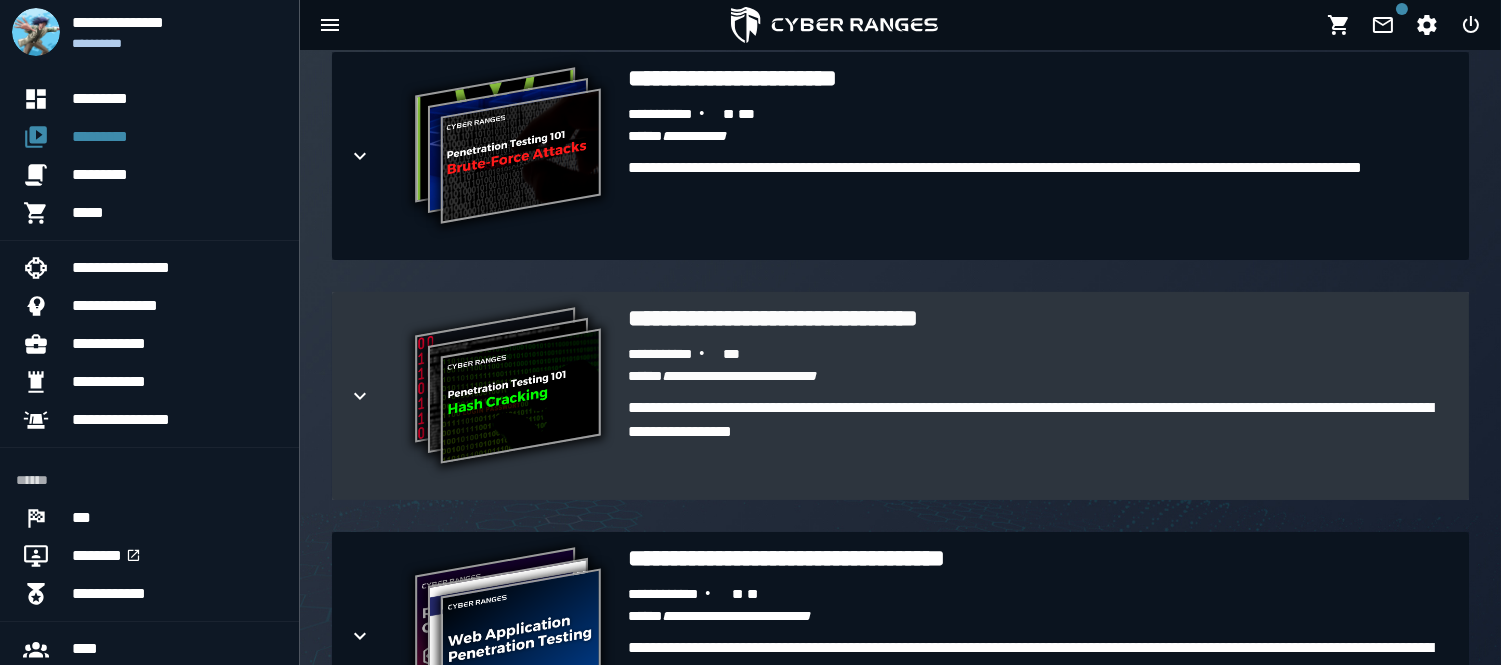 scroll, scrollTop: 2550, scrollLeft: 0, axis: vertical 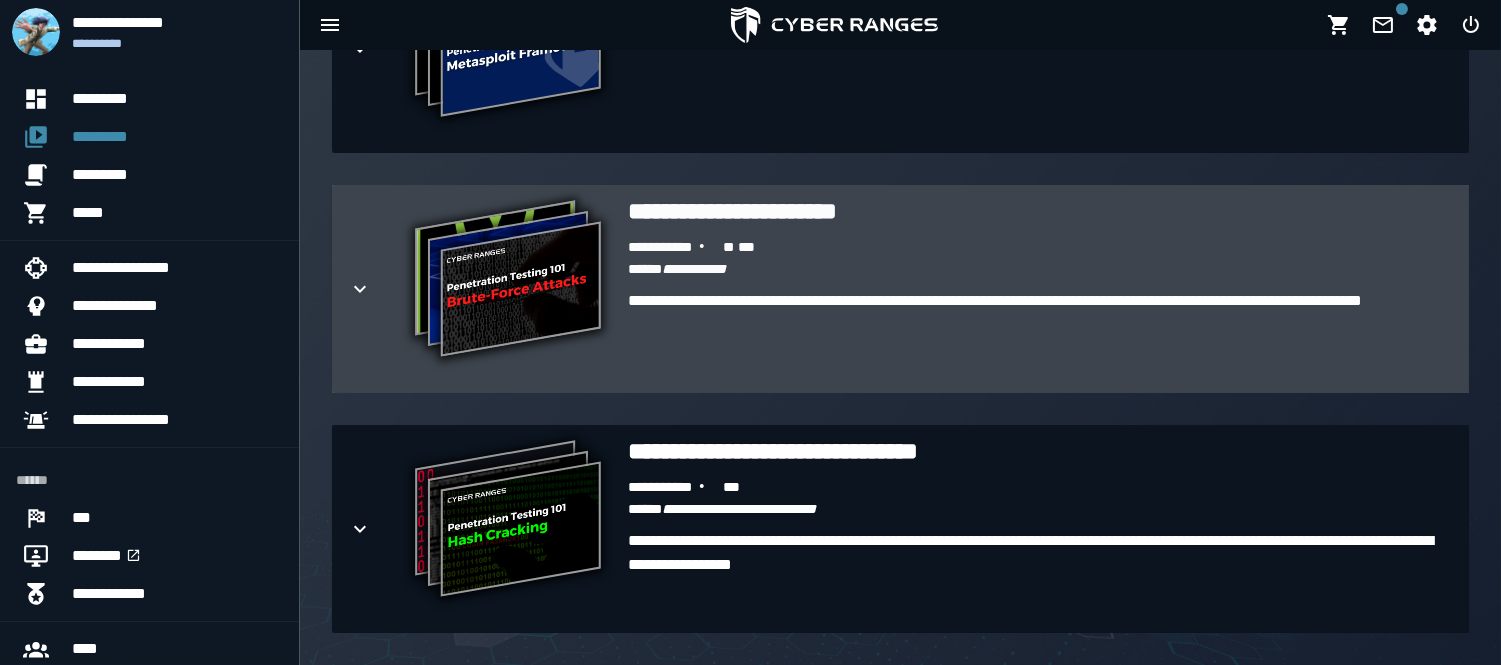 click at bounding box center [376, 289] 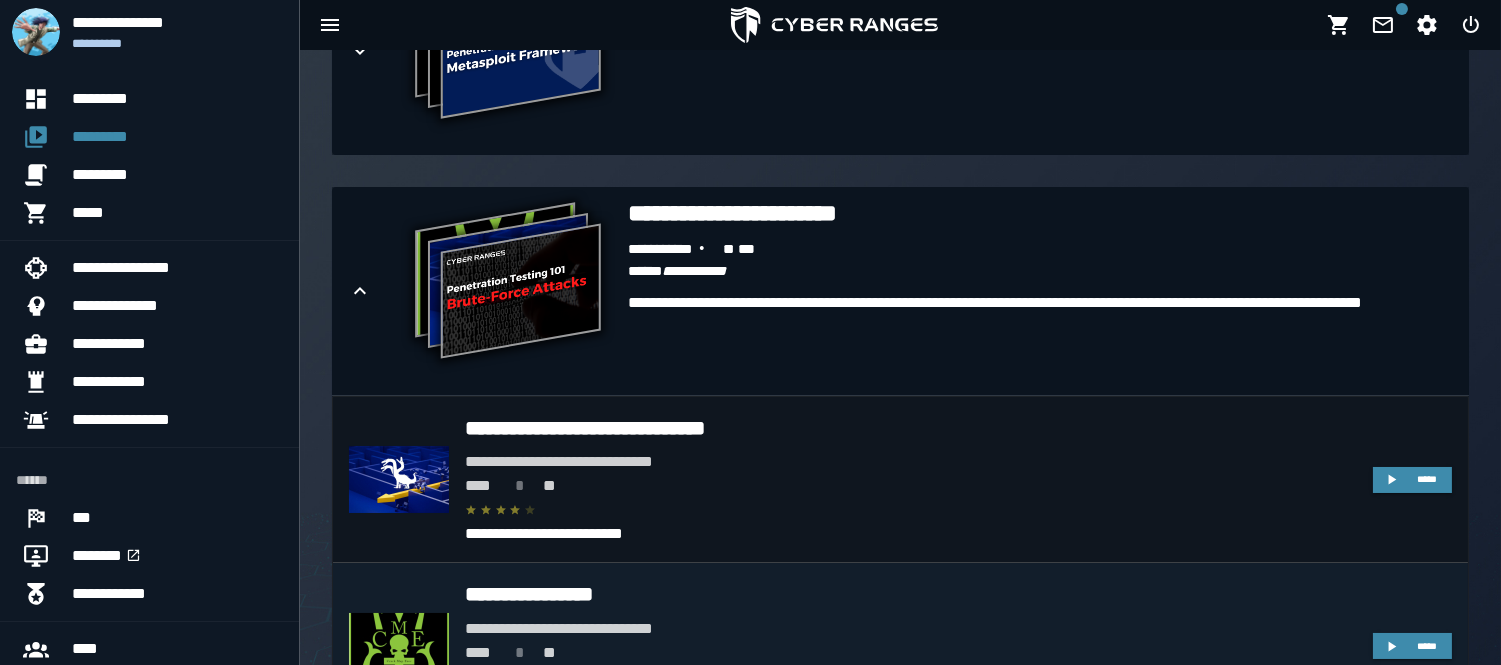 scroll, scrollTop: 2536, scrollLeft: 0, axis: vertical 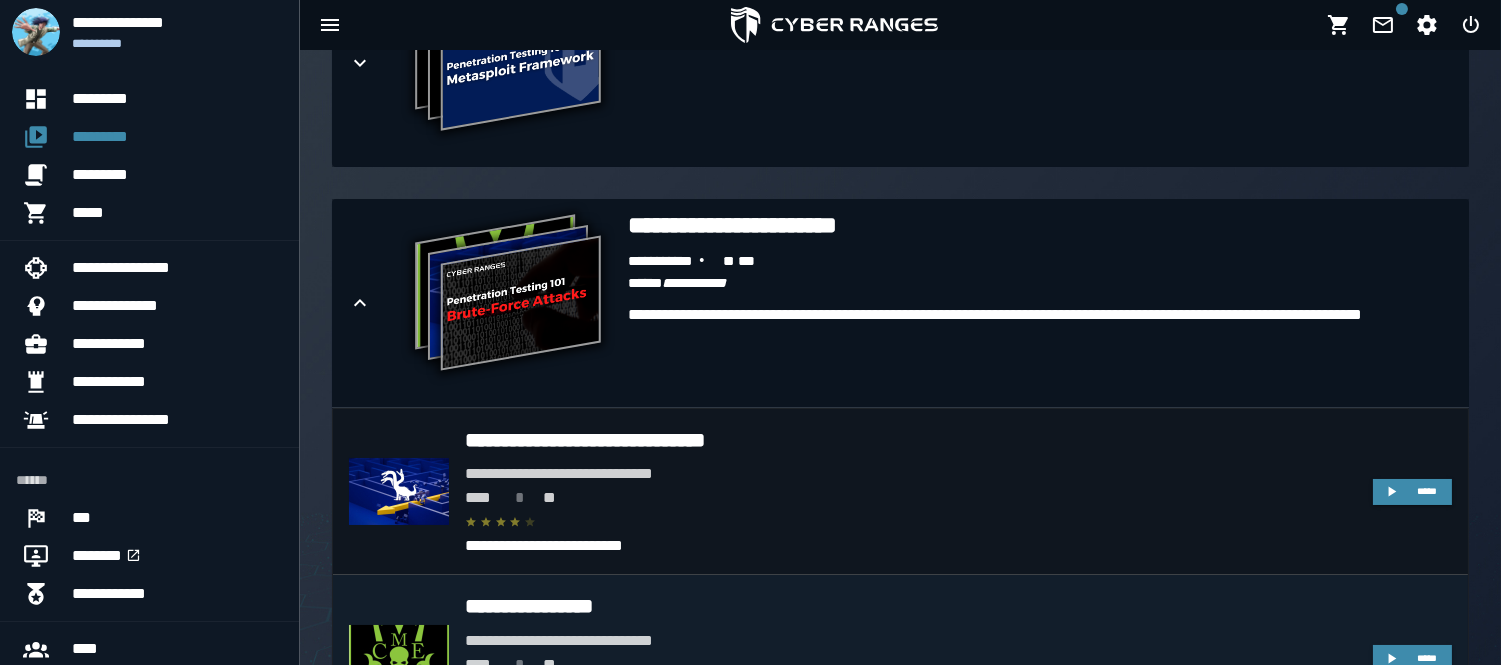 click on "**** * **" at bounding box center (911, 665) 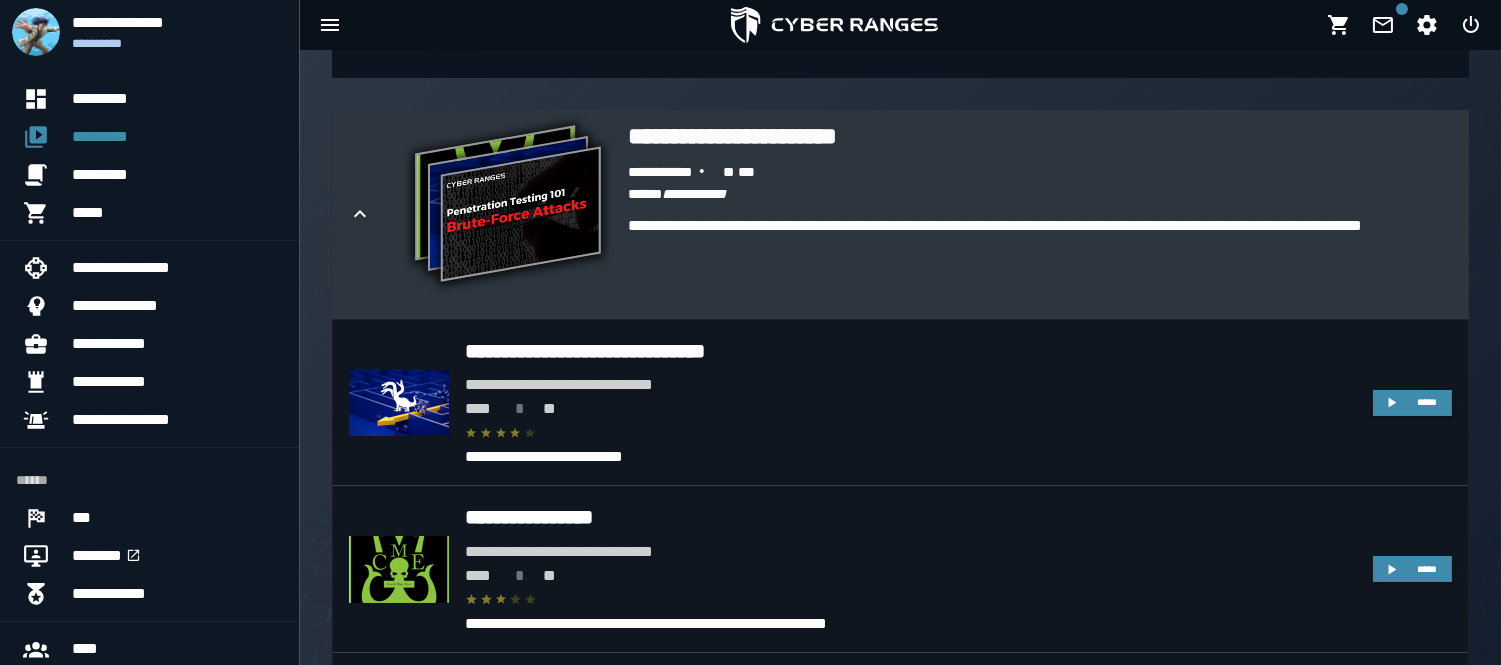 scroll, scrollTop: 2628, scrollLeft: 0, axis: vertical 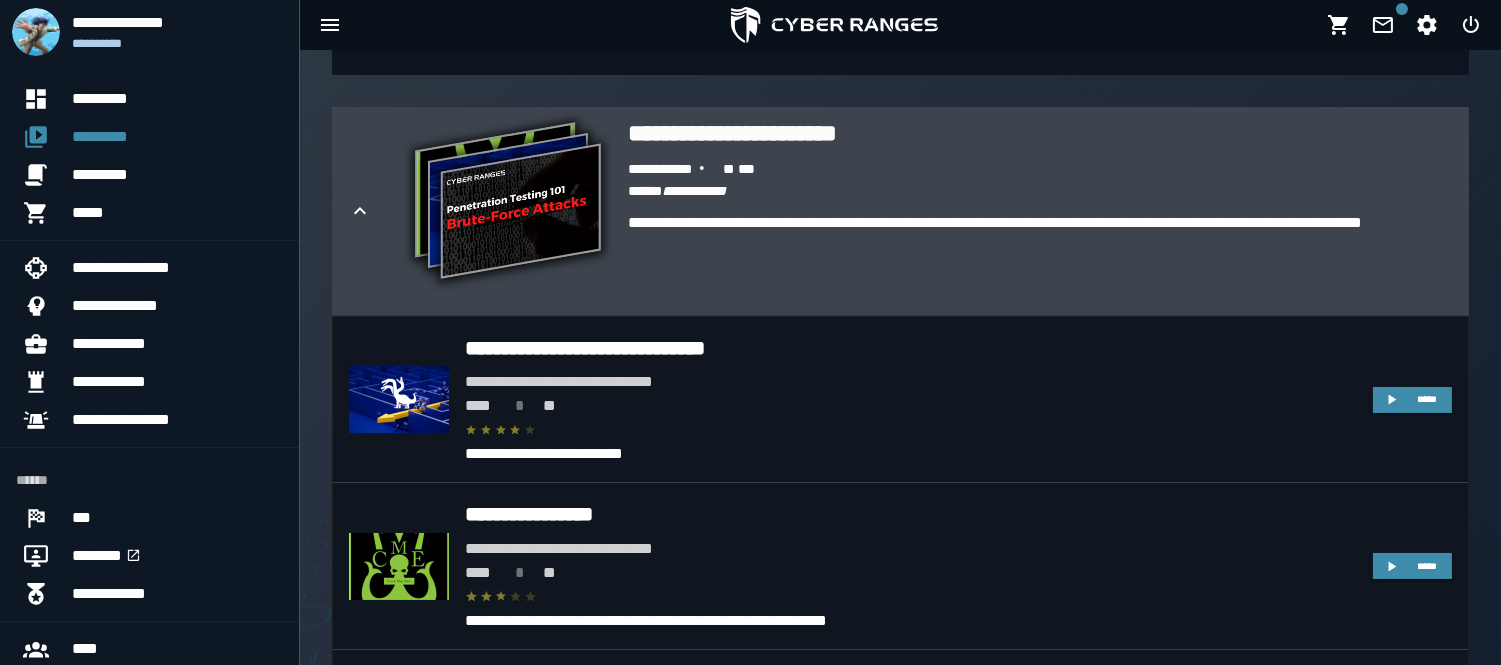 click 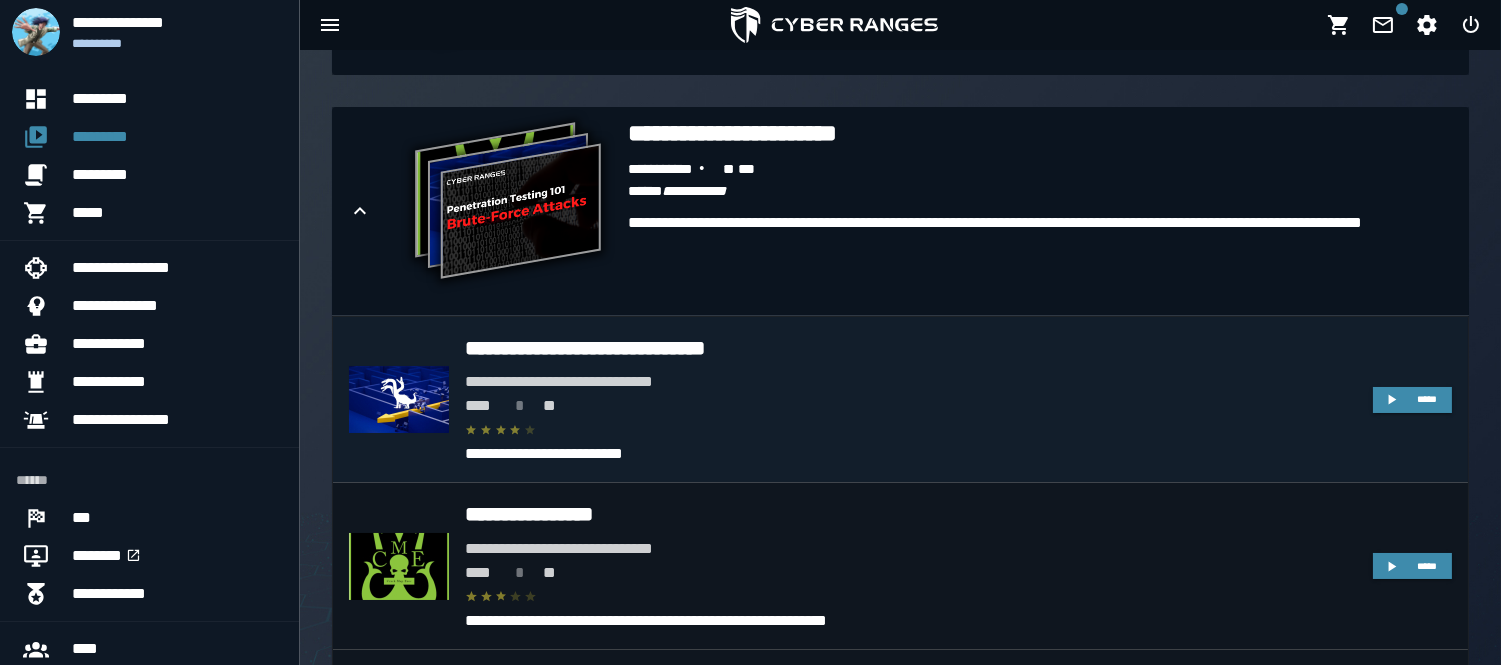drag, startPoint x: 1386, startPoint y: 401, endPoint x: 1458, endPoint y: 407, distance: 72.249565 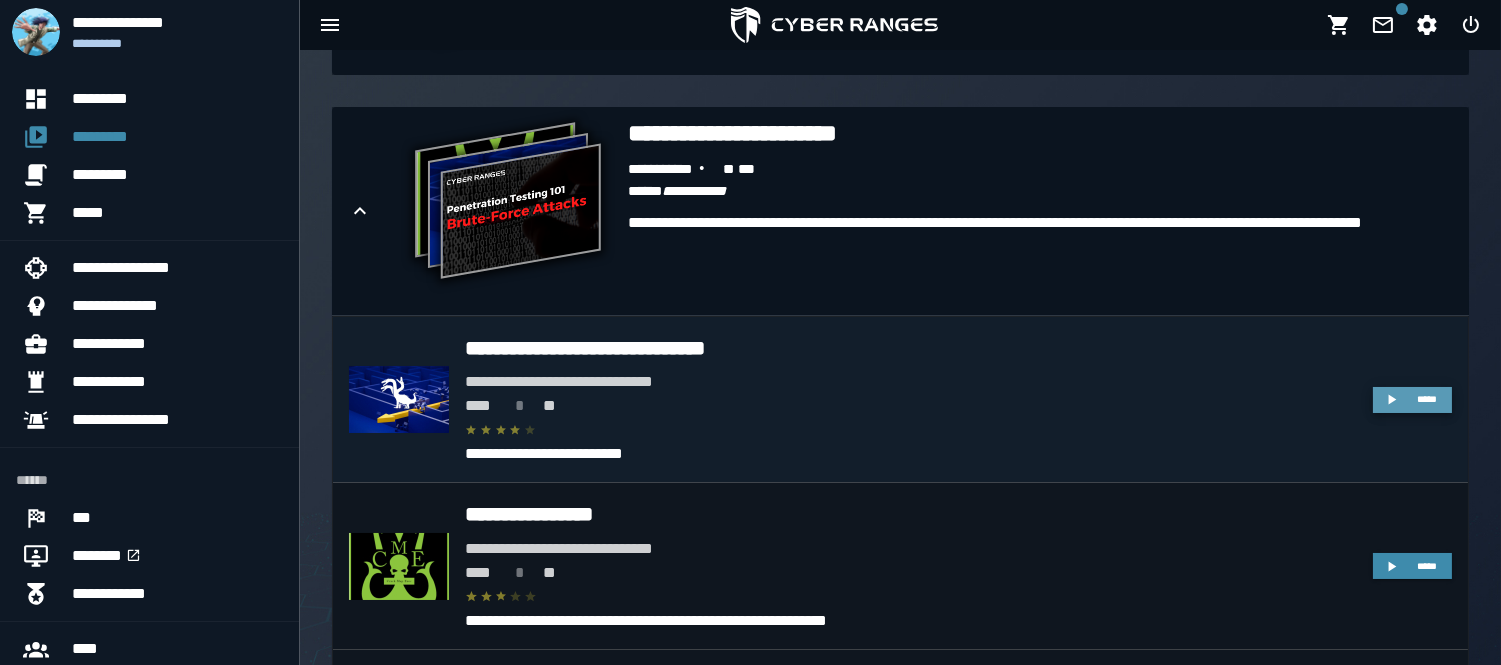 click on "*****" at bounding box center (1427, 399) 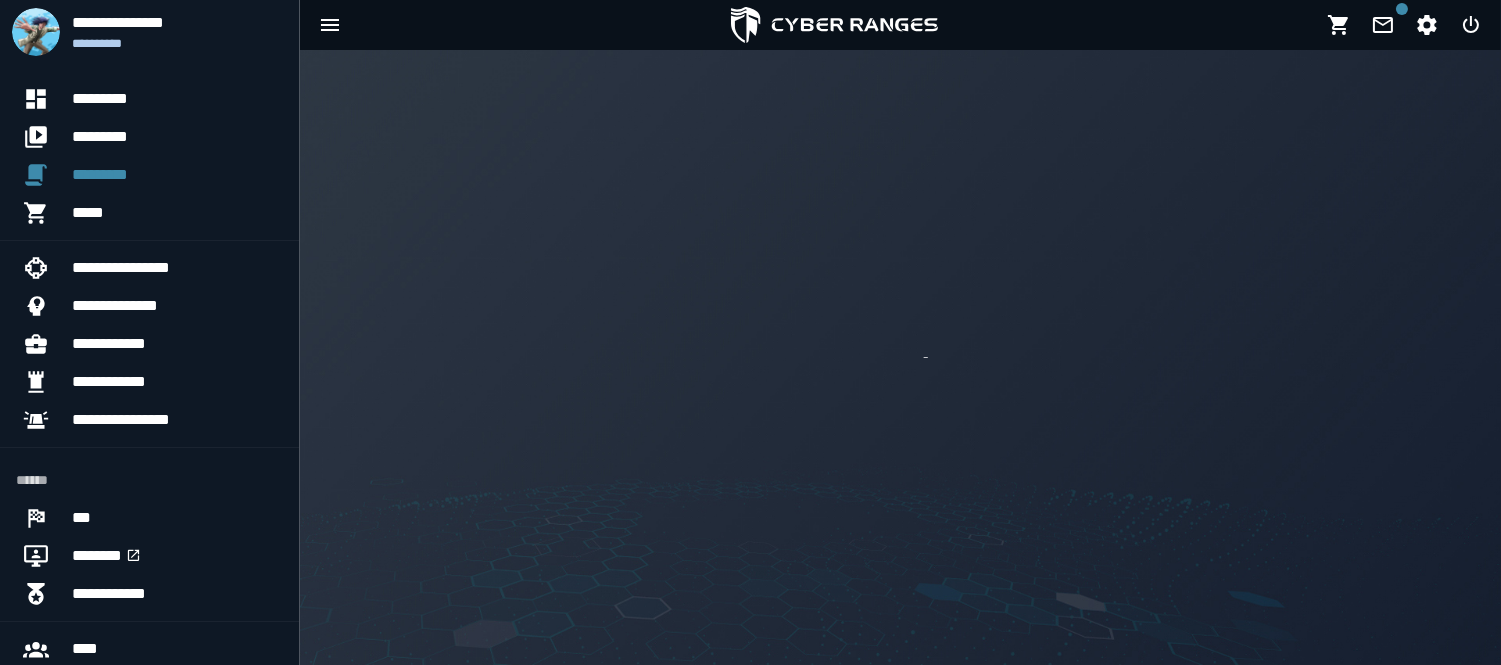 scroll, scrollTop: 0, scrollLeft: 0, axis: both 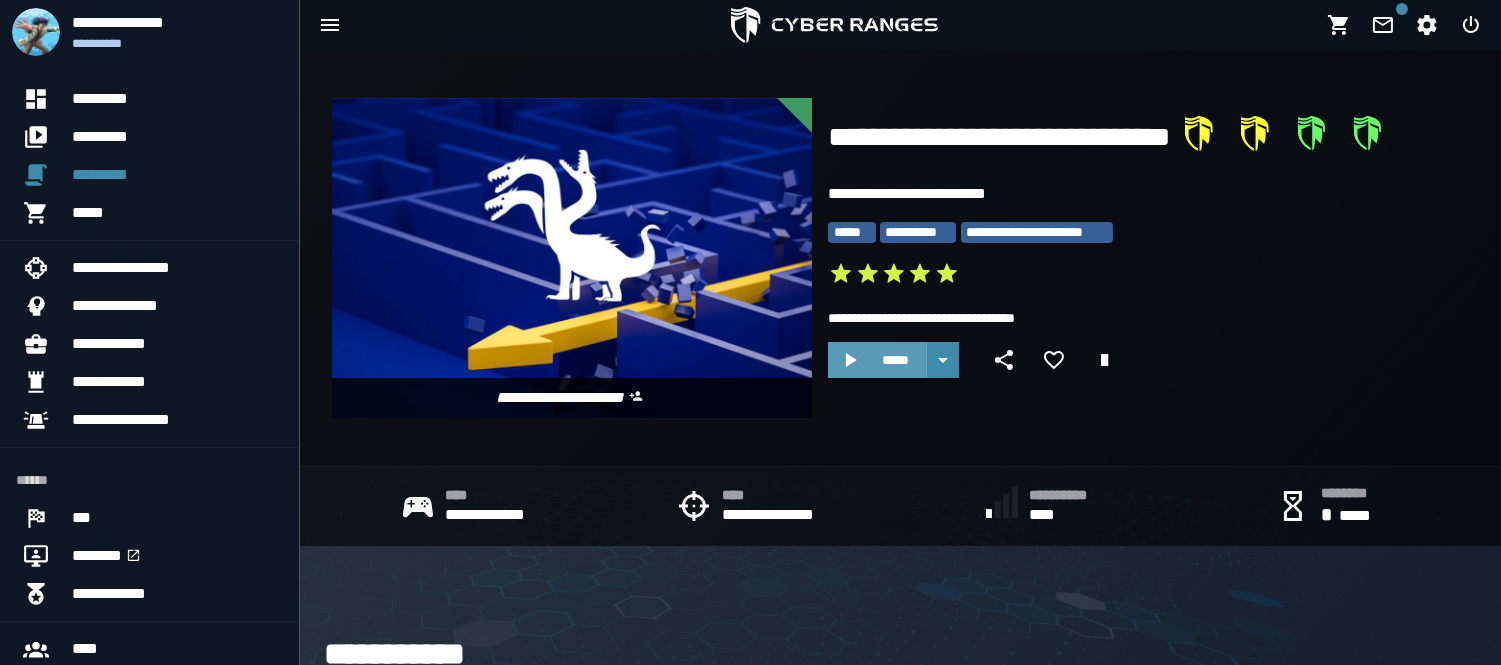 click on "*****" at bounding box center [877, 360] 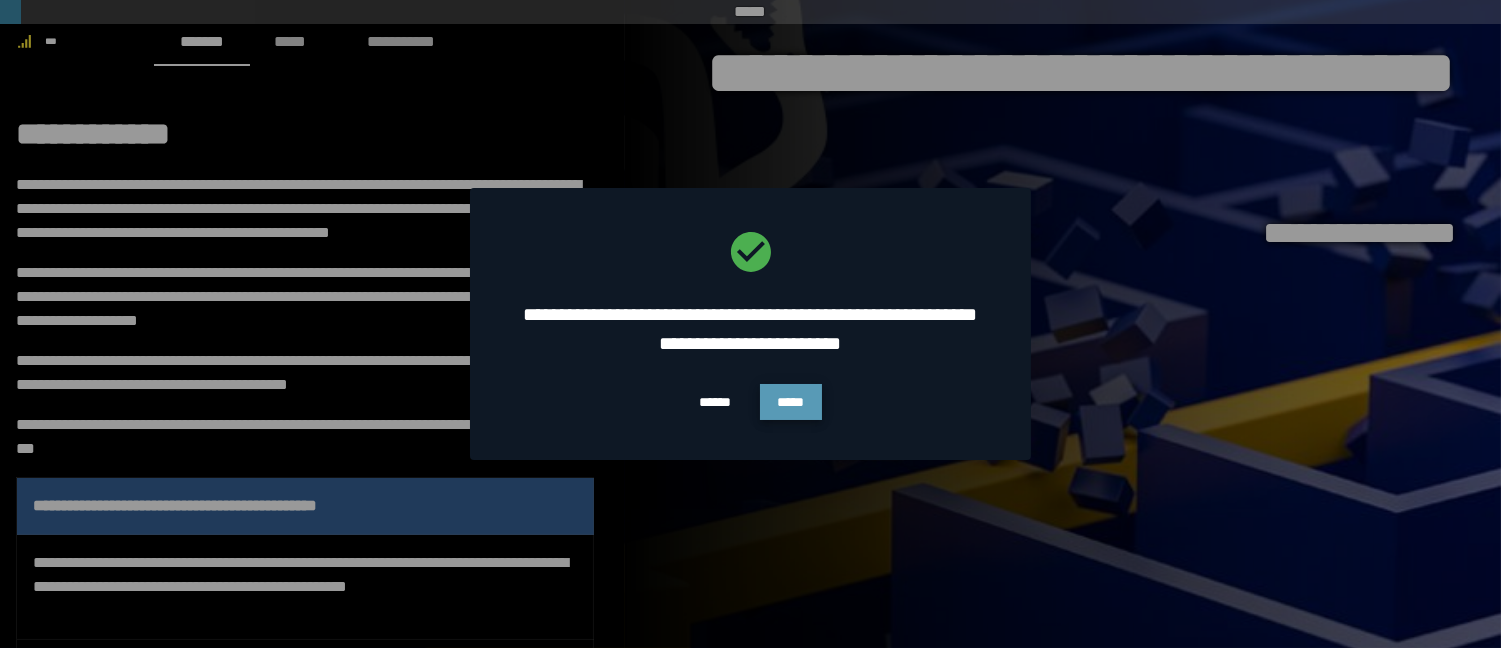 click on "*****" at bounding box center [791, 402] 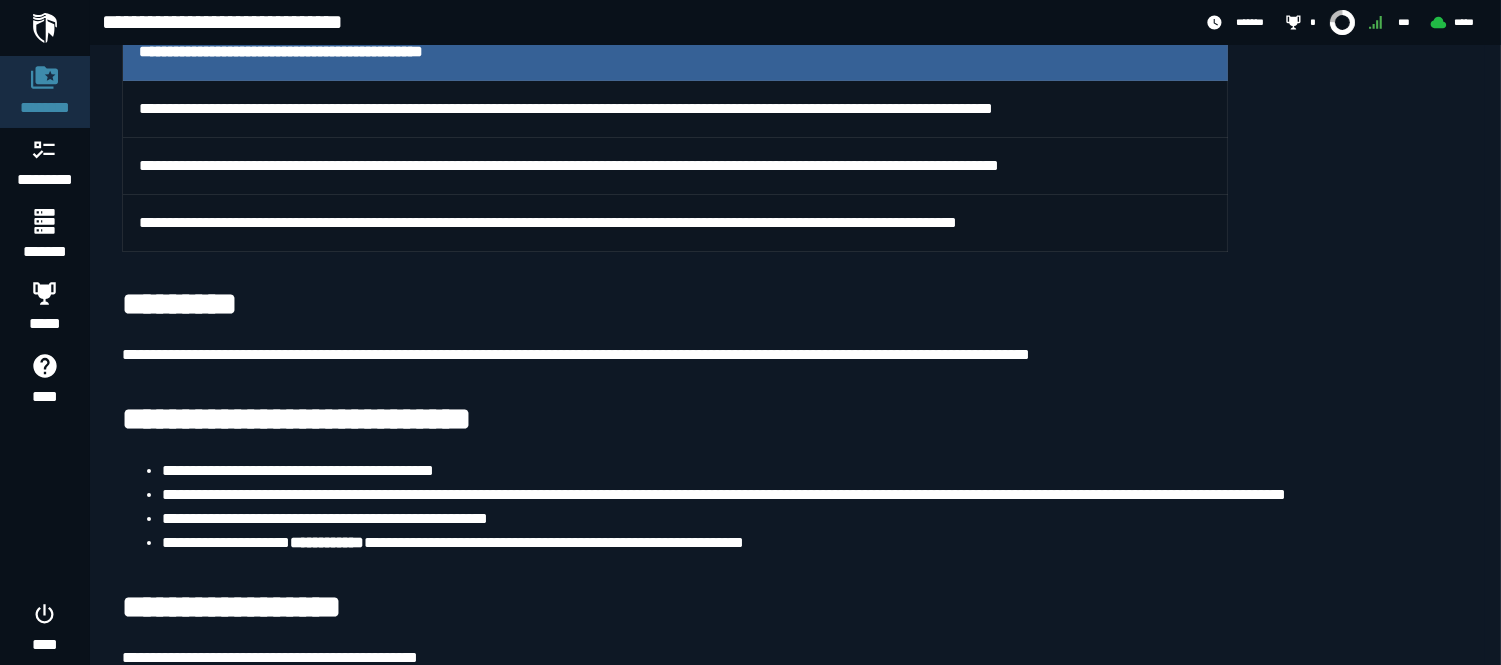 scroll, scrollTop: 411, scrollLeft: 0, axis: vertical 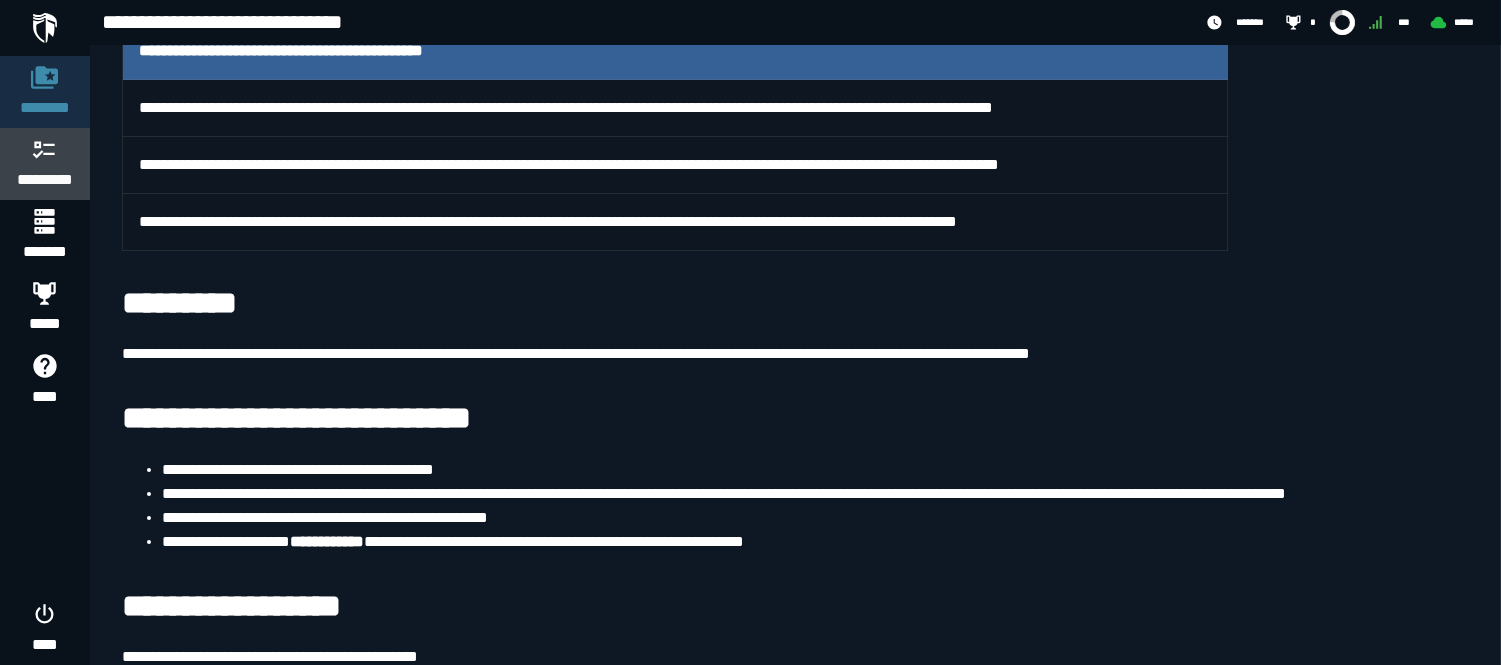 click on "*********" at bounding box center (45, 180) 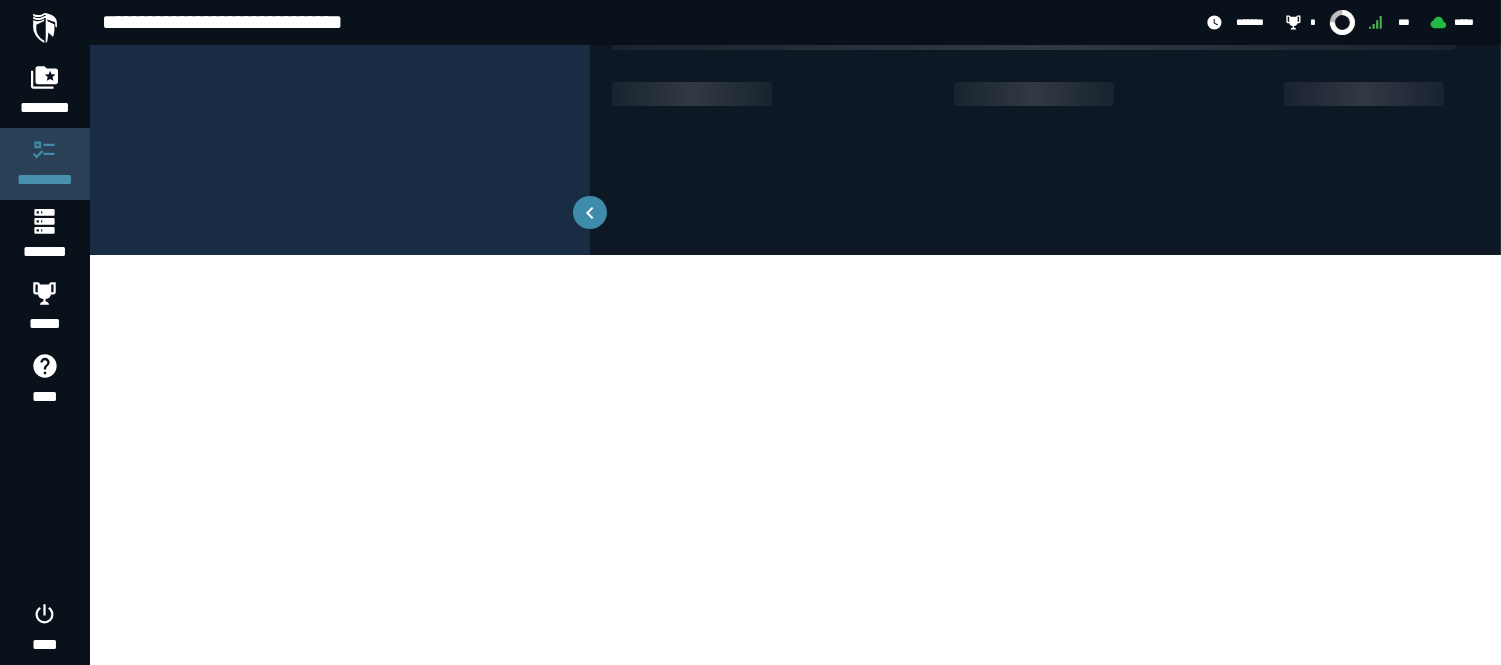 scroll, scrollTop: 0, scrollLeft: 0, axis: both 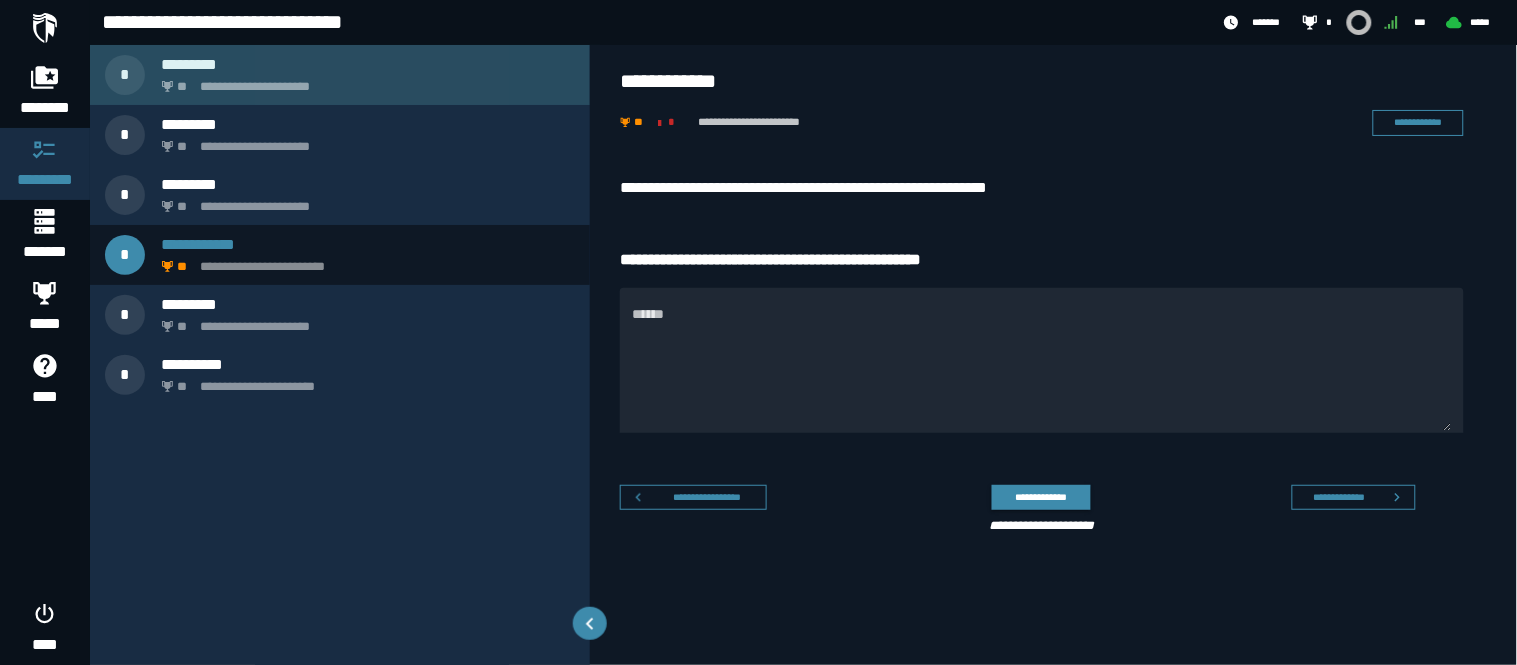 click on "**********" at bounding box center (364, 81) 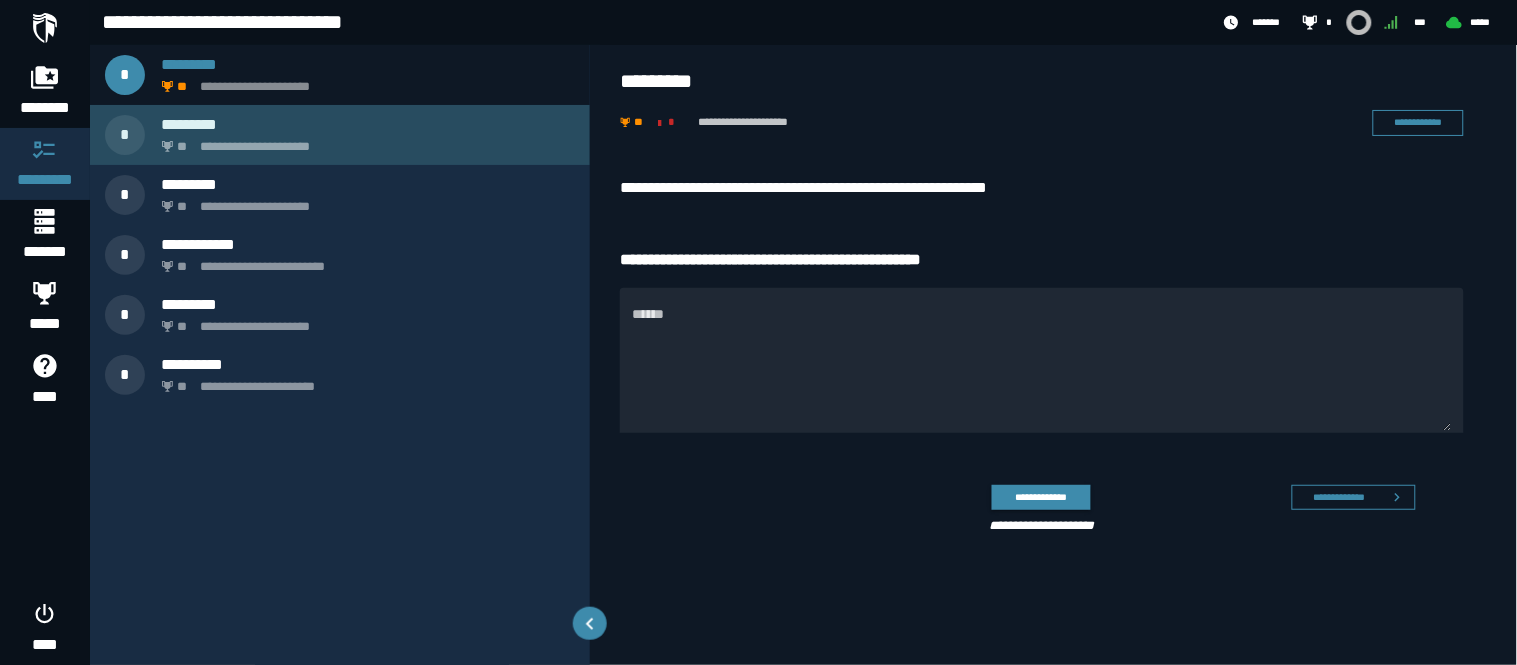click on "**********" at bounding box center [364, 141] 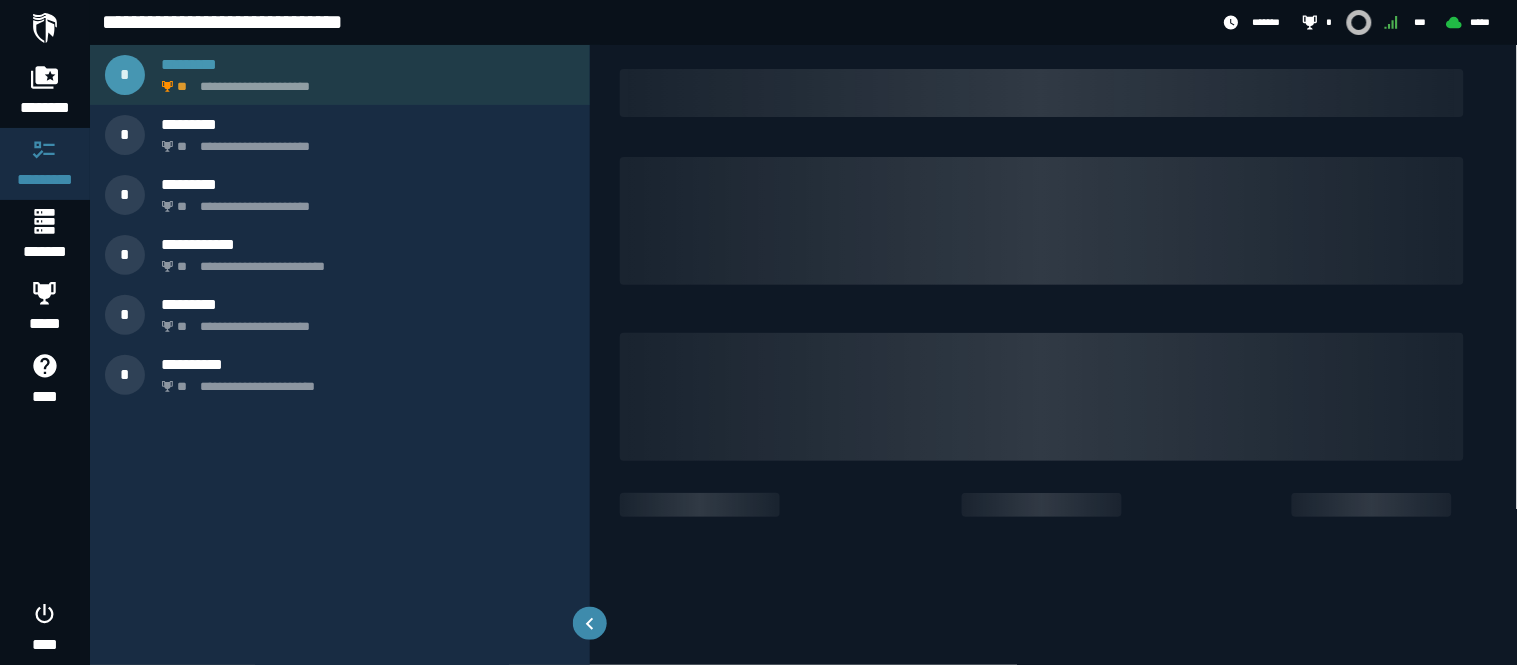 click on "**********" 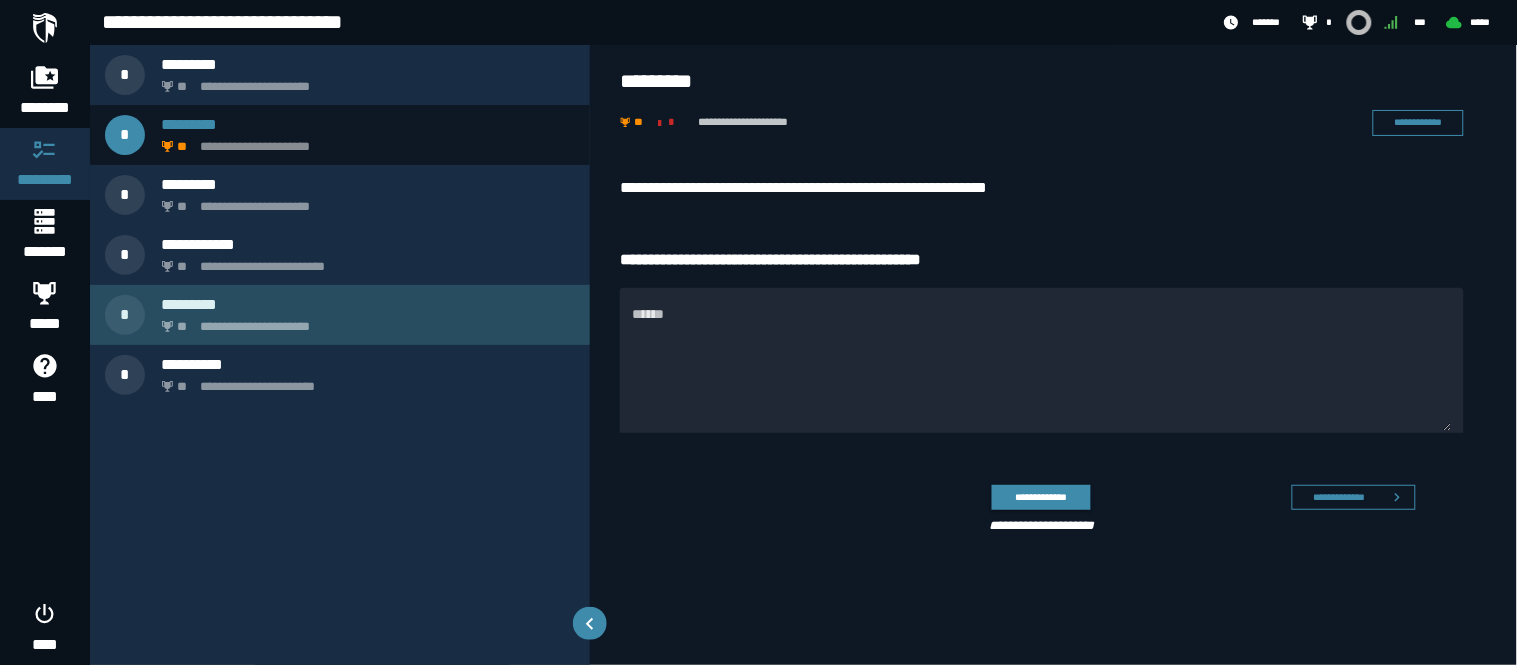click on "**********" 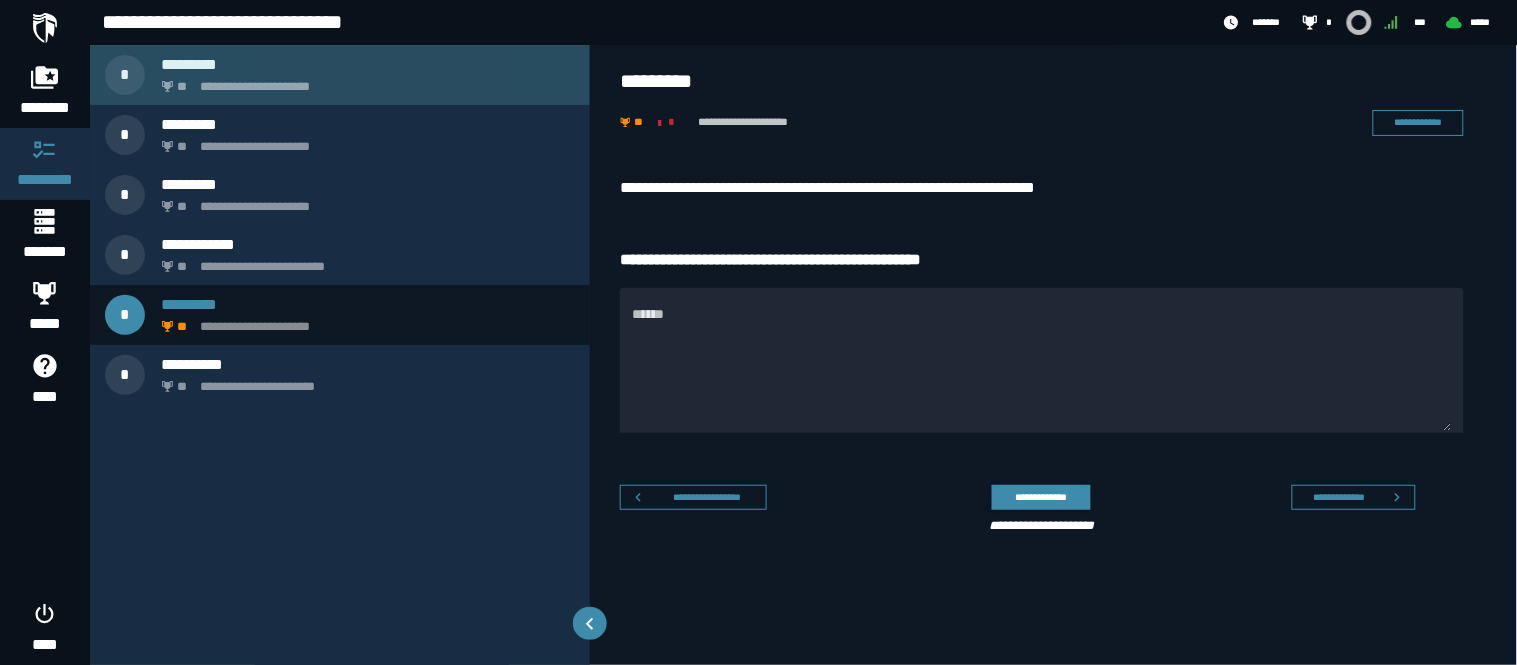 click on "**********" at bounding box center [364, 81] 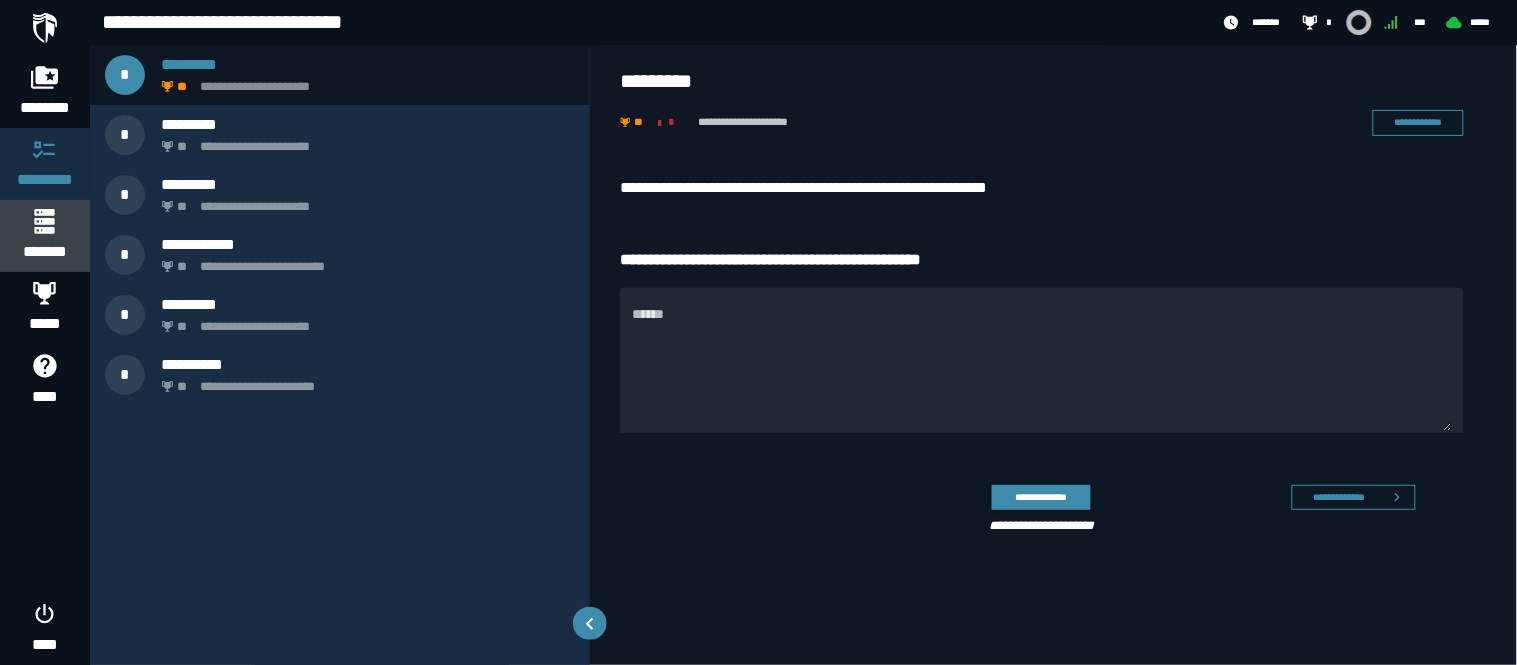 click on "*******" 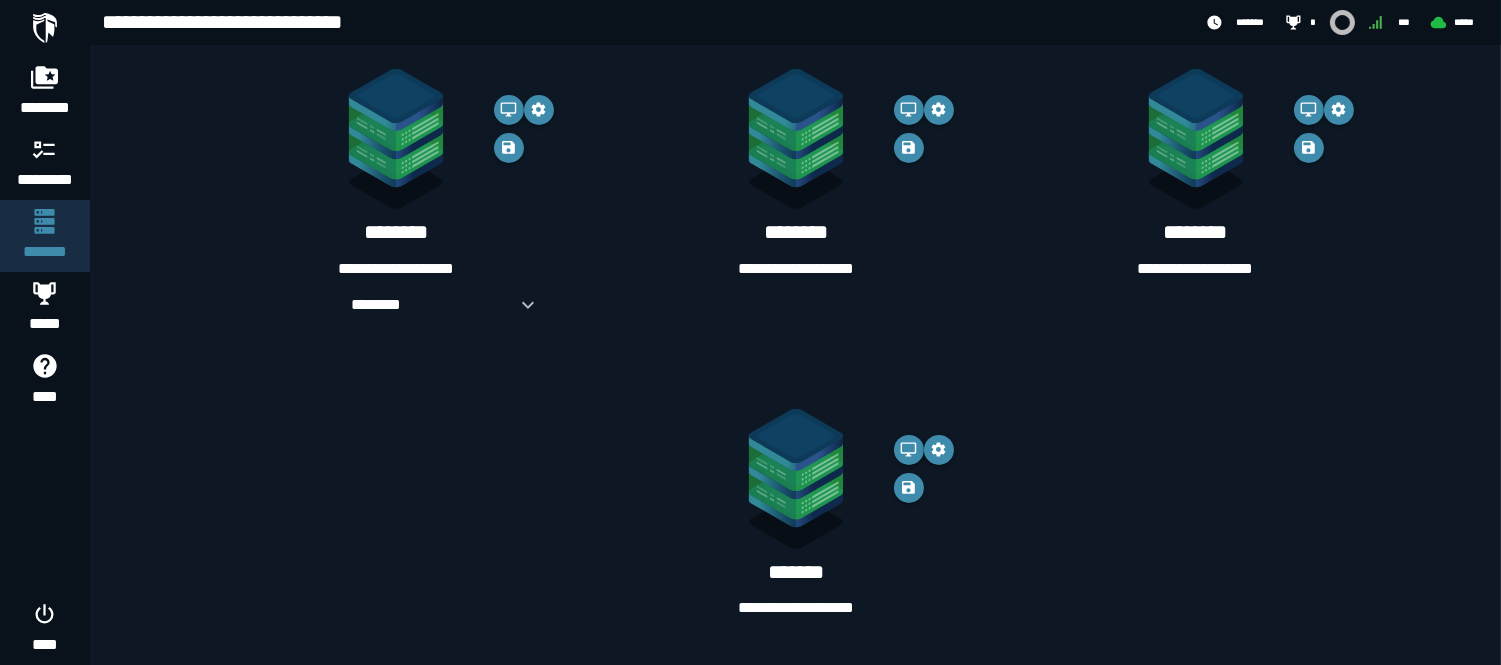 scroll, scrollTop: 0, scrollLeft: 0, axis: both 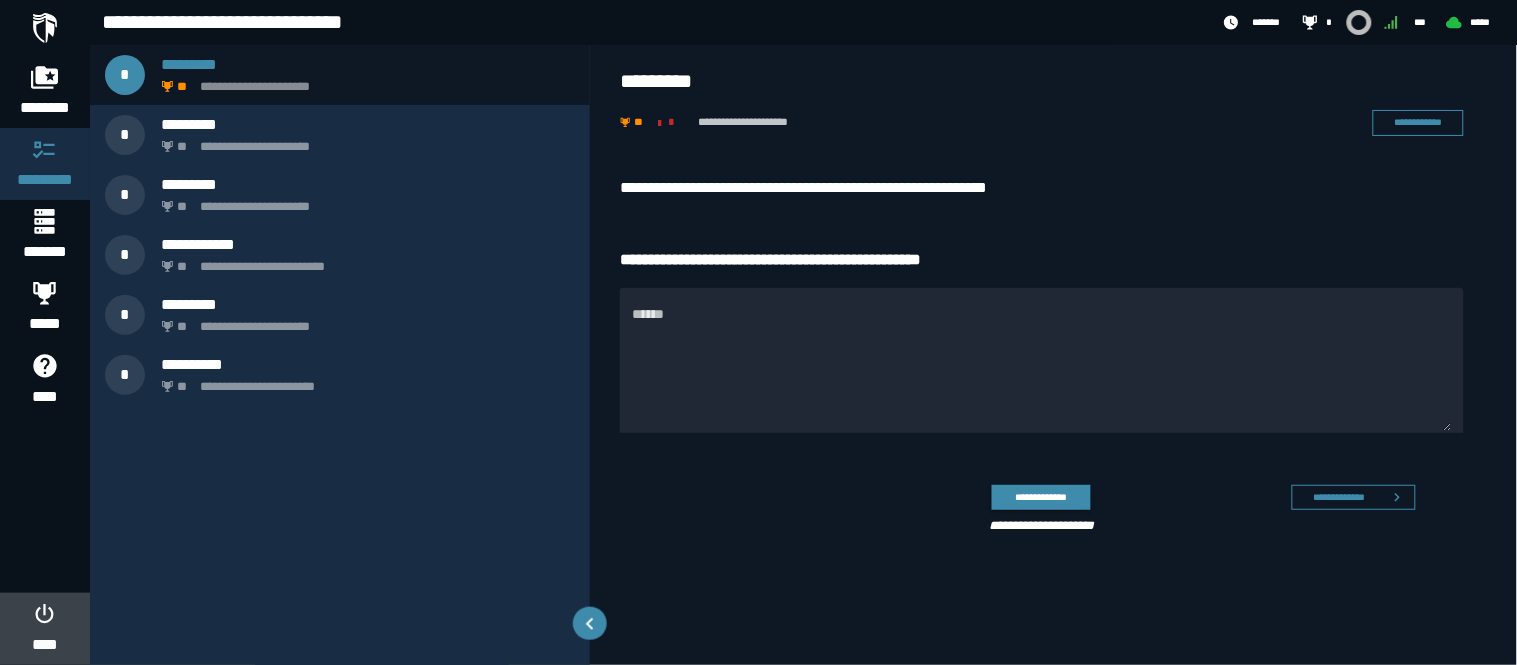 click on "****" 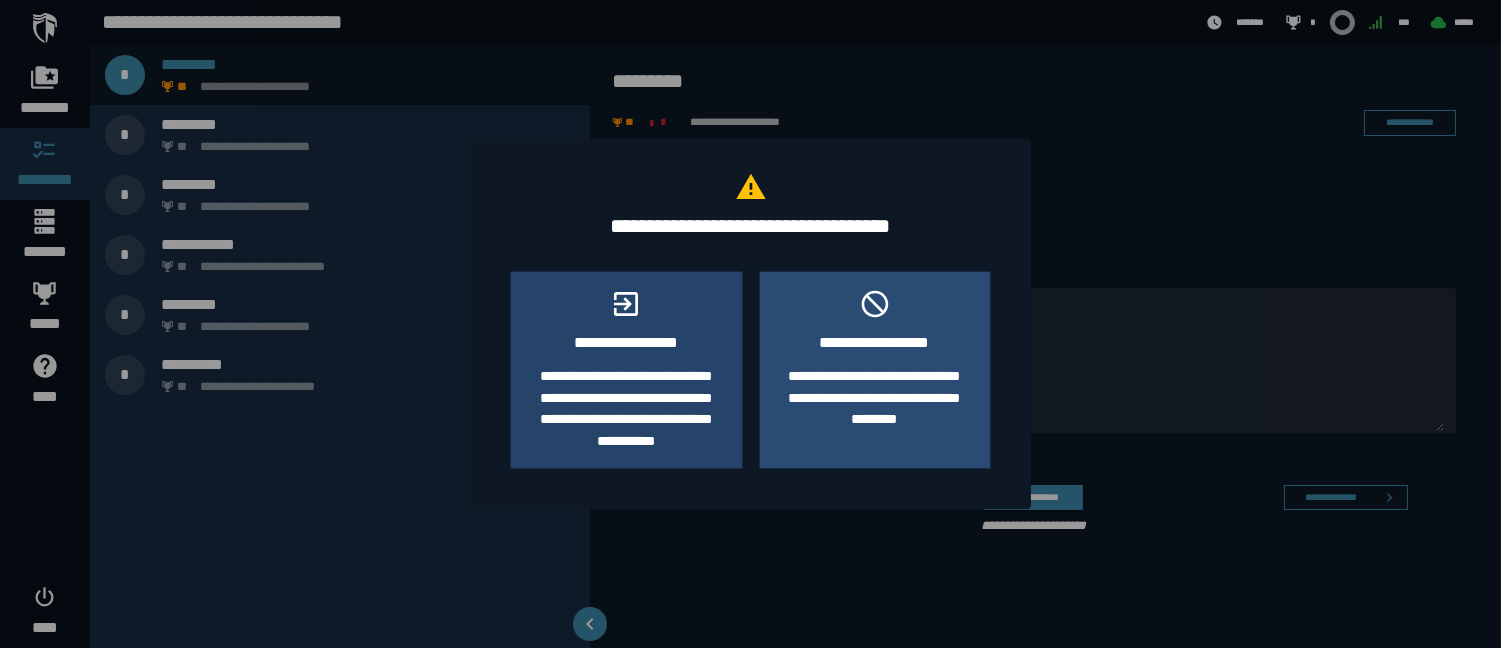 click on "**********" 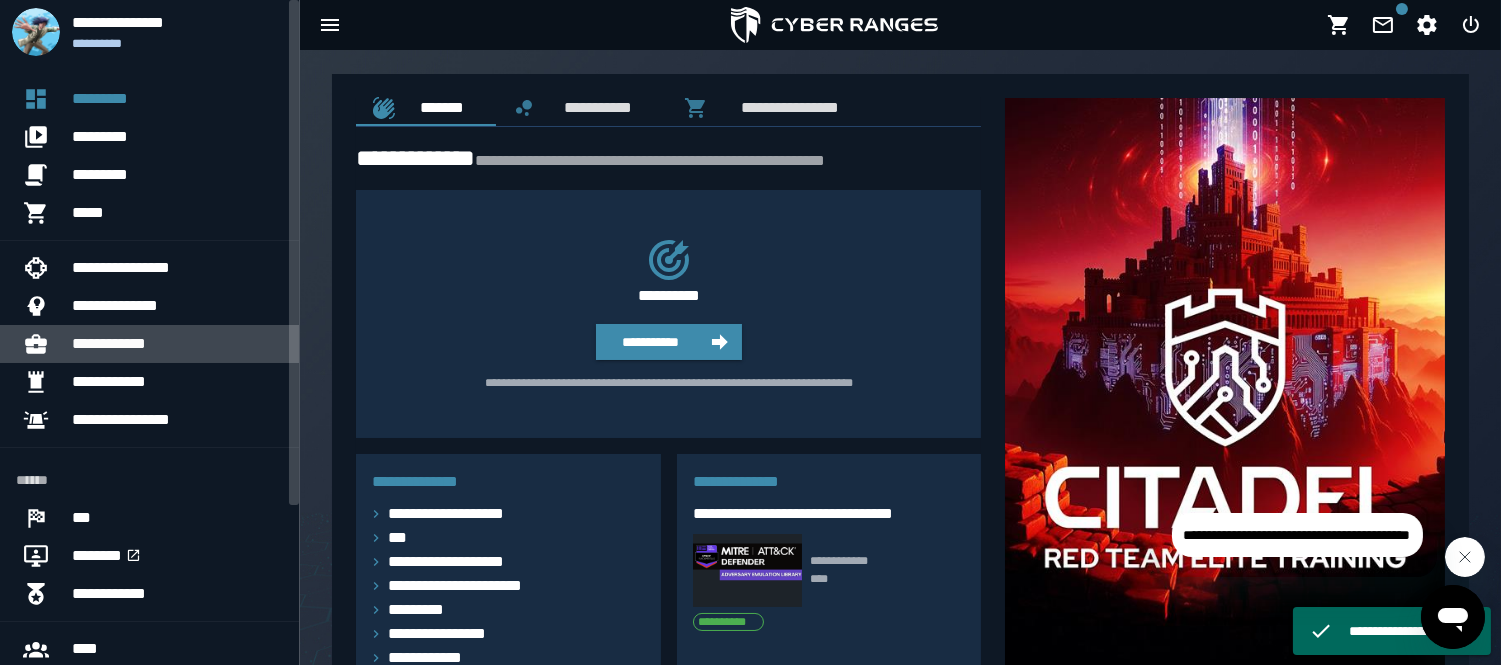 click on "**********" at bounding box center [177, 344] 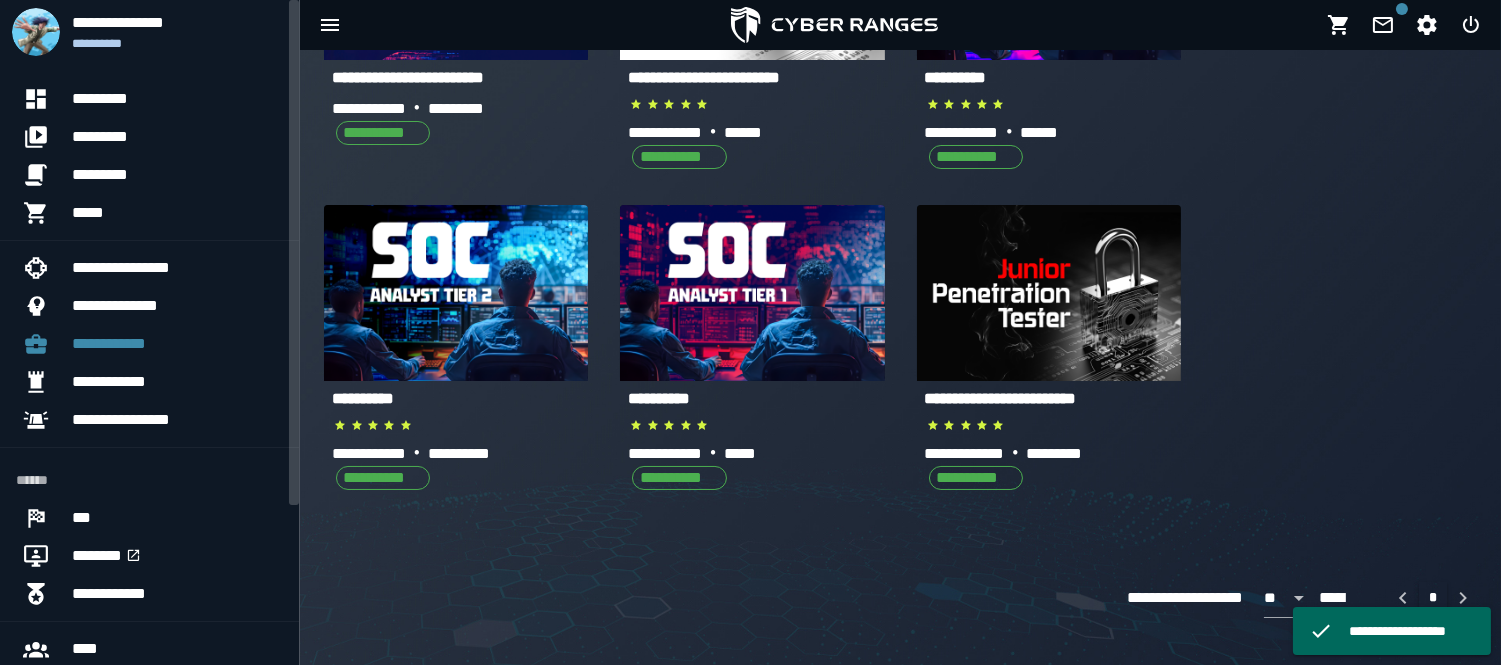scroll, scrollTop: 288, scrollLeft: 0, axis: vertical 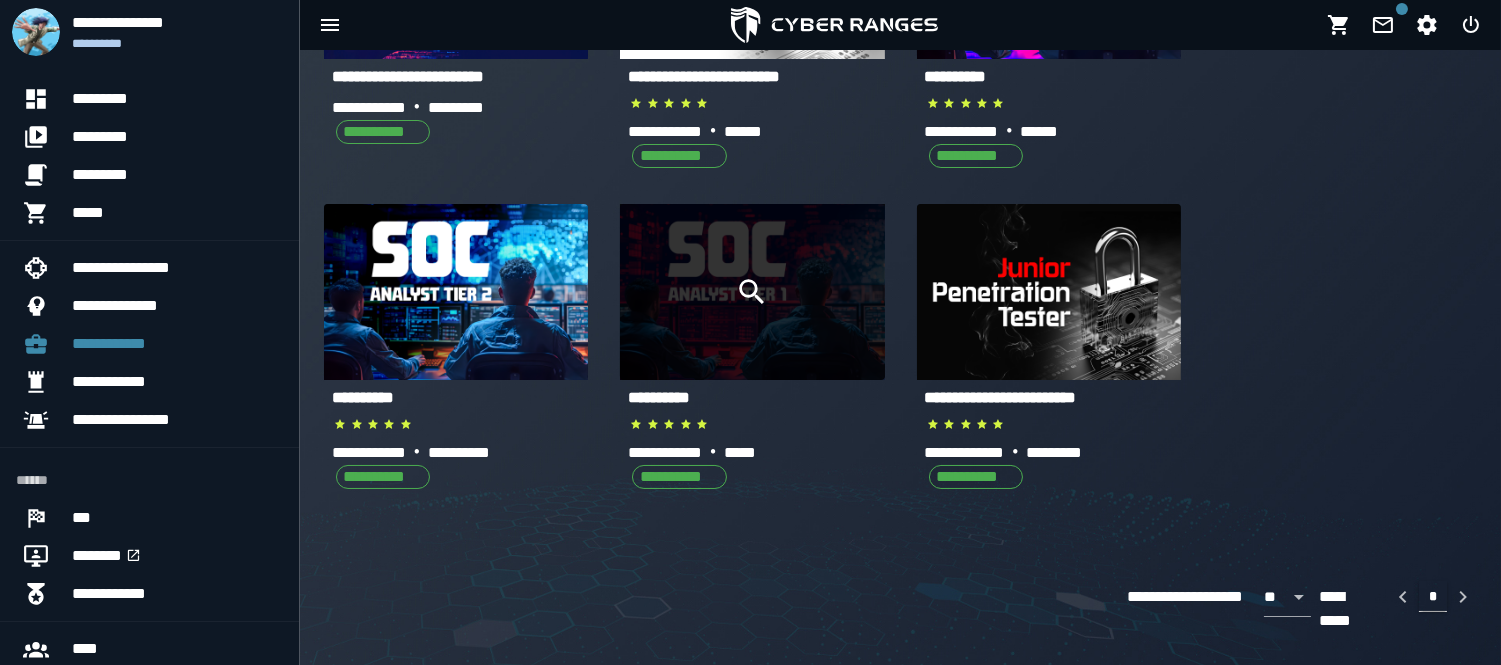 click 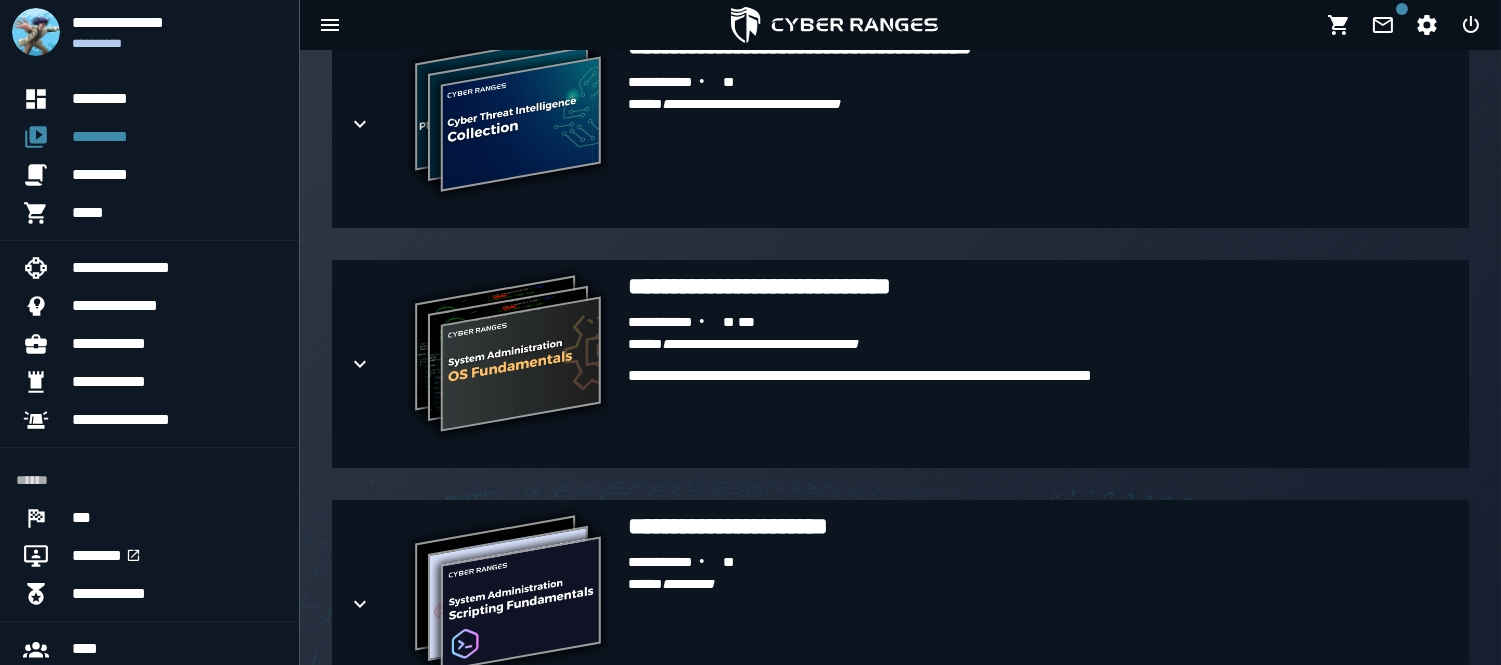scroll, scrollTop: 556, scrollLeft: 0, axis: vertical 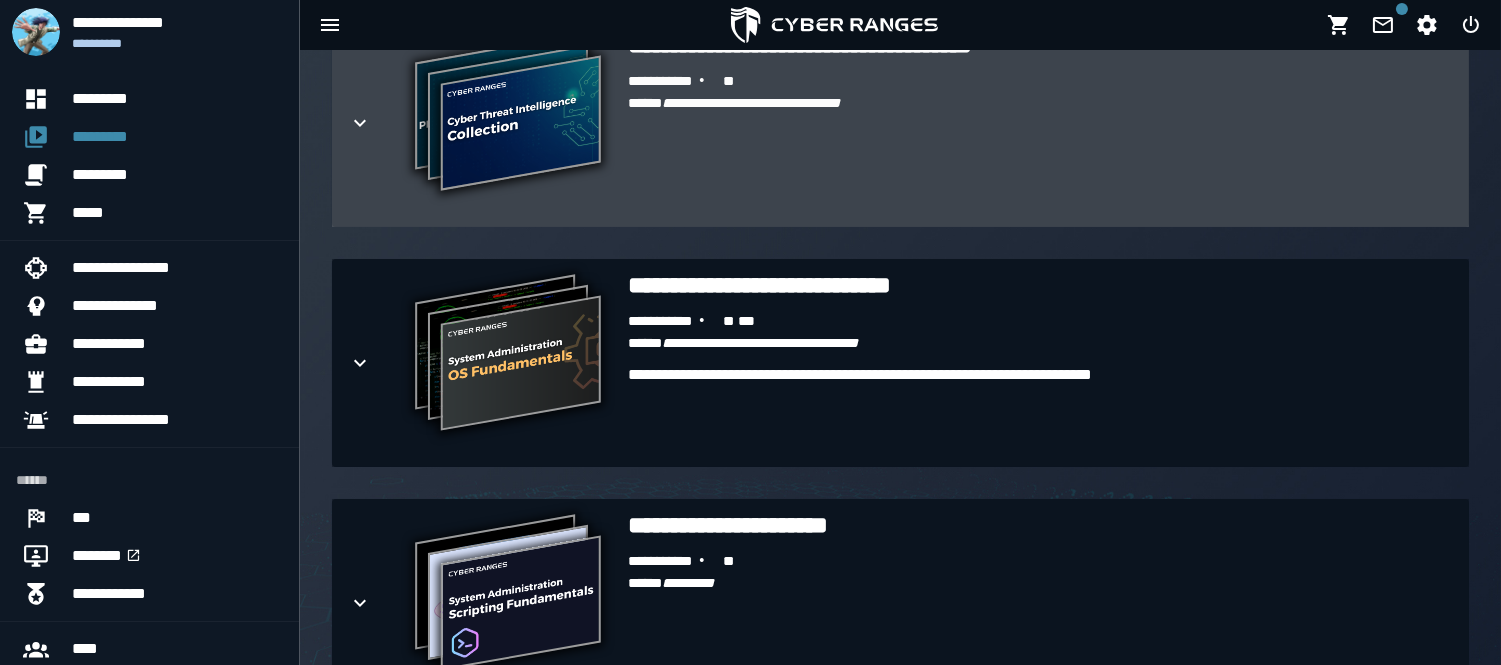 click on "**********" at bounding box center [1040, 141] 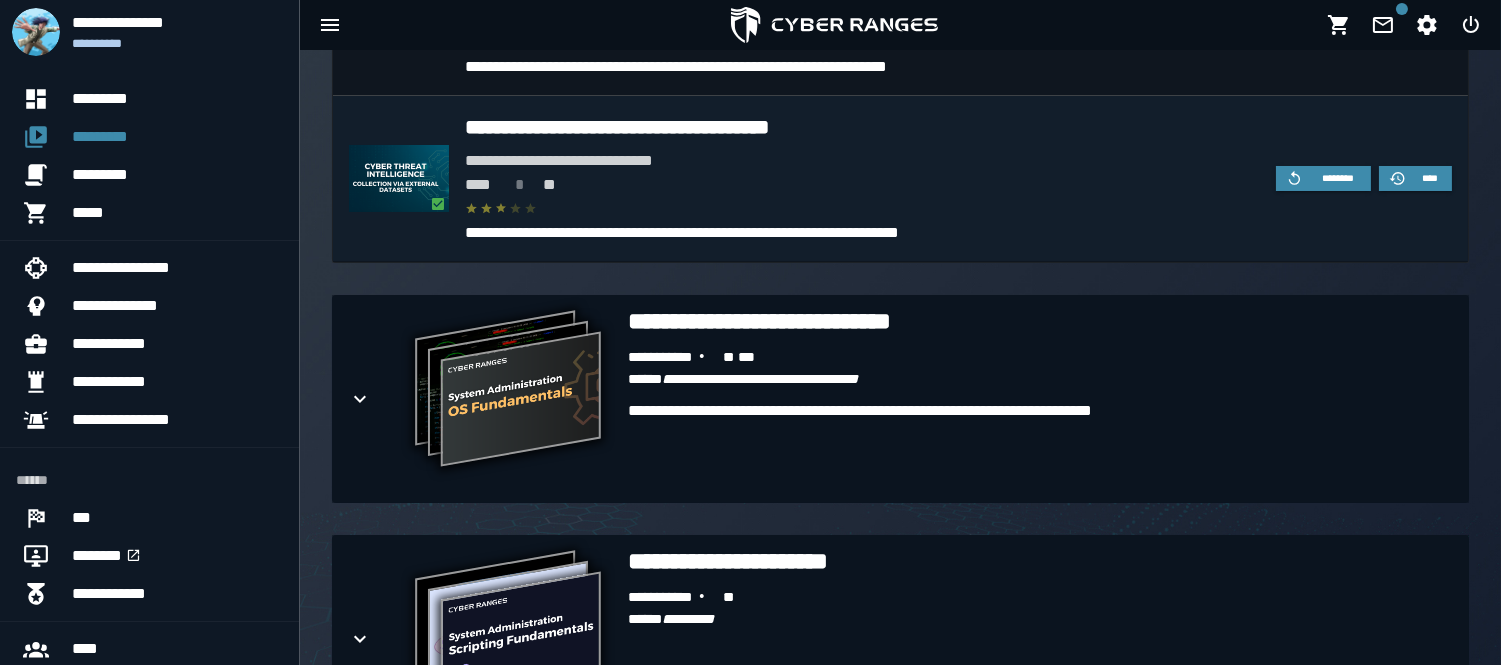 scroll, scrollTop: 1356, scrollLeft: 0, axis: vertical 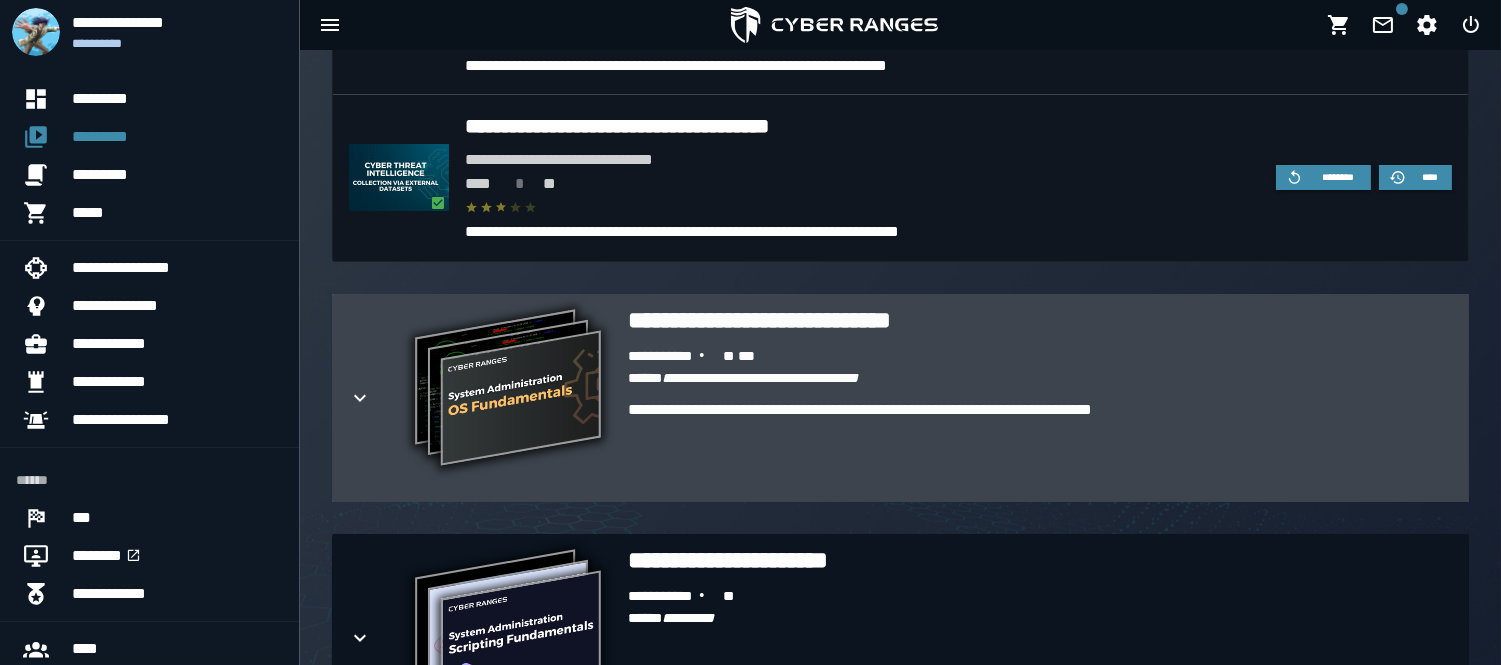 click on "**********" at bounding box center [508, 390] 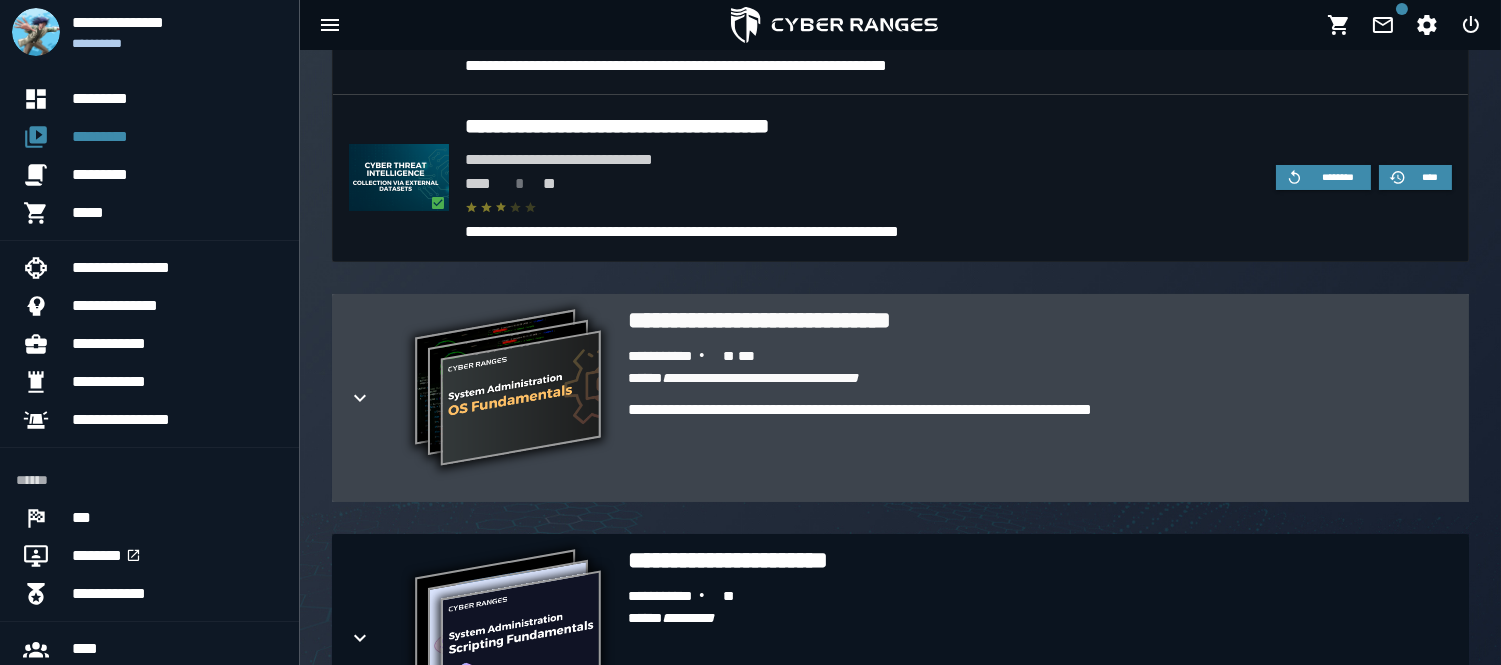 click 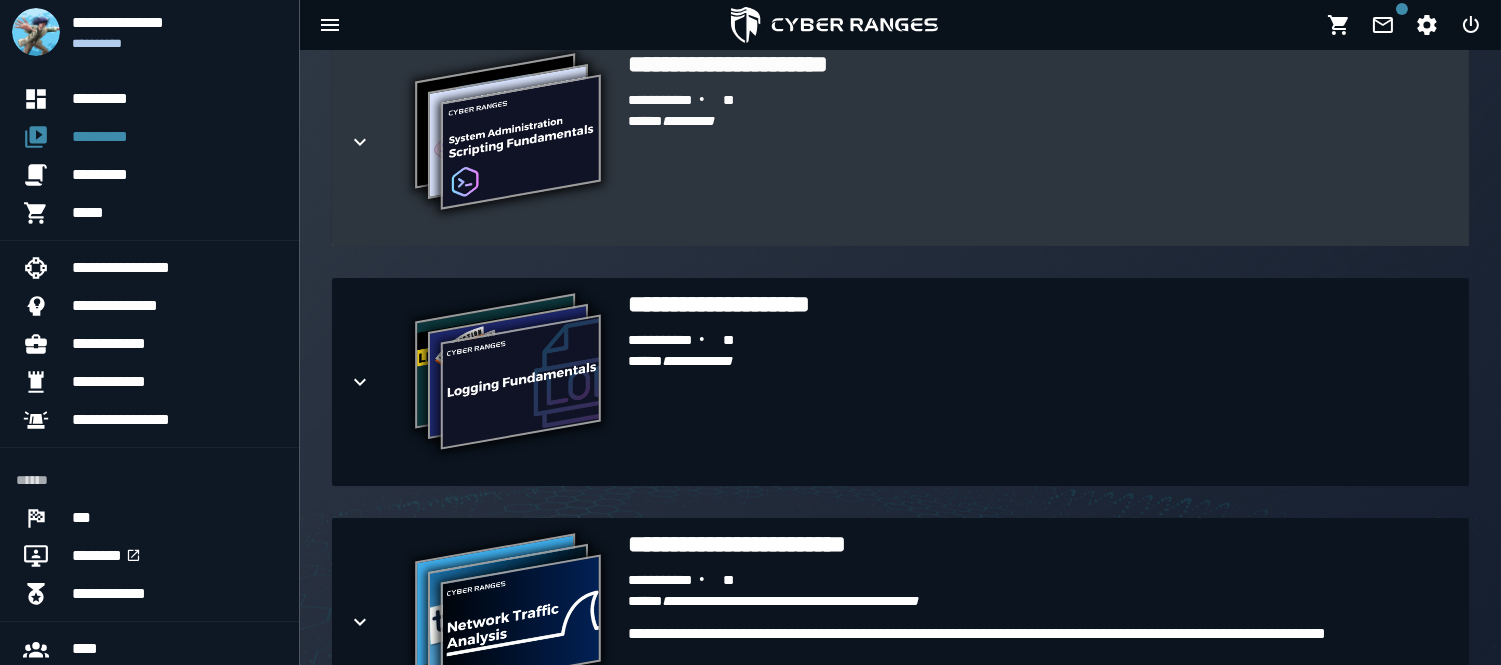 scroll, scrollTop: 2714, scrollLeft: 0, axis: vertical 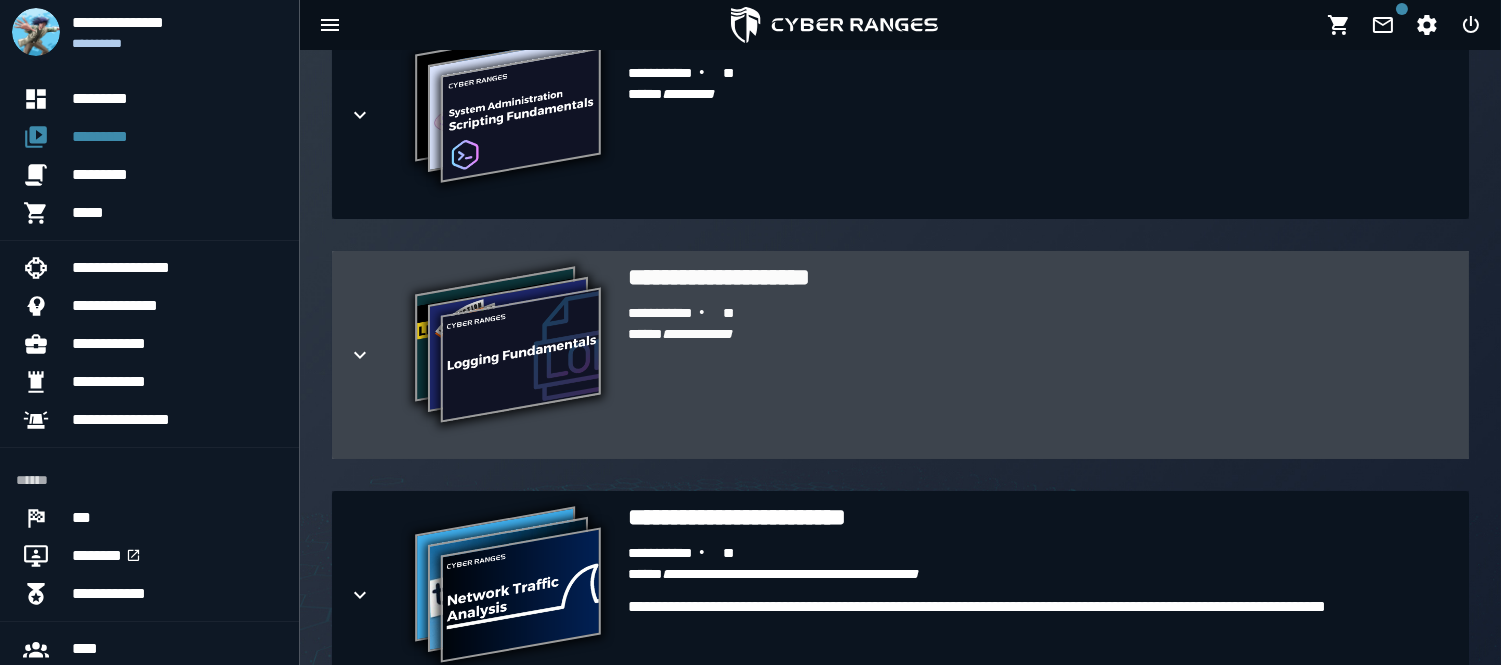 click at bounding box center (376, 355) 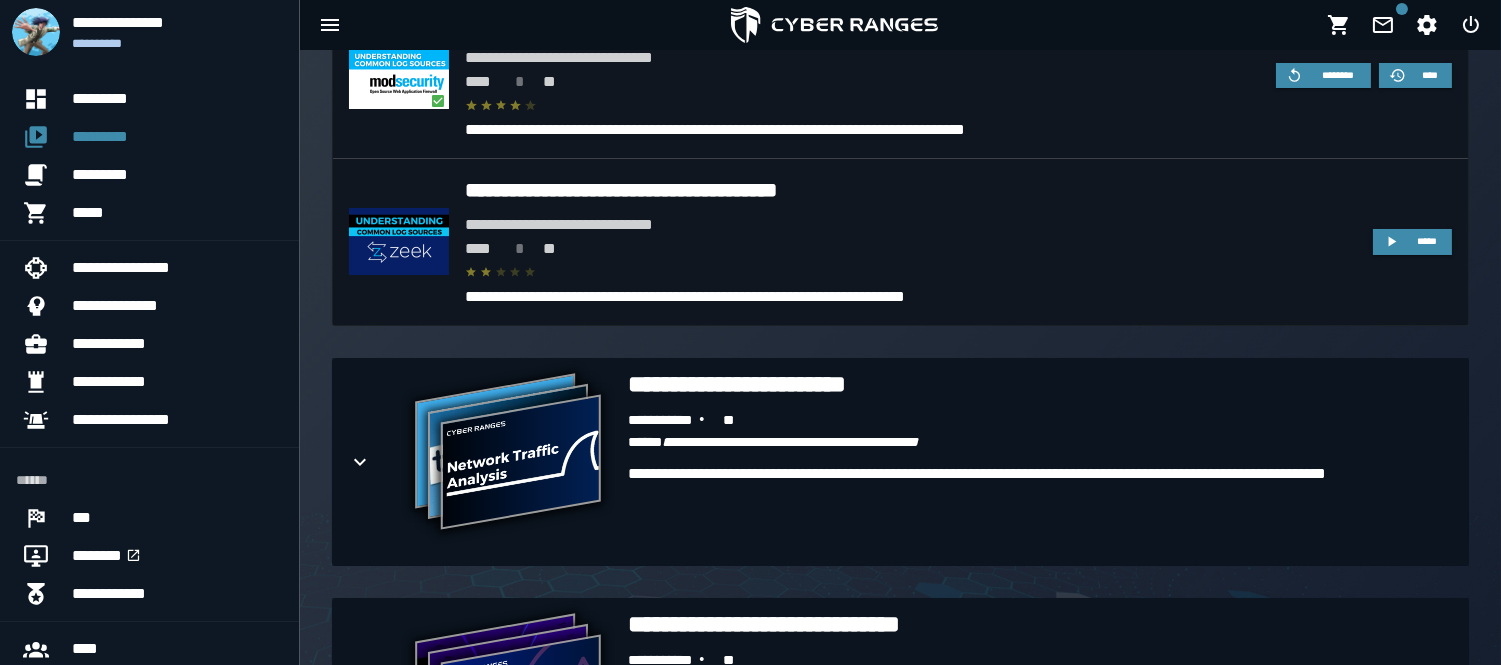 scroll, scrollTop: 3517, scrollLeft: 0, axis: vertical 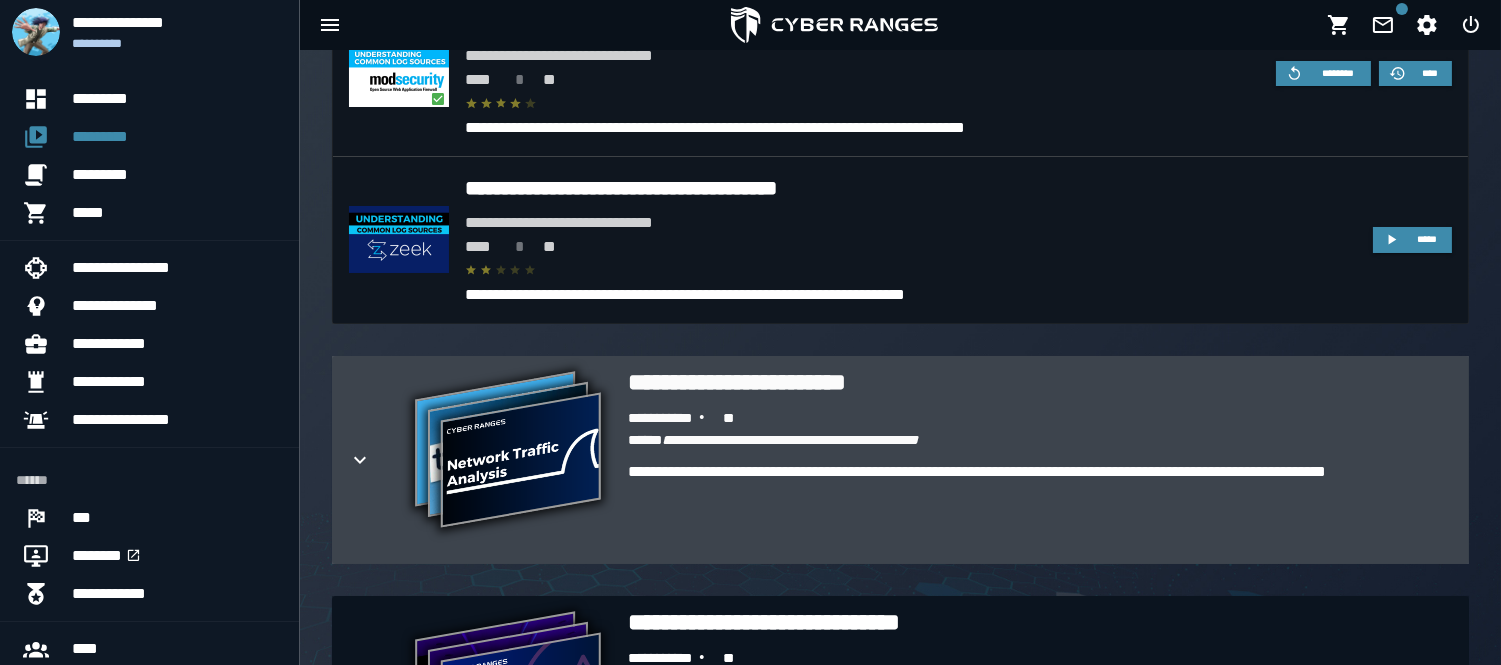 click at bounding box center (376, 460) 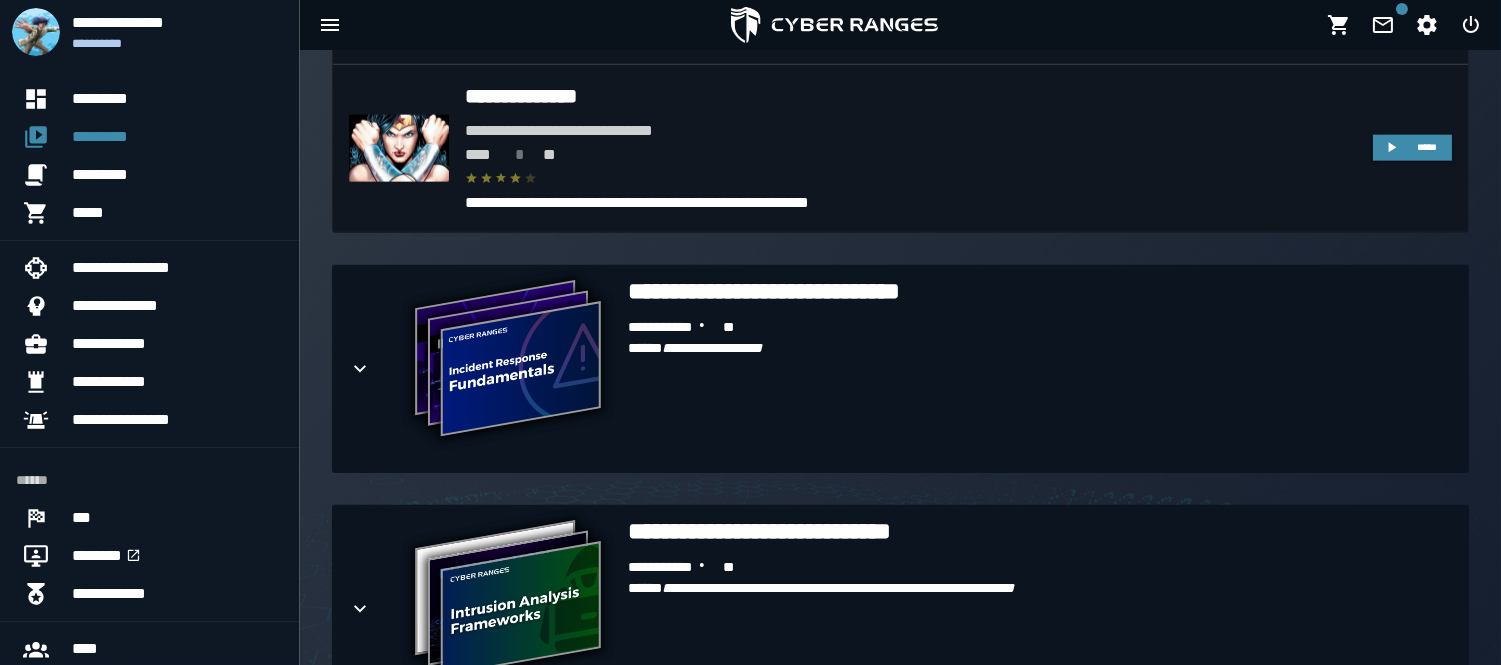 scroll, scrollTop: 4852, scrollLeft: 0, axis: vertical 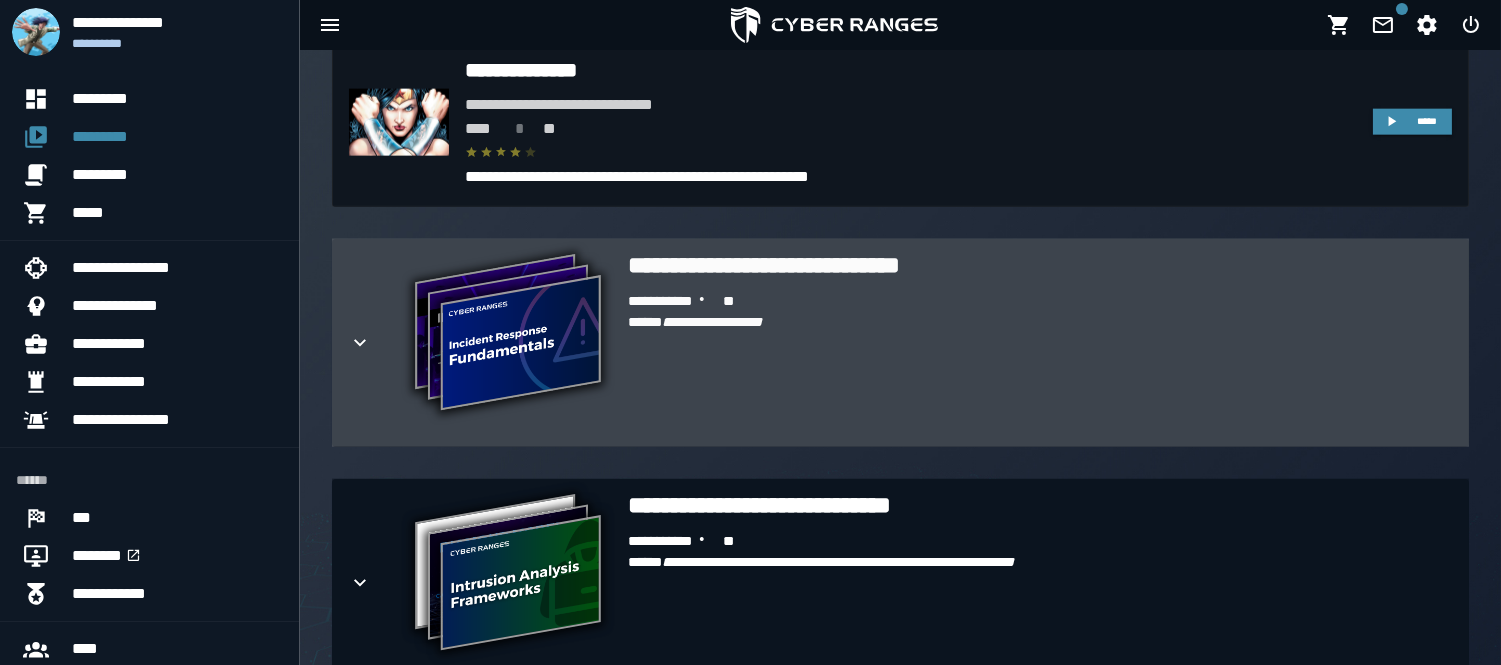 click on "**********" at bounding box center [900, 343] 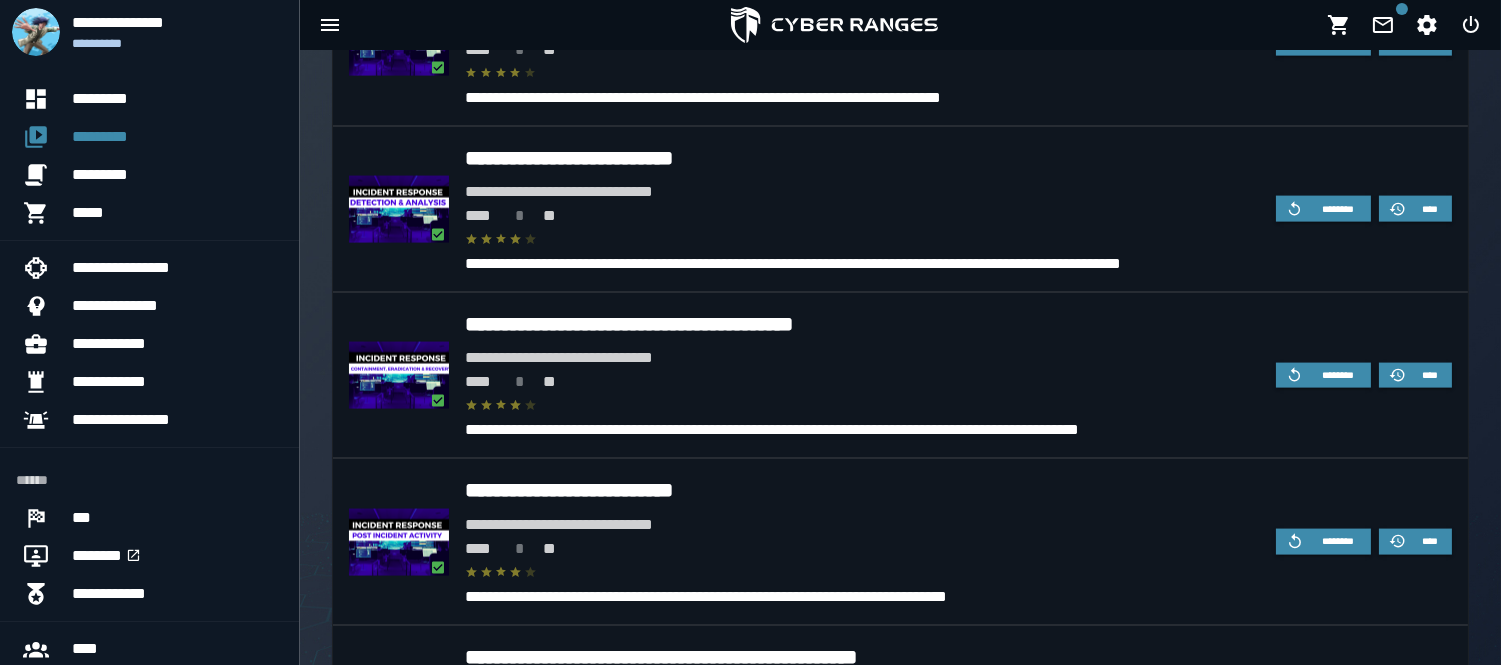 scroll, scrollTop: 5701, scrollLeft: 0, axis: vertical 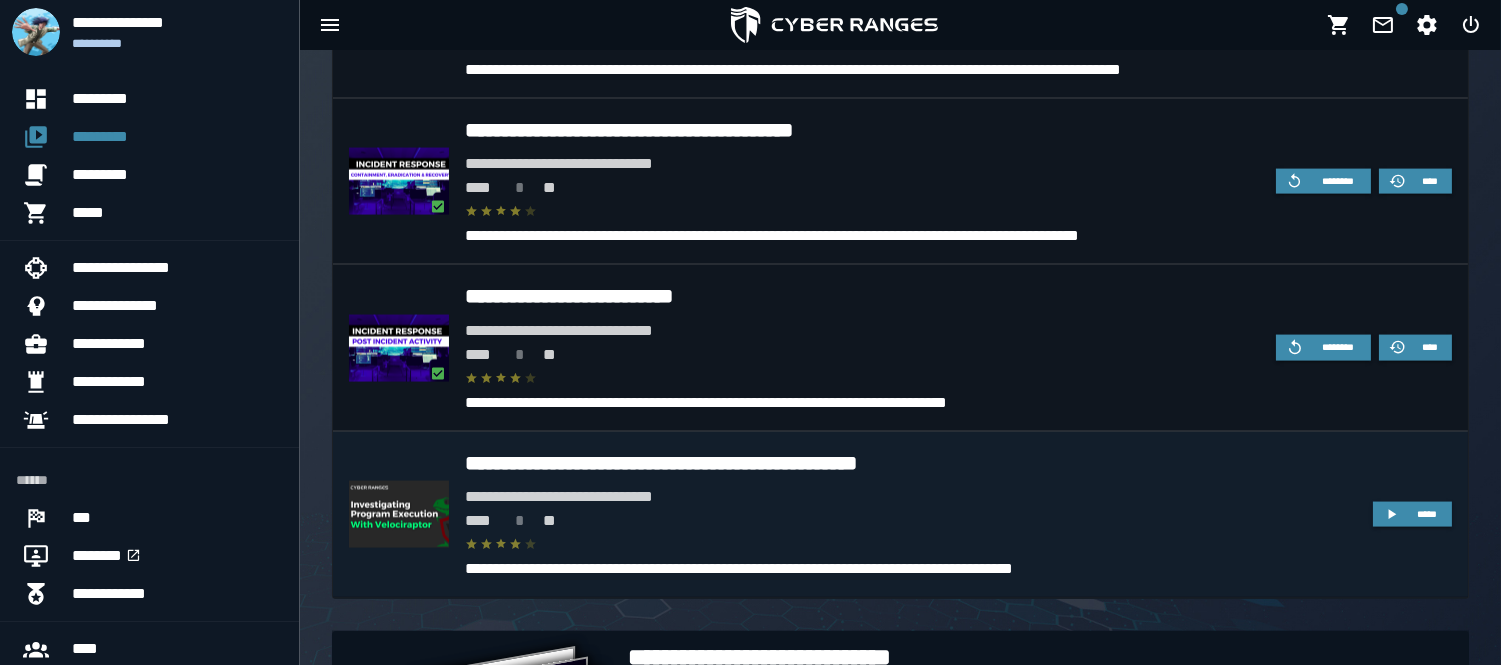 click on "*****" at bounding box center (1404, 507) 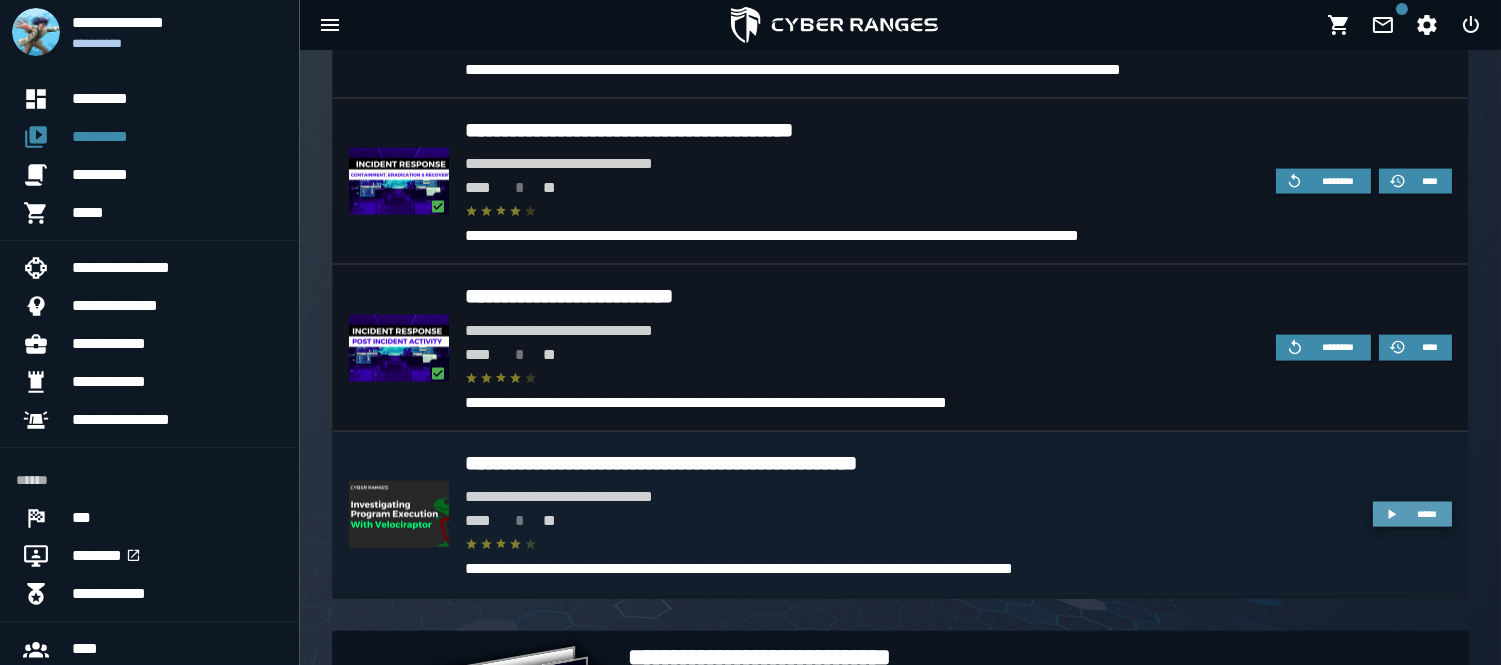click 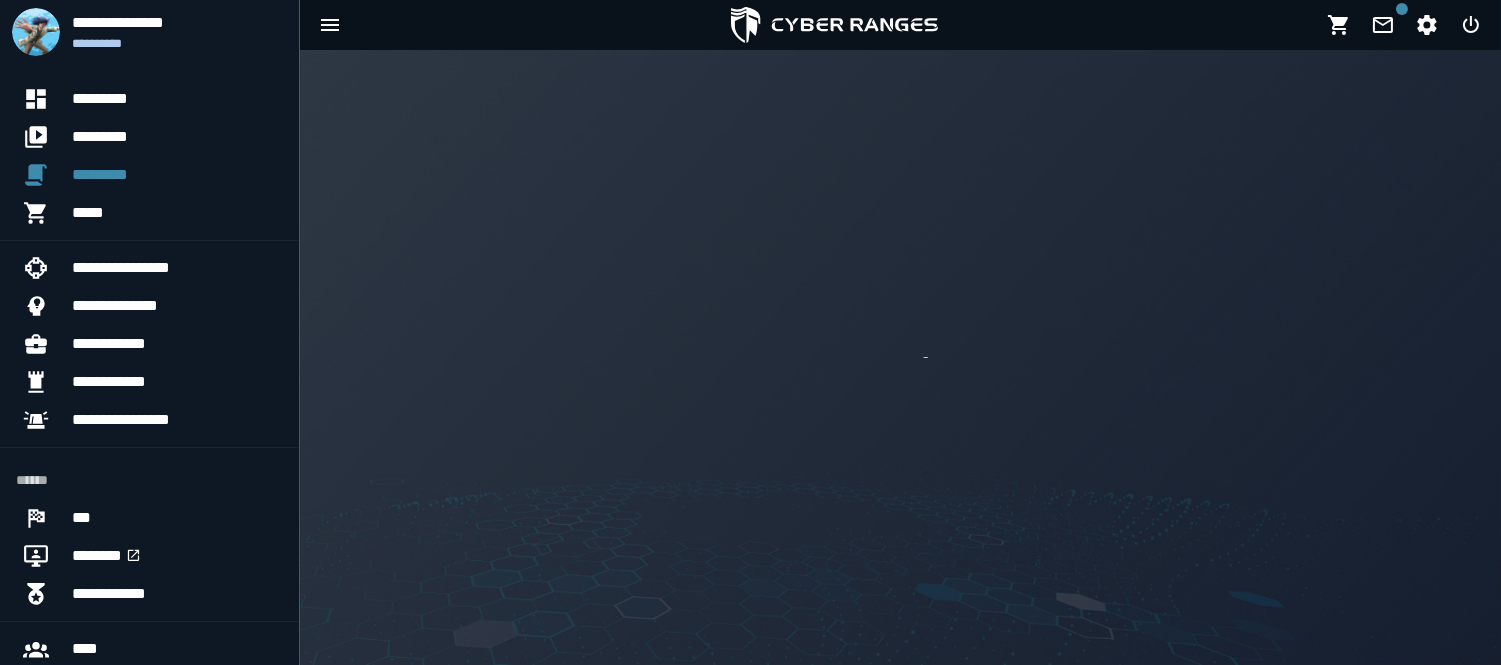 scroll, scrollTop: 0, scrollLeft: 0, axis: both 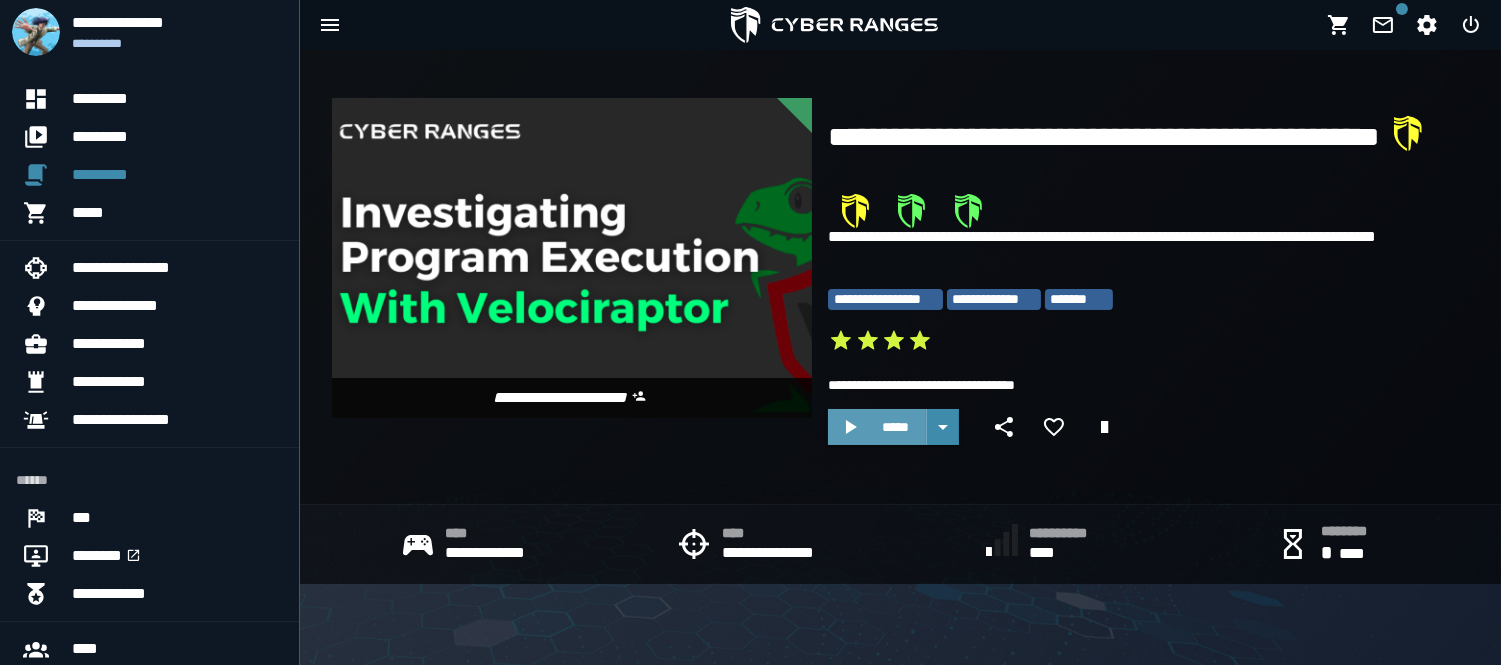click on "*****" at bounding box center [895, 427] 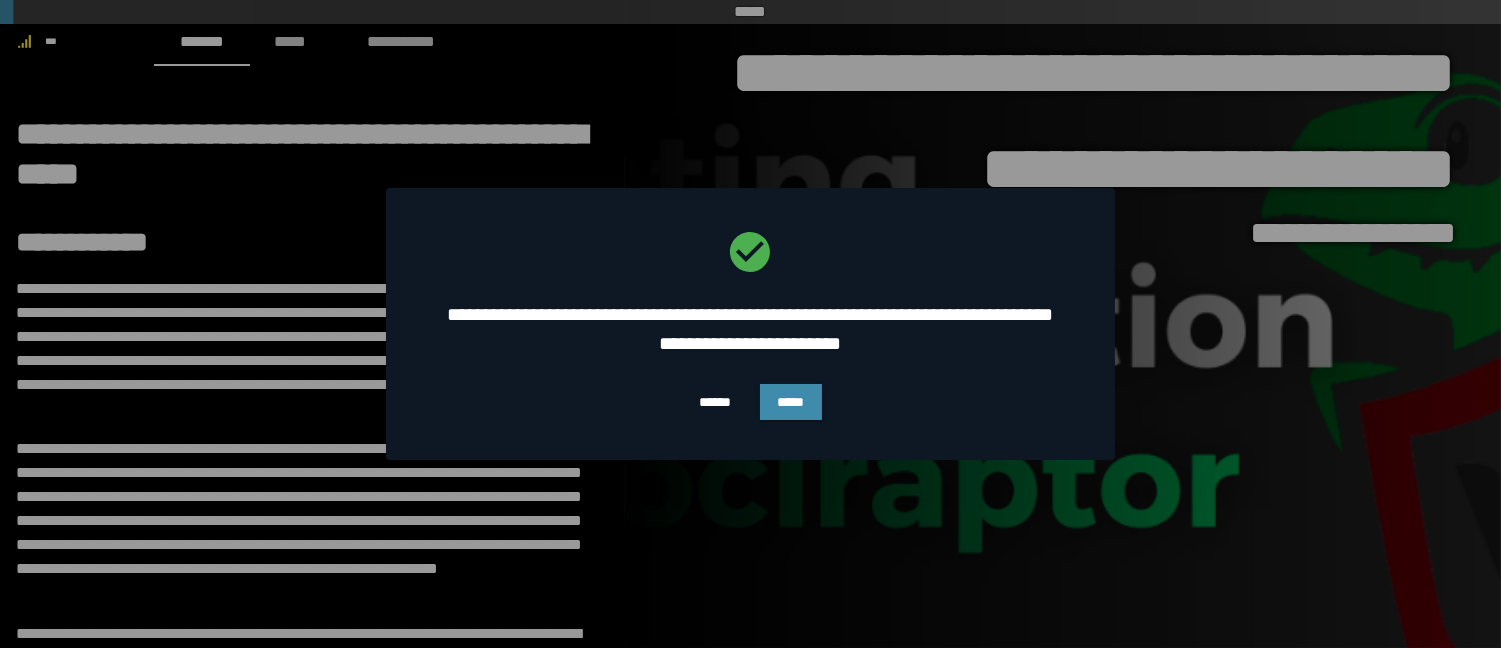 click on "**********" 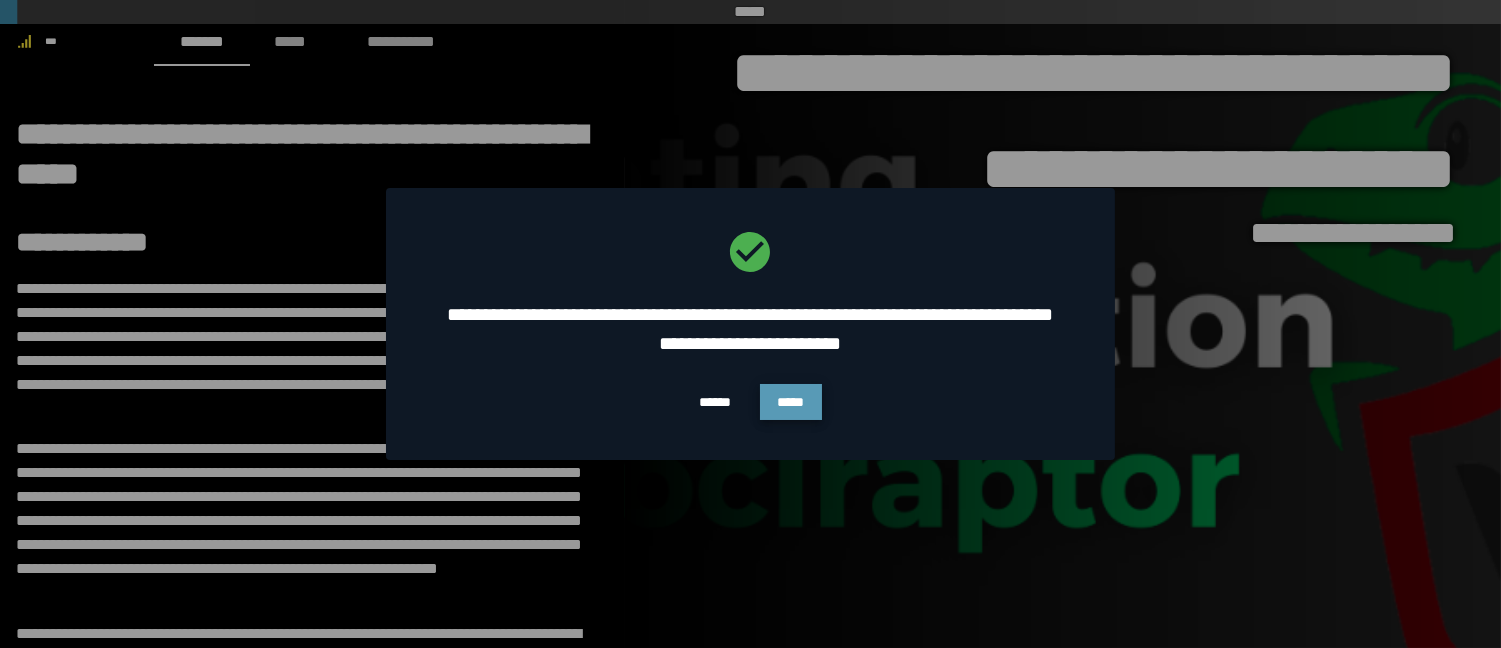 click on "*****" at bounding box center [791, 402] 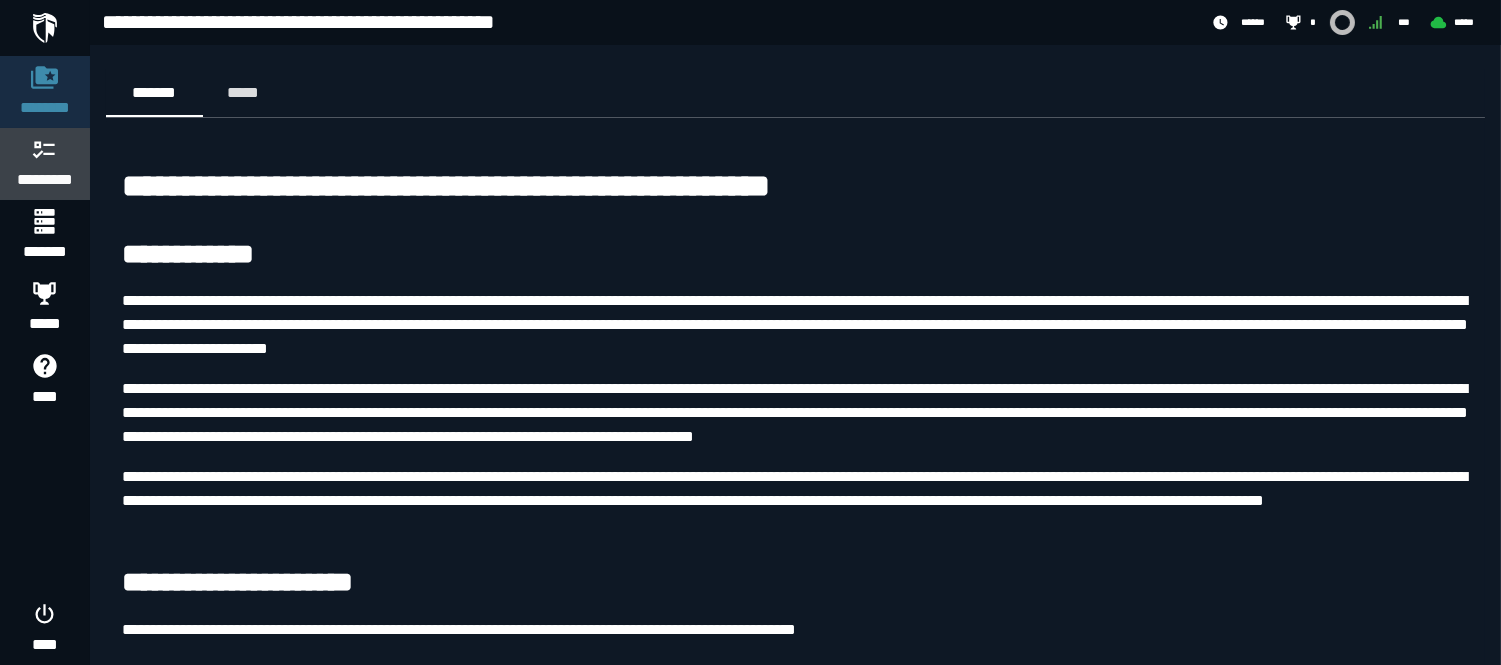 click on "*********" at bounding box center (45, 180) 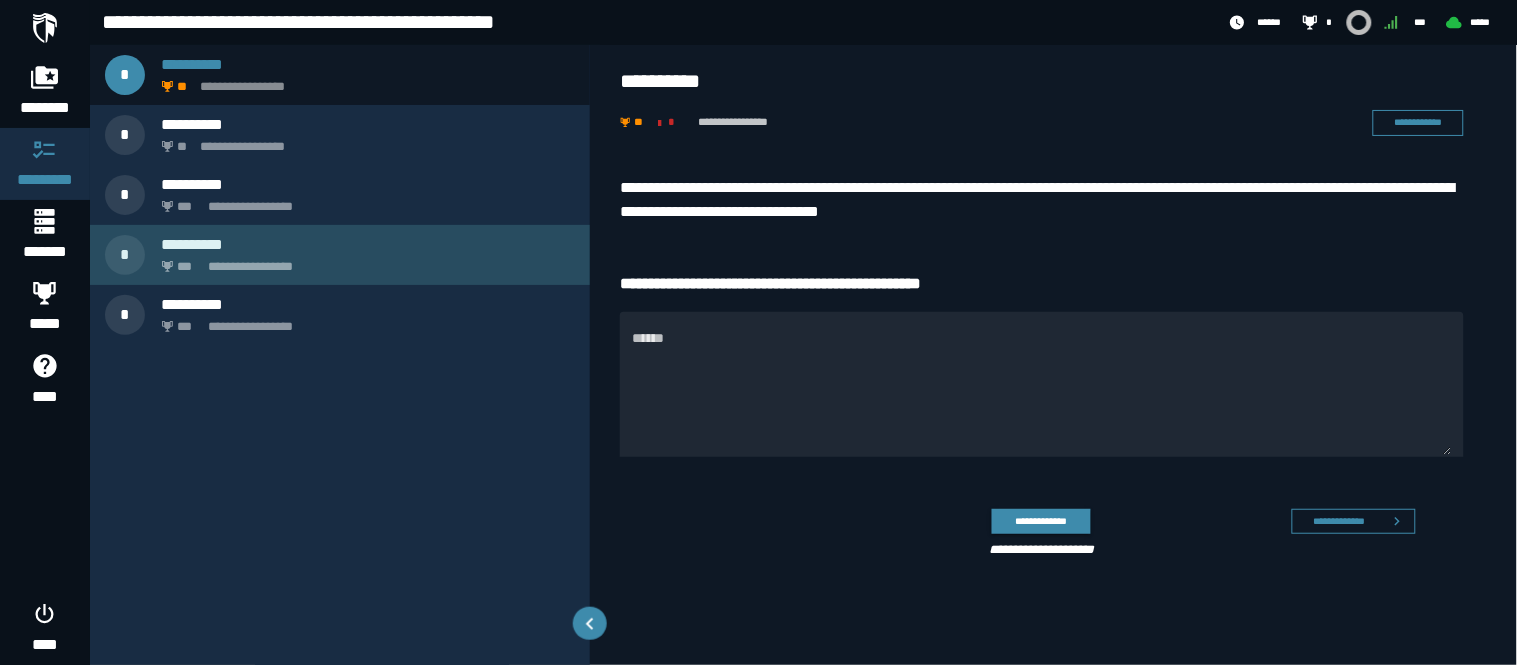 click on "**********" at bounding box center (364, 261) 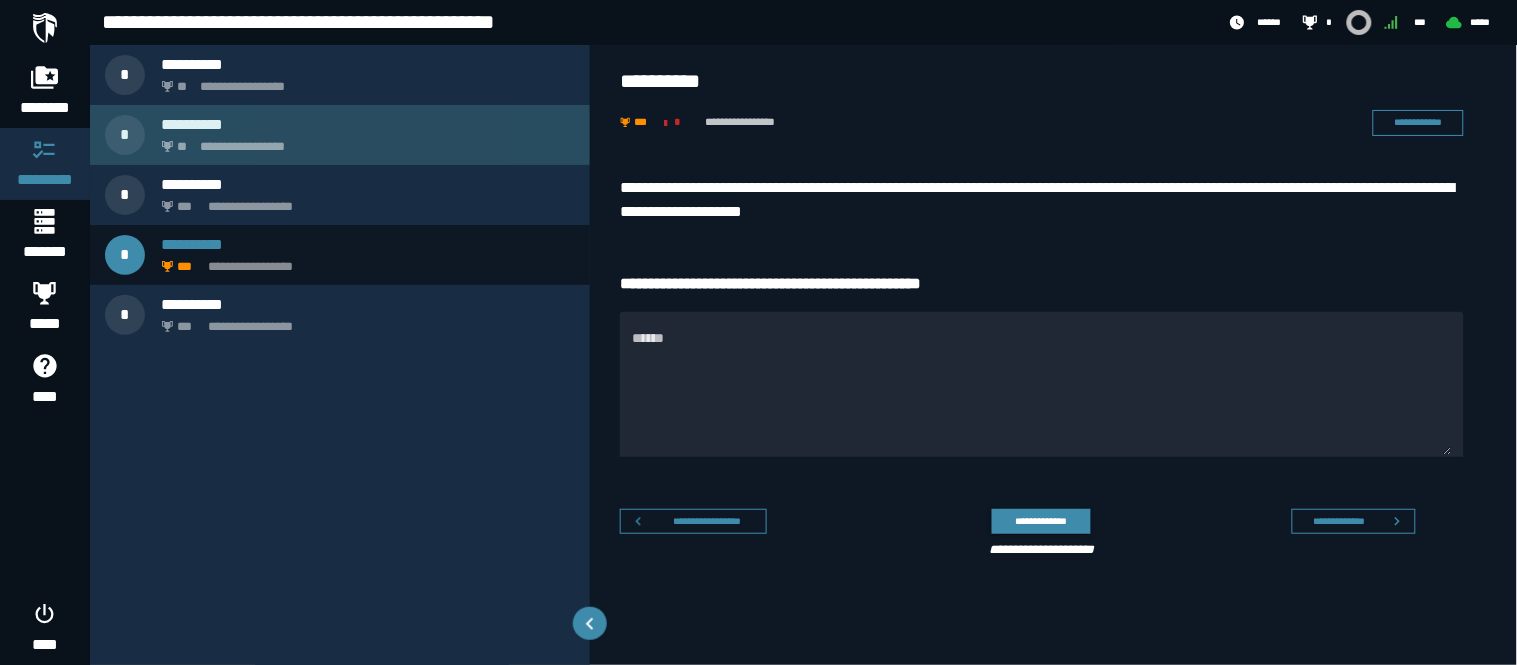 click on "**********" at bounding box center (364, 141) 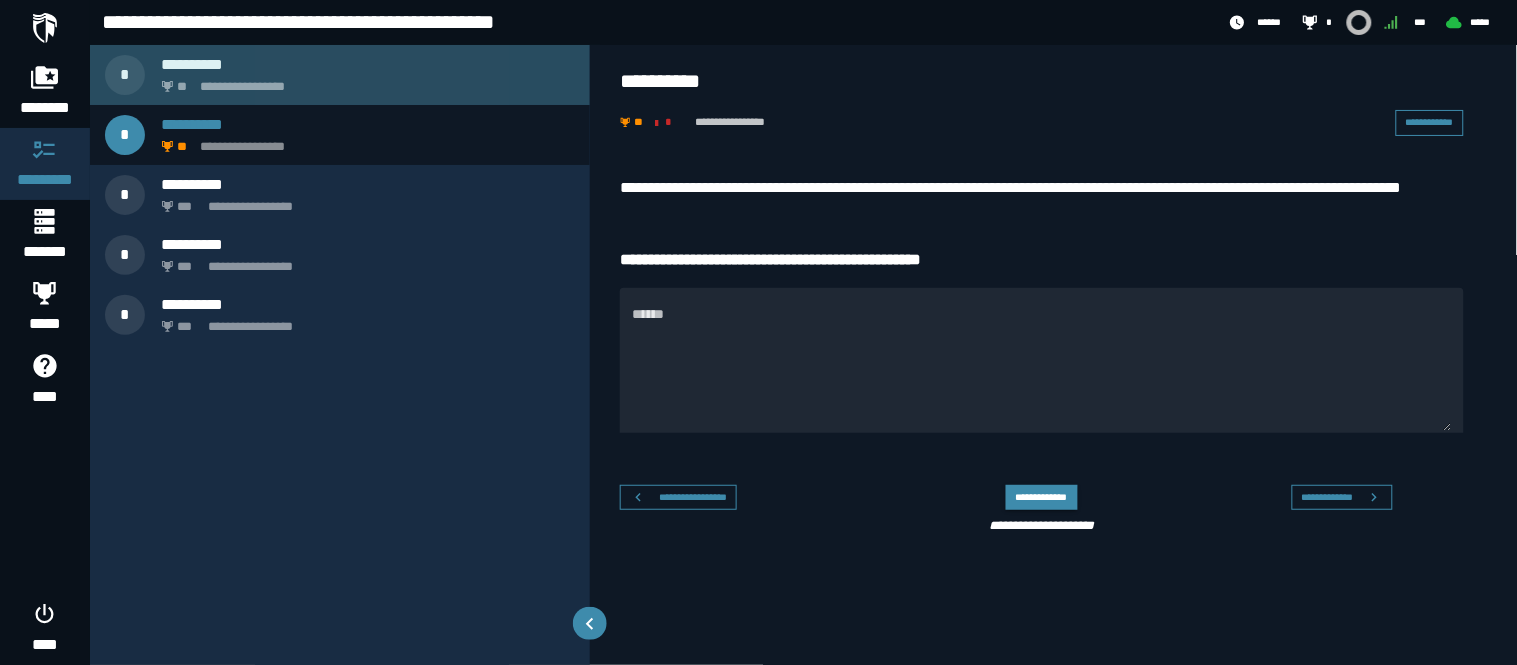 click on "**********" at bounding box center (340, 75) 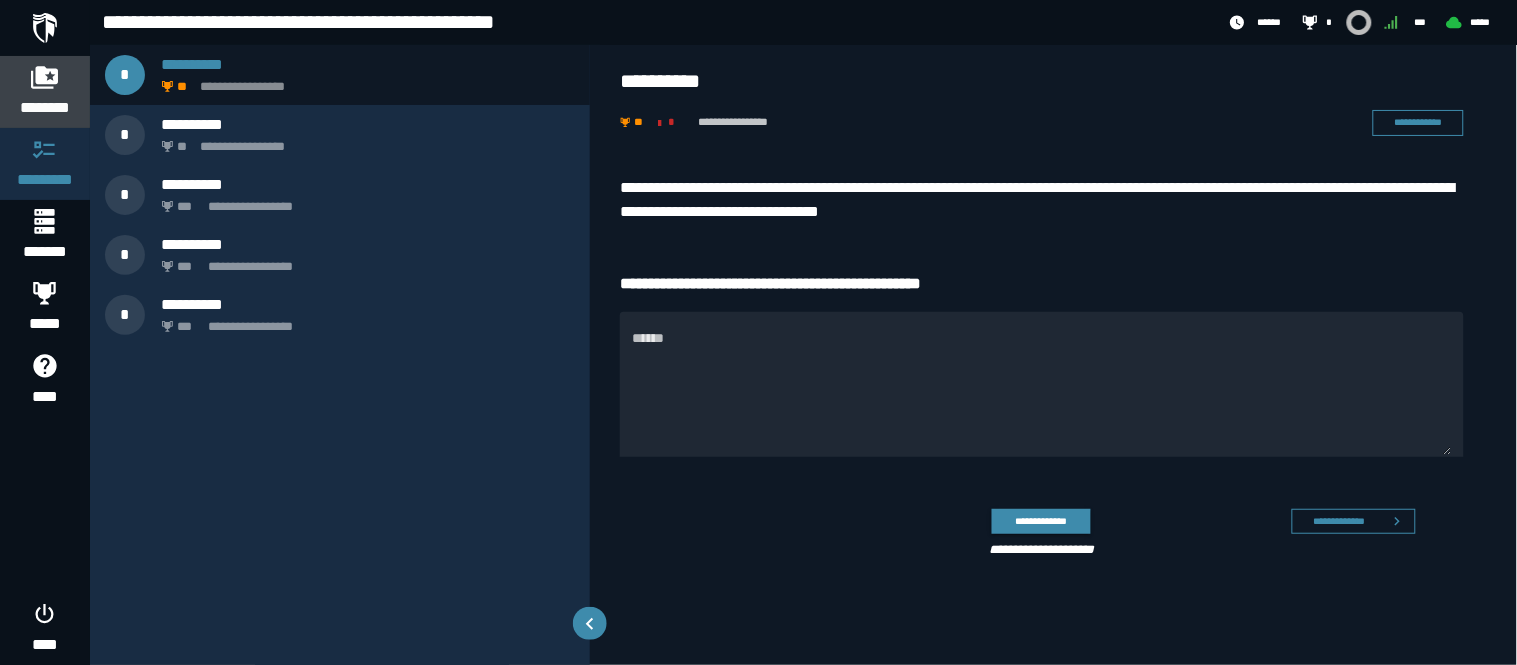 click on "********" at bounding box center (45, 108) 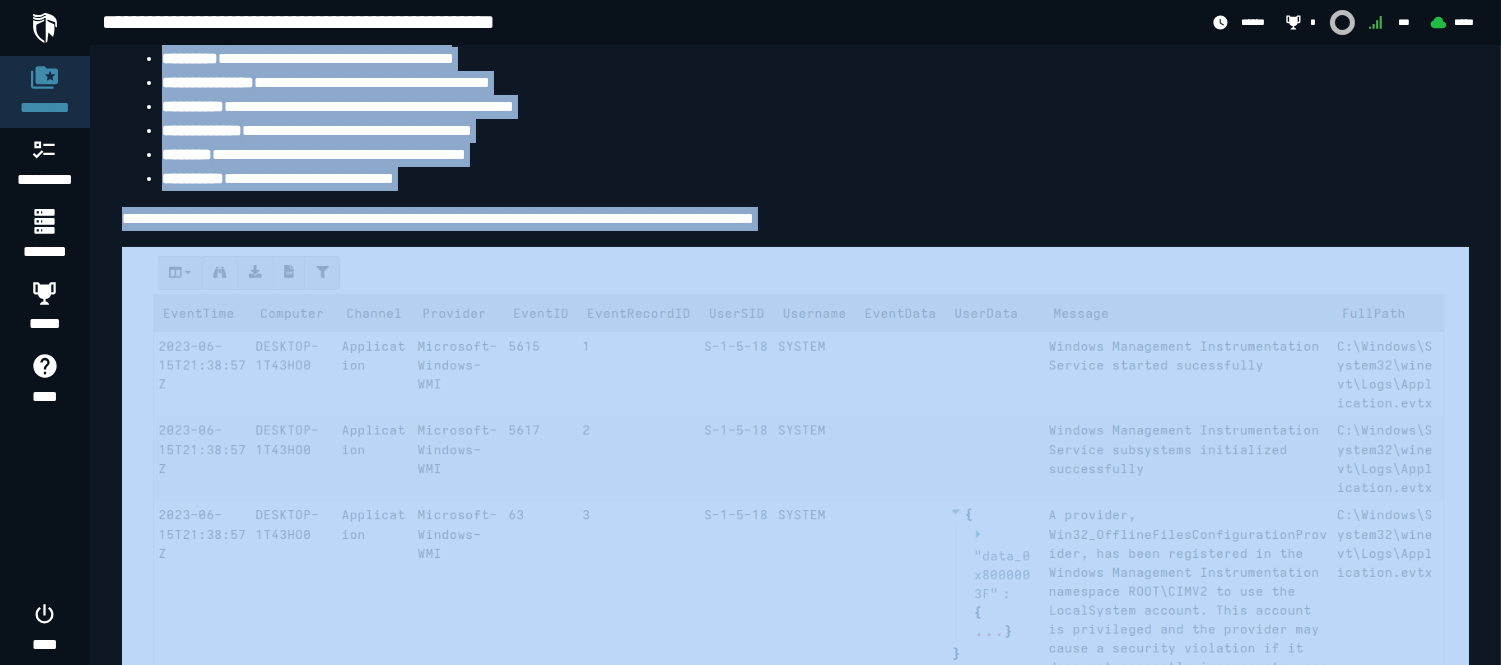 scroll, scrollTop: 7206, scrollLeft: 0, axis: vertical 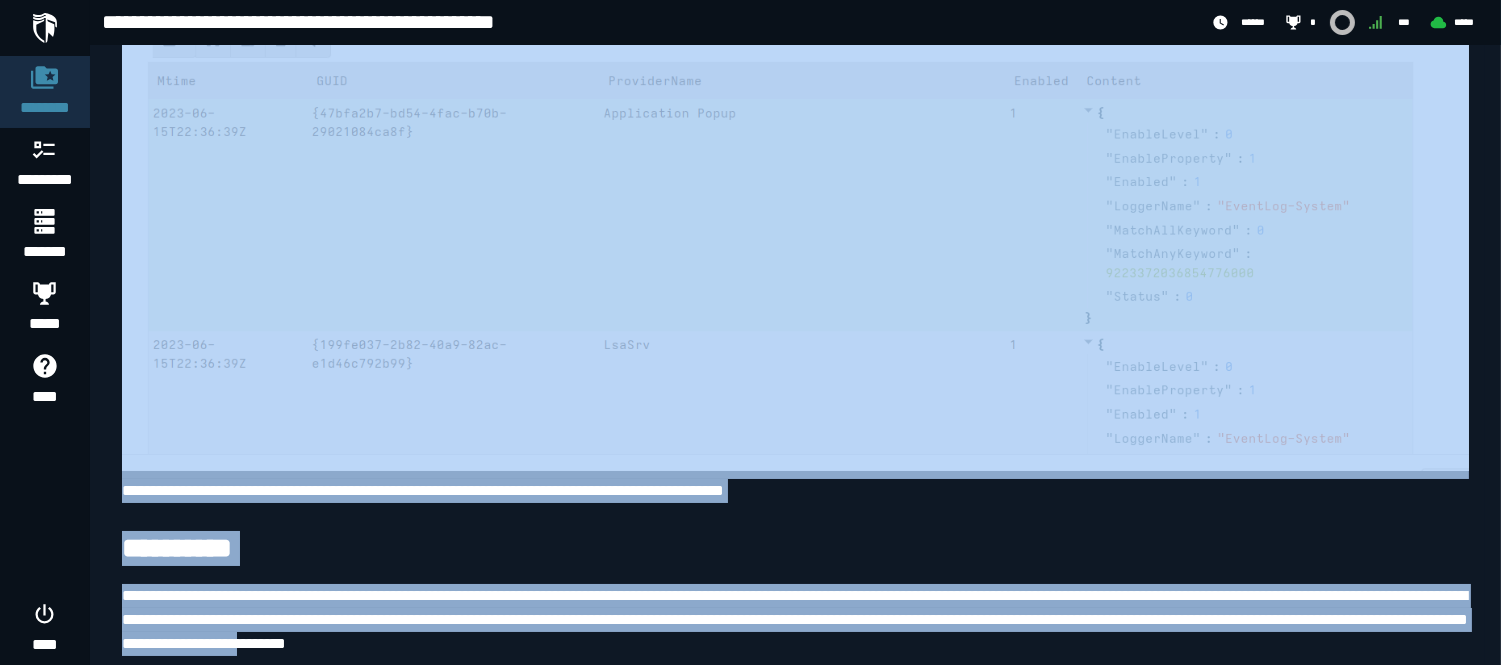 drag, startPoint x: 151, startPoint y: 142, endPoint x: 683, endPoint y: 717, distance: 783.35754 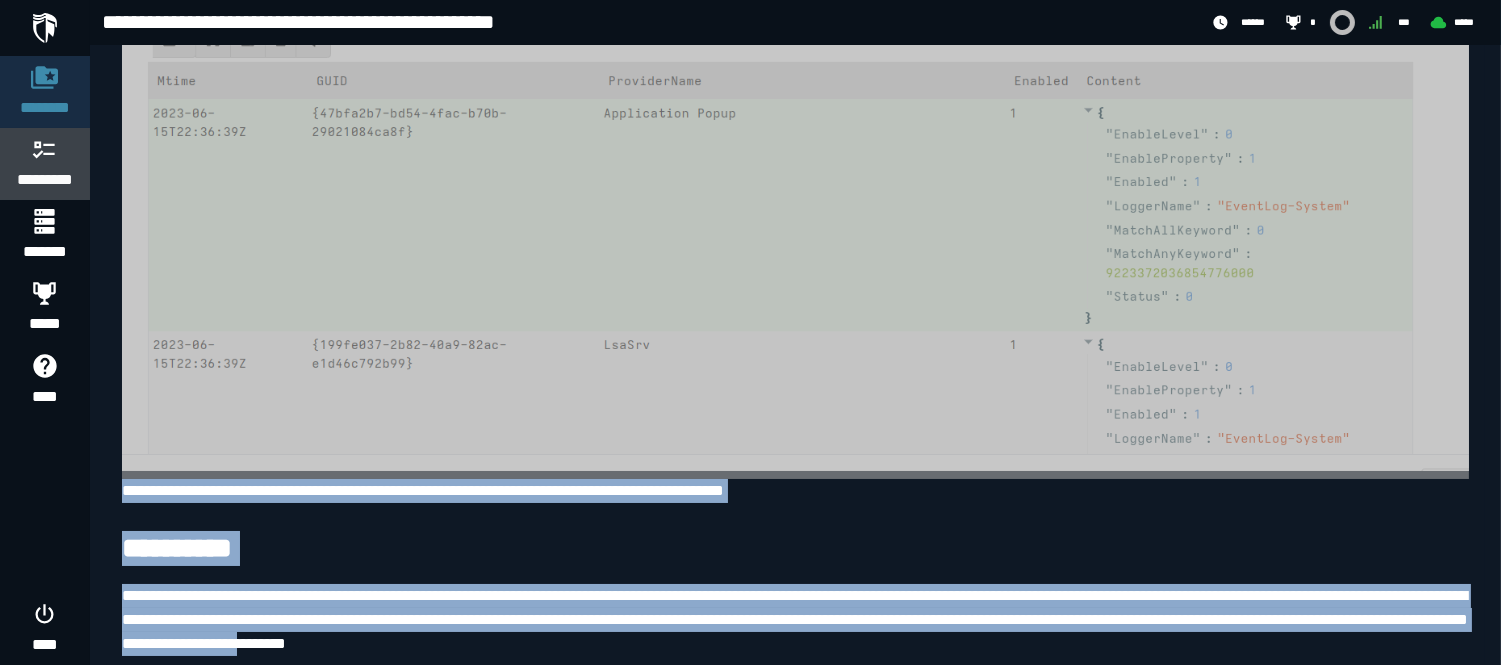 drag, startPoint x: 477, startPoint y: 262, endPoint x: 1, endPoint y: 166, distance: 485.5842 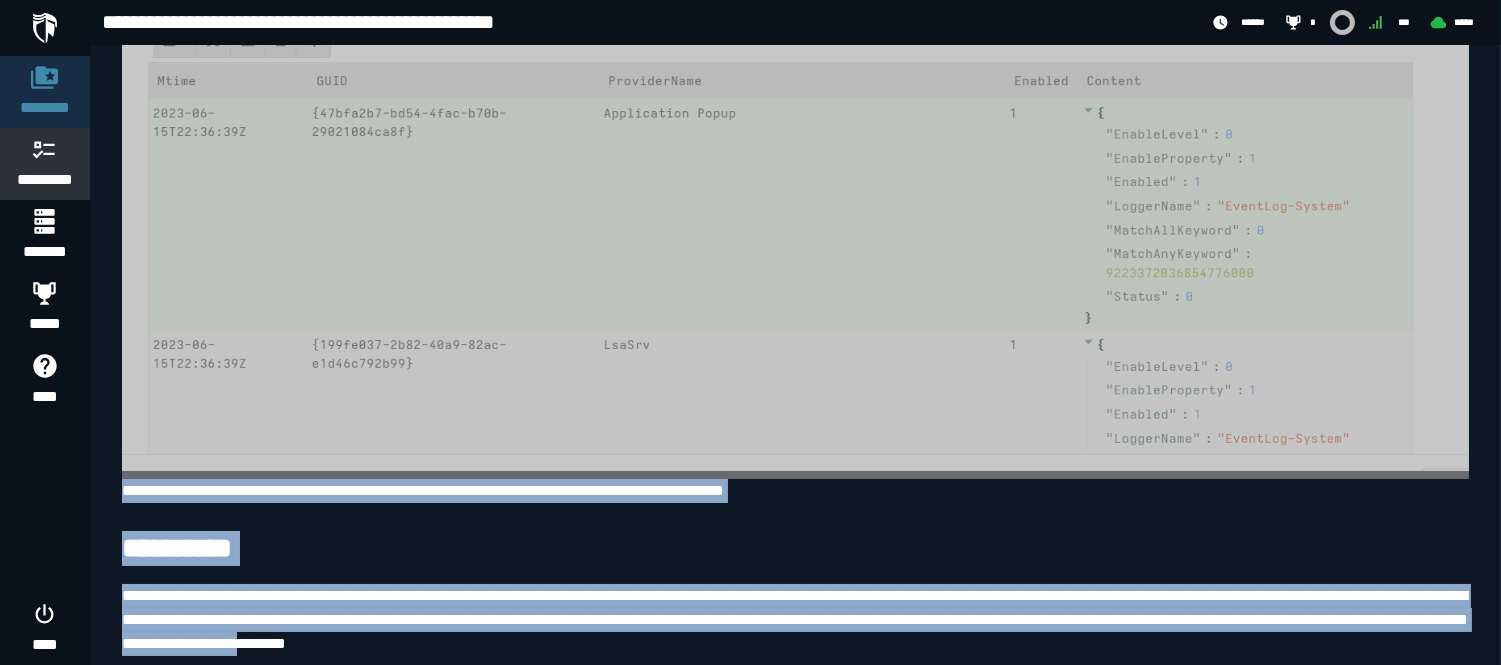 scroll, scrollTop: 0, scrollLeft: 0, axis: both 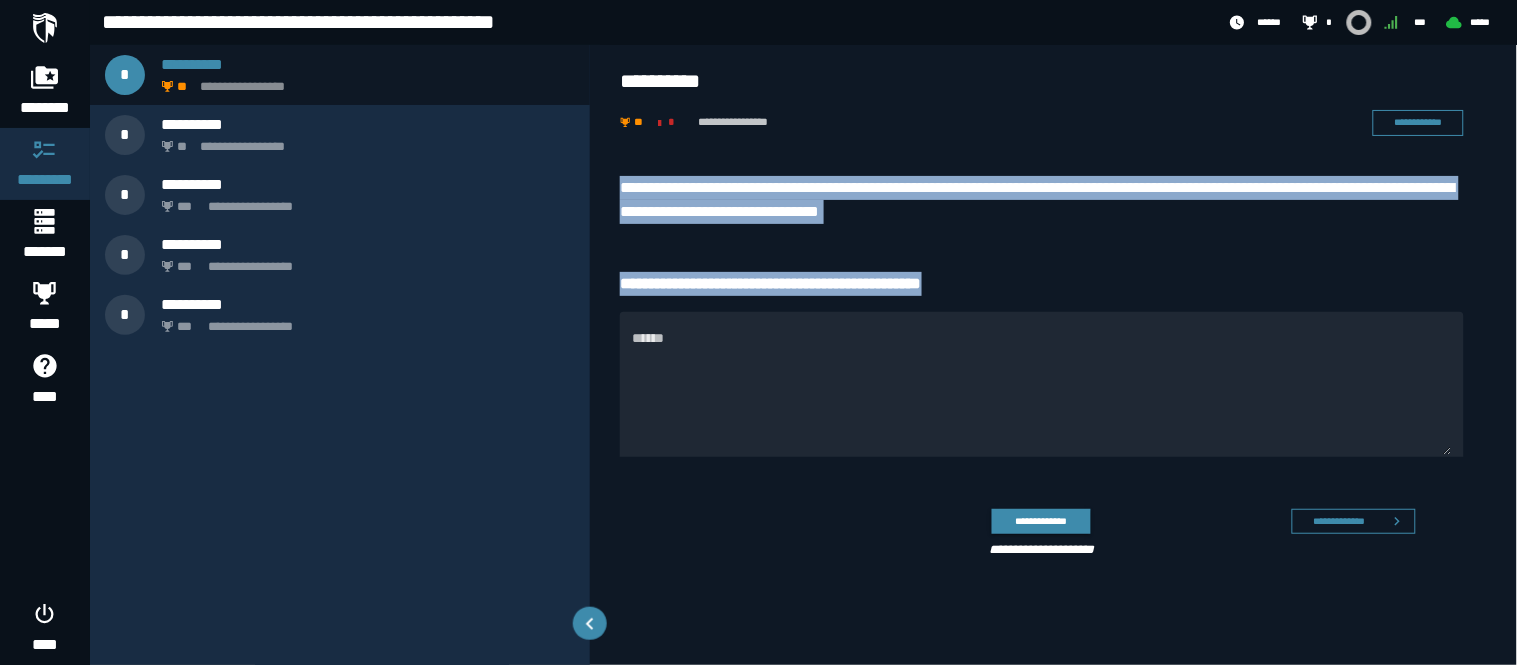 drag, startPoint x: 603, startPoint y: 173, endPoint x: 978, endPoint y: 282, distance: 390.52017 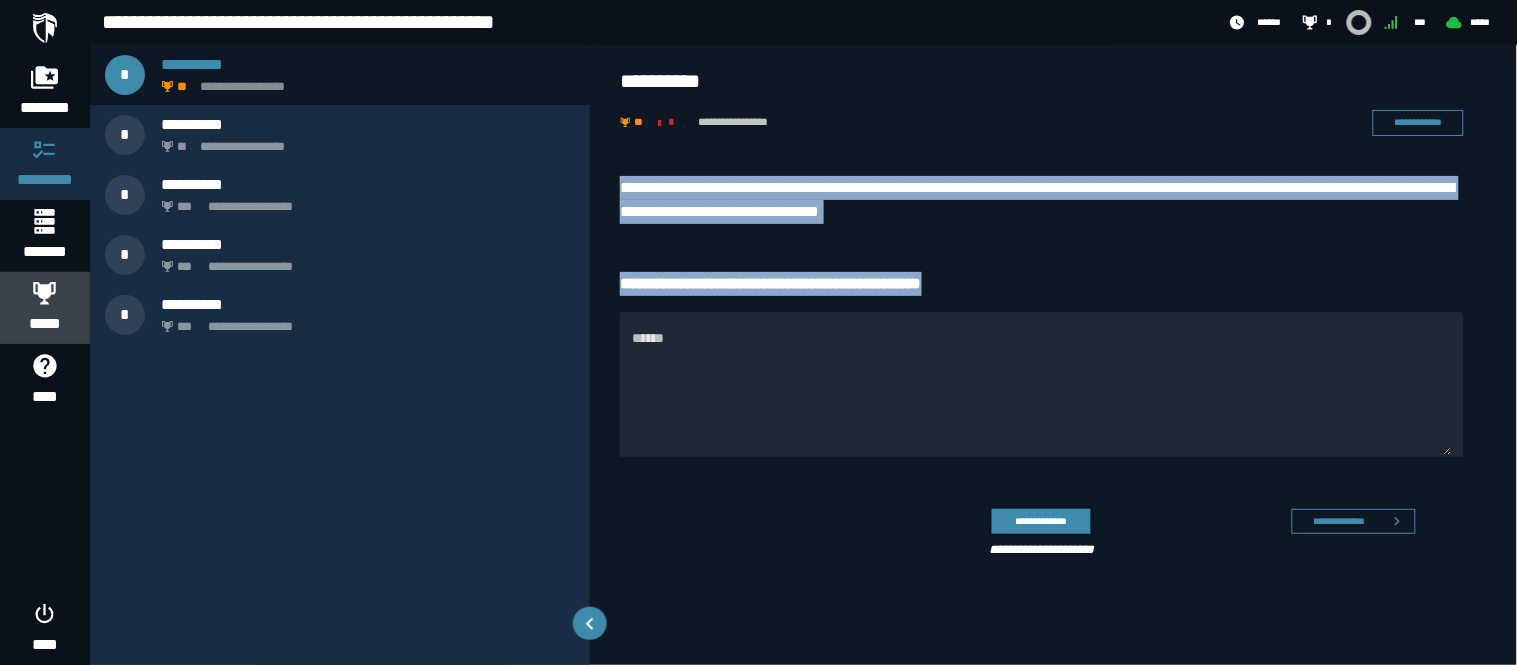 click 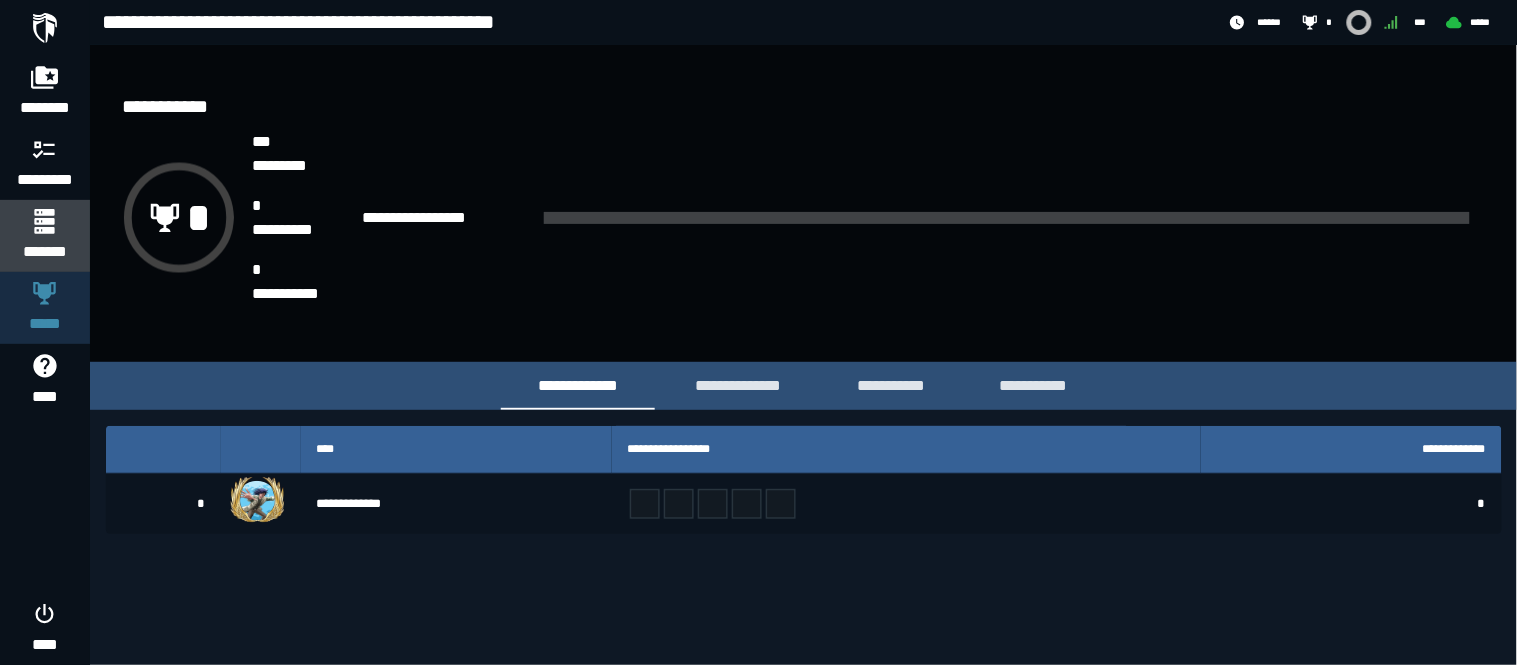click on "*******" at bounding box center [44, 252] 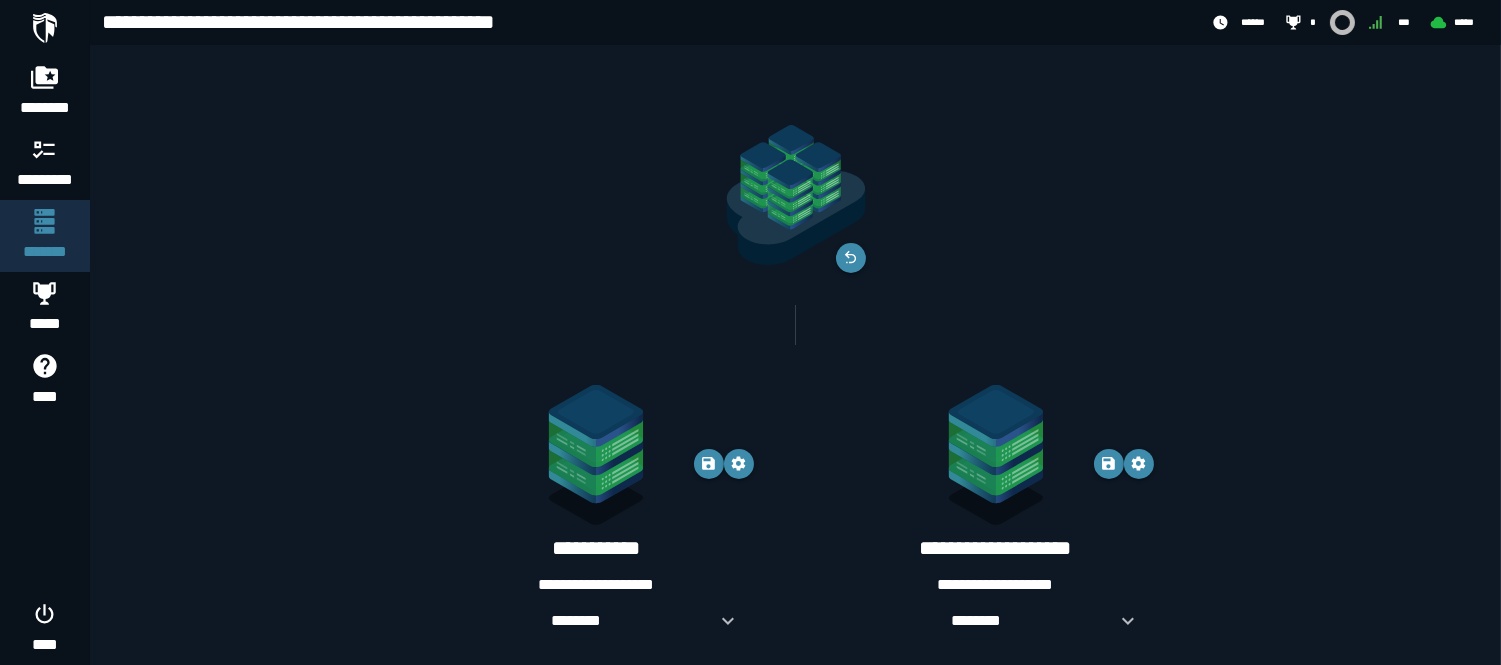 scroll, scrollTop: 25, scrollLeft: 0, axis: vertical 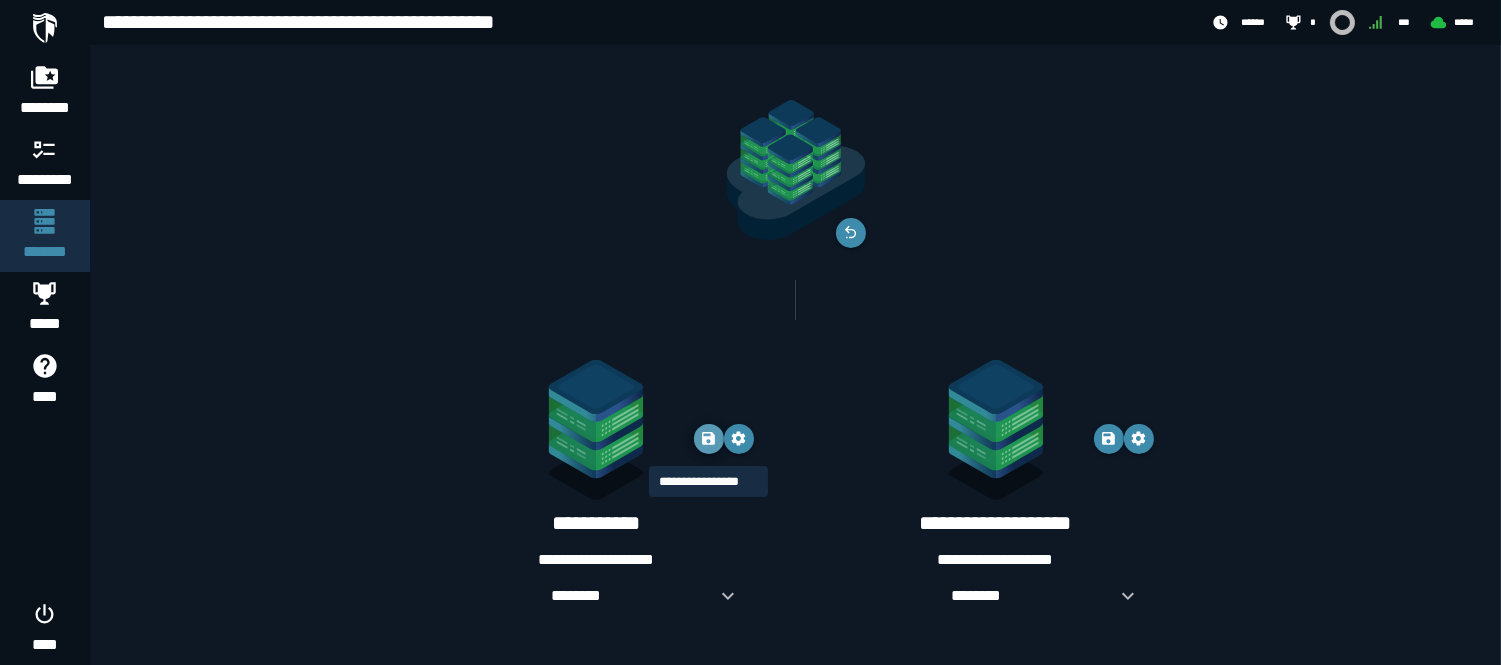 click 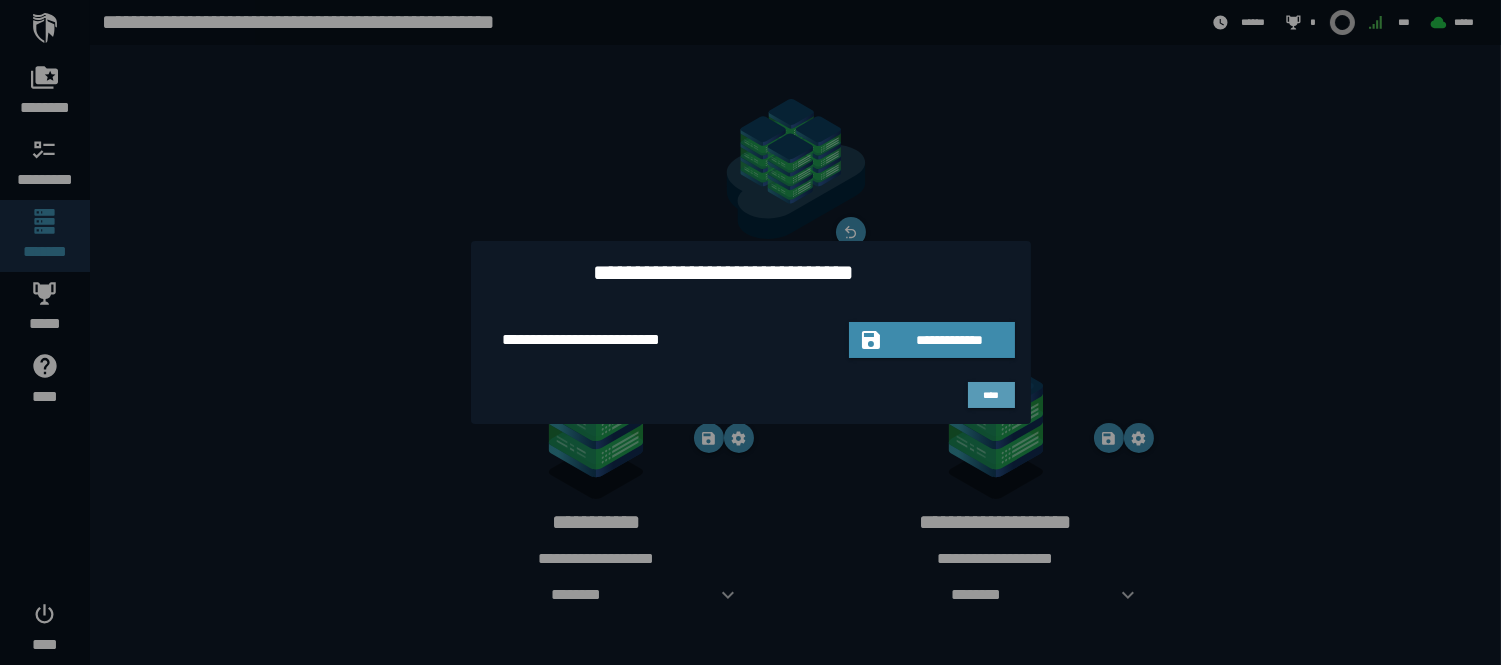 click on "****" at bounding box center (991, 395) 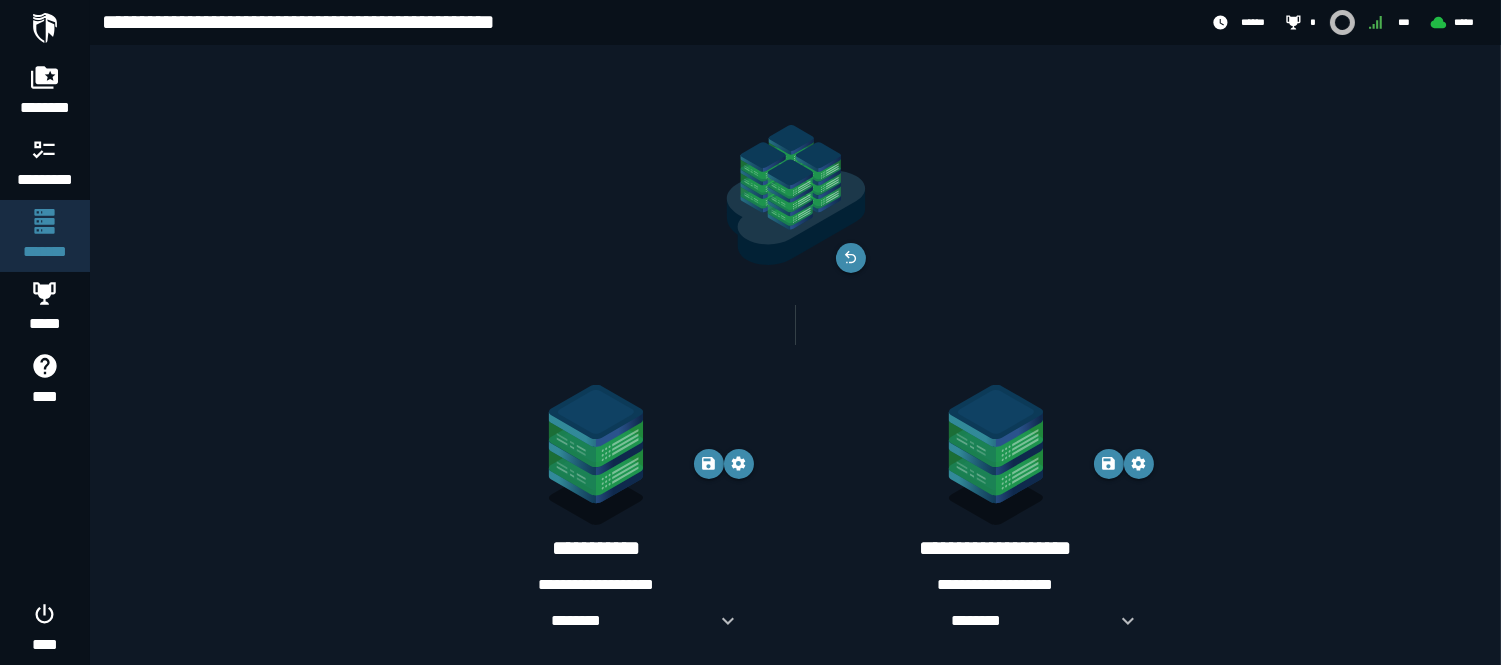scroll, scrollTop: 25, scrollLeft: 0, axis: vertical 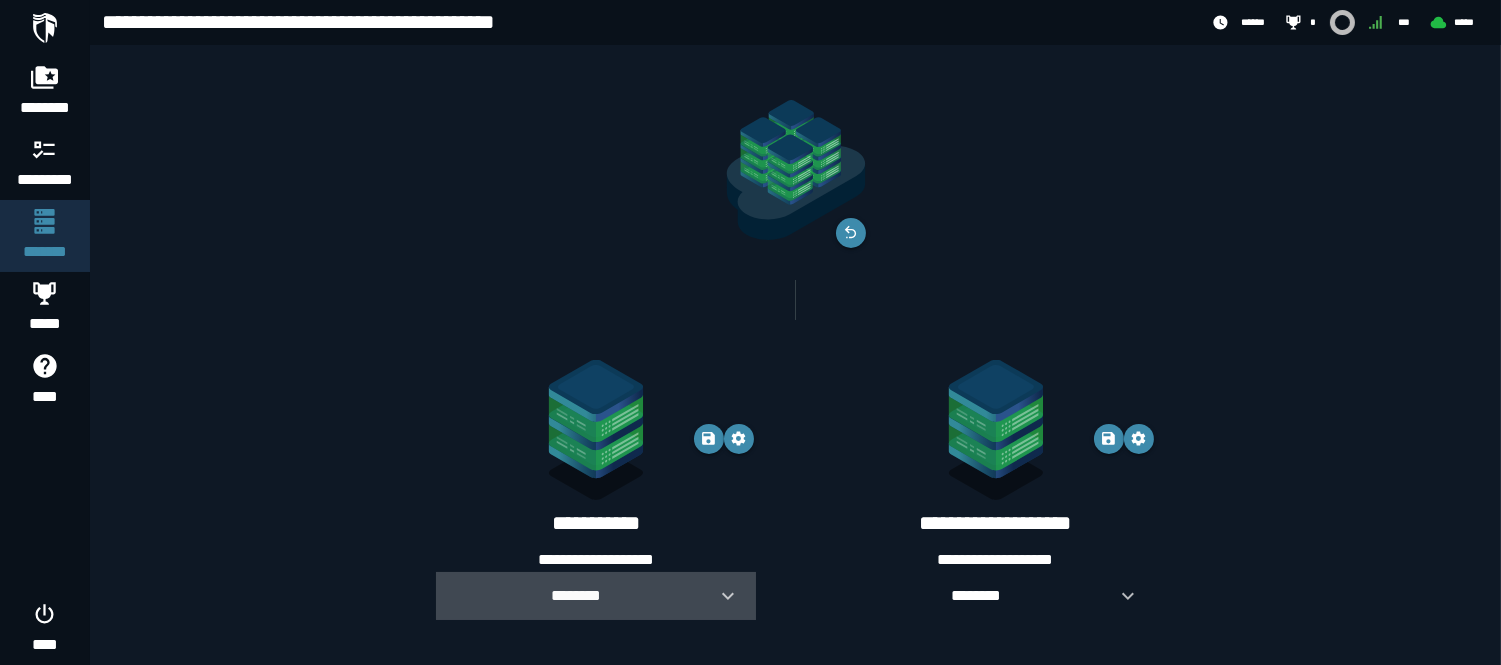 click on "********" at bounding box center (596, 596) 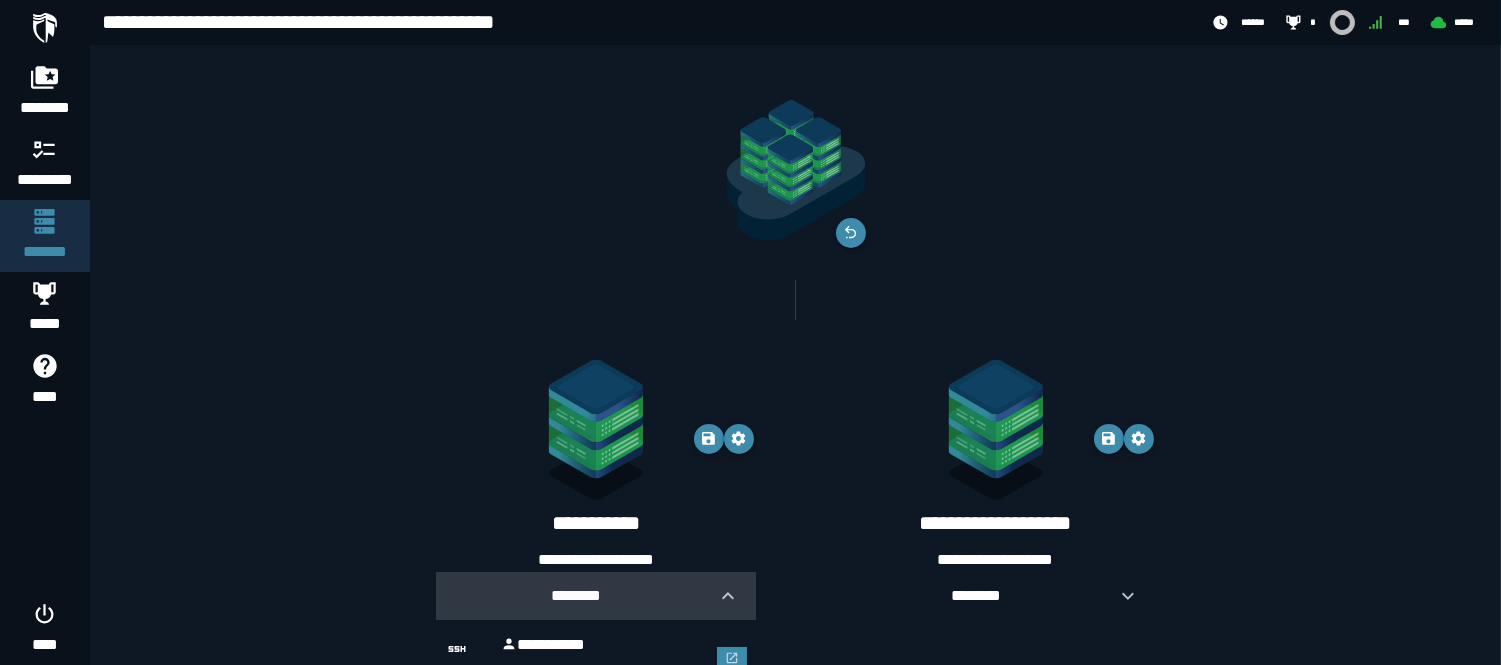 scroll, scrollTop: 218, scrollLeft: 0, axis: vertical 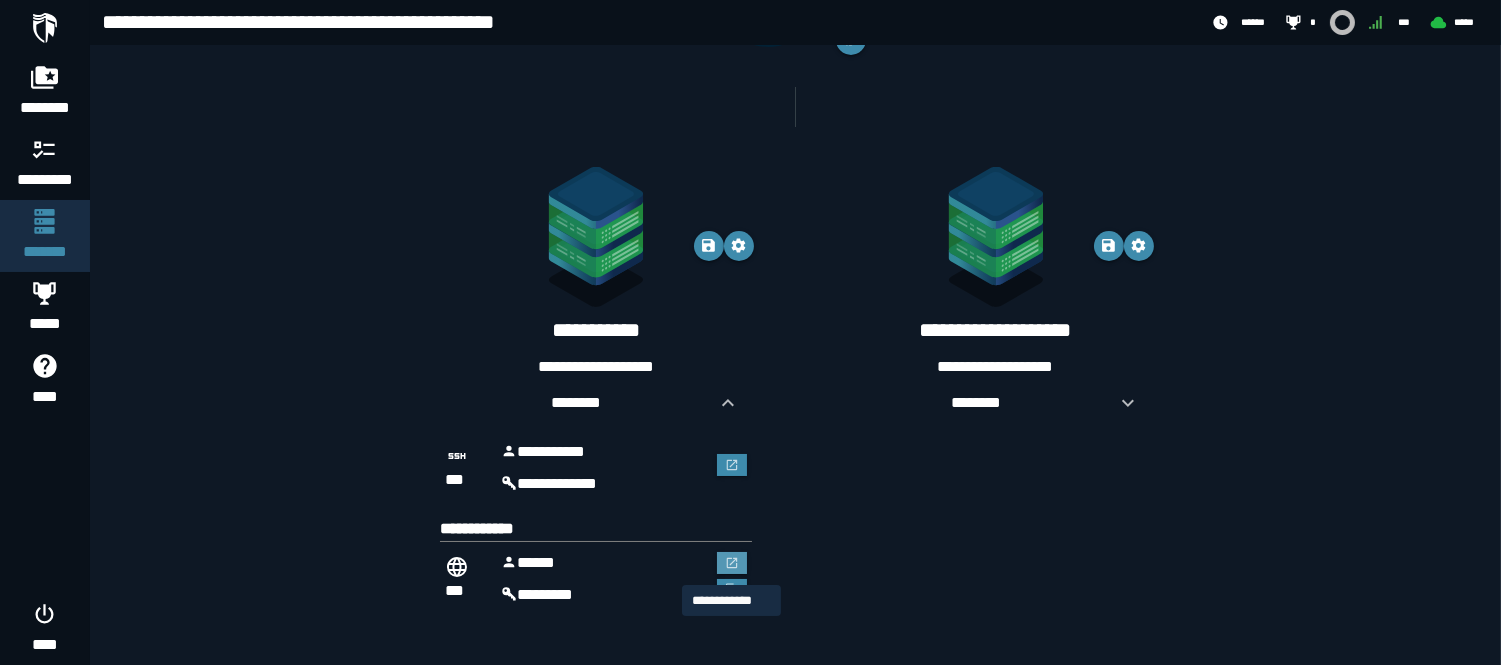 click 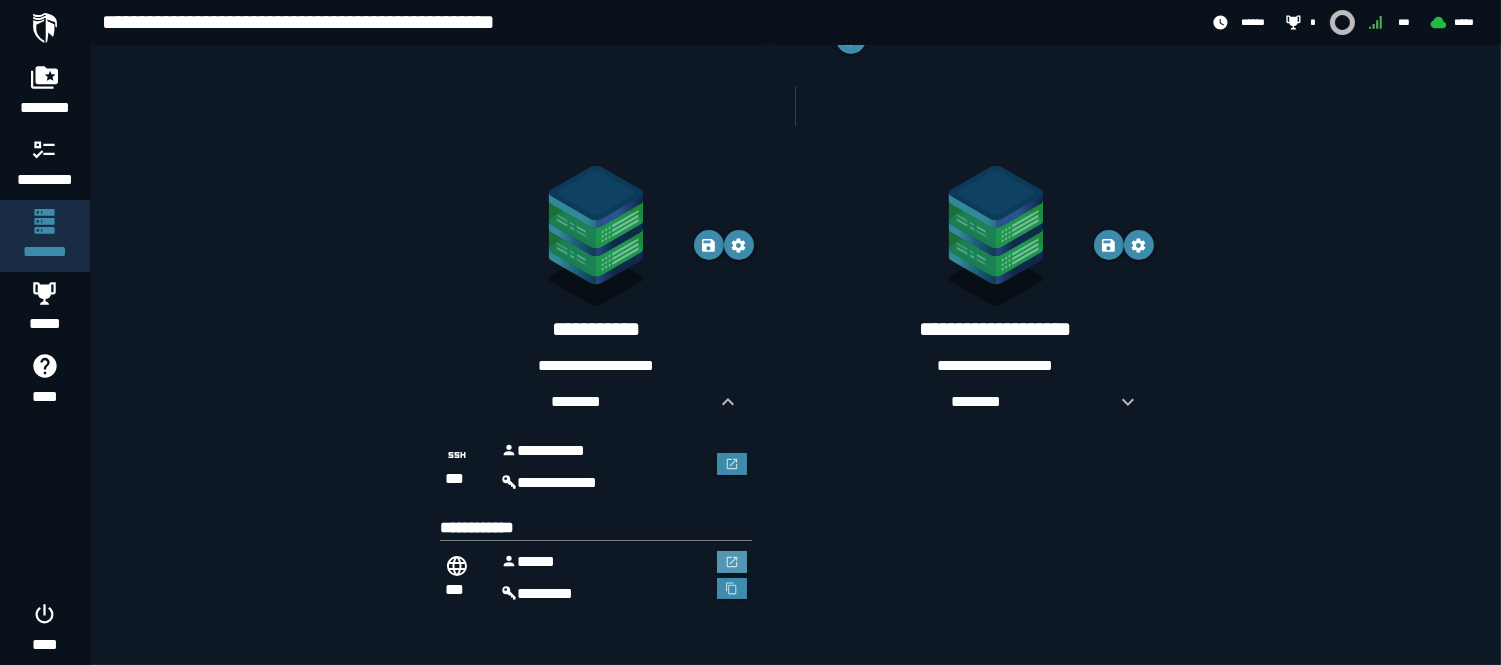 scroll, scrollTop: 218, scrollLeft: 0, axis: vertical 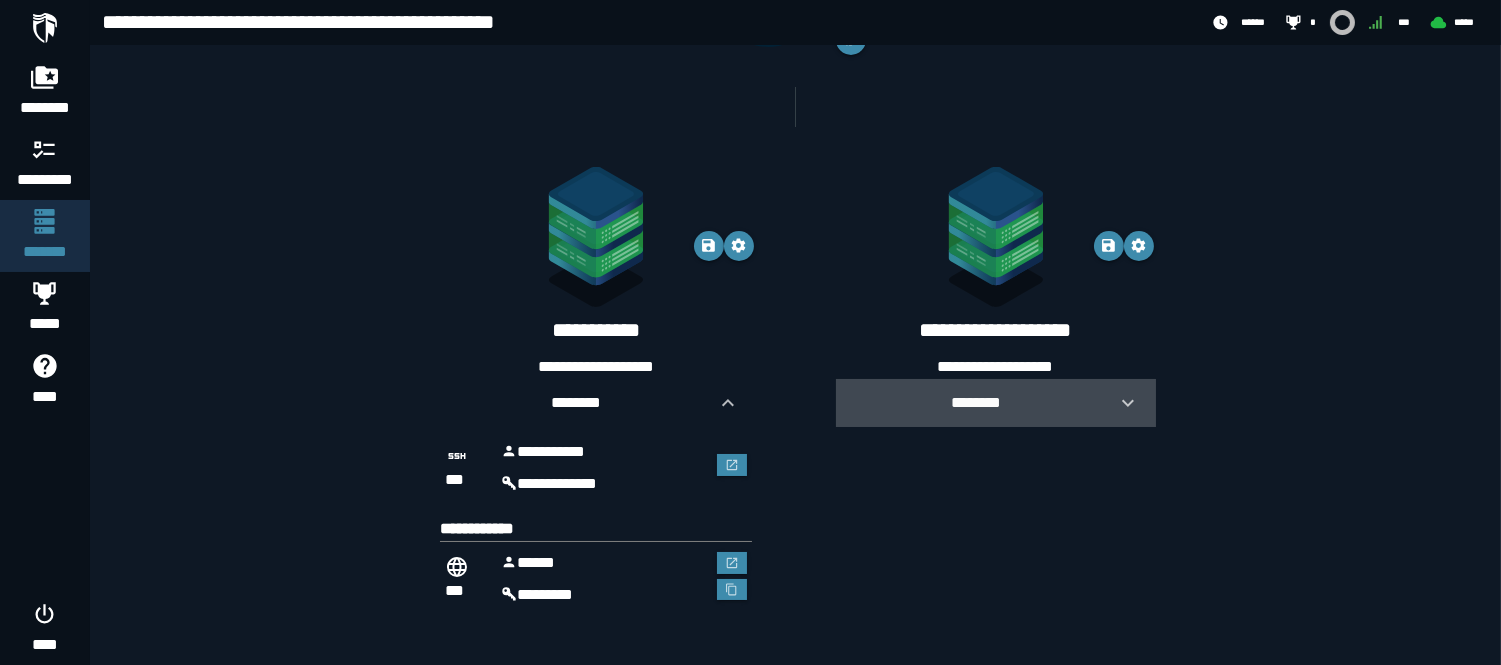 click on "********" at bounding box center [976, 402] 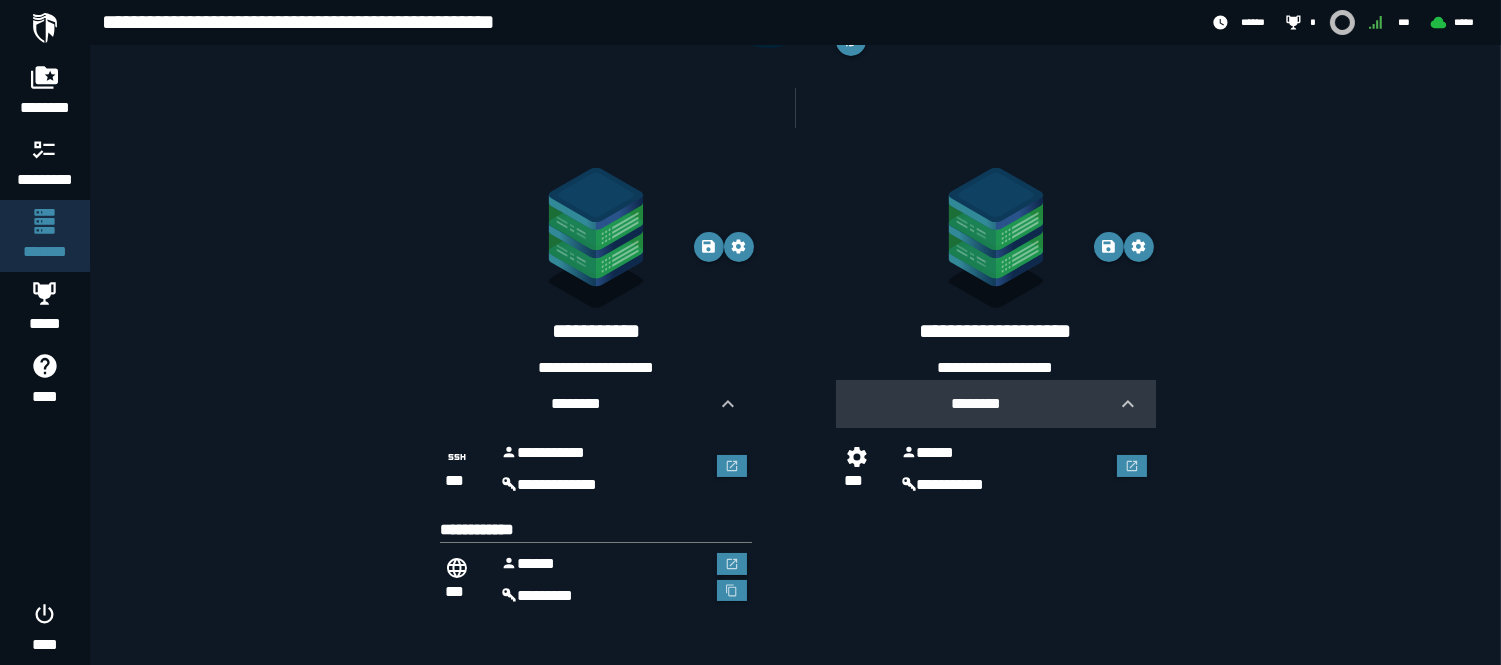 scroll, scrollTop: 218, scrollLeft: 0, axis: vertical 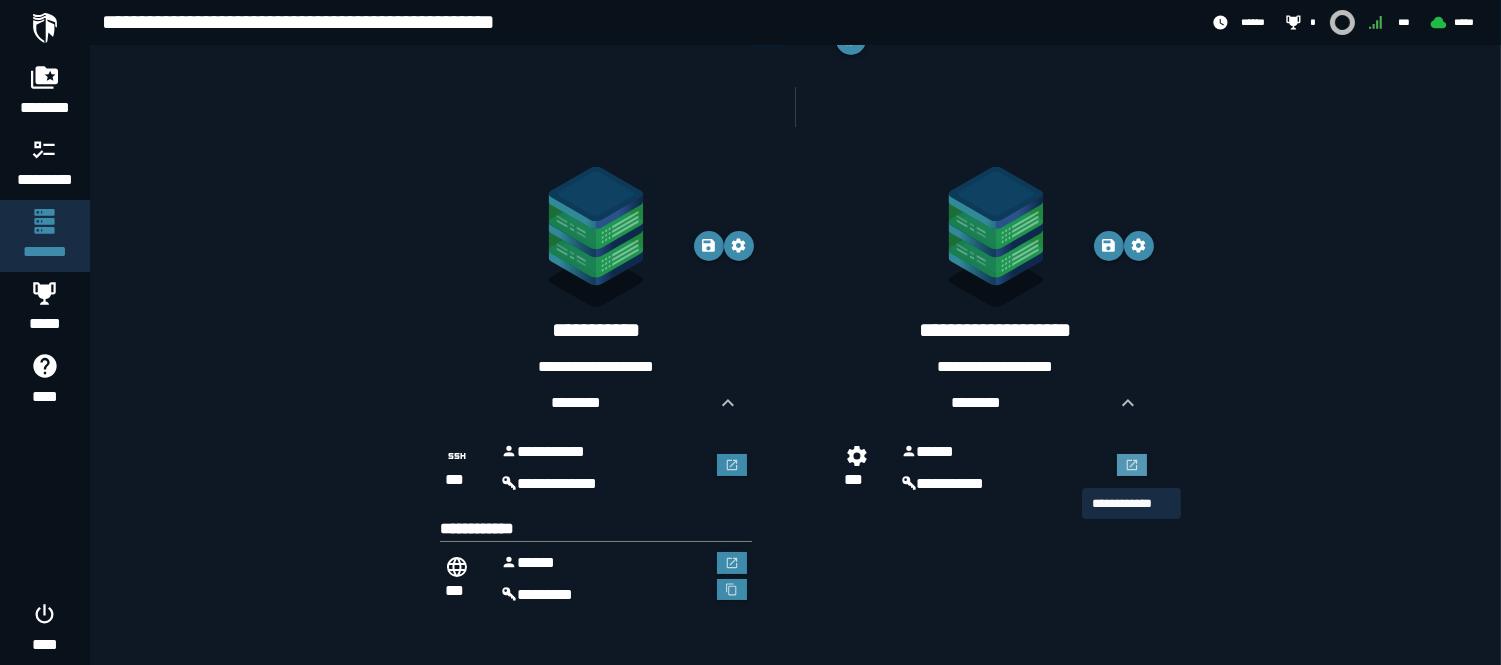 click 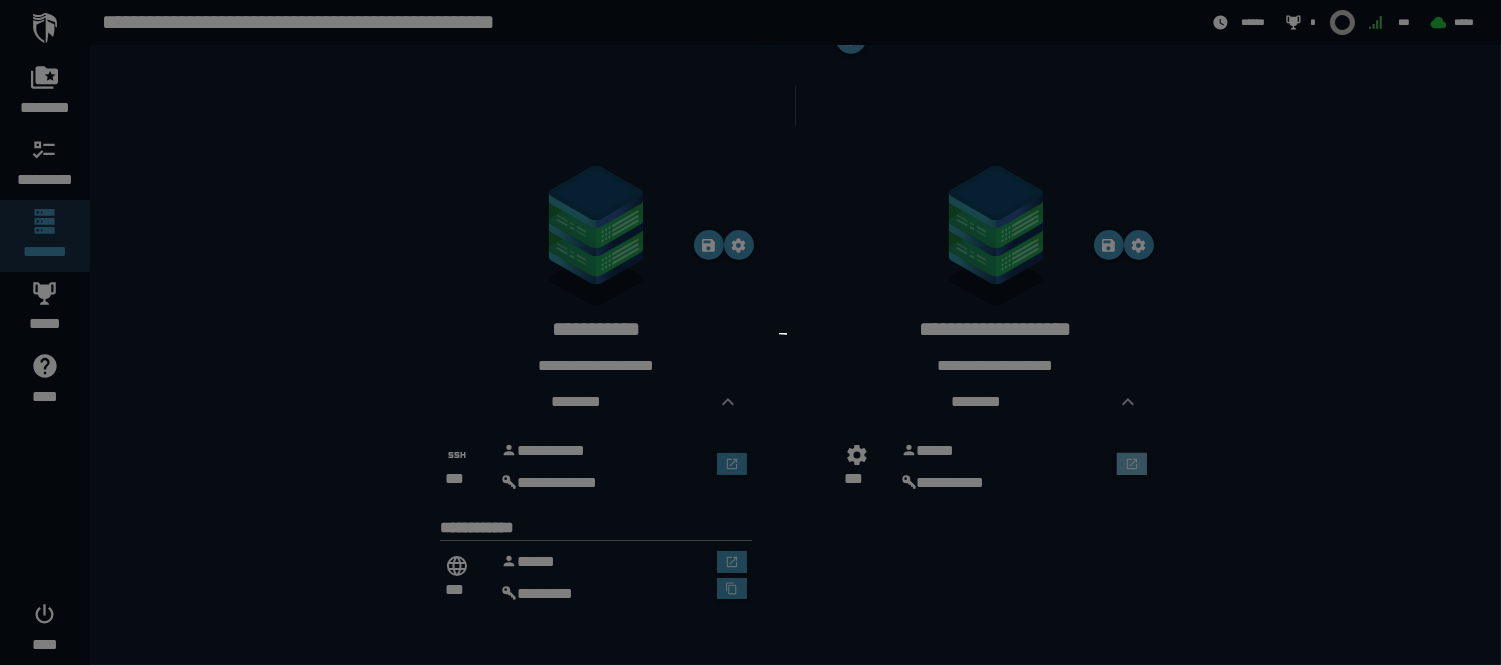 scroll, scrollTop: 0, scrollLeft: 0, axis: both 